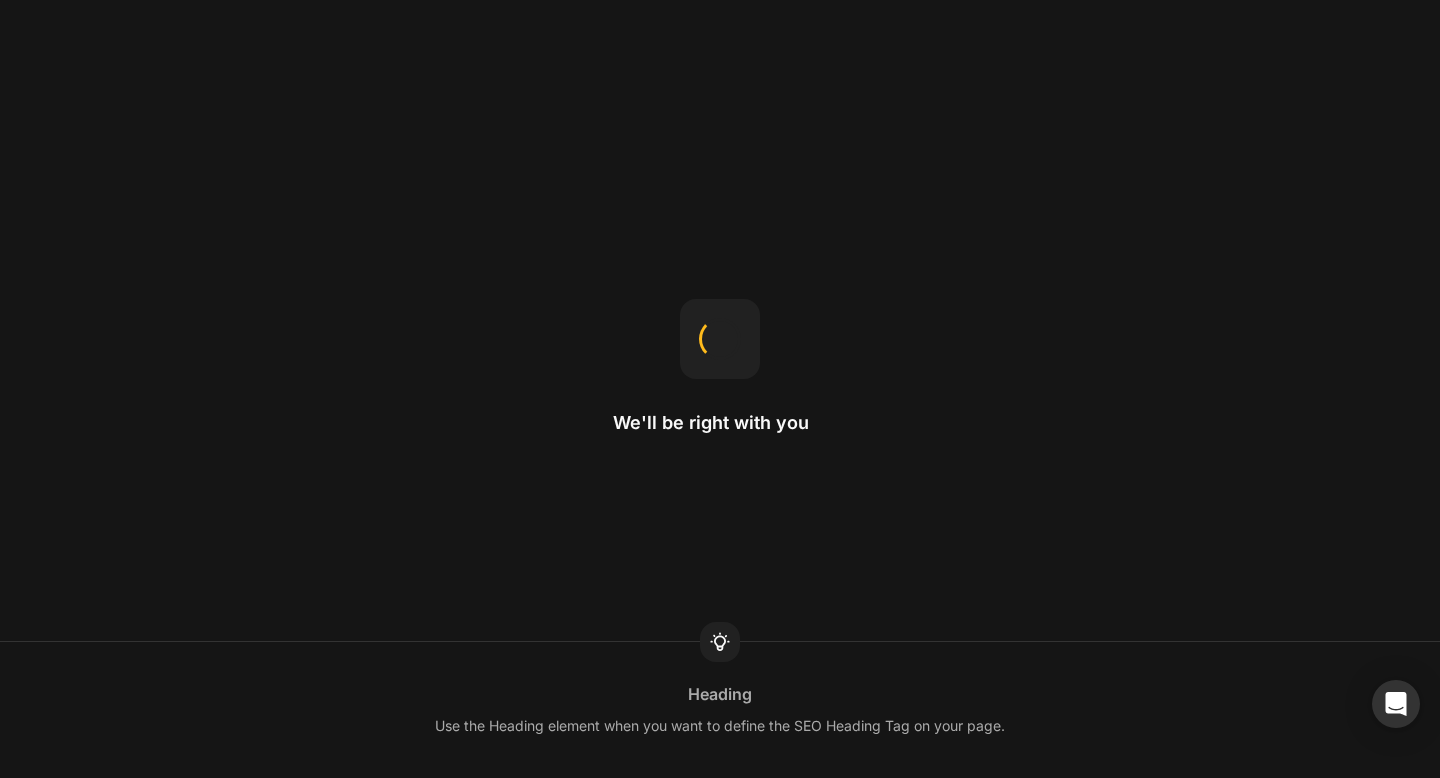 scroll, scrollTop: 0, scrollLeft: 0, axis: both 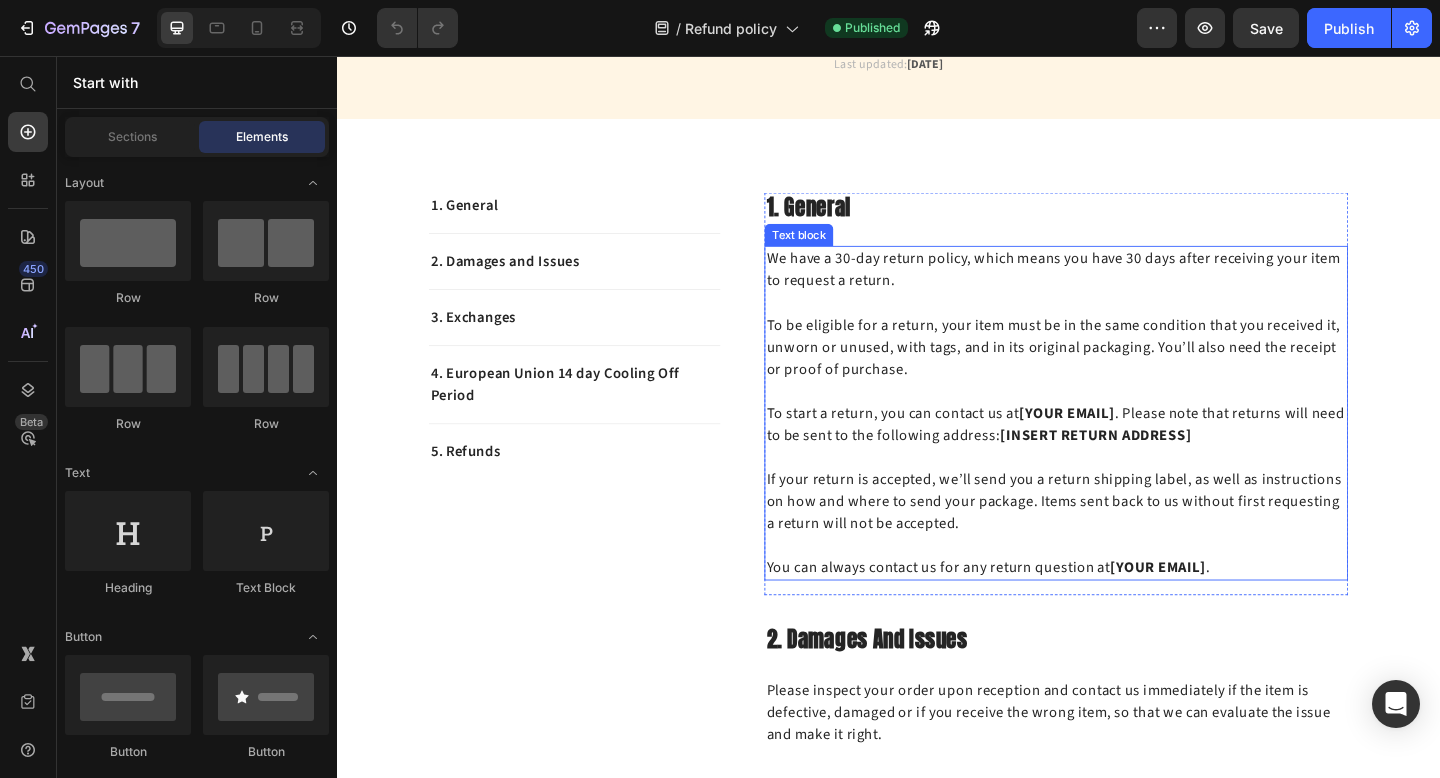 click on "You can always contact us for any return question at  [YOUR EMAIL] ." at bounding box center (1119, 601) 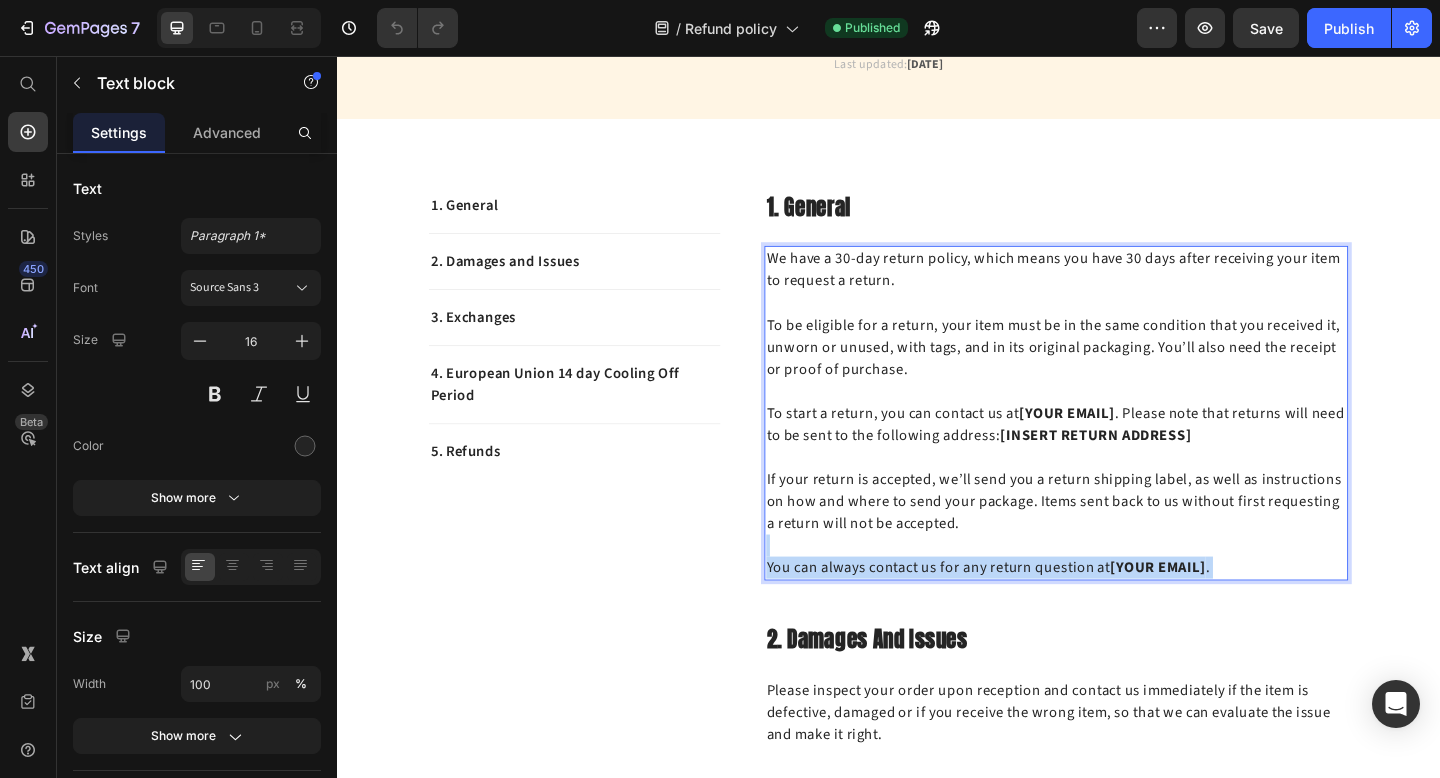 drag, startPoint x: 1291, startPoint y: 611, endPoint x: 812, endPoint y: 281, distance: 581.6709 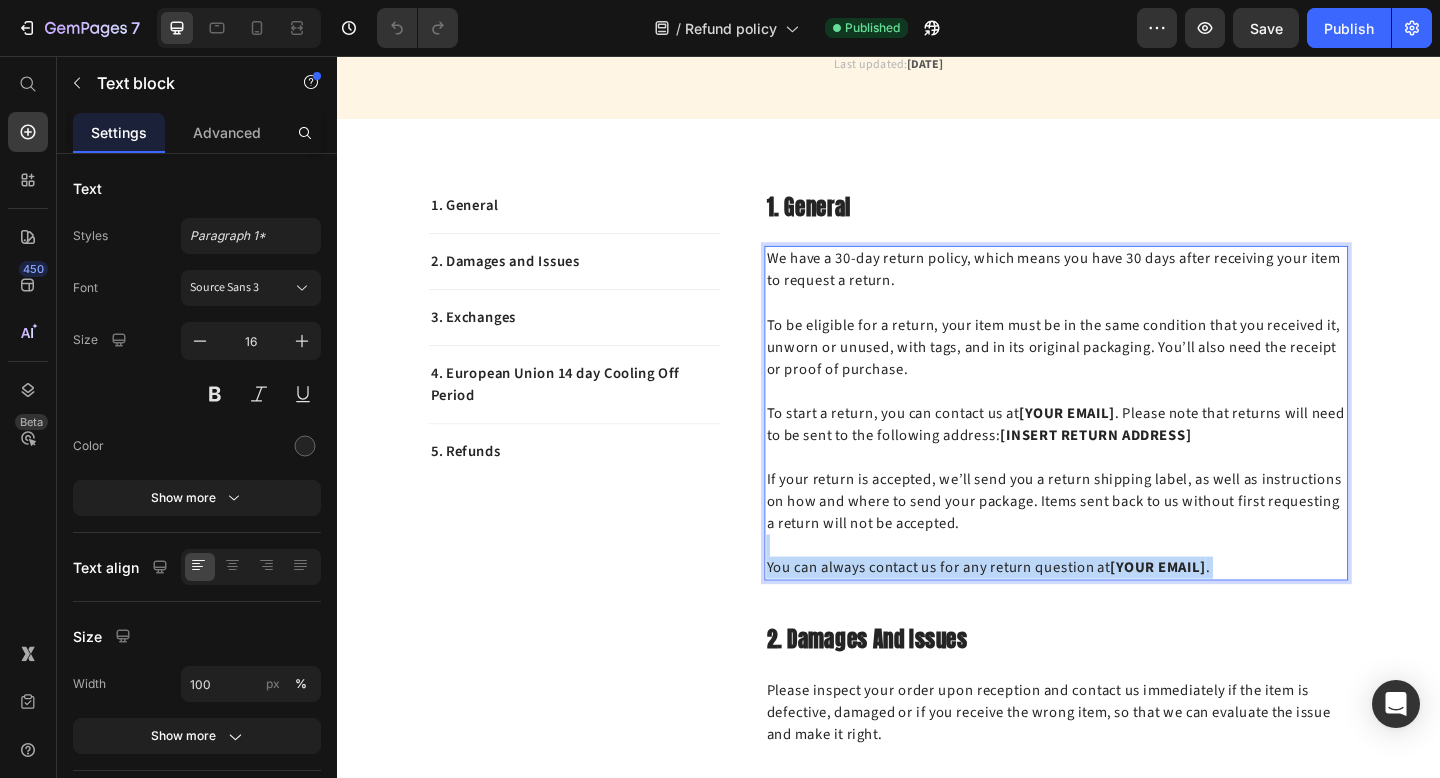 click on "We have a 30-day return policy, which means you have 30 days after receiving your item to request a return. To be eligible for a return, your item must be in the same condition that you received it, unworn or unused, with tags, and in its original packaging. You’ll also need the receipt or proof of purchase. To start a return, you can contact us at  [YOUR EMAIL] . Please note that returns will need to be sent to the following address:  [INSERT RETURN ADDRESS] If your return is accepted, we’ll send you a return shipping label, as well as instructions on how and where to send your package. Items sent back to us without first requesting a return will not be accepted. You can always contact us for any return question at  [YOUR EMAIL] ." at bounding box center [1119, 445] 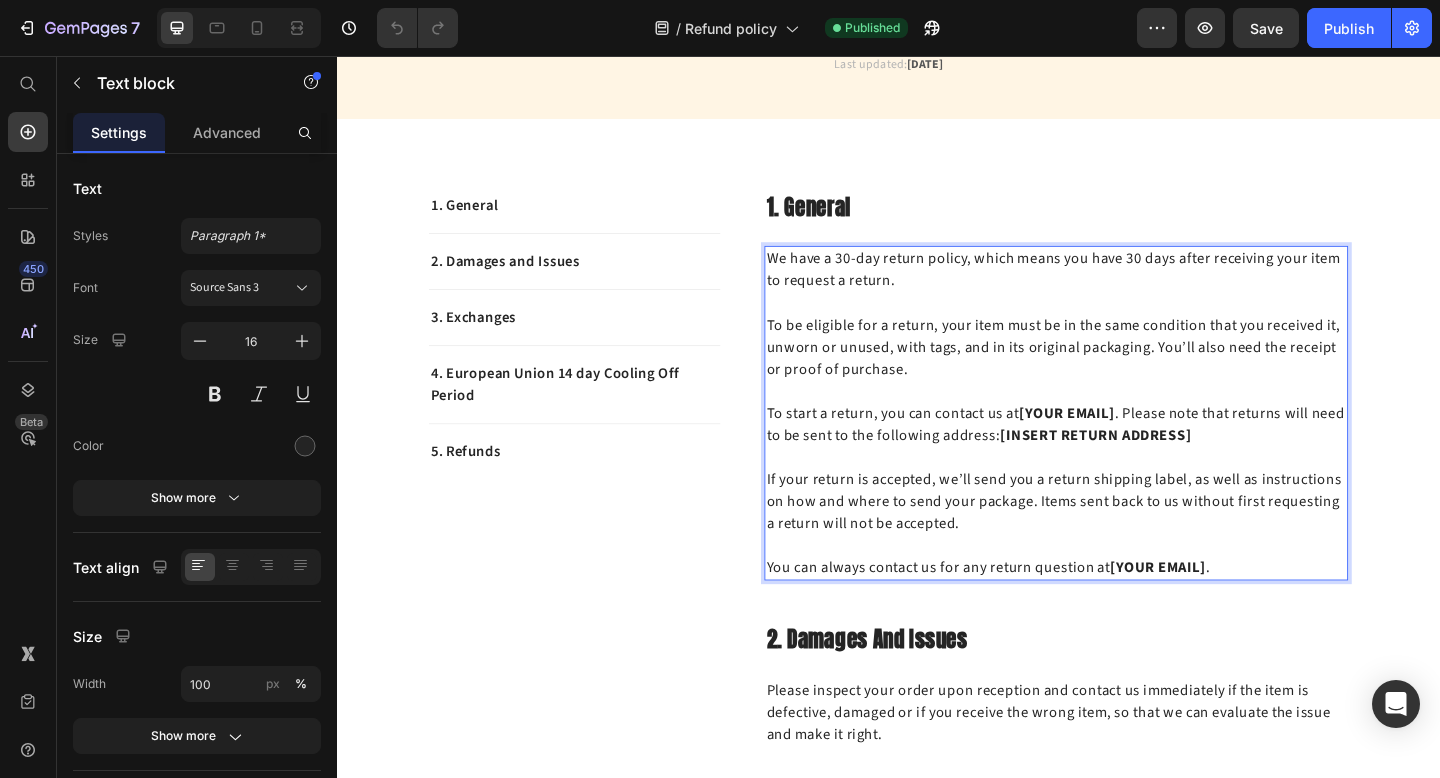 click on "We have a 30-day return policy, which means you have 30 days after receiving your item to request a return." at bounding box center [1119, 289] 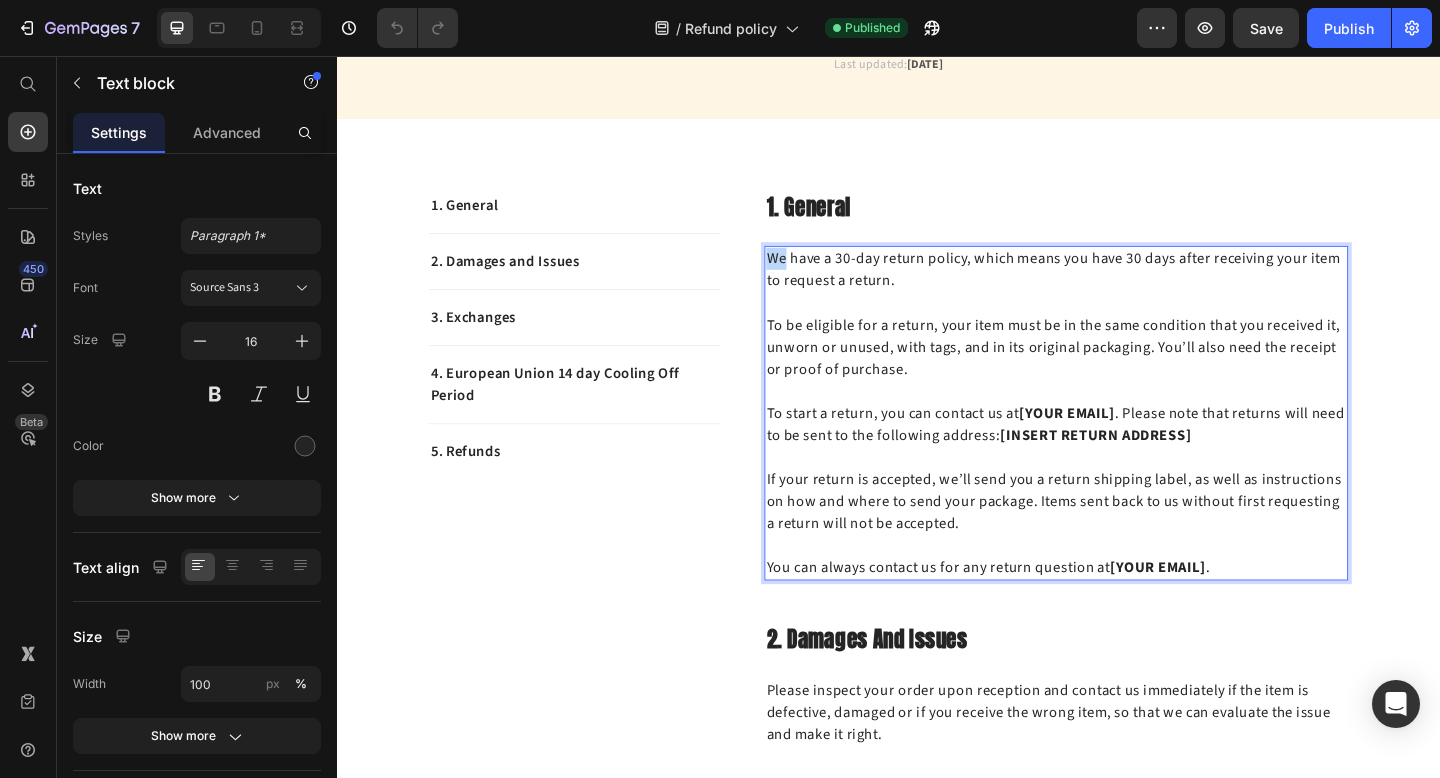 click on "We have a 30-day return policy, which means you have 30 days after receiving your item to request a return." at bounding box center [1119, 289] 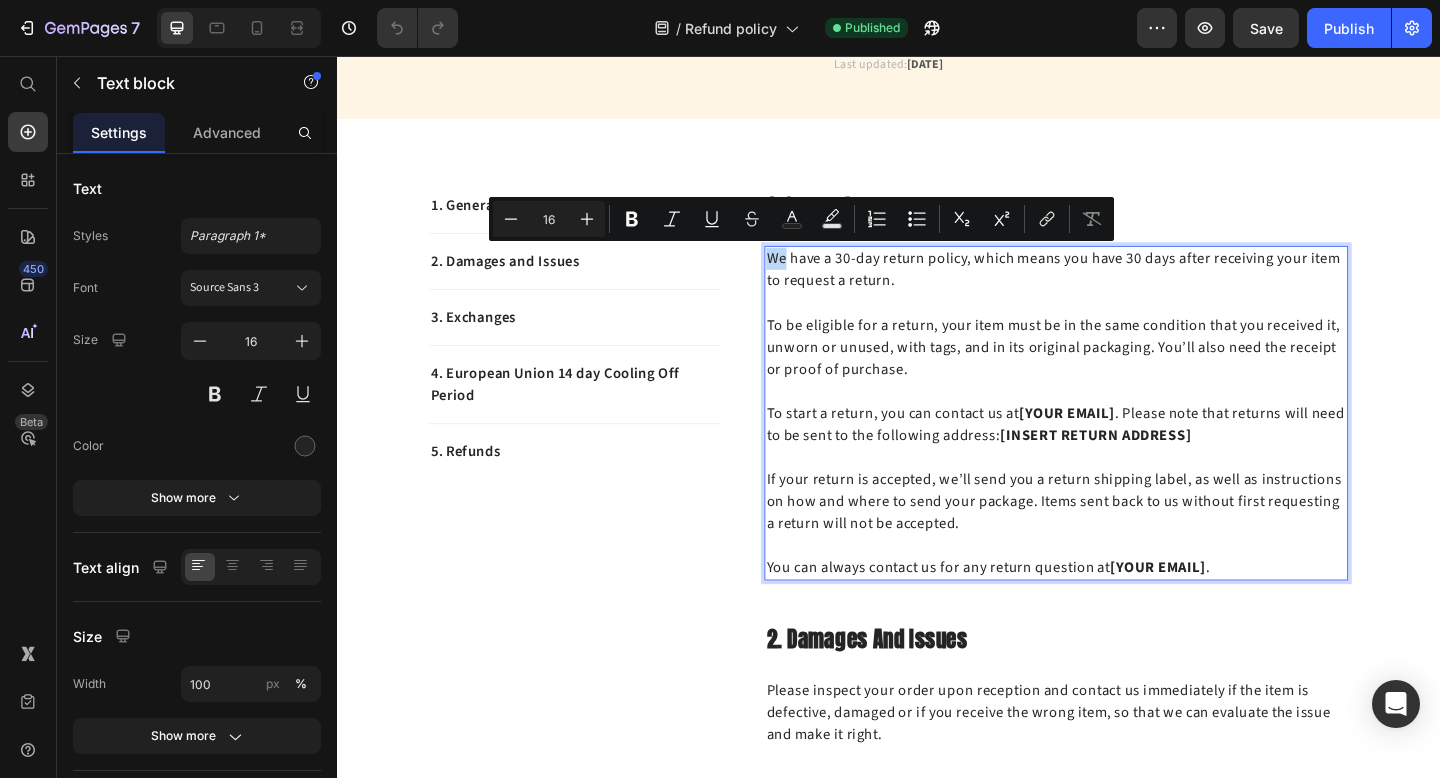 click on "We have a 30-day return policy, which means you have 30 days after receiving your item to request a return." at bounding box center [1119, 289] 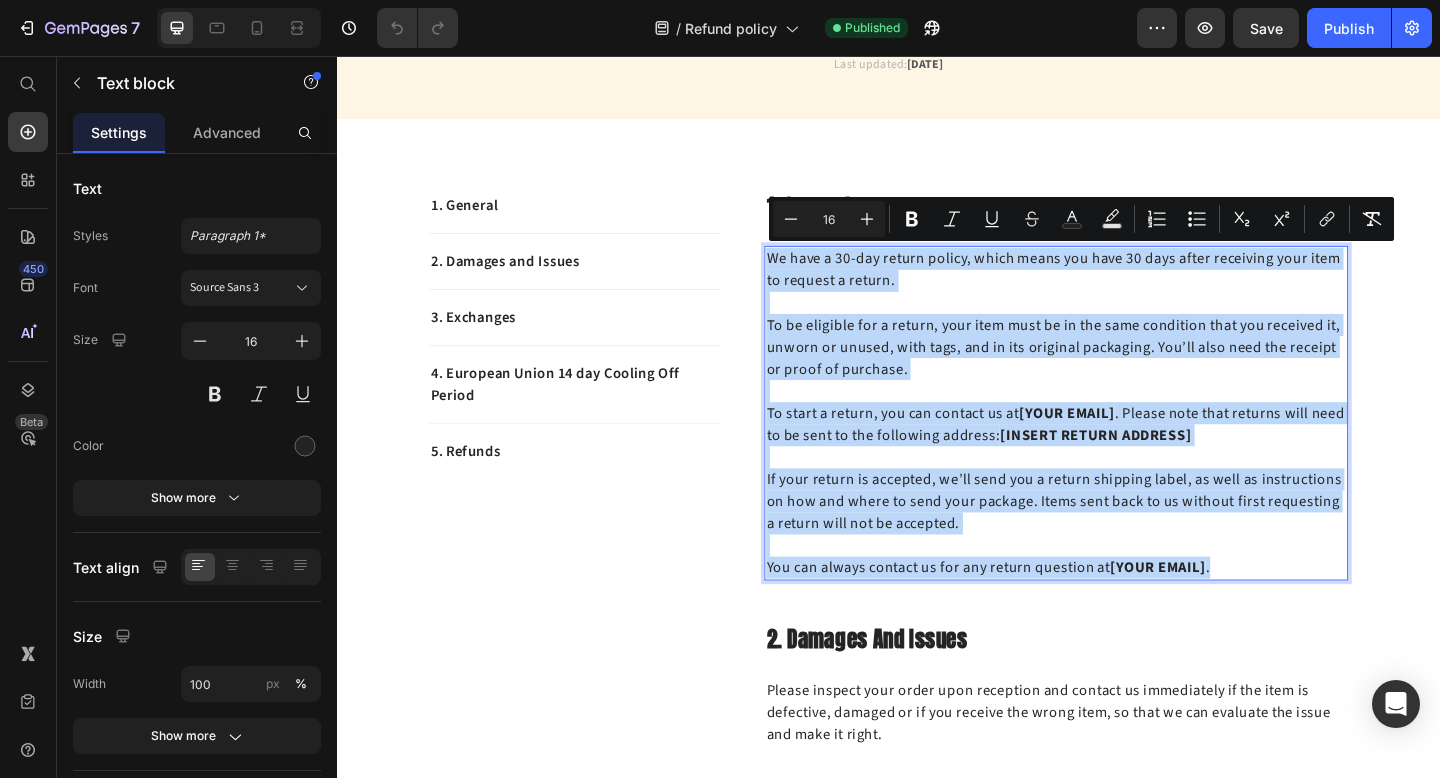 drag, startPoint x: 806, startPoint y: 277, endPoint x: 1290, endPoint y: 615, distance: 590.33887 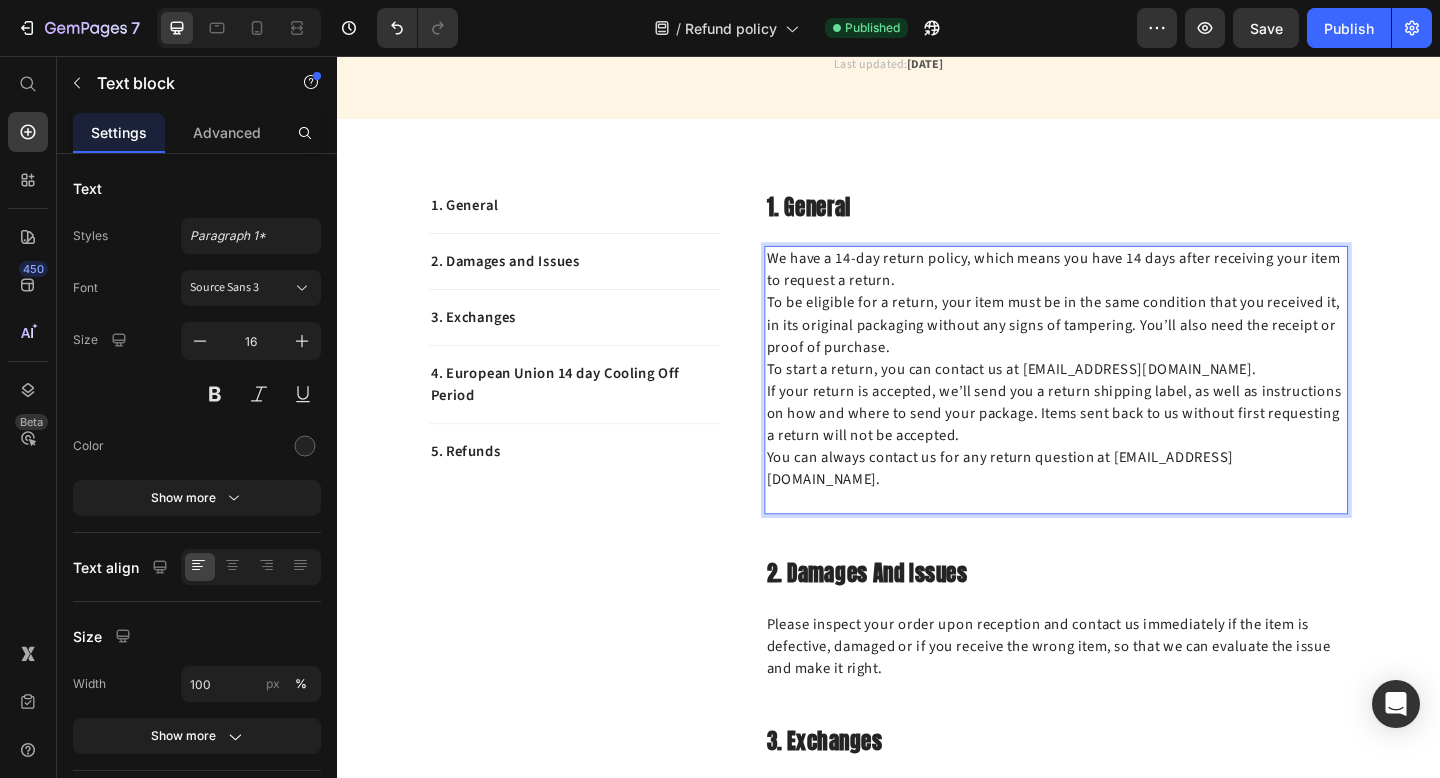 click on "We have a 14-day return policy, which means you have 14 days after receiving your item to request a return." at bounding box center (1119, 289) 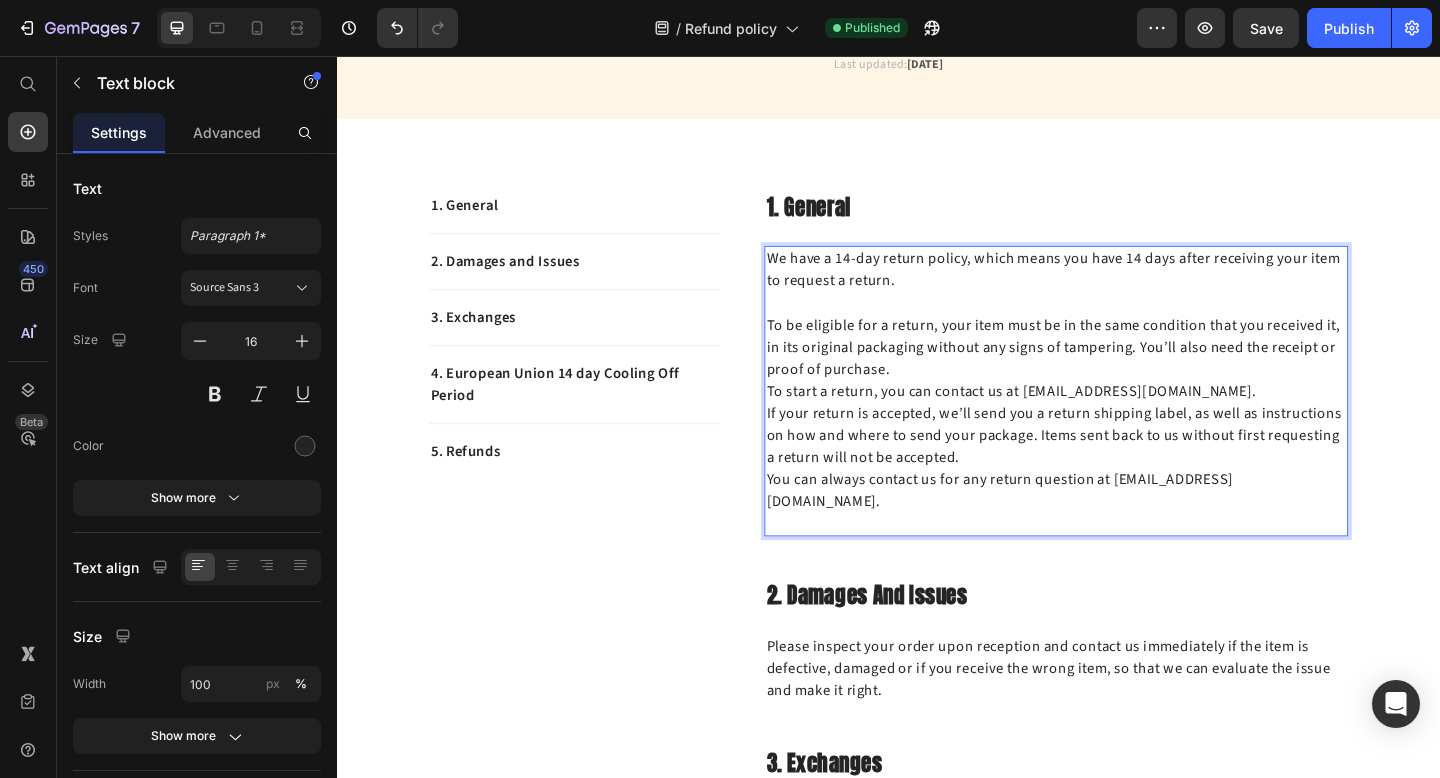 click on "To be eligible for a return, your item must be in the same condition that you received it, in its original packaging without any signs of tampering. You’ll also need the receipt or proof of purchase." at bounding box center [1119, 373] 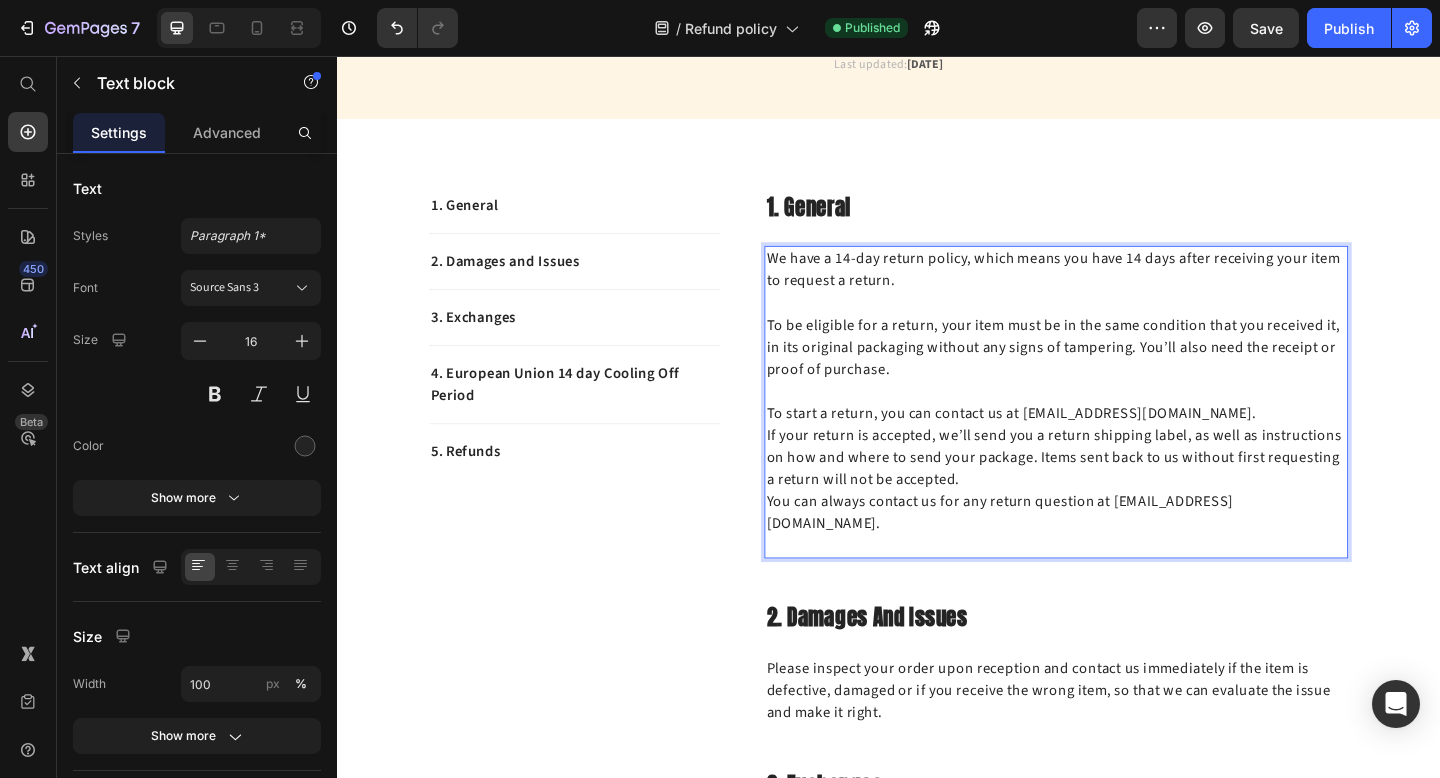 click on "To start a return, you can contact us at hello@teacle.ie." at bounding box center (1119, 445) 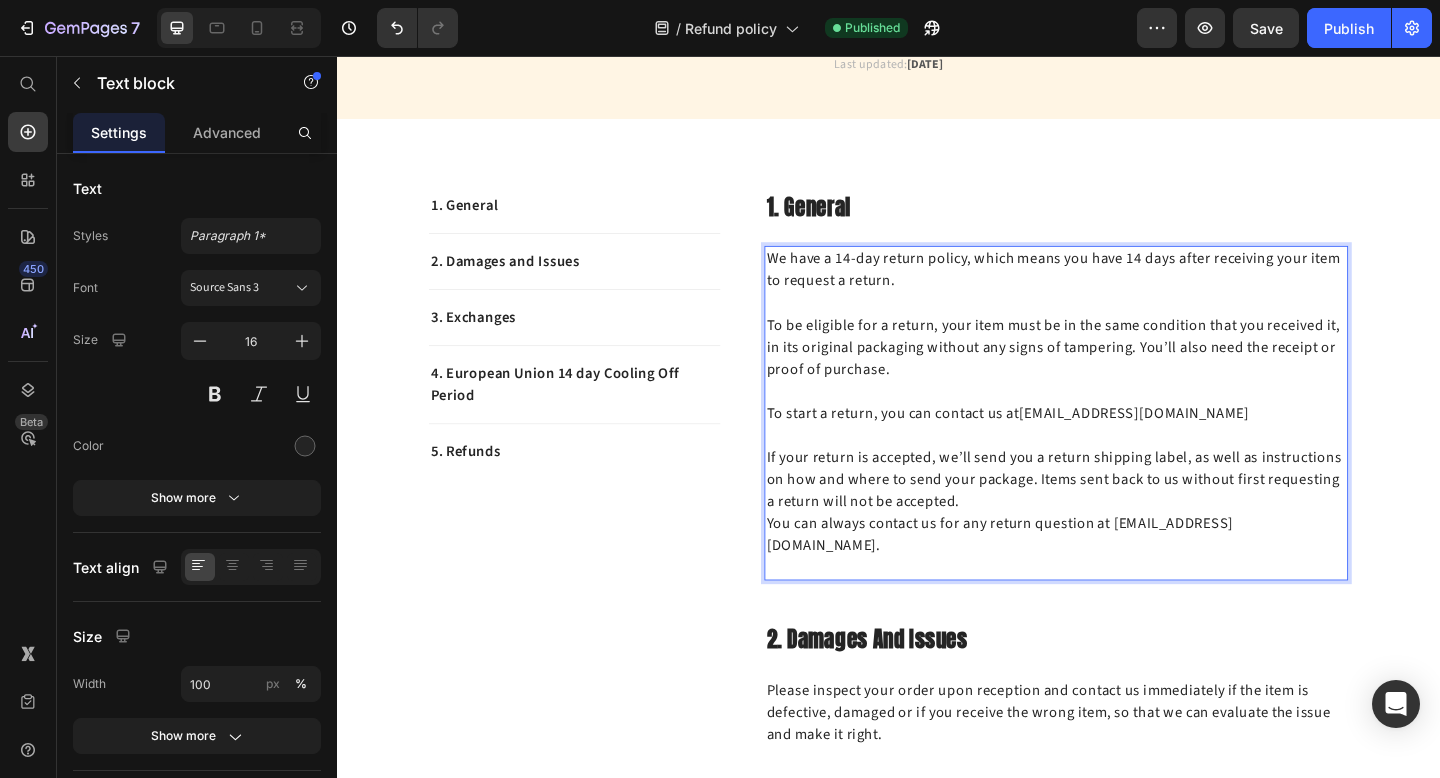 click on "If your return is accepted, we’ll send you a return shipping label, as well as instructions on how and where to send your package. Items sent back to us without first requesting a return will not be accepted." at bounding box center (1119, 517) 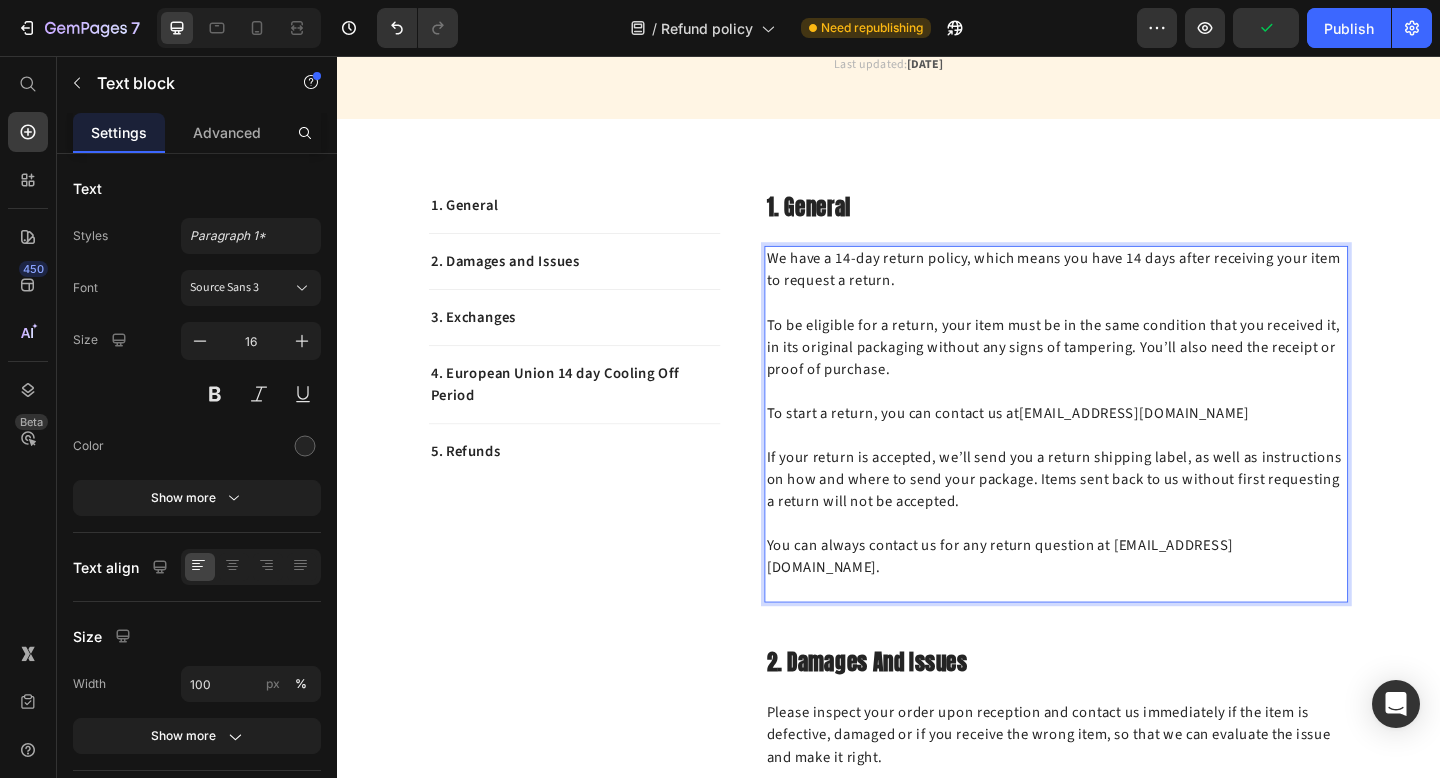 click on "You can always contact us for any return question at hello@teacle.ie." at bounding box center [1119, 613] 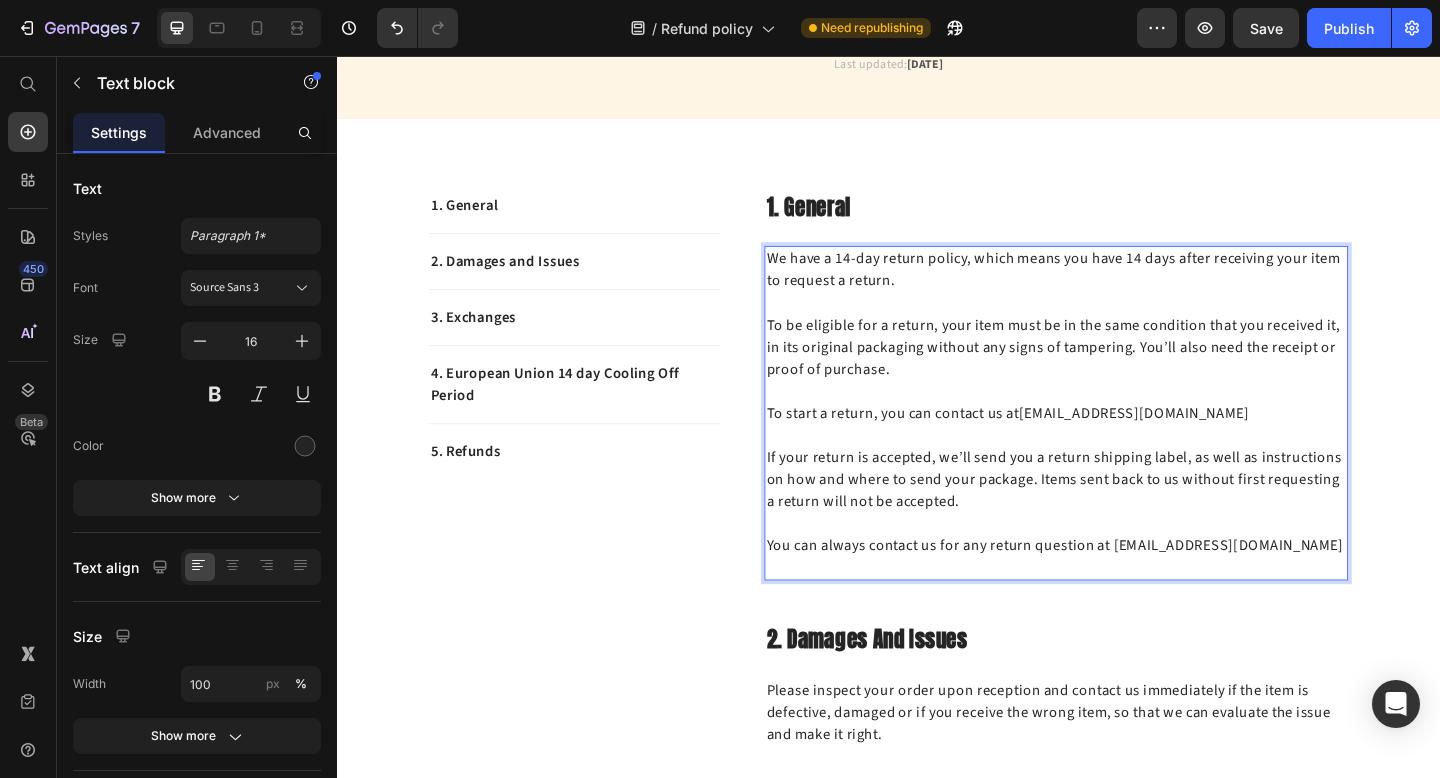 click on "If your return is accepted, we’ll send you a return shipping label, as well as instructions on how and where to send your package. Items sent back to us without first requesting a return will not be accepted." at bounding box center [1119, 517] 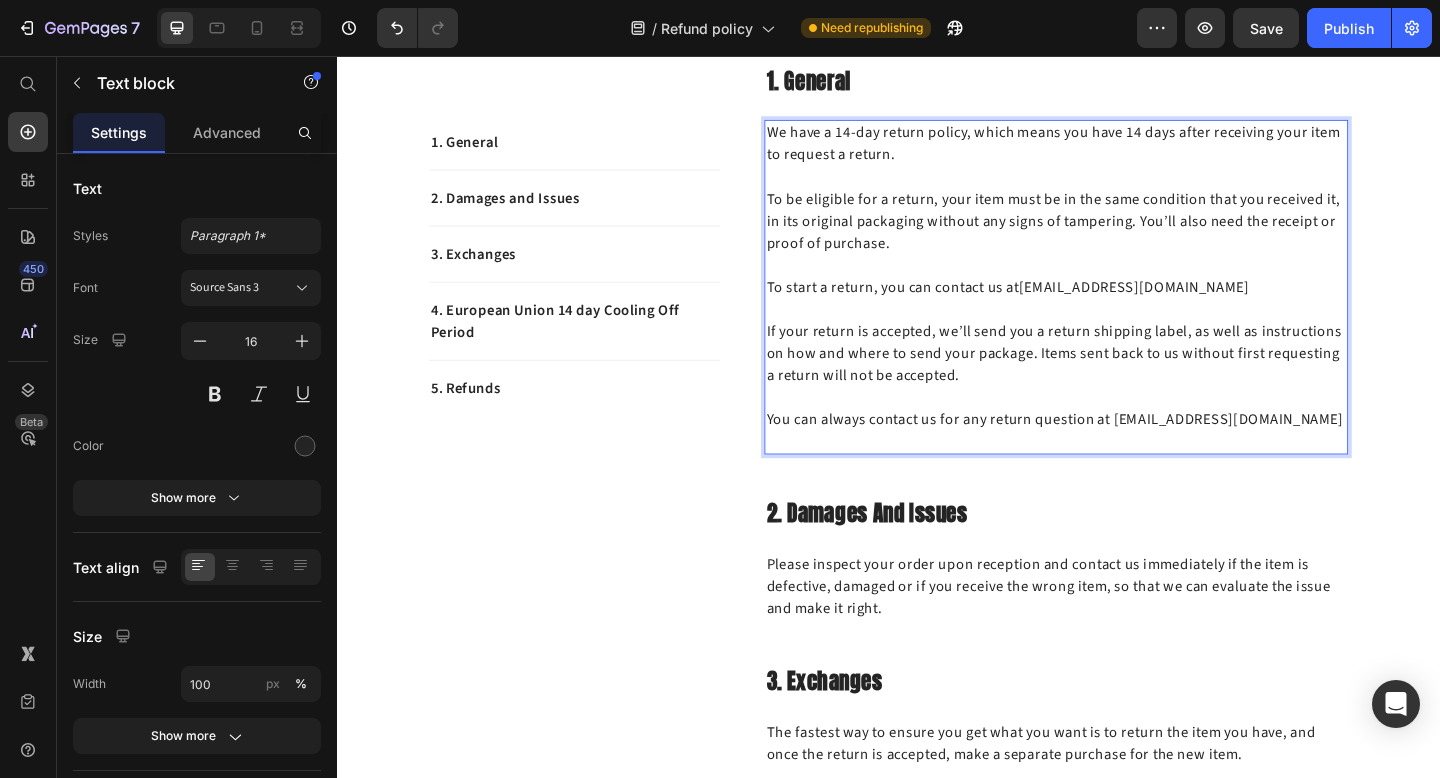 scroll, scrollTop: 390, scrollLeft: 0, axis: vertical 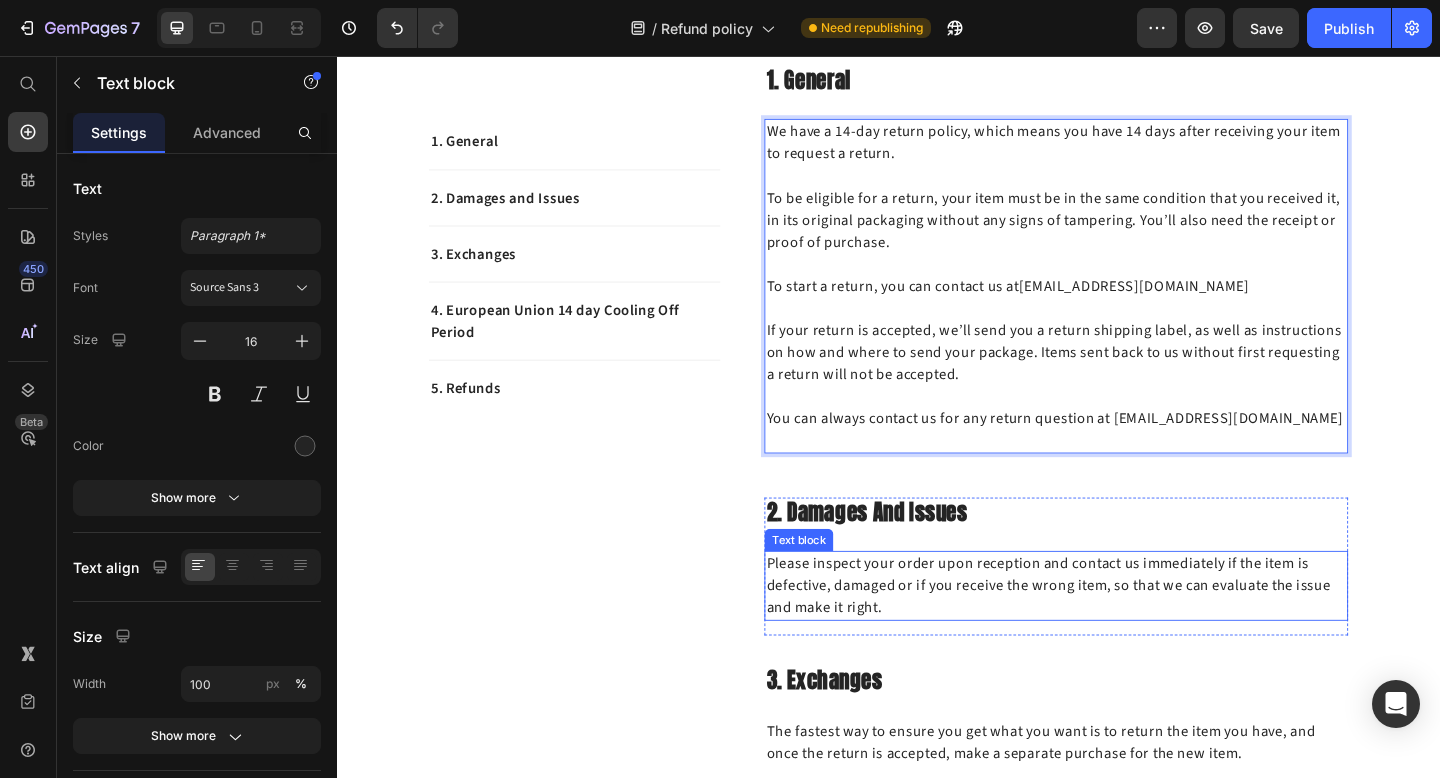 click on "Please inspect your order upon reception and contact us immediately if the item is defective, damaged or if you receive the wrong item, so that we can evaluate the issue and make it right." at bounding box center (1119, 633) 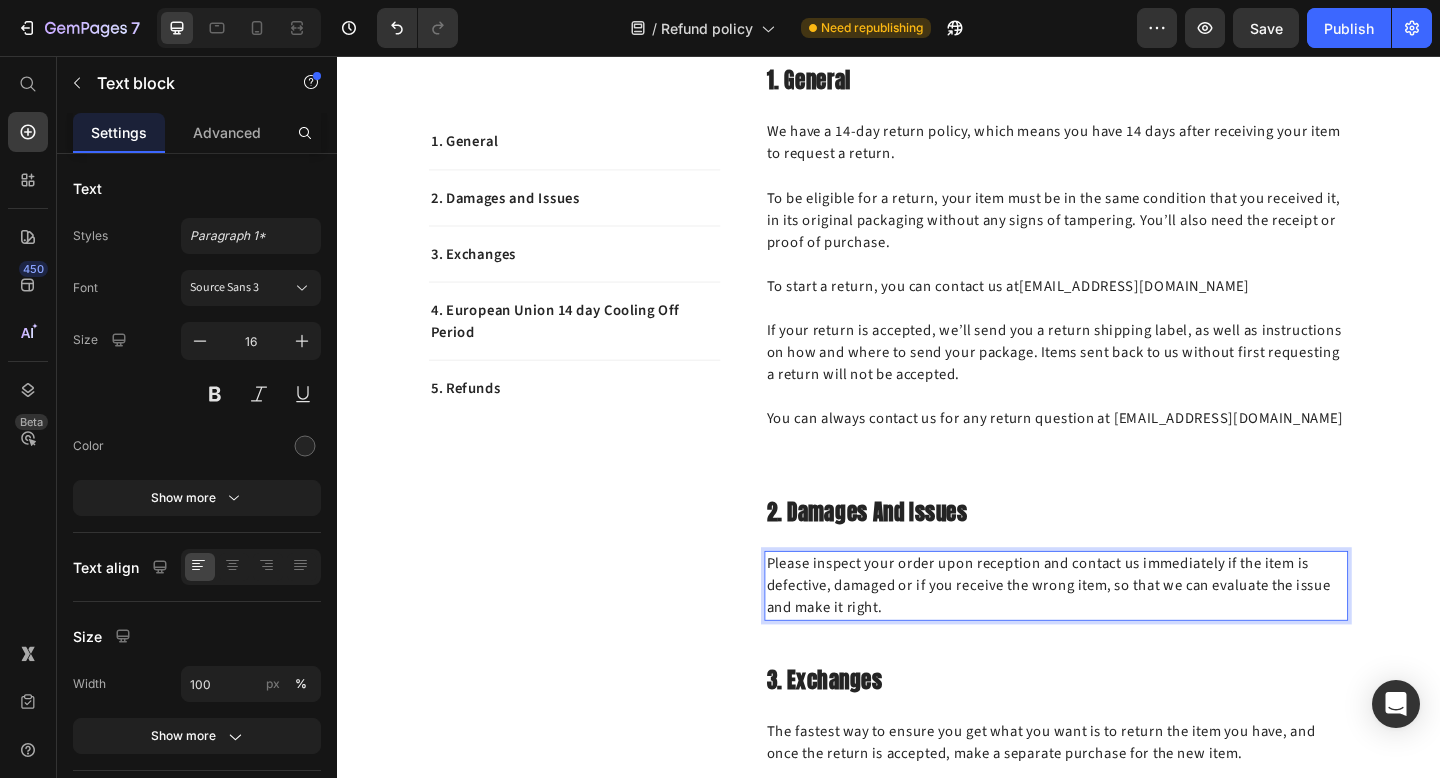 click on "Please inspect your order upon reception and contact us immediately if the item is defective, damaged or if you receive the wrong item, so that we can evaluate the issue and make it right." at bounding box center (1119, 633) 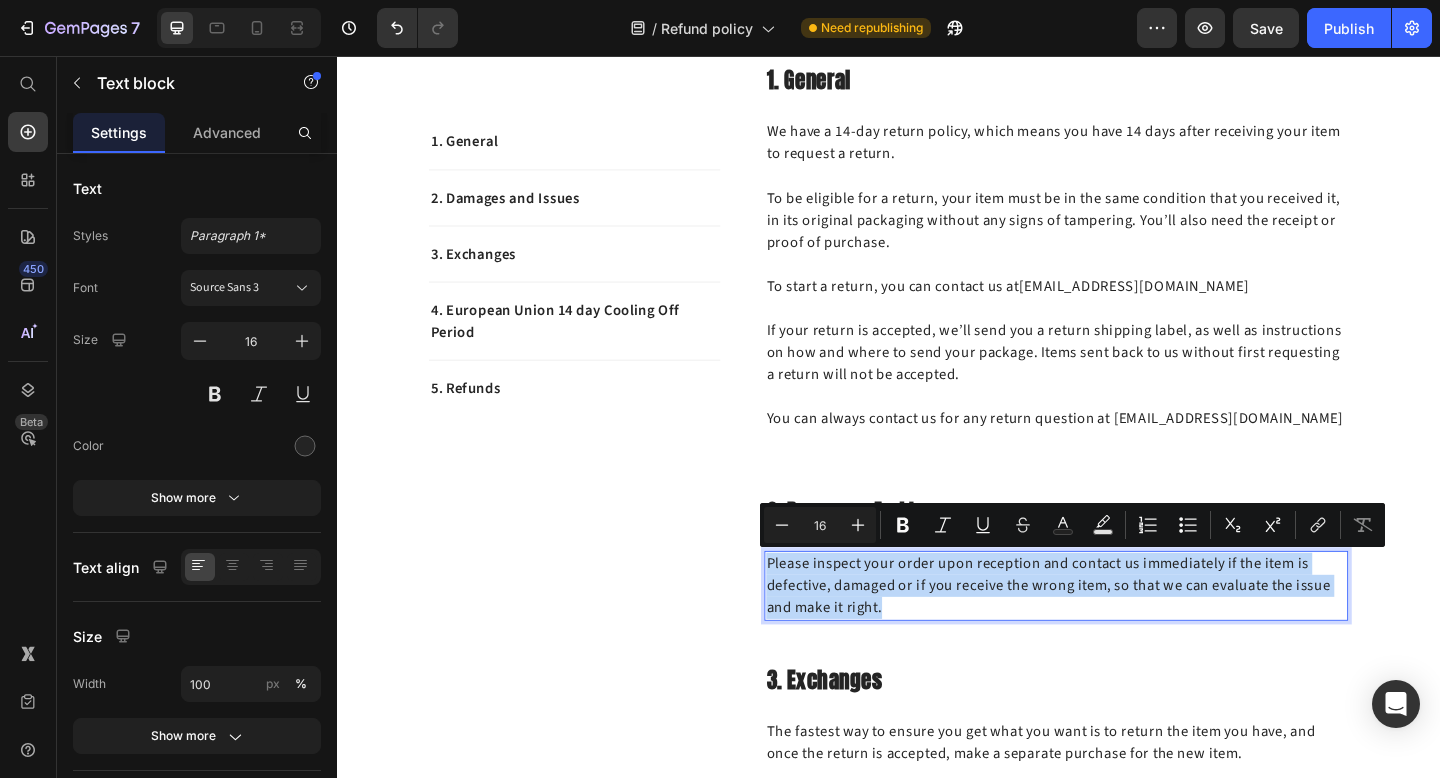 drag, startPoint x: 942, startPoint y: 654, endPoint x: 806, endPoint y: 603, distance: 145.24806 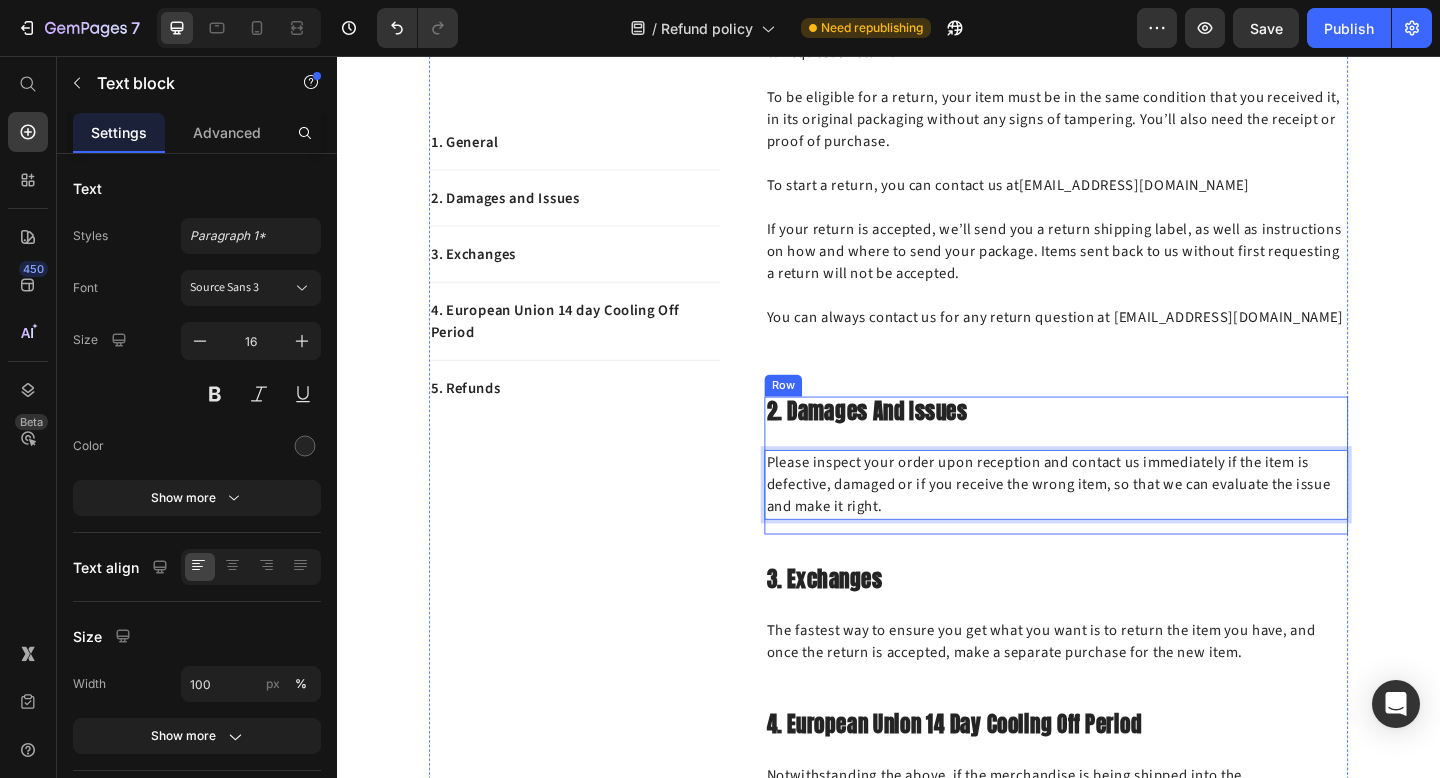 scroll, scrollTop: 501, scrollLeft: 0, axis: vertical 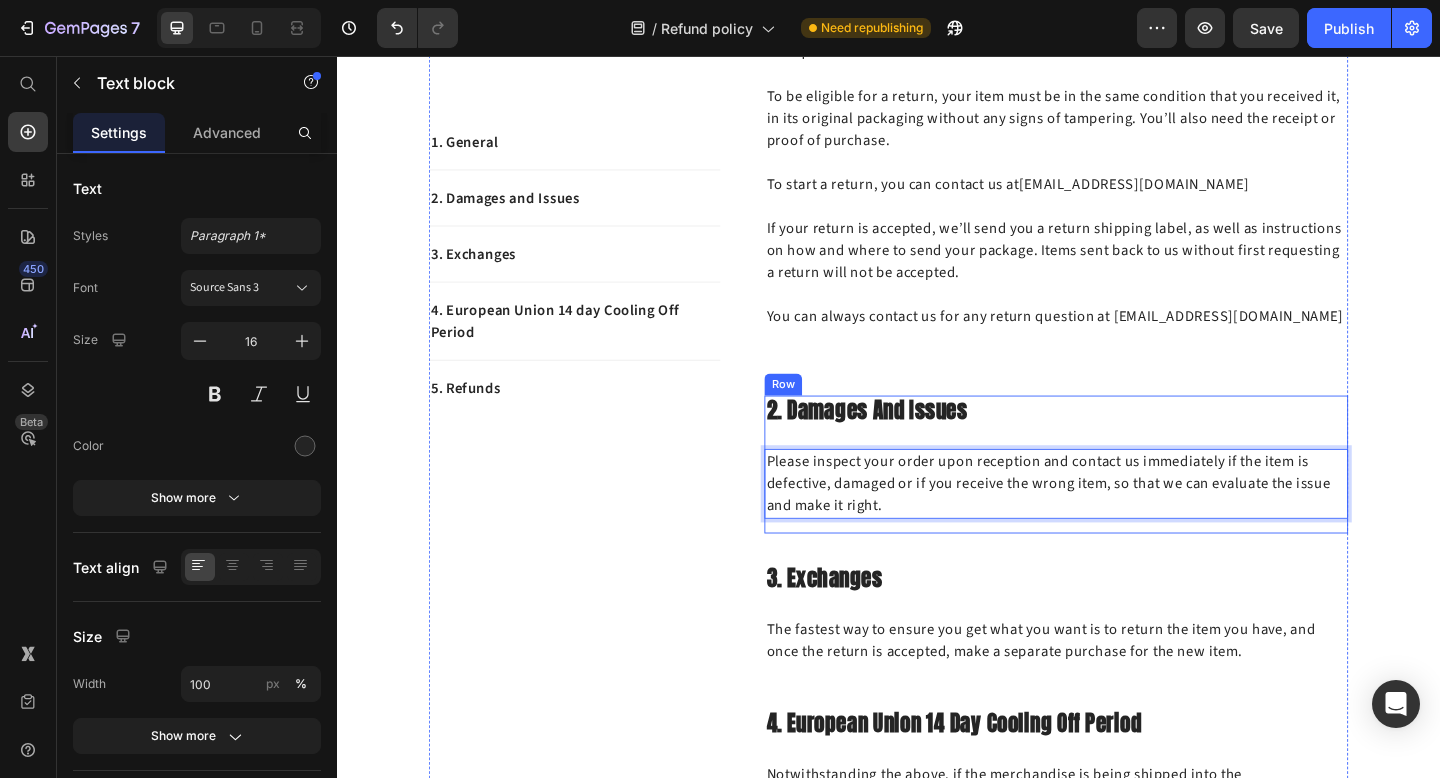 click on "The fastest way to ensure you get what you want is to return the item you have, and once the return is accepted, make a separate purchase for the new item." at bounding box center (1119, 692) 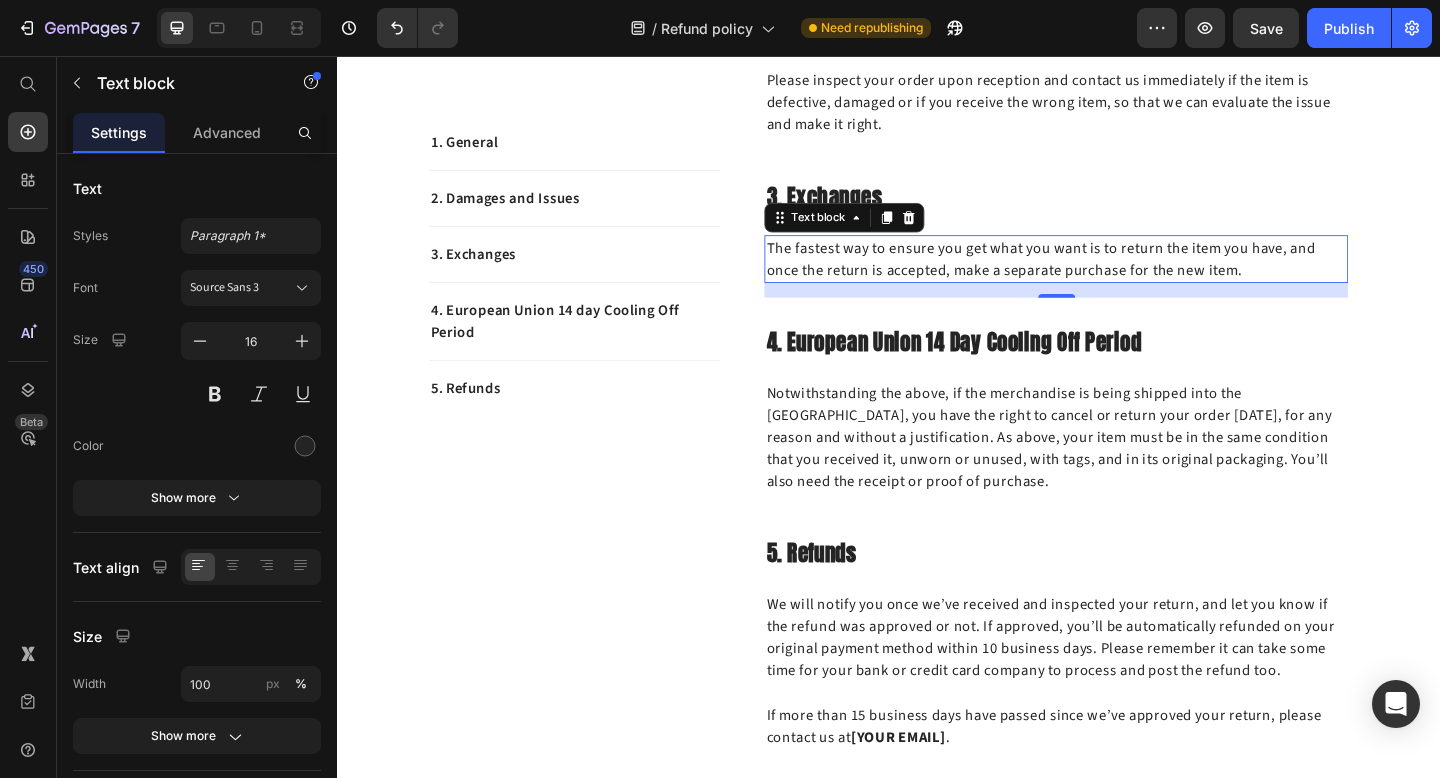 scroll, scrollTop: 917, scrollLeft: 0, axis: vertical 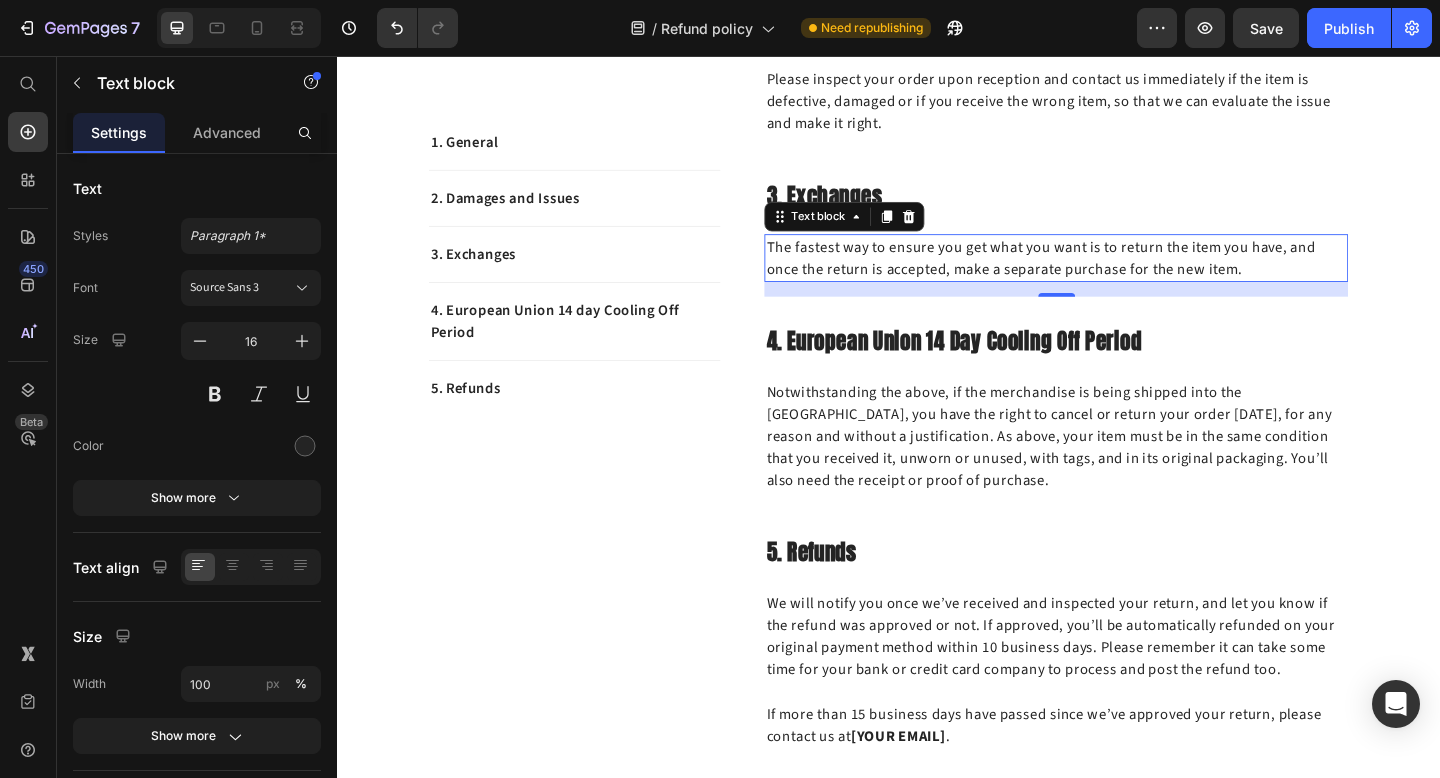 click on "The fastest way to ensure you get what you want is to return the item you have, and once the return is accepted, make a separate purchase for the new item." at bounding box center [1119, 276] 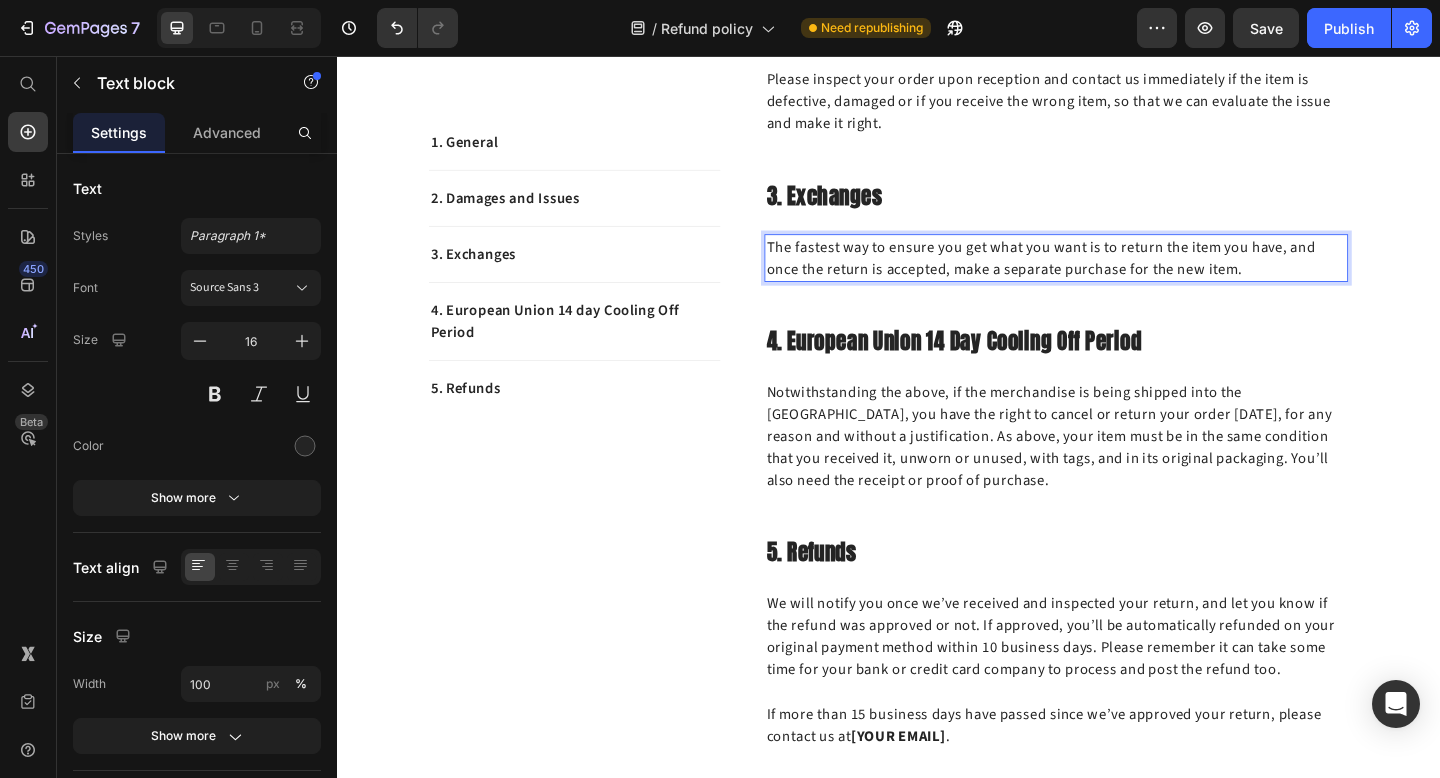 click on "The fastest way to ensure you get what you want is to return the item you have, and once the return is accepted, make a separate purchase for the new item." at bounding box center (1119, 276) 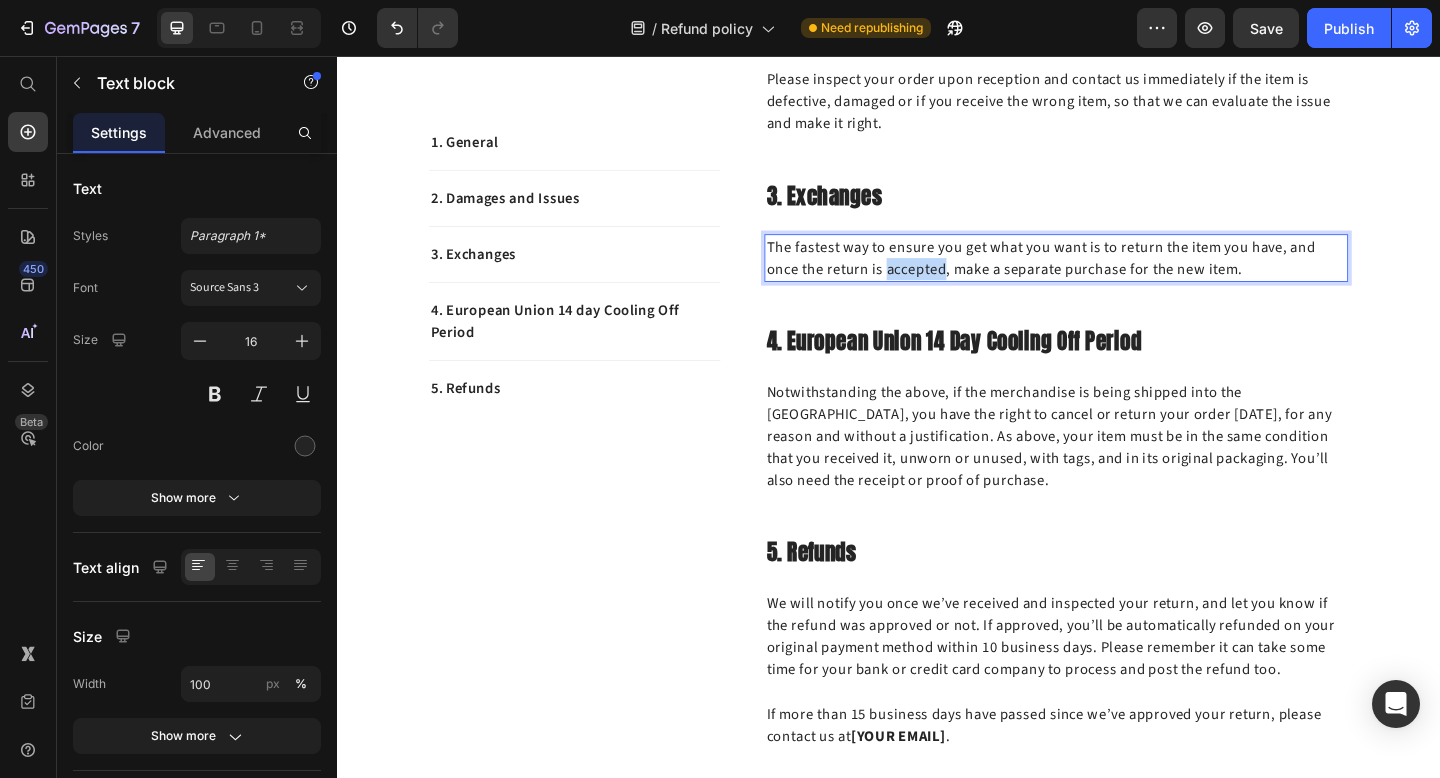 click on "The fastest way to ensure you get what you want is to return the item you have, and once the return is accepted, make a separate purchase for the new item." at bounding box center [1119, 276] 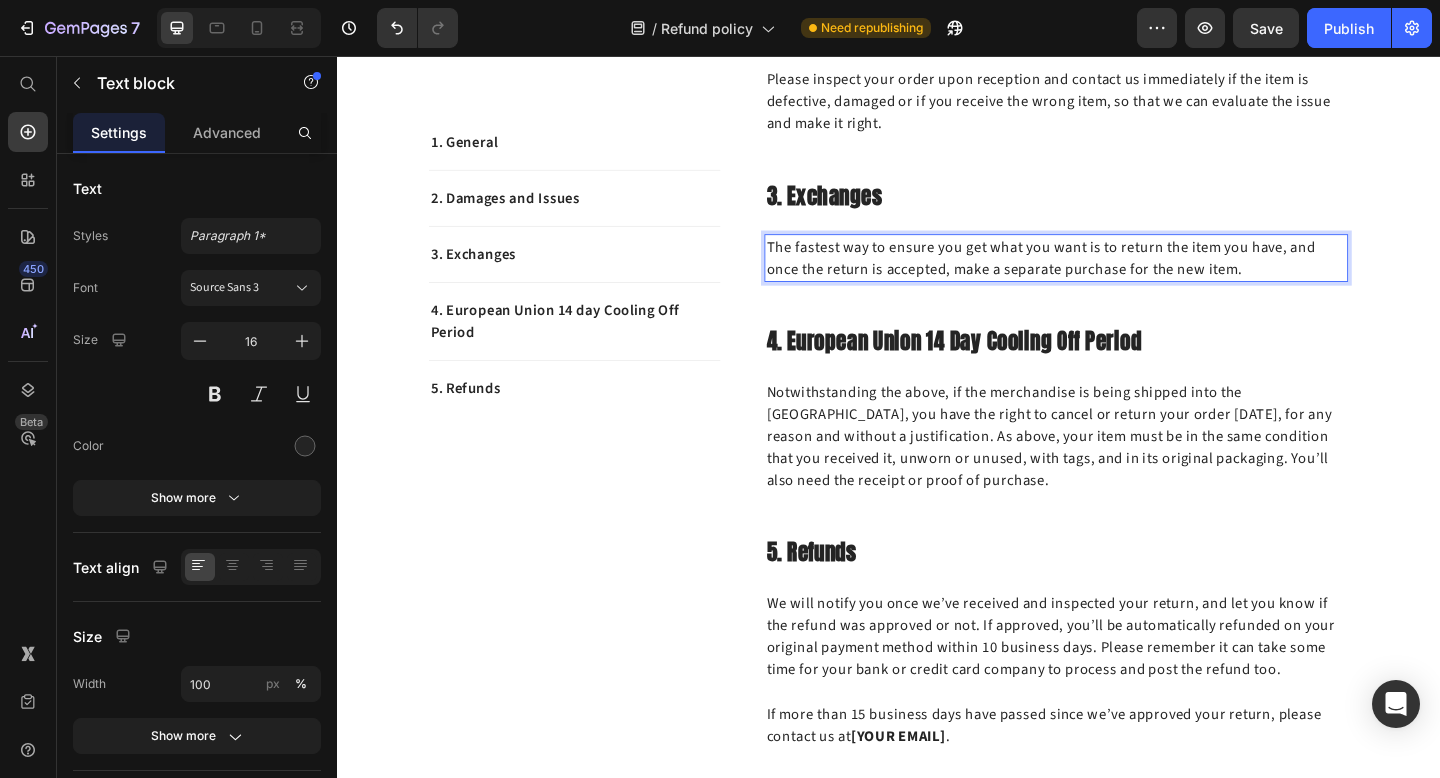 click on "The fastest way to ensure you get what you want is to return the item you have, and once the return is accepted, make a separate purchase for the new item." at bounding box center [1119, 276] 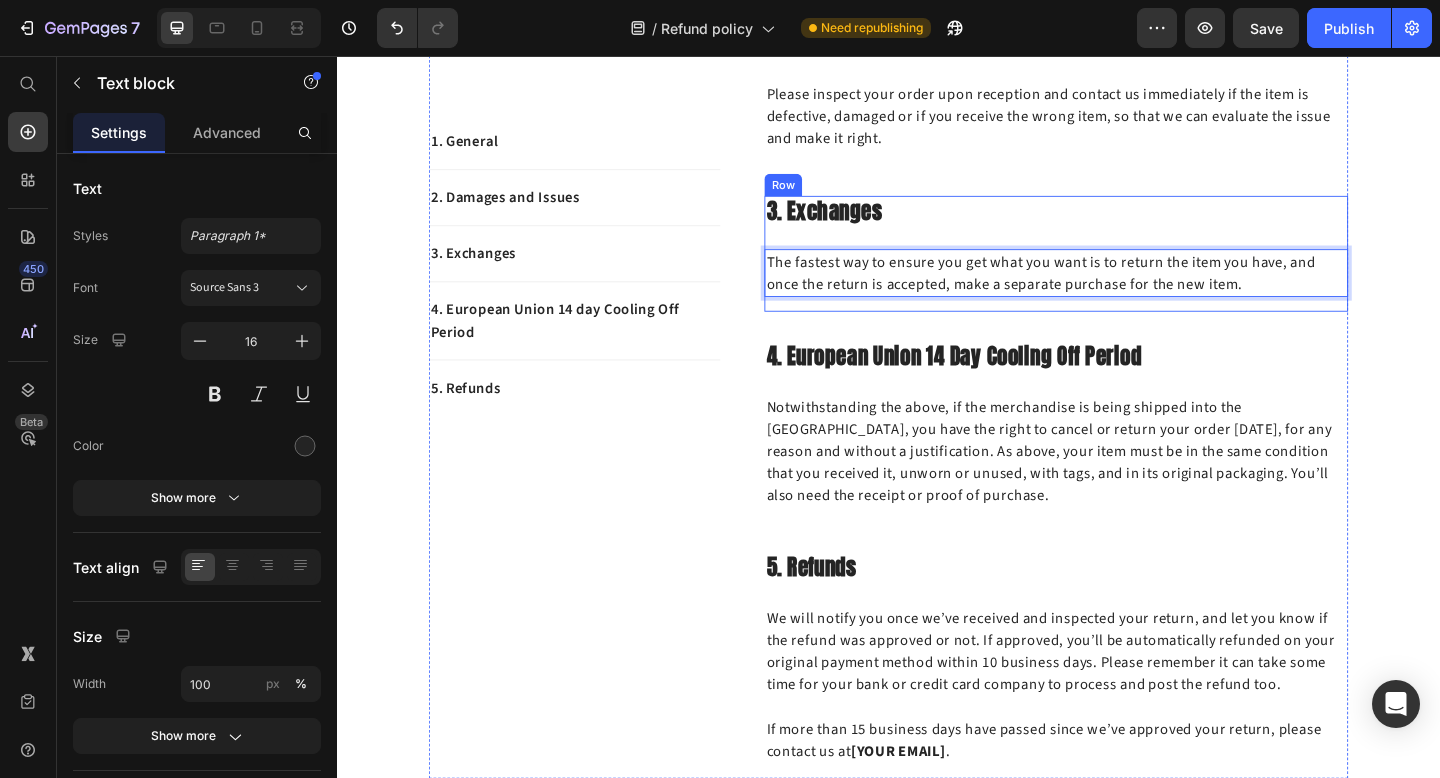 scroll, scrollTop: 923, scrollLeft: 0, axis: vertical 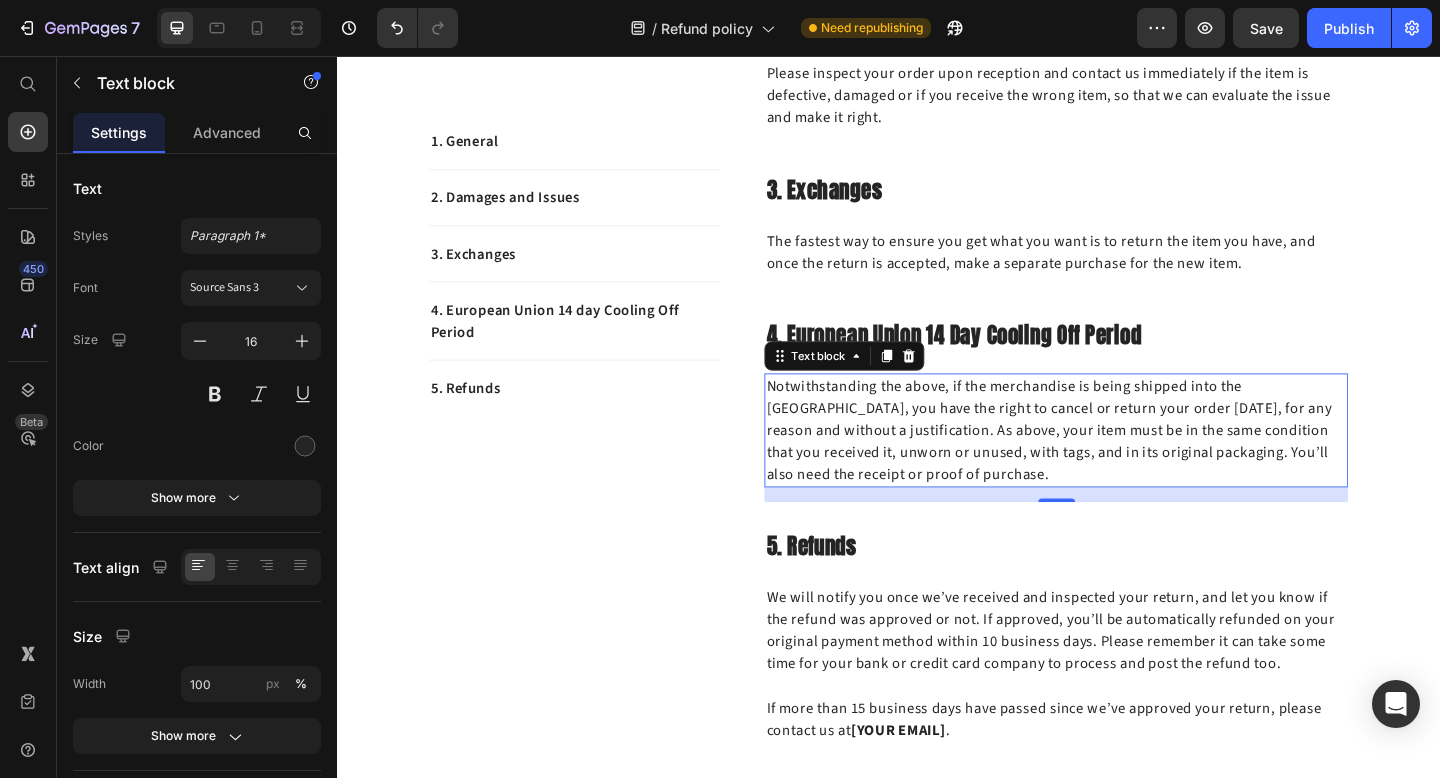 click on "Notwithstanding the above, if the merchandise is being shipped into the European Union, you have the right to cancel or return your order within 14 days, for any reason and without a justification. As above, your item must be in the same condition that you received it, unworn or unused, with tags, and in its original packaging. You’ll also need the receipt or proof of purchase." at bounding box center (1119, 464) 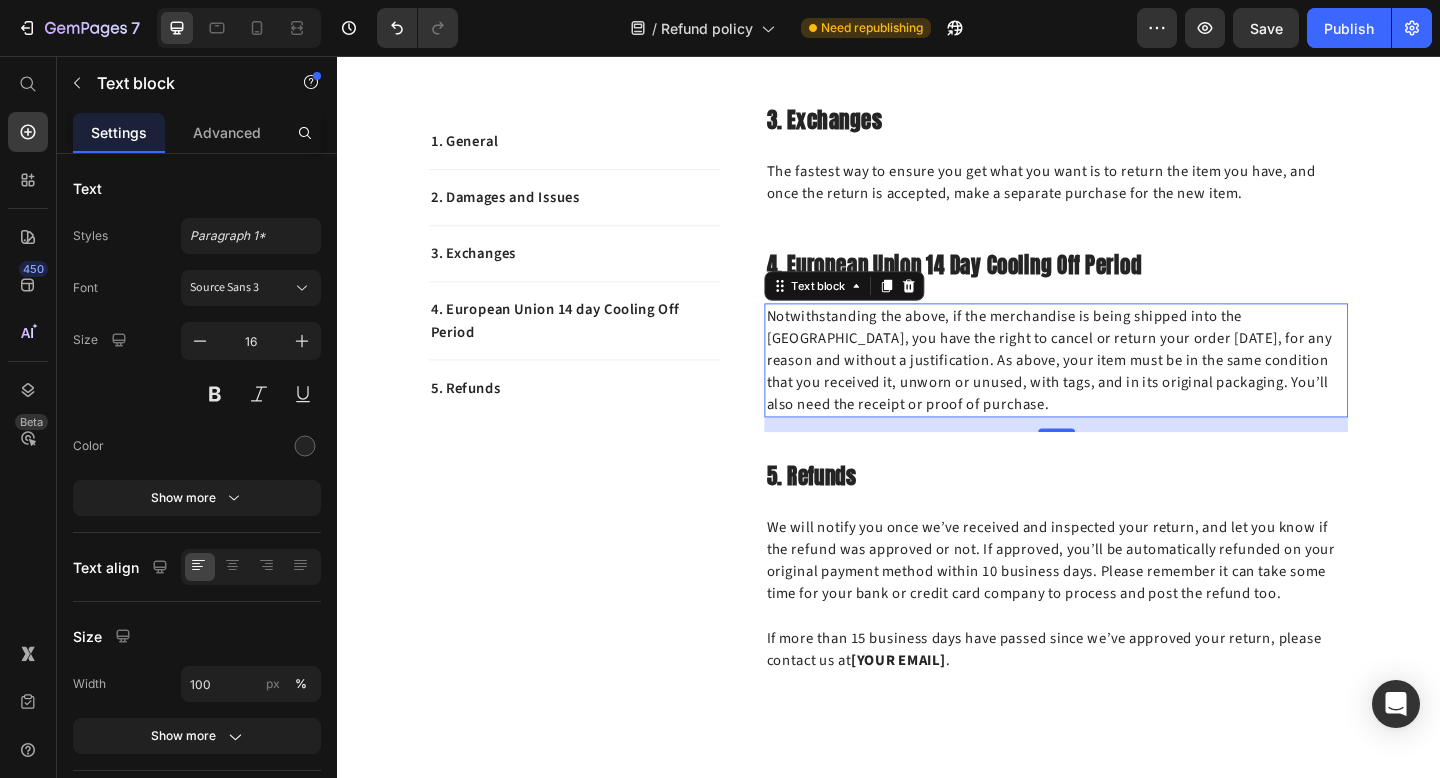 scroll, scrollTop: 990, scrollLeft: 0, axis: vertical 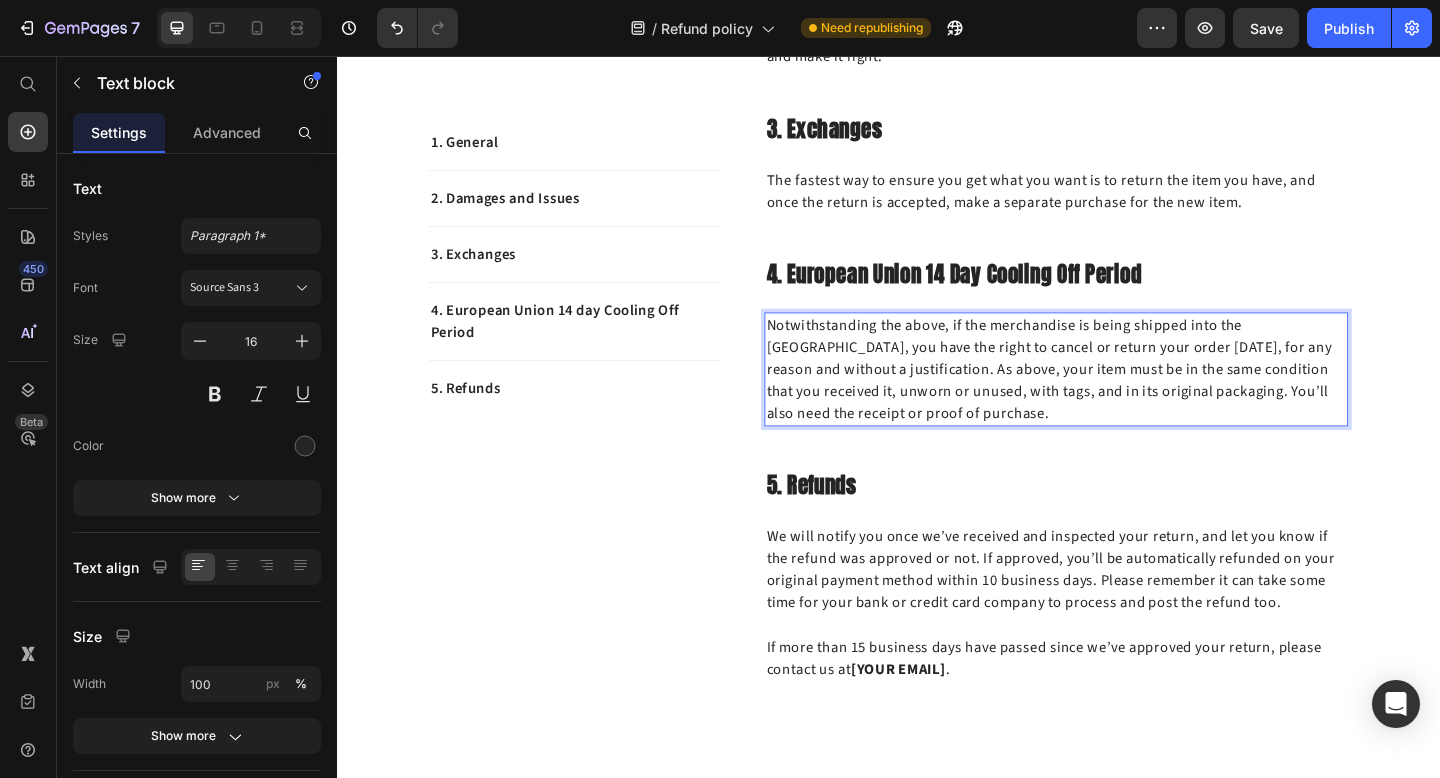 click on "Notwithstanding the above, if the merchandise is being shipped into the European Union, you have the right to cancel or return your order within 14 days, for any reason and without a justification. As above, your item must be in the same condition that you received it, unworn or unused, with tags, and in its original packaging. You’ll also need the receipt or proof of purchase." at bounding box center (1119, 397) 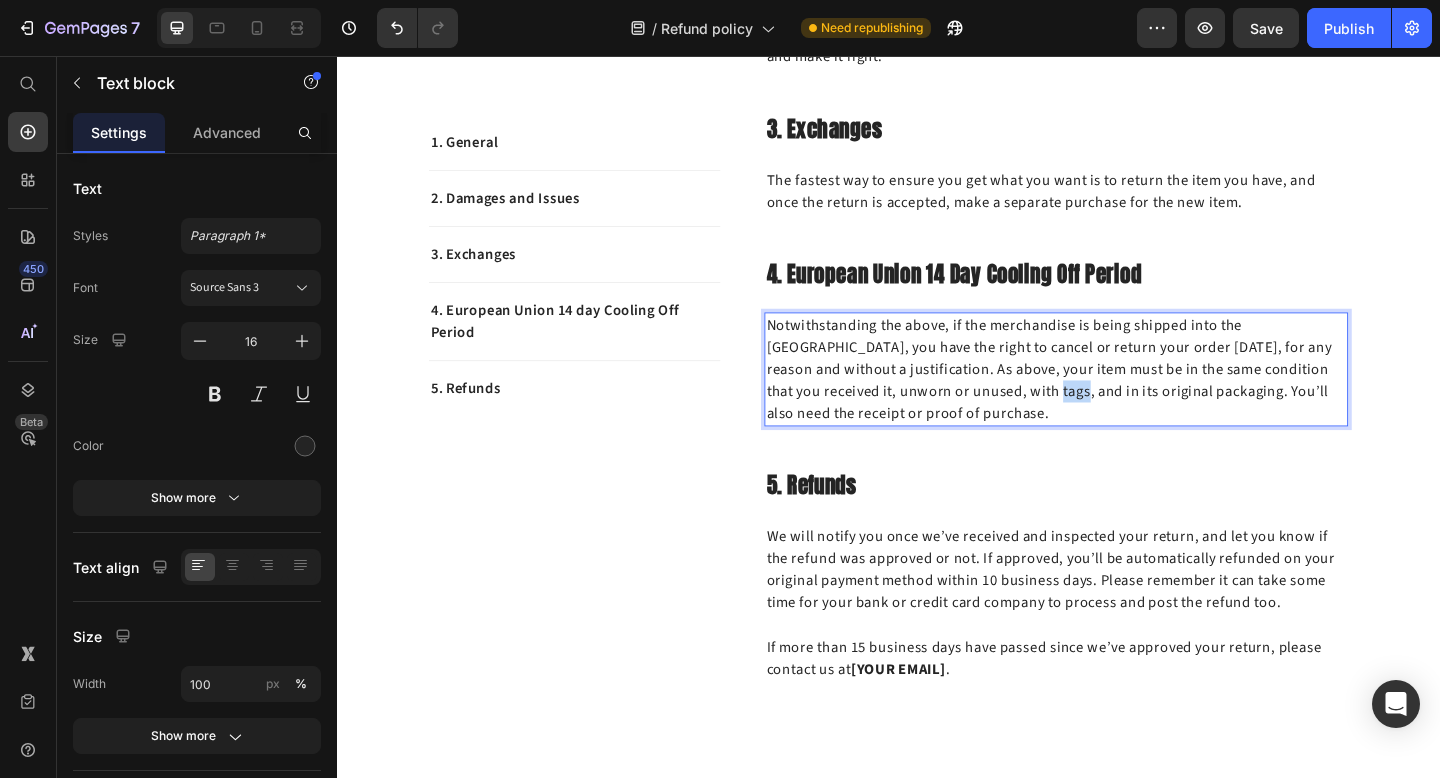 click on "Notwithstanding the above, if the merchandise is being shipped into the European Union, you have the right to cancel or return your order within 14 days, for any reason and without a justification. As above, your item must be in the same condition that you received it, unworn or unused, with tags, and in its original packaging. You’ll also need the receipt or proof of purchase." at bounding box center (1119, 397) 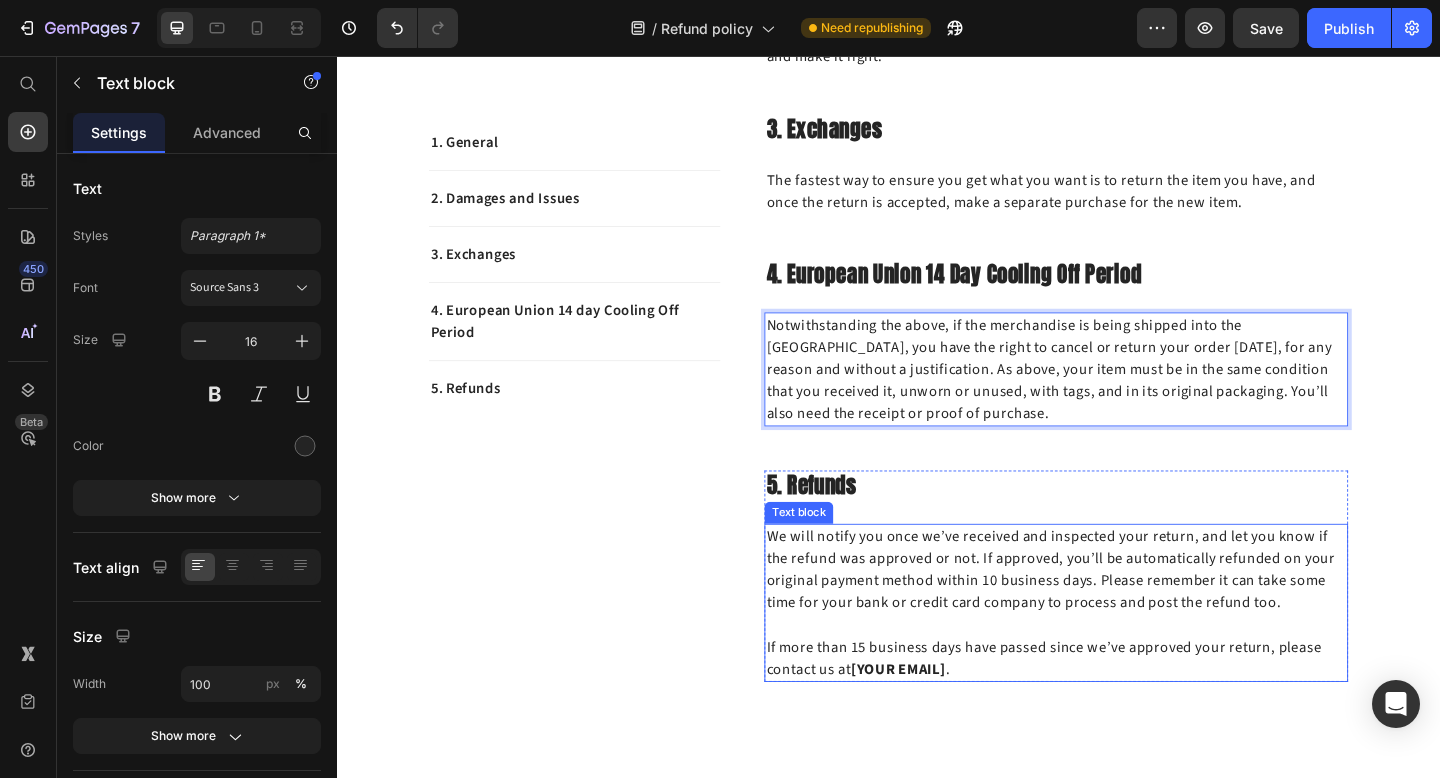 click on "We will notify you once we’ve received and inspected your return, and let you know if the refund was approved or not. If approved, you’ll be automatically refunded on your original payment method within 10 business days. Please remember it can take some time for your bank or credit card company to process and post the refund too." at bounding box center (1119, 615) 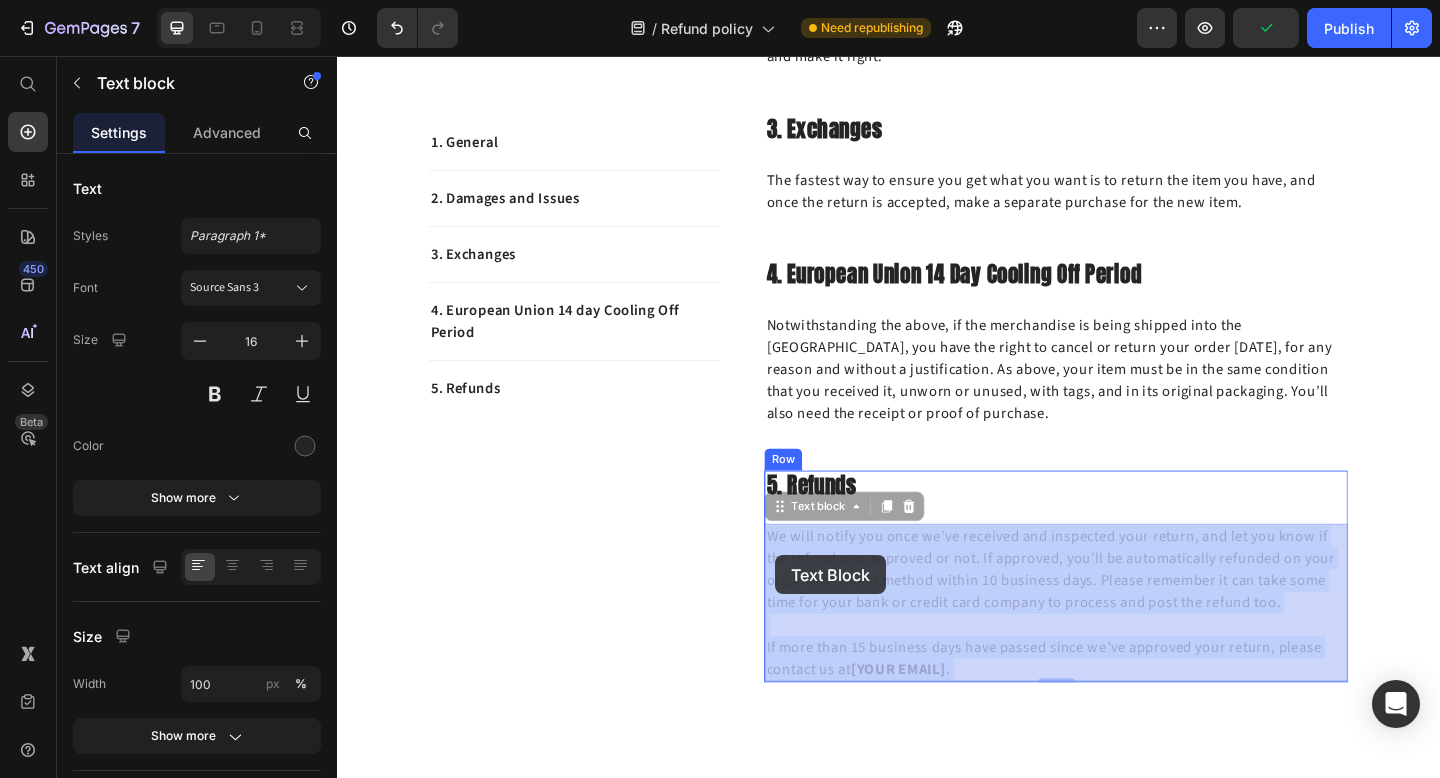 drag, startPoint x: 1009, startPoint y: 721, endPoint x: 814, endPoint y: 599, distance: 230.01956 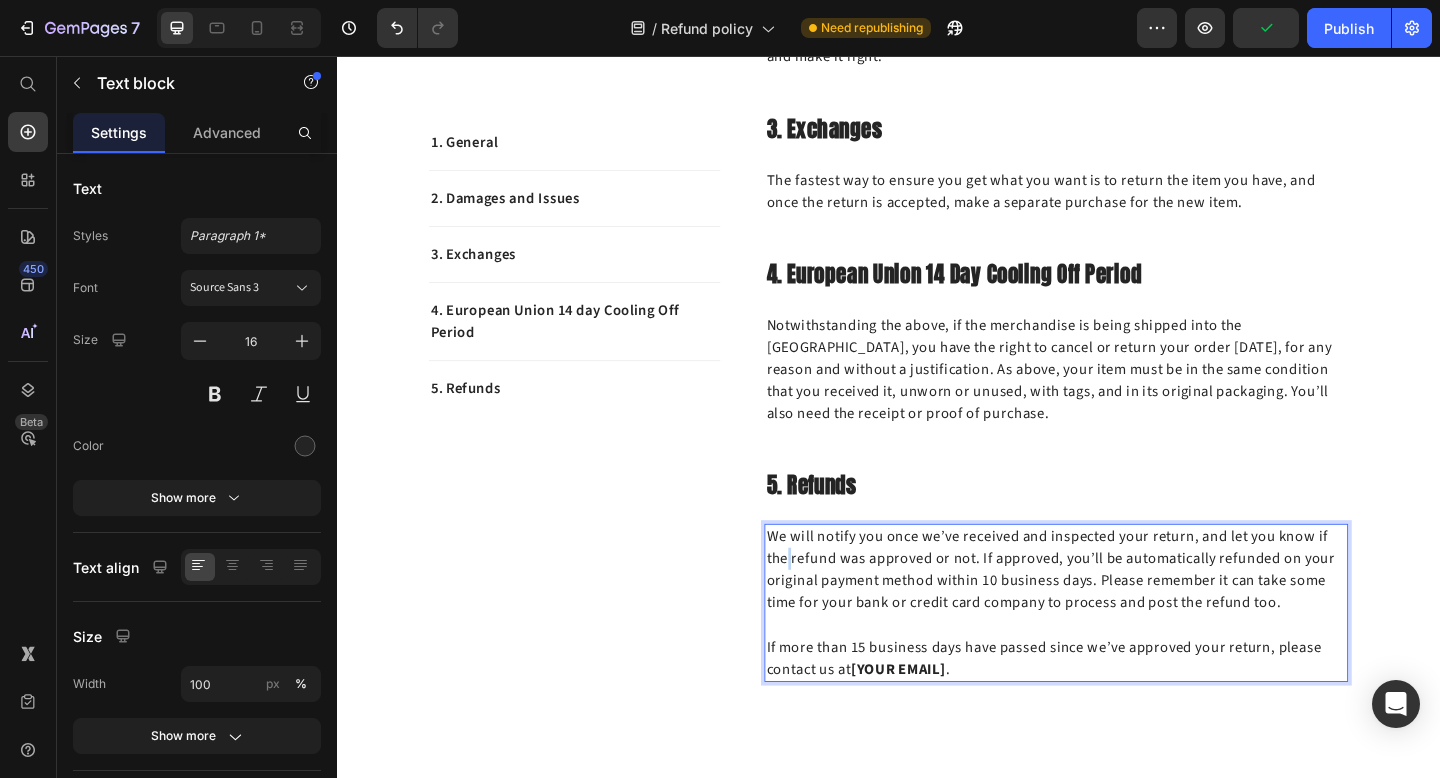 click on "We will notify you once we’ve received and inspected your return, and let you know if the refund was approved or not. If approved, you’ll be automatically refunded on your original payment method within 10 business days. Please remember it can take some time for your bank or credit card company to process and post the refund too." at bounding box center (1119, 615) 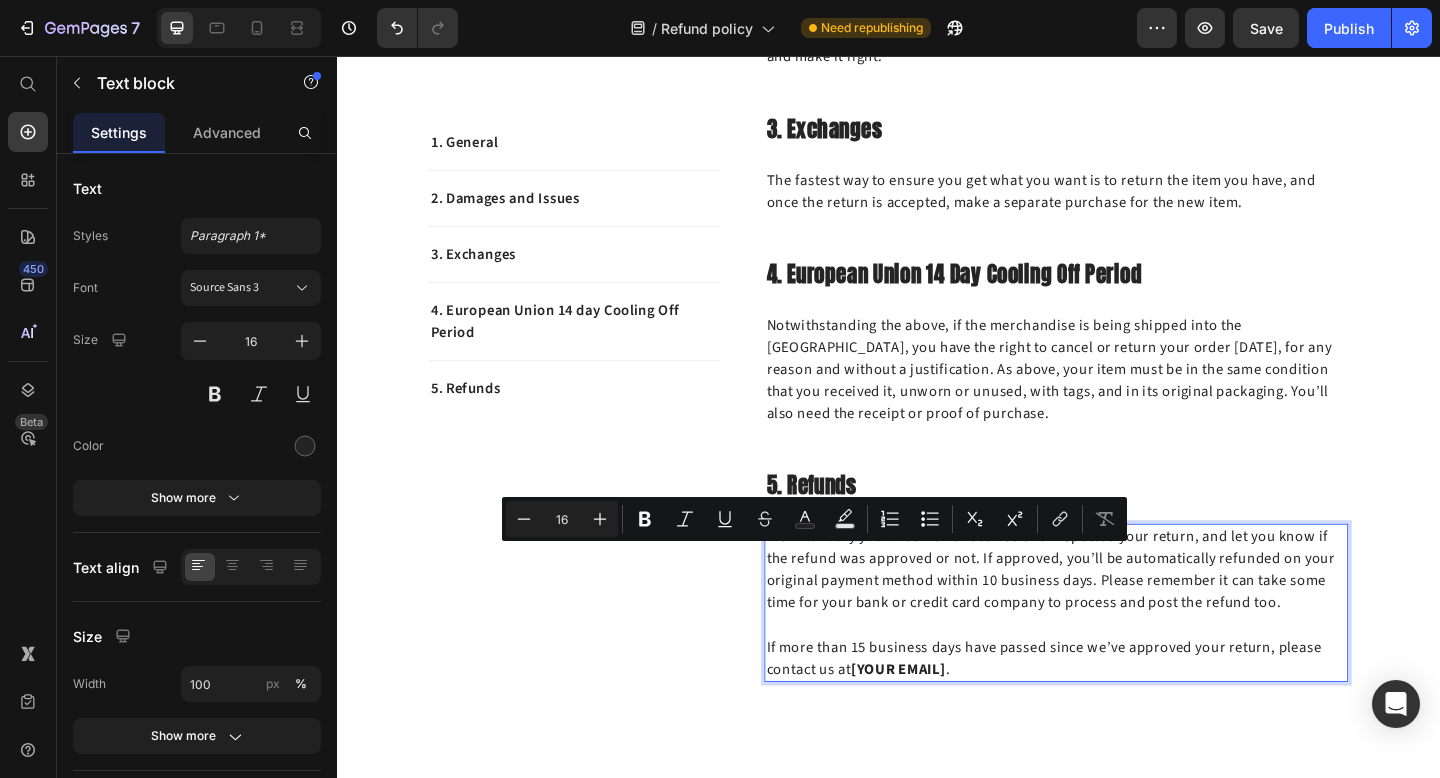 click on "We will notify you once we’ve received and inspected your return, and let you know if the refund was approved or not. If approved, you’ll be automatically refunded on your original payment method within 10 business days. Please remember it can take some time for your bank or credit card company to process and post the refund too." at bounding box center [1119, 615] 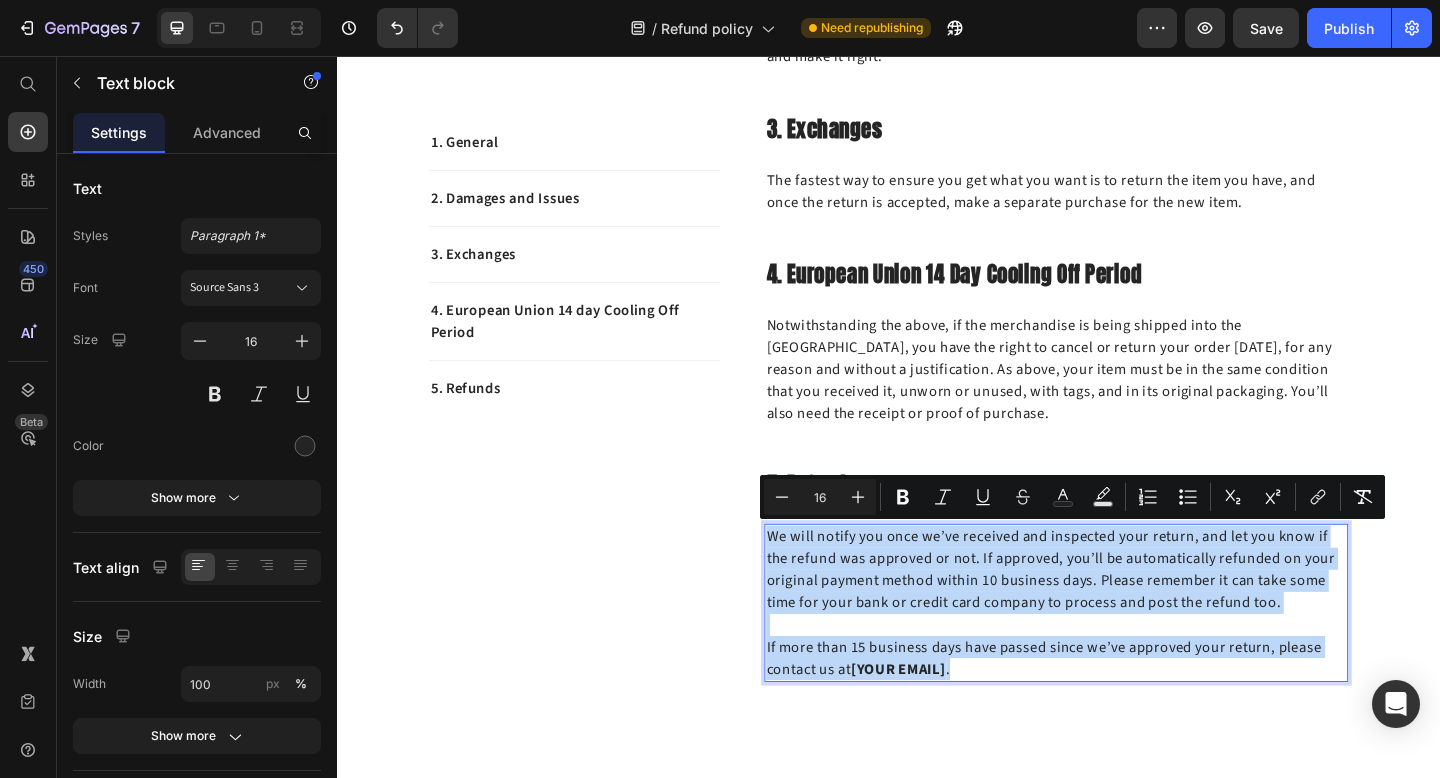 drag, startPoint x: 806, startPoint y: 578, endPoint x: 1011, endPoint y: 724, distance: 251.67638 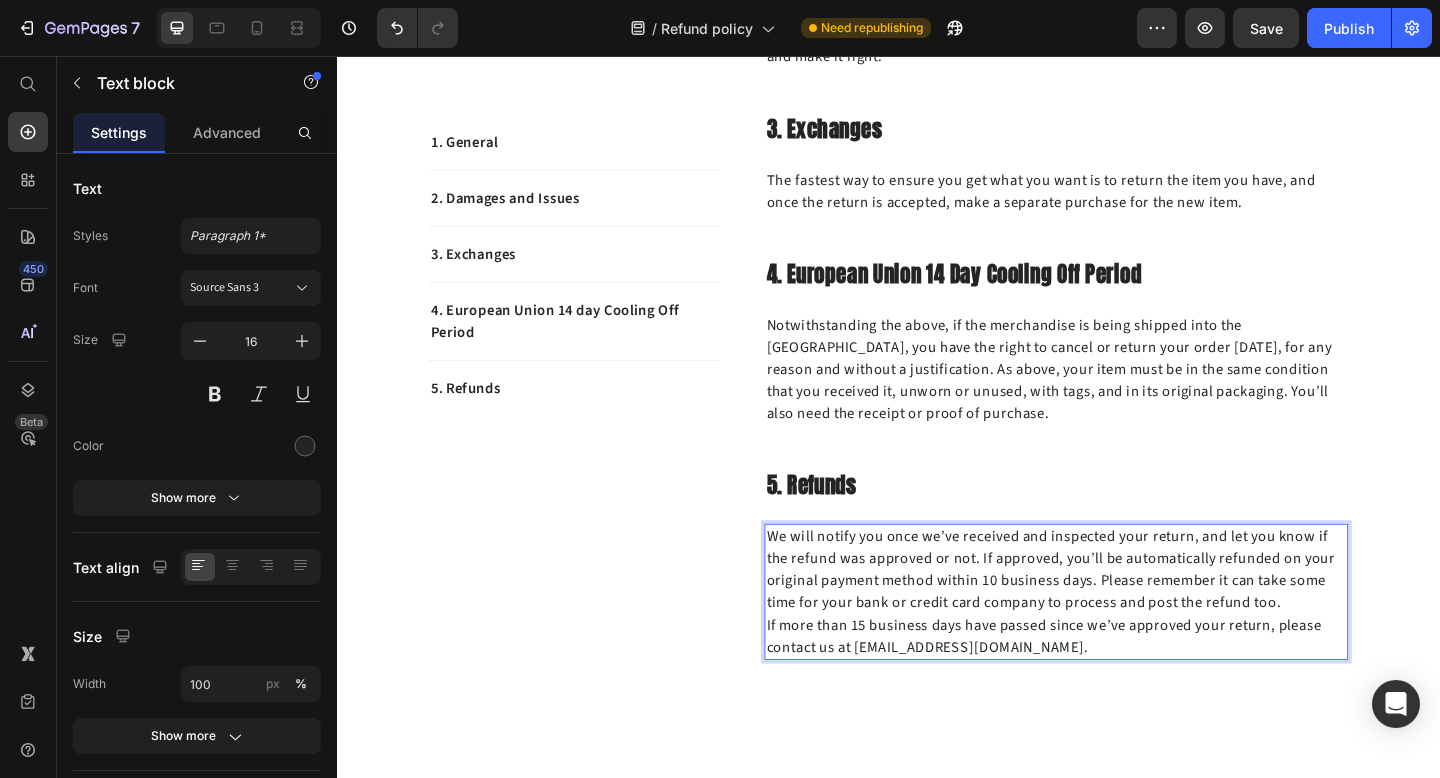 click on "We will notify you once we’ve received and inspected your return, and let you know if the refund was approved or not. If approved, you’ll be automatically refunded on your original payment method within 10 business days. Please remember it can take some time for your bank or credit card company to process and post the refund too. If more than 15 business days have passed since we’ve approved your return, please contact us at hello@teacle.ie." at bounding box center [1119, 639] 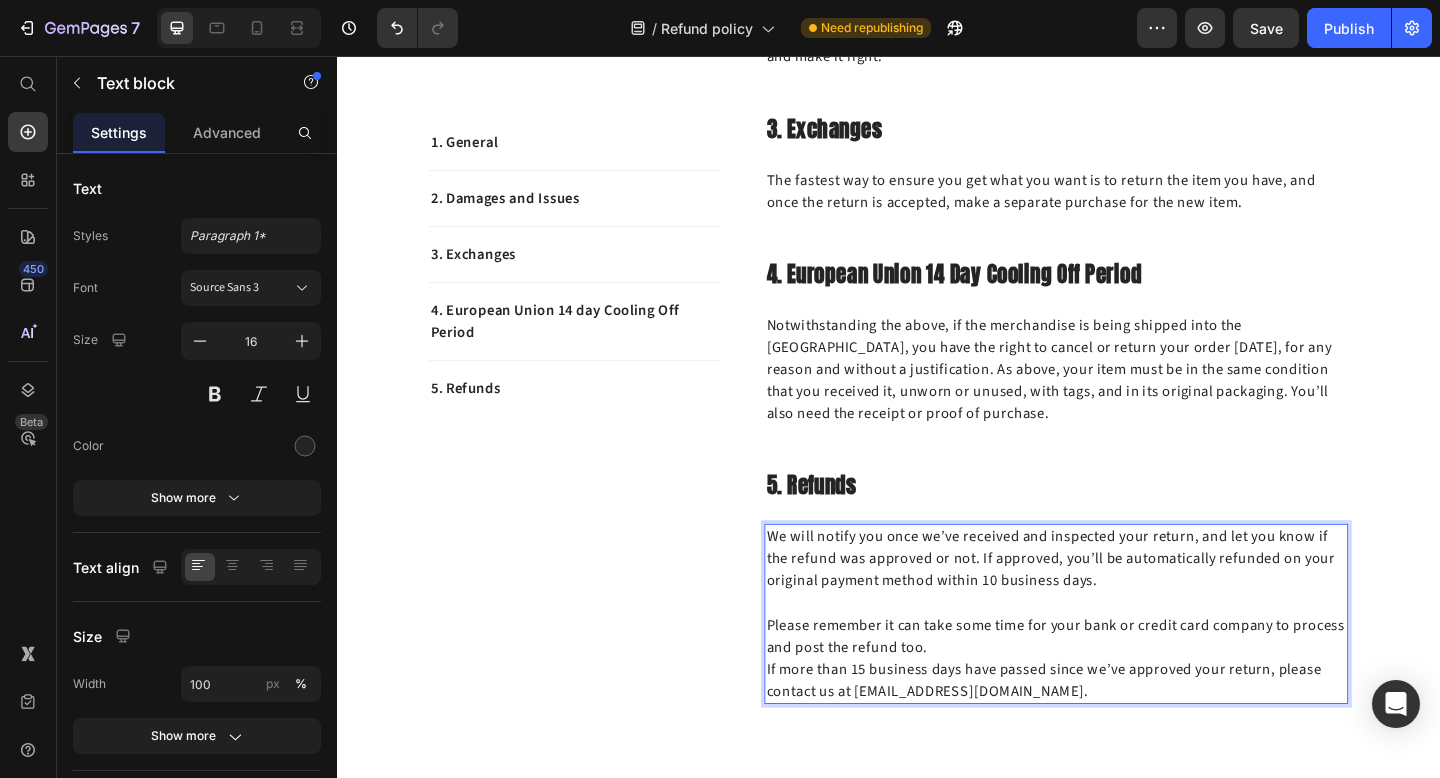 click on "Please remember it can take some time for your bank or credit card company to process and post the refund too. If more than 15 business days have passed since we’ve approved your return, please contact us at hello@teacle.ie." at bounding box center [1119, 711] 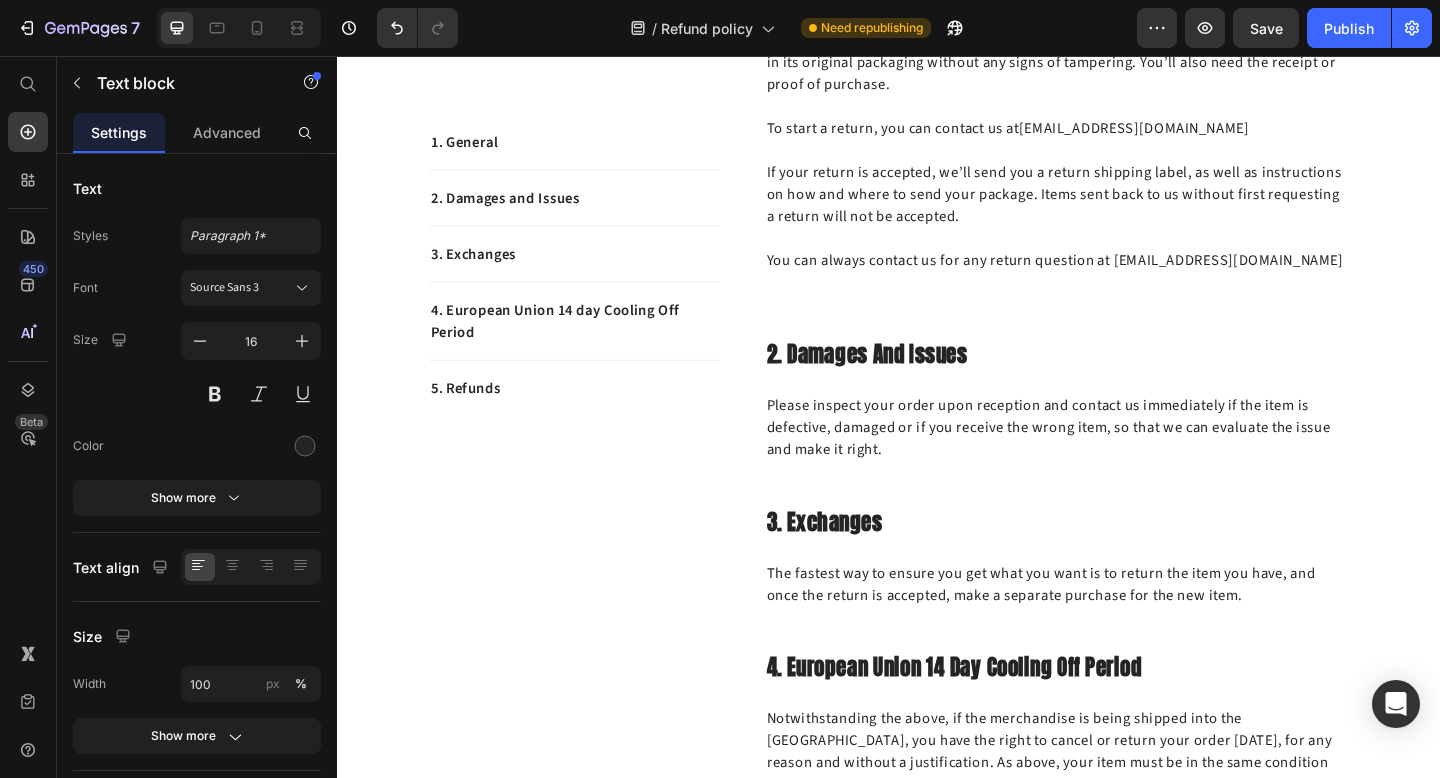 scroll, scrollTop: 505, scrollLeft: 0, axis: vertical 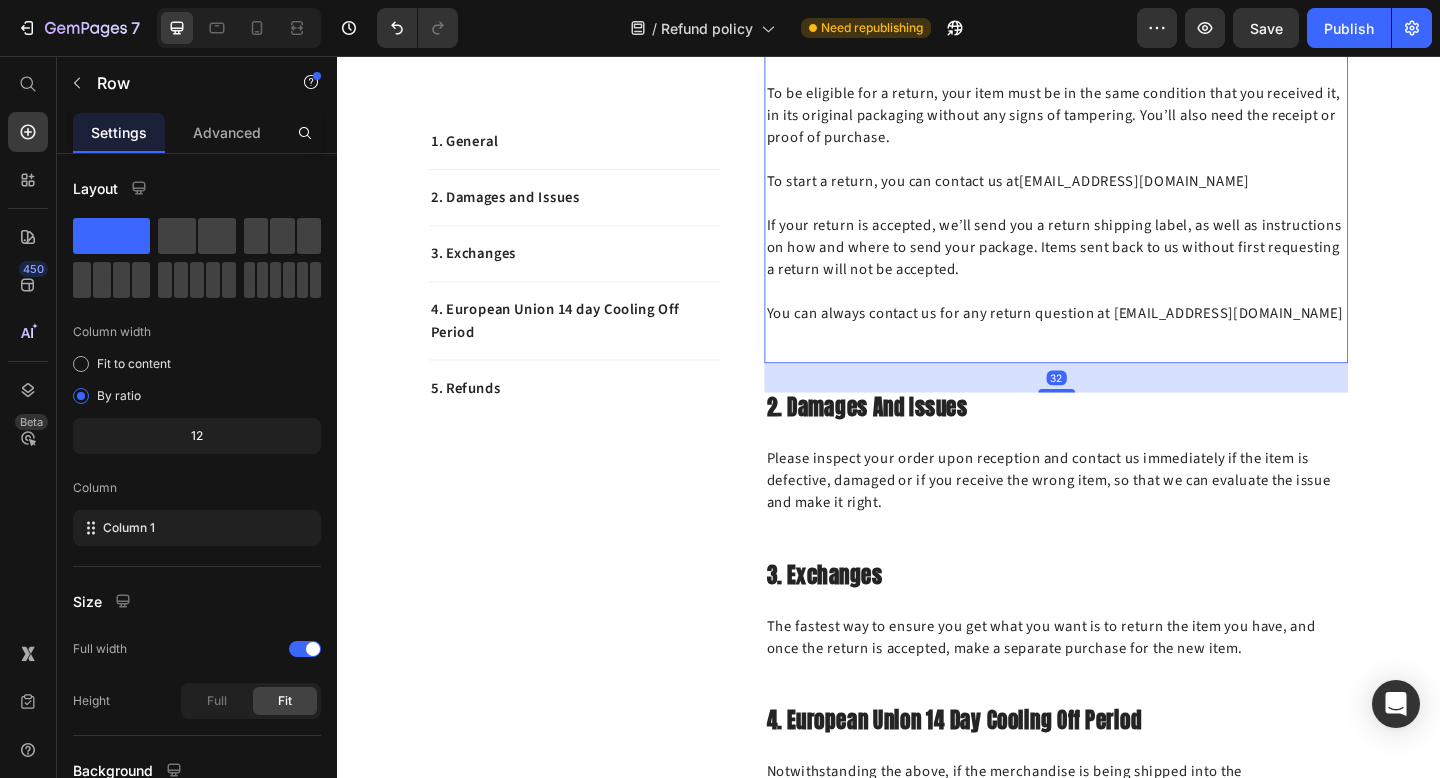 click on "1. General Heading We have a 14-day return policy, which means you have 14 days after receiving your item to request a return. To be eligible for a return, your item must be in the same condition that you received it, in its original packaging without any signs of tampering. You’ll also need the receipt or proof of purchase. To start a return, you can contact us at  hello@teacle.ie If your return is accepted, we’ll send you a return shipping label, as well as instructions on how and where to send your package. Items sent back to us without first requesting a return will not be accepted. You can always contact us for any return question at hello@teacle.ie Text block" at bounding box center [1119, 171] 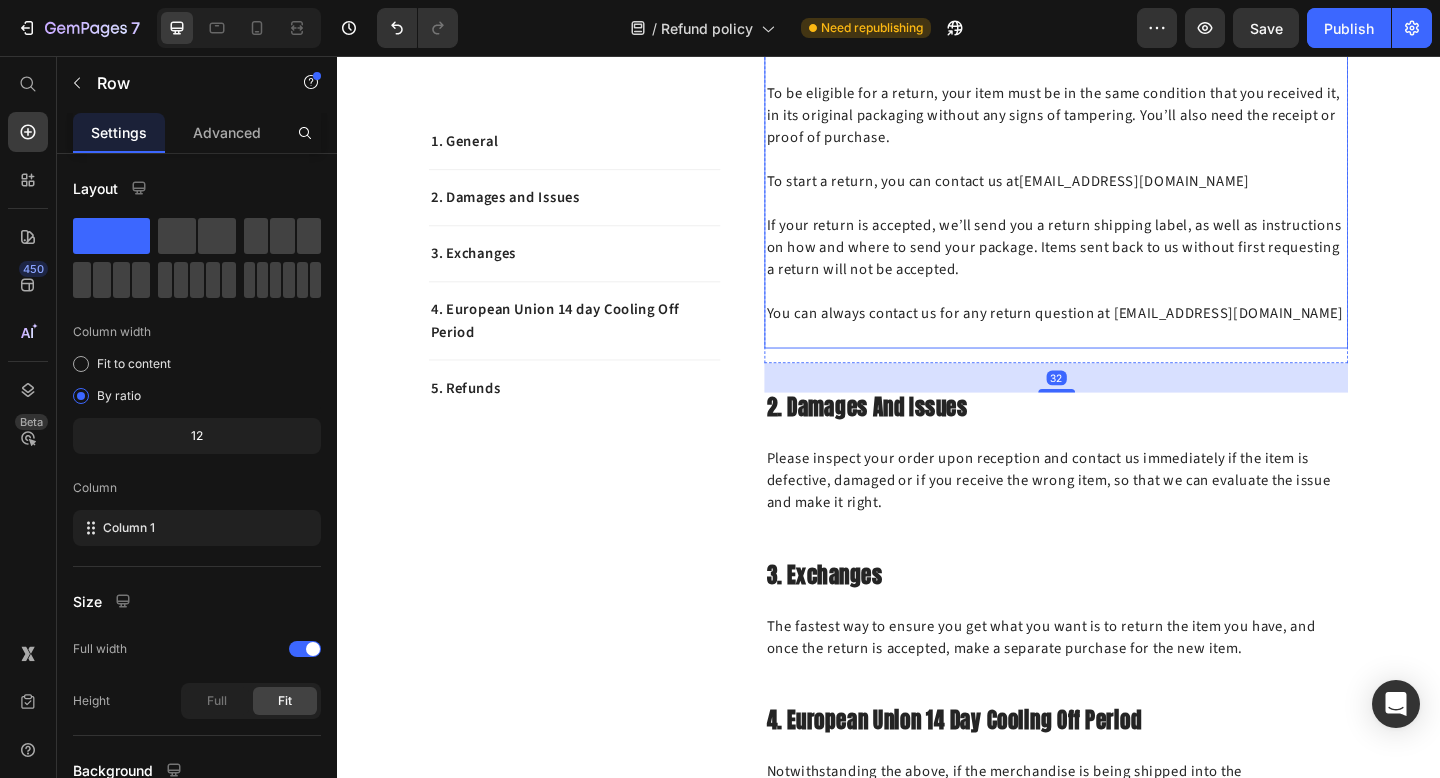 click on "You can always contact us for any return question at hello@teacle.ie" at bounding box center (1119, 348) 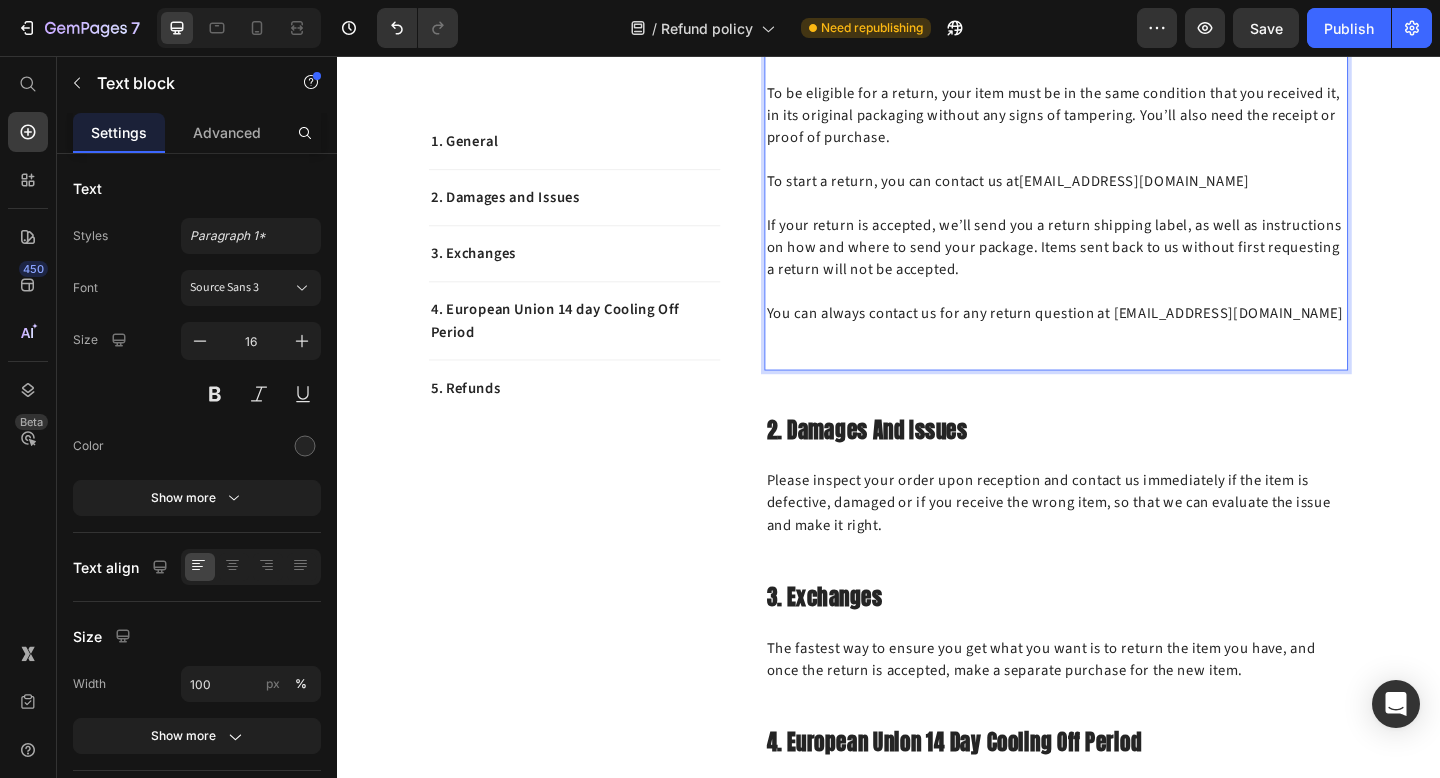 click on "You can always contact us for any return question at hello@teacle.ie ⁠⁠⁠⁠⁠⁠⁠" at bounding box center (1119, 360) 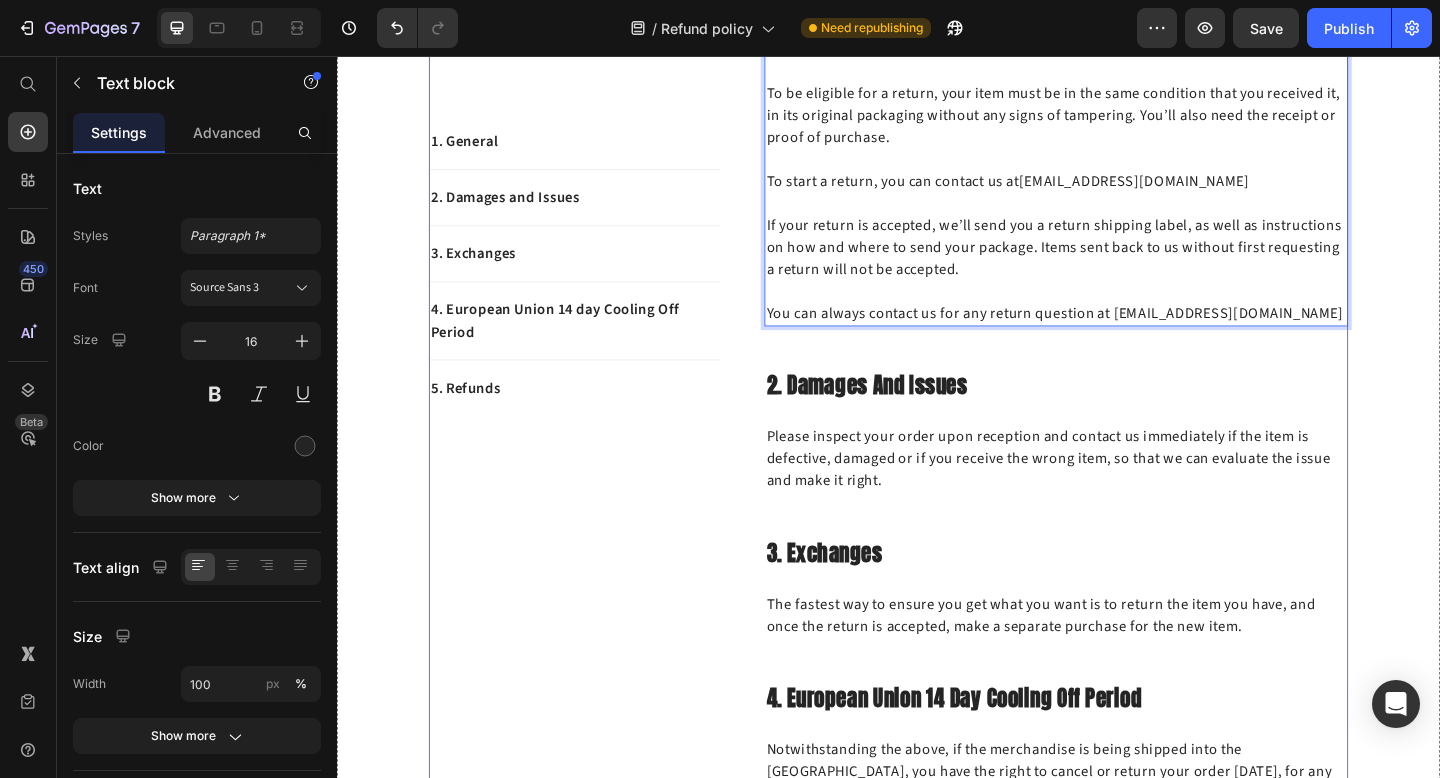 click on "1. General Heading We have a 14-day return policy, which means you have 14 days after receiving your item to request a return. To be eligible for a return, your item must be in the same condition that you received it, in its original packaging without any signs of tampering. You’ll also need the receipt or proof of purchase. To start a return, you can contact us at  hello@teacle.ie If your return is accepted, we’ll send you a return shipping label, as well as instructions on how and where to send your package. Items sent back to us without first requesting a return will not be accepted. You can always contact us for any return question at hello@teacle.ie Text block   16 Row 2. Damages And Issues Heading Please inspect your order upon reception and contact us immediately if the item is defective, damaged or if you receive the wrong item, so that we can evaluate the issue and make it right. Text block Row 3. Exchanges Heading Text block Row 4. European Union 14 day cooling off period Heading Text block Row" at bounding box center [1119, 607] 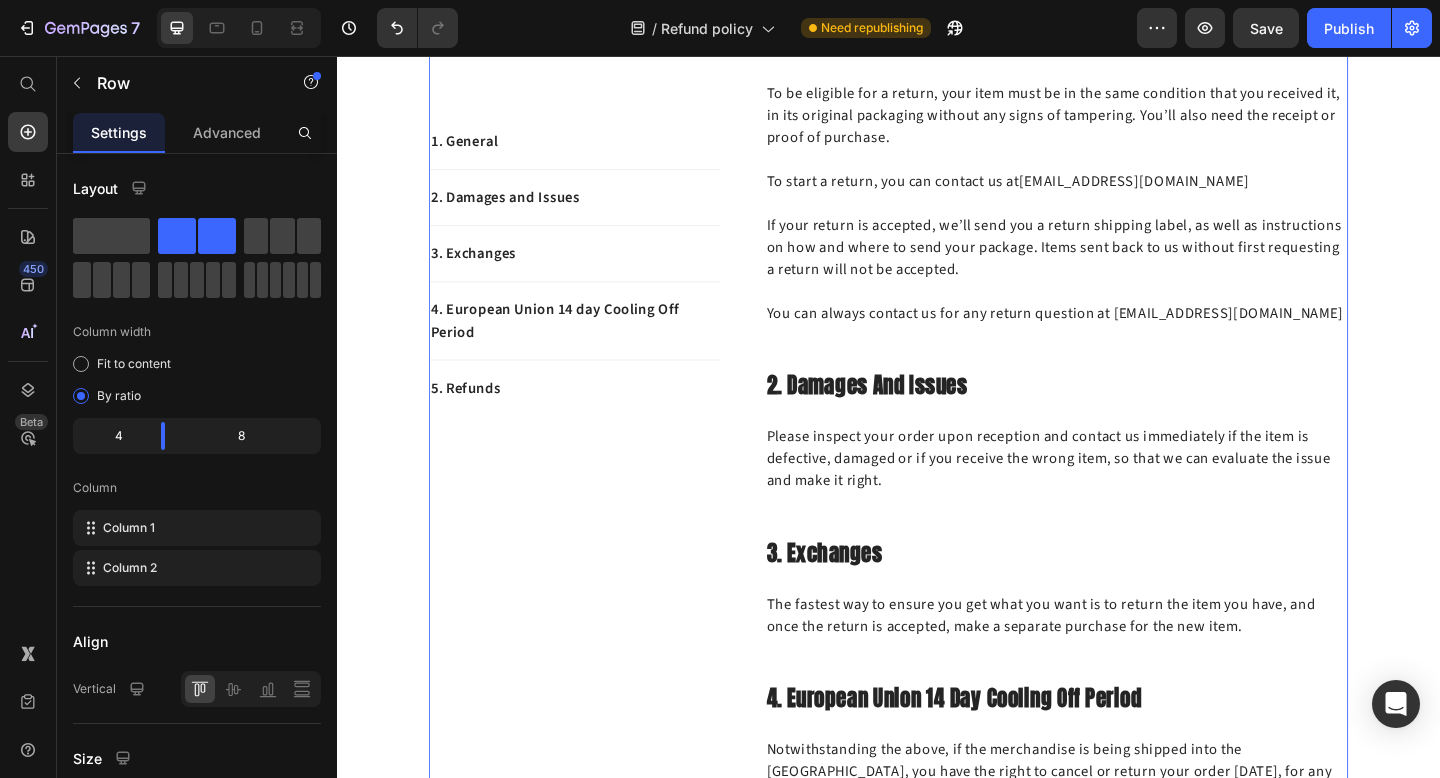 click on "1. General Heading We have a 14-day return policy, which means you have 14 days after receiving your item to request a return. To be eligible for a return, your item must be in the same condition that you received it, in its original packaging without any signs of tampering. You’ll also need the receipt or proof of purchase. To start a return, you can contact us at  hello@teacle.ie If your return is accepted, we’ll send you a return shipping label, as well as instructions on how and where to send your package. Items sent back to us without first requesting a return will not be accepted. You can always contact us for any return question at hello@teacle.ie Text block Row 2. Damages And Issues Heading Please inspect your order upon reception and contact us immediately if the item is defective, damaged or if you receive the wrong item, so that we can evaluate the issue and make it right. Text block Row 3. Exchanges Heading Text block Row 4. European Union 14 day cooling off period Heading Text block Row Row" at bounding box center [1119, 607] 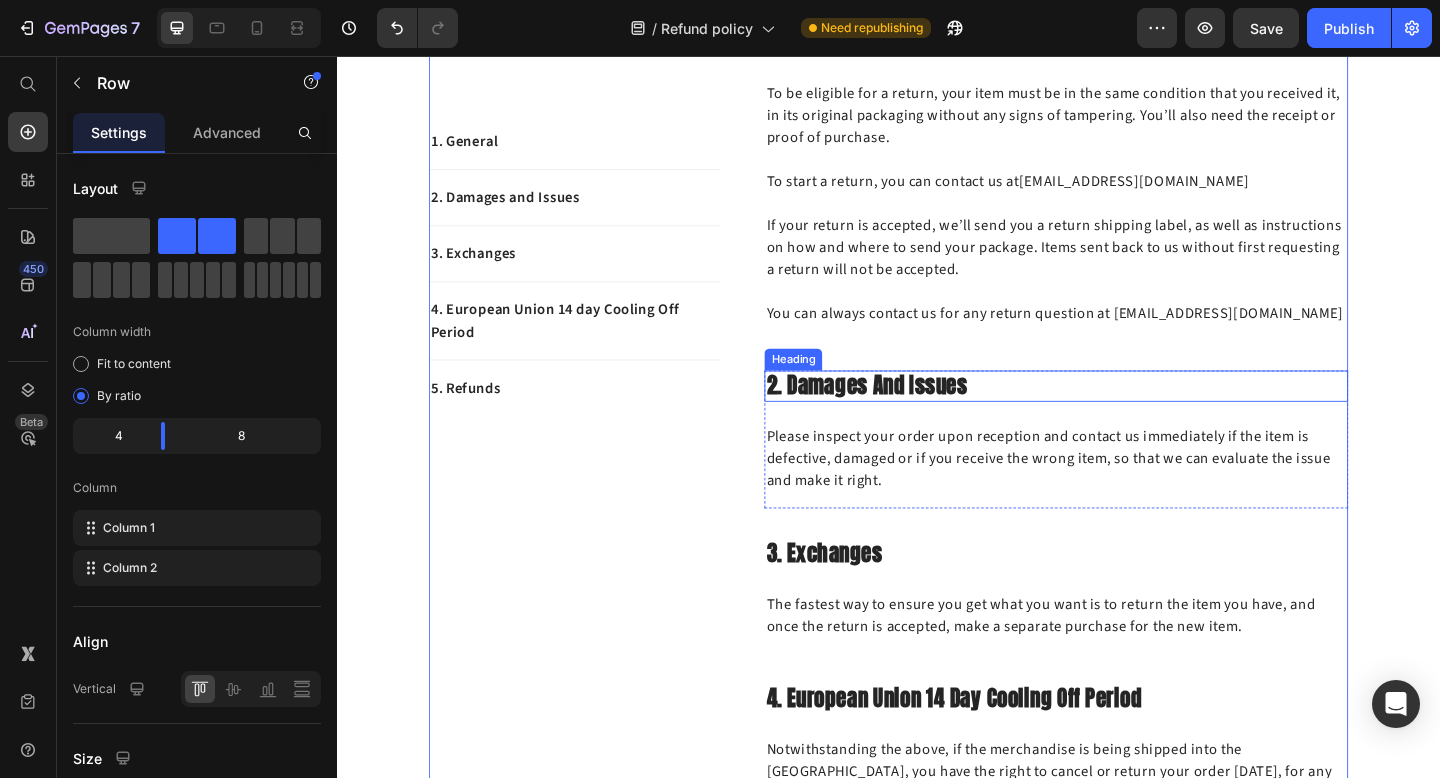 click on "2. Damages And Issues" at bounding box center (1119, 415) 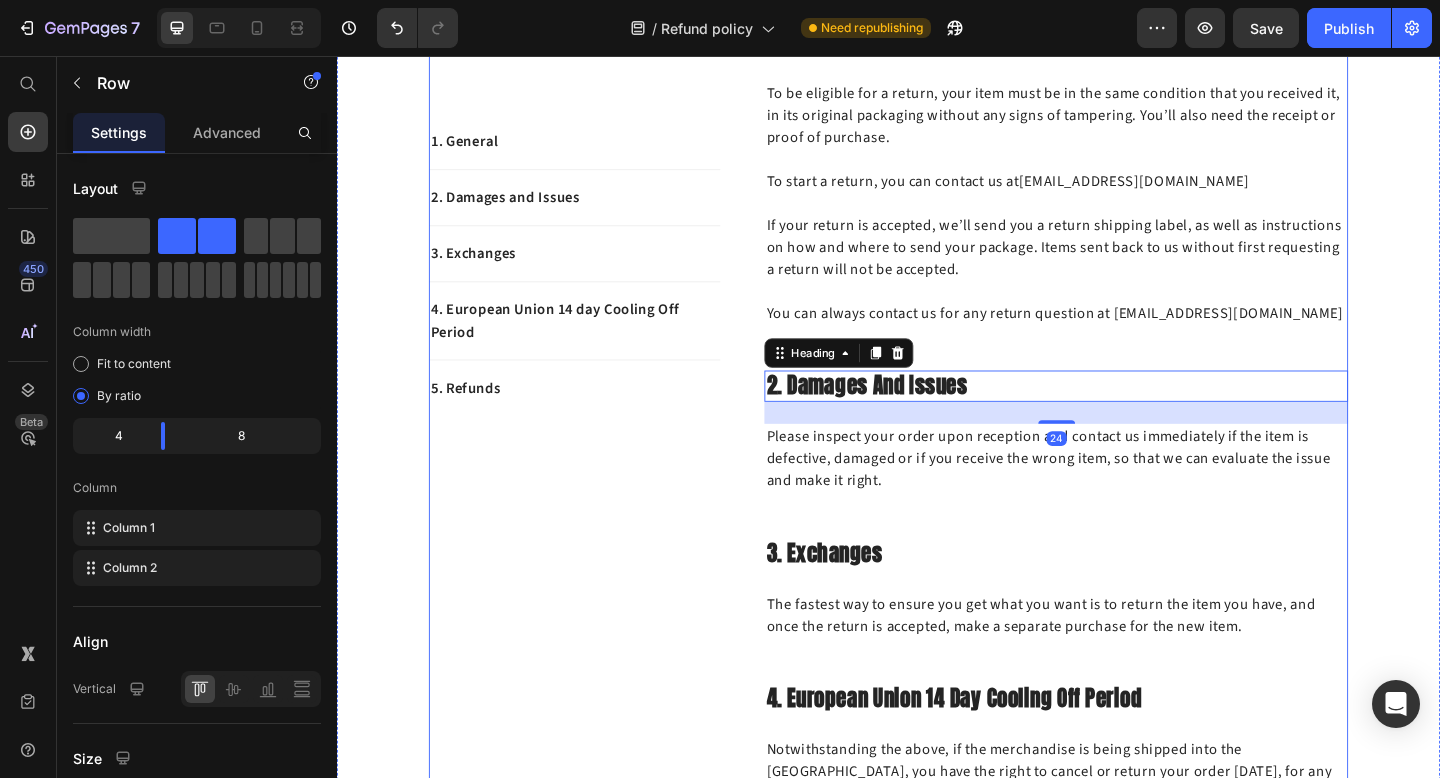 click on "1. General Heading We have a 14-day return policy, which means you have 14 days after receiving your item to request a return. To be eligible for a return, your item must be in the same condition that you received it, in its original packaging without any signs of tampering. You’ll also need the receipt or proof of purchase. To start a return, you can contact us at  hello@teacle.ie If your return is accepted, we’ll send you a return shipping label, as well as instructions on how and where to send your package. Items sent back to us without first requesting a return will not be accepted. You can always contact us for any return question at hello@teacle.ie Text block Row 2. Damages And Issues Heading   24 Please inspect your order upon reception and contact us immediately if the item is defective, damaged or if you receive the wrong item, so that we can evaluate the issue and make it right. Text block Row 3. Exchanges Heading Text block Row 4. European Union 14 day cooling off period Heading Text block Row" at bounding box center [1119, 607] 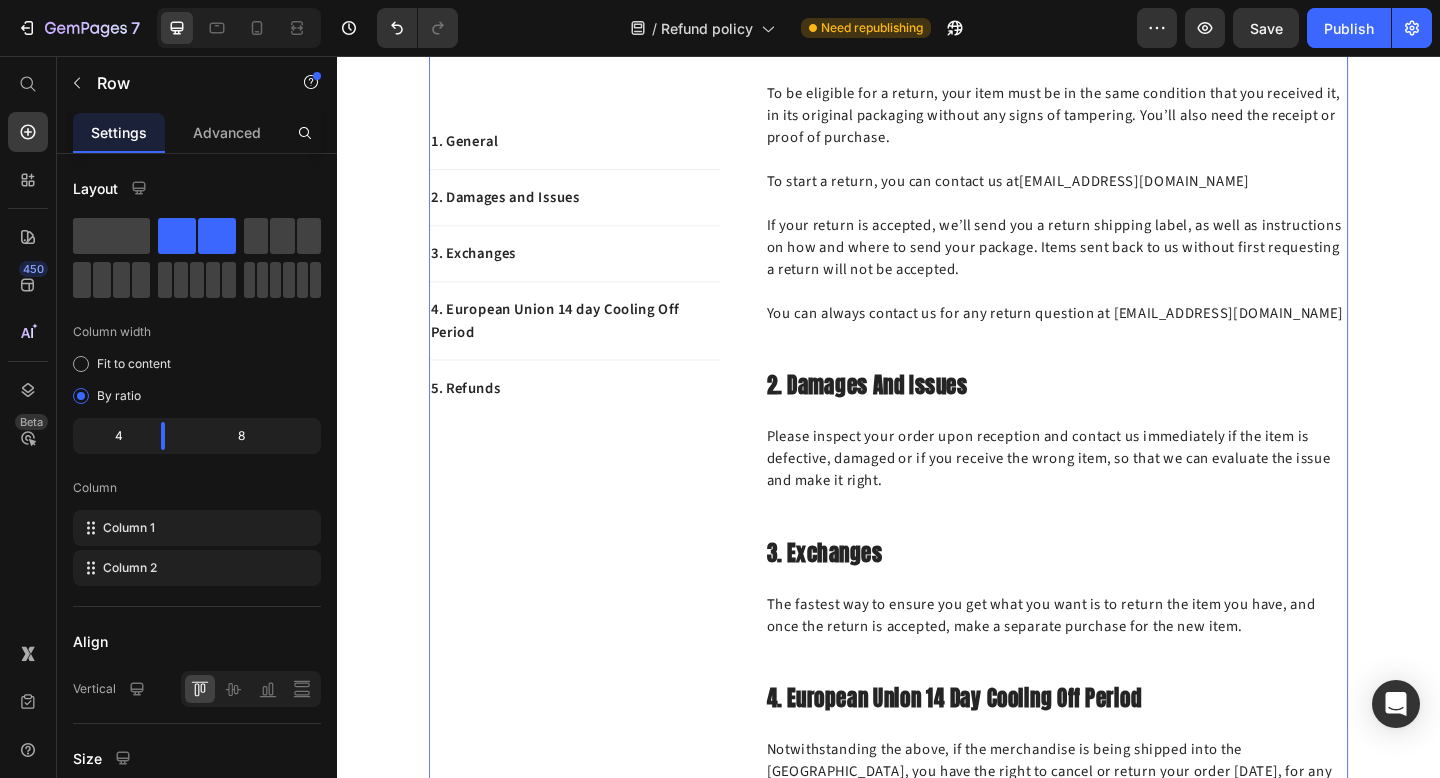 click on "1. General Heading We have a 14-day return policy, which means you have 14 days after receiving your item to request a return. To be eligible for a return, your item must be in the same condition that you received it, in its original packaging without any signs of tampering. You’ll also need the receipt or proof of purchase. To start a return, you can contact us at  hello@teacle.ie If your return is accepted, we’ll send you a return shipping label, as well as instructions on how and where to send your package. Items sent back to us without first requesting a return will not be accepted. You can always contact us for any return question at hello@teacle.ie Text block Row 2. Damages And Issues Heading Please inspect your order upon reception and contact us immediately if the item is defective, damaged or if you receive the wrong item, so that we can evaluate the issue and make it right. Text block Row 3. Exchanges Heading Text block Row 4. European Union 14 day cooling off period Heading Text block Row Row" at bounding box center (1119, 607) 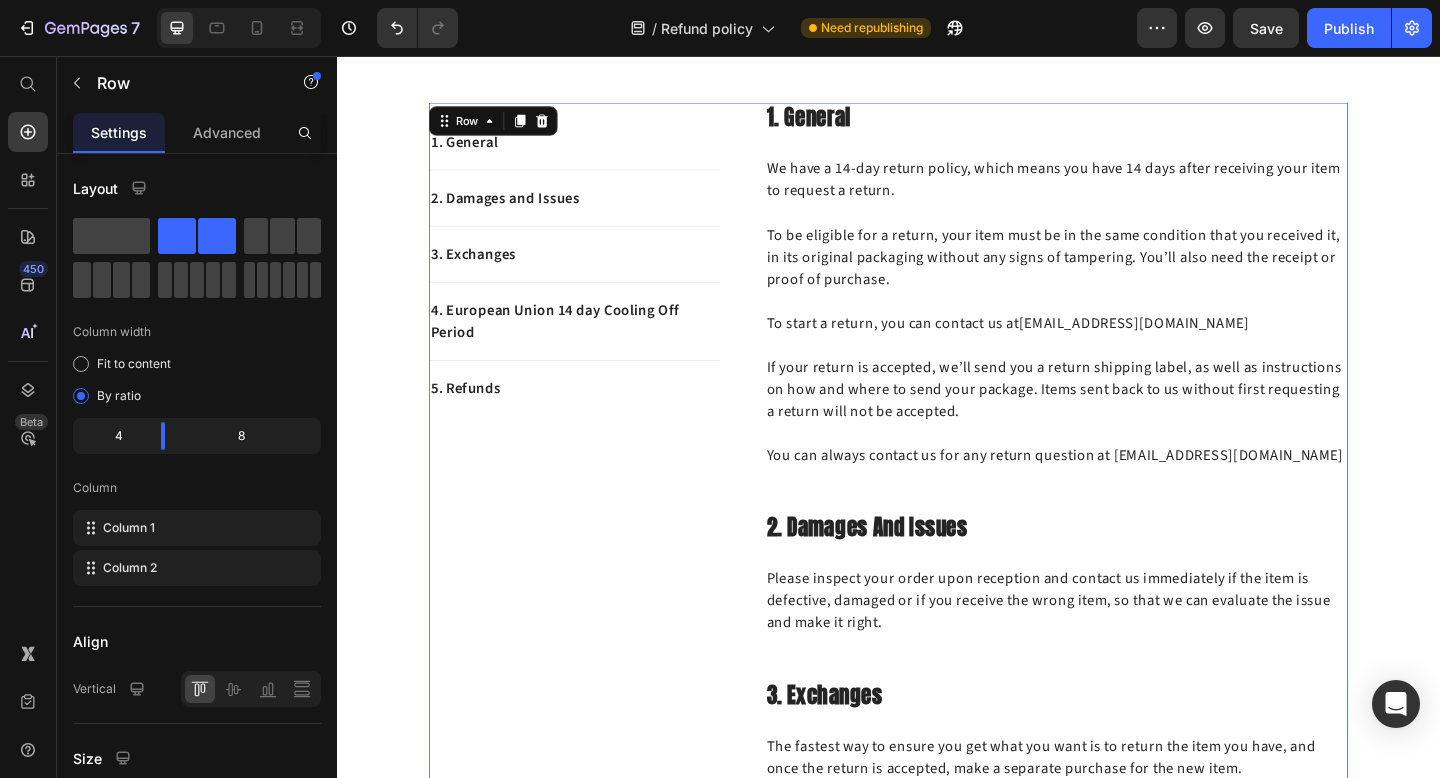 scroll, scrollTop: 351, scrollLeft: 0, axis: vertical 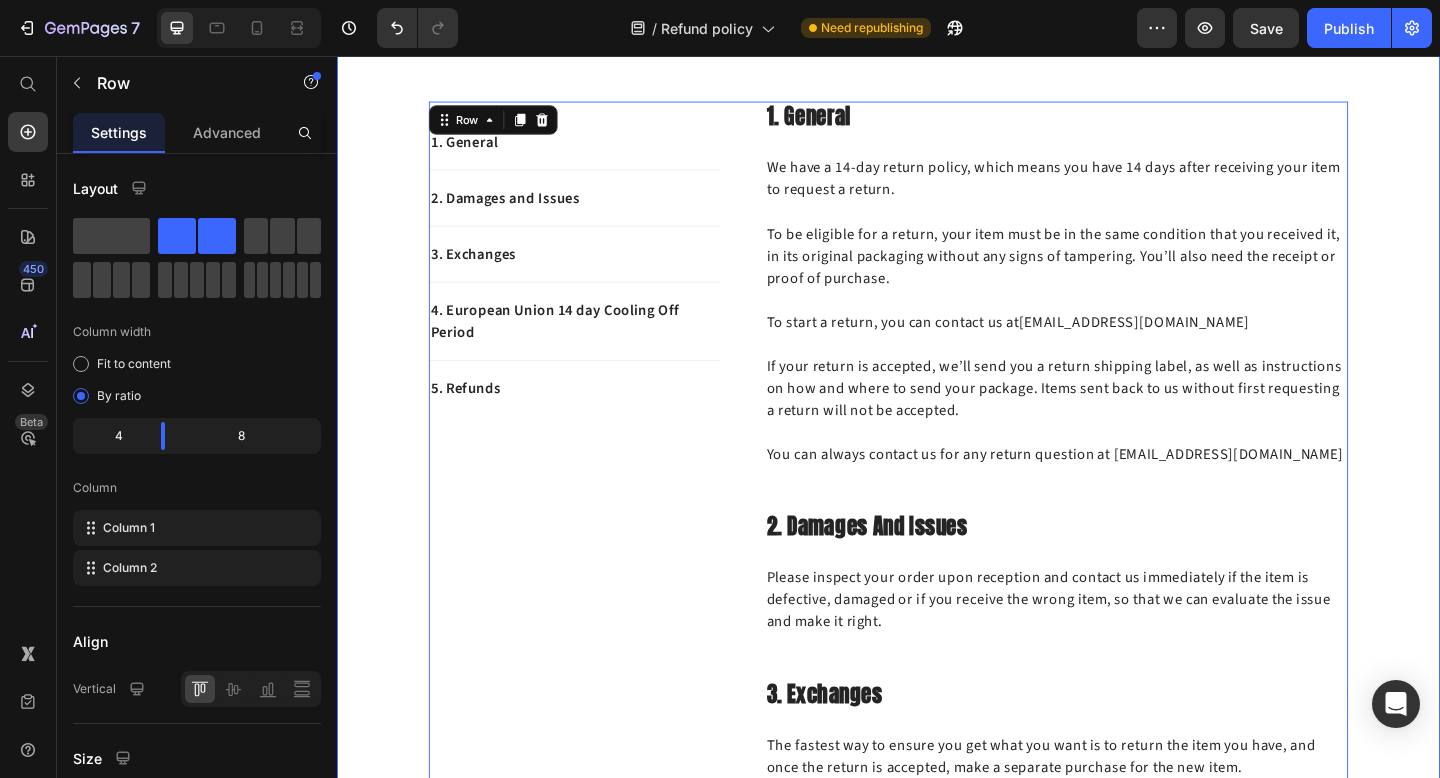 click on "1. General Text block 2. Damages and Issues Text block 3. Exchanges Text block 4. European Union 14 day Cooling Off Period Text block 5. Refunds Text block Row 1. General Heading We have a 14-day return policy, which means you have 14 days after receiving your item to request a return. To be eligible for a return, your item must be in the same condition that you received it, in its original packaging without any signs of tampering. You’ll also need the receipt or proof of purchase. To start a return, you can contact us at  hello@teacle.ie If your return is accepted, we’ll send you a return shipping label, as well as instructions on how and where to send your package. Items sent back to us without first requesting a return will not be accepted. You can always contact us for any return question at hello@teacle.ie Text block Row 2. Damages And Issues Heading Text block Row 3. Exchanges Heading Text block Row 4. European Union 14 day cooling off period Heading Text block Row 5. Refunds Heading Text block Row" at bounding box center (937, 769) 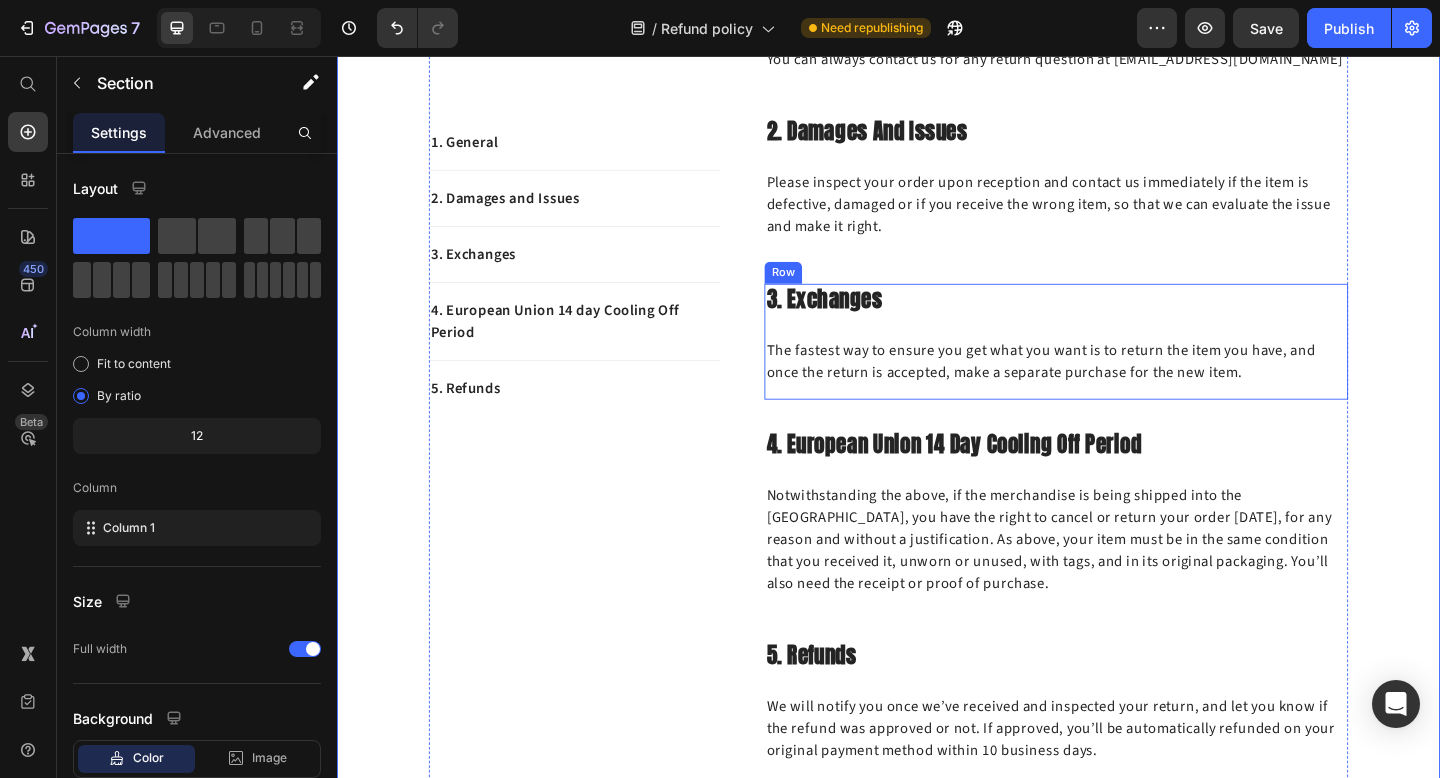 scroll, scrollTop: 771, scrollLeft: 0, axis: vertical 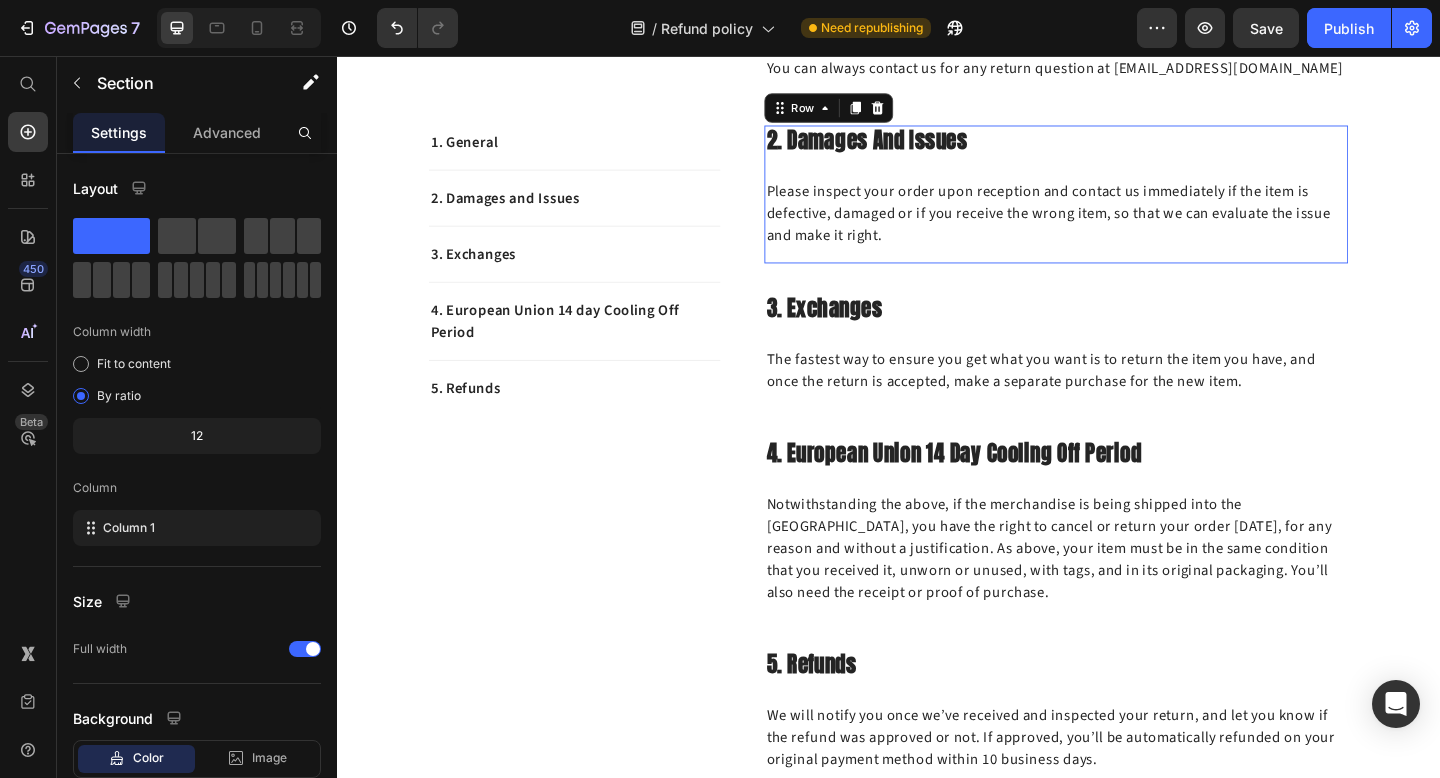 click on "2. Damages And Issues Heading Please inspect your order upon reception and contact us immediately if the item is defective, damaged or if you receive the wrong item, so that we can evaluate the issue and make it right. Text block" at bounding box center [1119, 207] 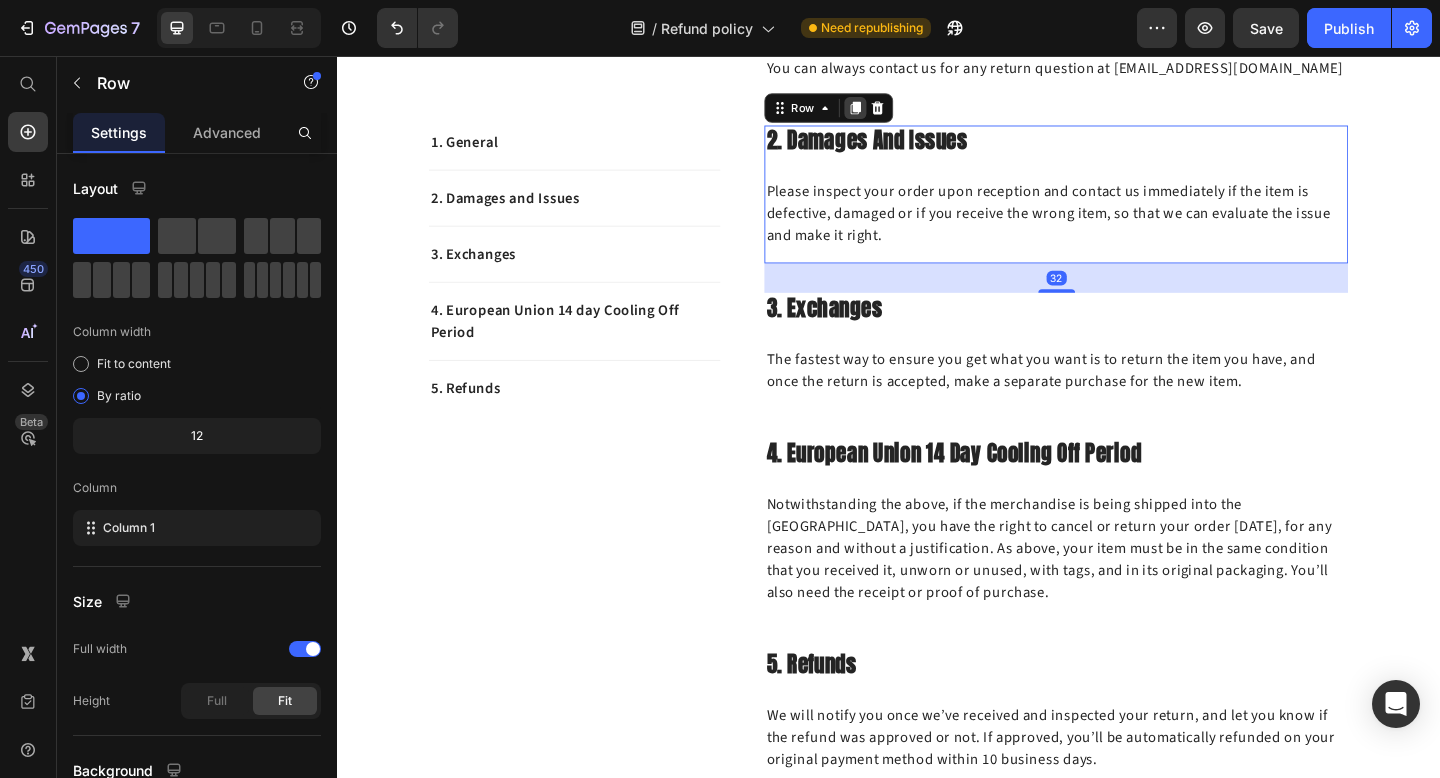 click 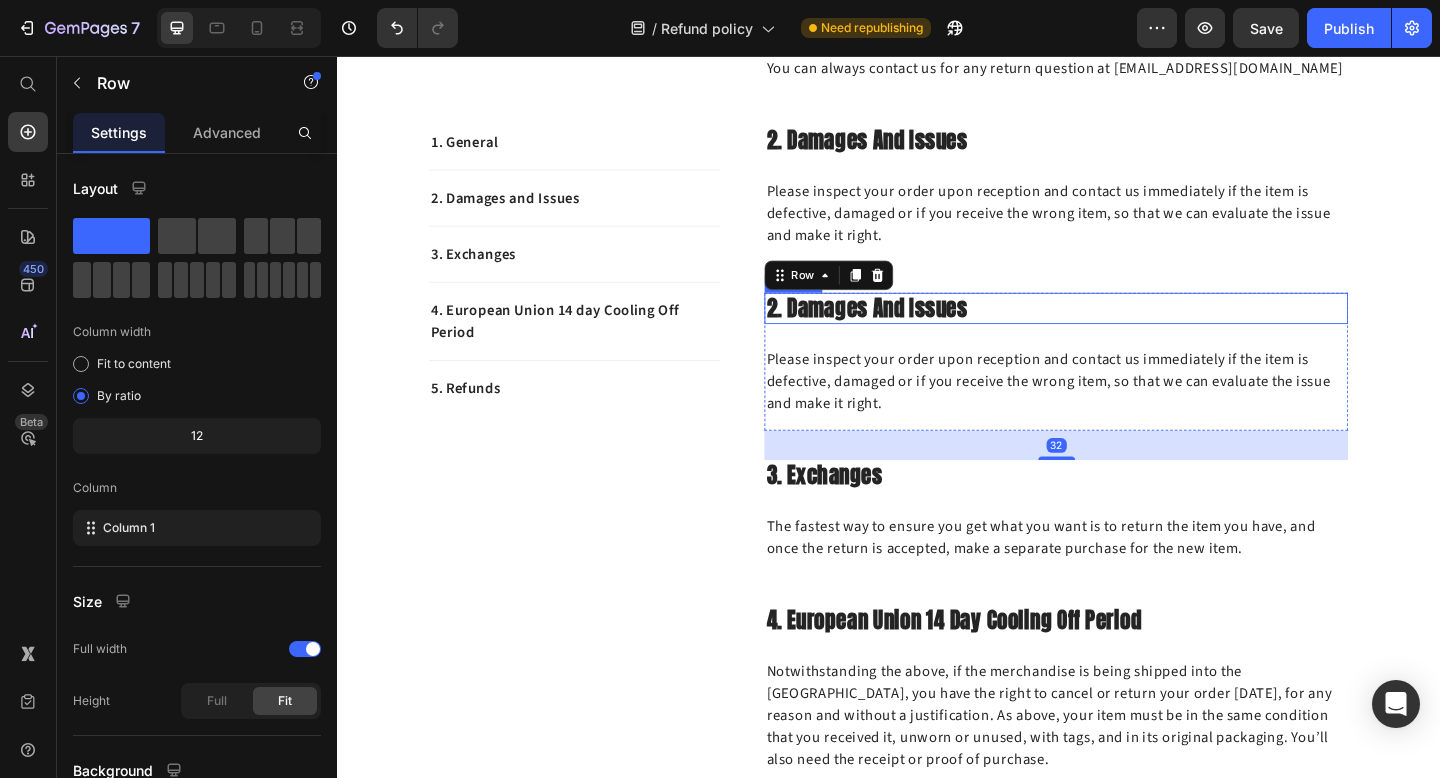 click on "2. Damages And Issues" at bounding box center [1119, 331] 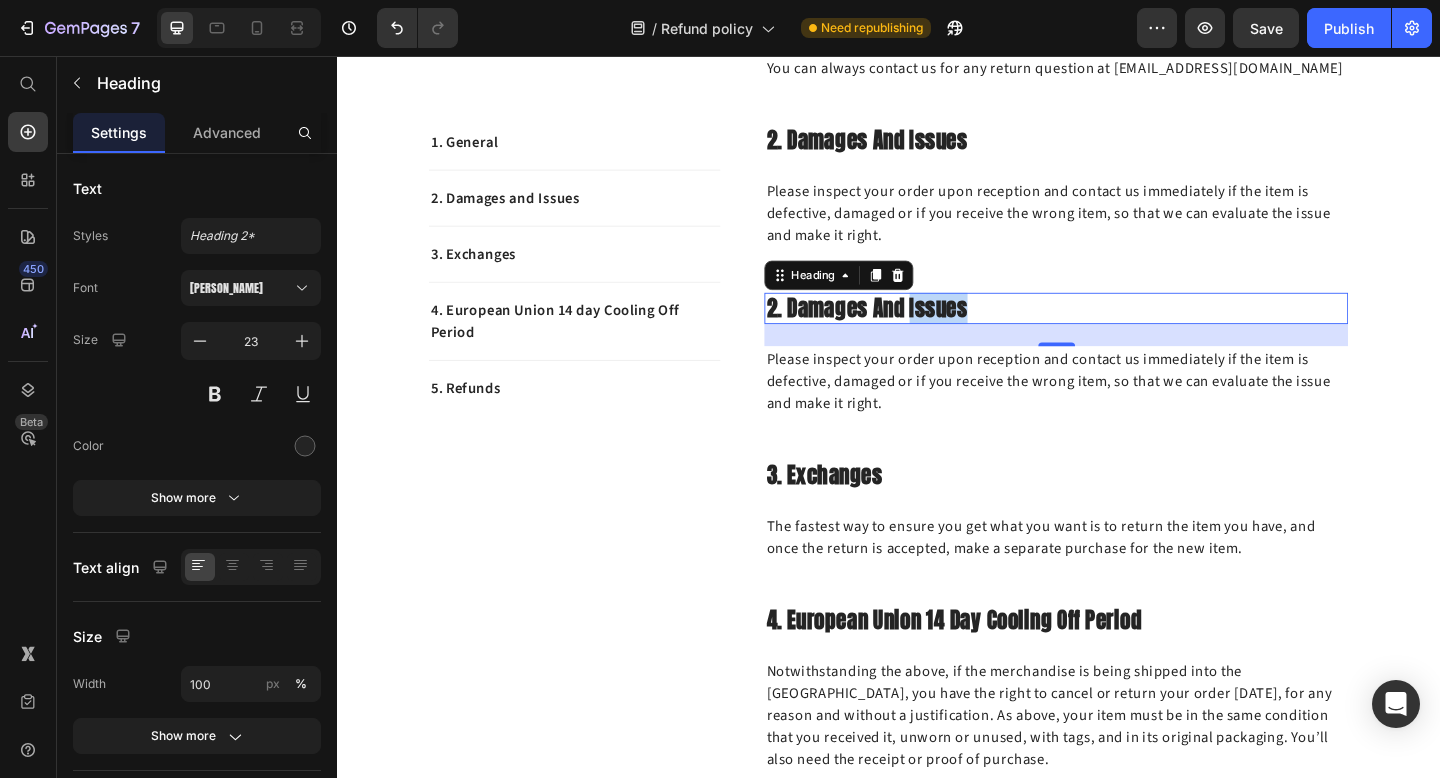 click on "2. Damages And Issues" at bounding box center (1119, 331) 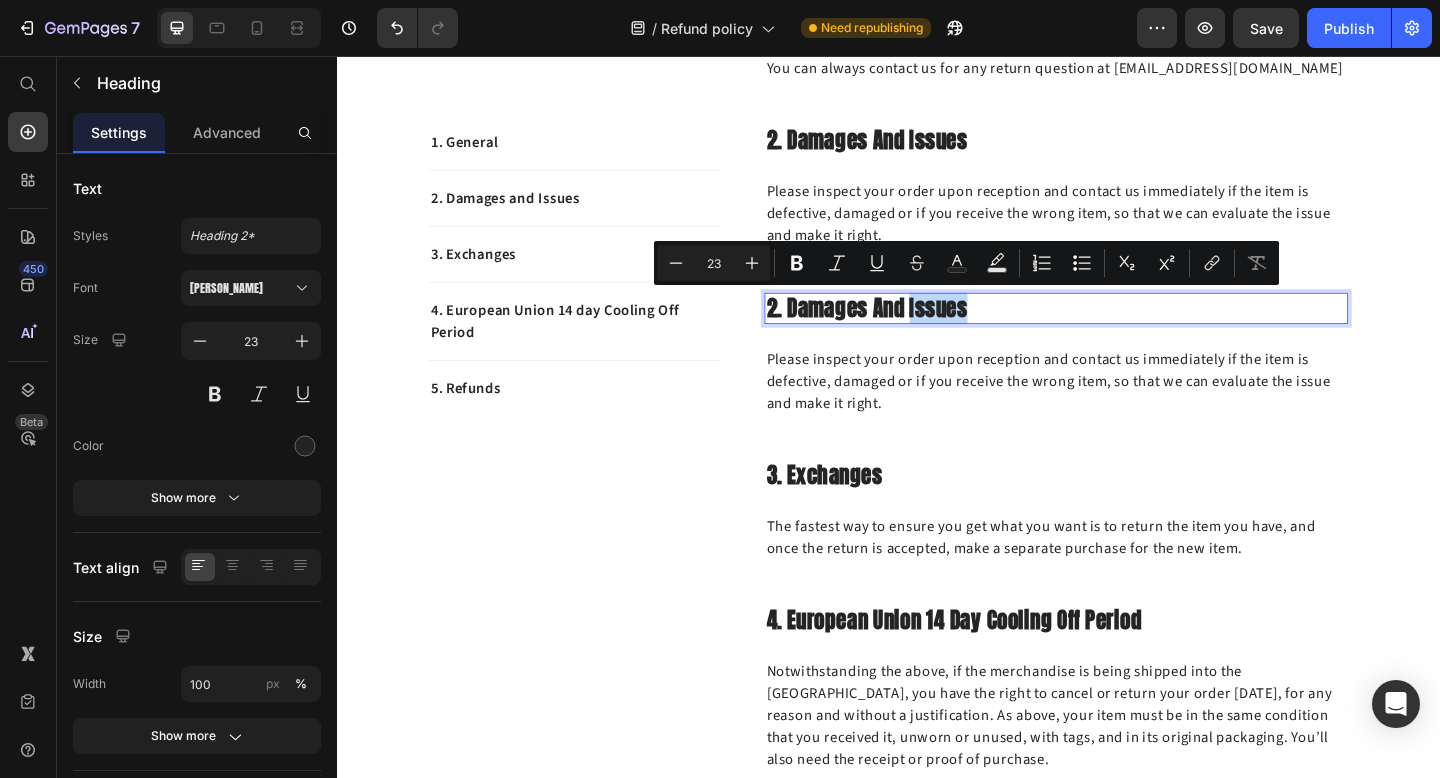 click on "2. Damages And Issues" at bounding box center [1119, 331] 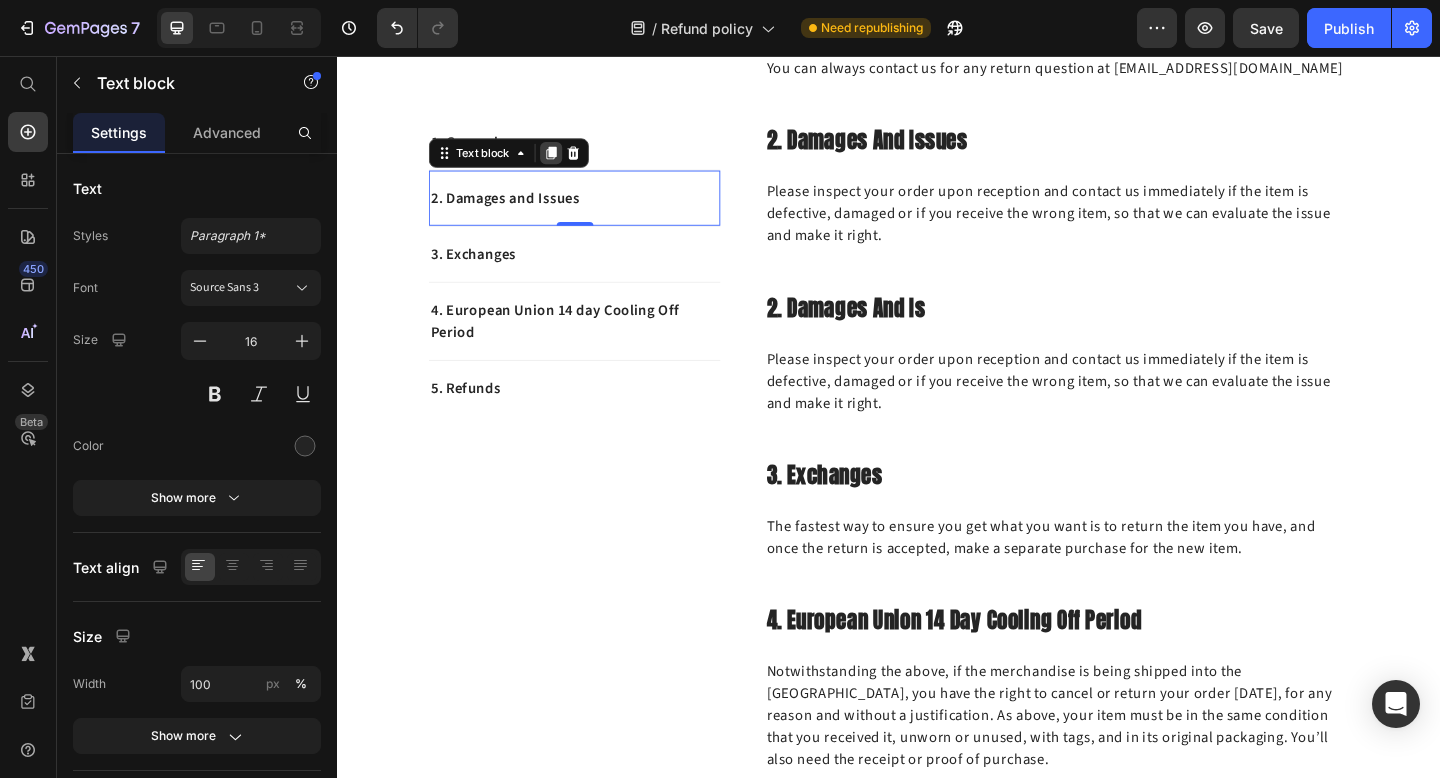 click 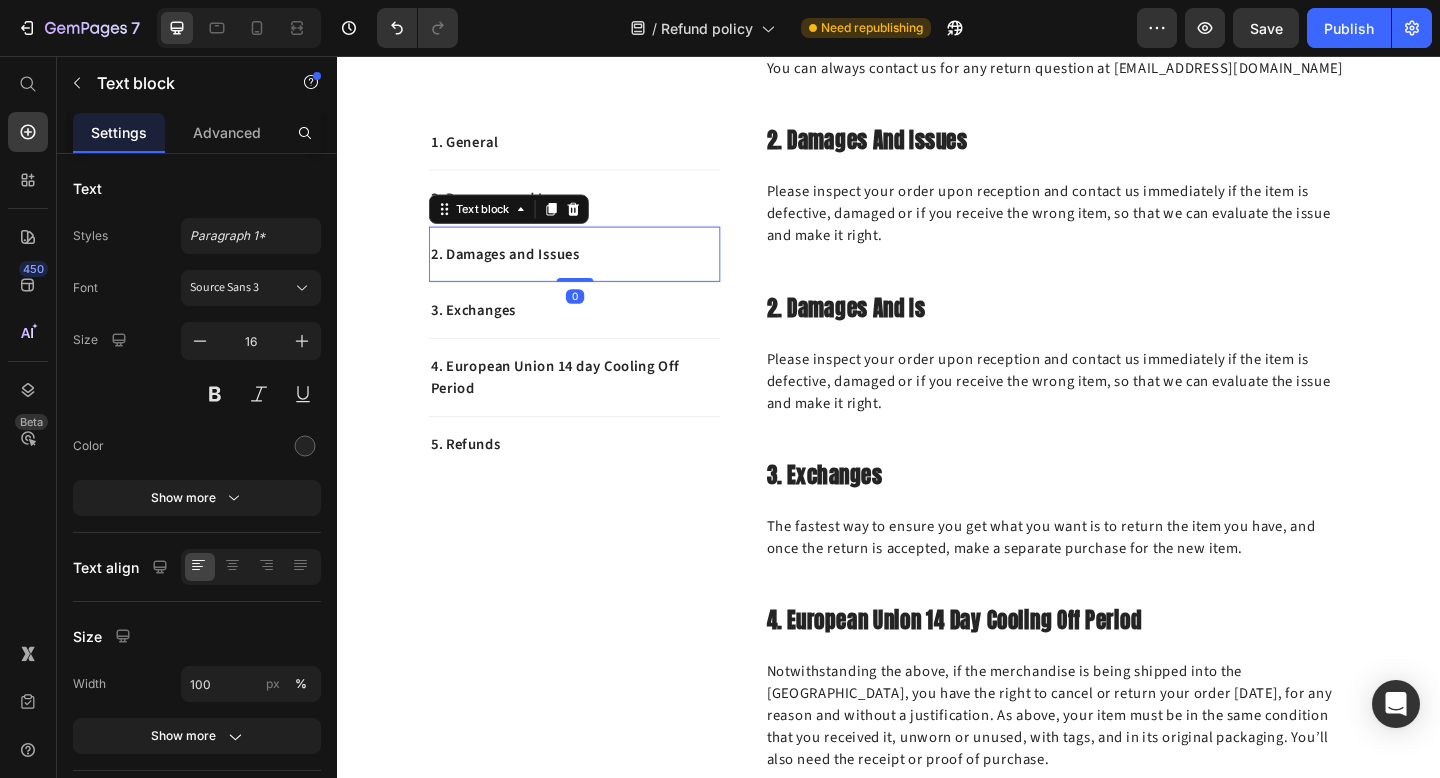 click on "2. Damages and Issues" at bounding box center [595, 272] 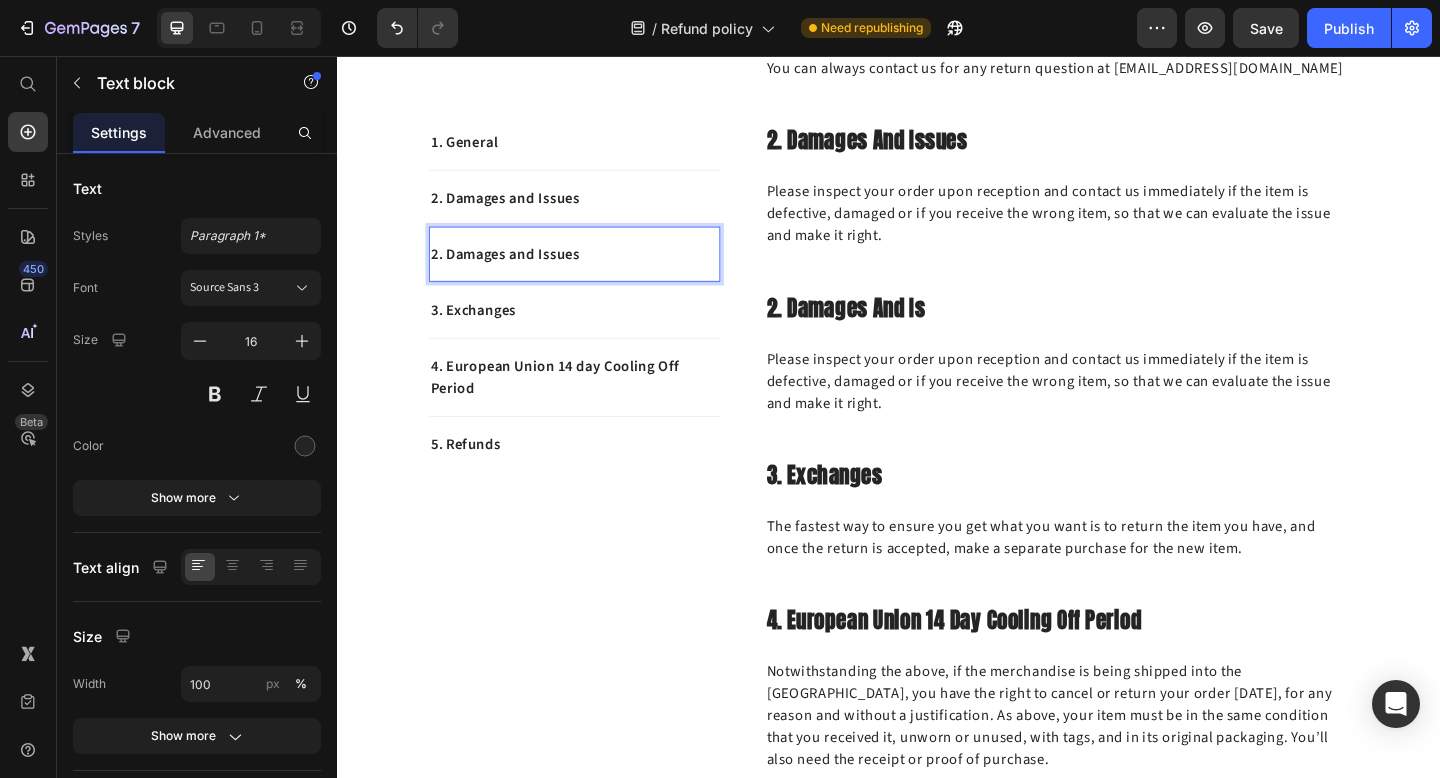 click on "2. Damages and Issues" at bounding box center (595, 272) 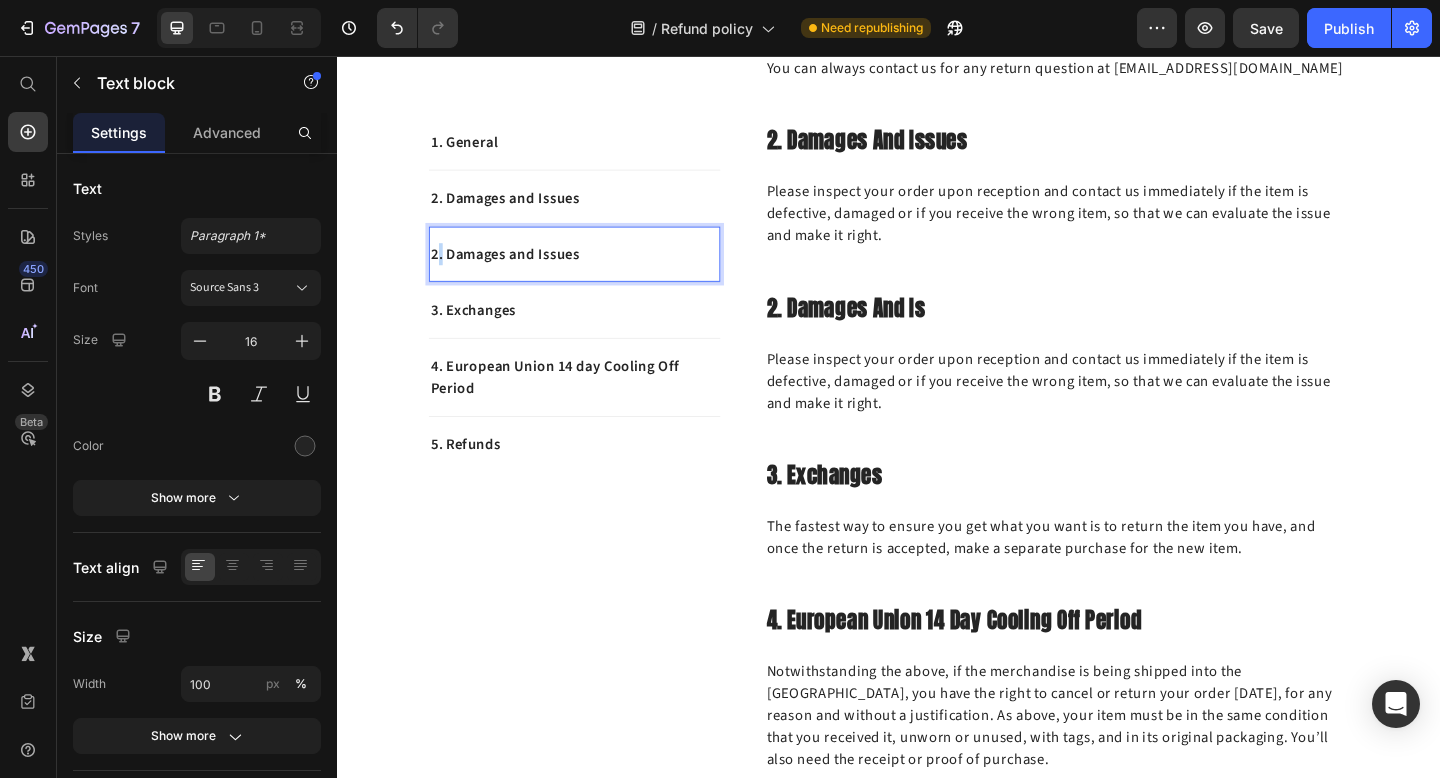 click on "2. Damages and Issues" at bounding box center (595, 272) 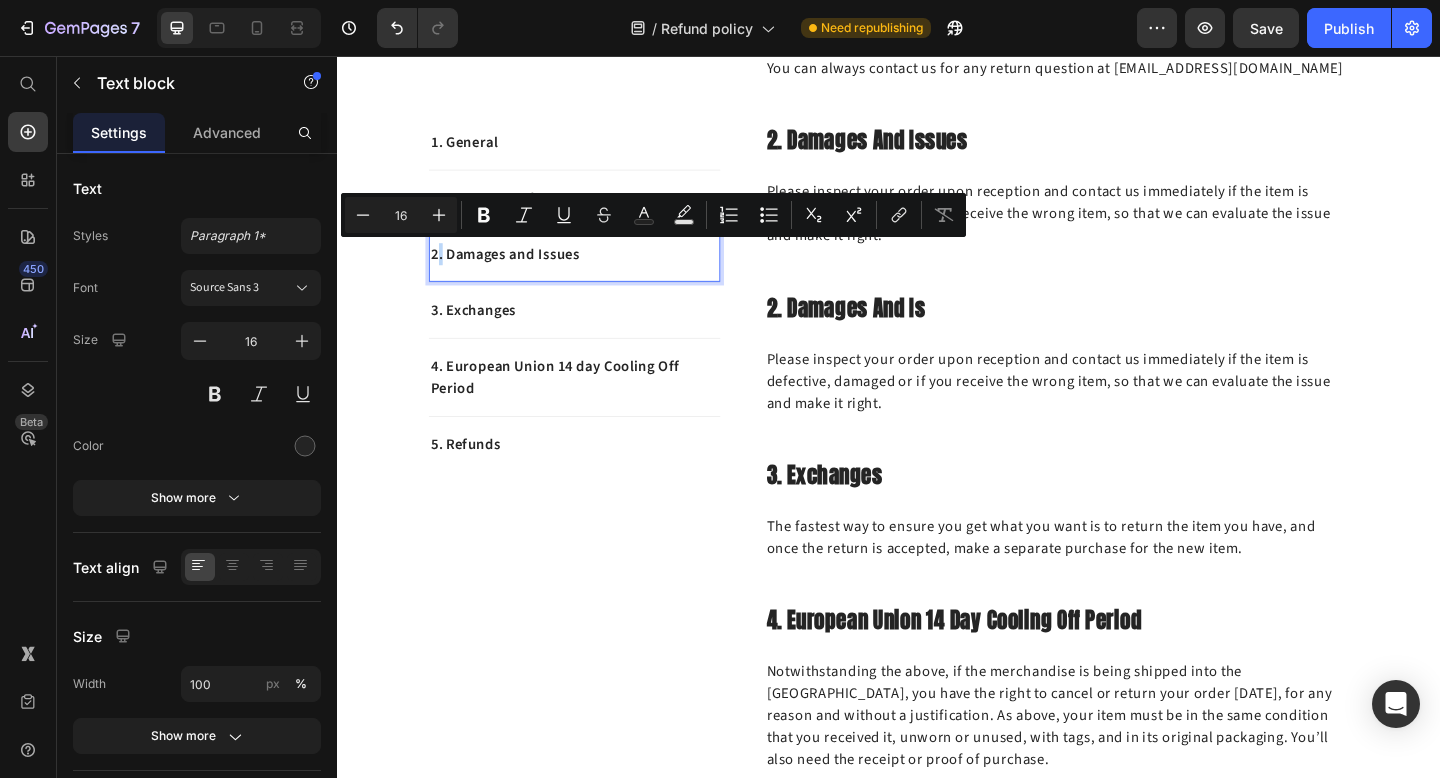 click on "2. Damages and Issues" at bounding box center [595, 272] 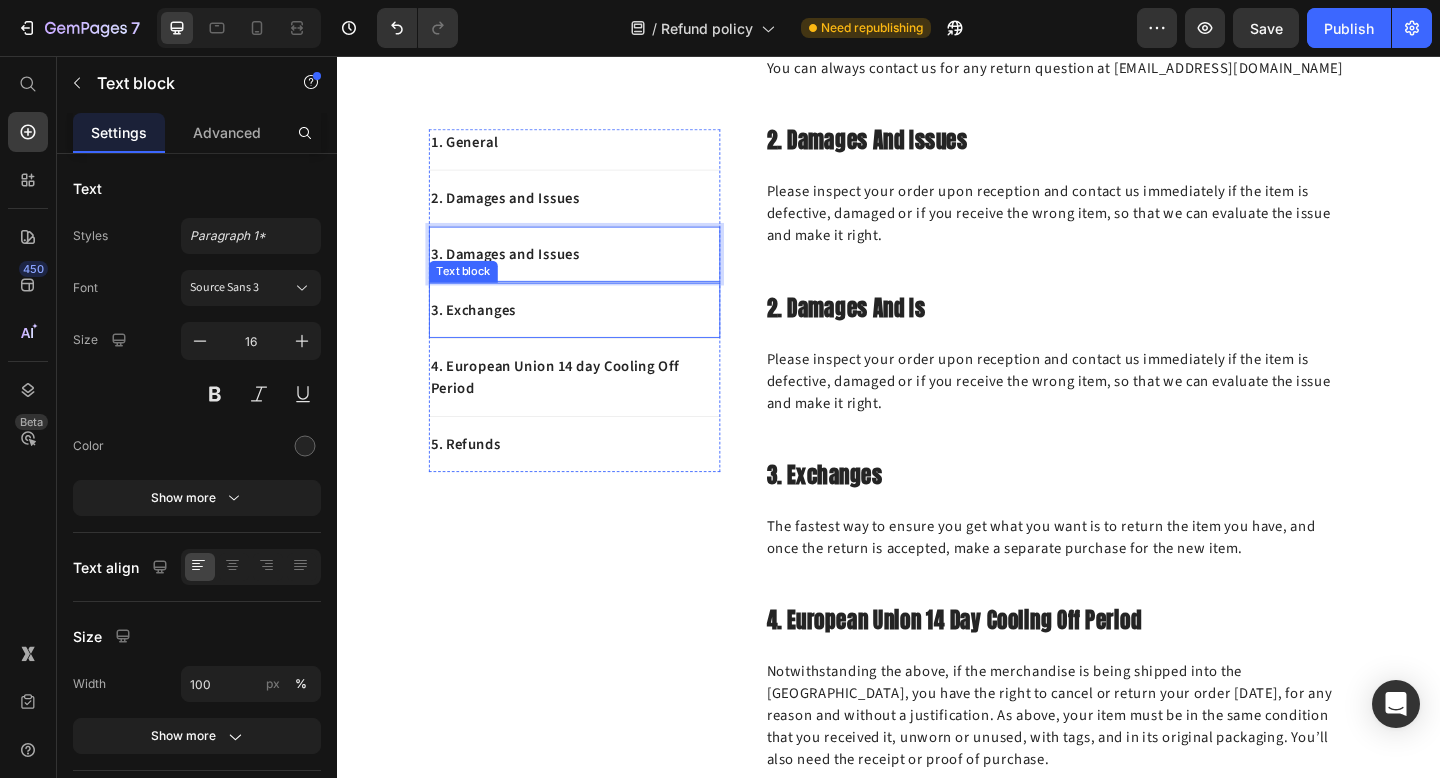 click on "3. Exchanges" at bounding box center (595, 333) 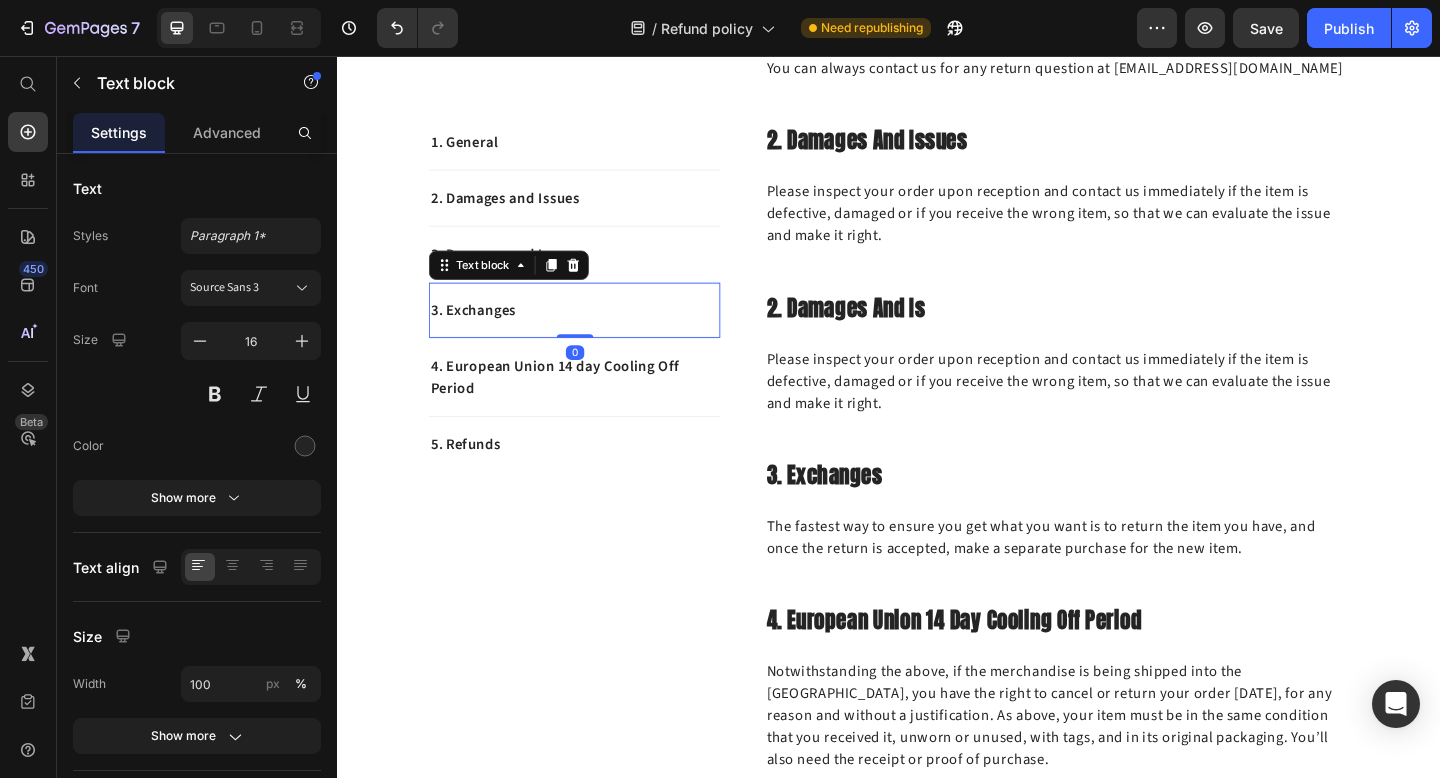 click on "3. Exchanges" at bounding box center [595, 333] 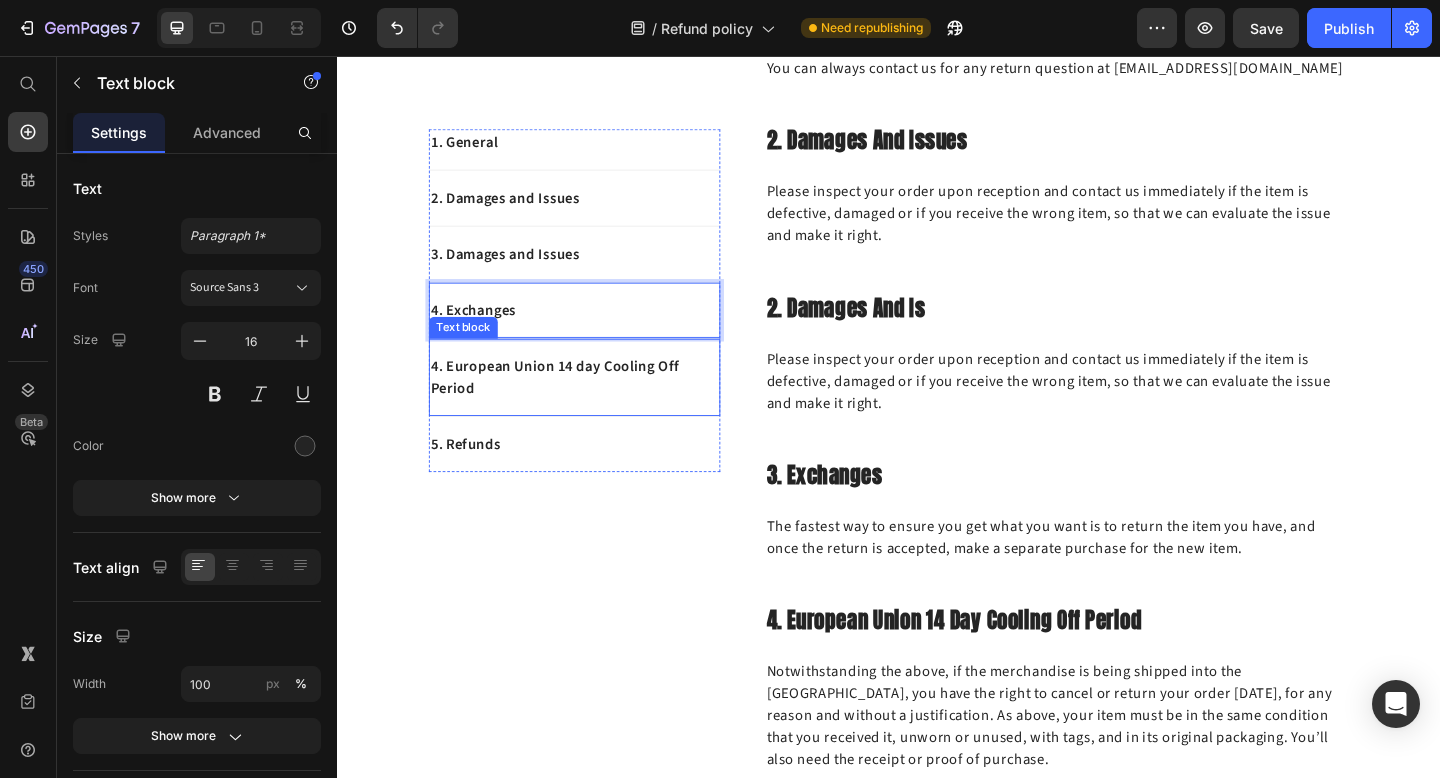 click on "4. European Union 14 day Cooling Off Period" at bounding box center [595, 406] 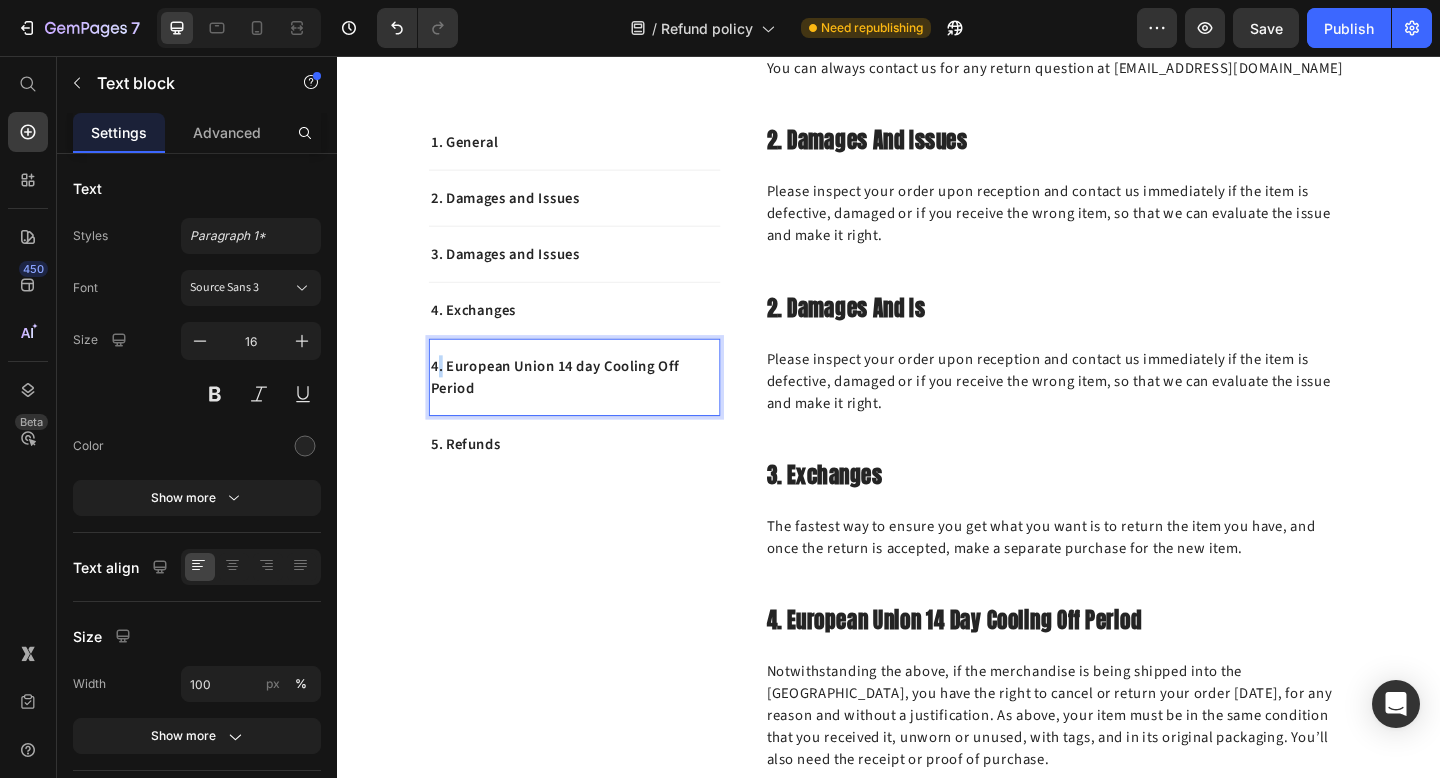 click on "4. European Union 14 day Cooling Off Period" at bounding box center (595, 406) 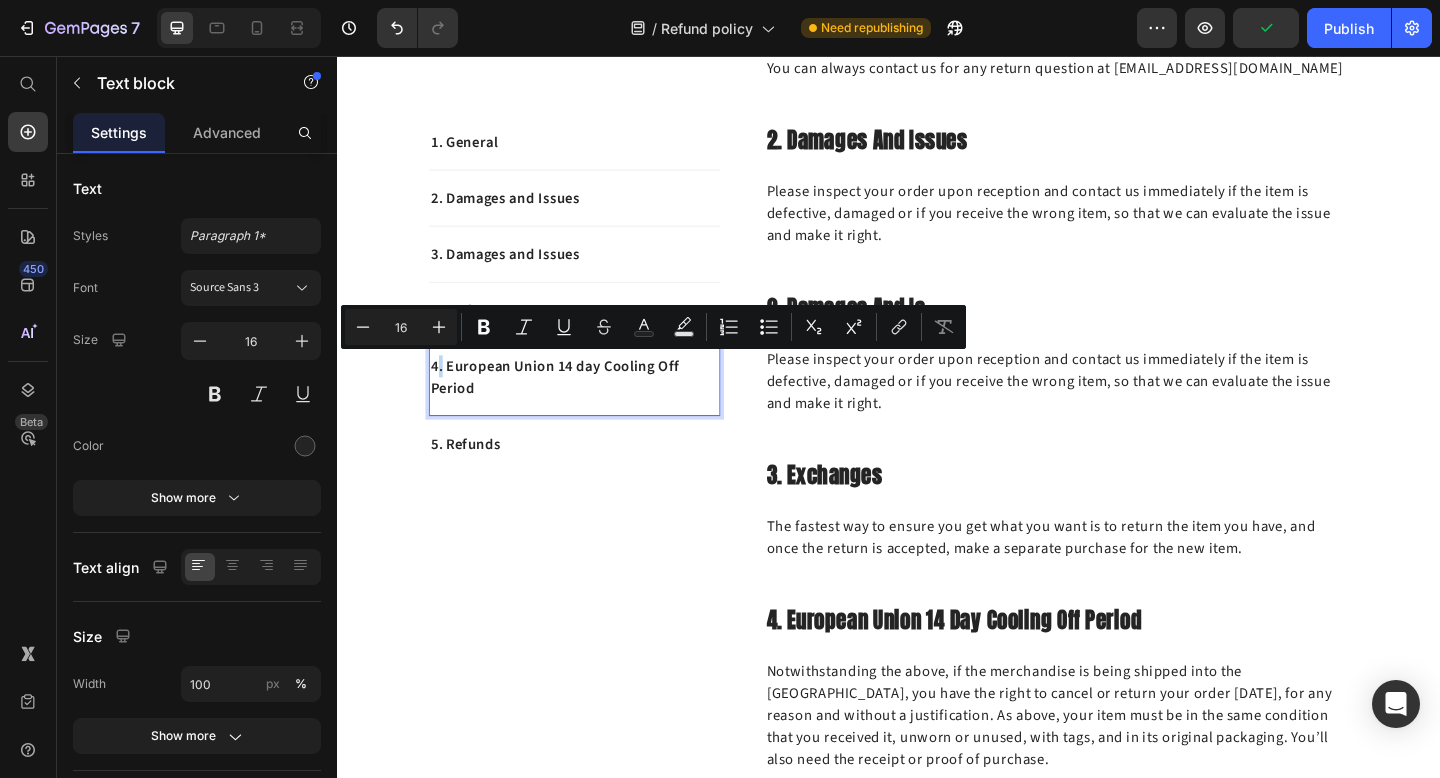 click on "4. European Union 14 day Cooling Off Period" at bounding box center (595, 406) 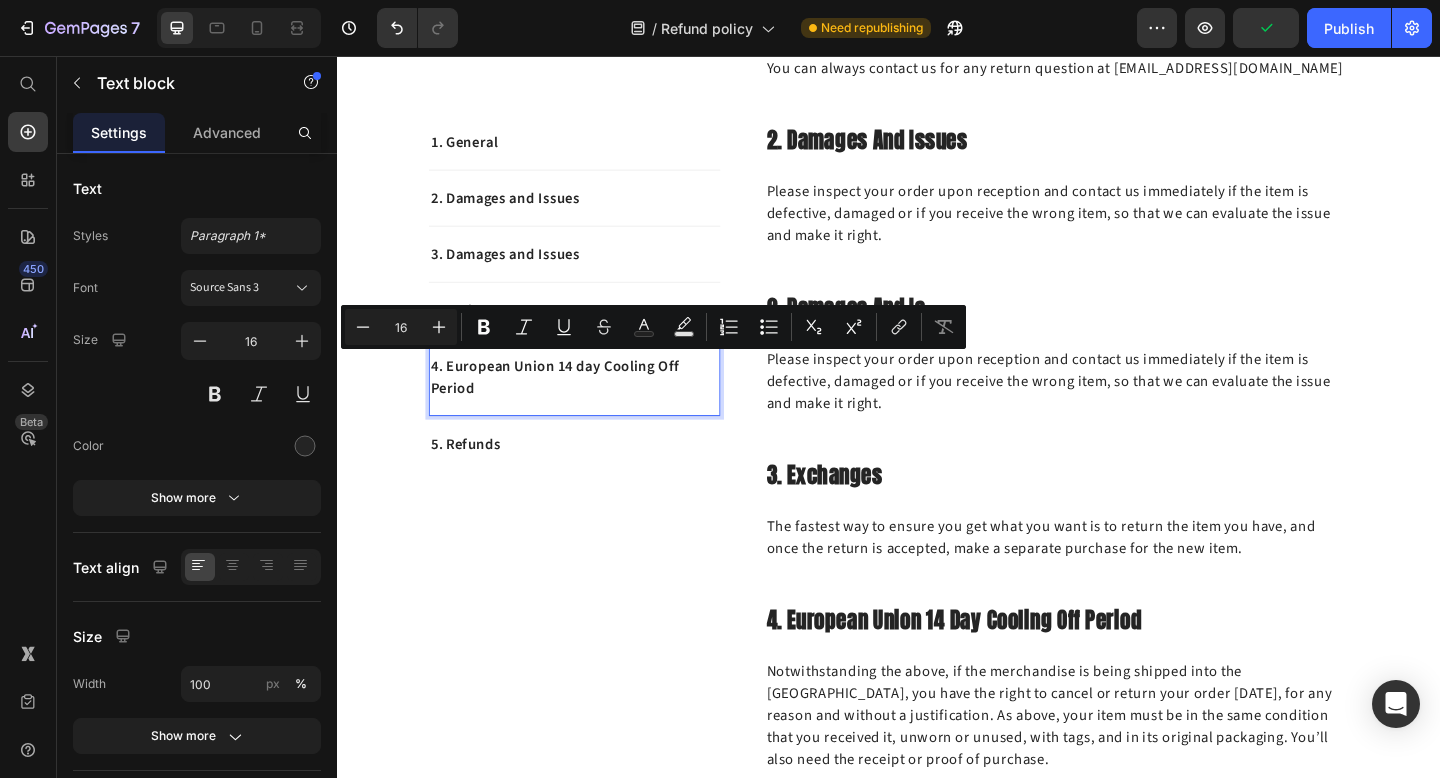 click on "4. European Union 14 day Cooling Off Period" at bounding box center (595, 406) 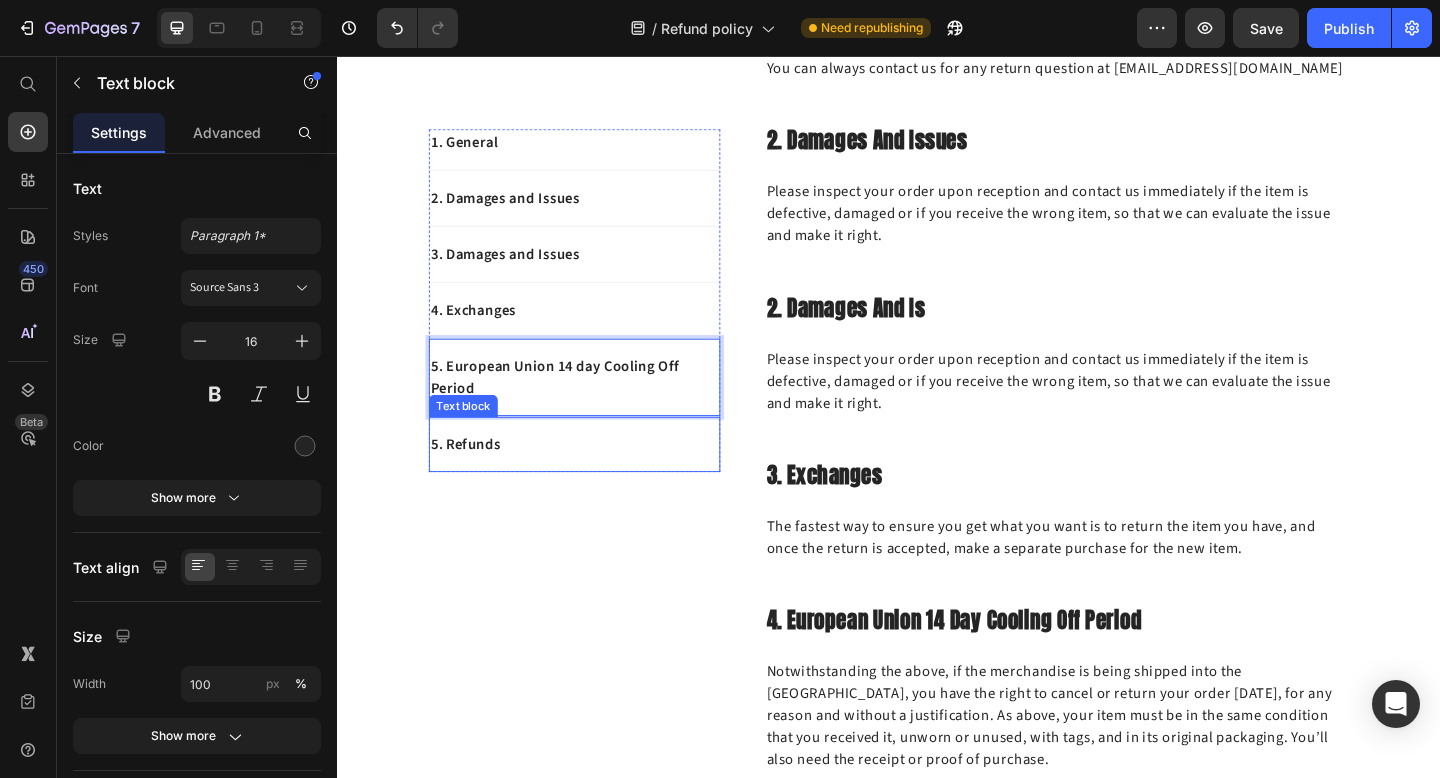 click on "5. Refunds" at bounding box center [595, 479] 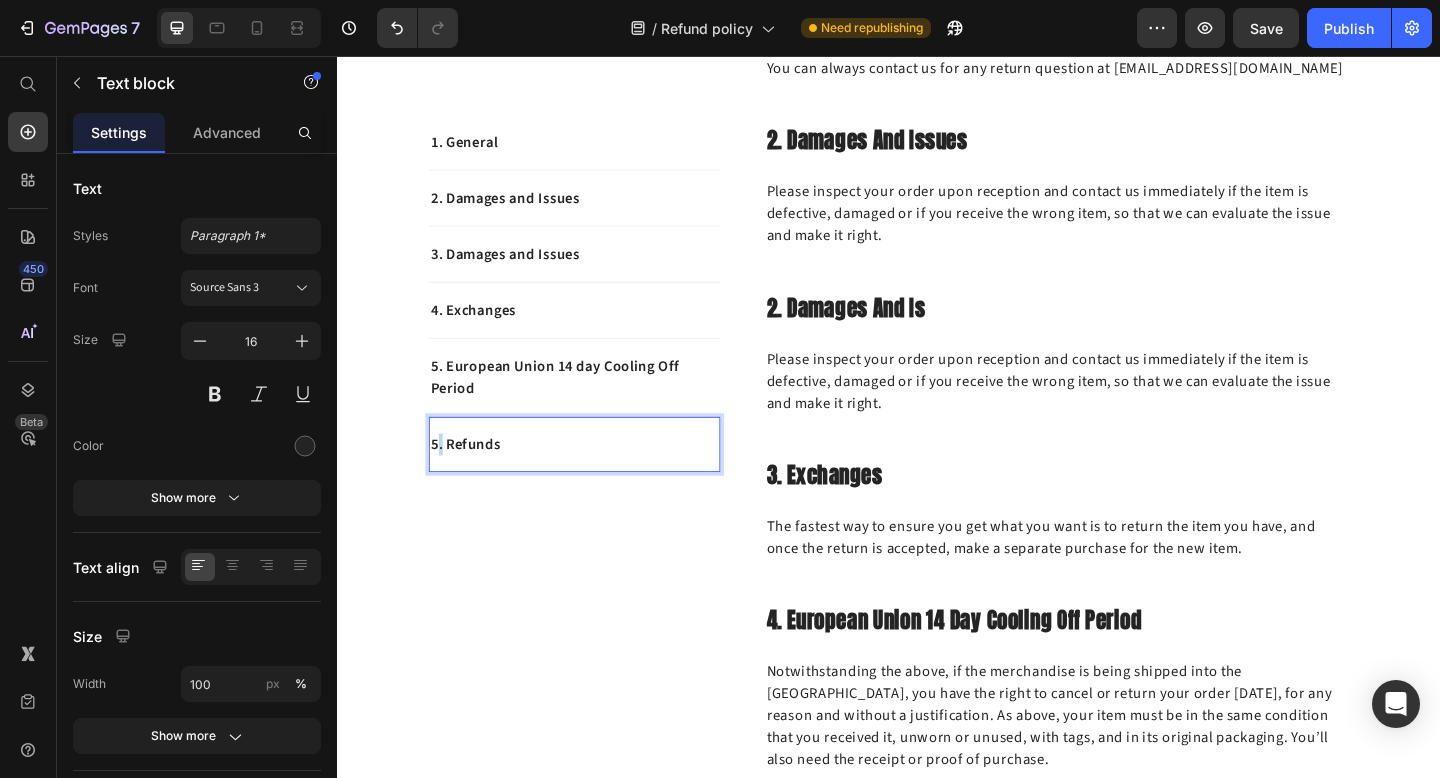 click on "5. Refunds" at bounding box center (595, 479) 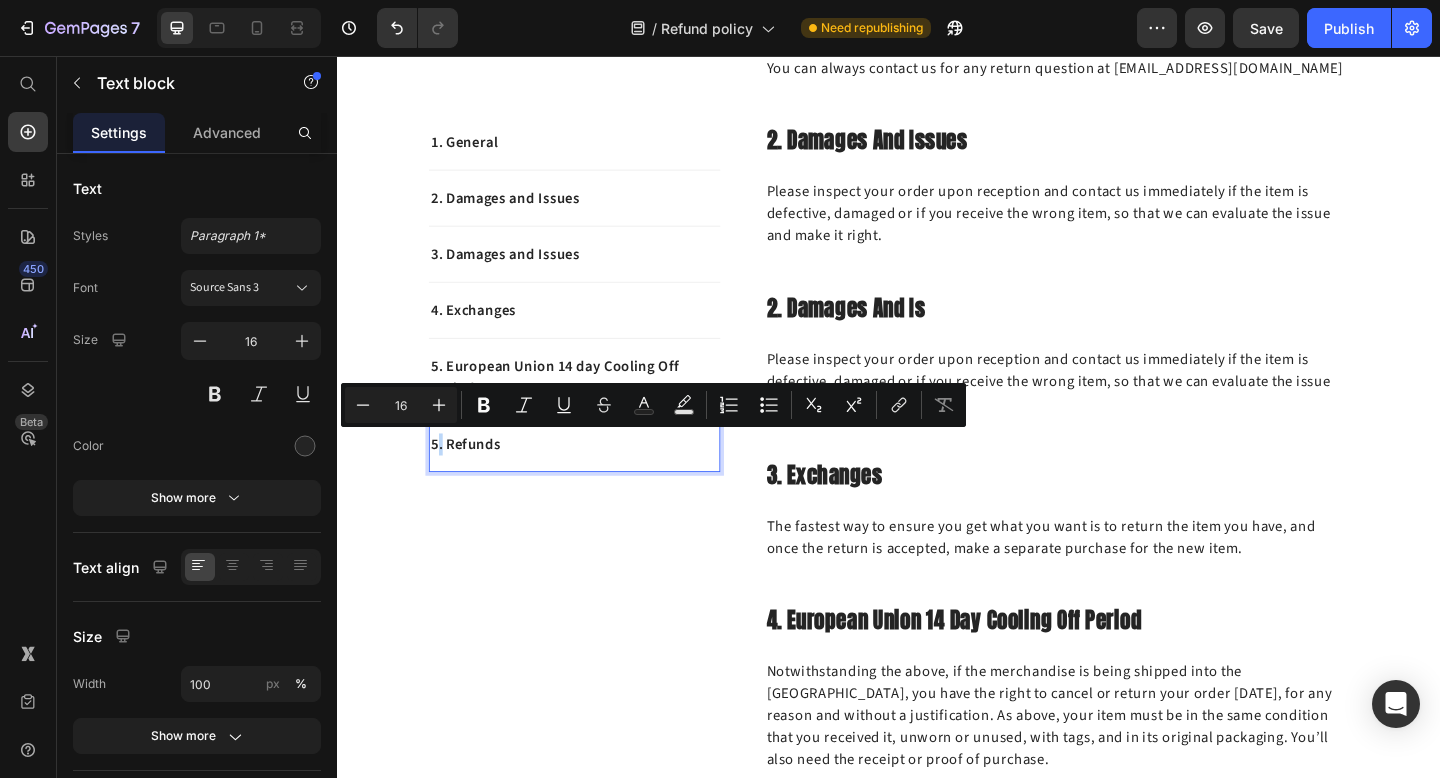 click on "5. Refunds" at bounding box center (595, 479) 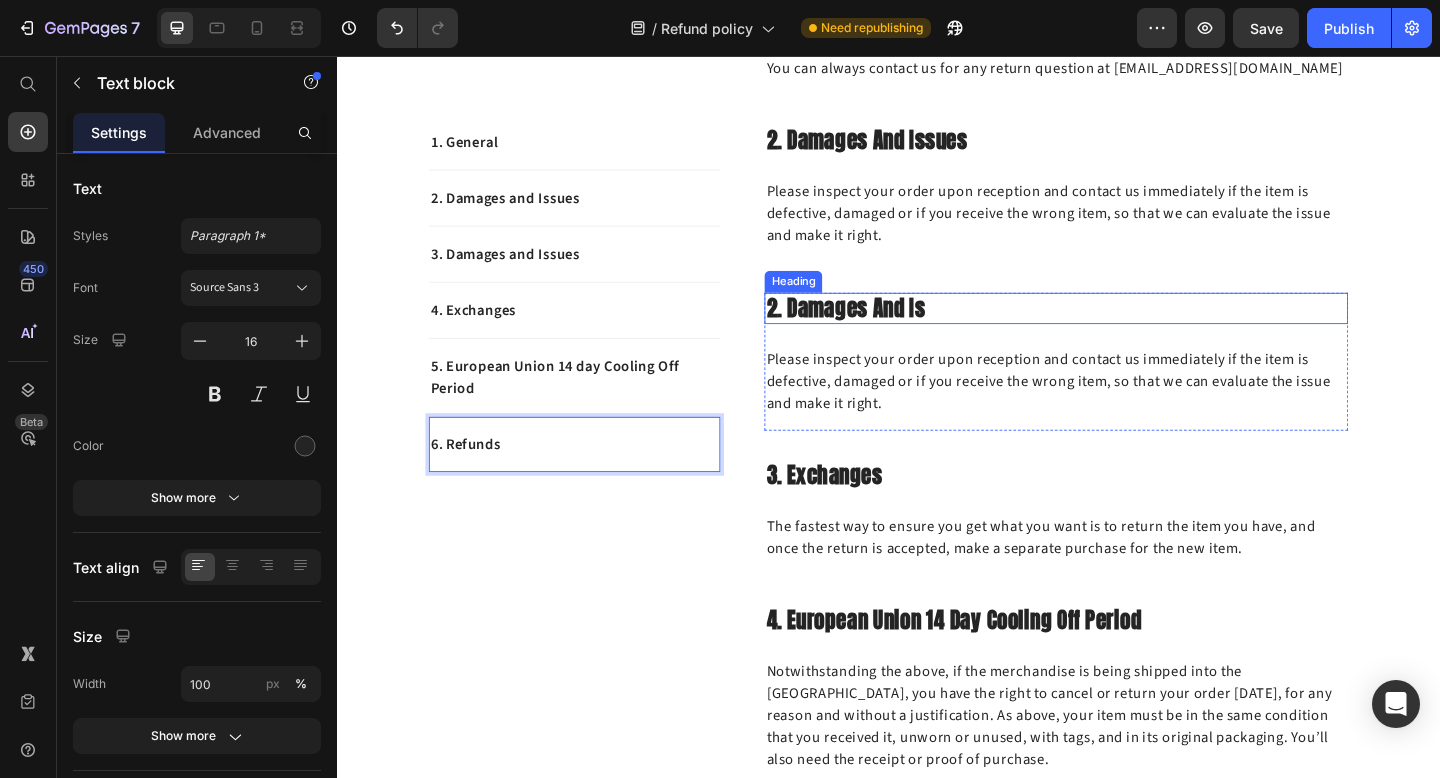click on "2. Damages And Is Heading Please inspect your order upon reception and contact us immediately if the item is defective, damaged or if you receive the wrong item, so that we can evaluate the issue and make it right. Text block" at bounding box center (1119, 389) 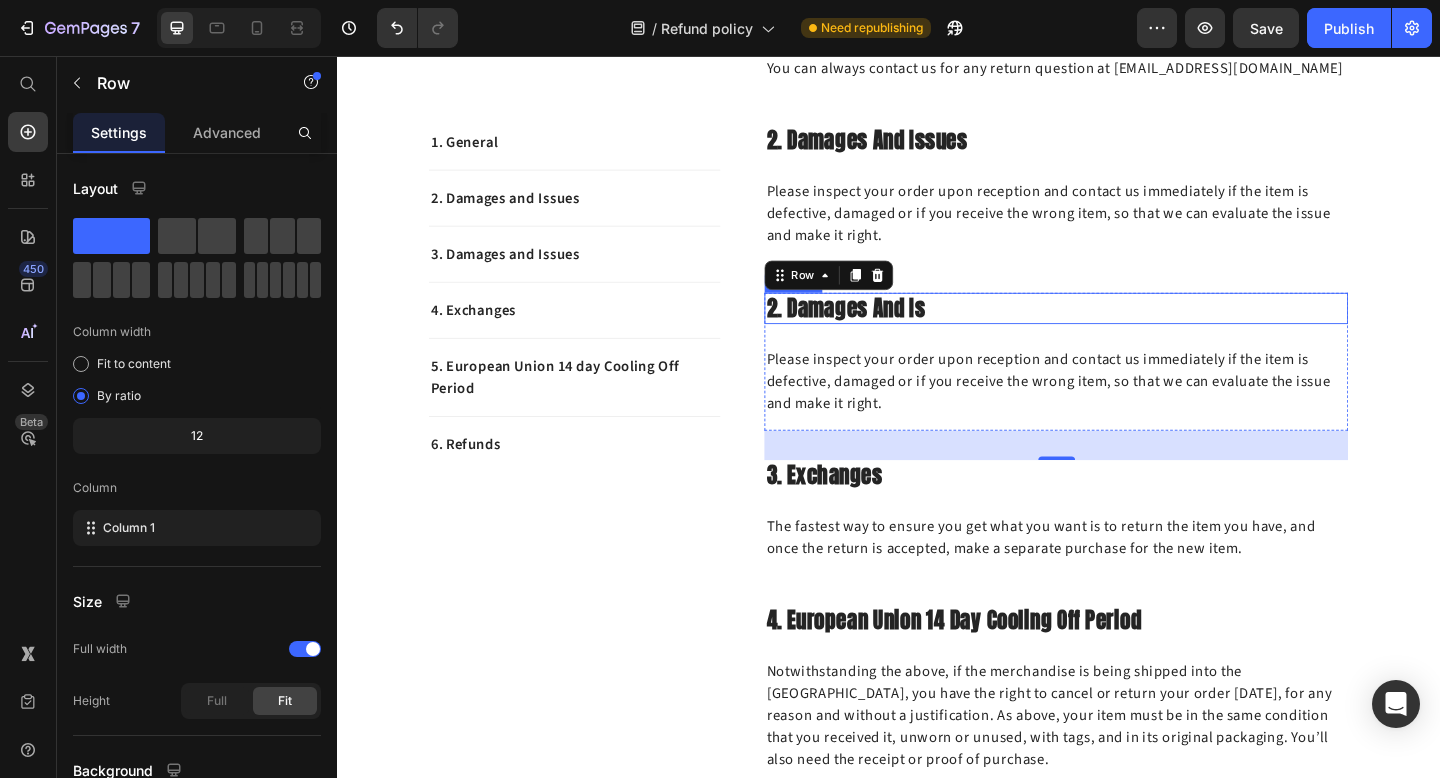 click on "2. Damages And Is" at bounding box center (1119, 331) 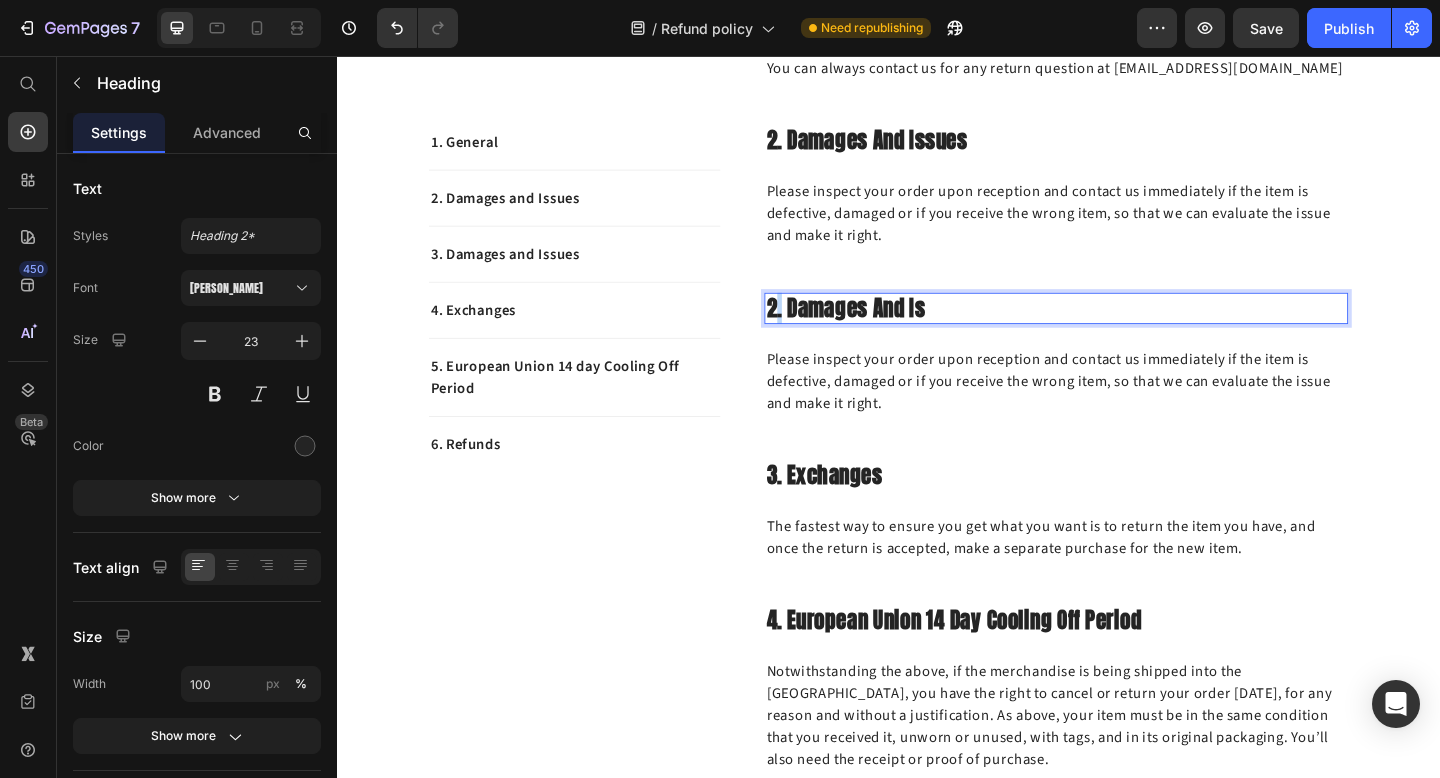 click on "2. Damages And Is" at bounding box center (1119, 331) 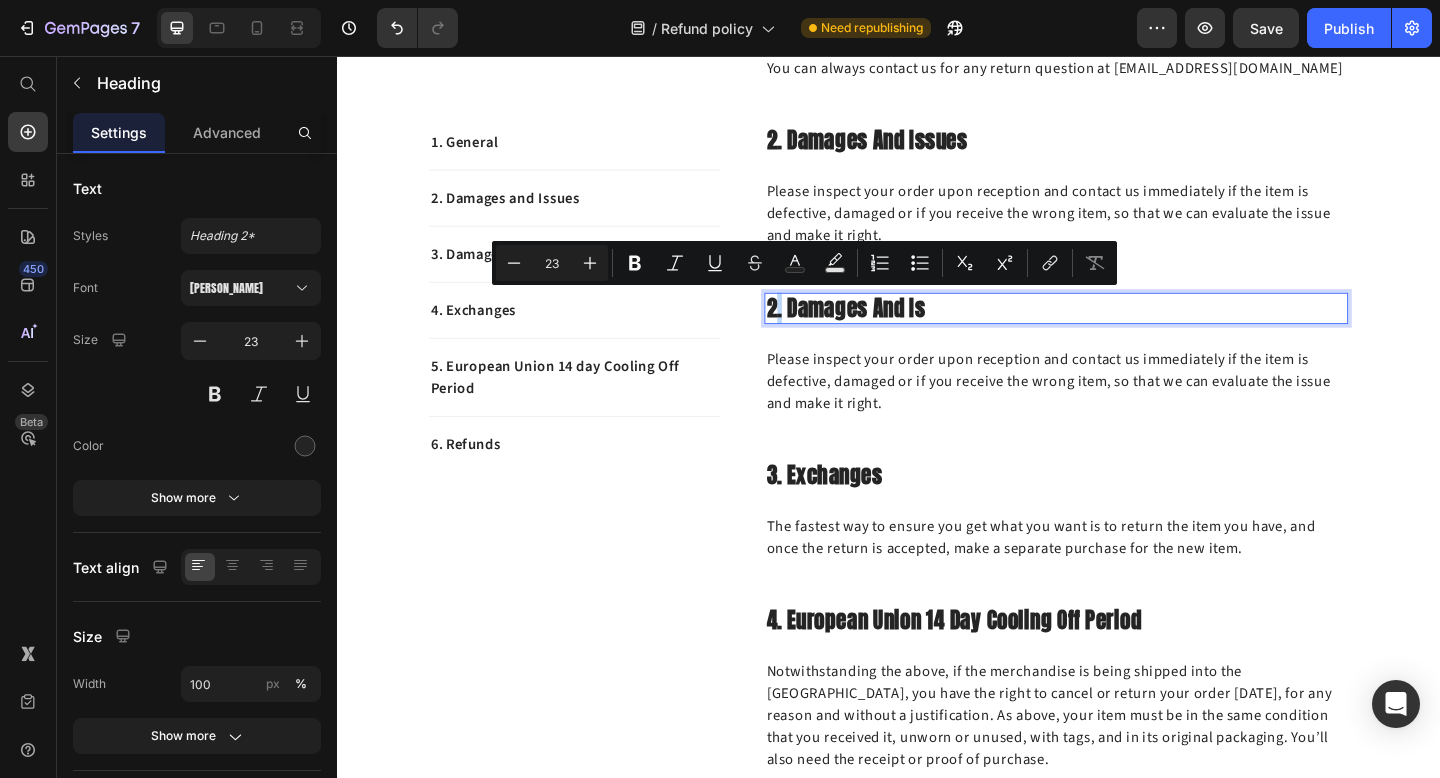click on "2. Damages And Is" at bounding box center [1119, 331] 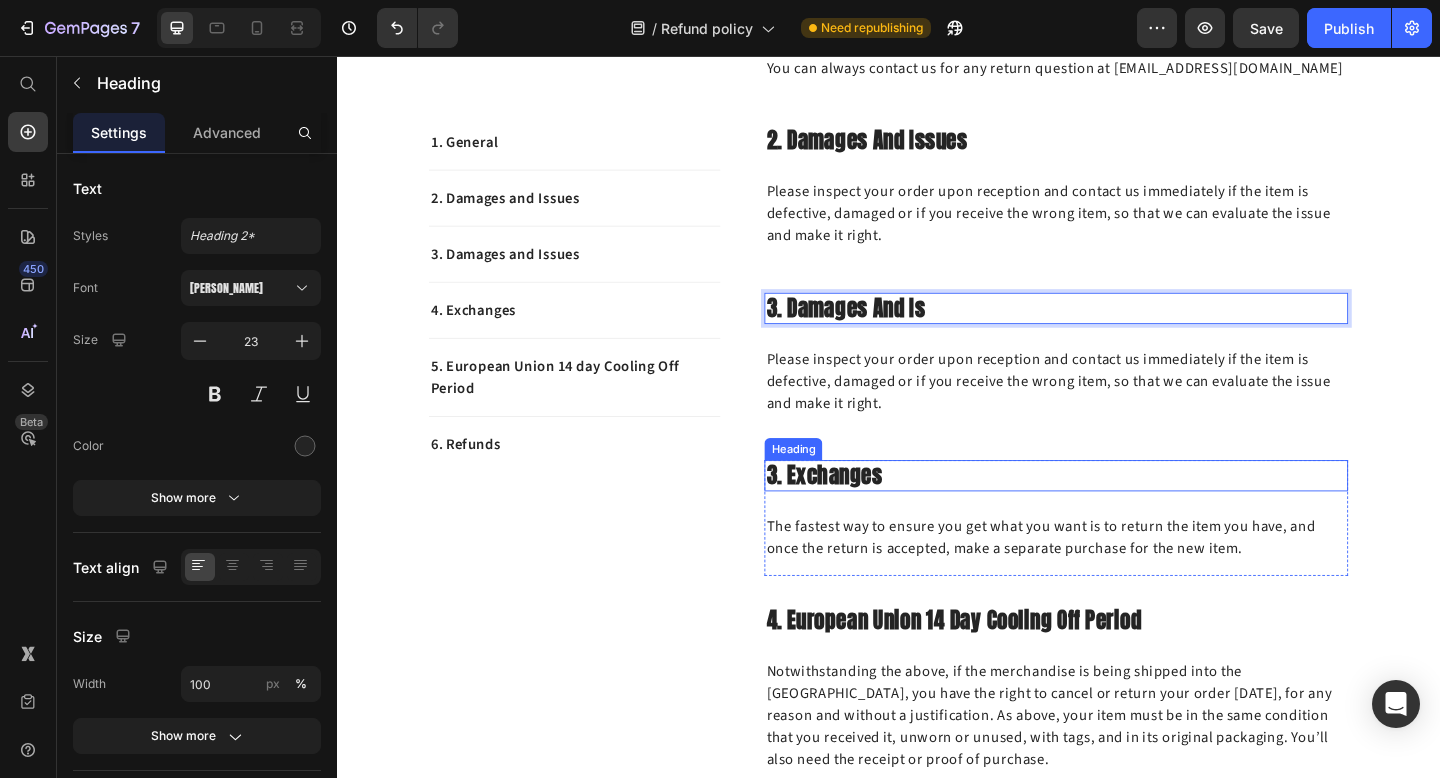 click on "3. Exchanges" at bounding box center [1119, 513] 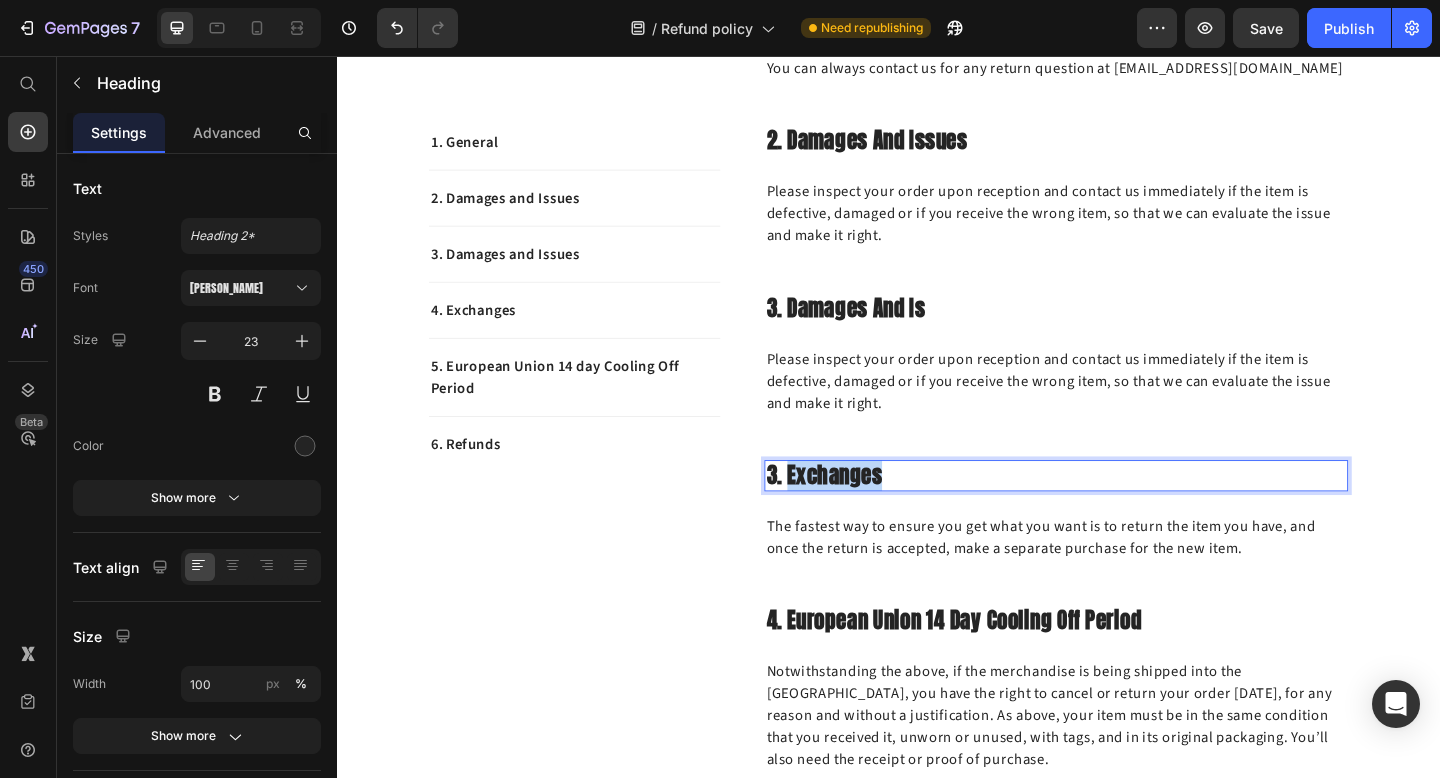 click on "3. Exchanges" at bounding box center (1119, 513) 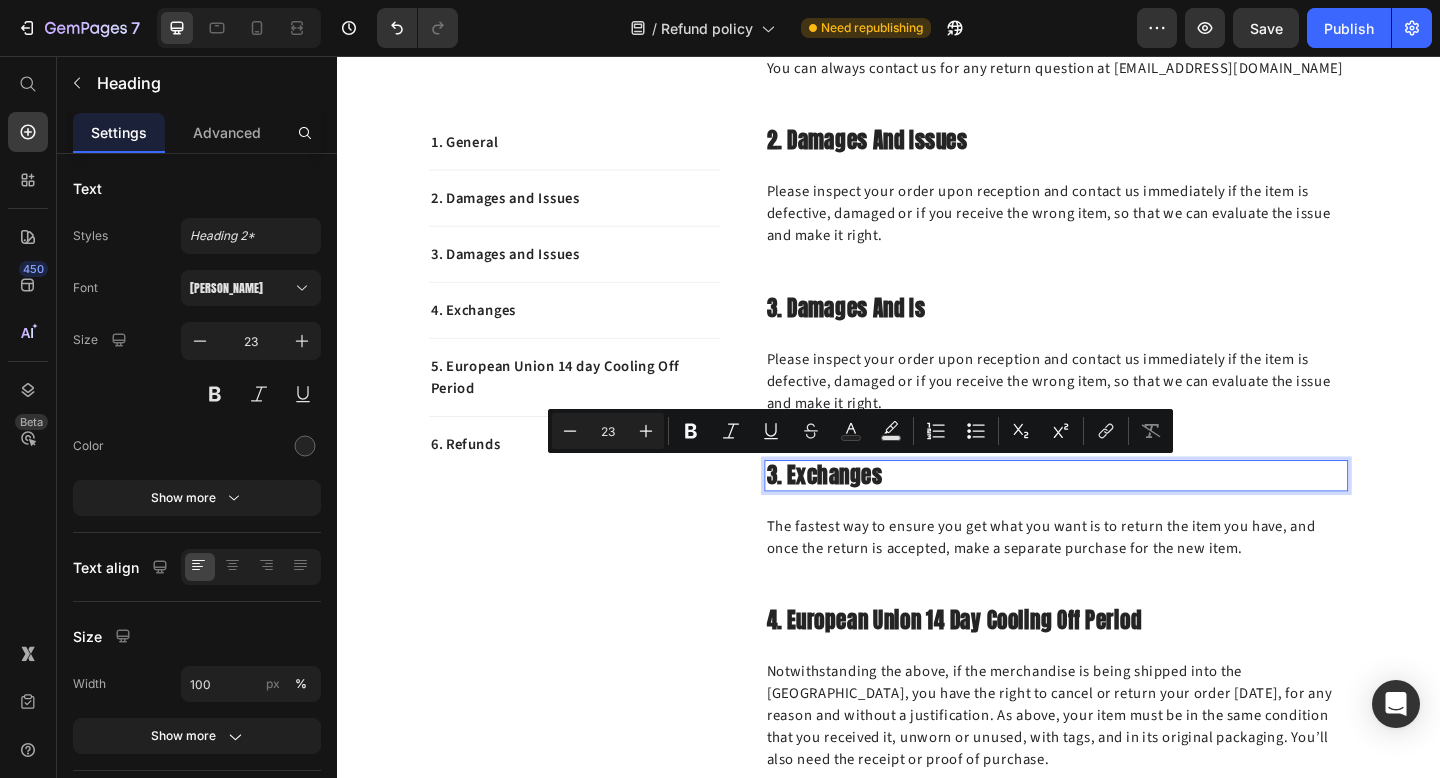 click on "3. Exchanges" at bounding box center (1119, 513) 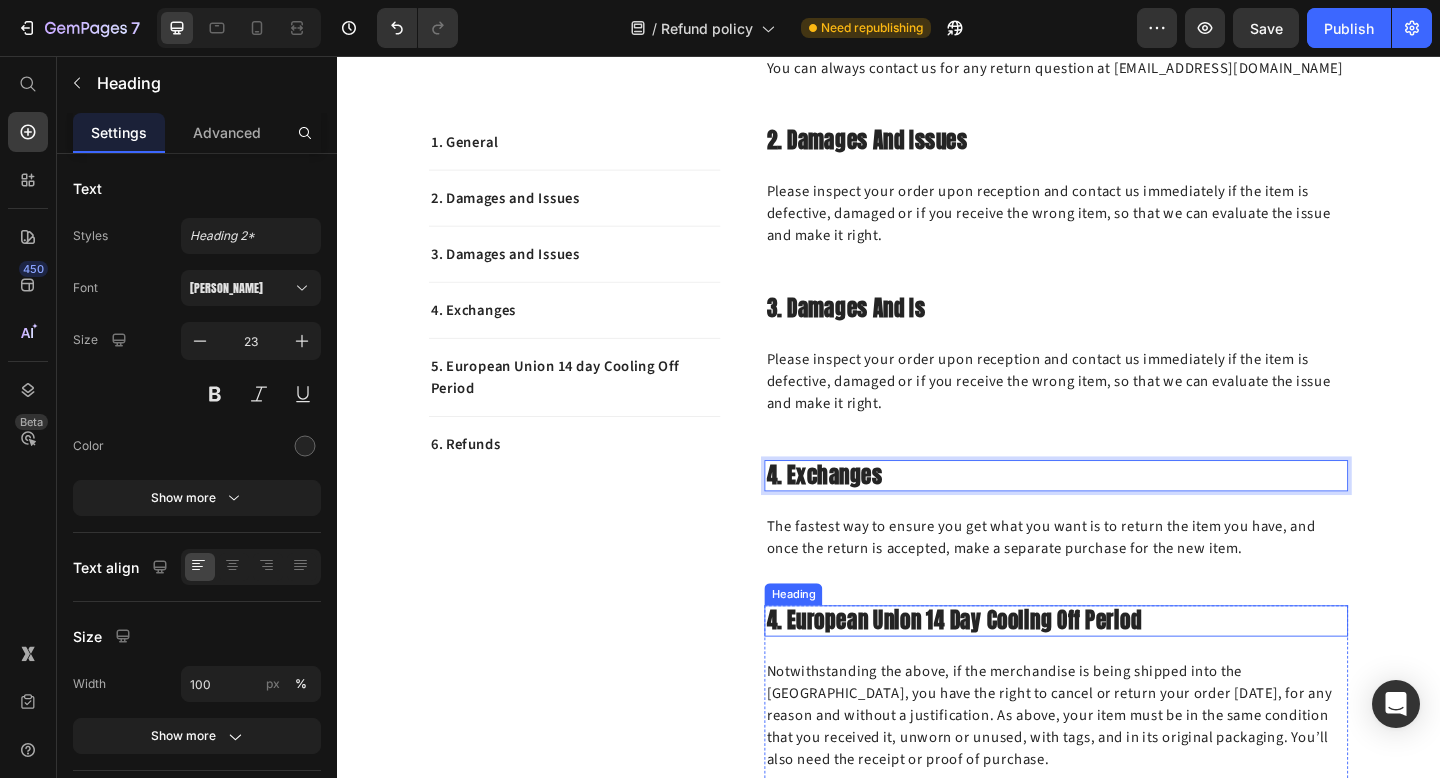 click on "4. European Union 14 day cooling off period" at bounding box center (1119, 671) 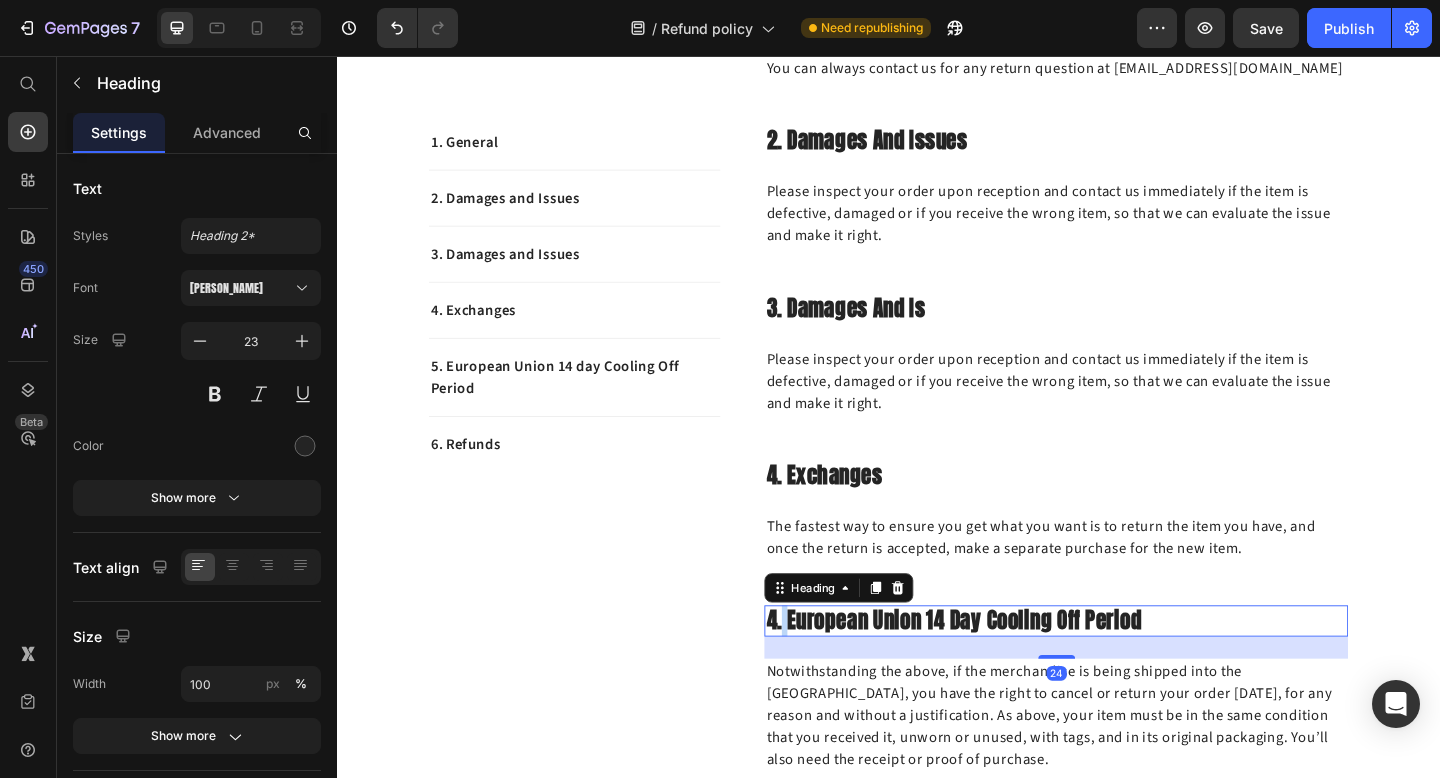 click on "4. European Union 14 day cooling off period" at bounding box center (1119, 671) 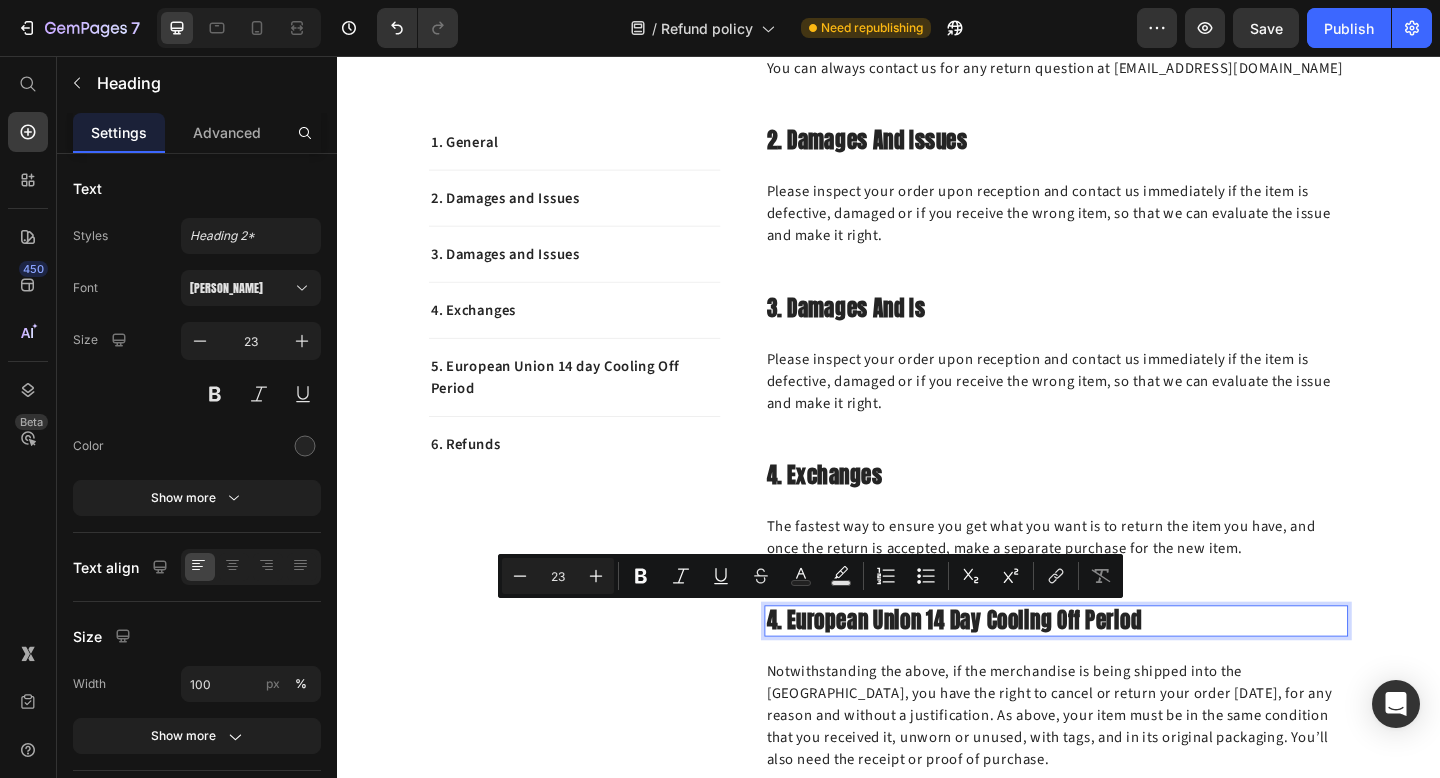 click on "4. European Union 14 day cooling off period" at bounding box center [1119, 671] 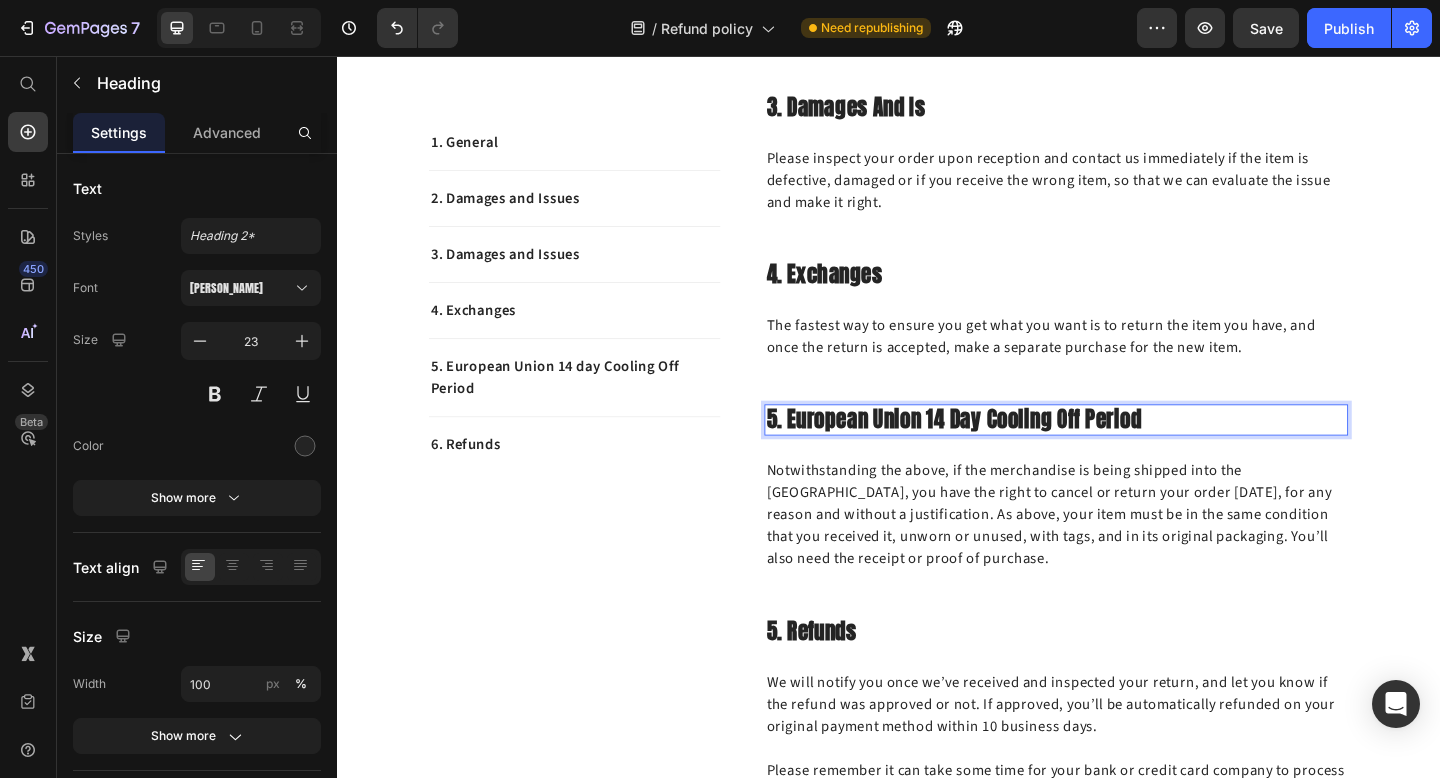 scroll, scrollTop: 997, scrollLeft: 0, axis: vertical 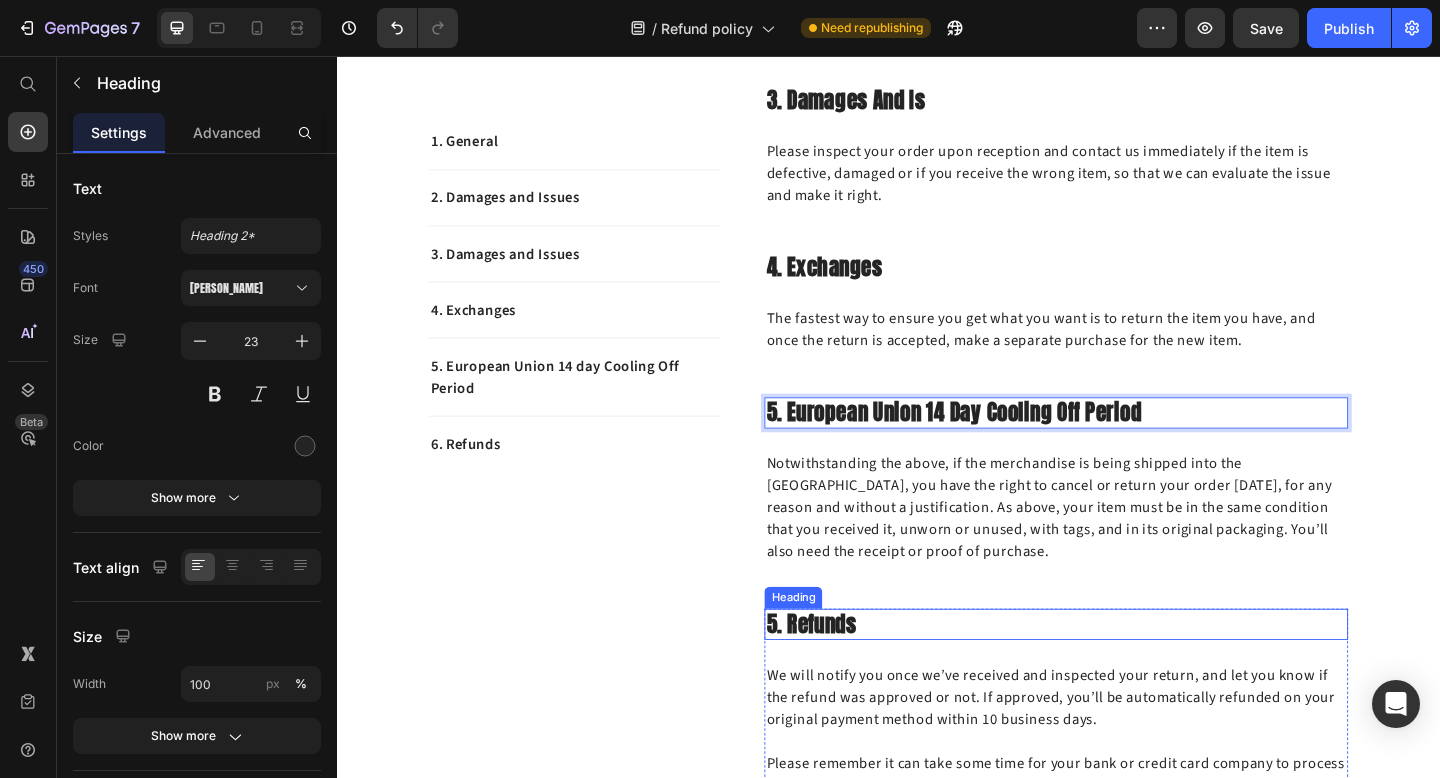 click on "5. Refunds" at bounding box center [1119, 675] 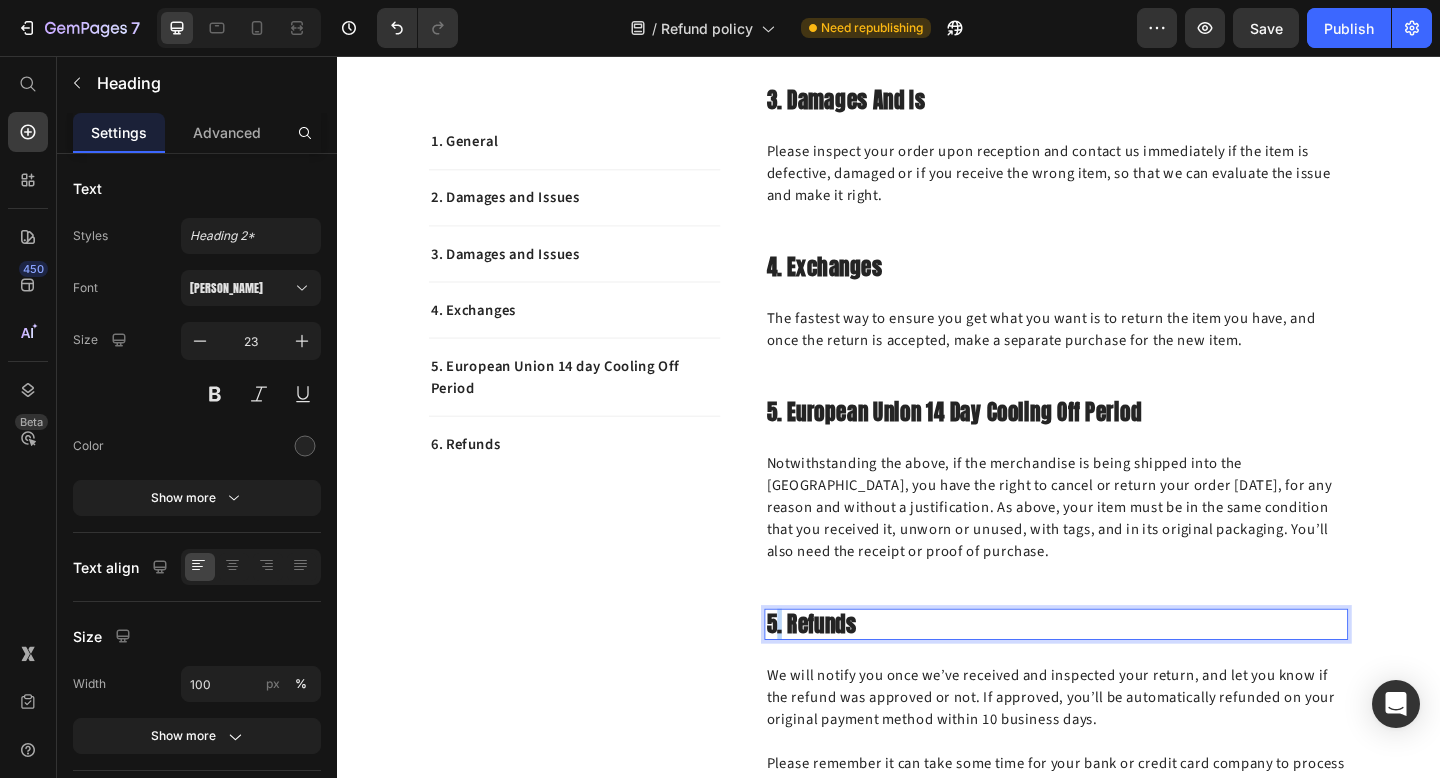 click on "5. Refunds" at bounding box center [1119, 675] 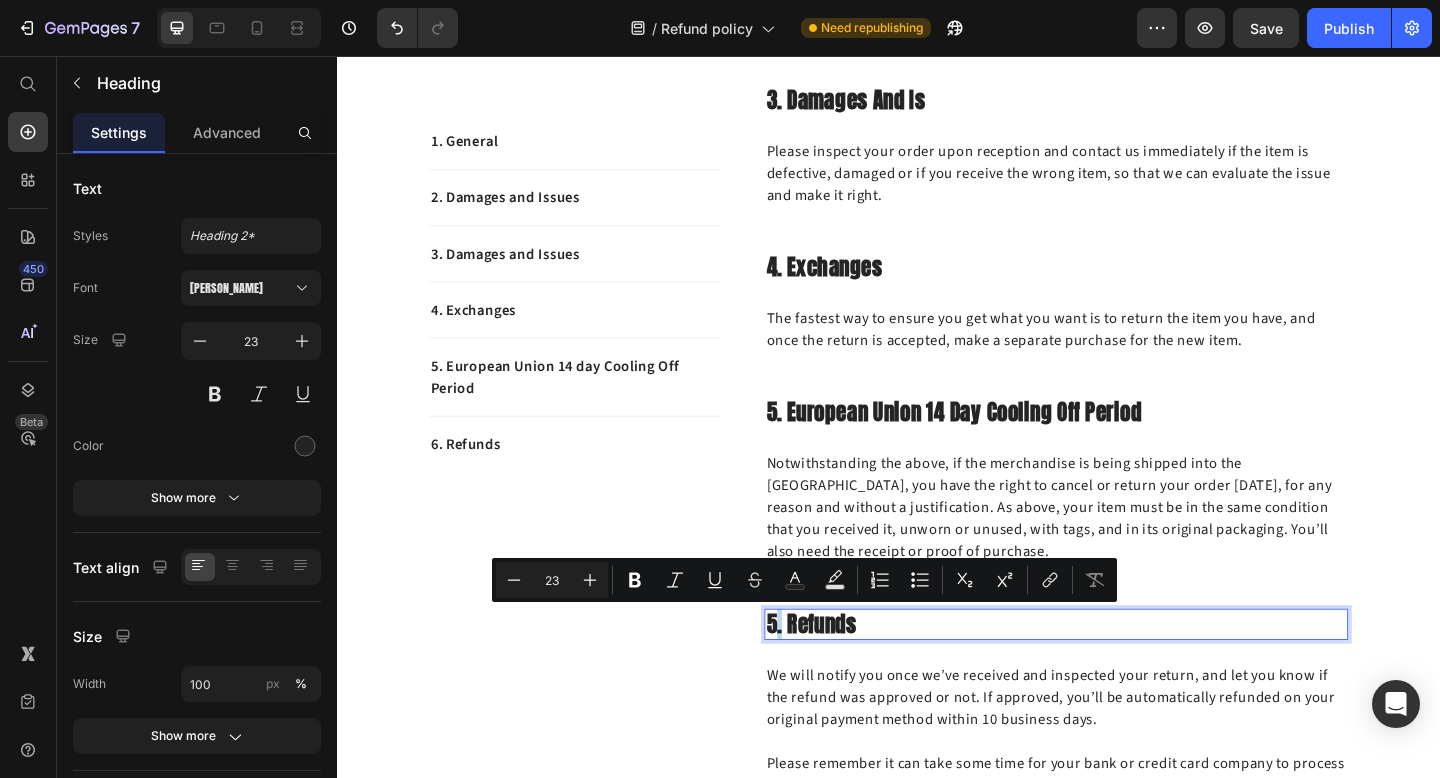 click on "5. Refunds" at bounding box center (1119, 675) 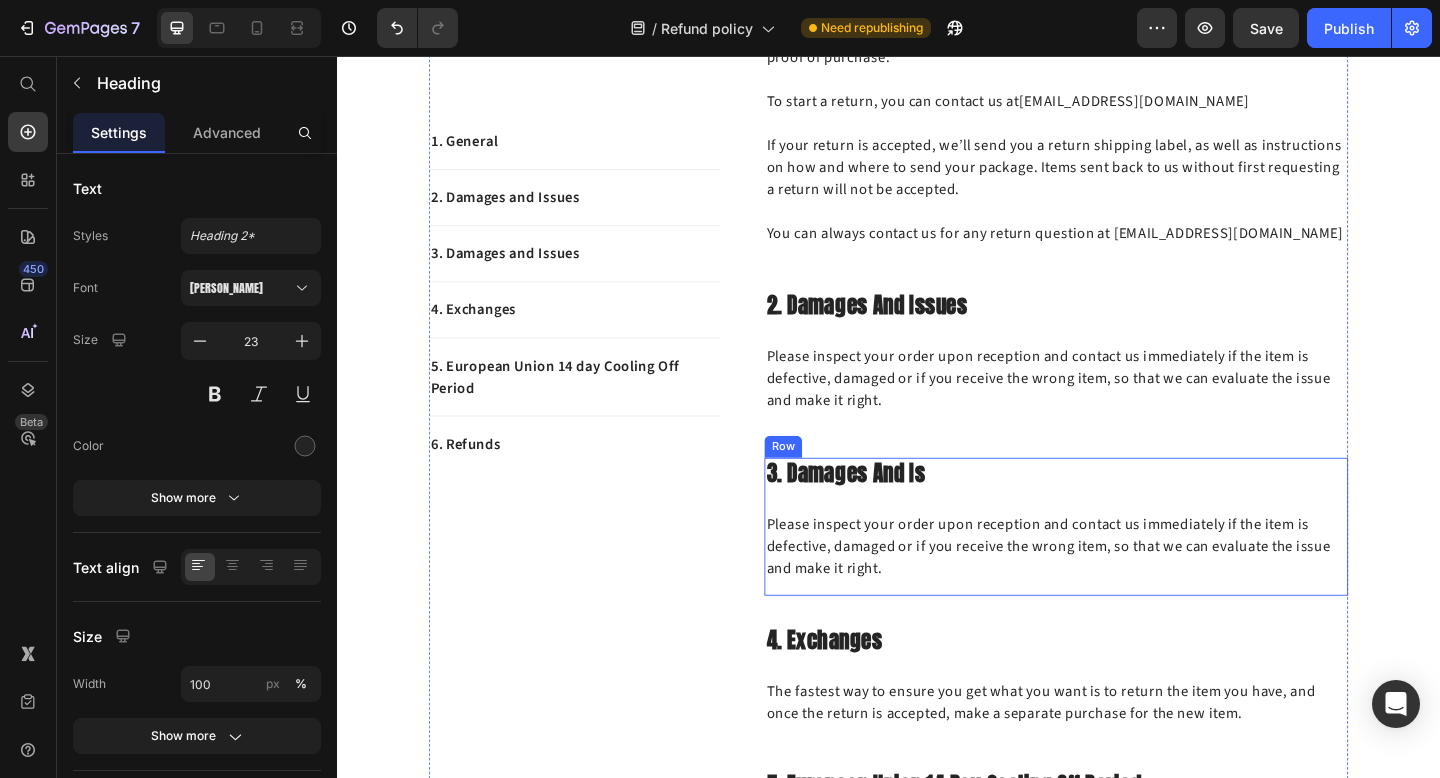 scroll, scrollTop: 551, scrollLeft: 0, axis: vertical 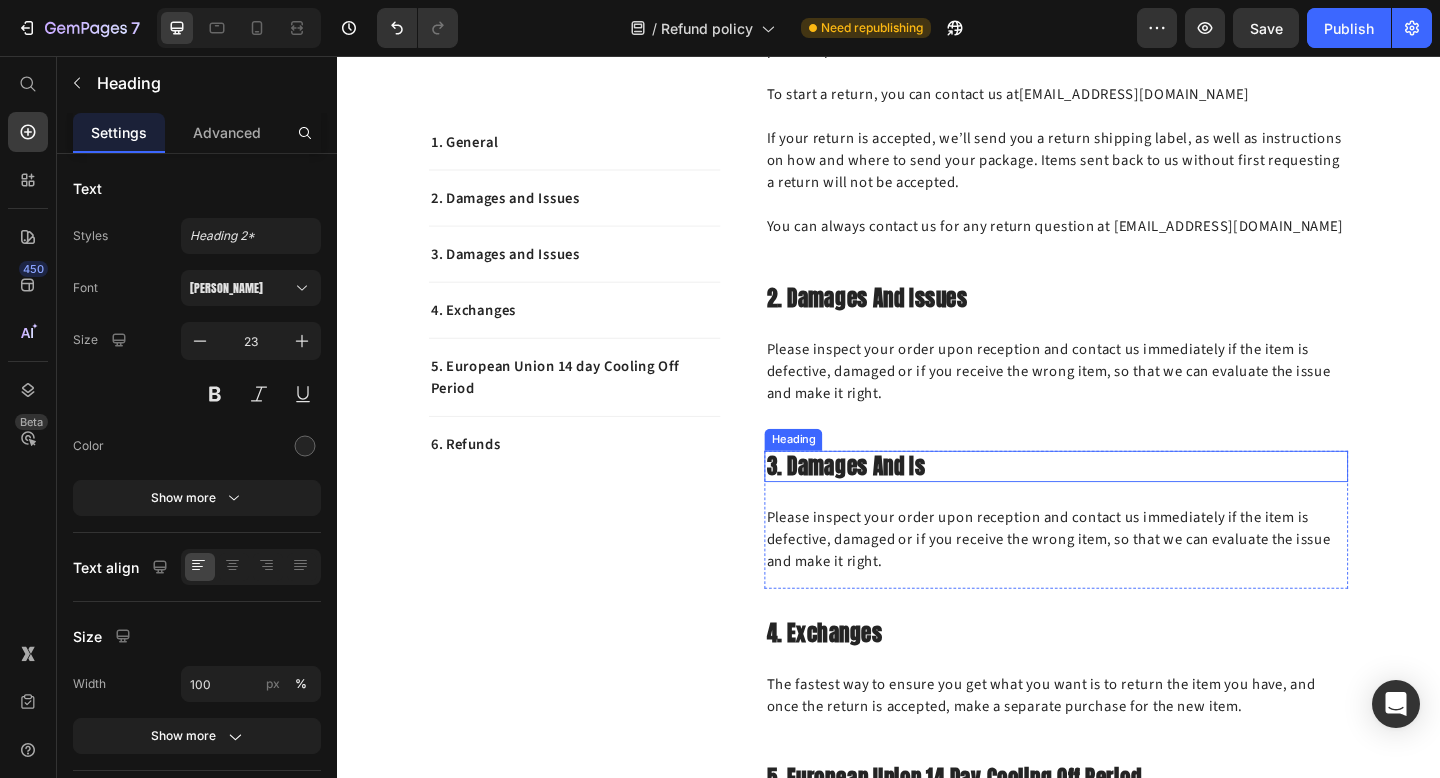 click on "3. Damages And Is" at bounding box center (1119, 503) 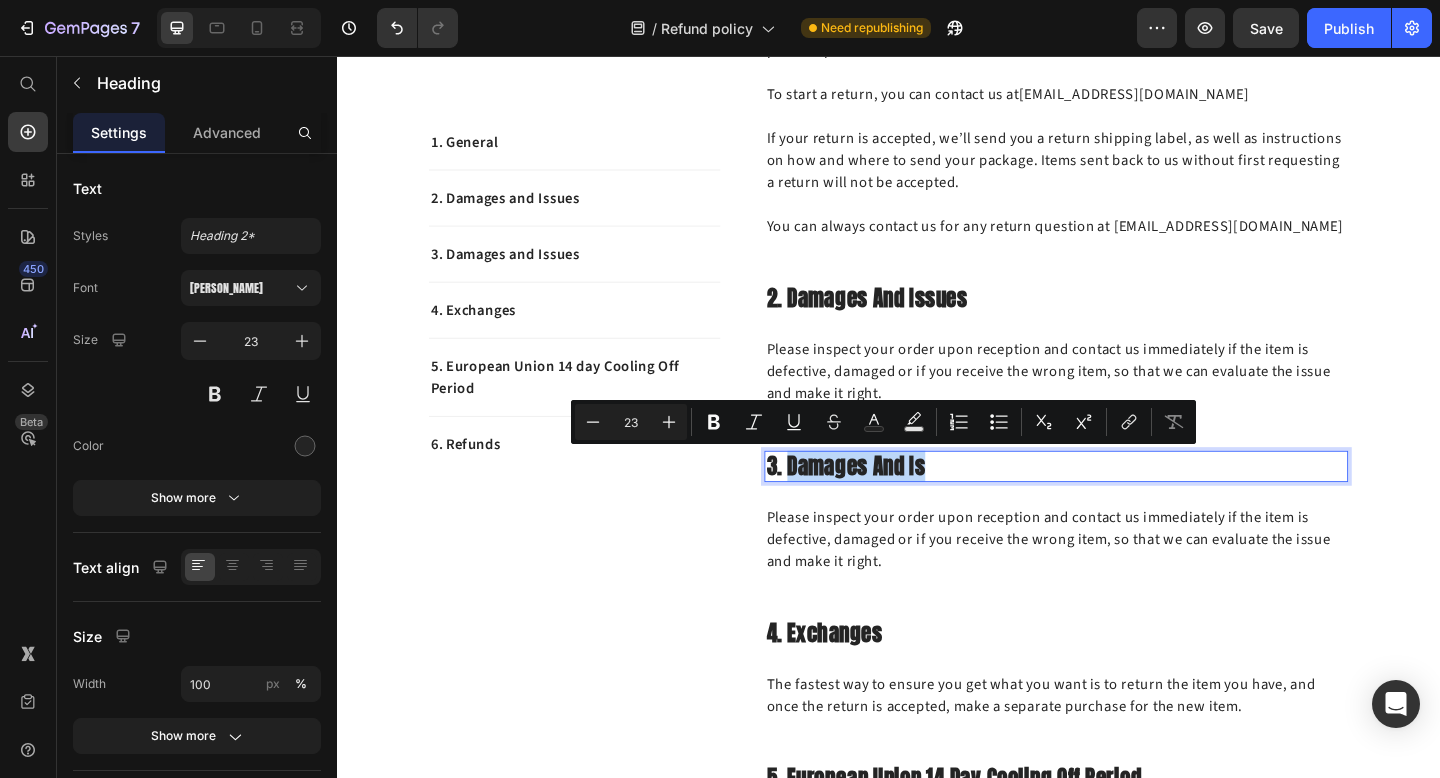 drag, startPoint x: 999, startPoint y: 495, endPoint x: 831, endPoint y: 500, distance: 168.07439 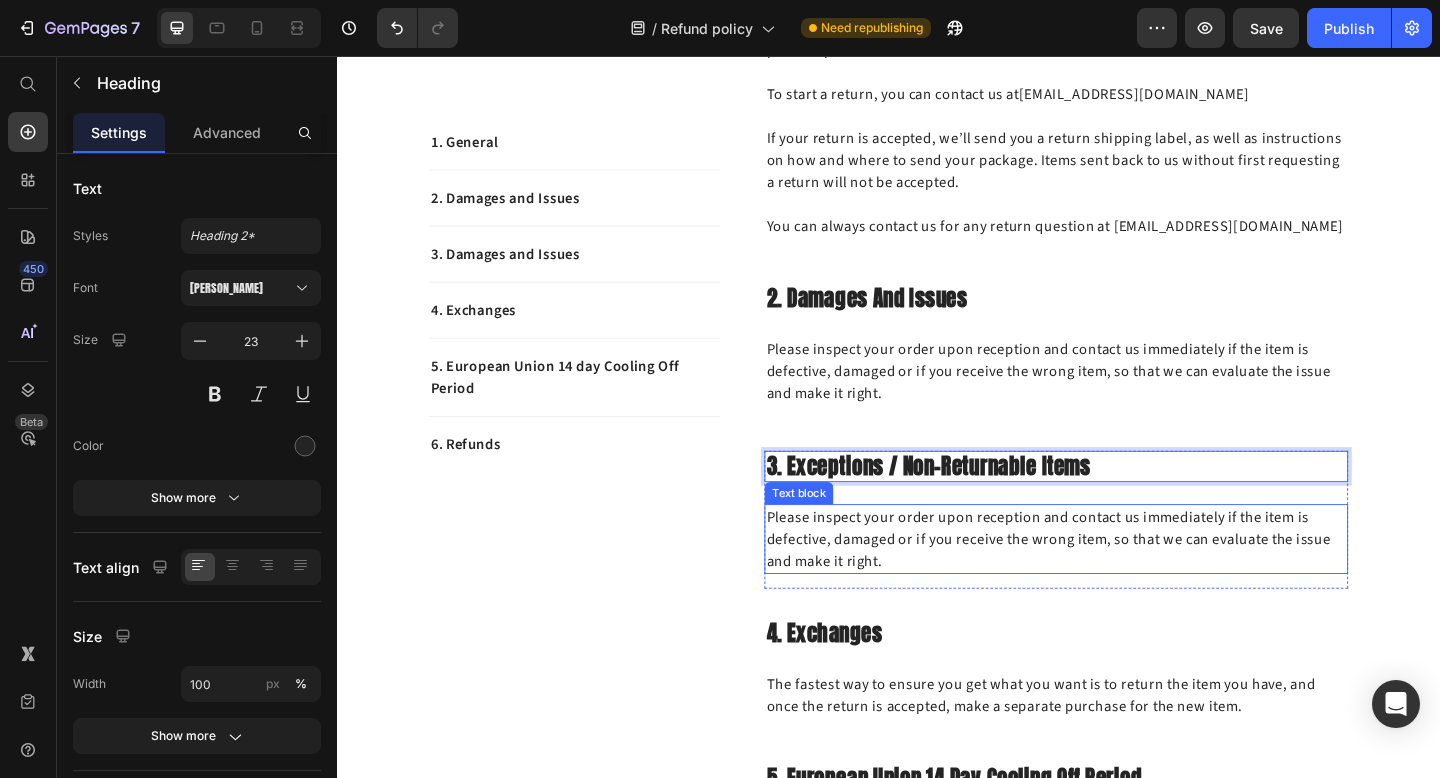 click on "Please inspect your order upon reception and contact us immediately if the item is defective, damaged or if you receive the wrong item, so that we can evaluate the issue and make it right." at bounding box center (1119, 582) 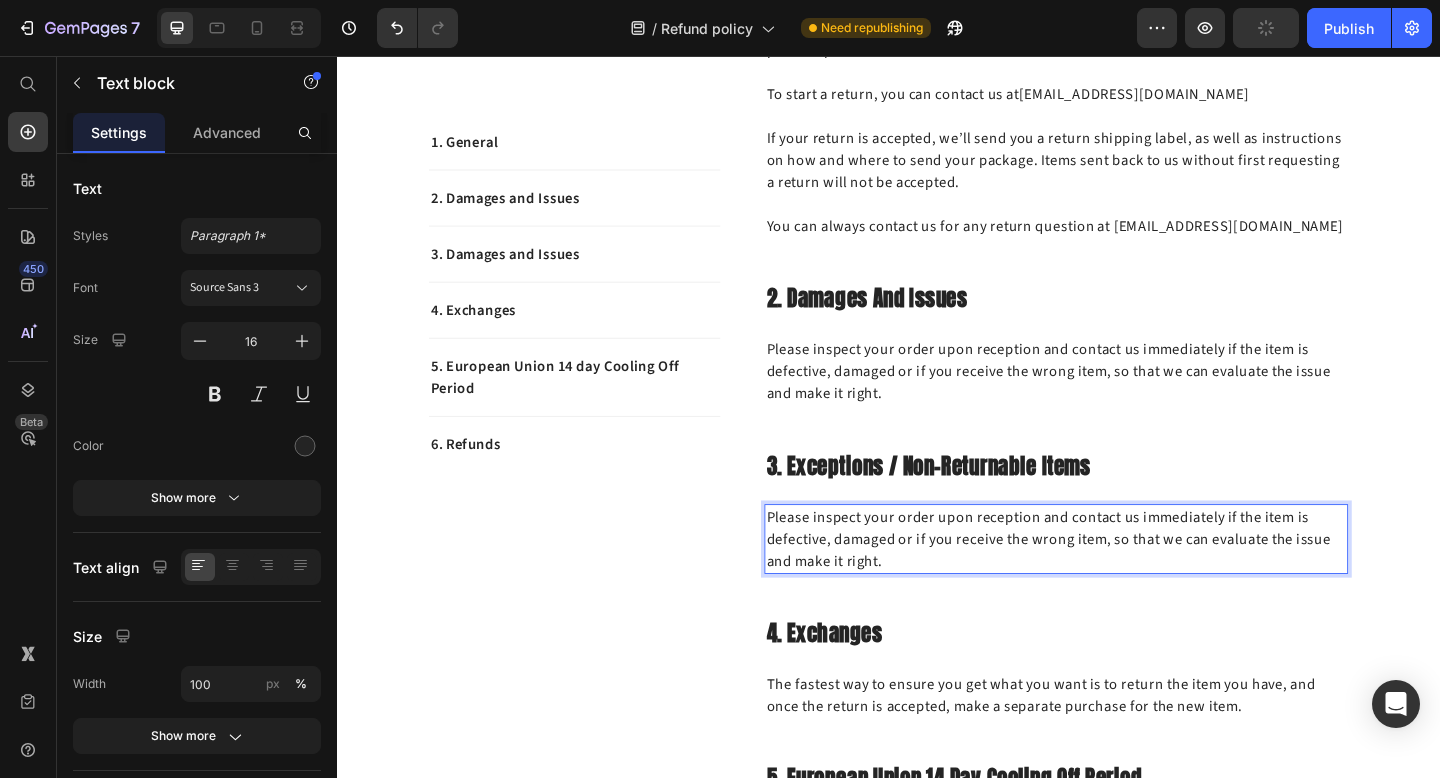 click on "Please inspect your order upon reception and contact us immediately if the item is defective, damaged or if you receive the wrong item, so that we can evaluate the issue and make it right." at bounding box center (1119, 582) 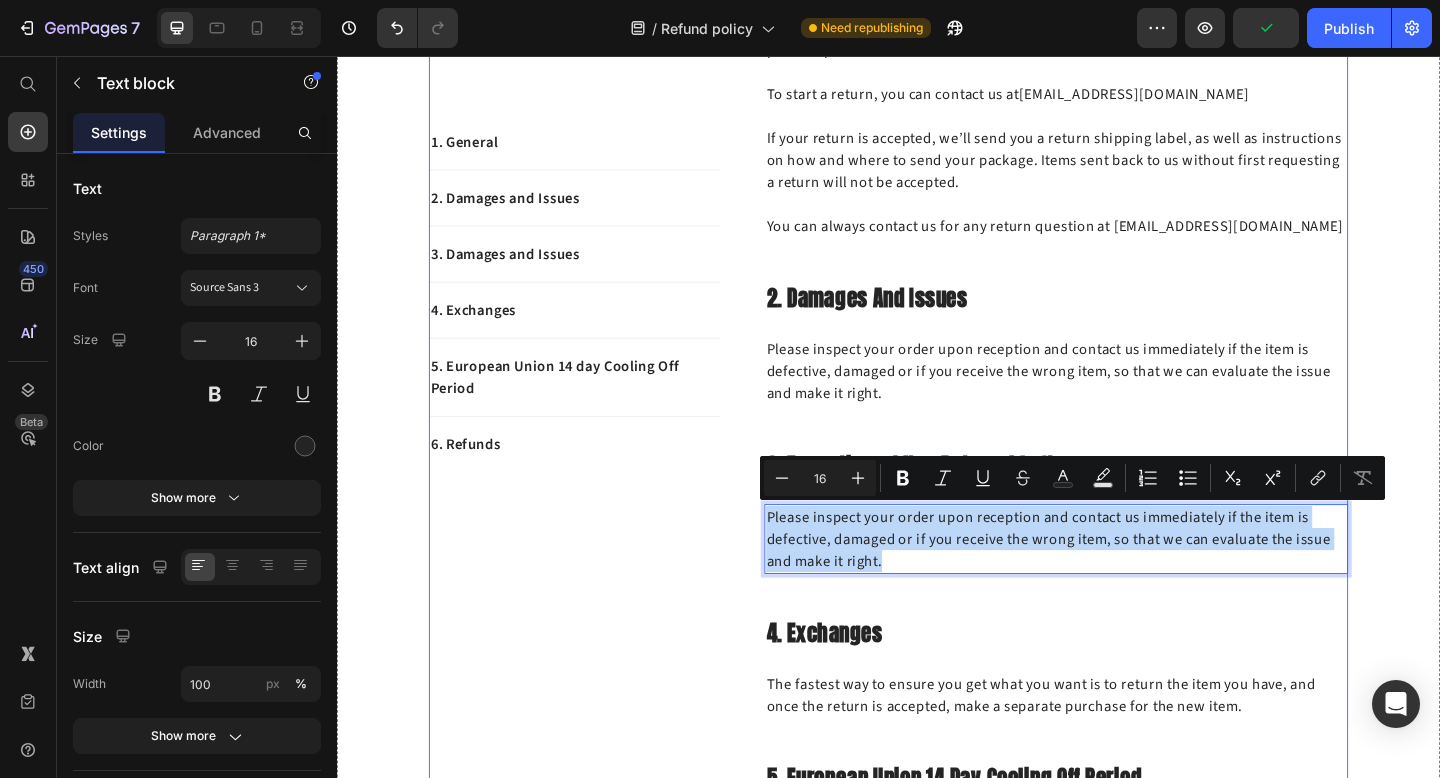 drag, startPoint x: 941, startPoint y: 601, endPoint x: 799, endPoint y: 553, distance: 149.8933 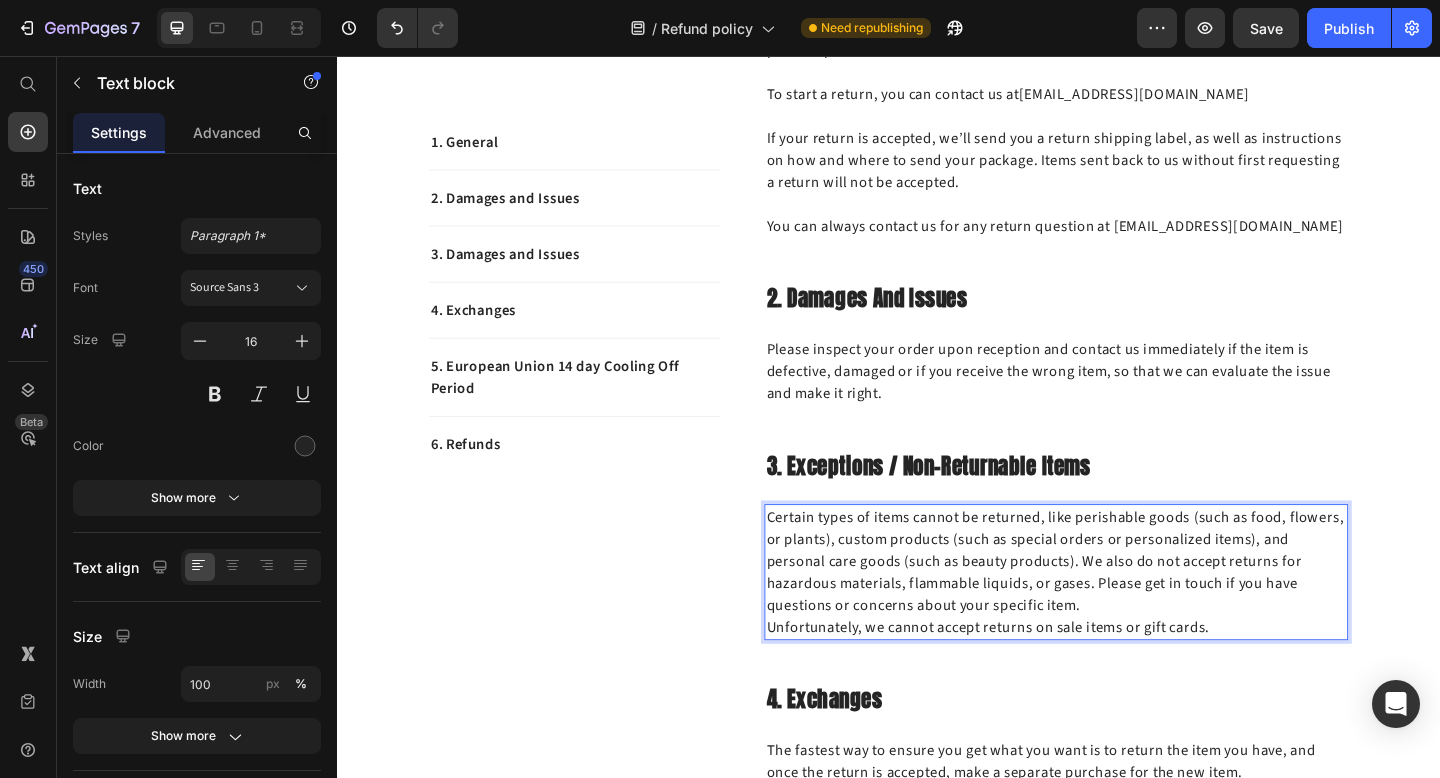 click on "Certain types of items cannot be returned, like perishable goods (such as food, flowers, or plants), custom products (such as special orders or personalized items), and personal care goods (such as beauty products). We also do not accept returns for hazardous materials, flammable liquids, or gases. Please get in touch if you have questions or concerns about your specific item." at bounding box center (1119, 606) 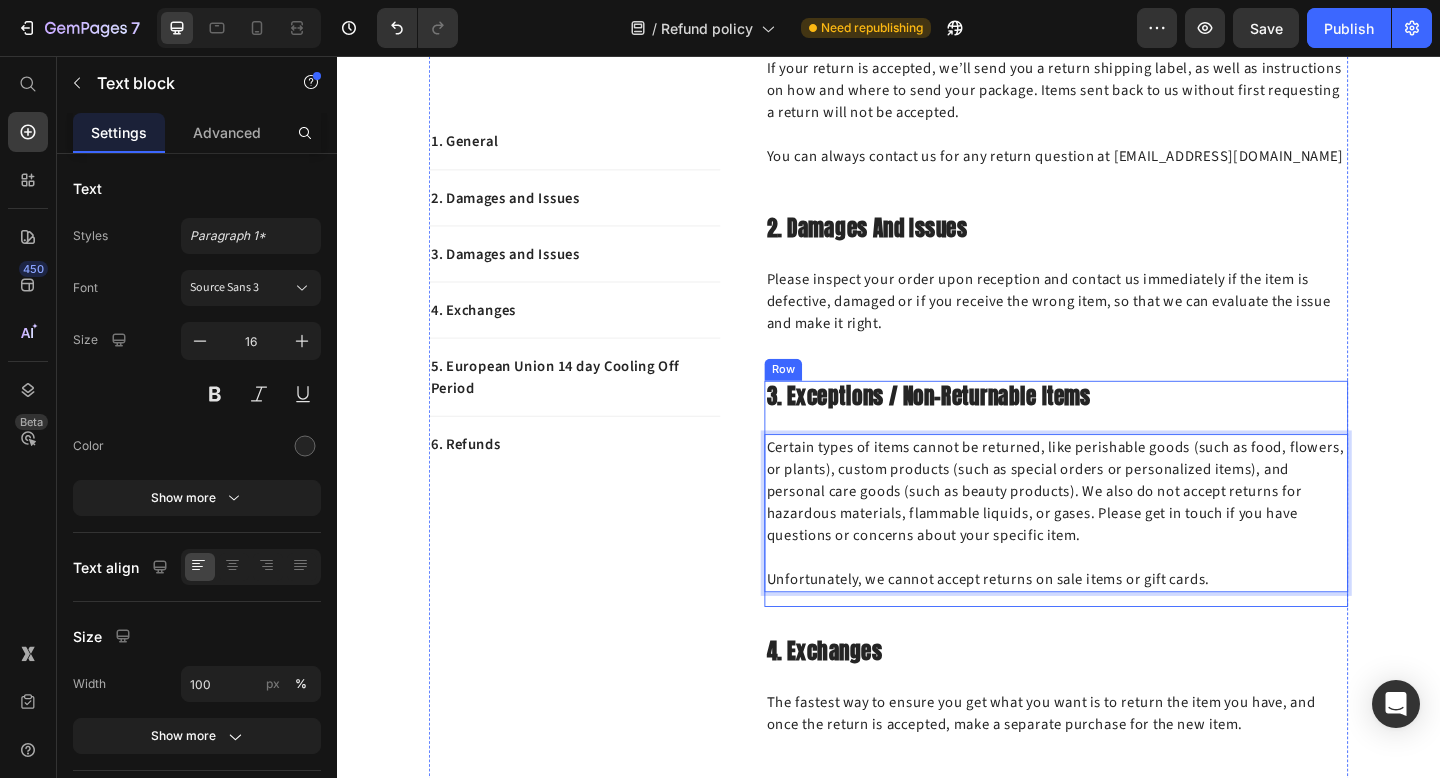 scroll, scrollTop: 677, scrollLeft: 0, axis: vertical 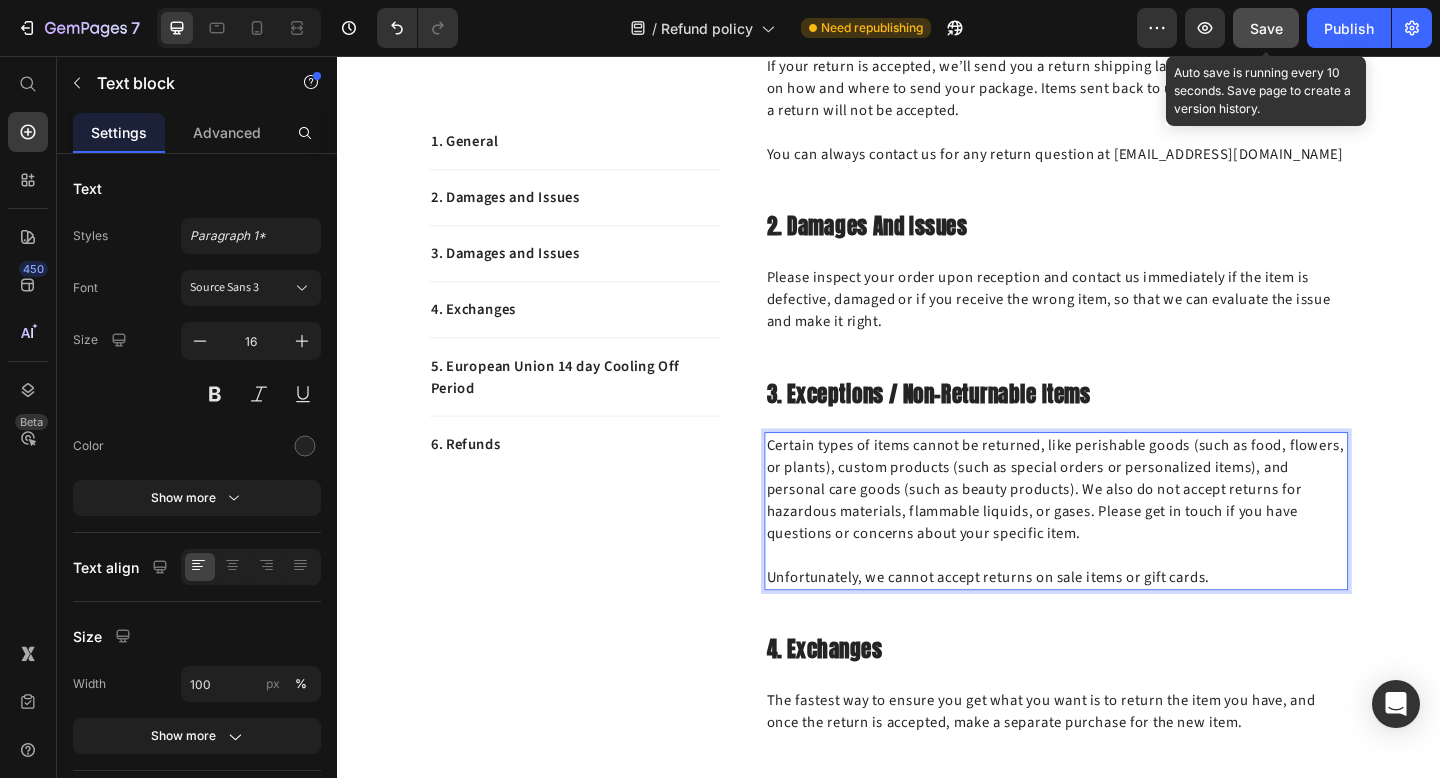 click on "Save" at bounding box center (1266, 28) 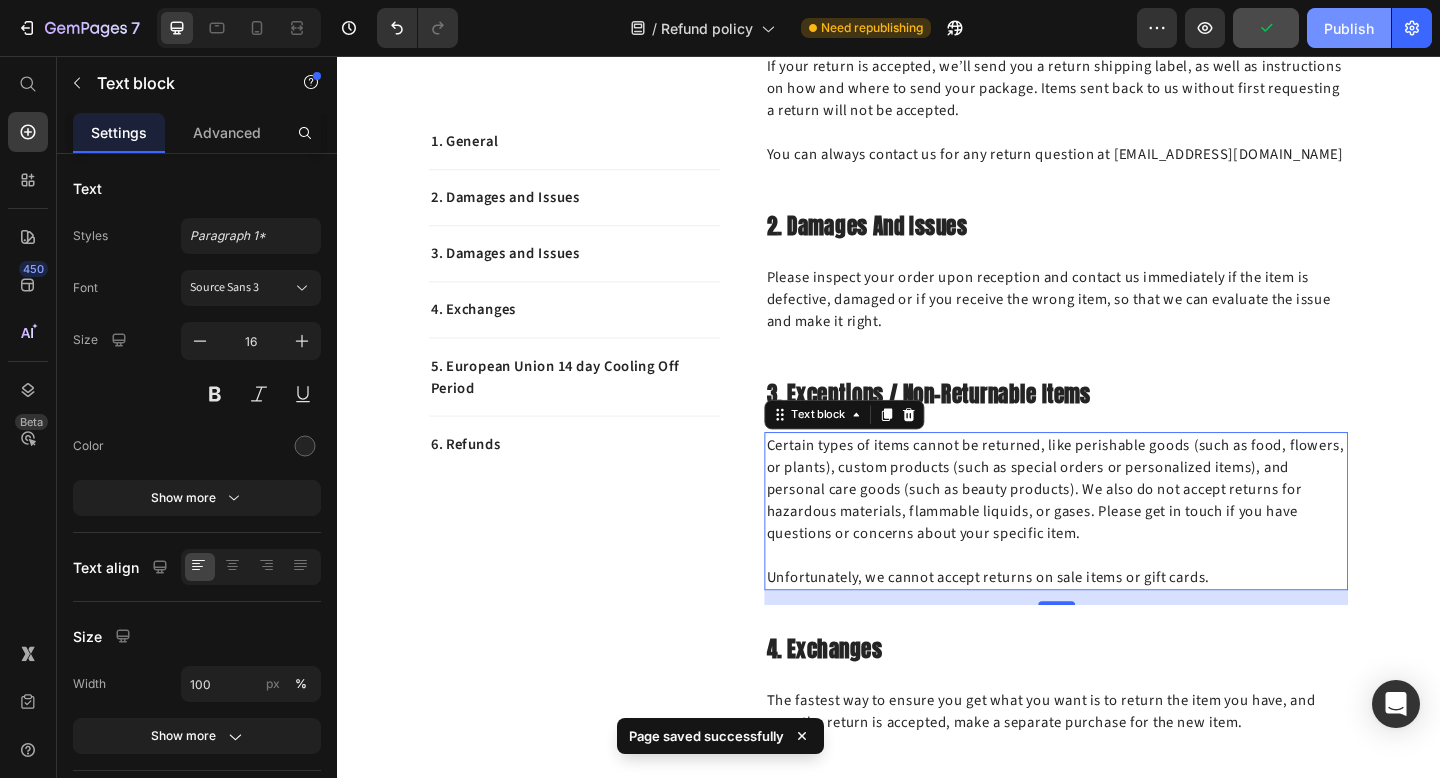 click on "Publish" at bounding box center (1349, 28) 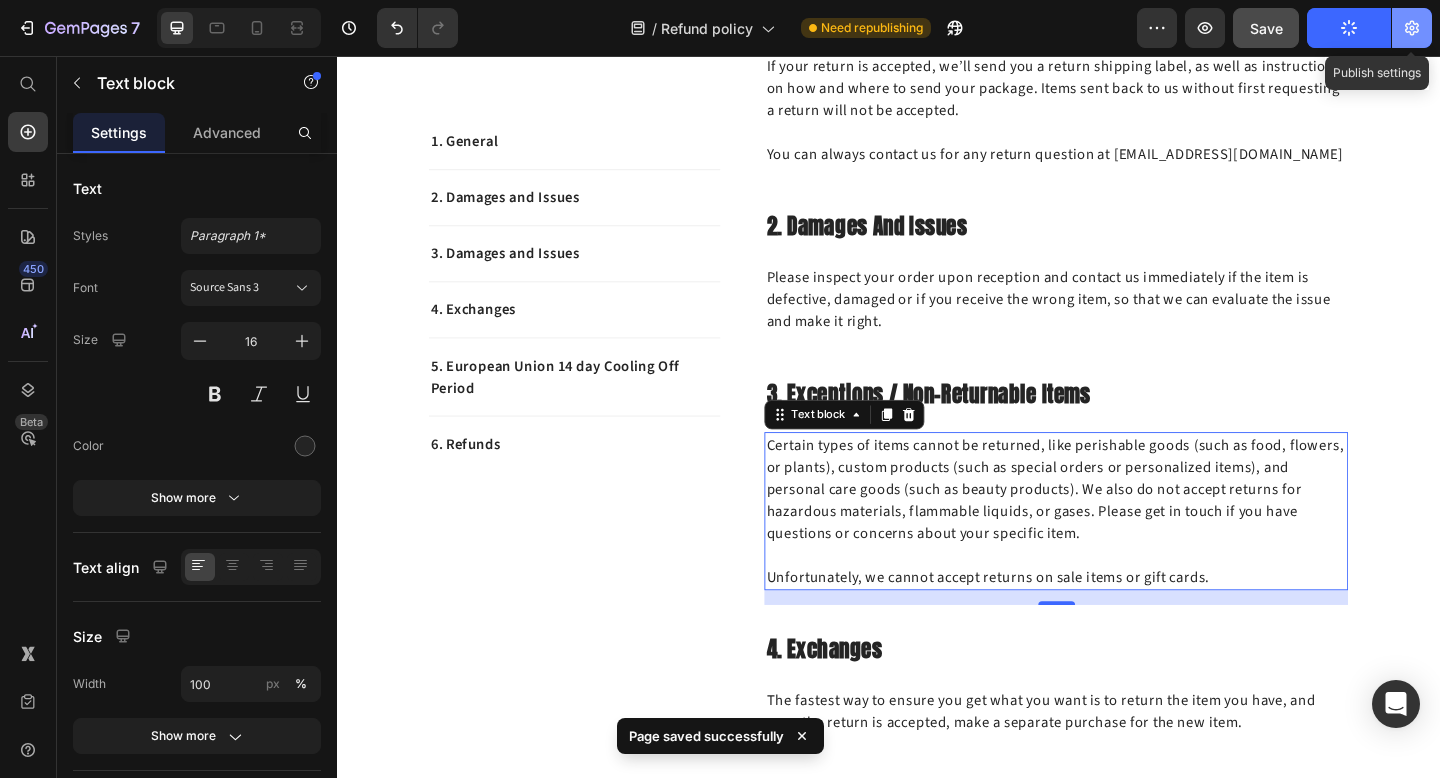 click 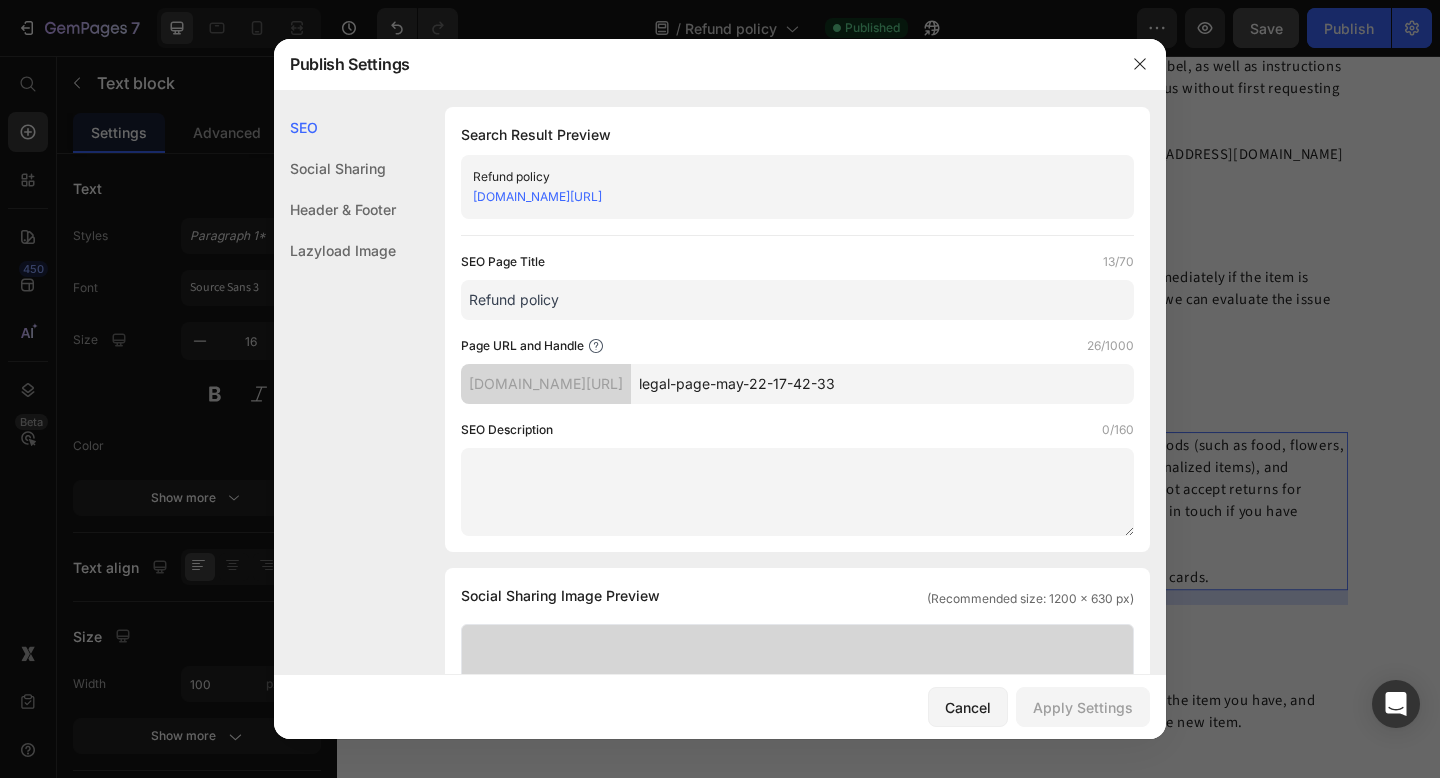 drag, startPoint x: 921, startPoint y: 384, endPoint x: 690, endPoint y: 375, distance: 231.17526 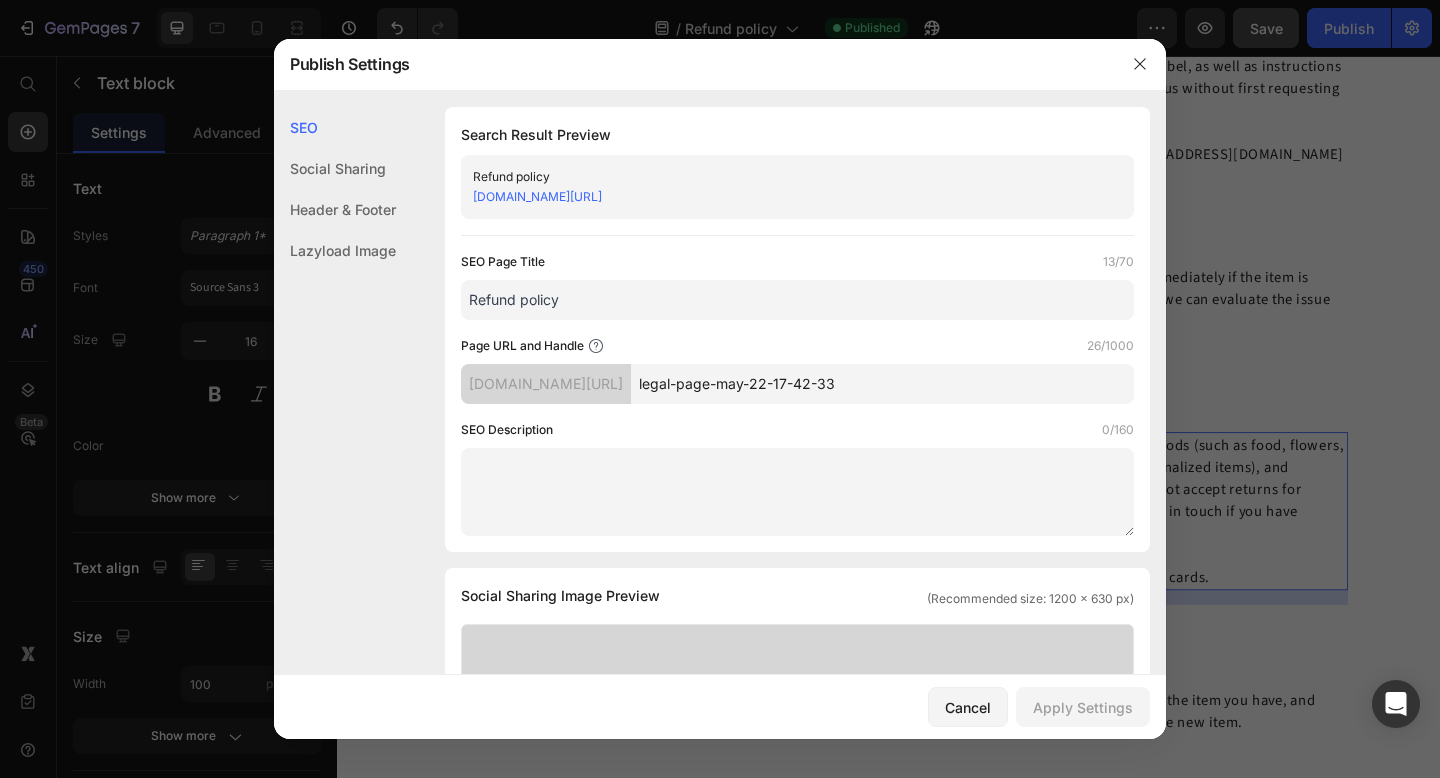 click on "hwh0tu-jq.myshopify.com/pages/ legal-page-may-22-17-42-33" at bounding box center [797, 384] 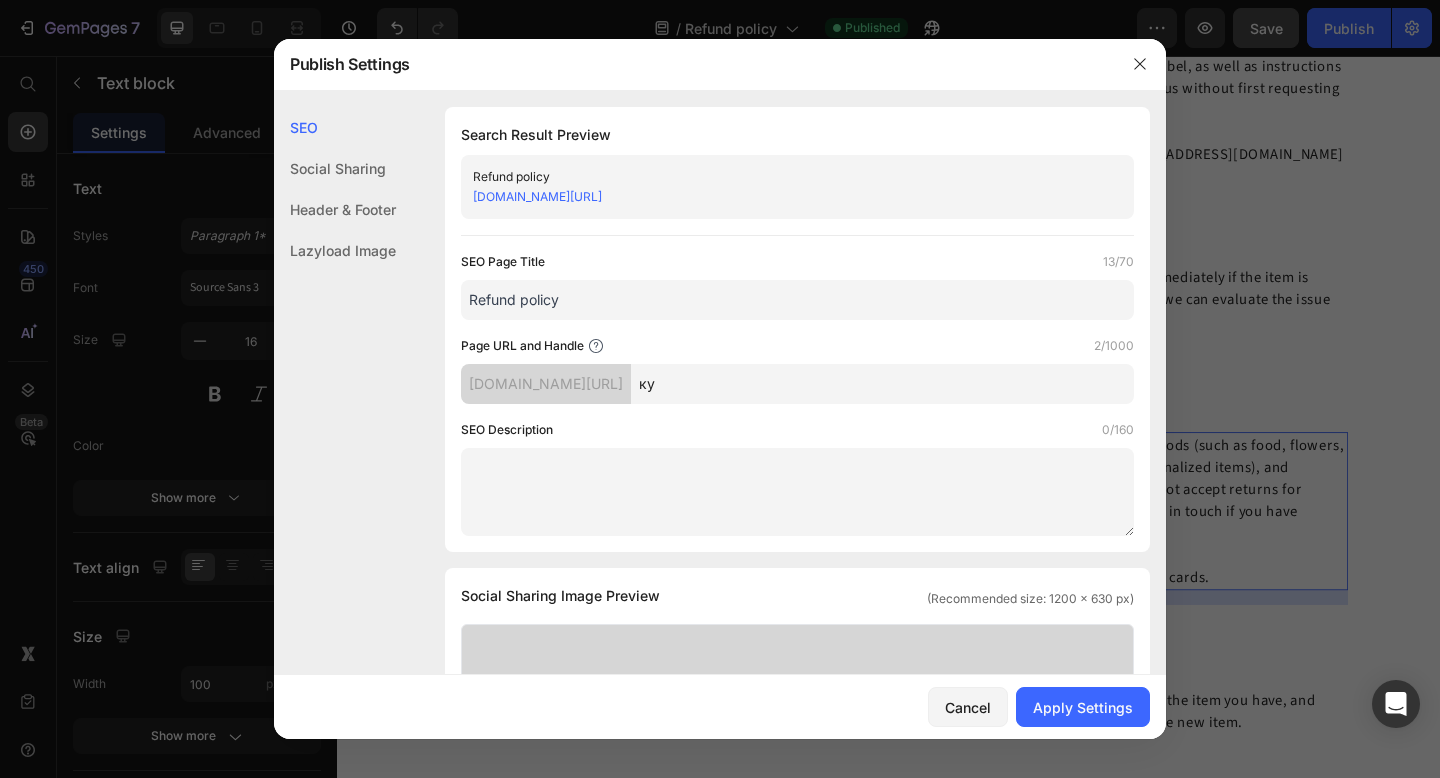 type on "к" 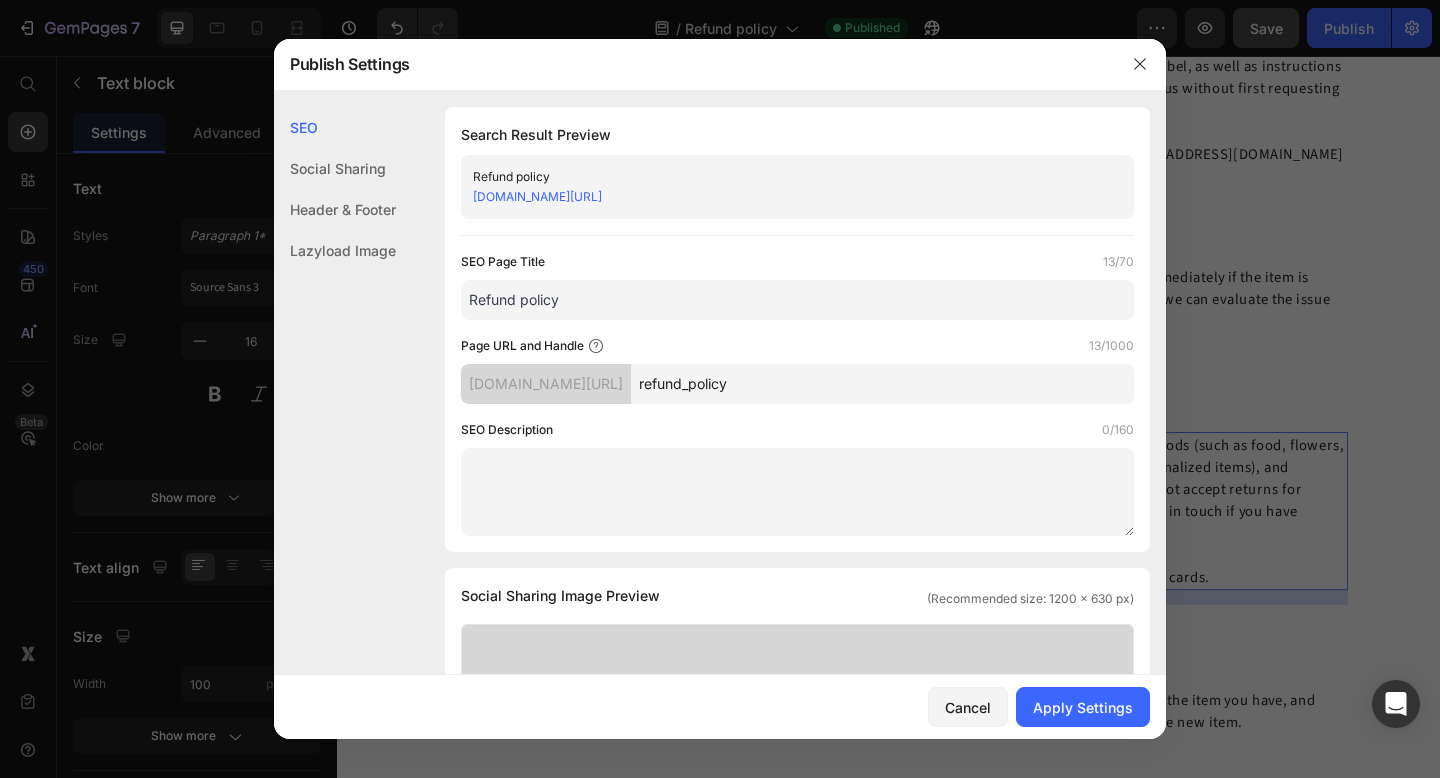 click on "refund_policy" at bounding box center (882, 384) 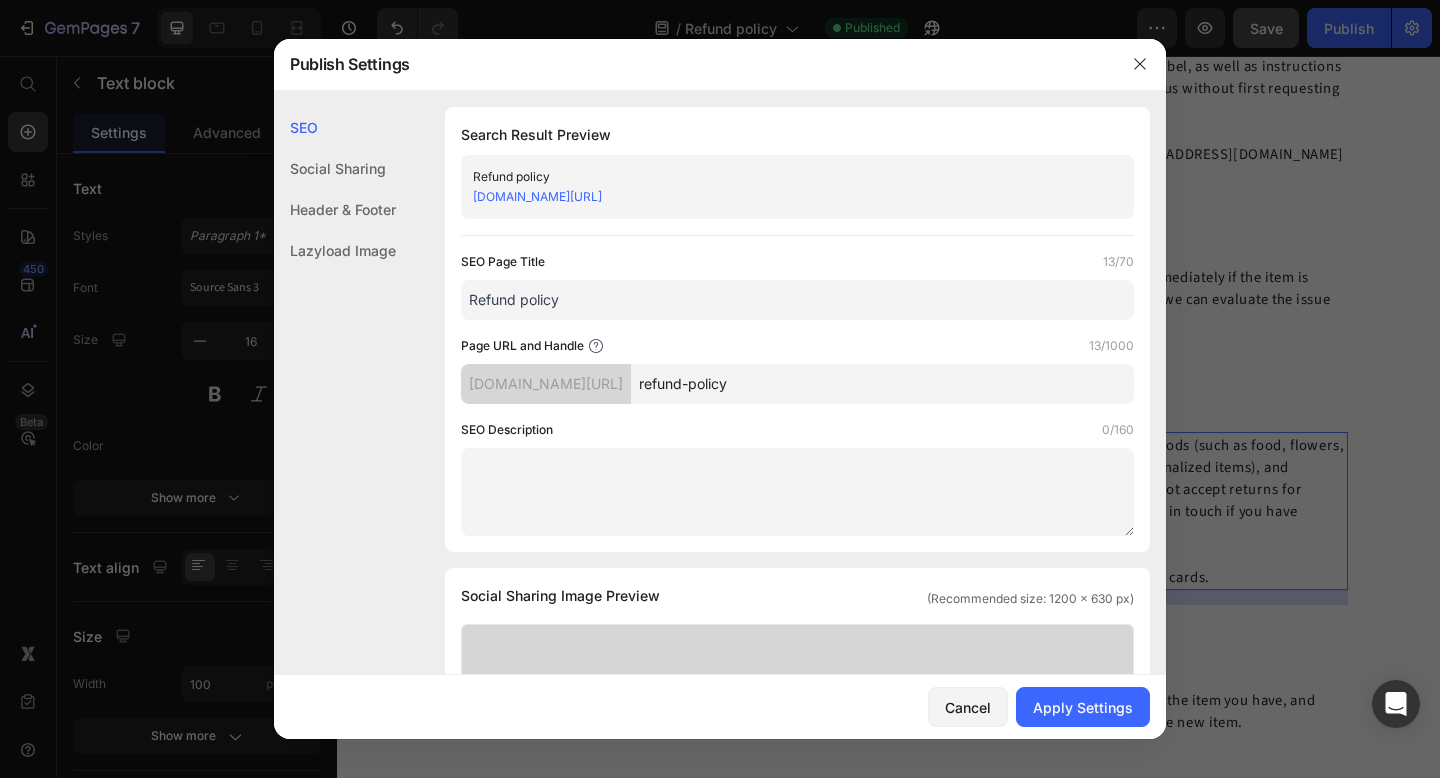 click on "refund-policy" at bounding box center [882, 384] 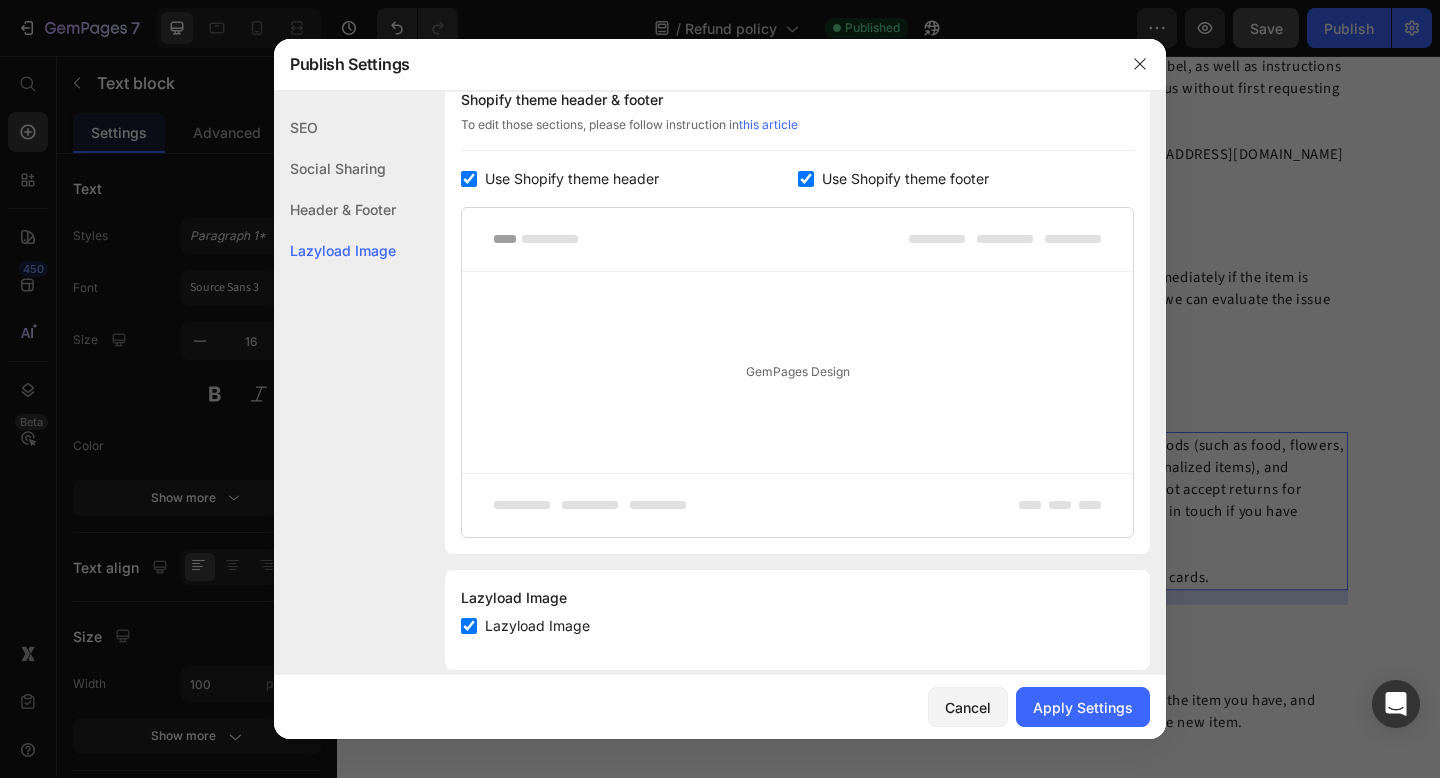 scroll, scrollTop: 973, scrollLeft: 0, axis: vertical 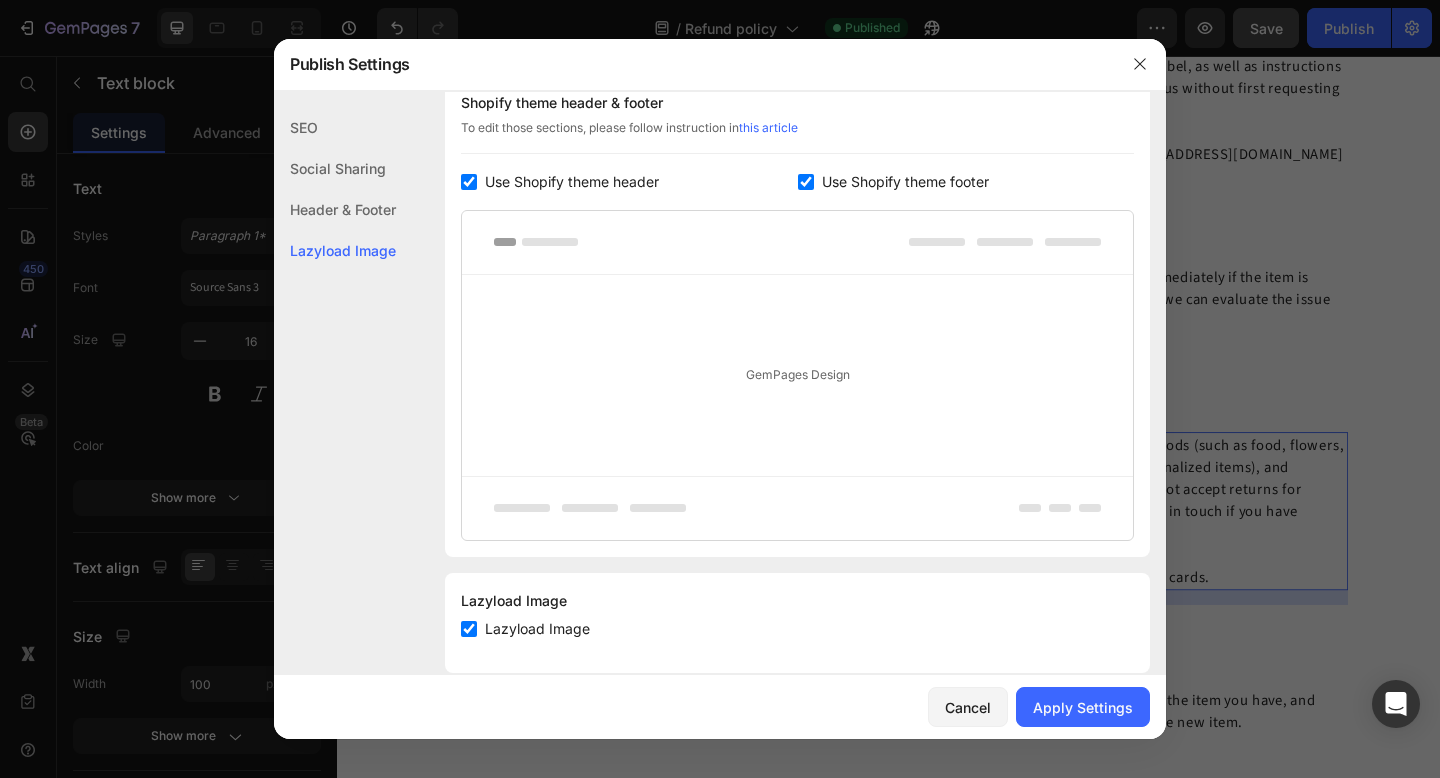 type on "refund-policy" 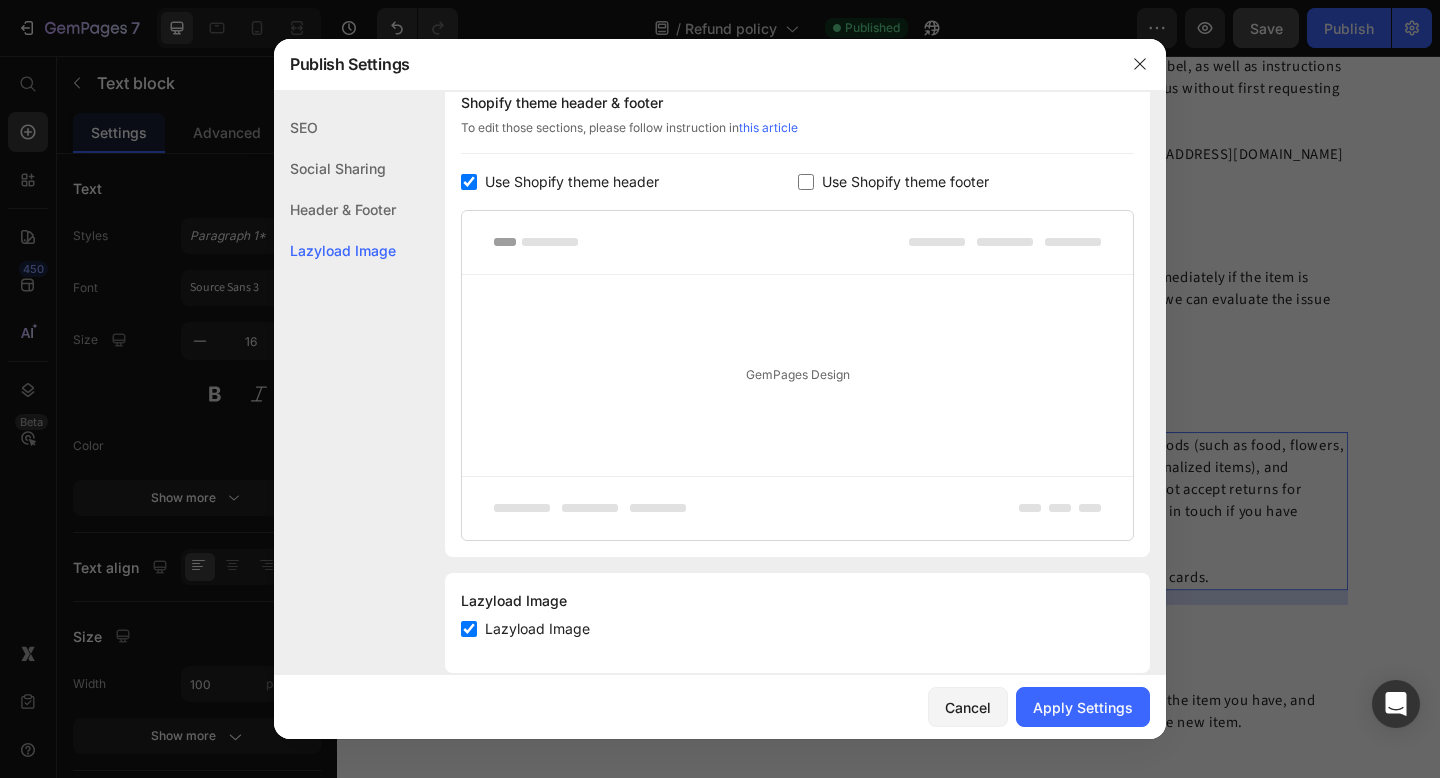 checkbox on "false" 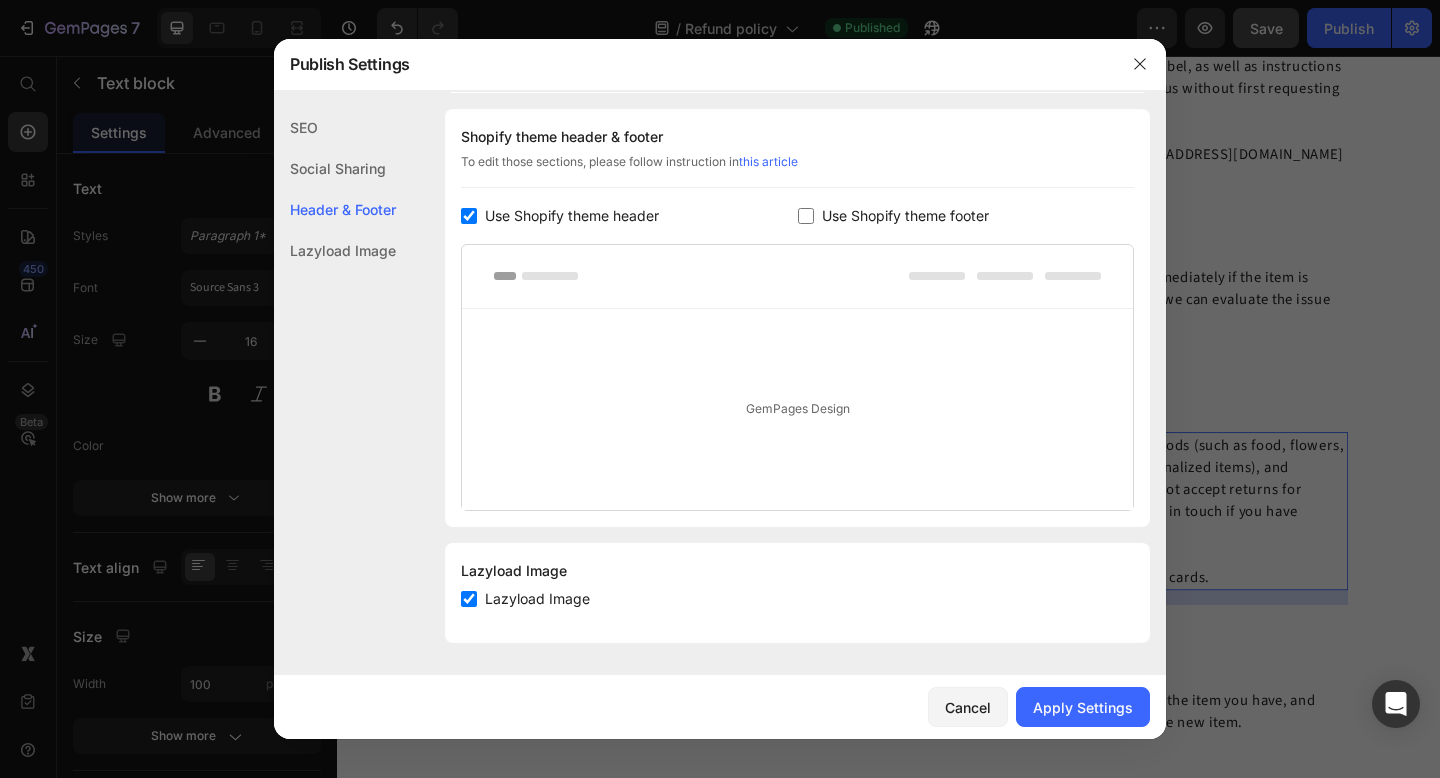 scroll, scrollTop: 939, scrollLeft: 0, axis: vertical 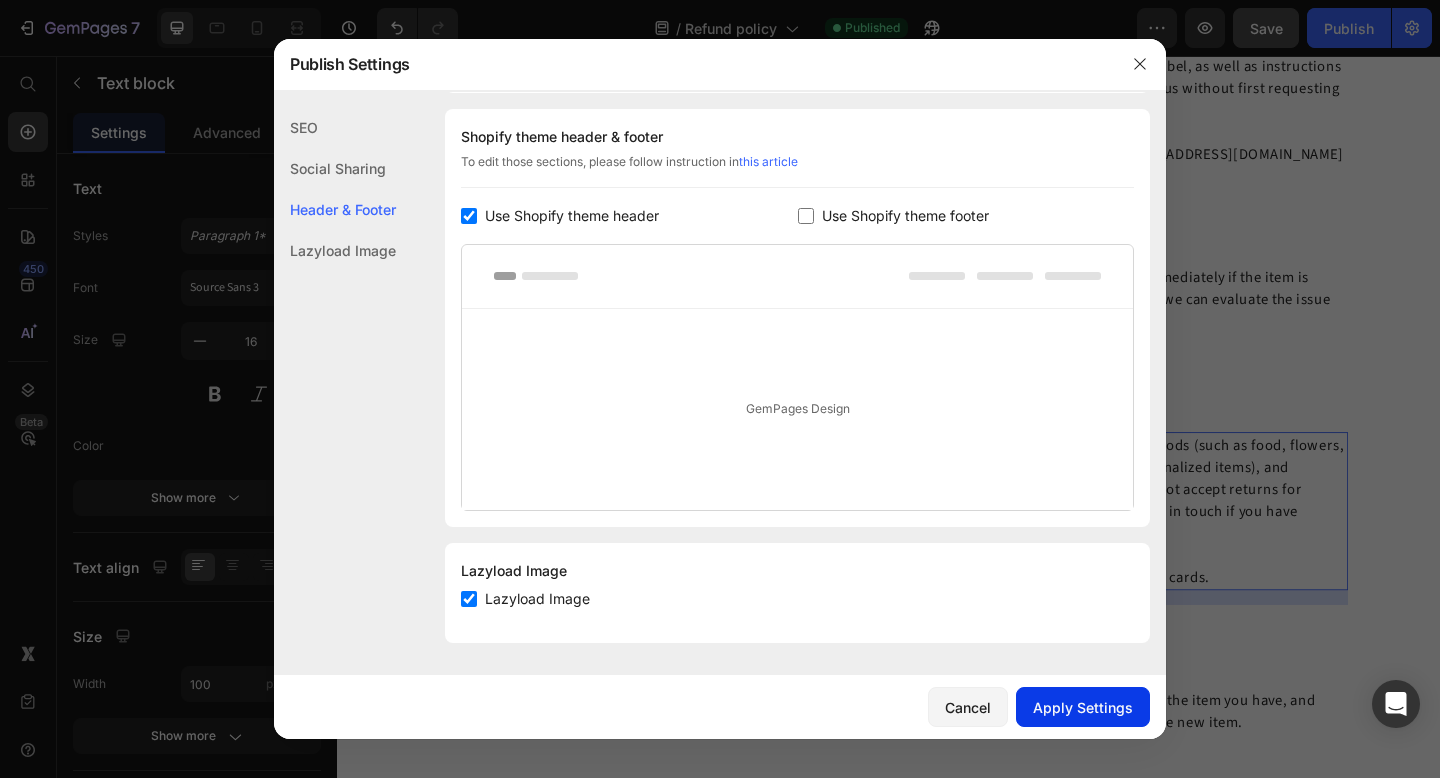 click on "Apply Settings" at bounding box center (1083, 707) 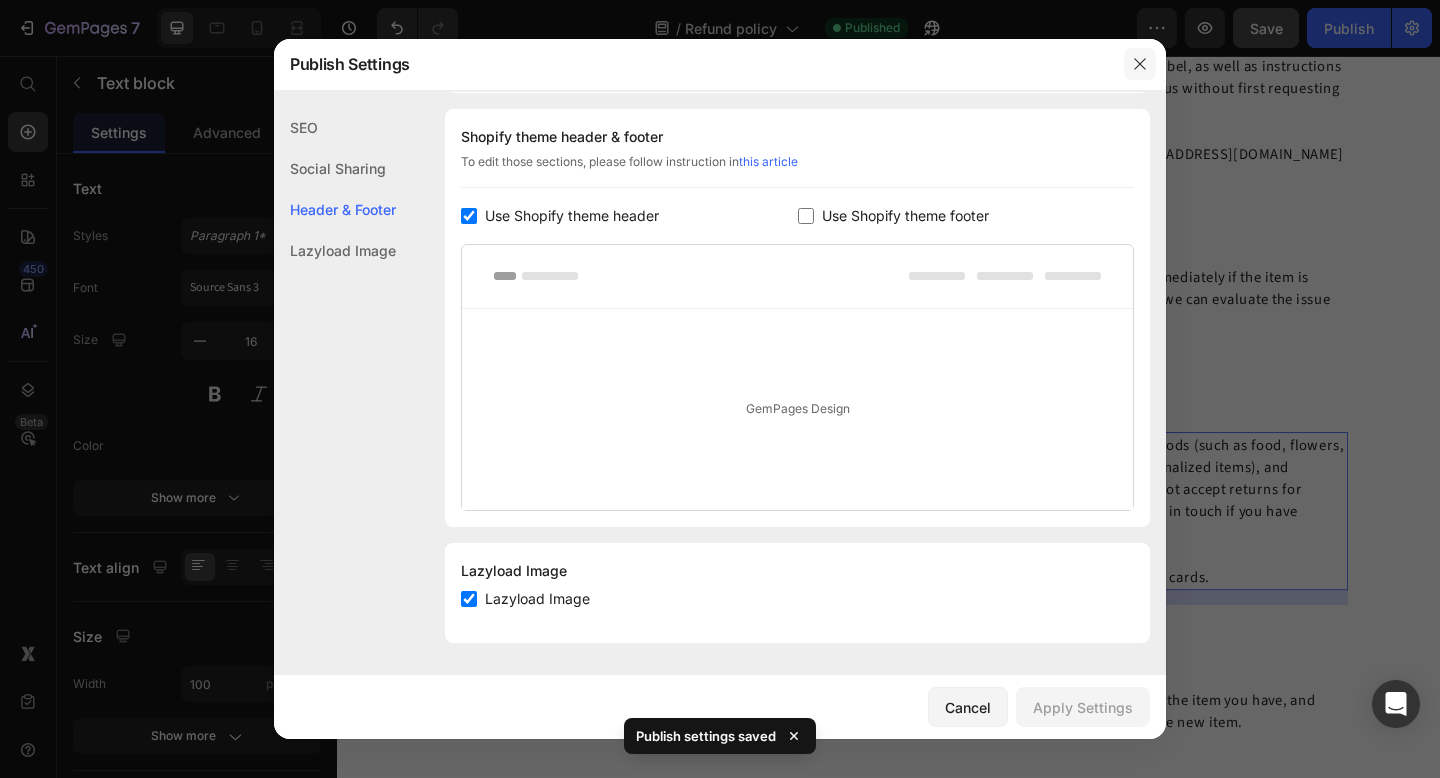 click 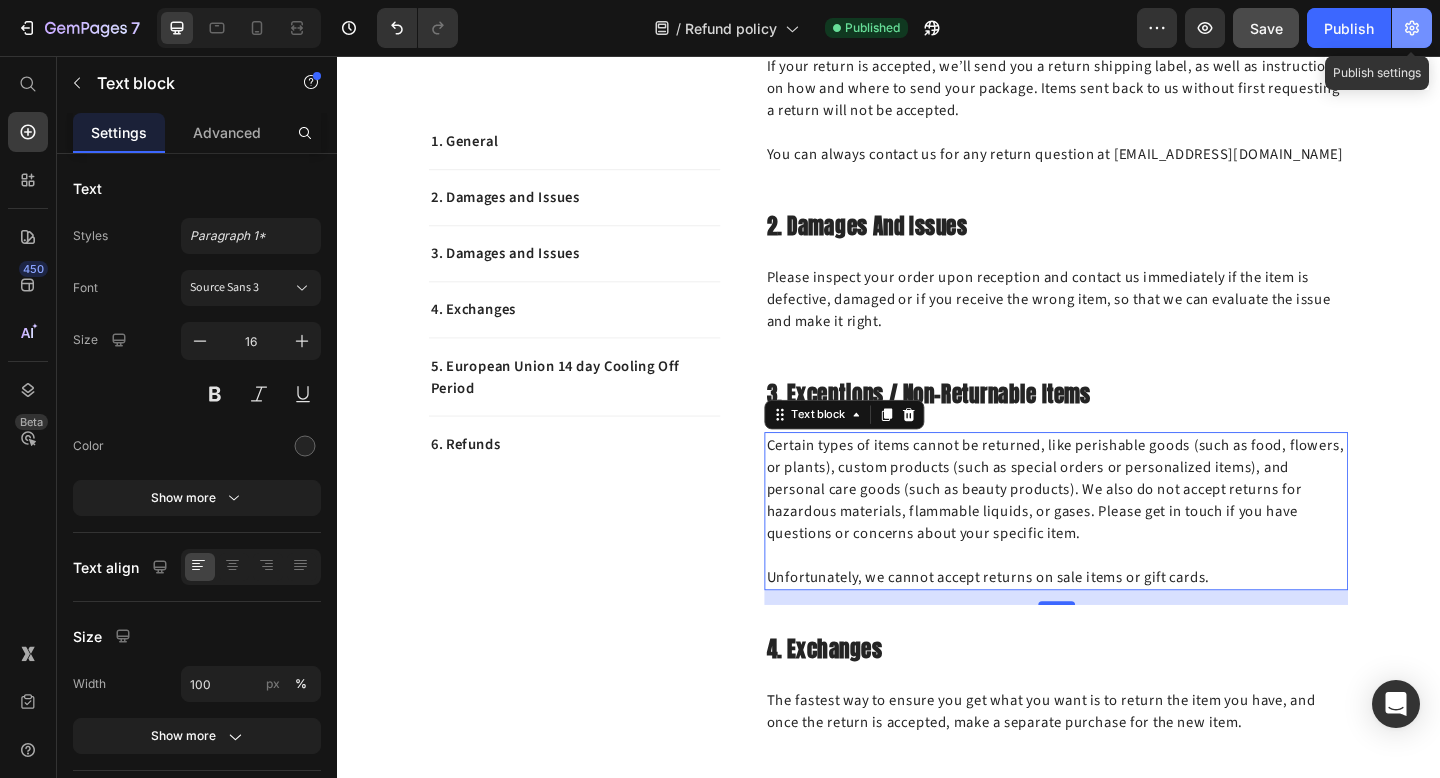 click 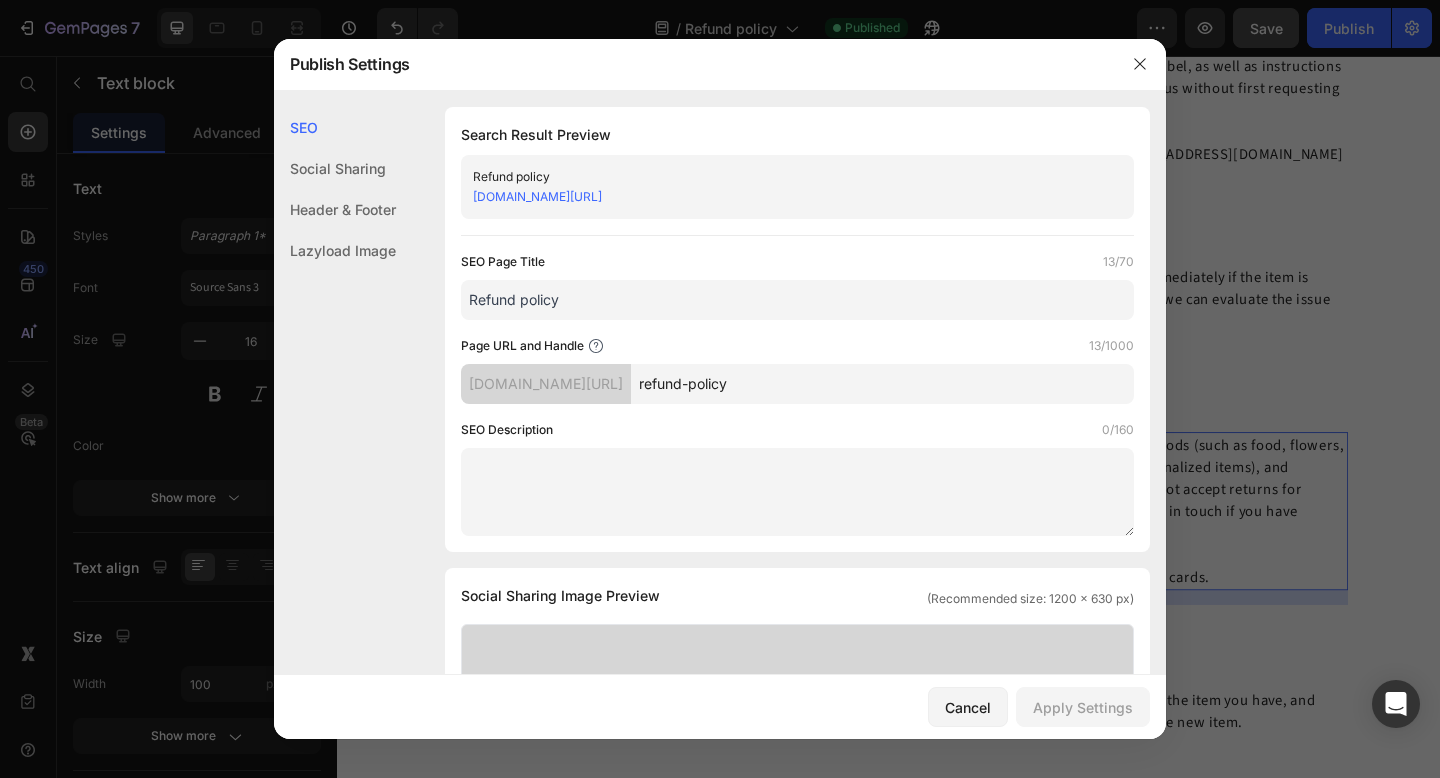 click on "refund-policy" at bounding box center (882, 384) 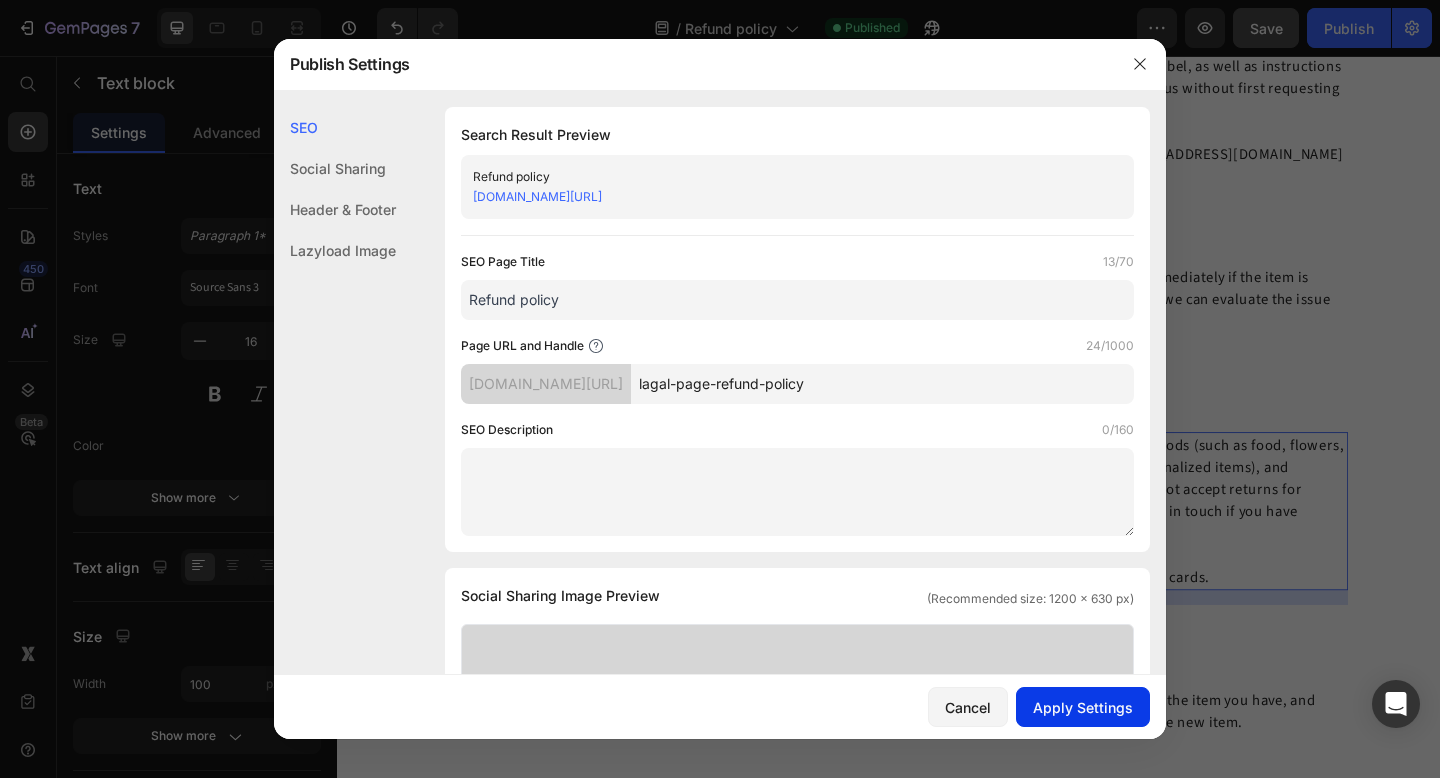 click on "Apply Settings" at bounding box center [1083, 707] 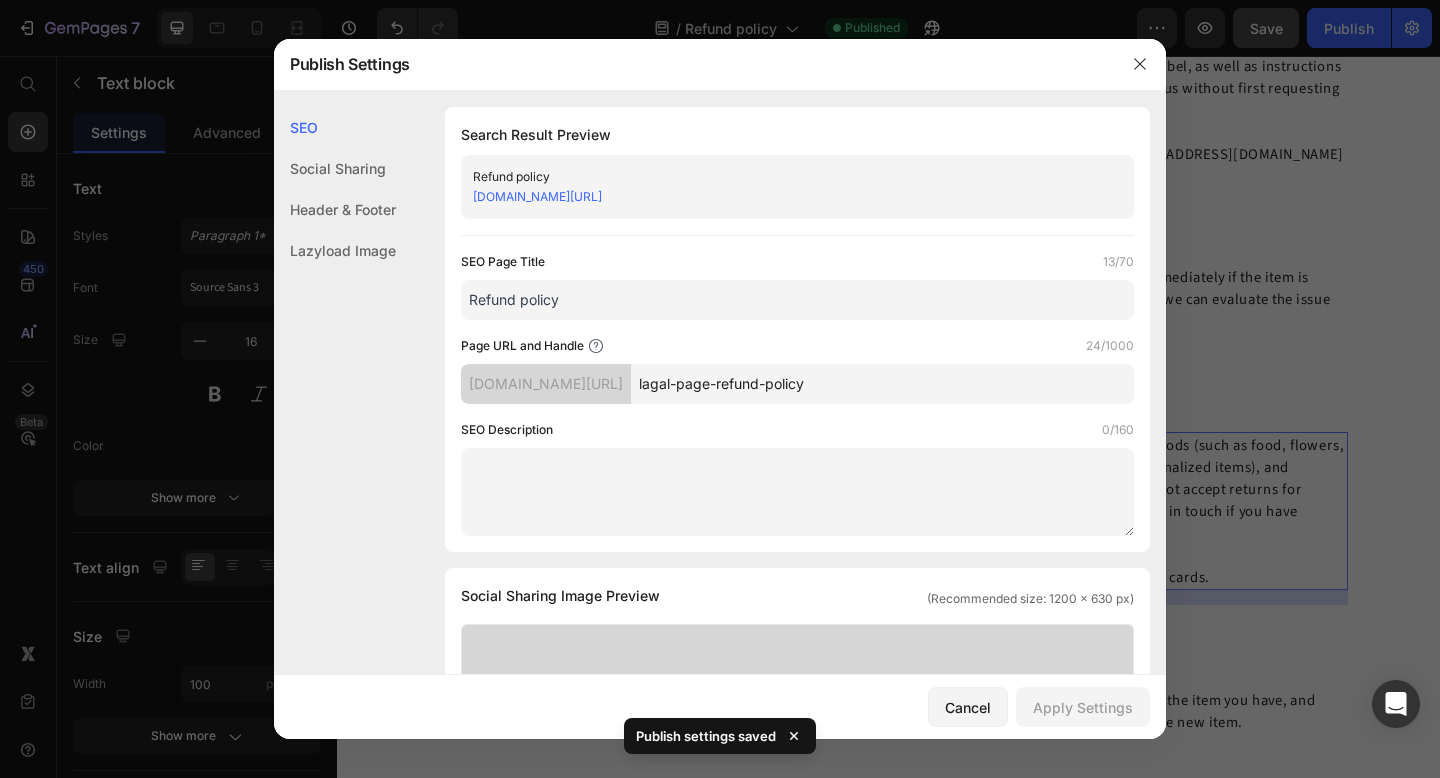 click on "lagal-page-refund-policy" at bounding box center (882, 384) 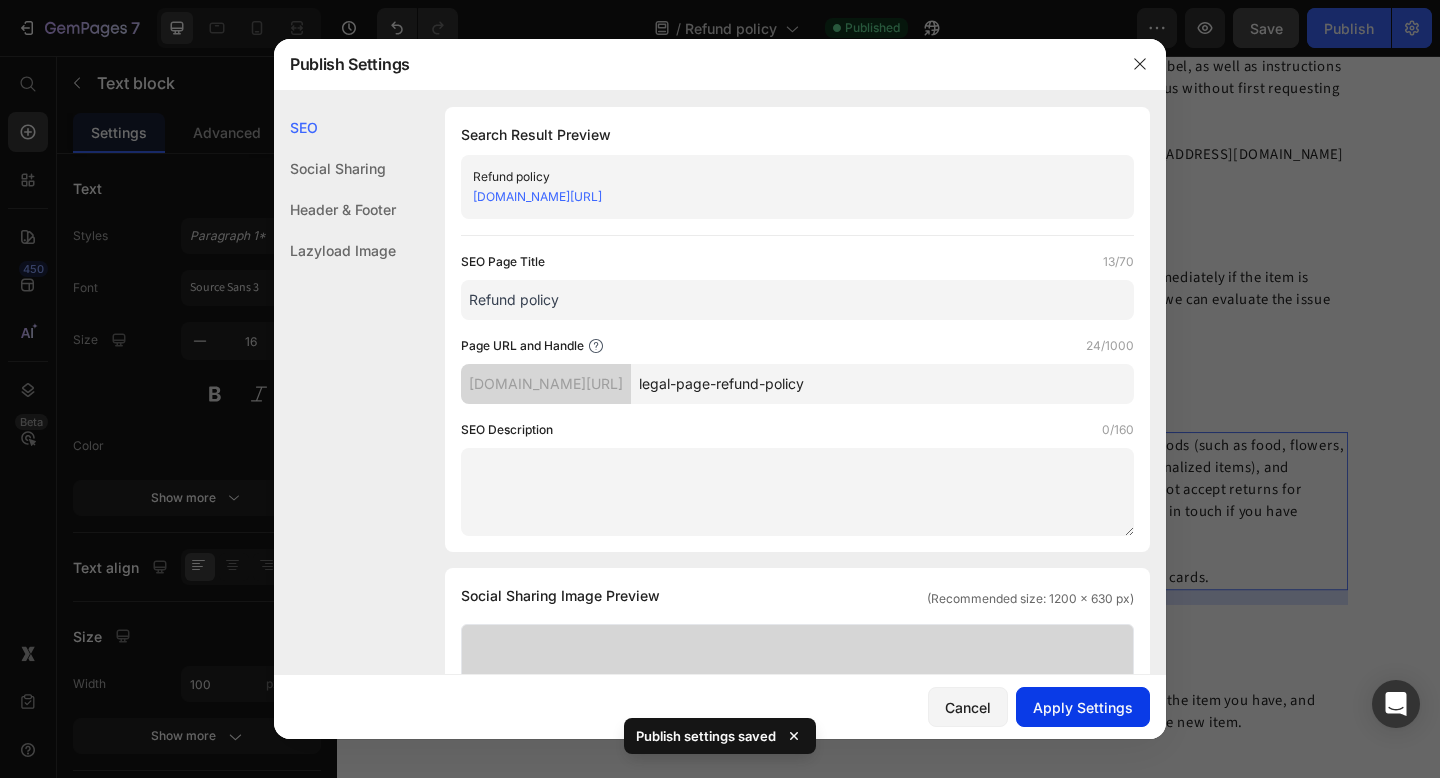 type on "legal-page-refund-policy" 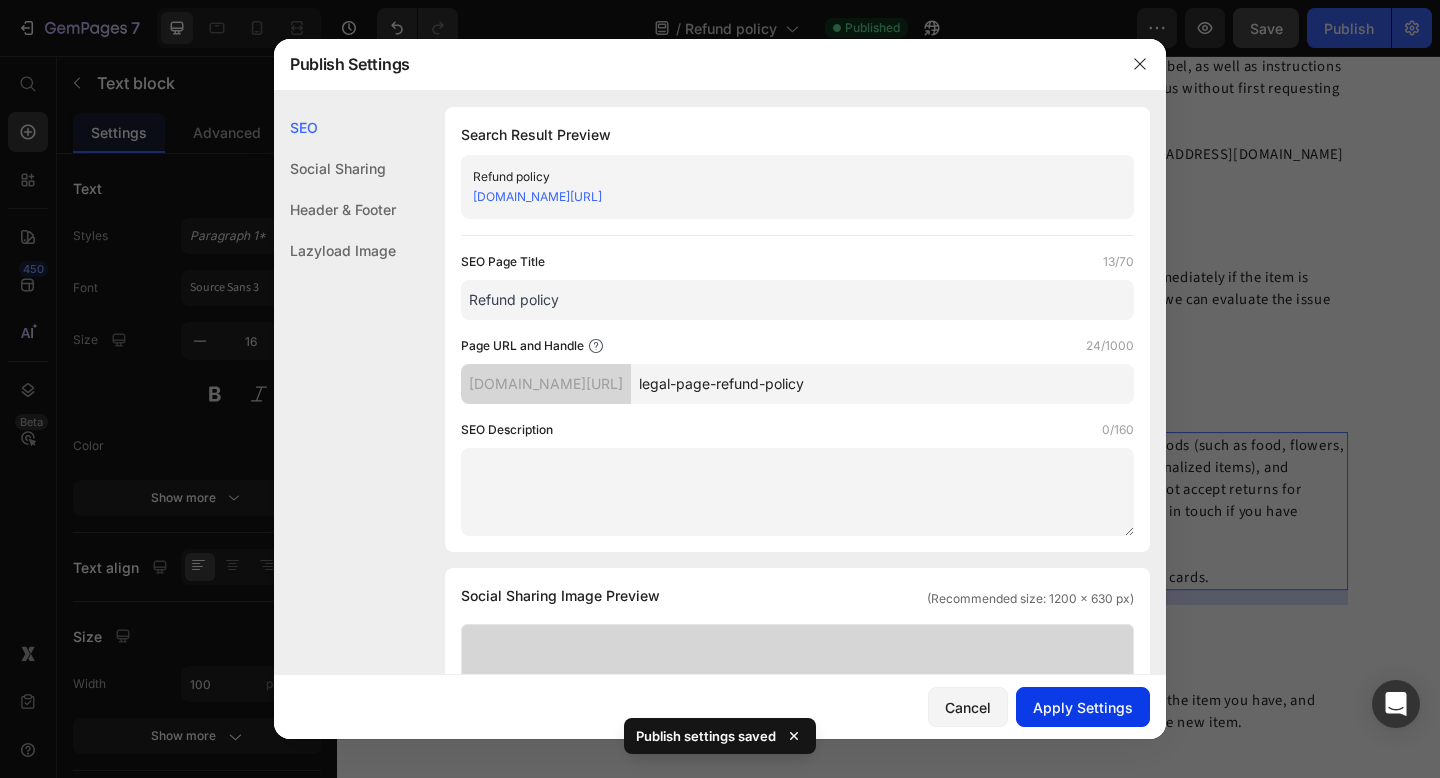 click on "Apply Settings" at bounding box center (1083, 707) 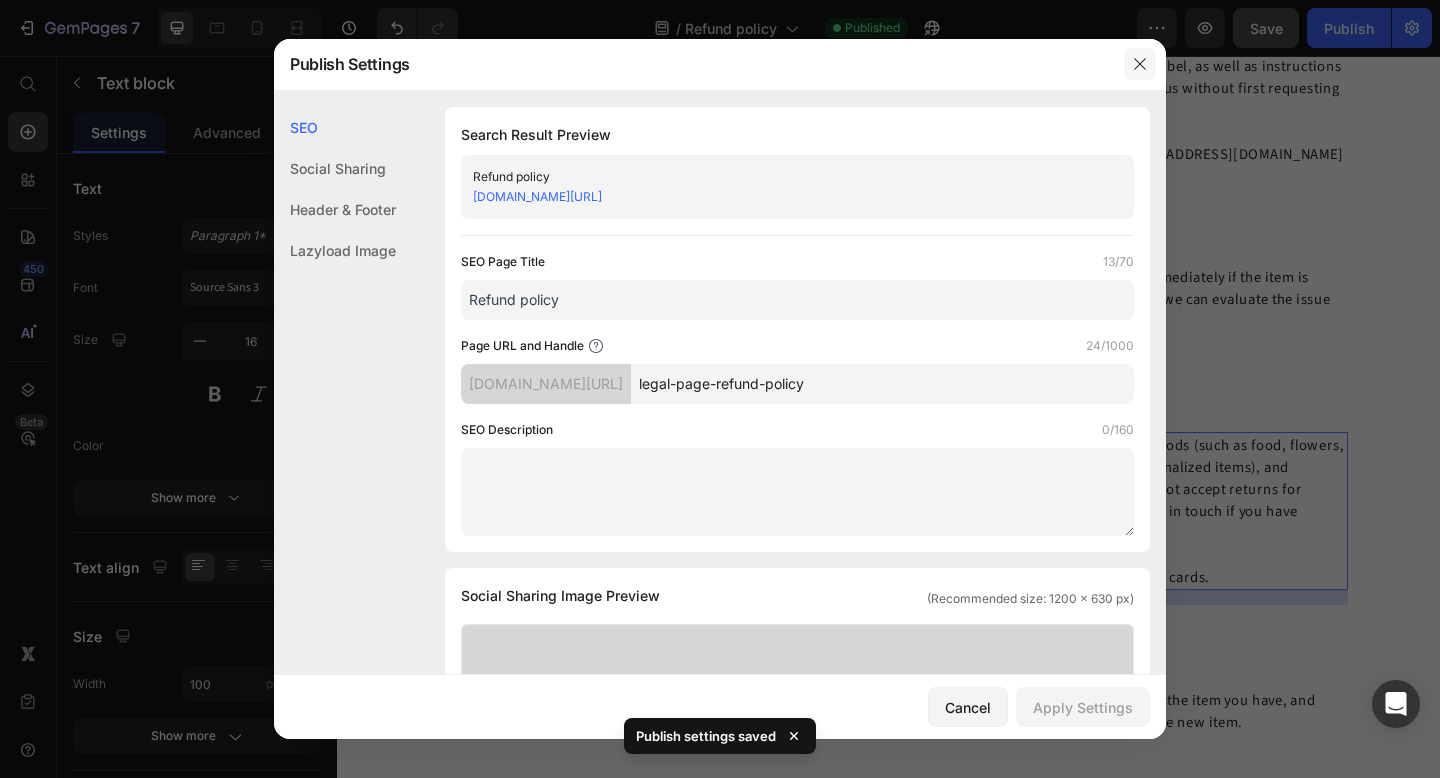 click 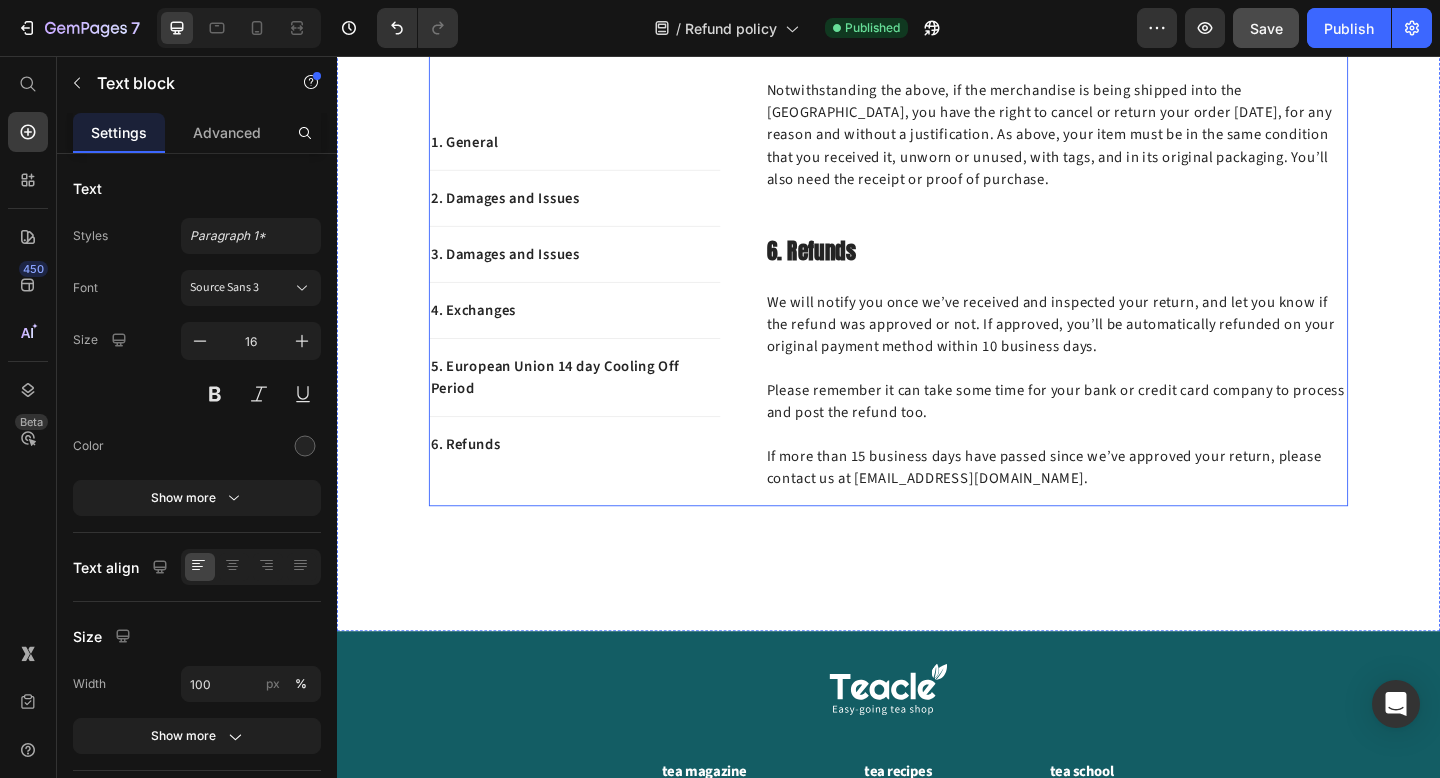 scroll, scrollTop: 1591, scrollLeft: 0, axis: vertical 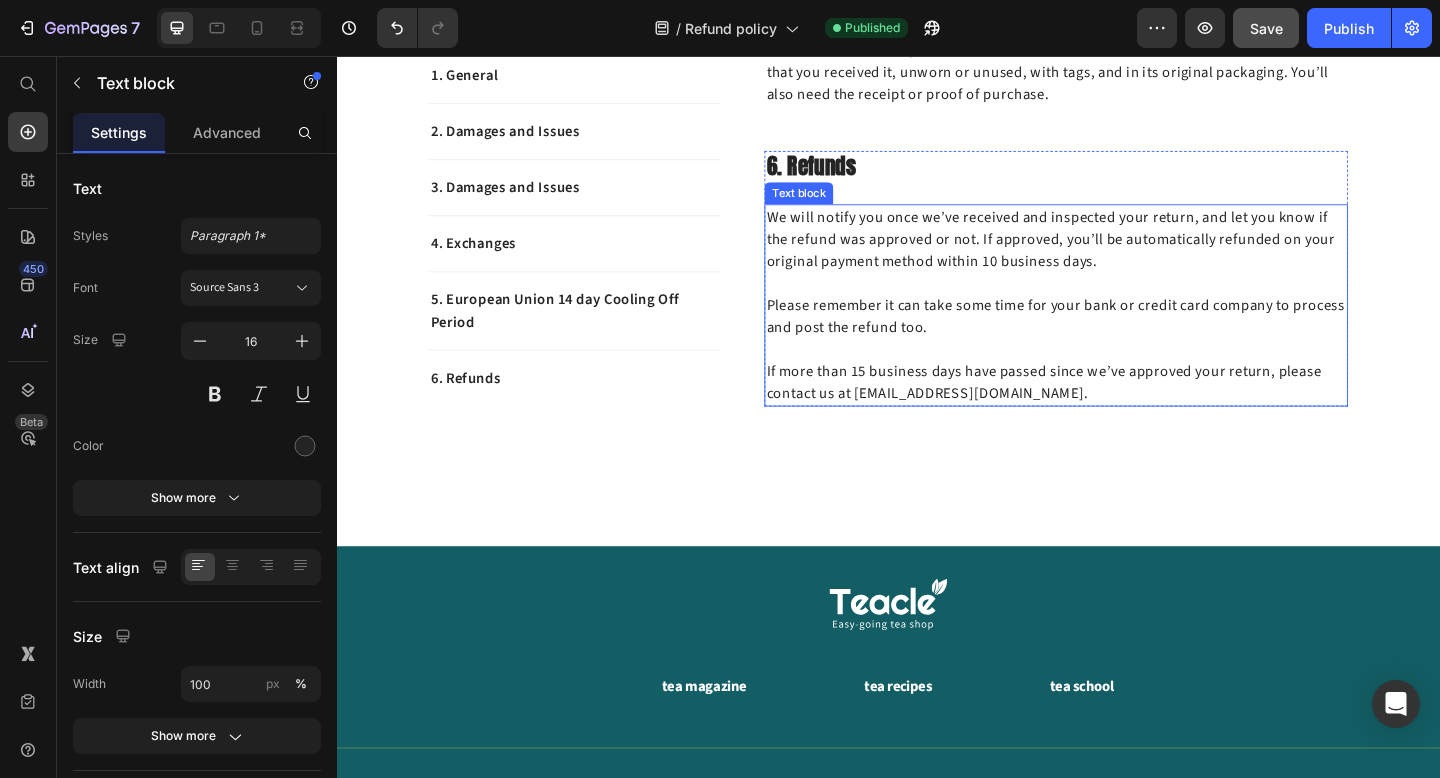 click on "⁠⁠⁠⁠⁠⁠⁠ If more than 15 business days have passed since we’ve approved your return, please contact us at hello@teacle.ie." at bounding box center [1119, 400] 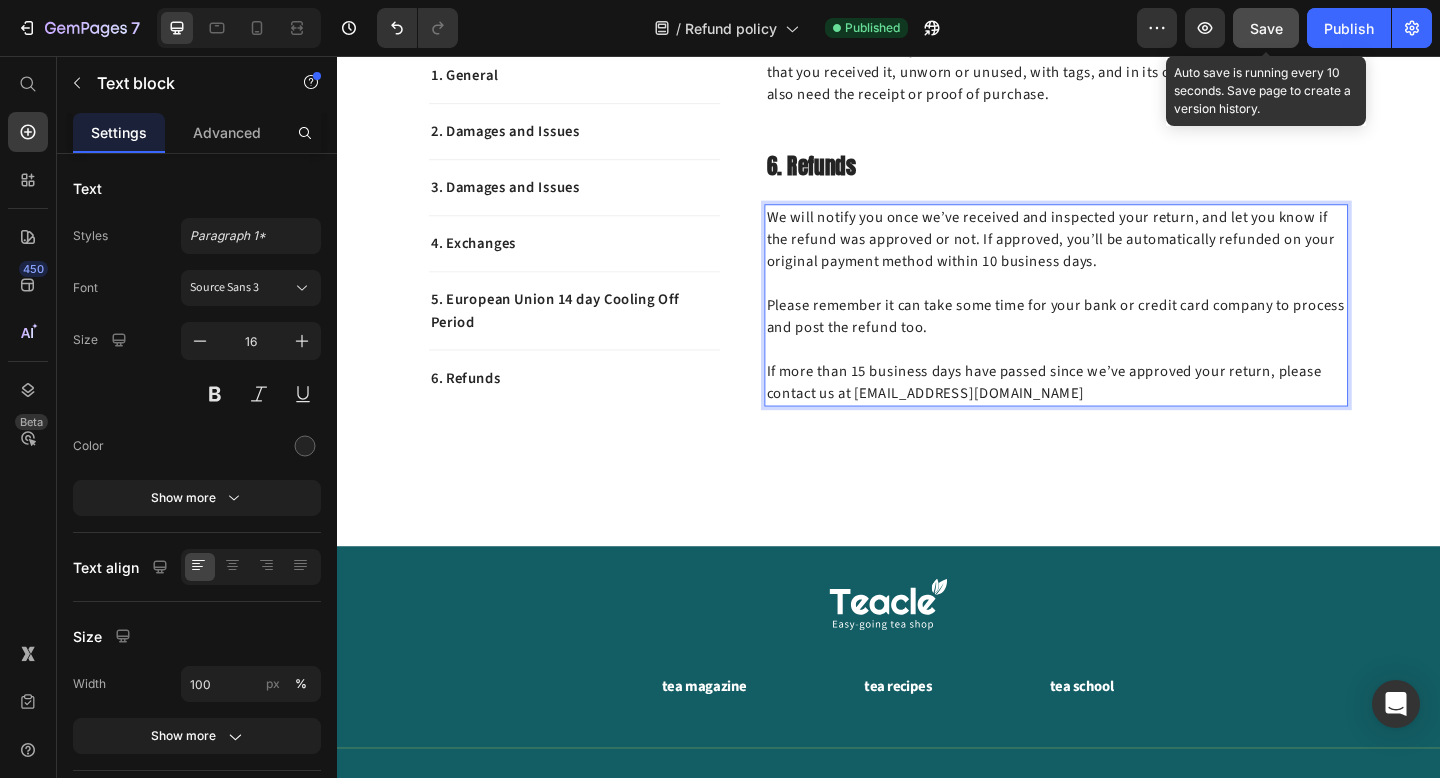 click on "Save" at bounding box center [1266, 28] 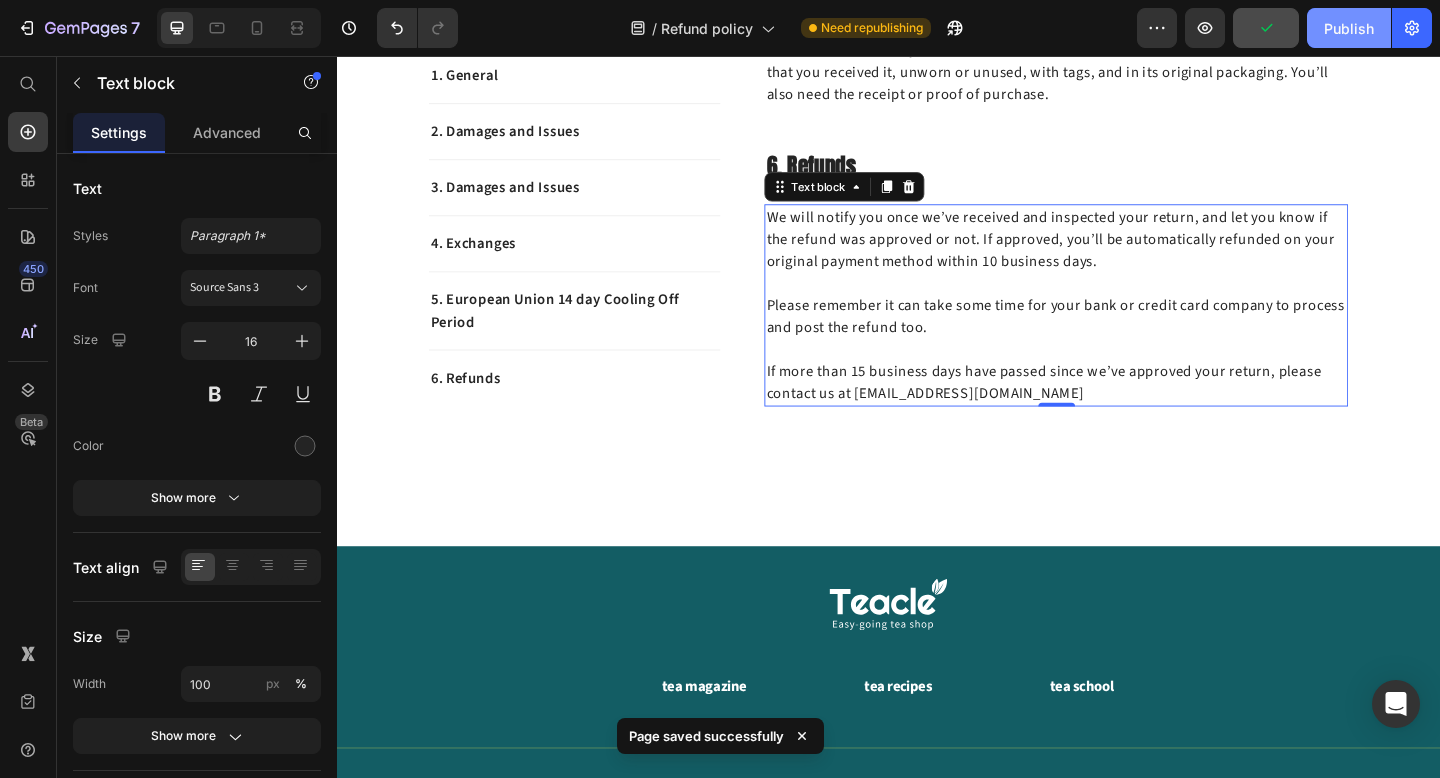 click on "Publish" at bounding box center (1349, 28) 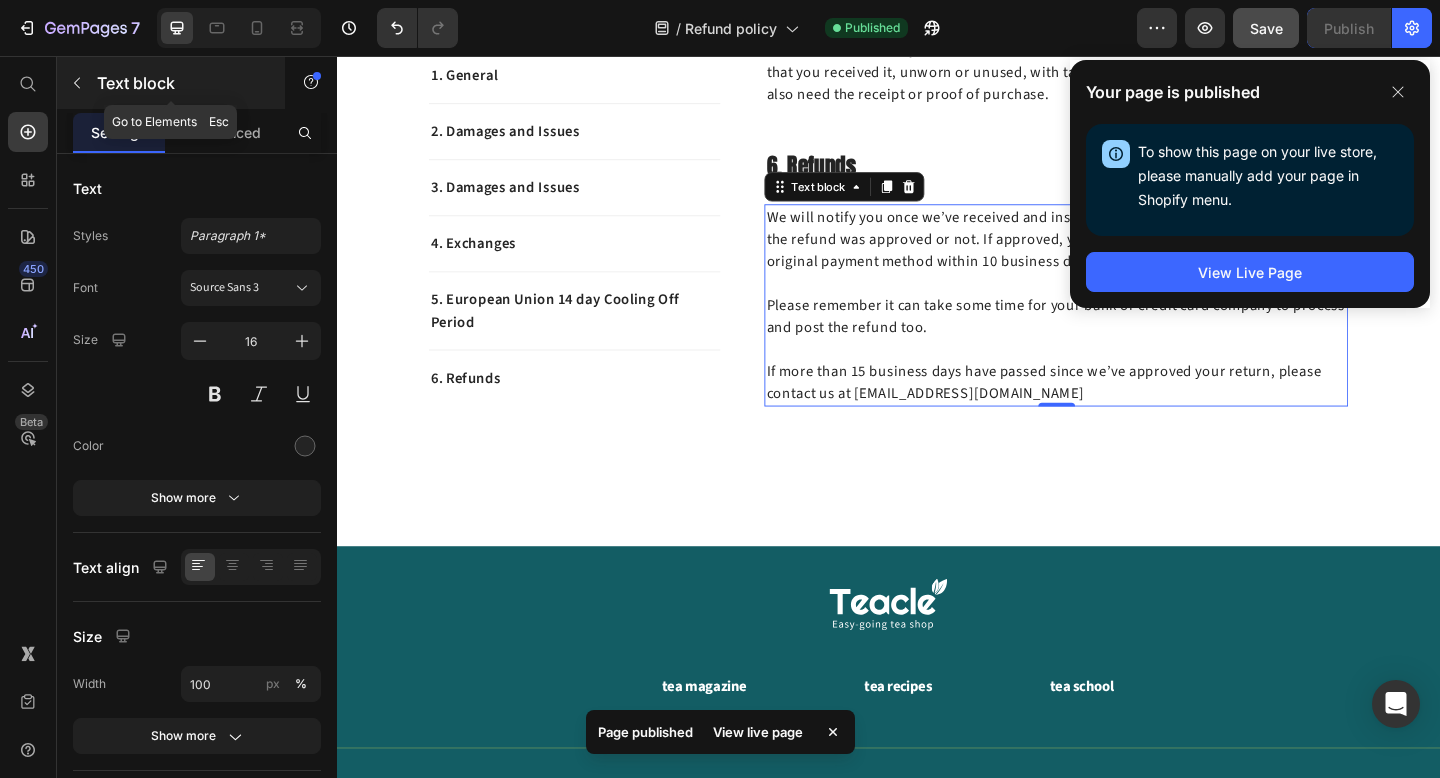 click 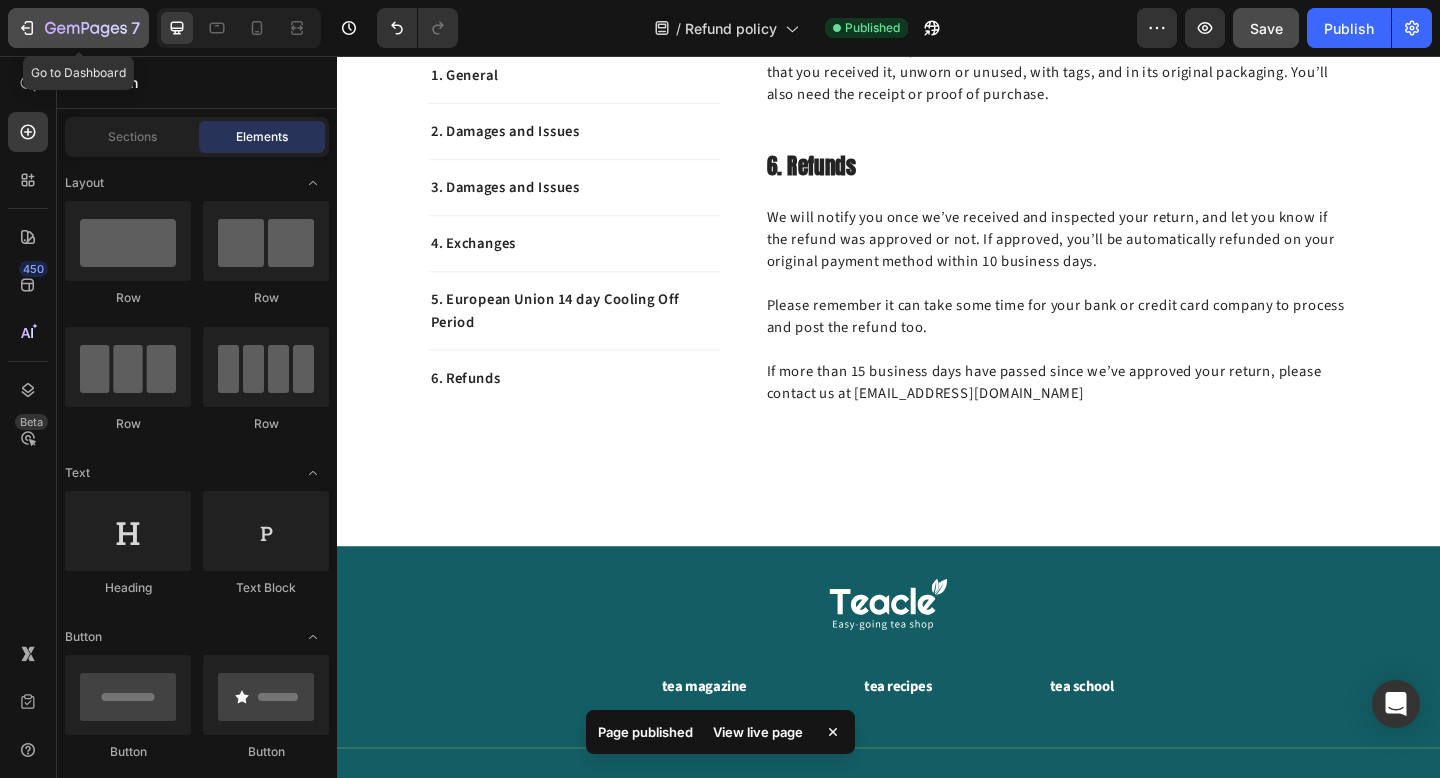 click 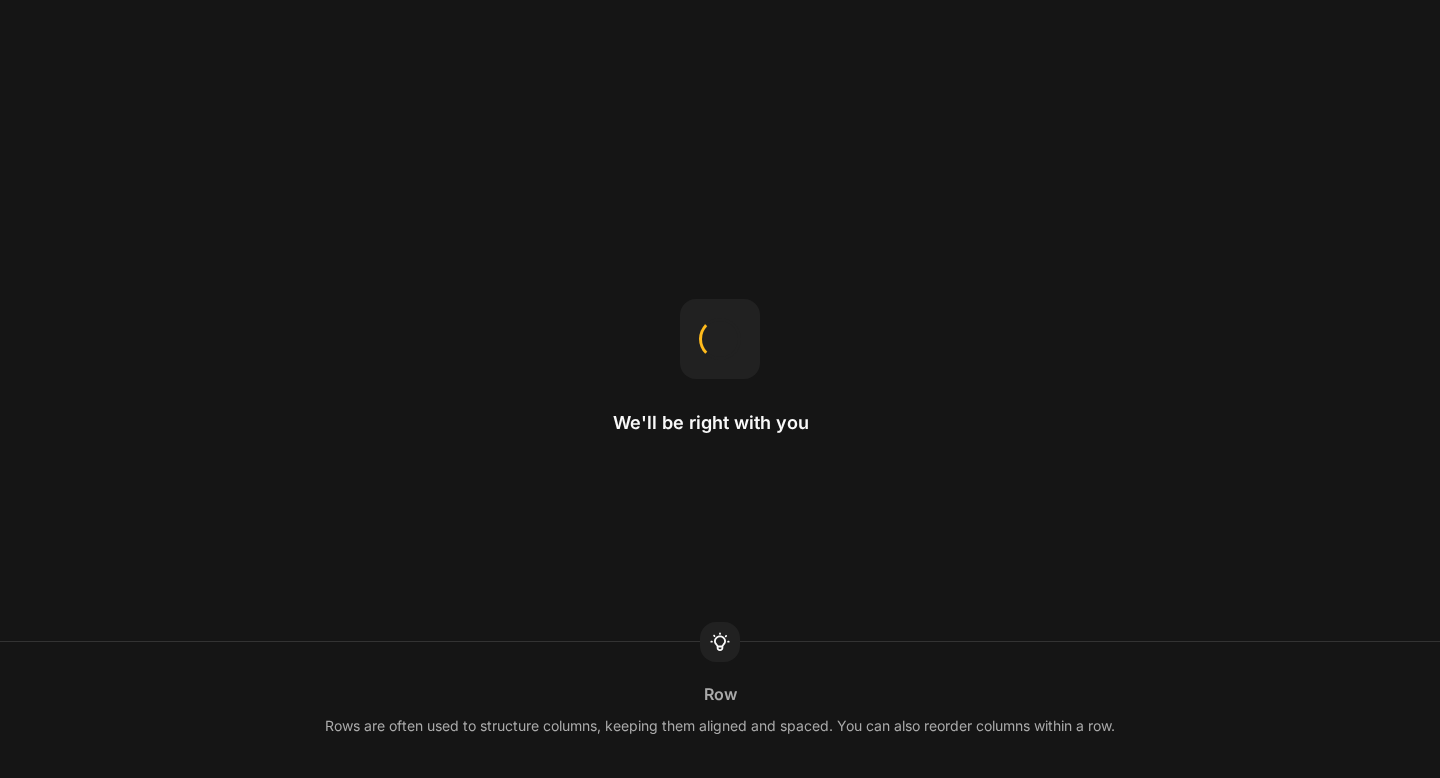 scroll, scrollTop: 0, scrollLeft: 0, axis: both 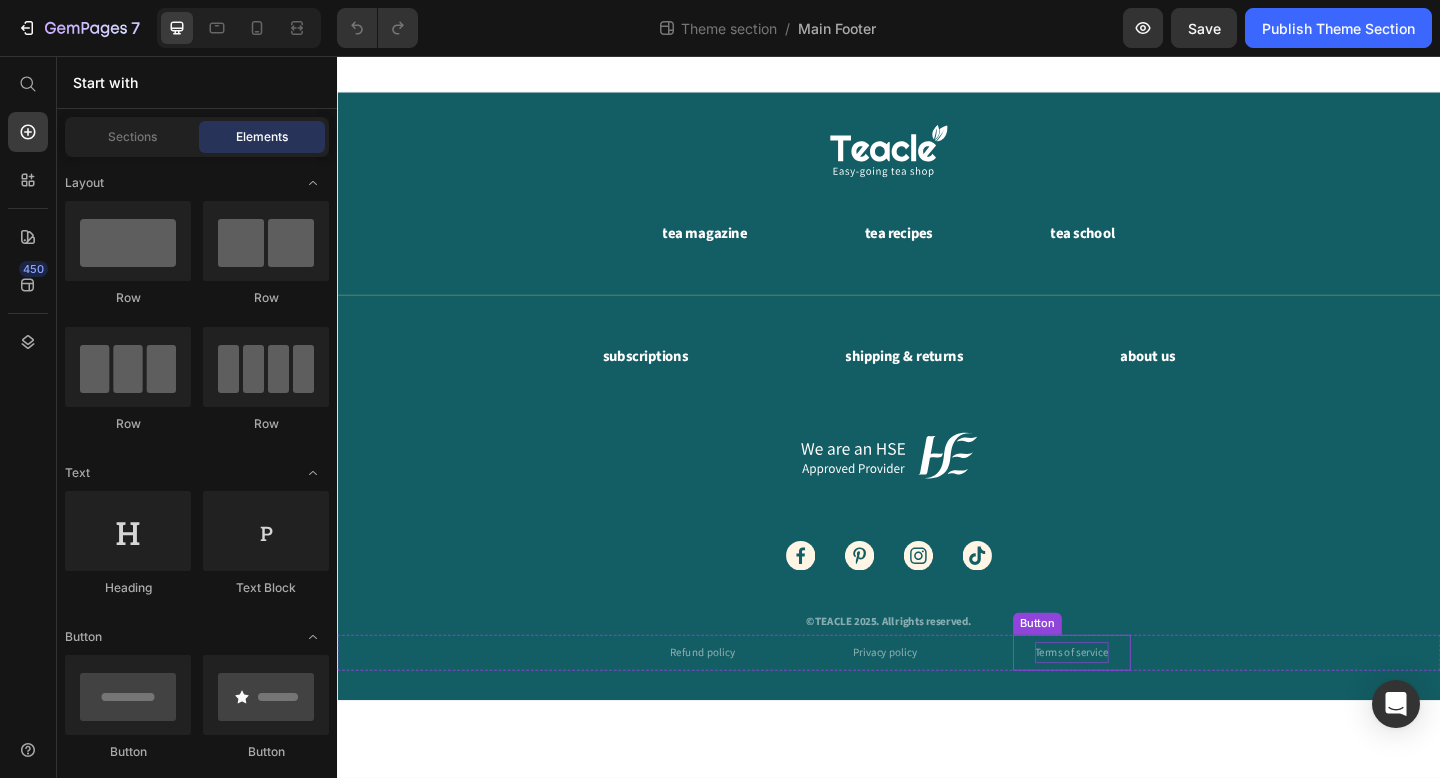 click on "Terms of service" at bounding box center (1136, 705) 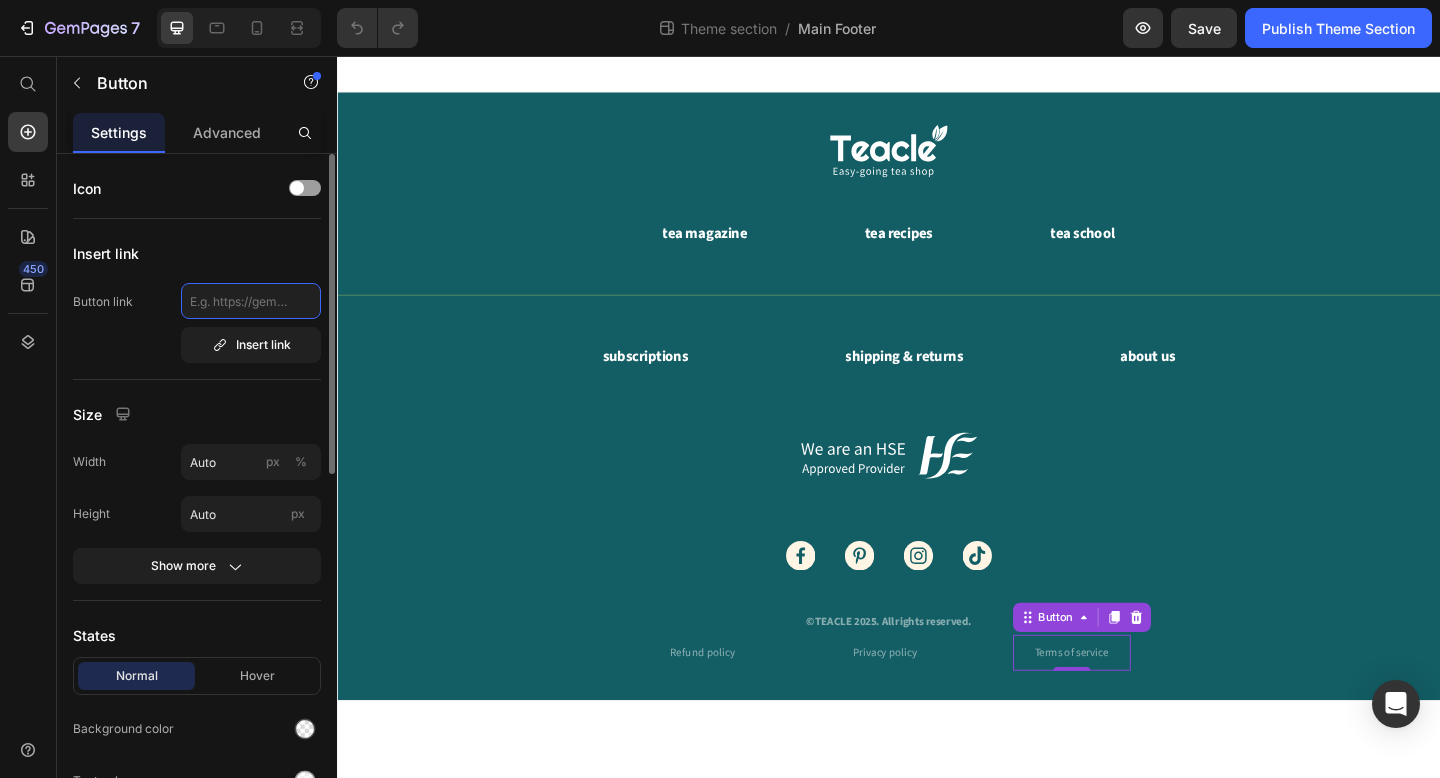 click 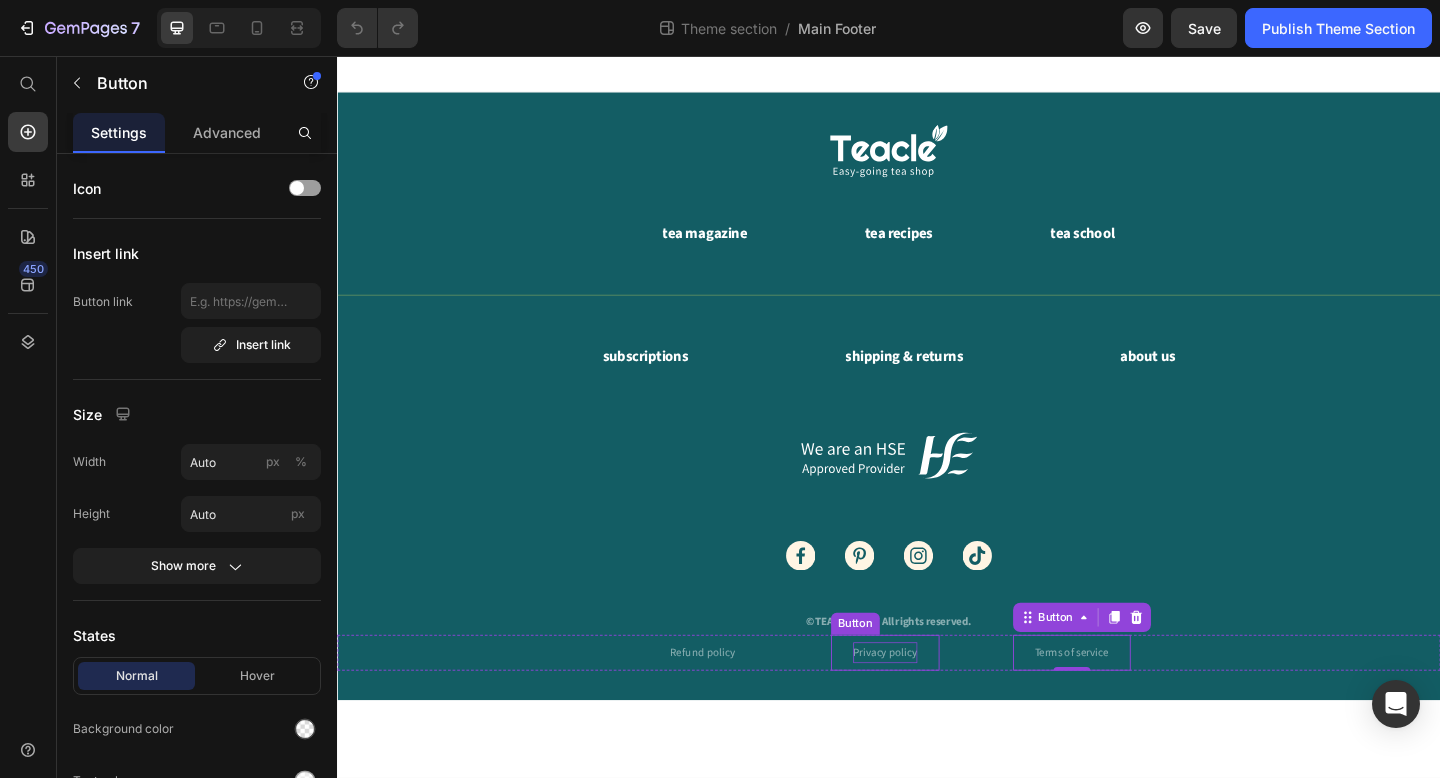 click on "Privacy policy" at bounding box center (933, 705) 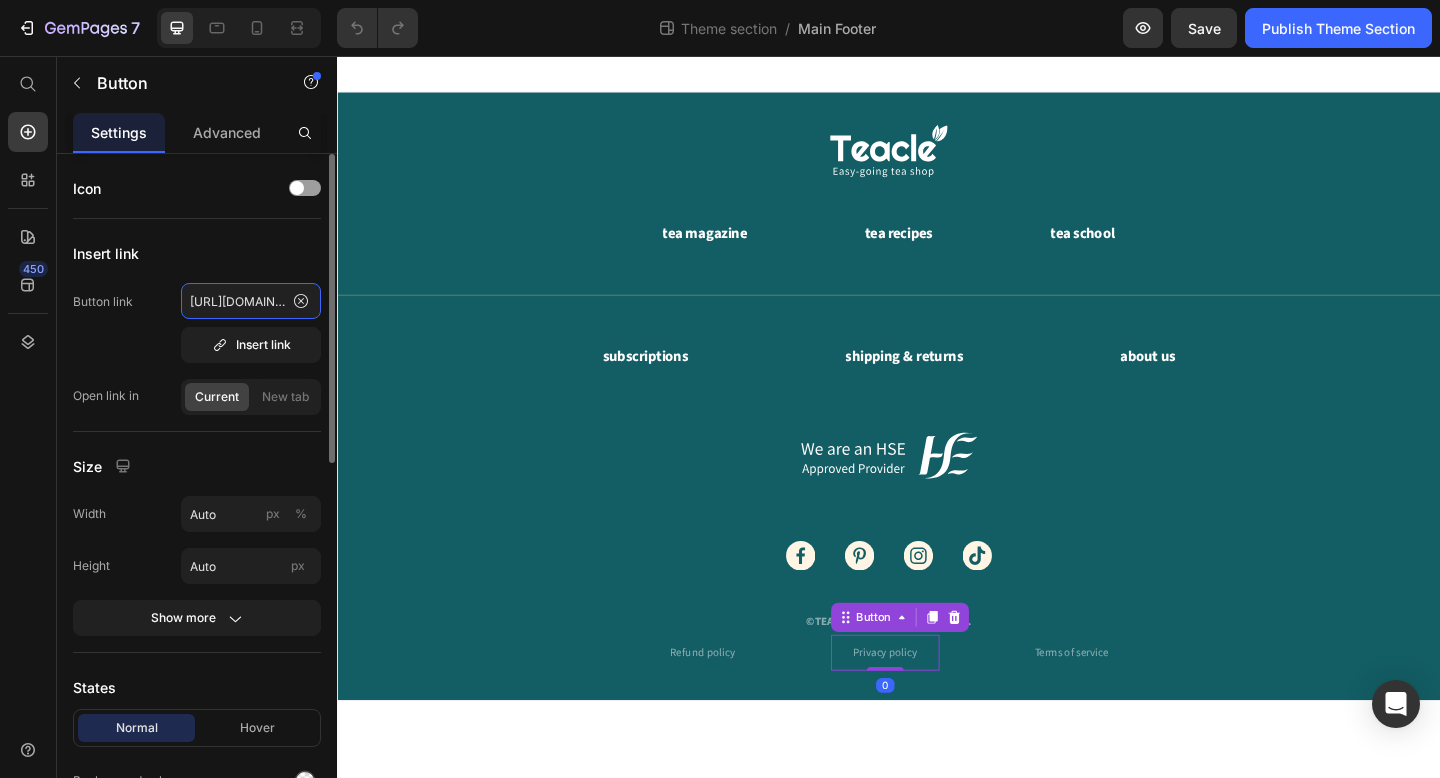 click on "https://teacle.ie/pages/legal-page-privacy-policy" 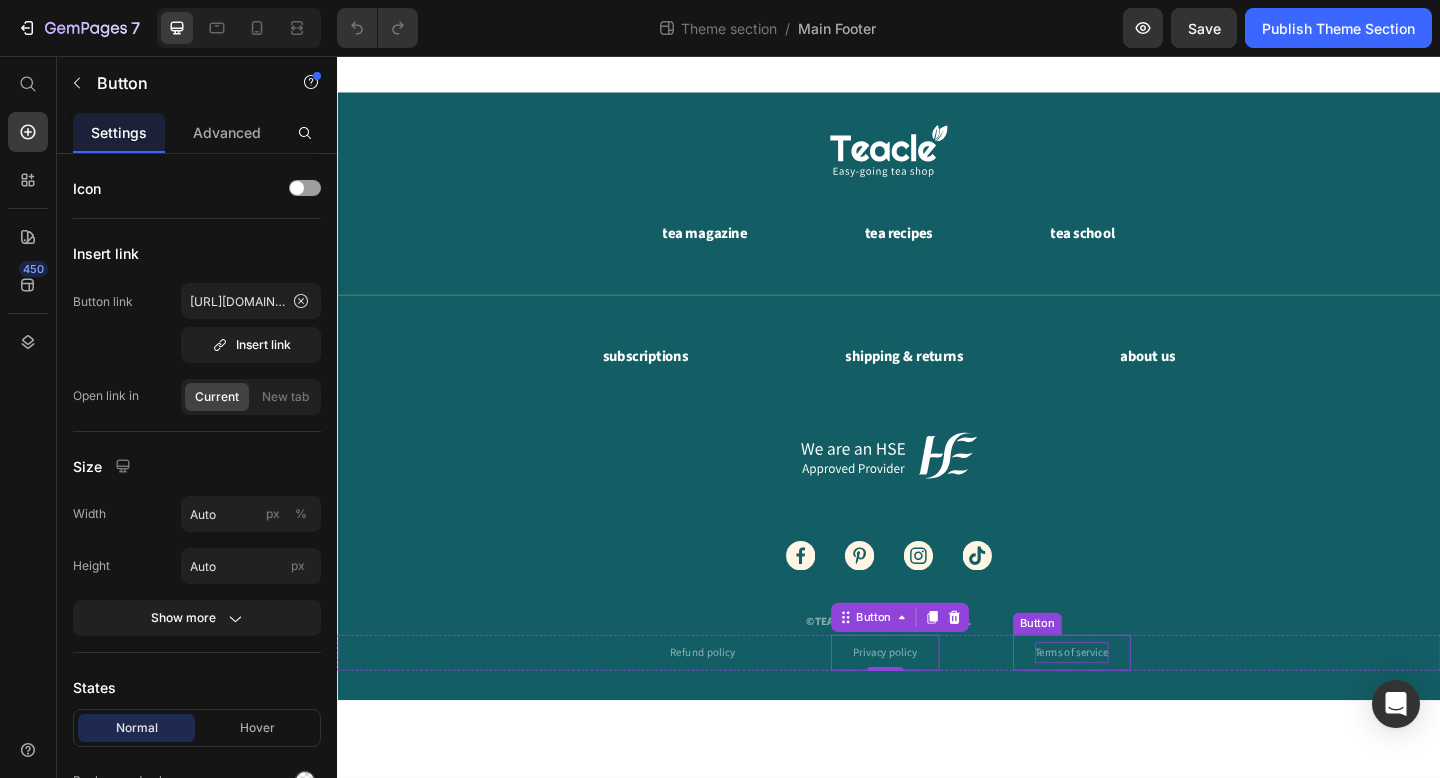 click on "Terms of service" at bounding box center [1136, 705] 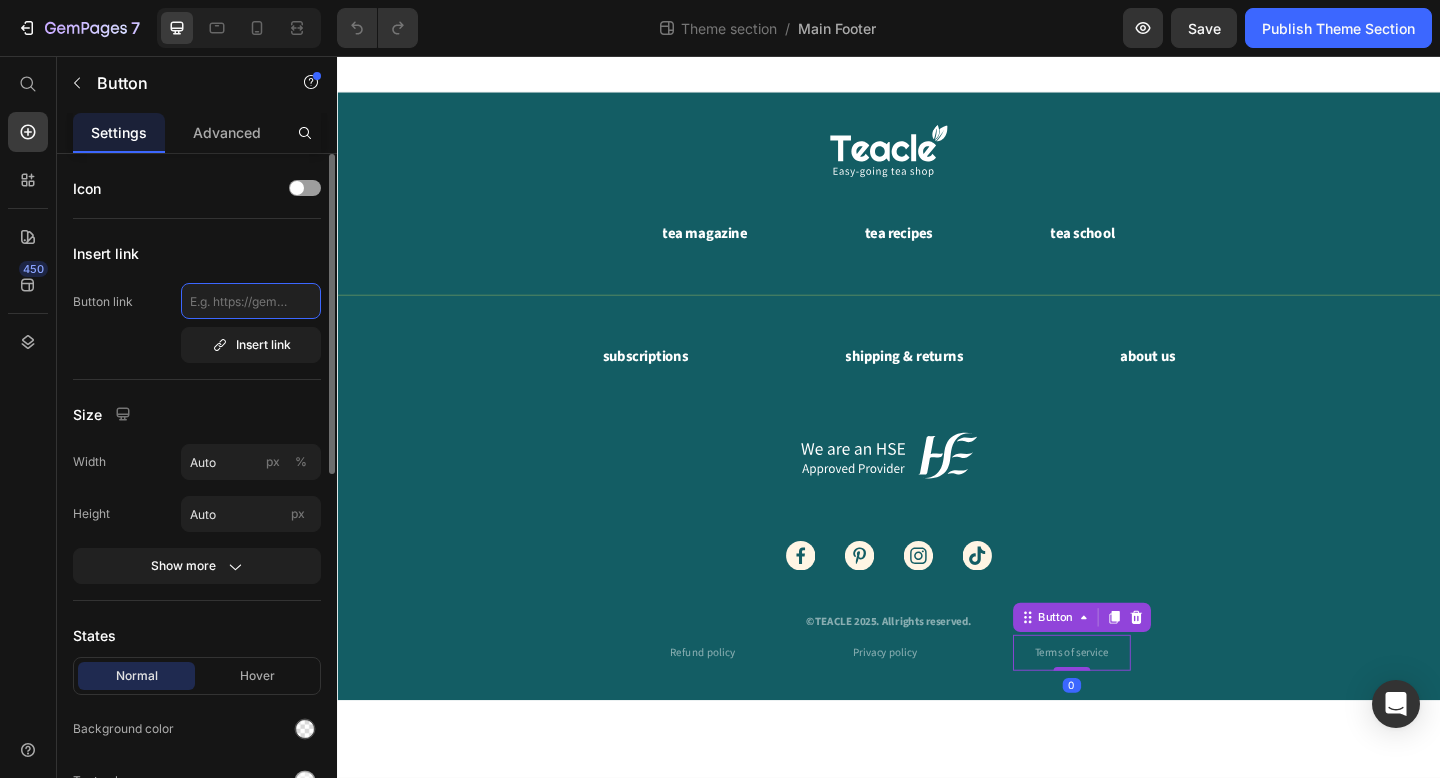 click 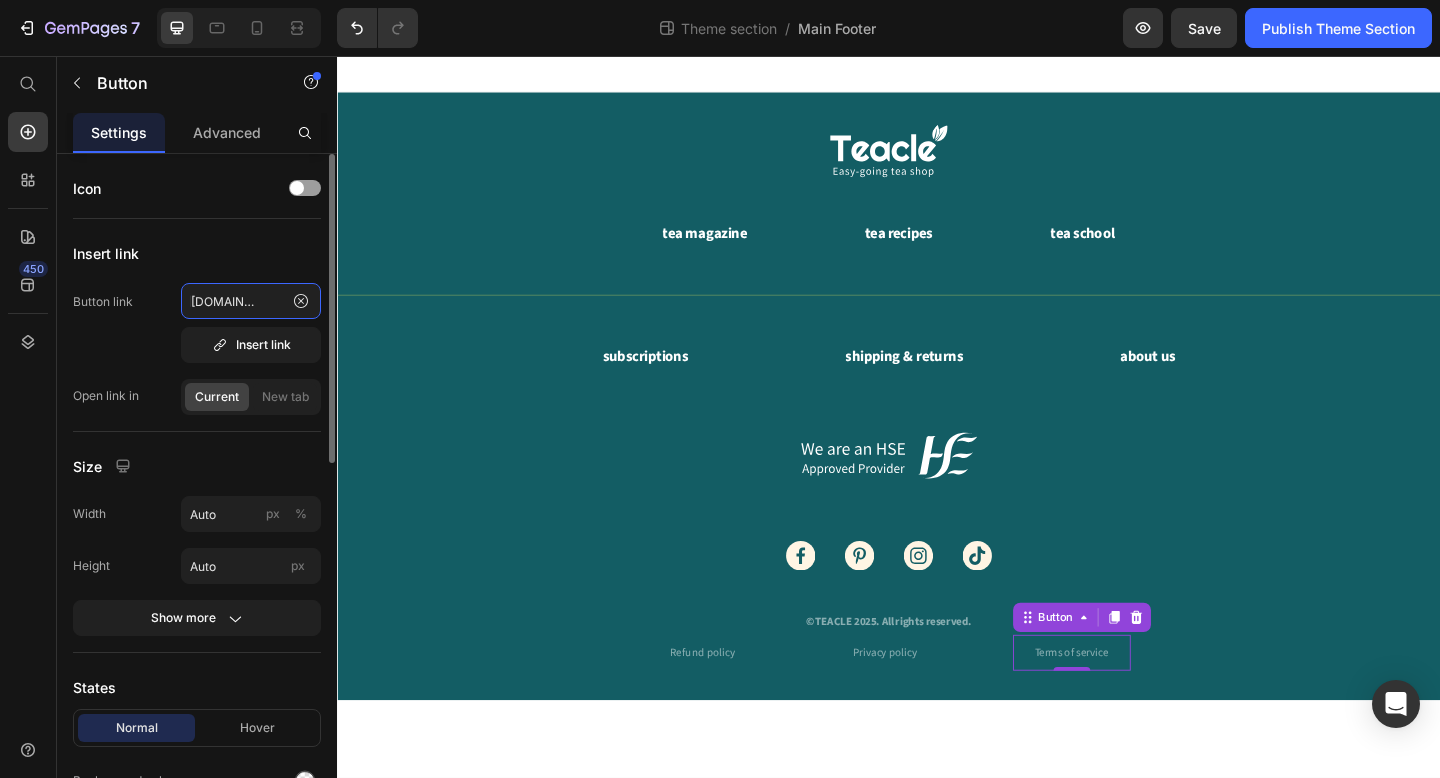 scroll, scrollTop: 0, scrollLeft: 196, axis: horizontal 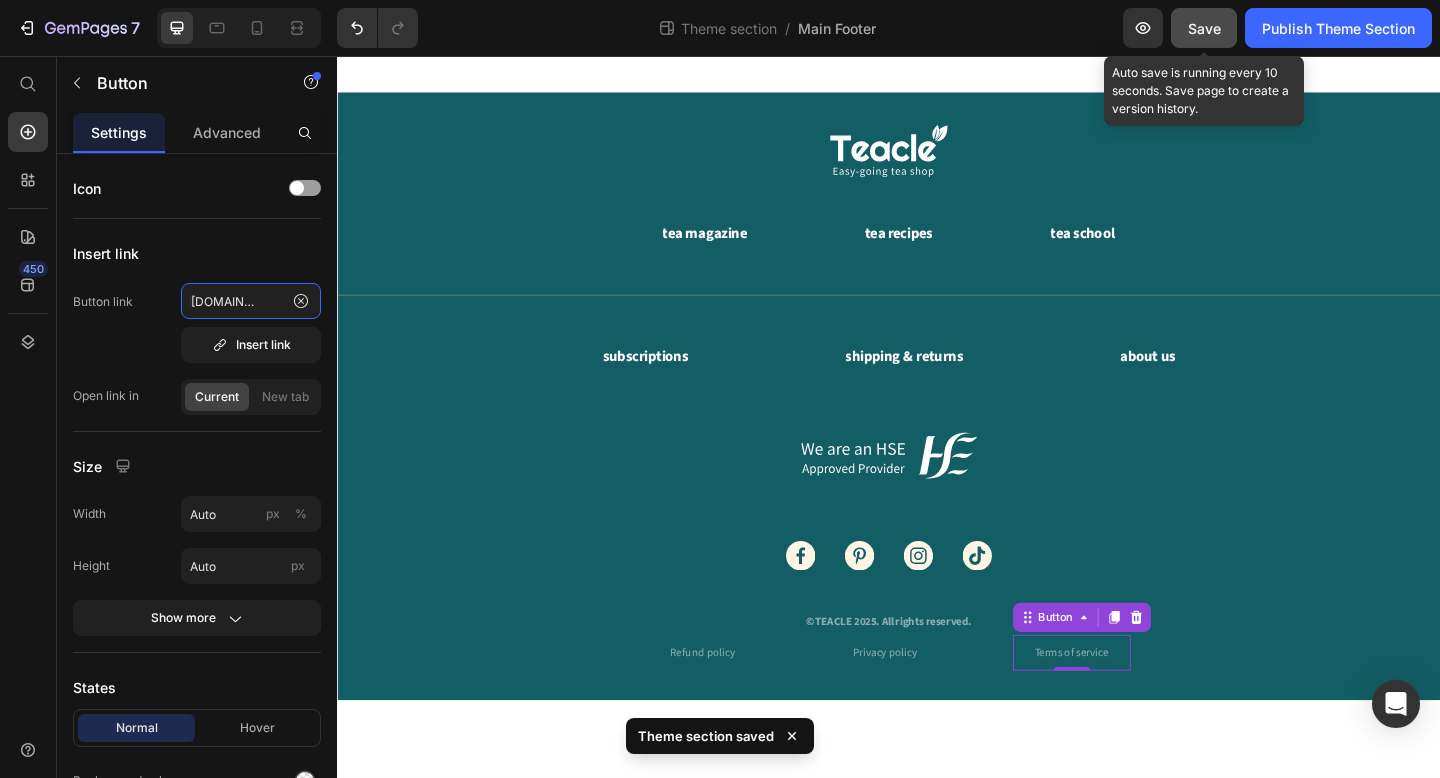 type on "https://teacle.ie/pages/legal-page-terms-of-service" 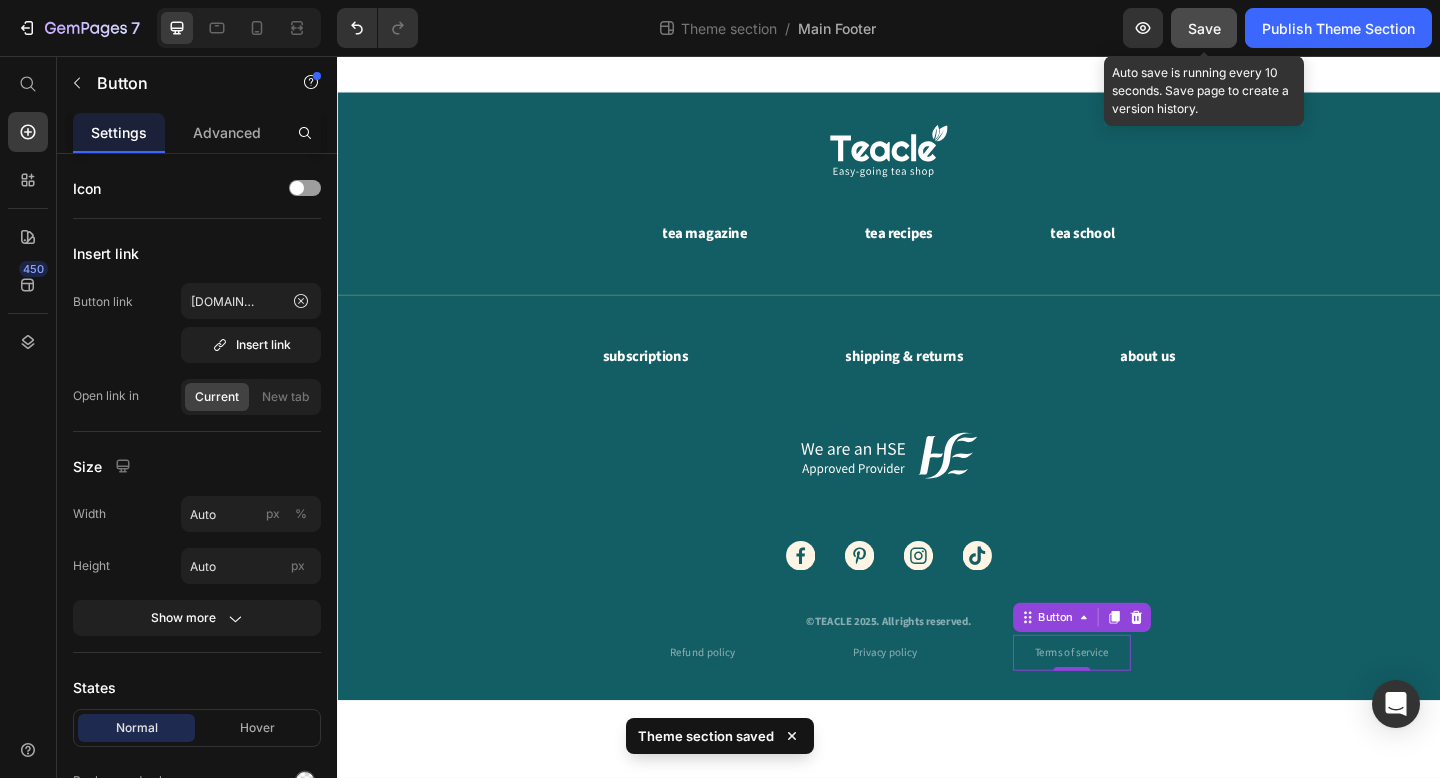 scroll, scrollTop: 0, scrollLeft: 0, axis: both 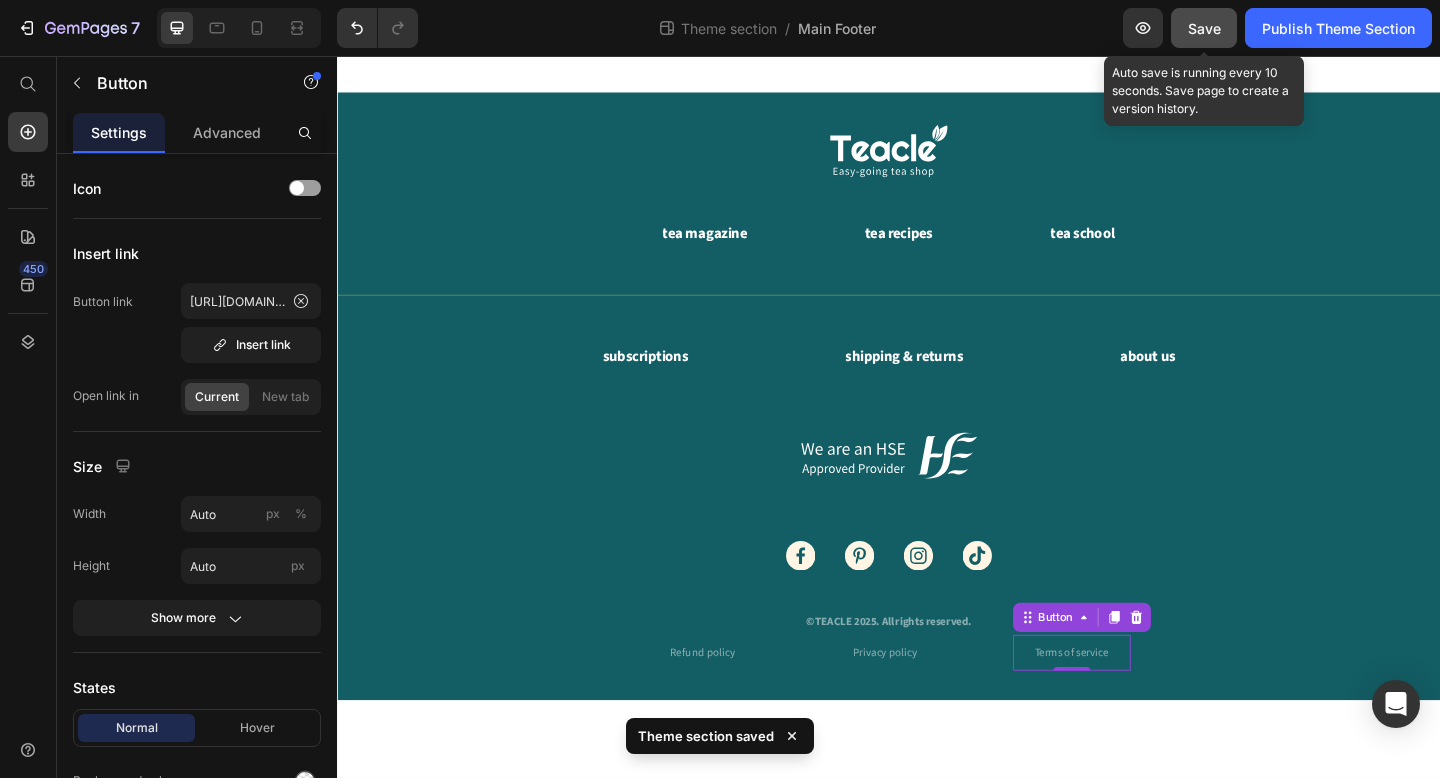 click on "Save" 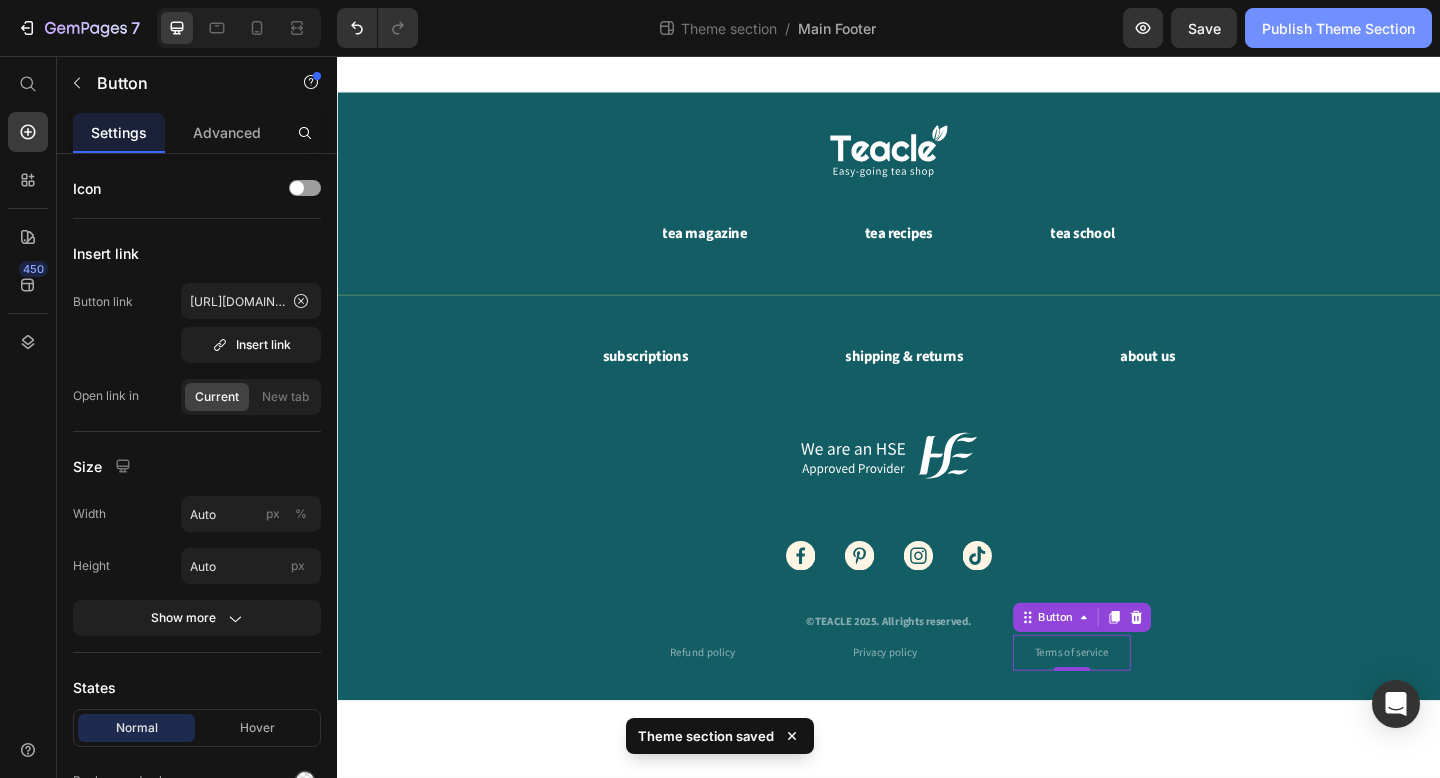 click on "Publish Theme Section" at bounding box center (1338, 28) 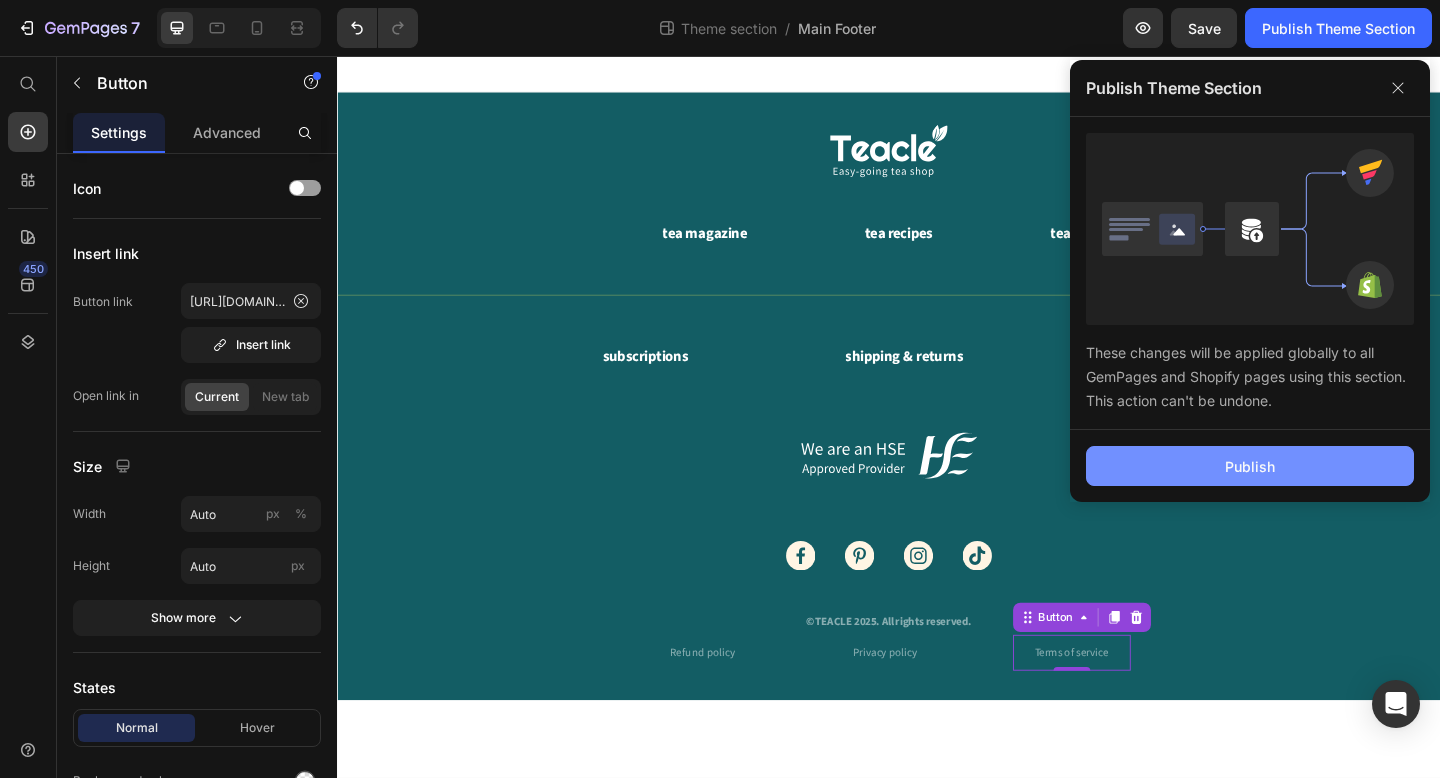click on "Publish" at bounding box center [1250, 466] 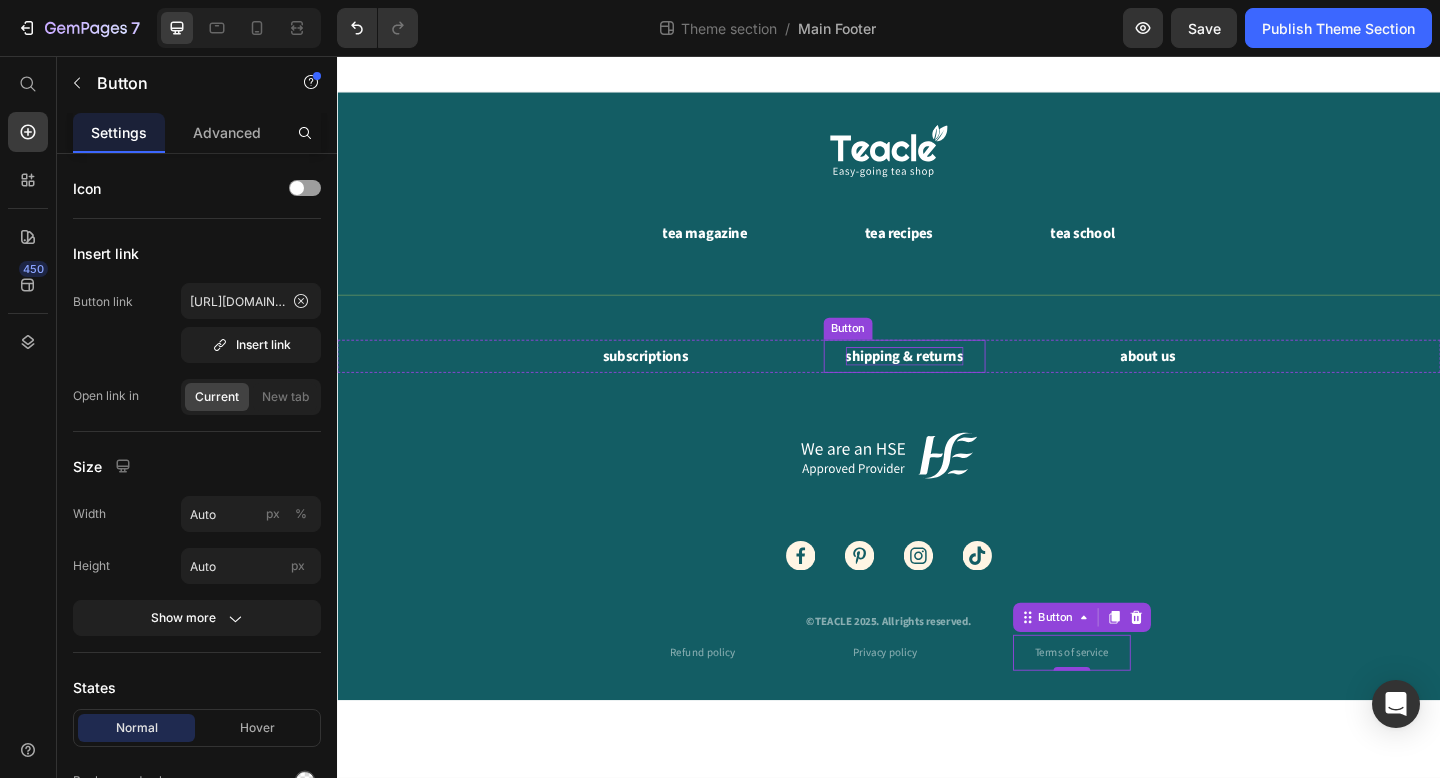 click on "shipping & returns" at bounding box center [954, 383] 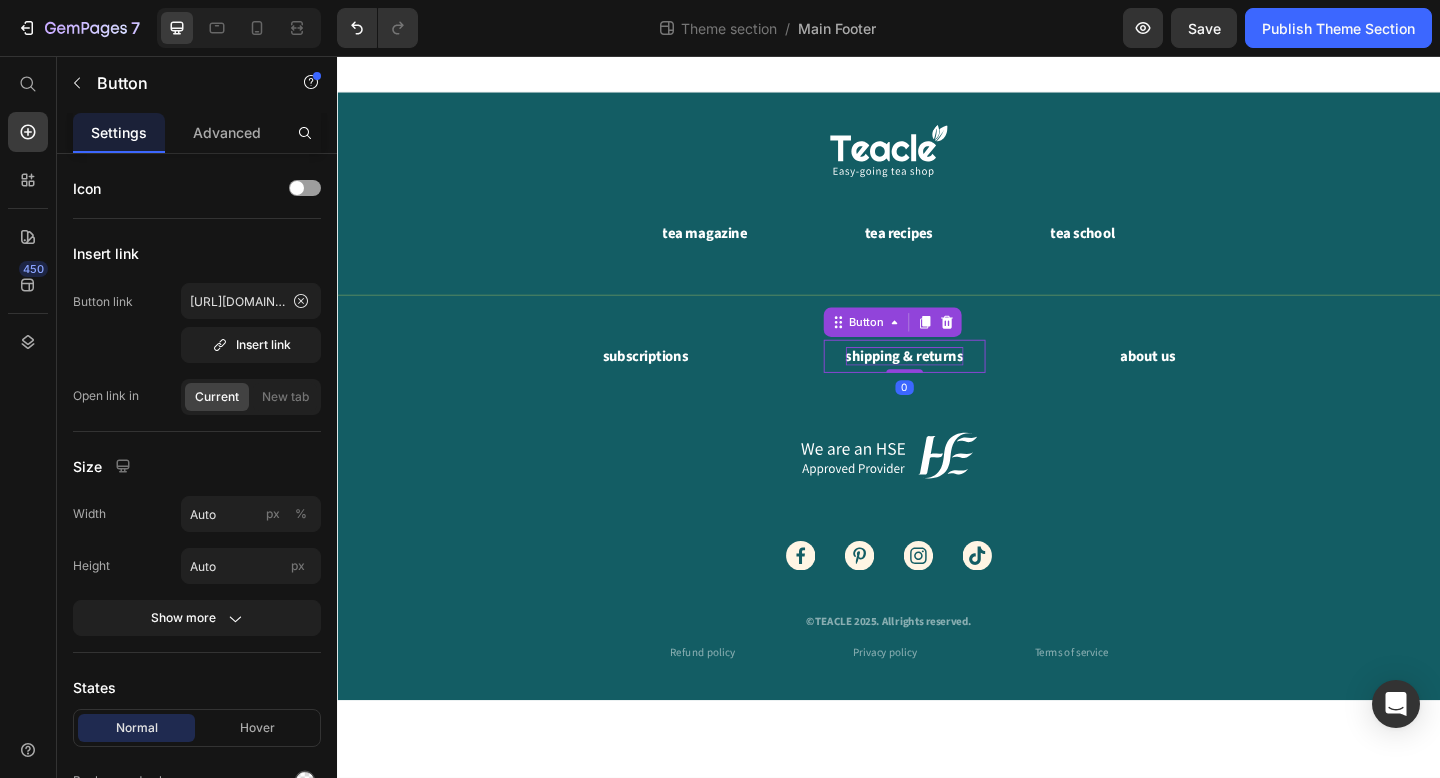 click on "shipping & returns" at bounding box center [954, 383] 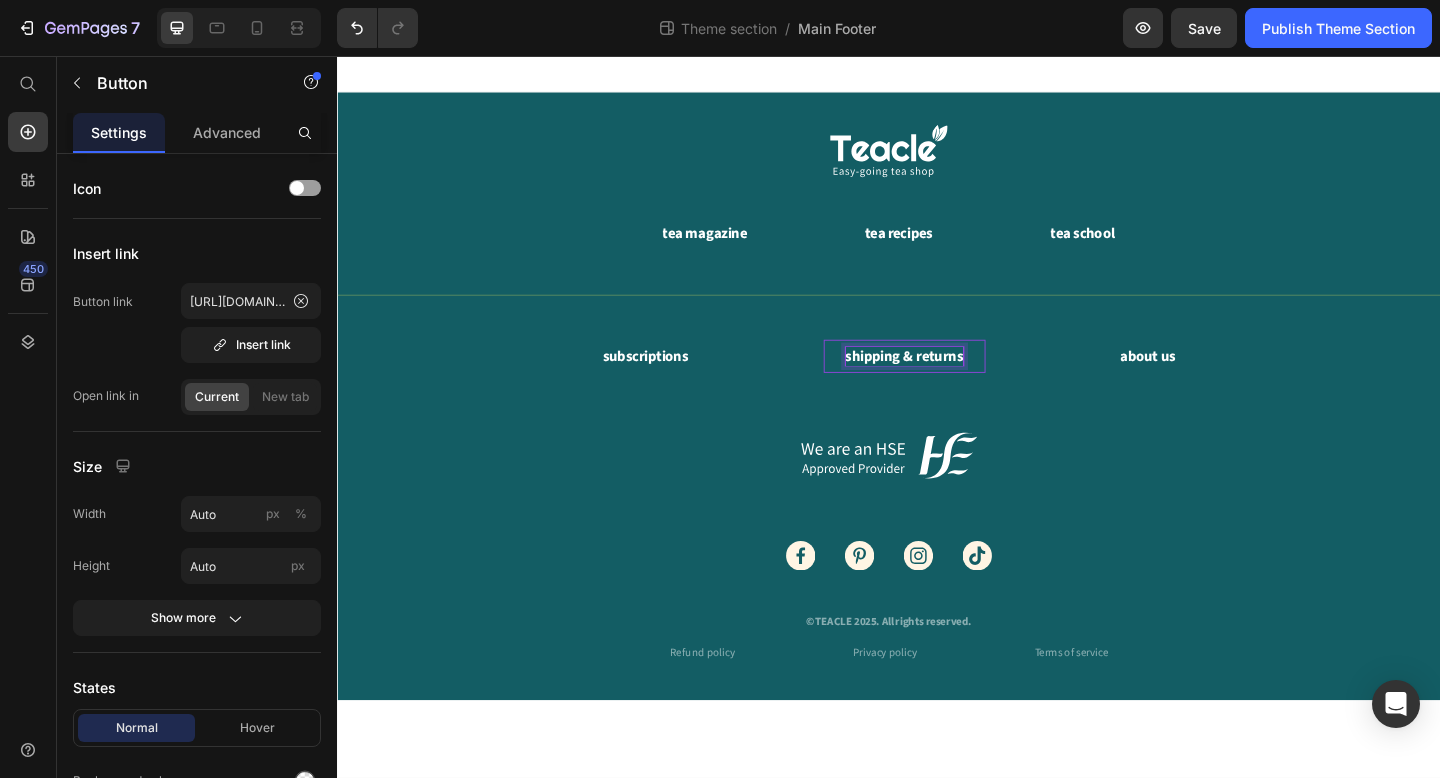 click on "shipping & returns" at bounding box center [954, 383] 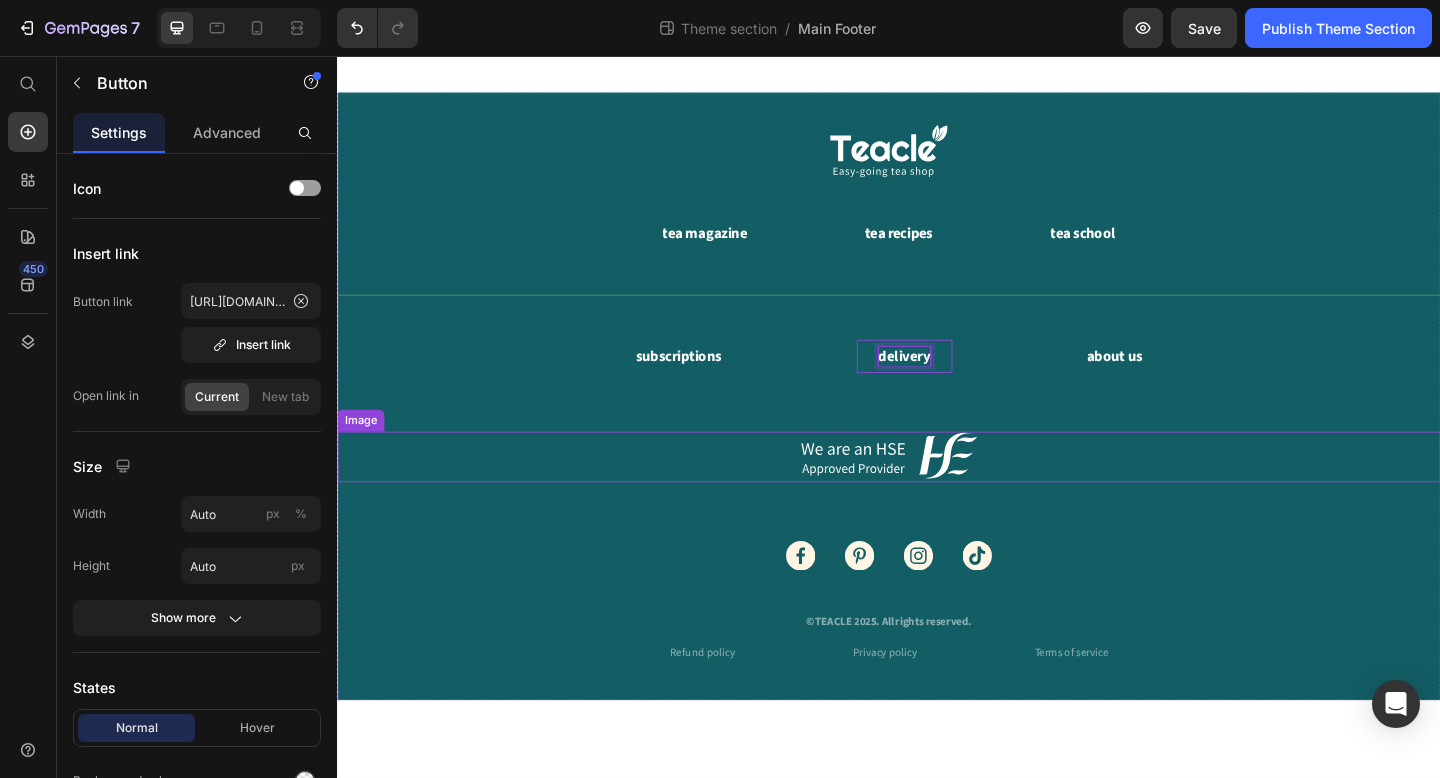 click at bounding box center [937, 492] 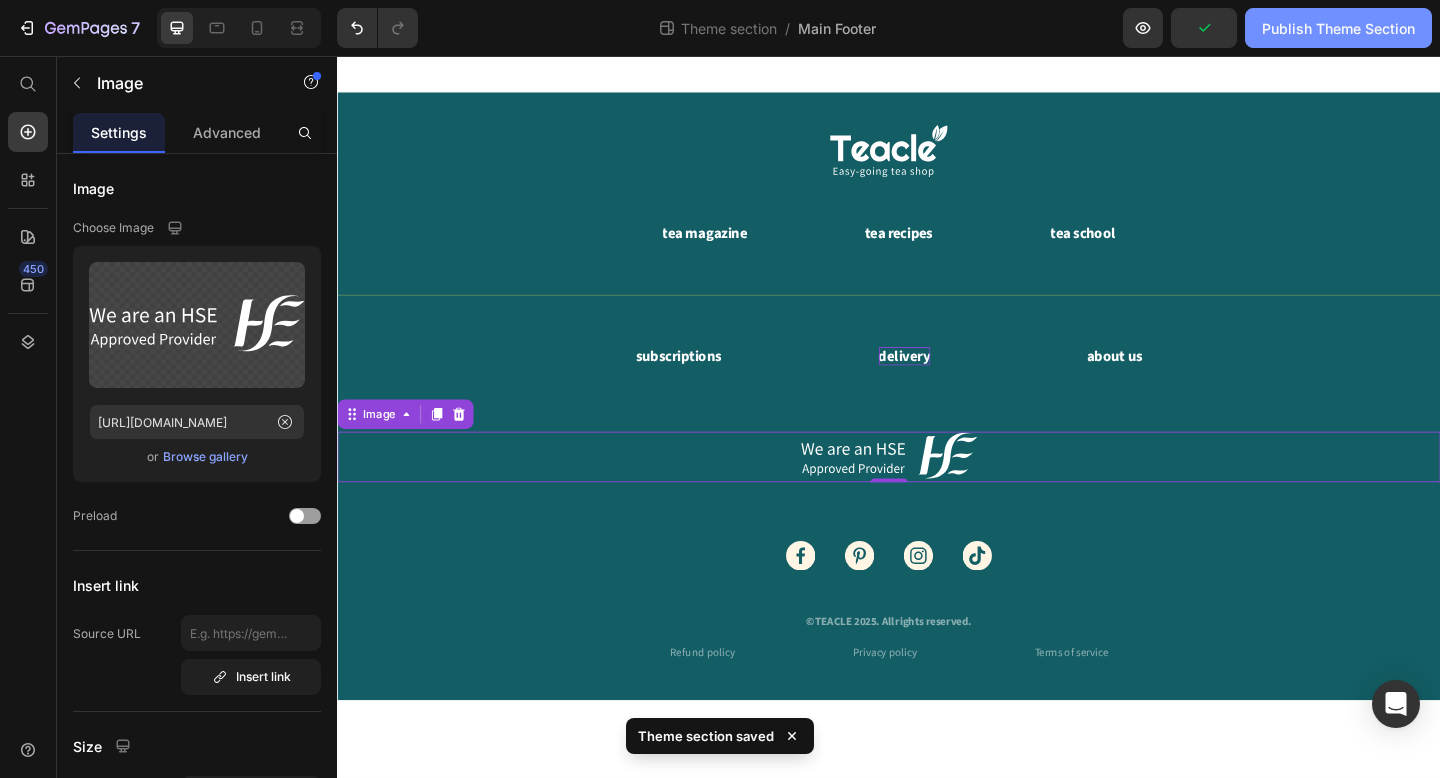 click on "Publish Theme Section" at bounding box center [1338, 28] 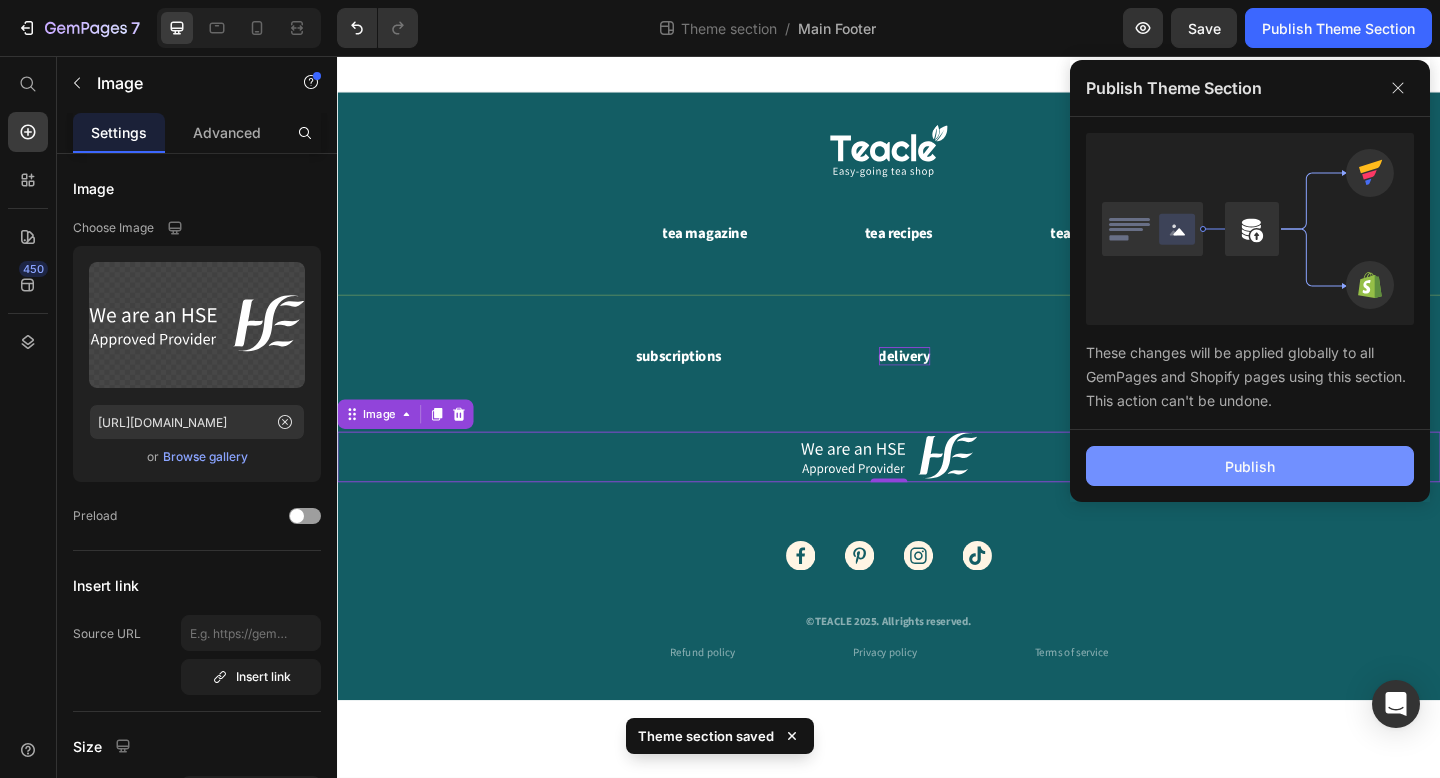 click on "Publish" at bounding box center [1250, 466] 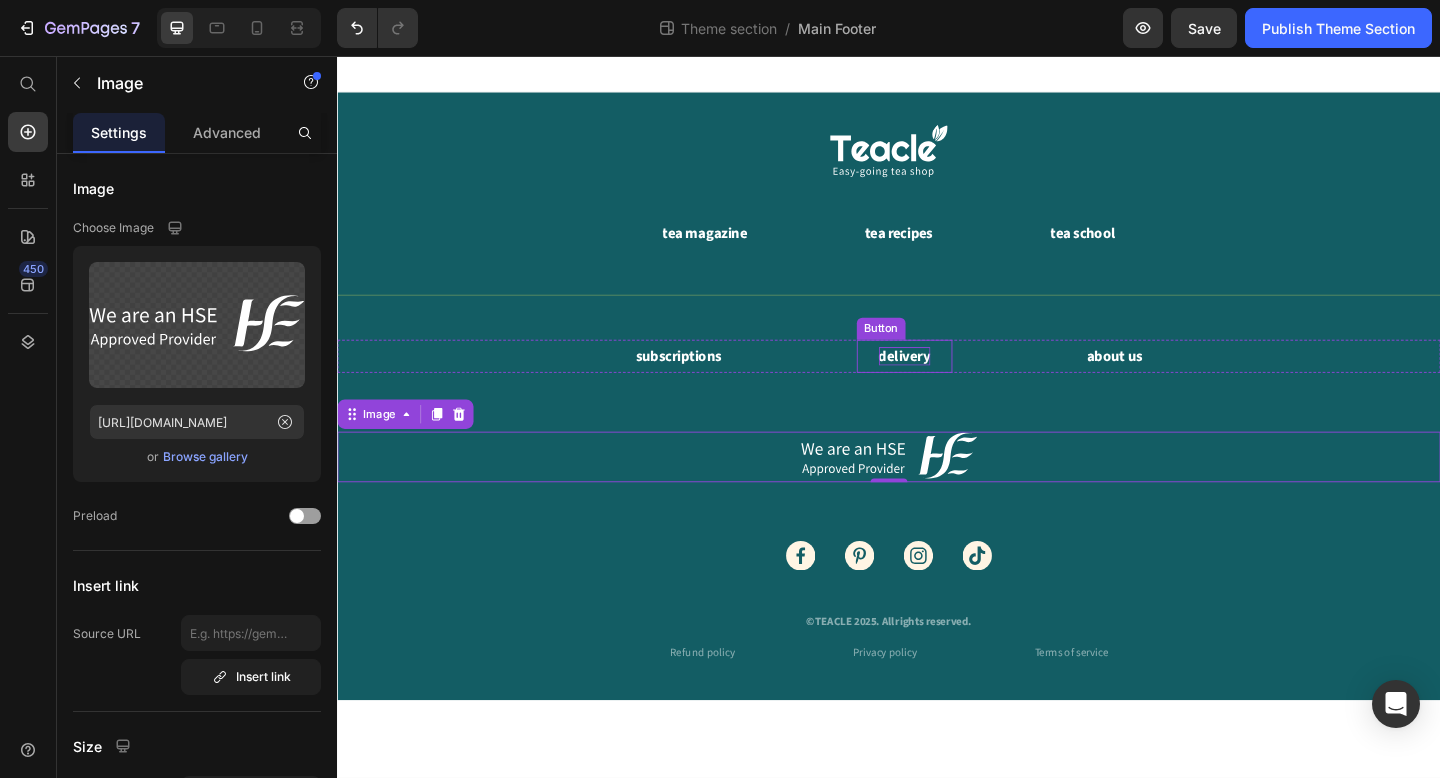 click on "delivery" at bounding box center (954, 383) 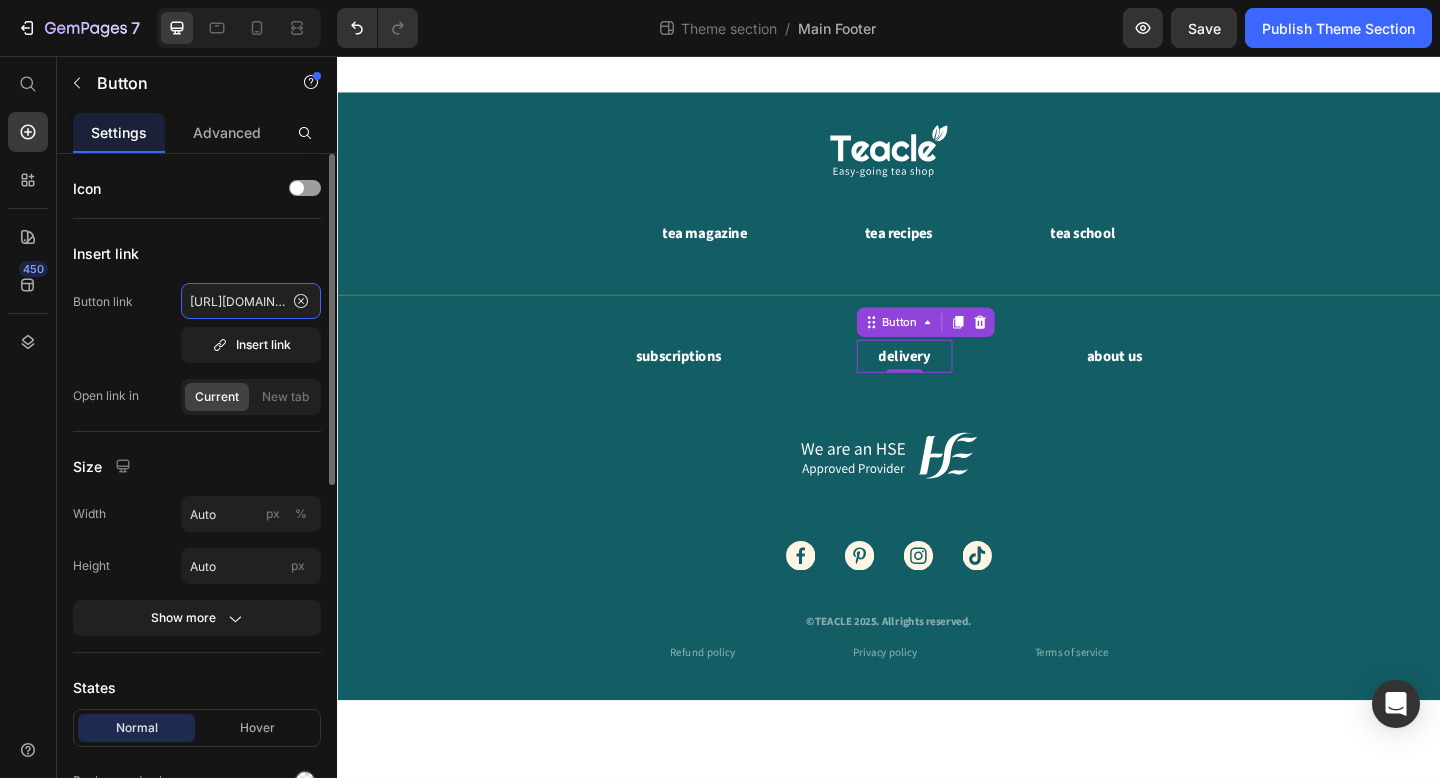 click on "https://teacle.ie/pages/legal-page-shipping-and-returns" 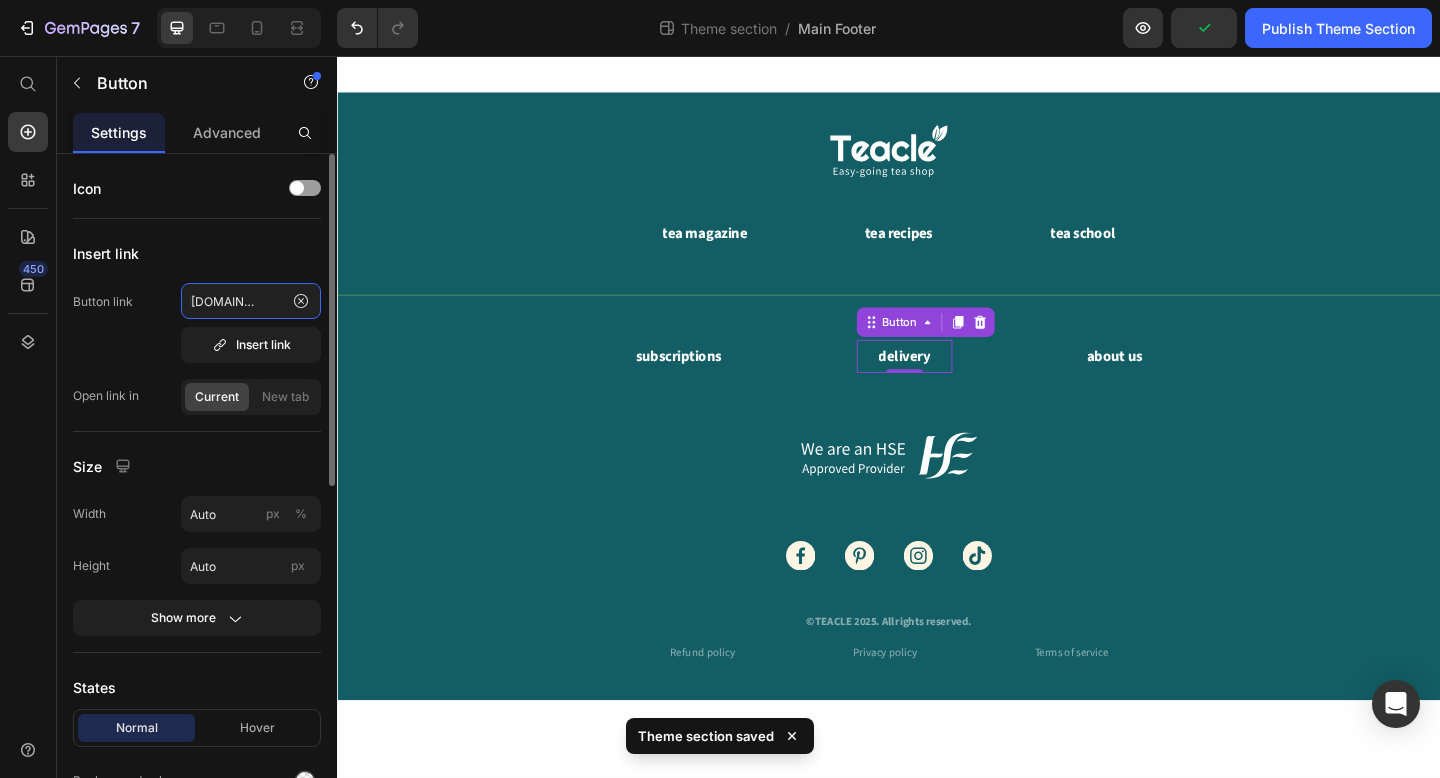 scroll, scrollTop: 0, scrollLeft: 79, axis: horizontal 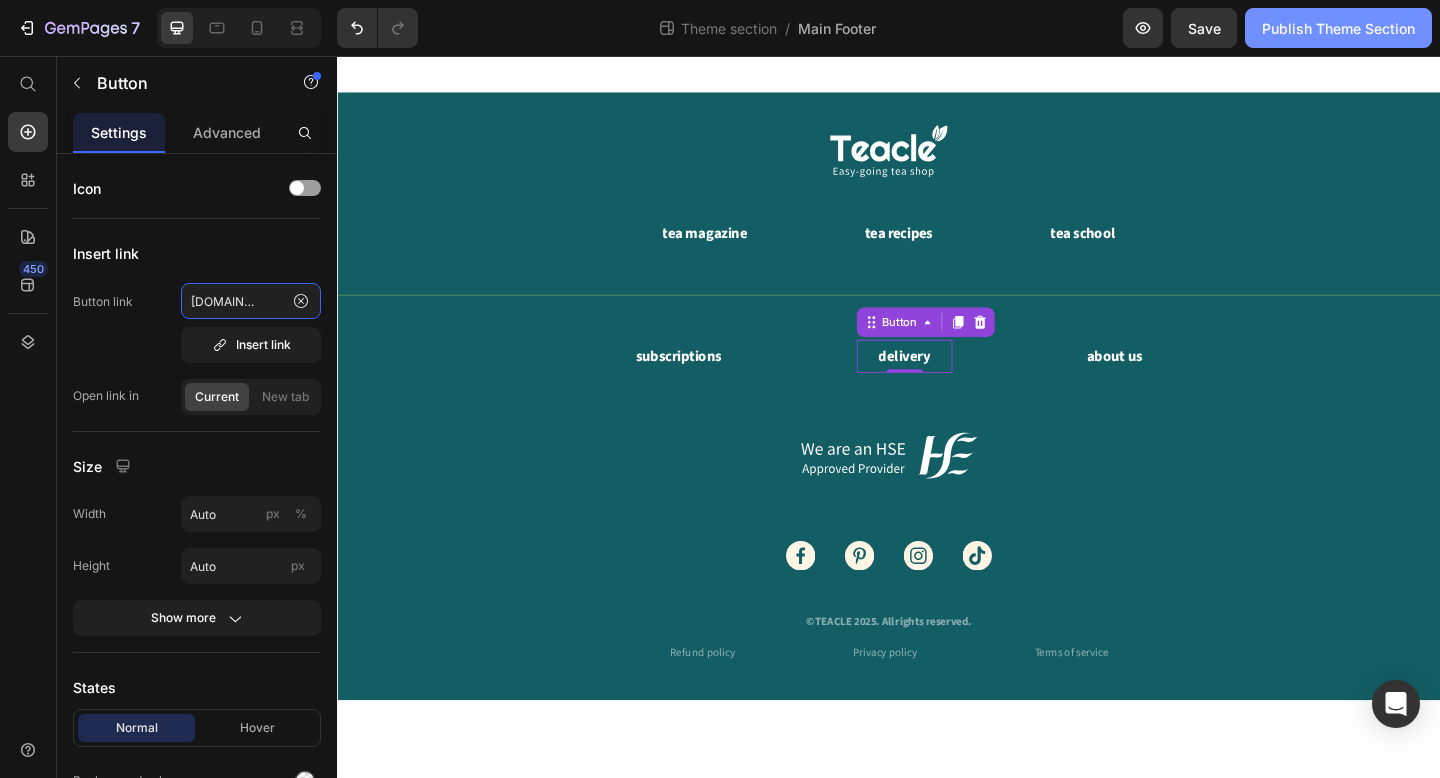 type on "[URL][DOMAIN_NAME]" 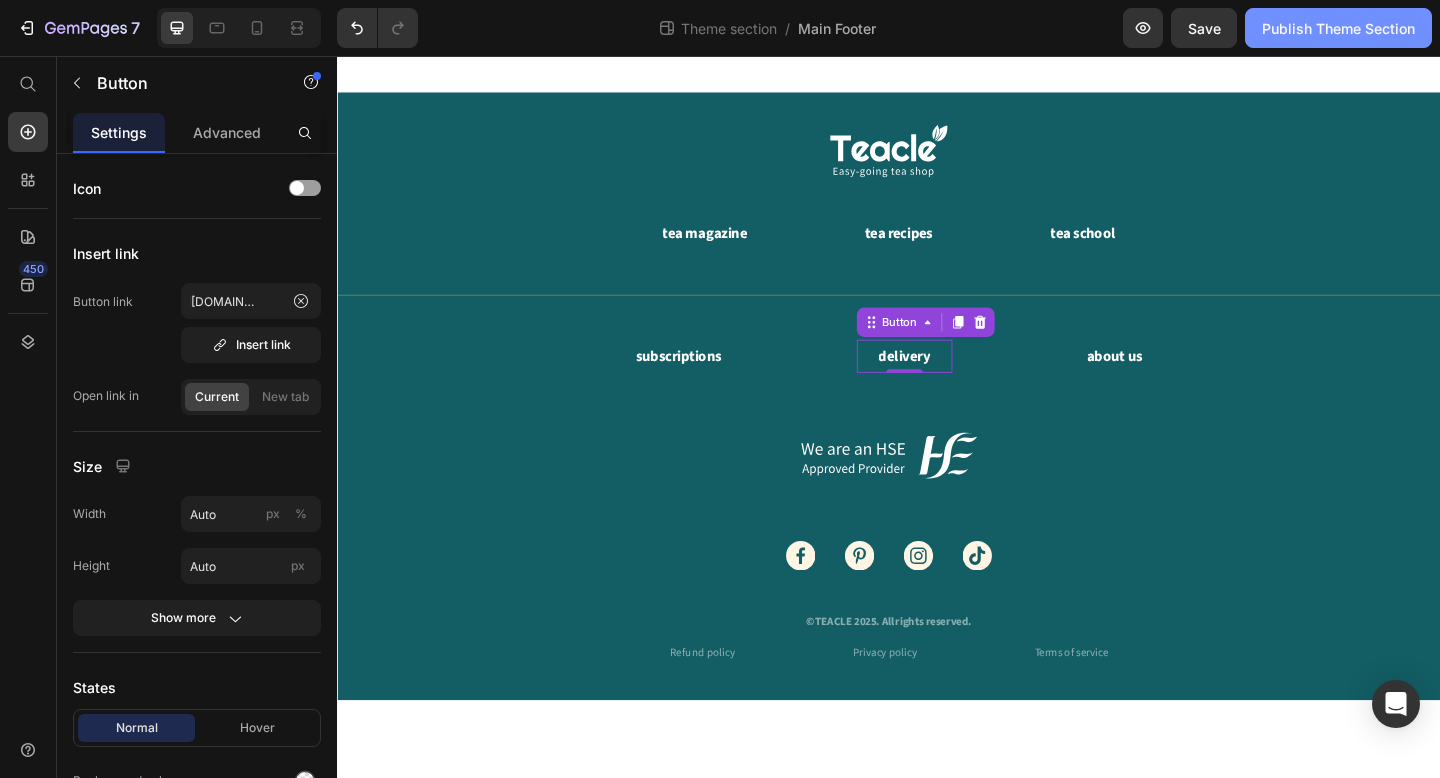 scroll, scrollTop: 0, scrollLeft: 0, axis: both 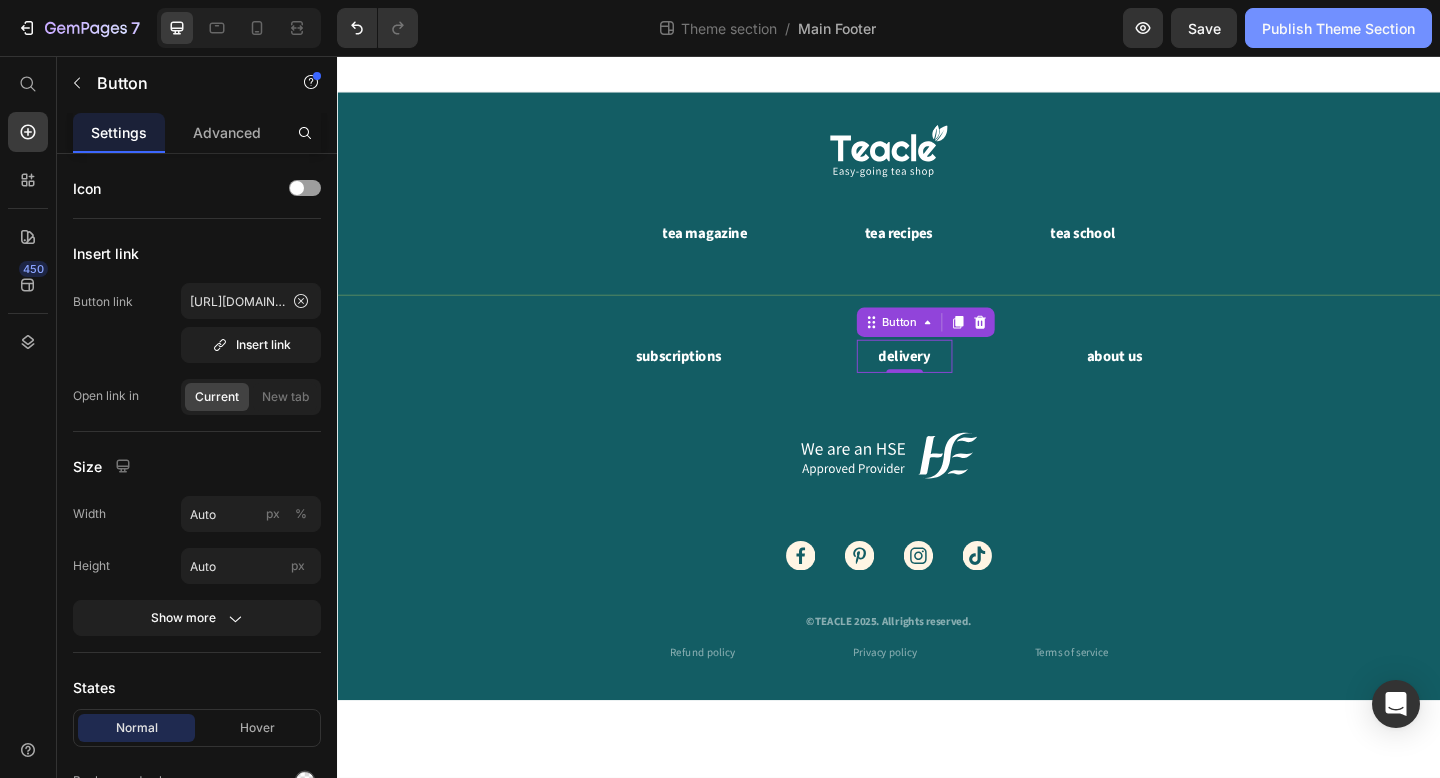 click on "Publish Theme Section" at bounding box center [1338, 28] 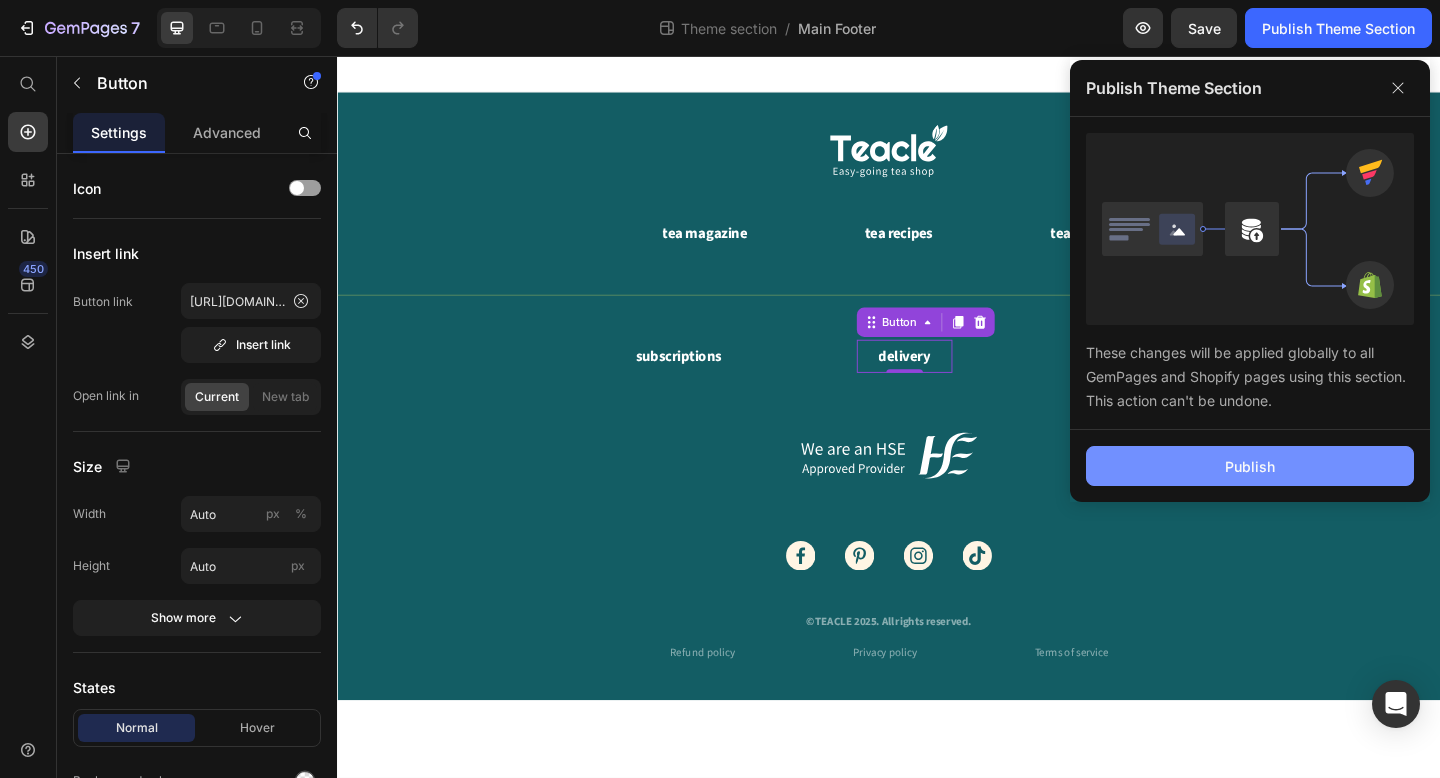 click on "Publish" at bounding box center [1250, 466] 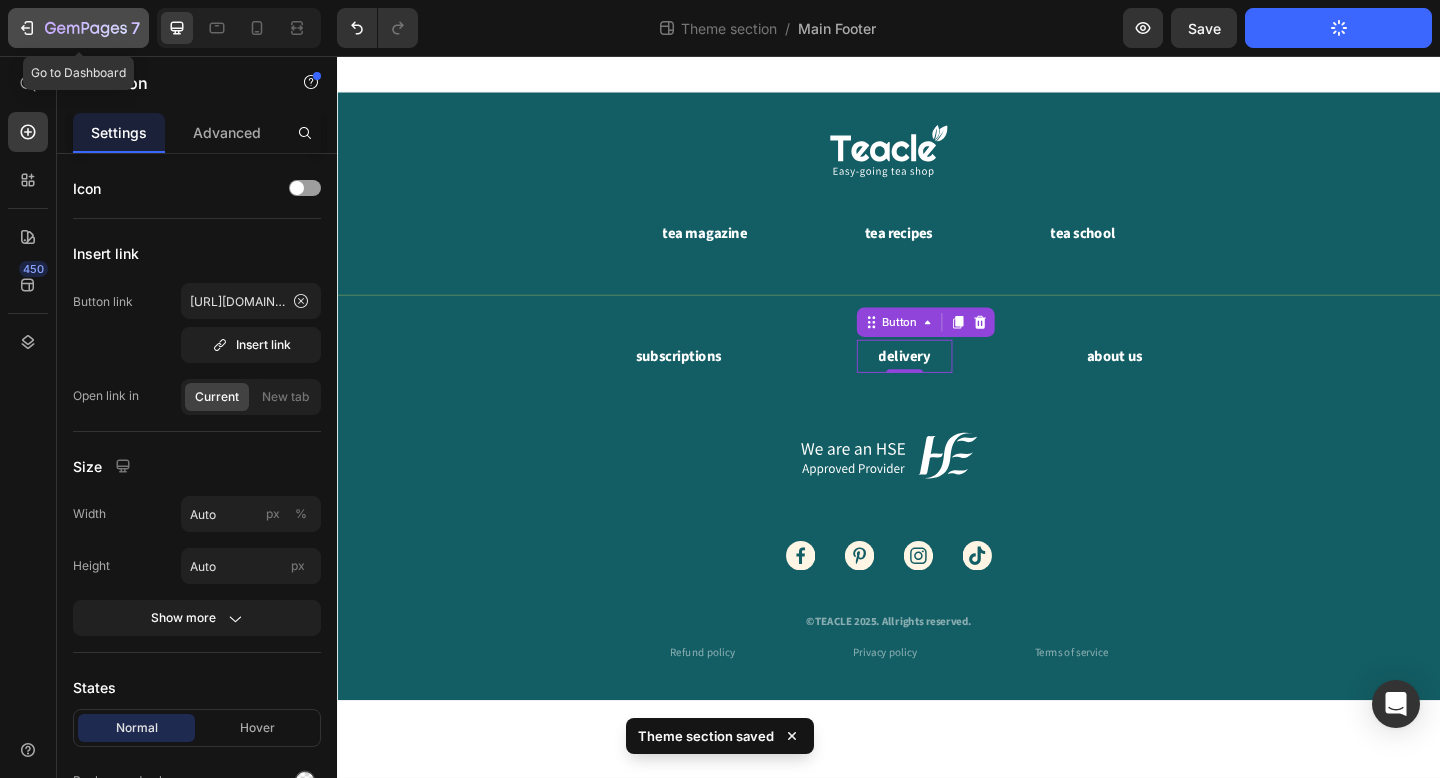 click 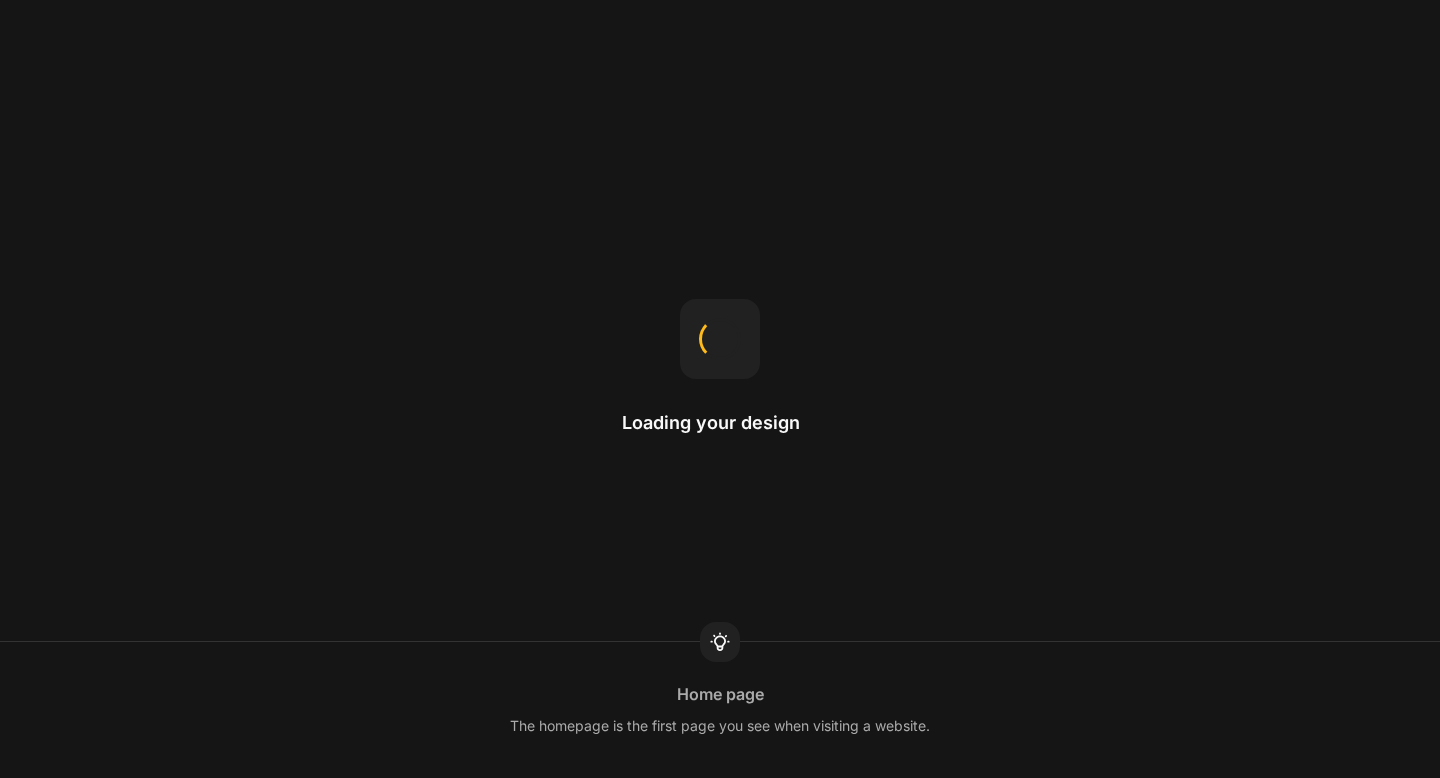 scroll, scrollTop: 0, scrollLeft: 0, axis: both 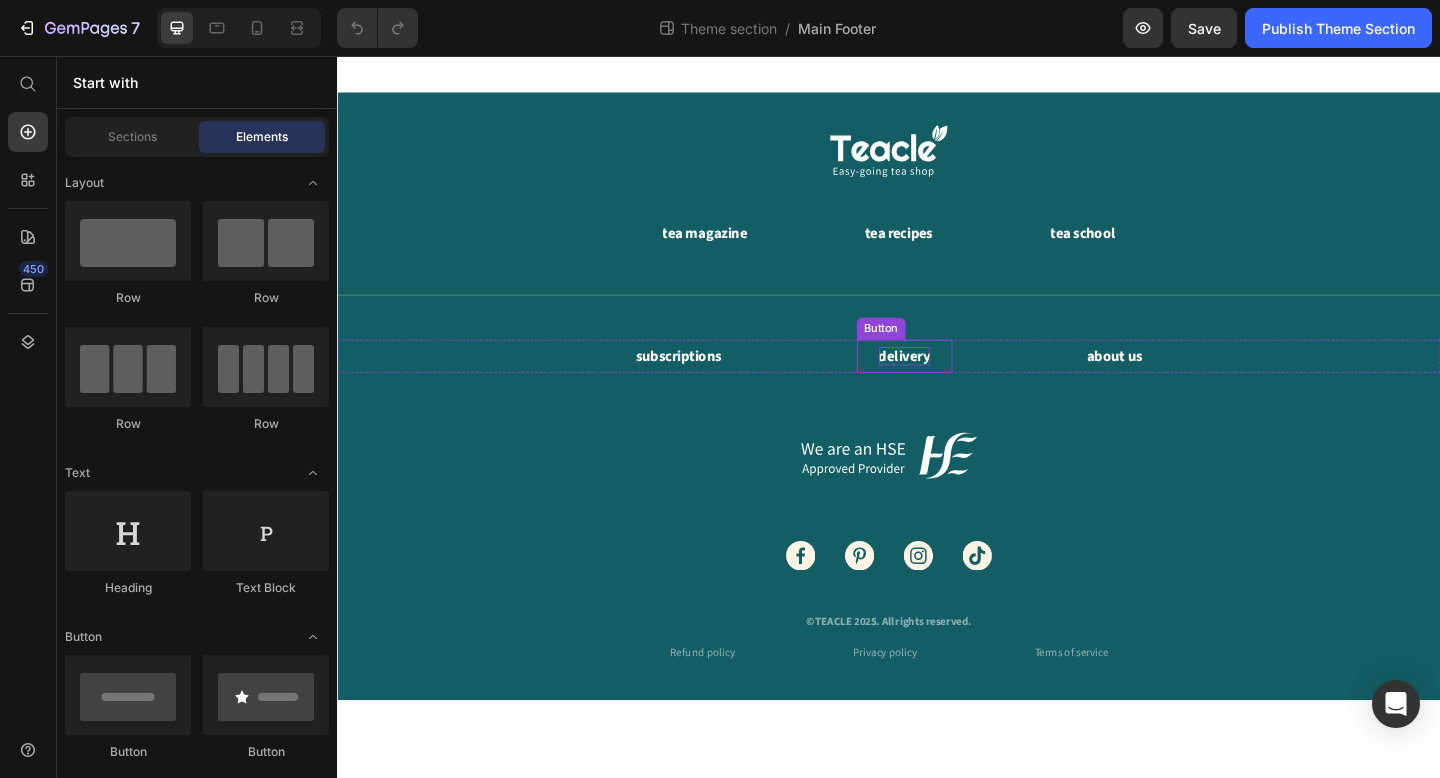 click on "delivery" at bounding box center [954, 383] 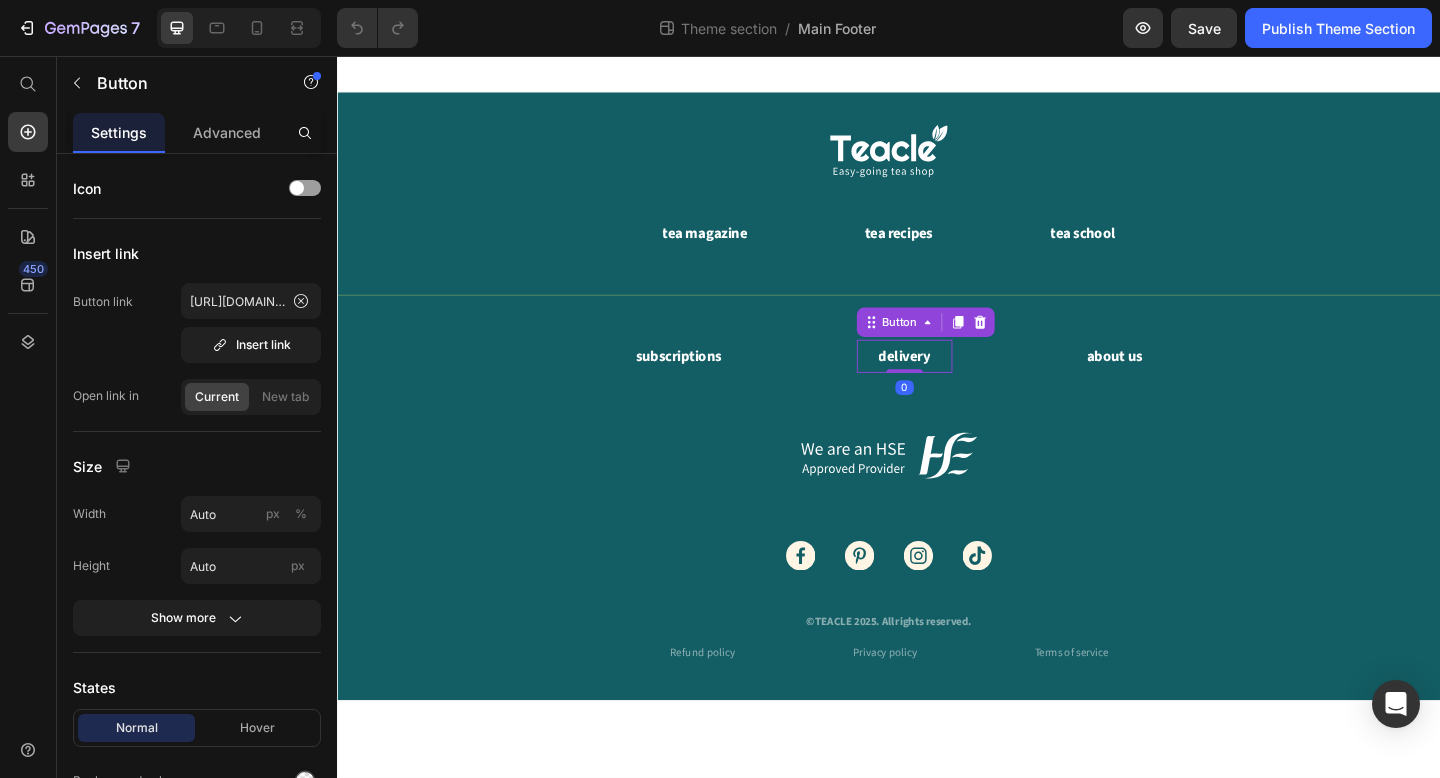 click on "delivery" at bounding box center (954, 383) 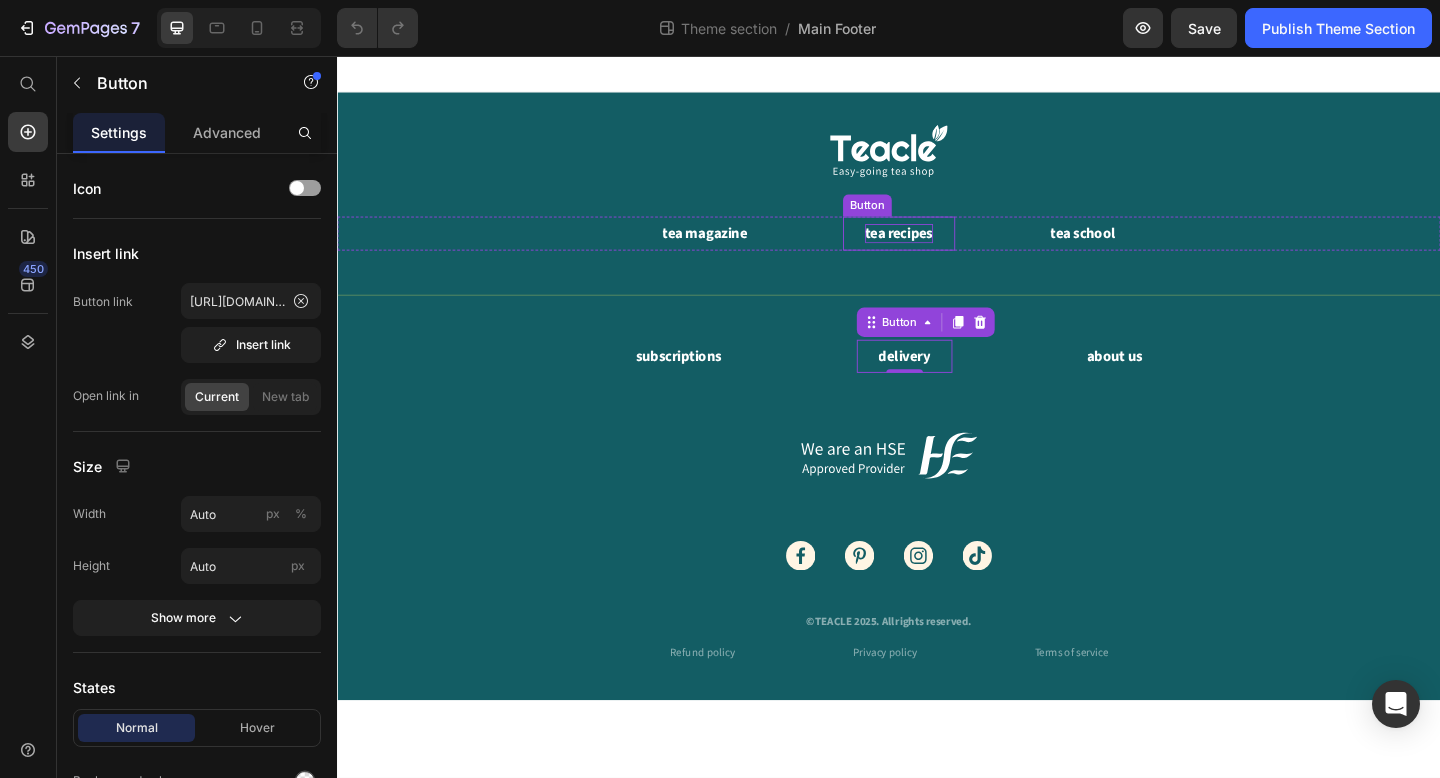 click on "tea recipes" at bounding box center [948, 249] 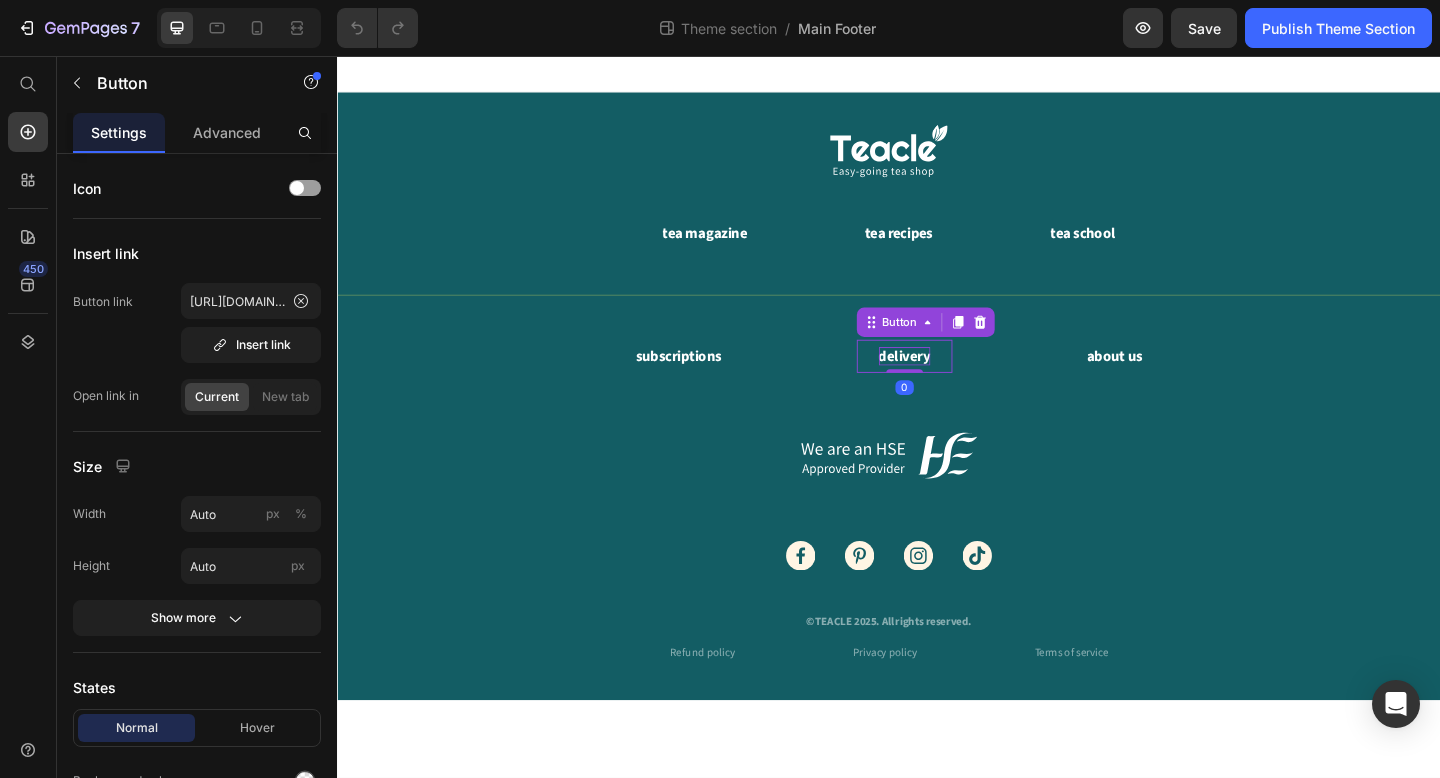 click on "delivery" at bounding box center [954, 383] 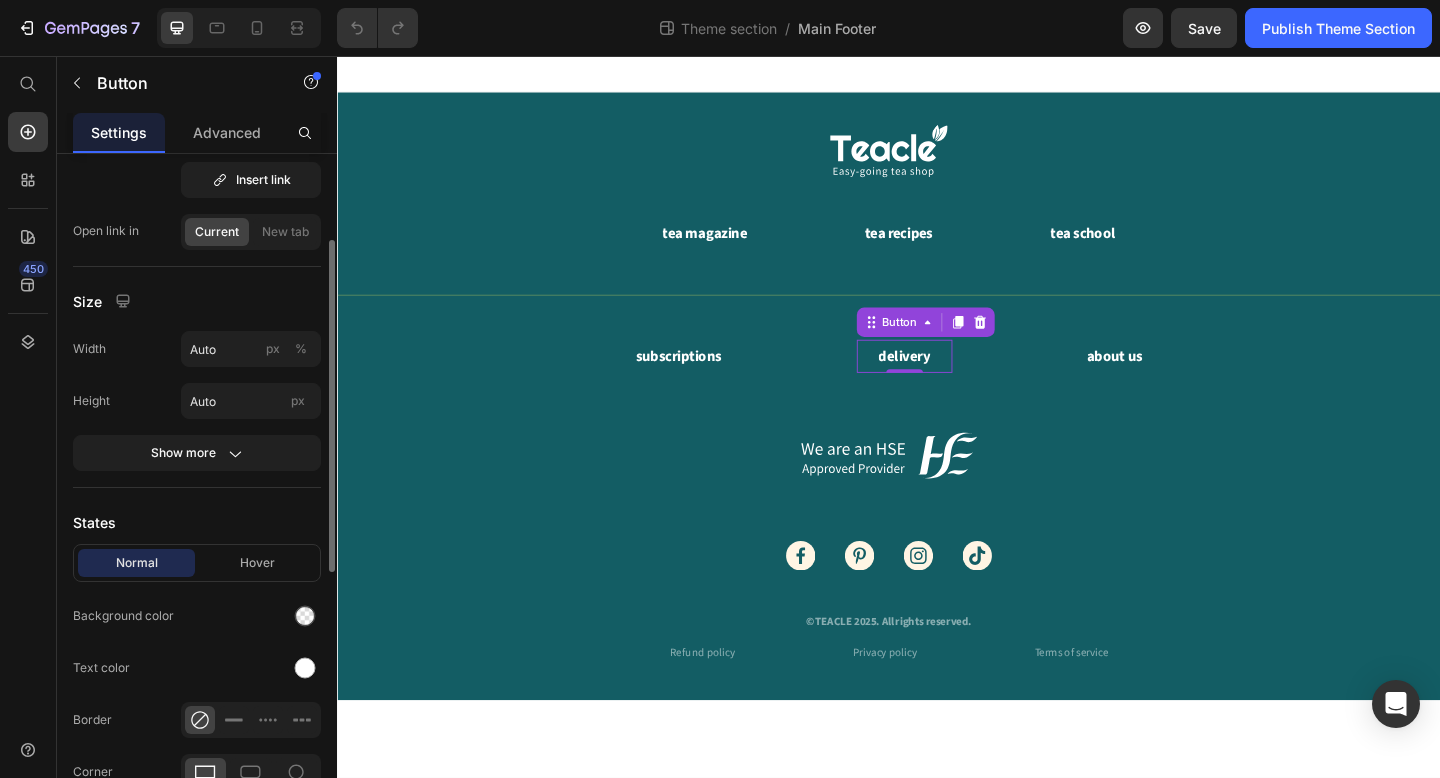 scroll, scrollTop: 171, scrollLeft: 0, axis: vertical 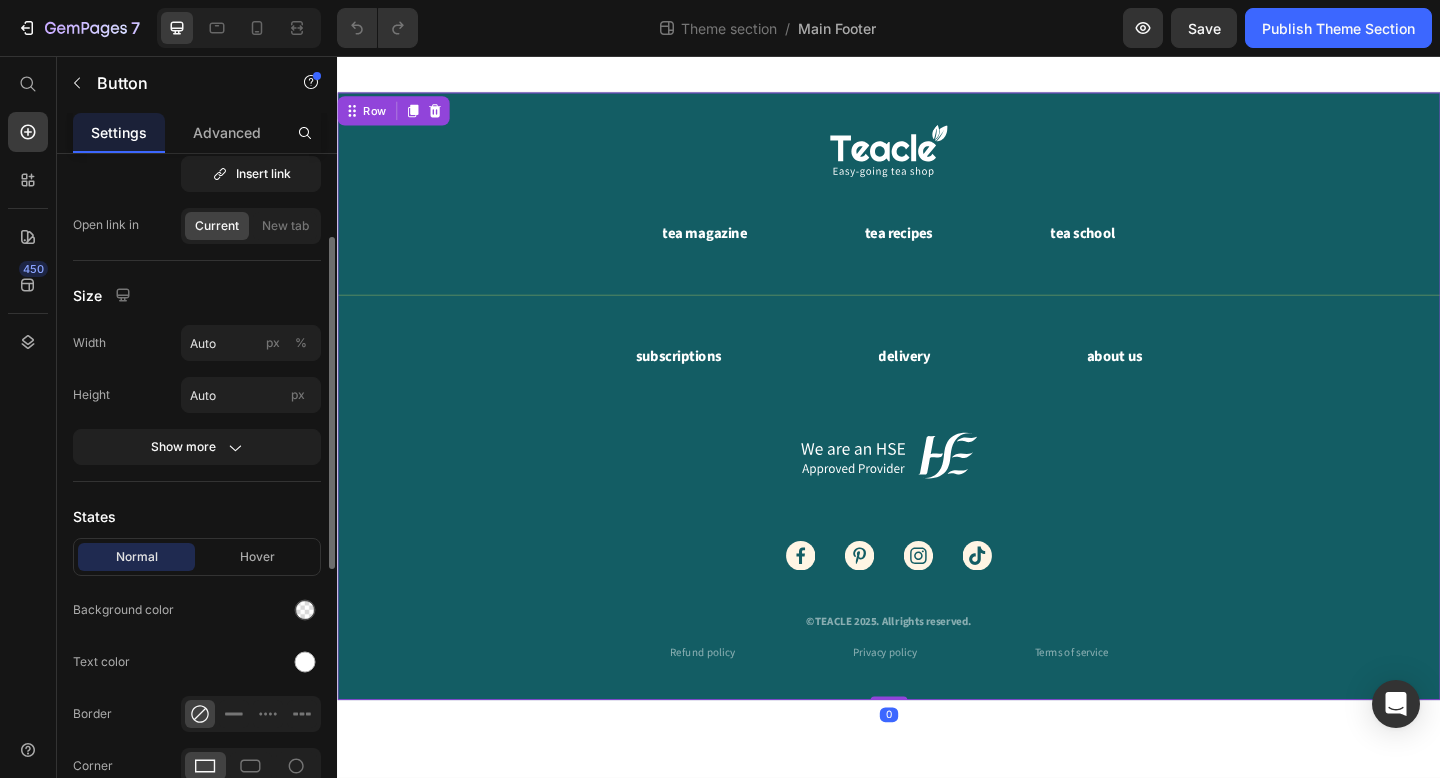 click on "Image tea magazine Button tea recipes Button tea school Button Row                Title Line subscriptions Button delivery Button about us Button Row Image Image Image Image Image Row ©TEACLE 2025. All rights reserved. Text block Refund policy Button Privacy policy Button Terms of service   Button Row" at bounding box center [937, 426] 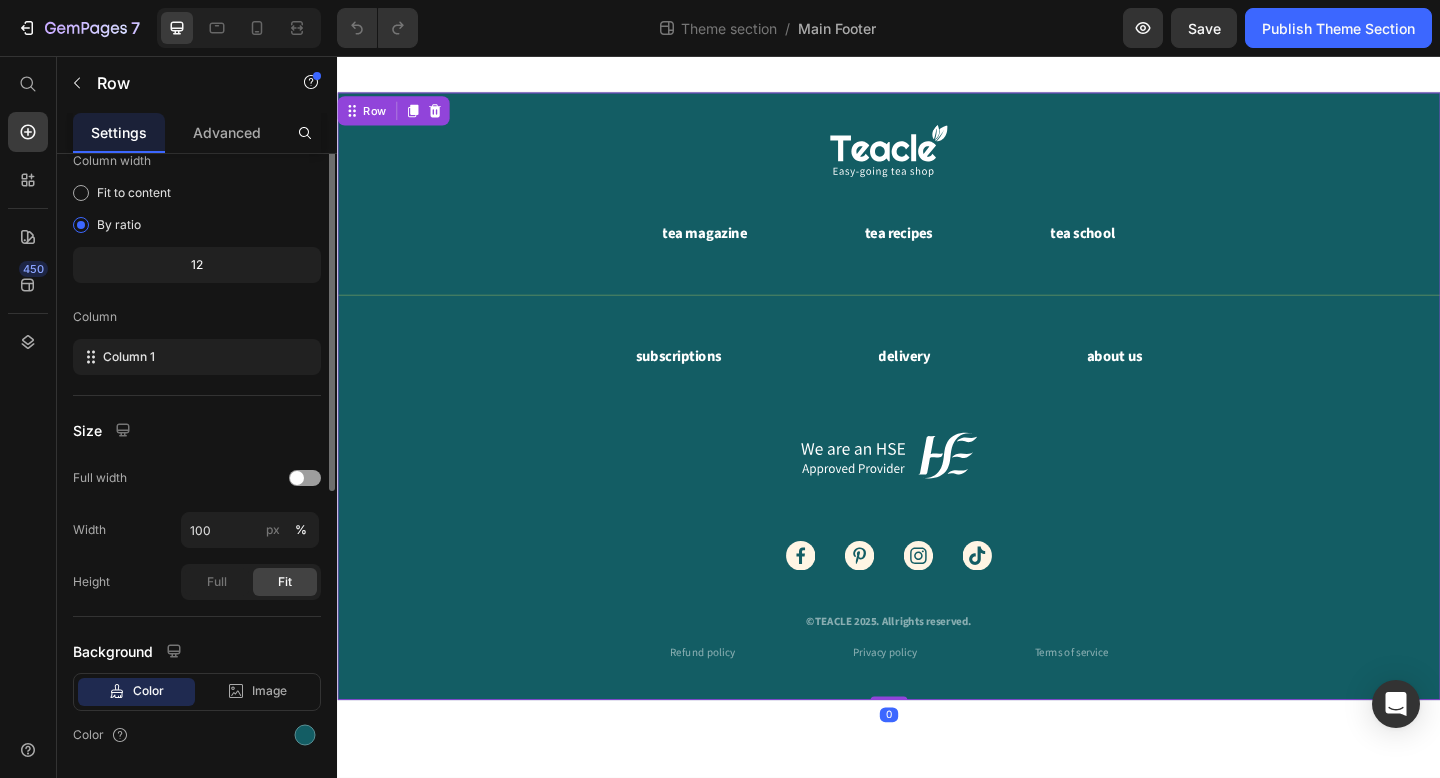 scroll, scrollTop: 0, scrollLeft: 0, axis: both 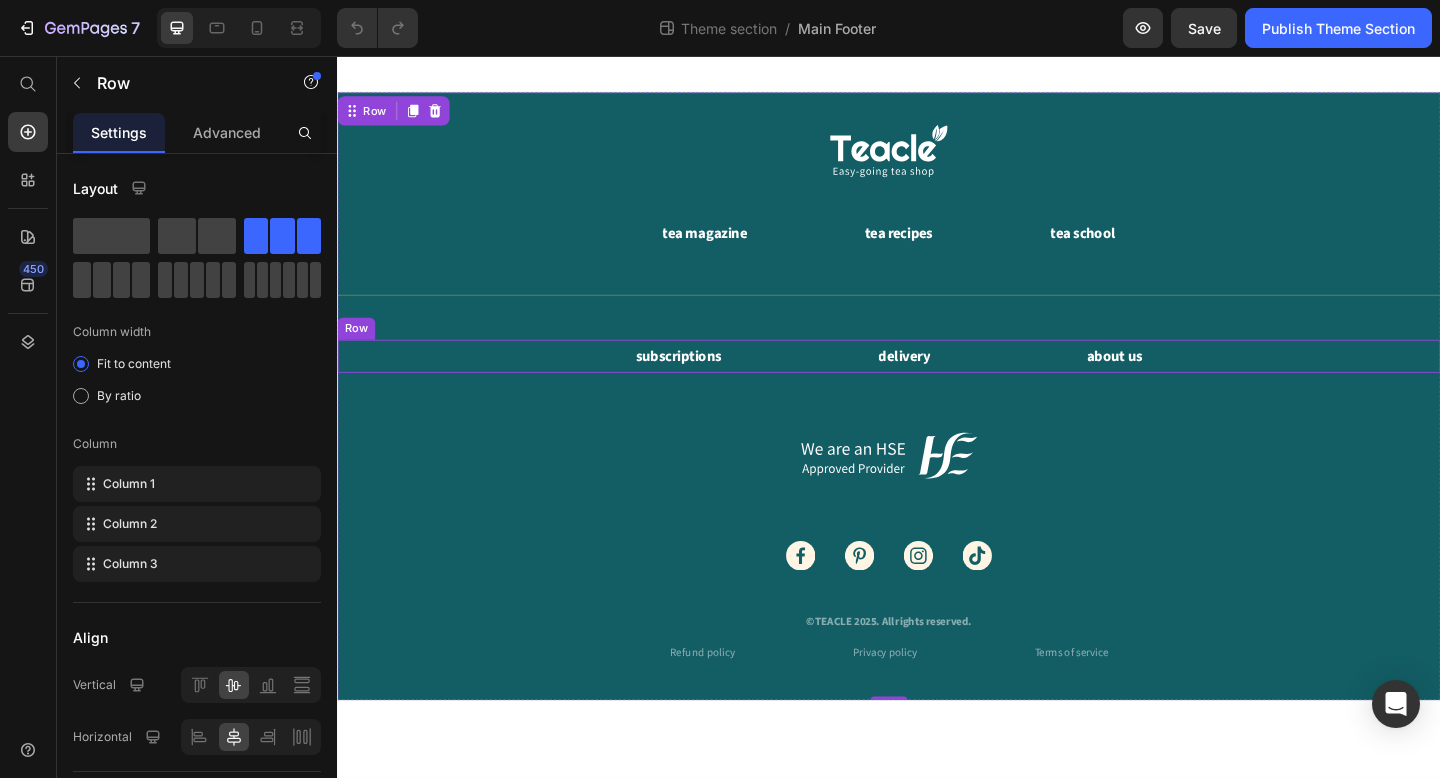 click on "subscriptions Button delivery Button about us Button Row" at bounding box center [937, 383] 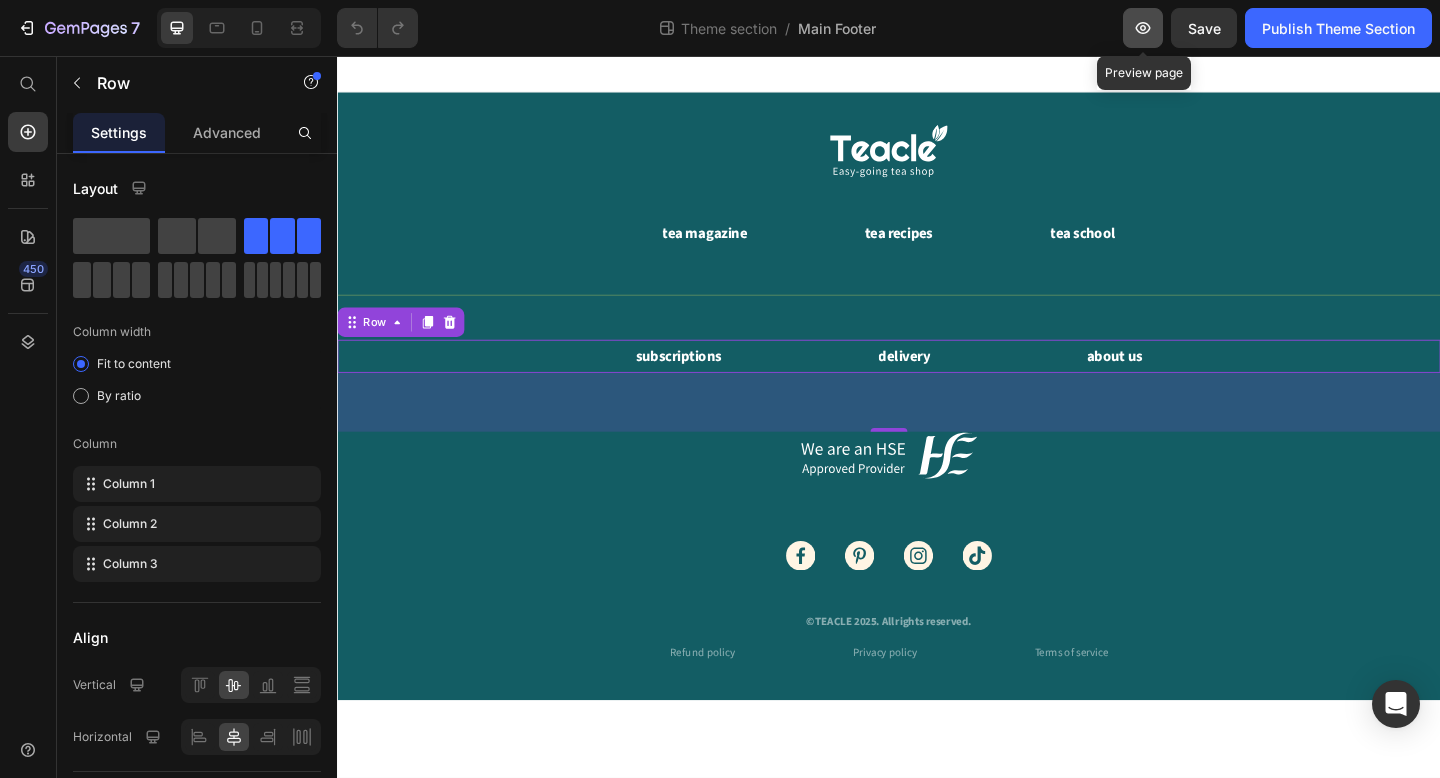 click 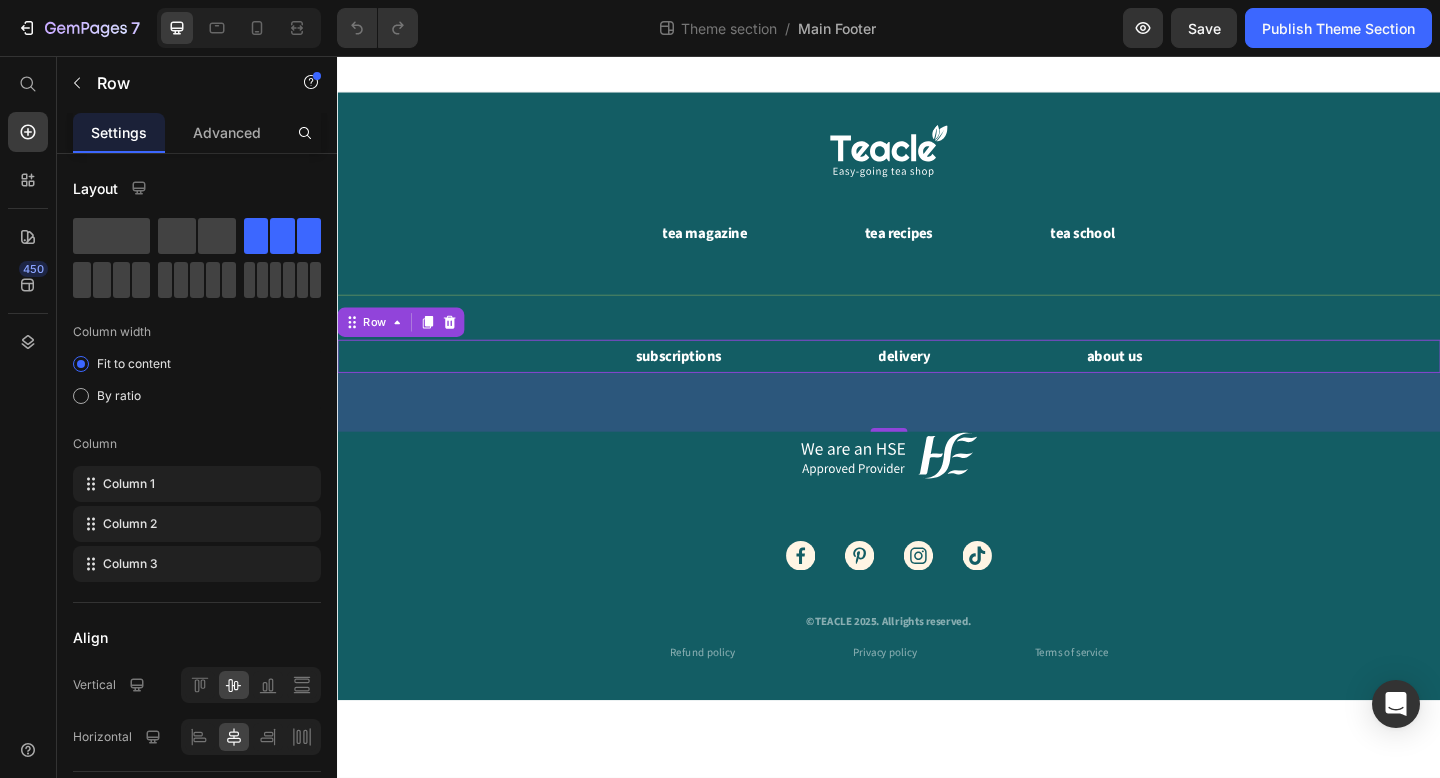 click on "subscriptions Button delivery Button about us Button Row   64" at bounding box center (937, 383) 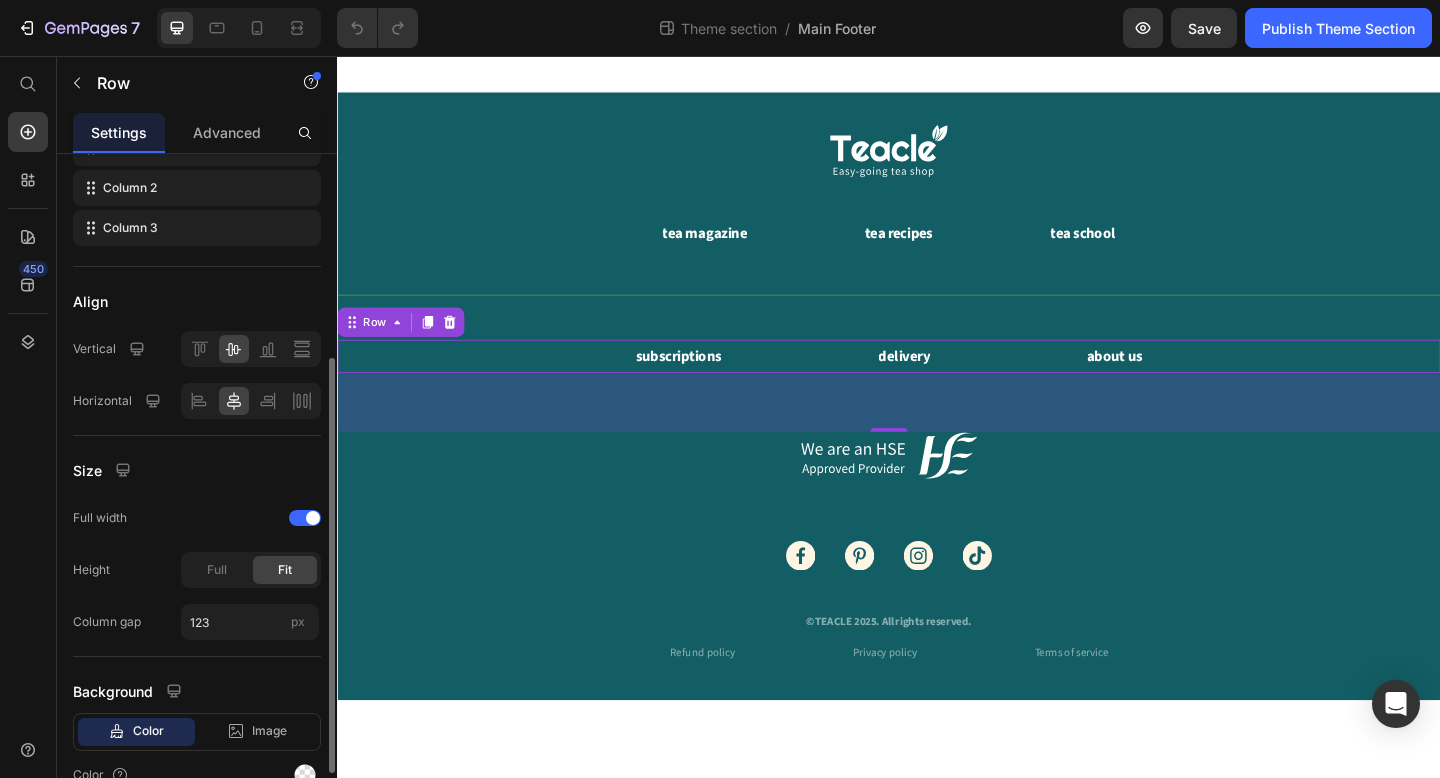 scroll, scrollTop: 436, scrollLeft: 0, axis: vertical 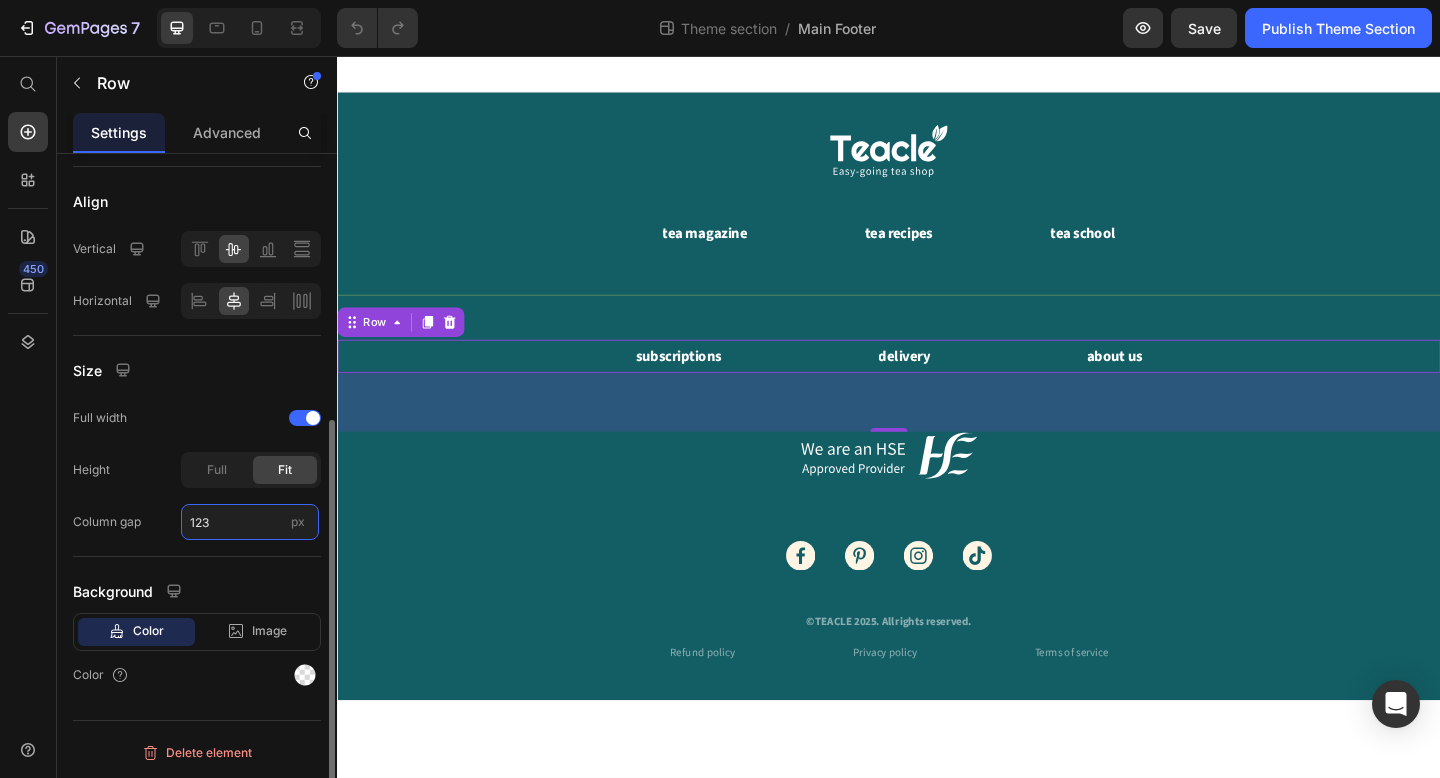click on "123" at bounding box center [250, 522] 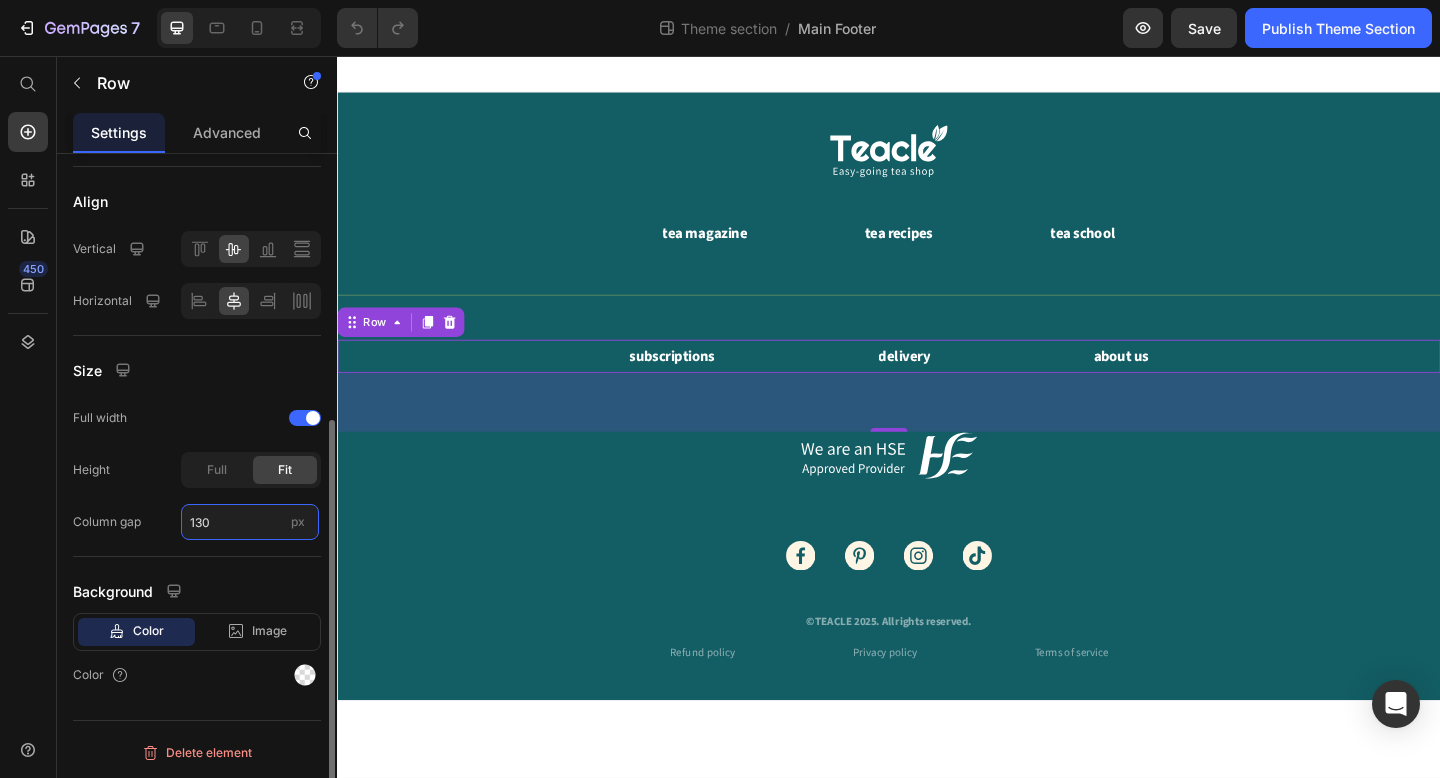 click on "130" at bounding box center [250, 522] 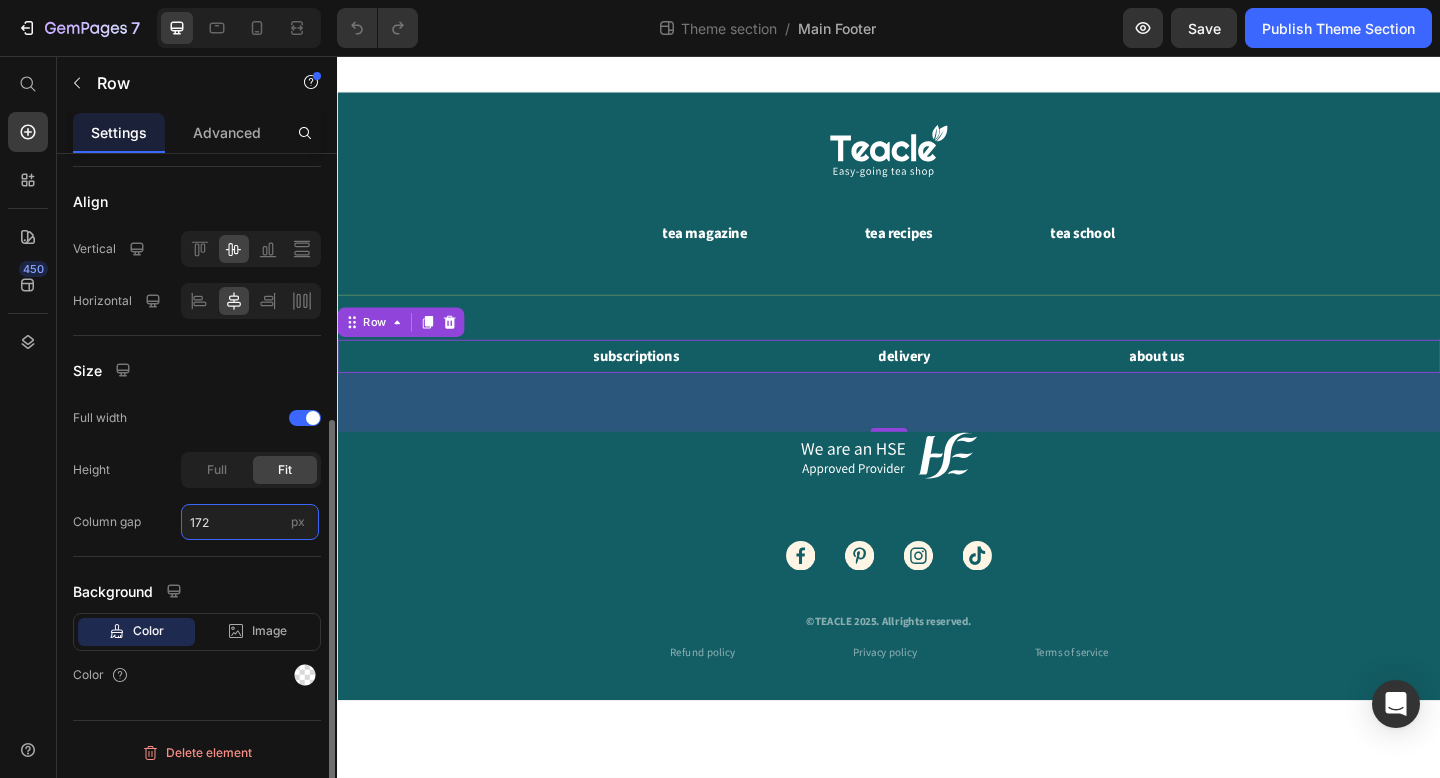 type on "173" 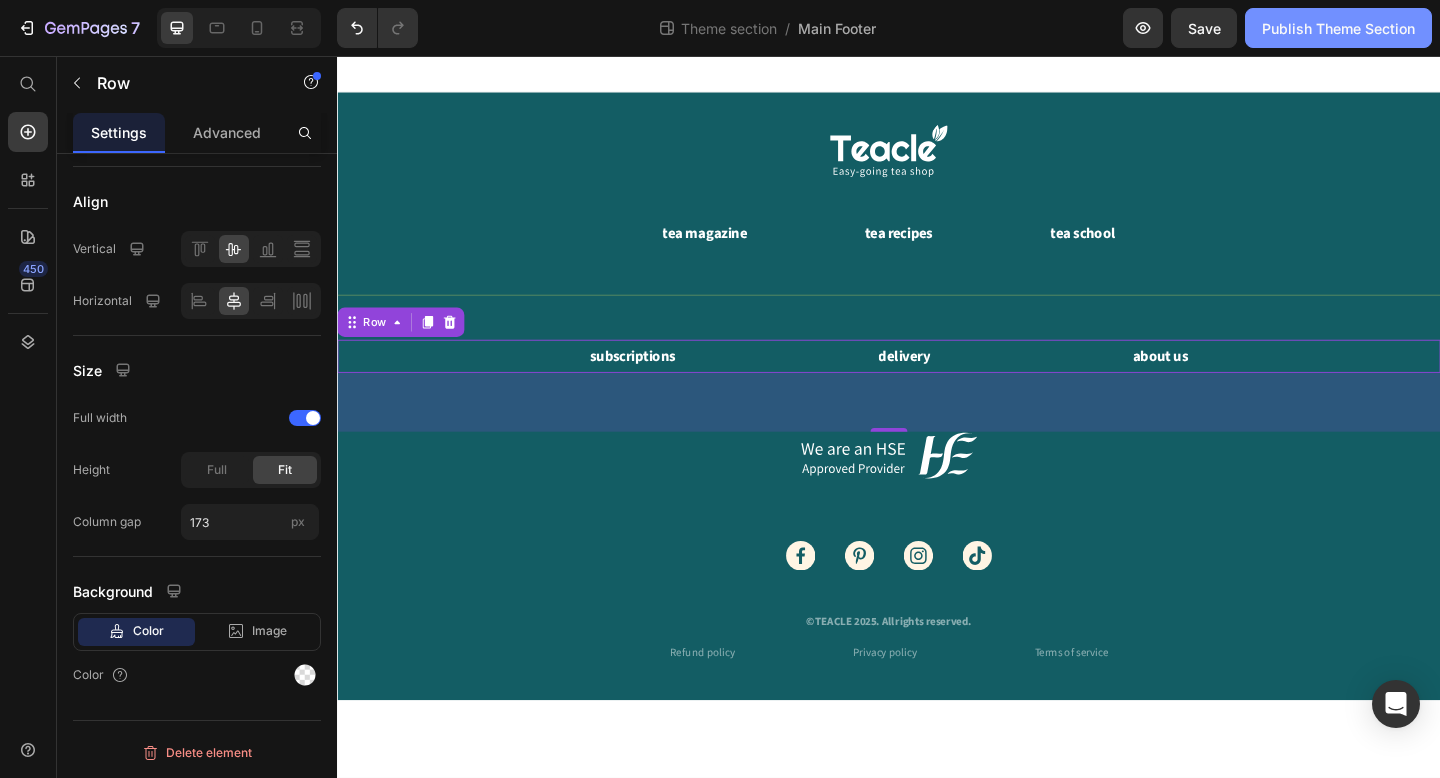 click on "Publish Theme Section" at bounding box center (1338, 28) 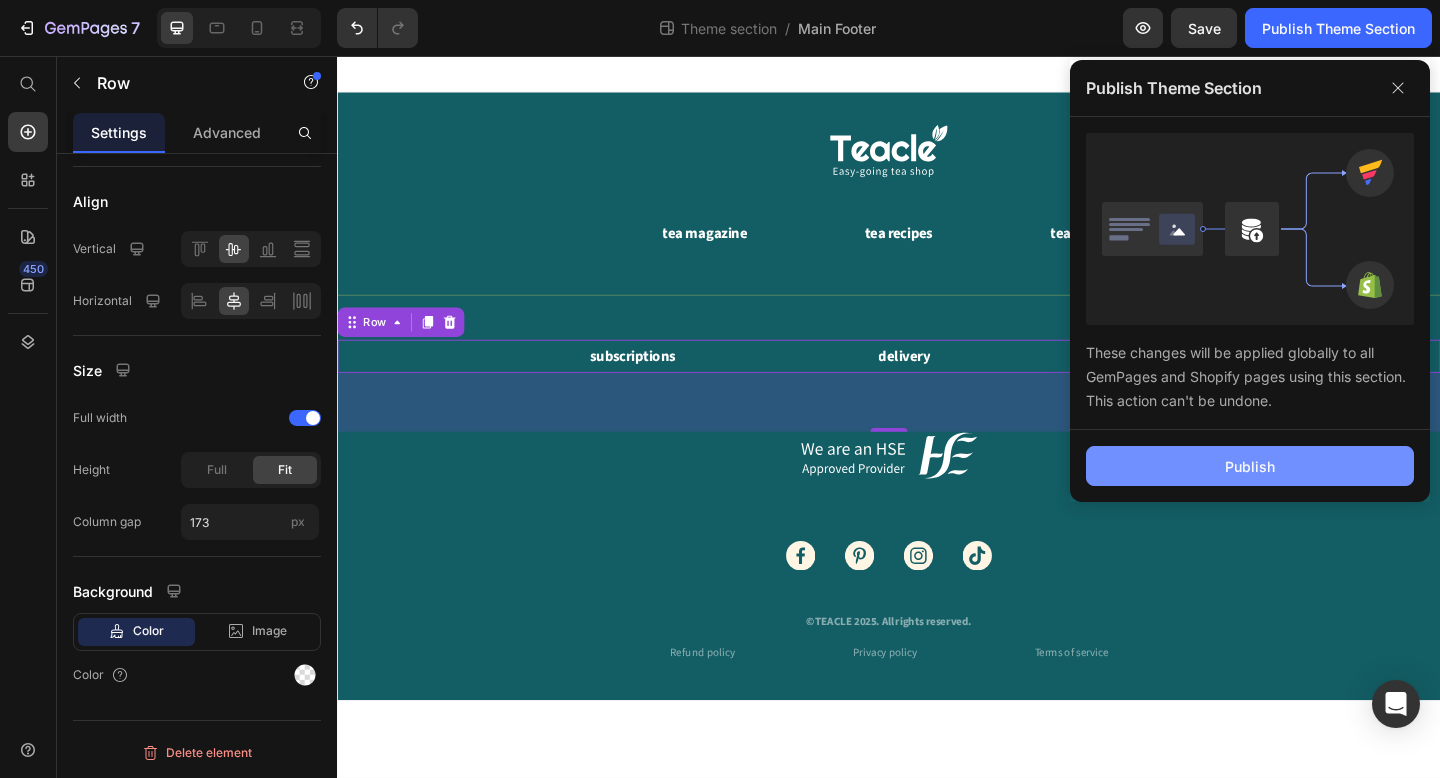 click on "Publish" 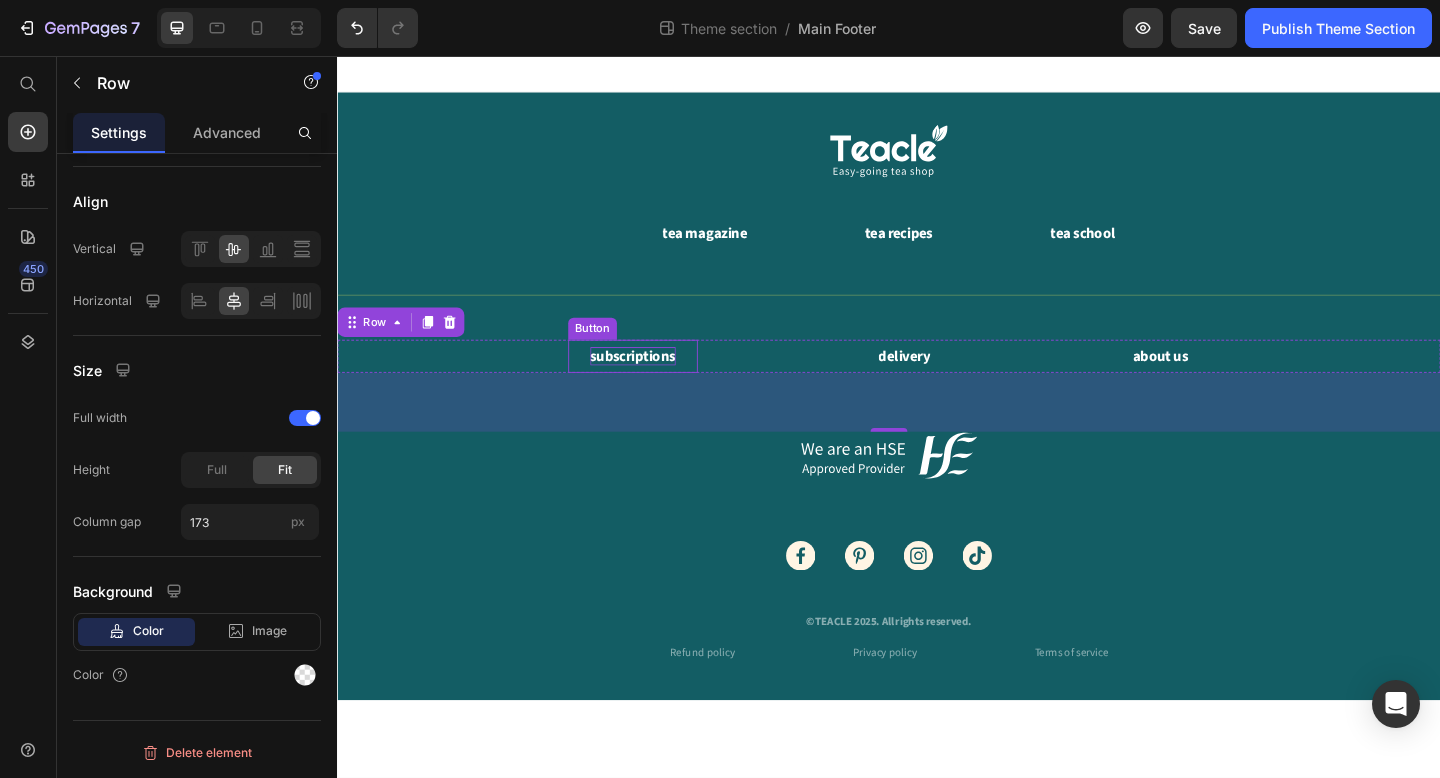 click on "subscriptions" at bounding box center (658, 383) 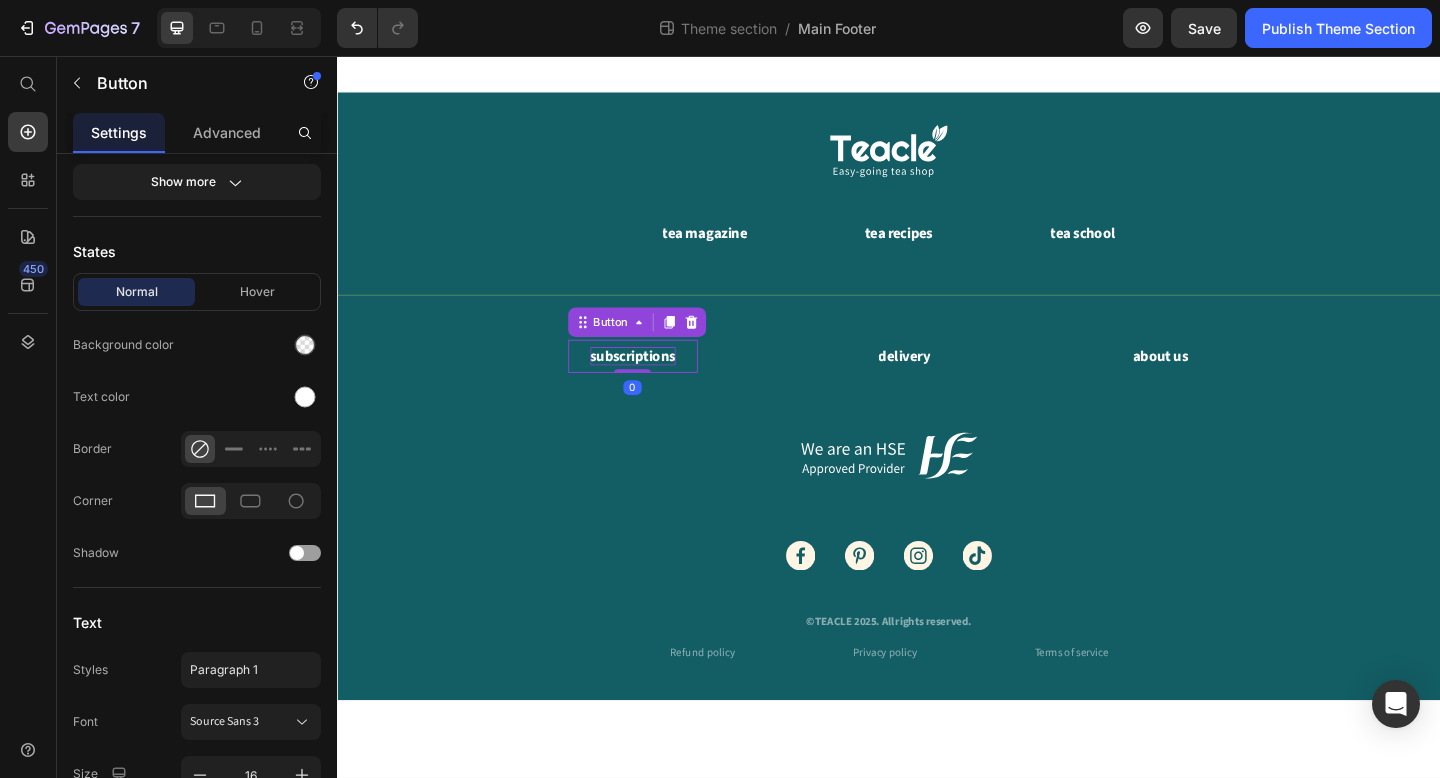 scroll, scrollTop: 0, scrollLeft: 0, axis: both 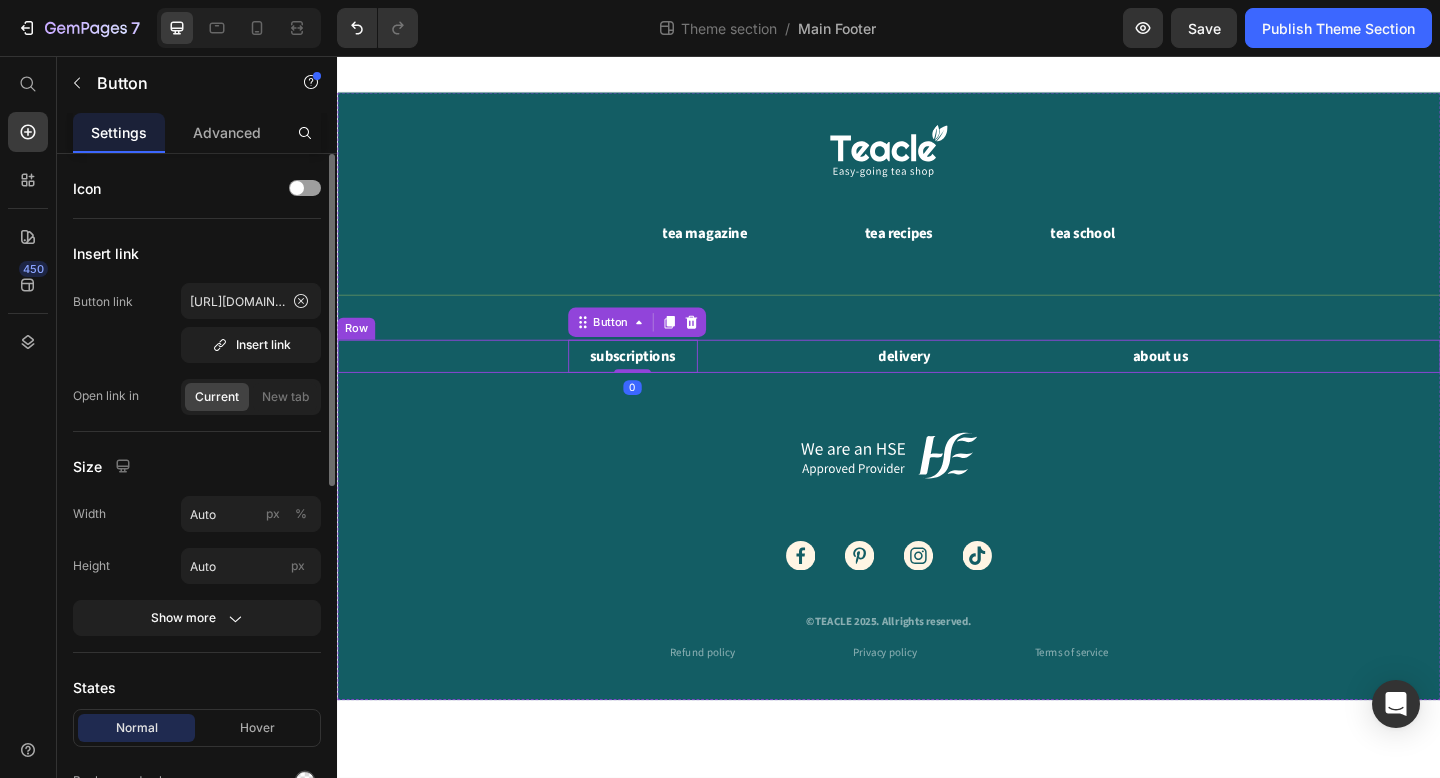 click on "subscriptions Button   0 delivery Button about us Button Row" at bounding box center [937, 383] 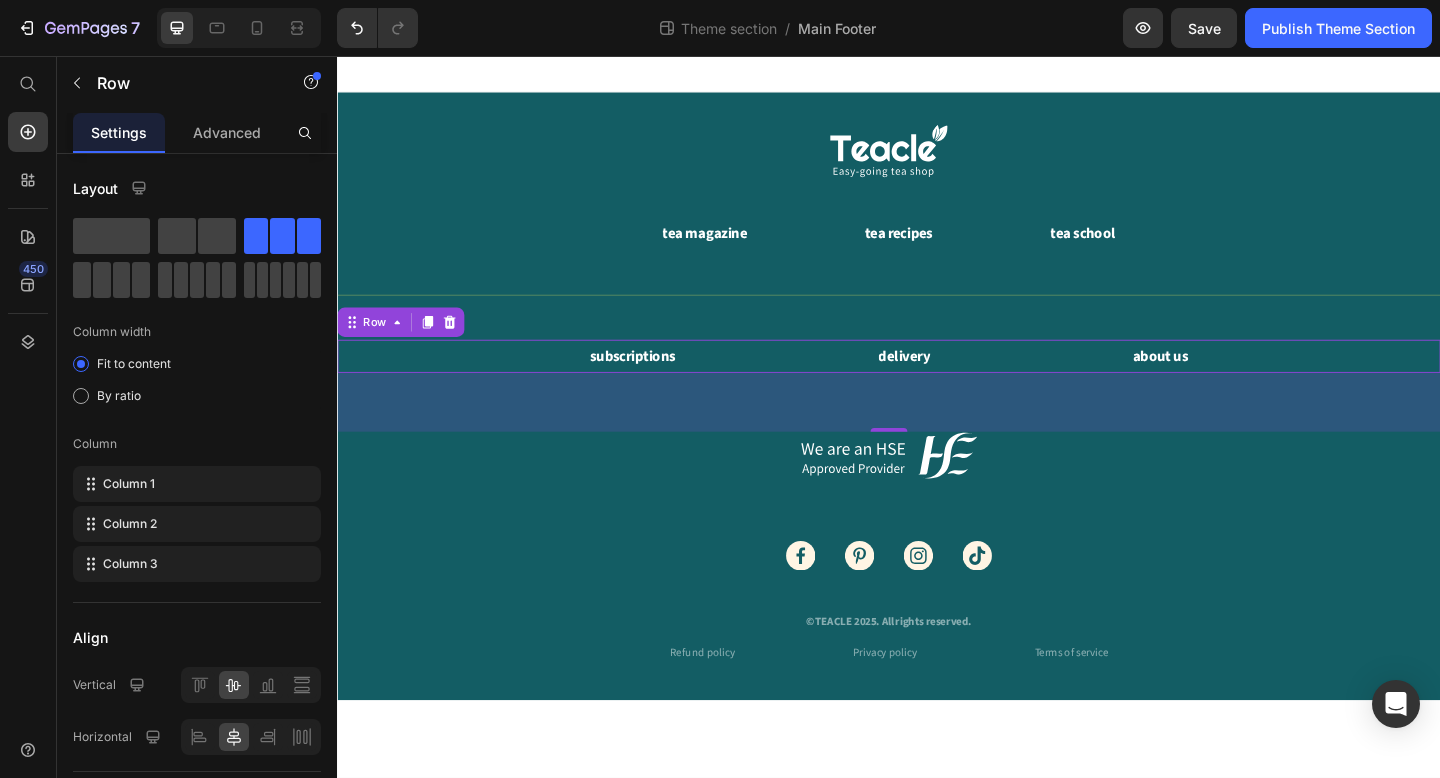 click on "subscriptions Button delivery Button about us Button Row   64" at bounding box center [937, 383] 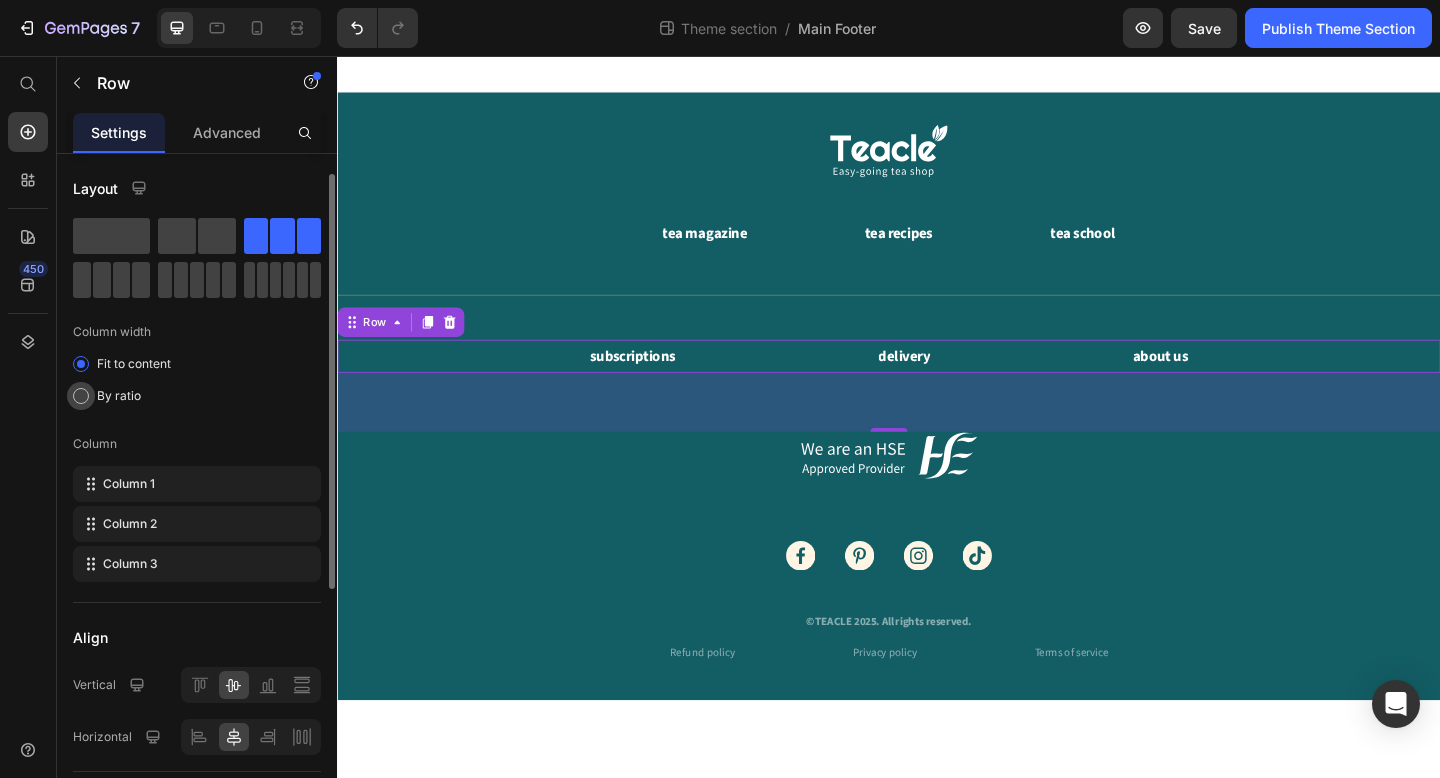 scroll, scrollTop: 32, scrollLeft: 0, axis: vertical 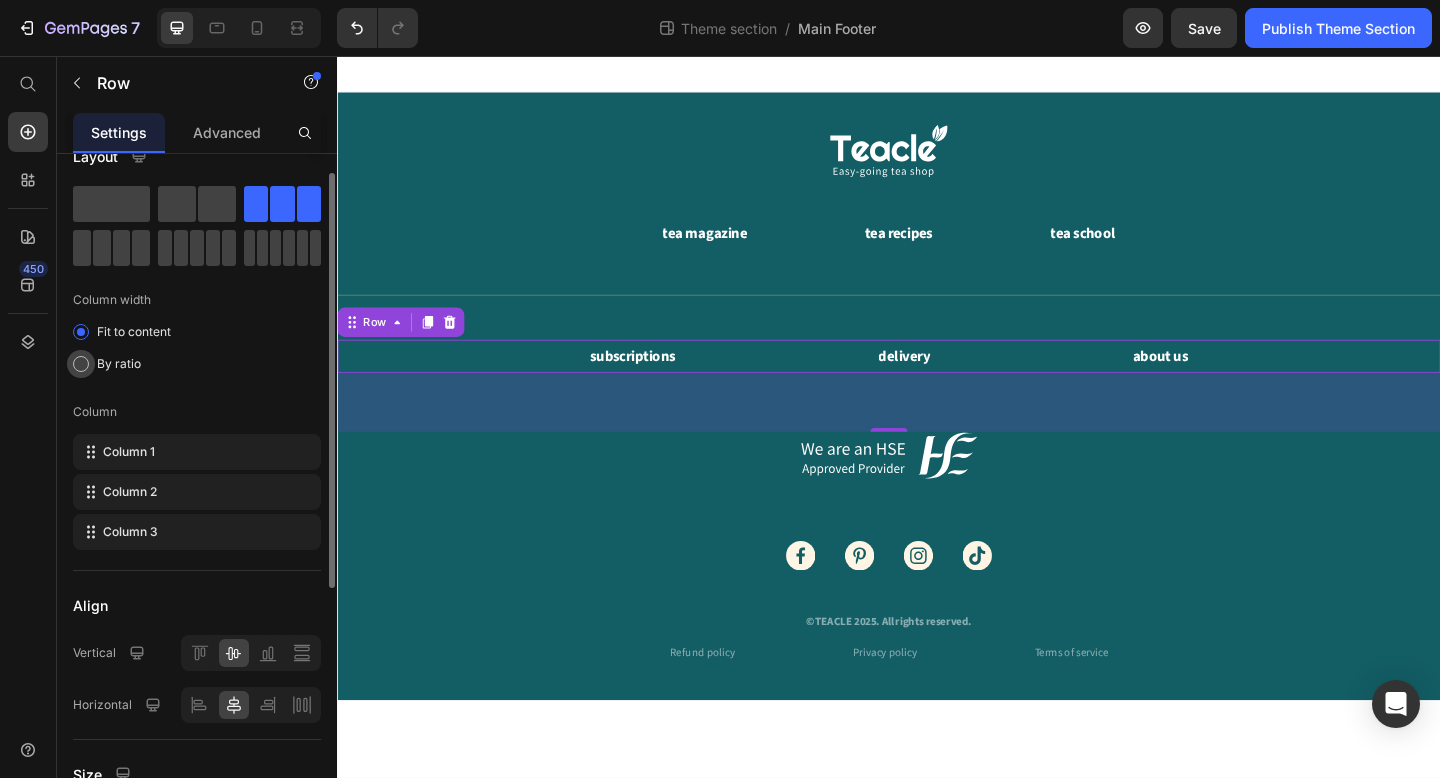 click at bounding box center [81, 364] 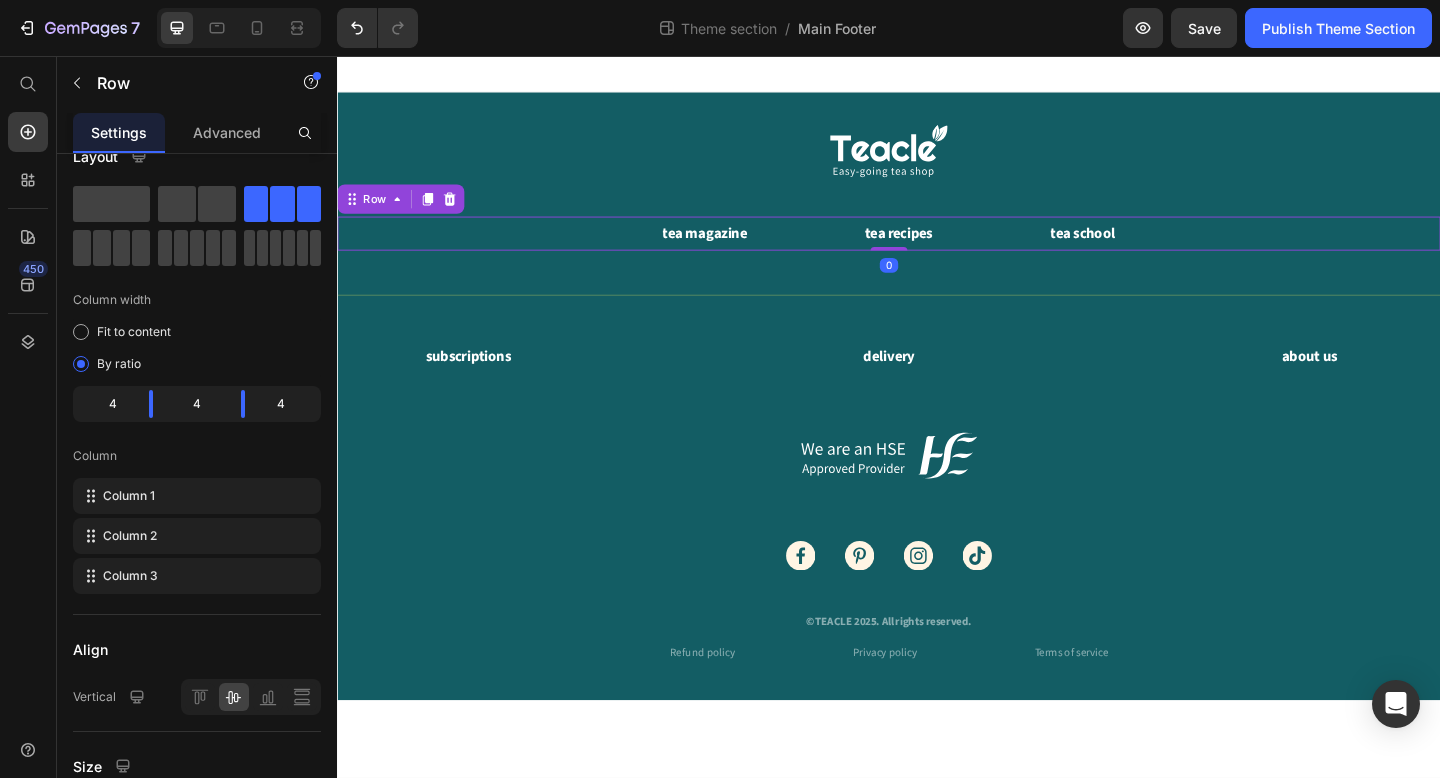 click on "tea magazine Button tea recipes Button tea school Button Row   0" at bounding box center (937, 249) 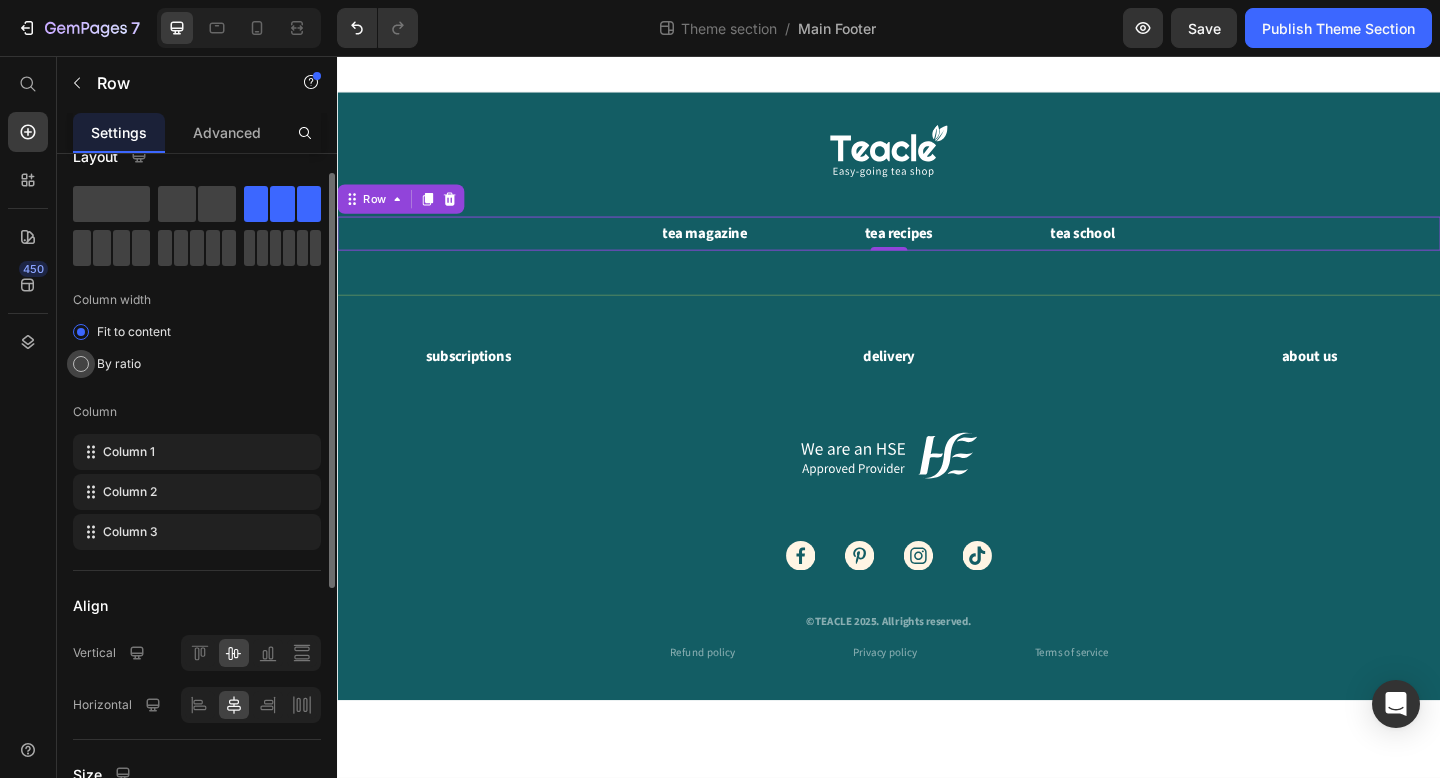 click at bounding box center (81, 364) 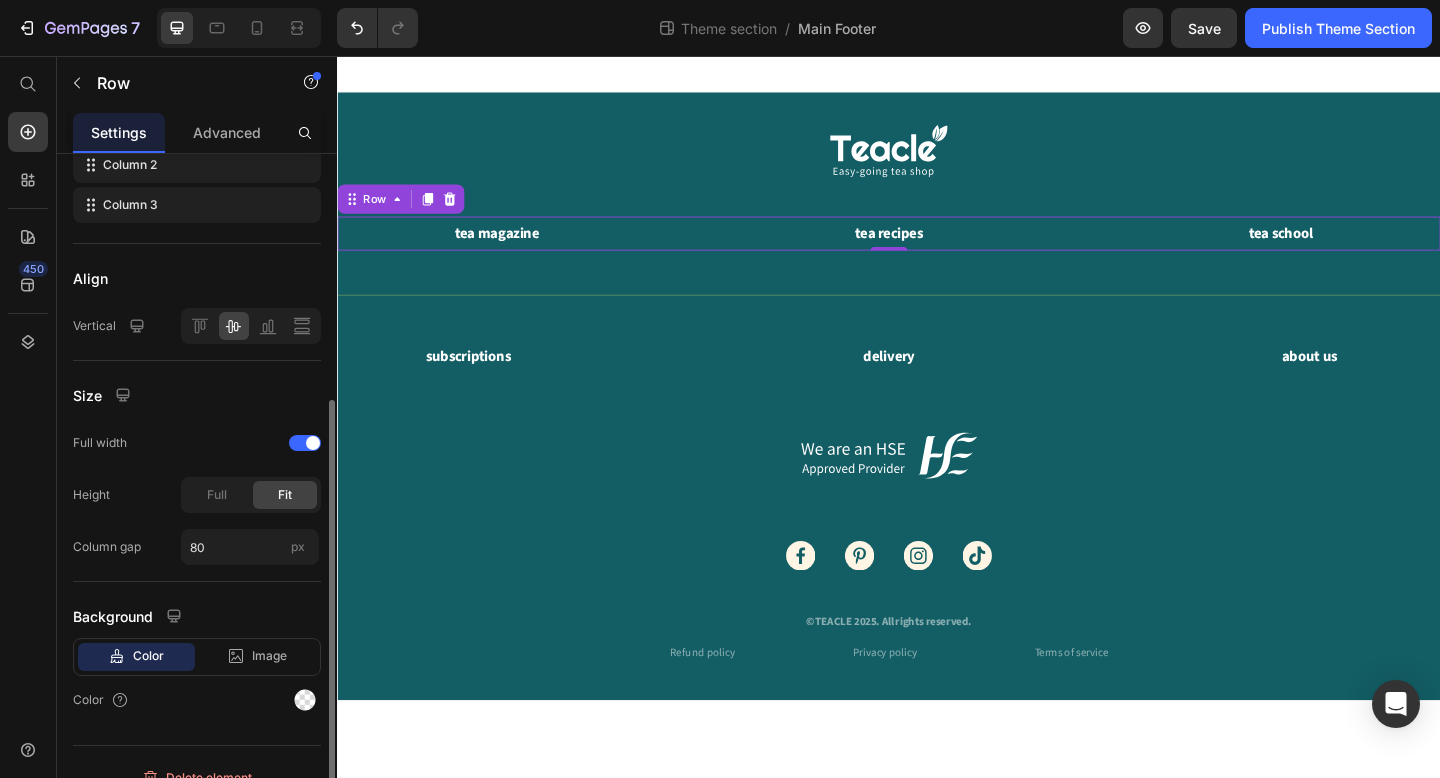 scroll, scrollTop: 410, scrollLeft: 0, axis: vertical 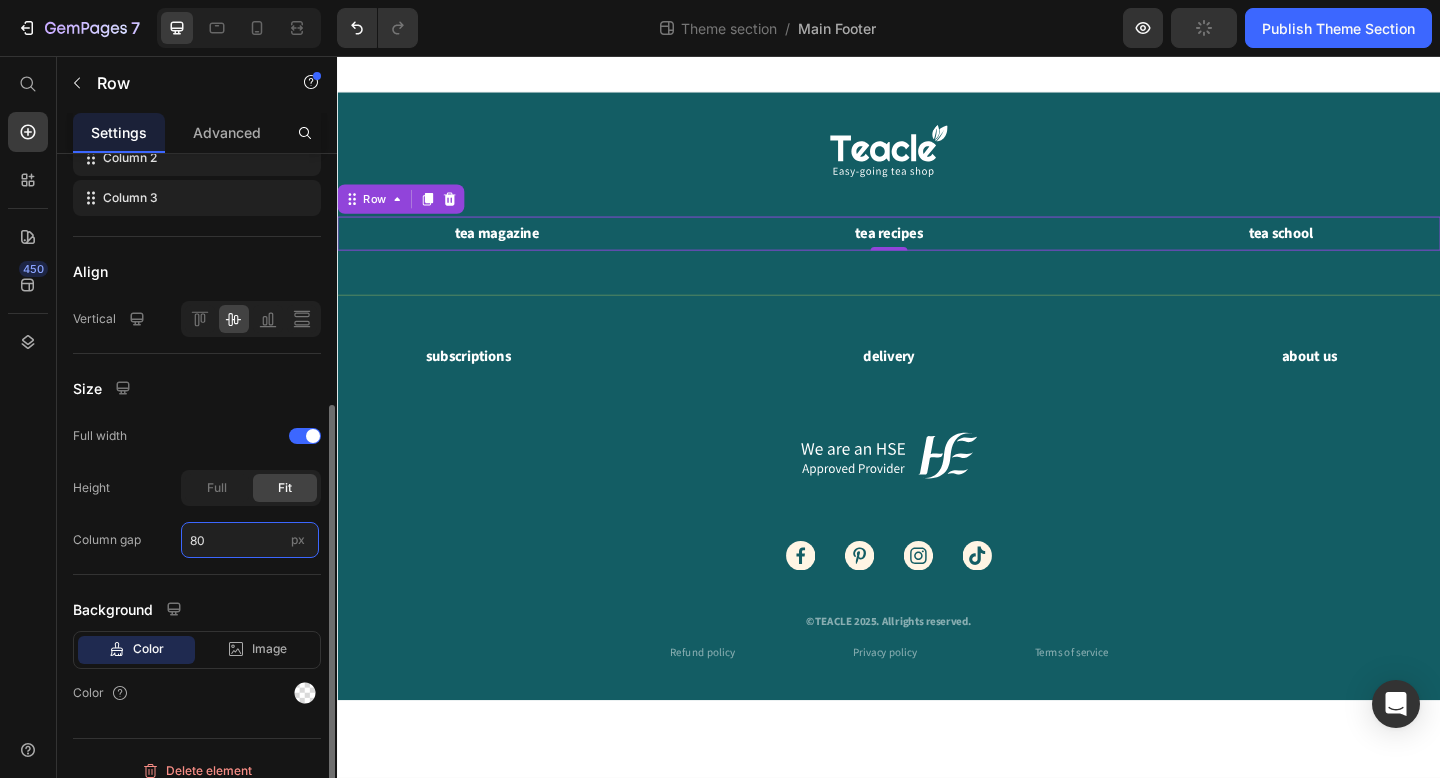 click on "80" at bounding box center (250, 540) 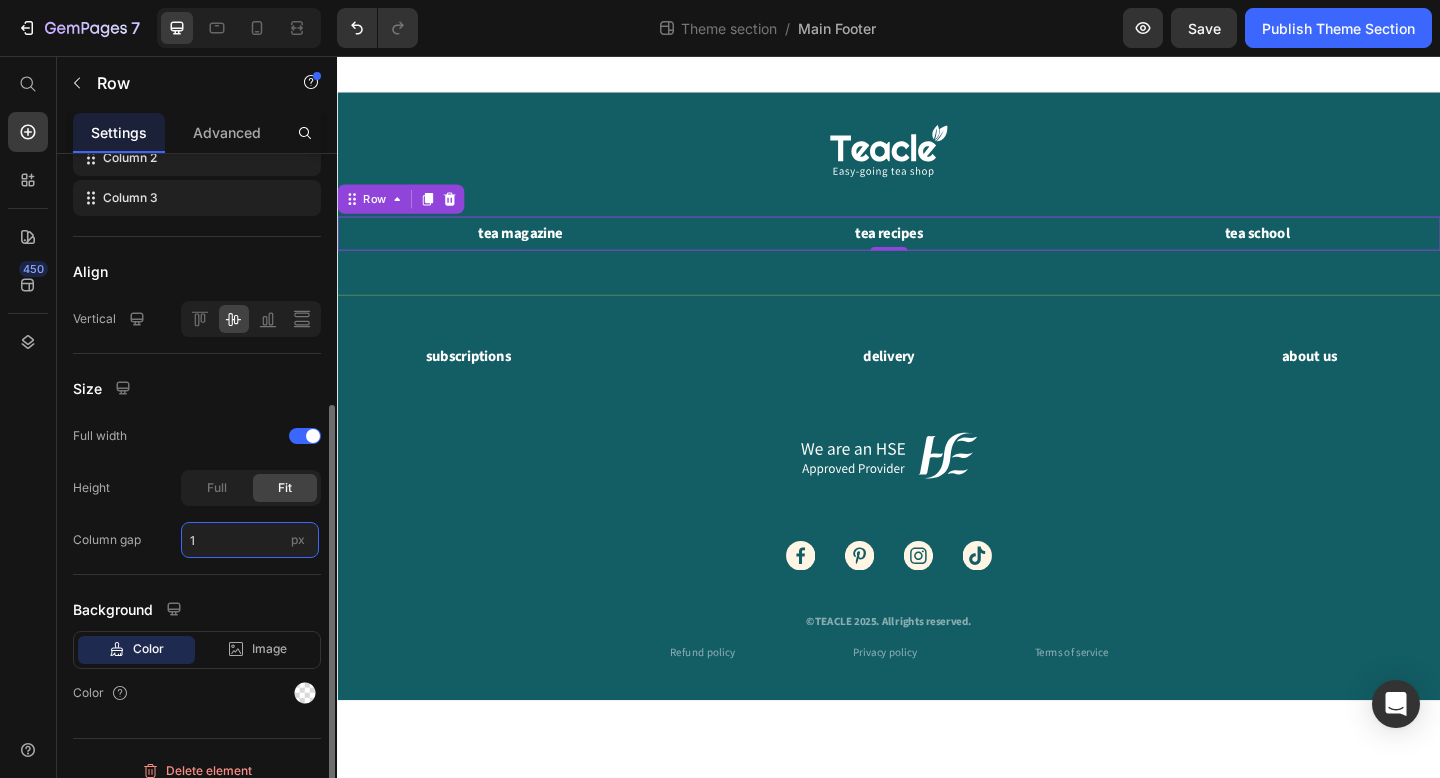 type on "0" 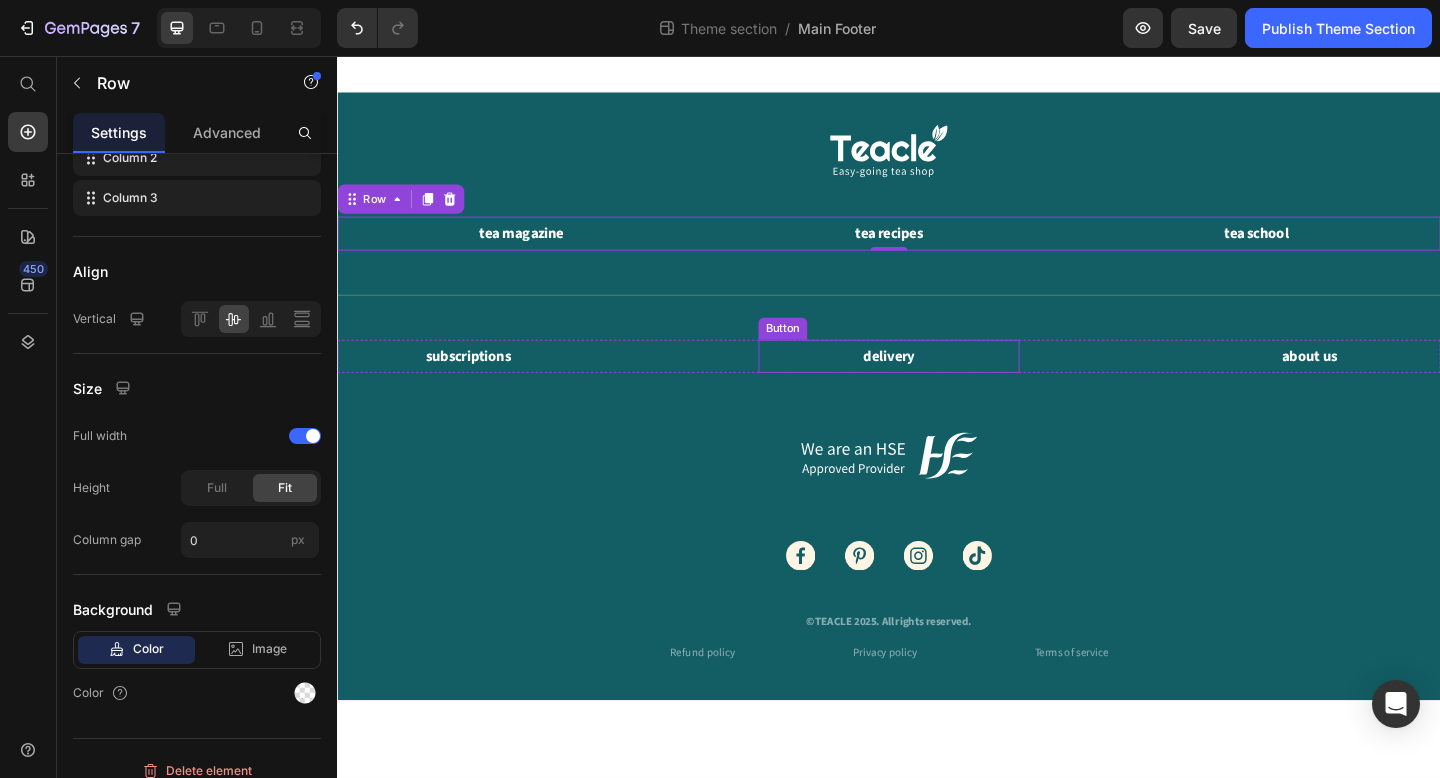 click on "delivery Button" at bounding box center (937, 383) 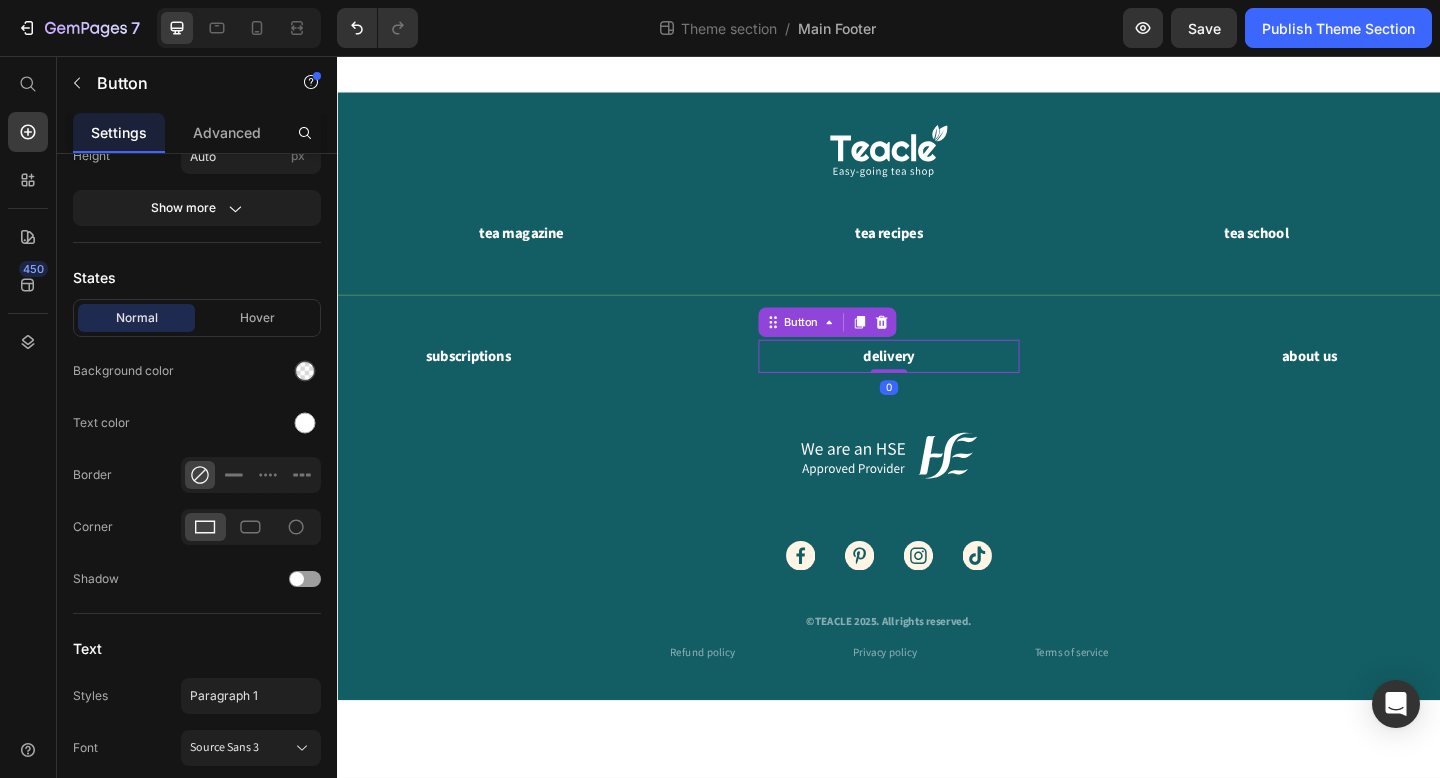 scroll, scrollTop: 0, scrollLeft: 0, axis: both 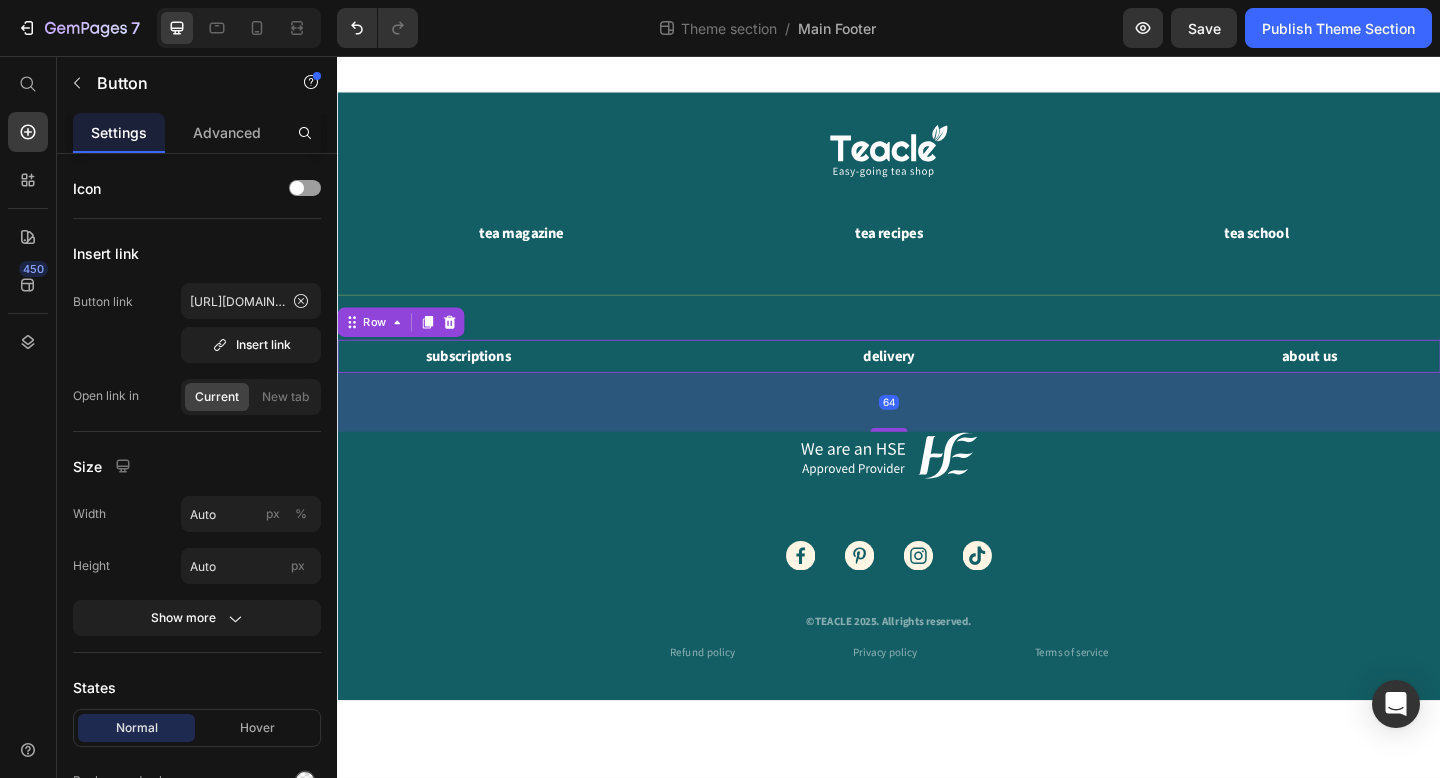 click on "subscriptions Button delivery Button about us Button Row   64" at bounding box center [937, 383] 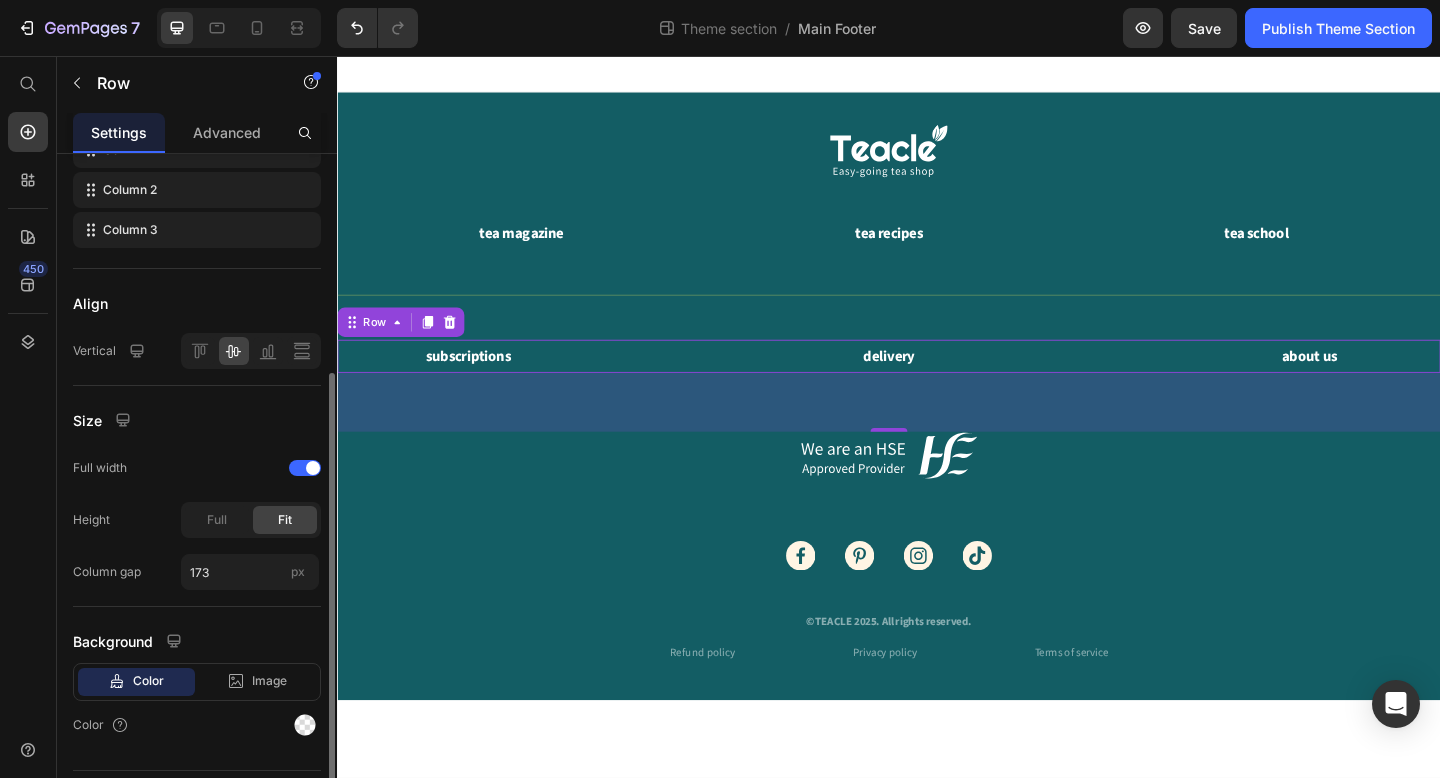 scroll, scrollTop: 428, scrollLeft: 0, axis: vertical 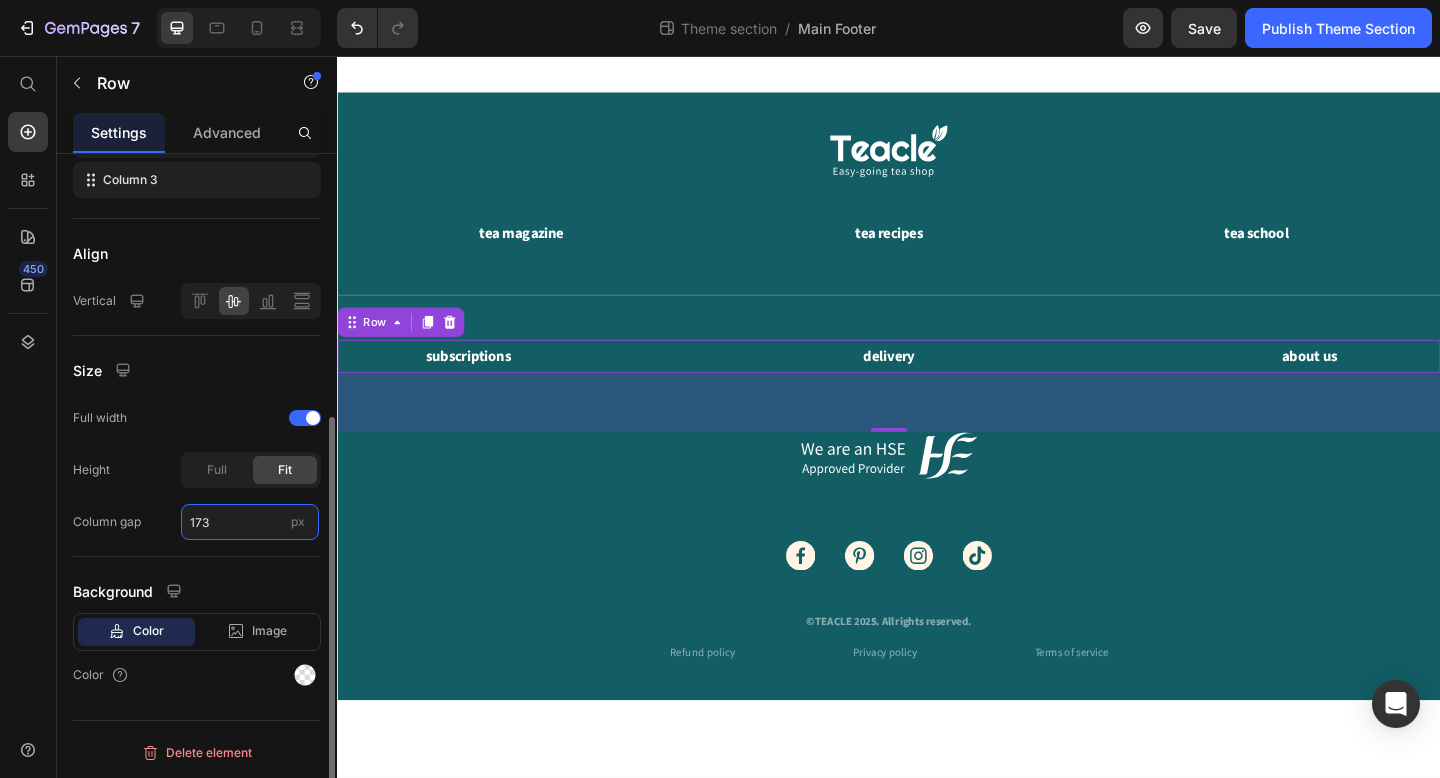 click on "173" at bounding box center (250, 522) 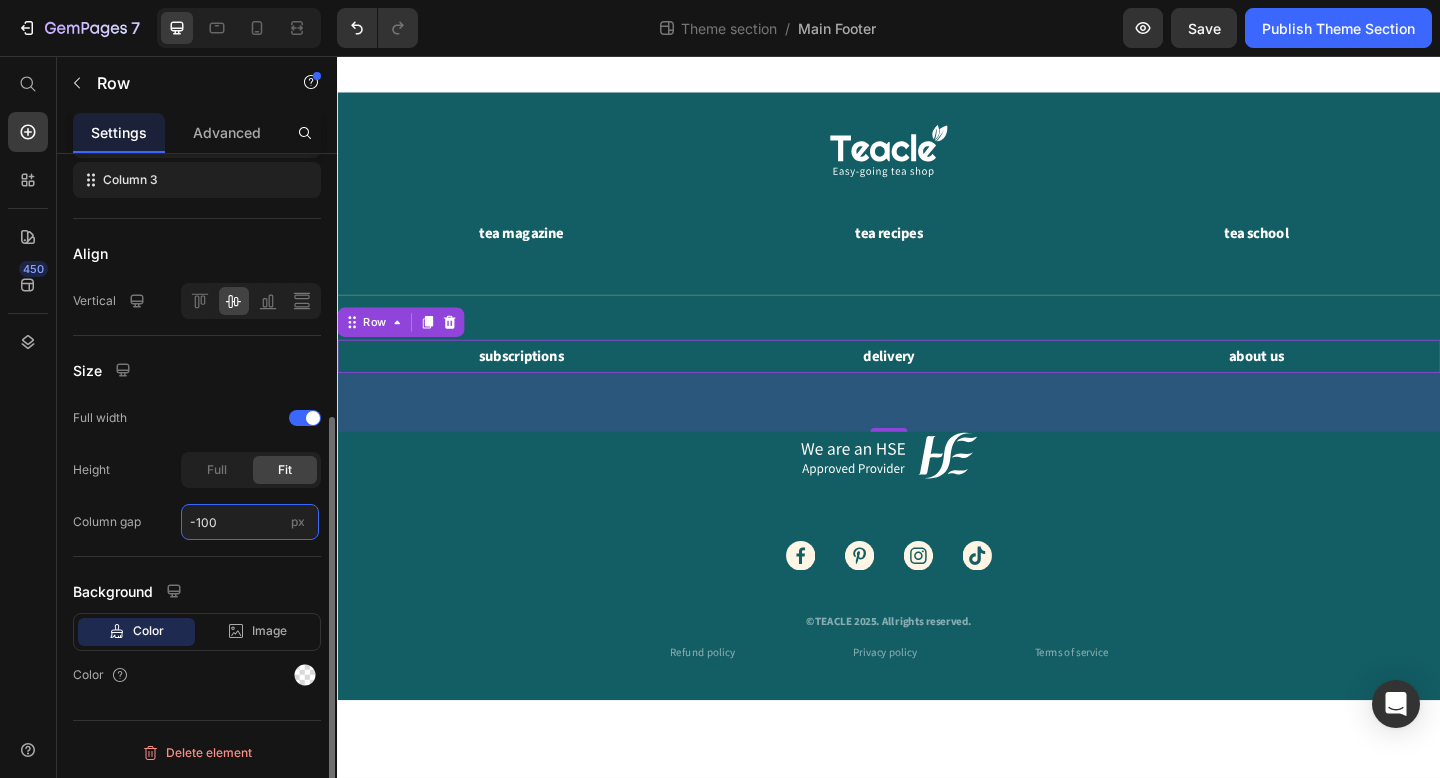 type on "0" 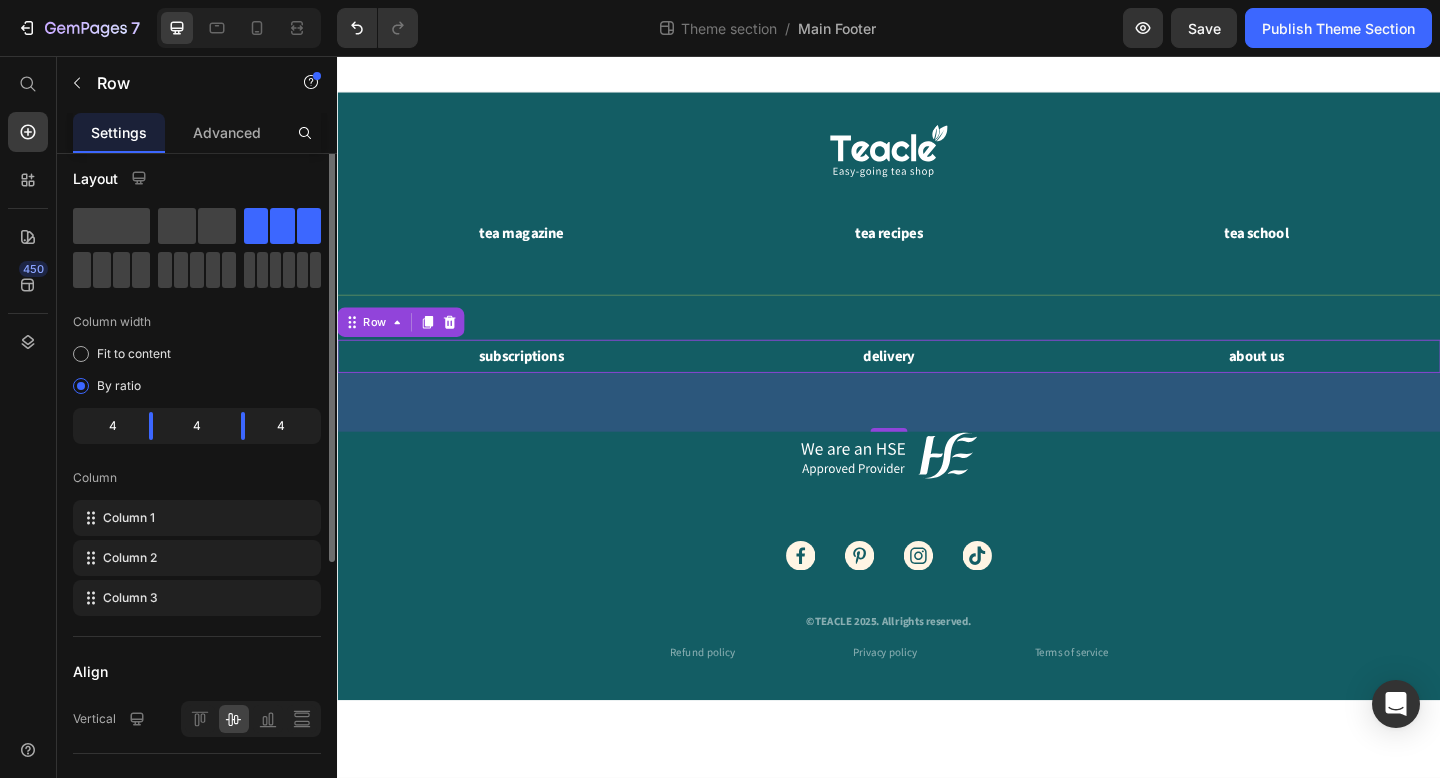 scroll, scrollTop: 0, scrollLeft: 0, axis: both 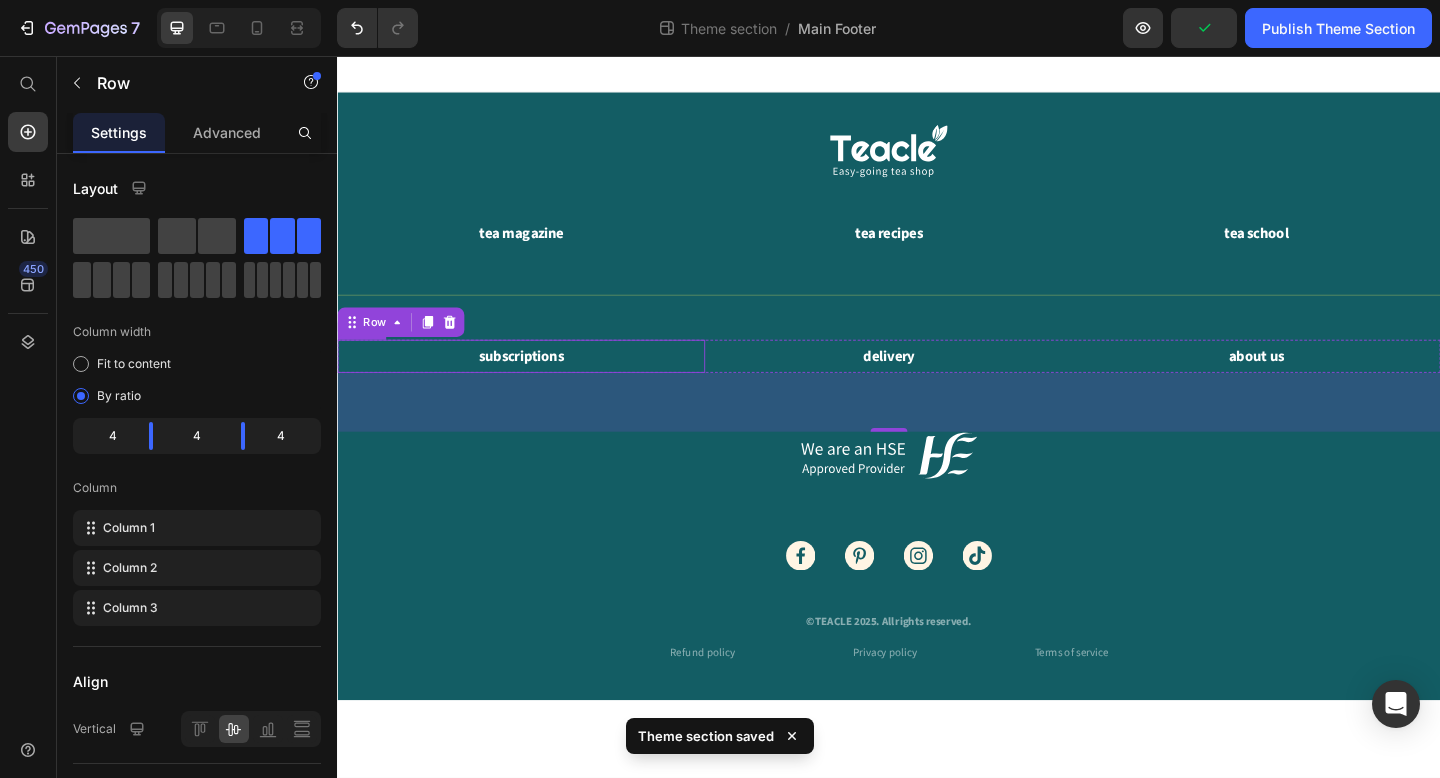 click on "subscriptions Button" at bounding box center (537, 383) 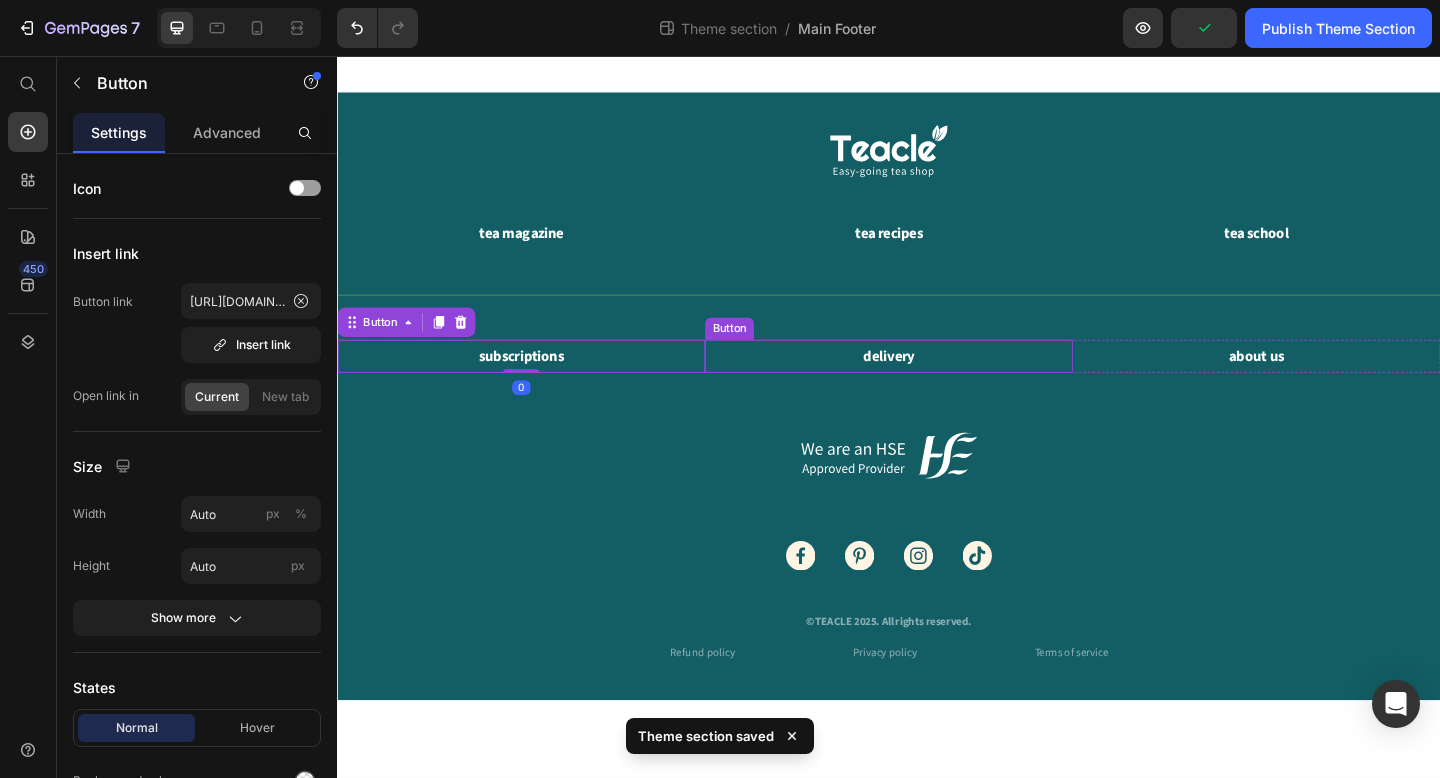 click on "delivery Button" at bounding box center [937, 383] 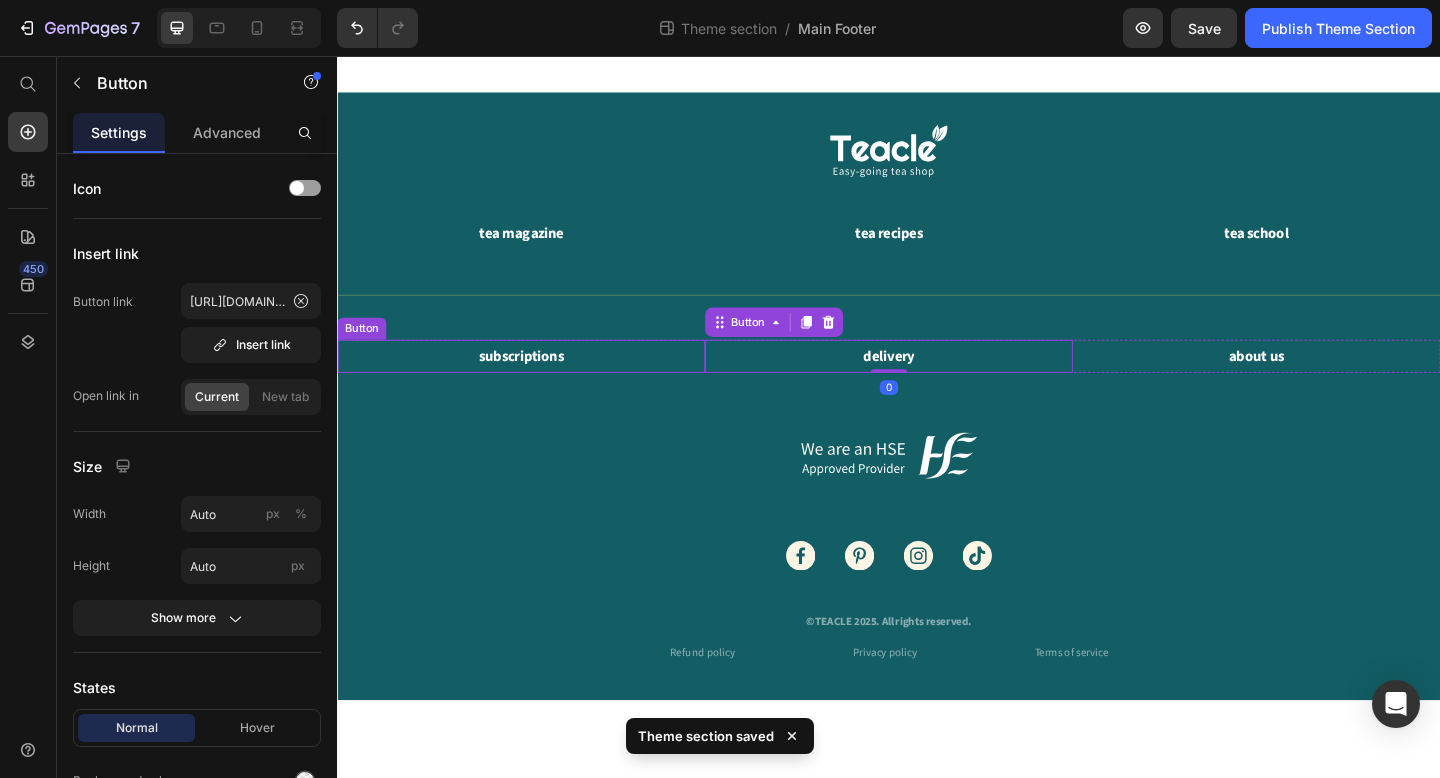 click on "subscriptions Button" at bounding box center [537, 383] 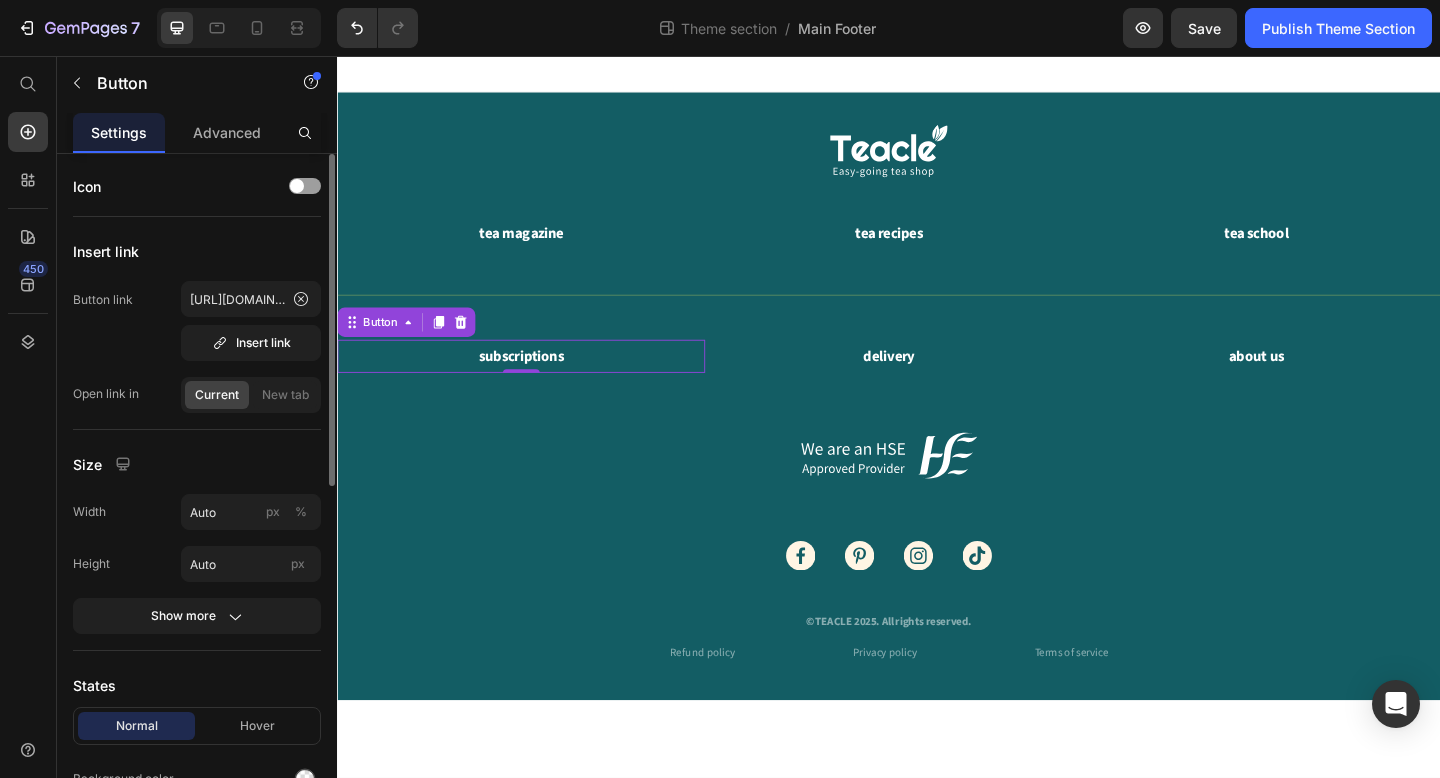scroll, scrollTop: 0, scrollLeft: 0, axis: both 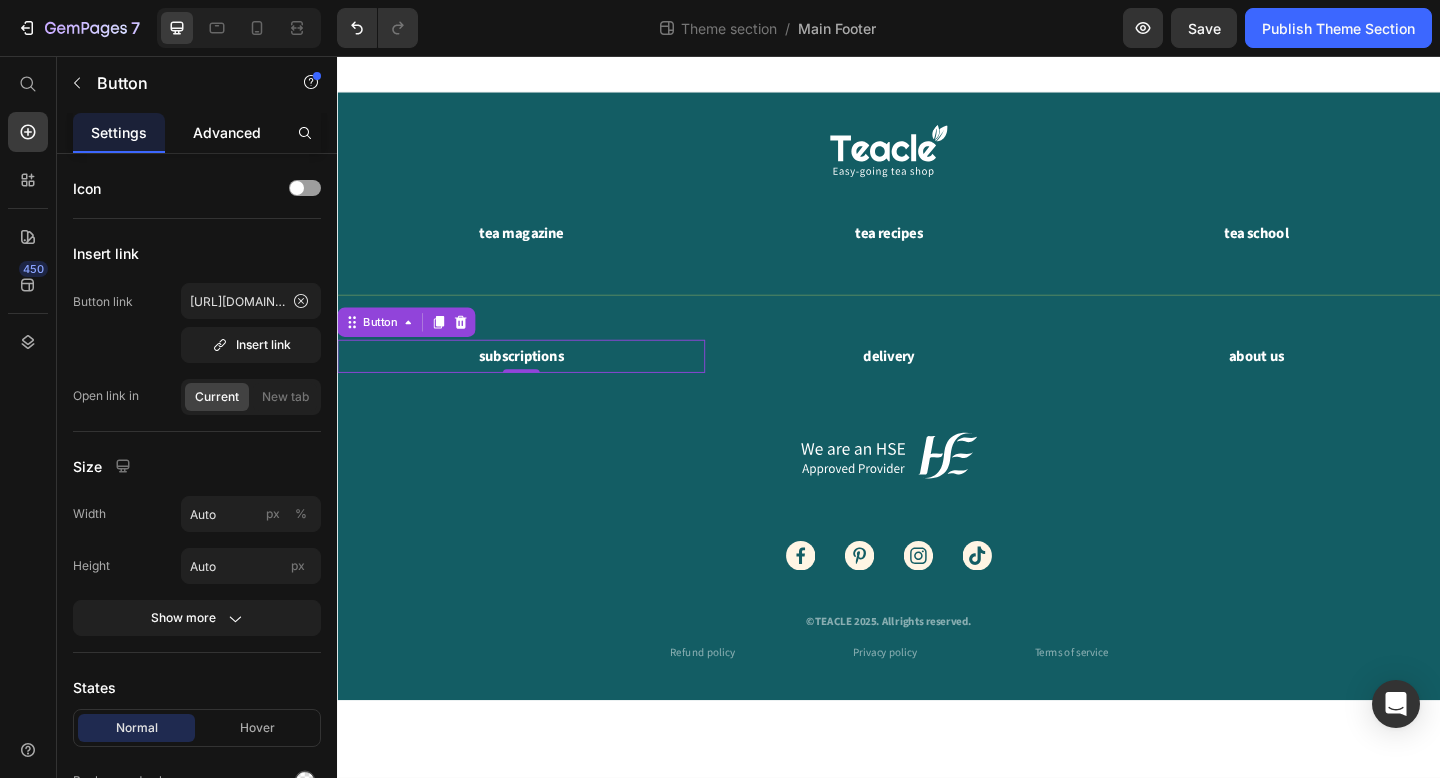 click on "Advanced" 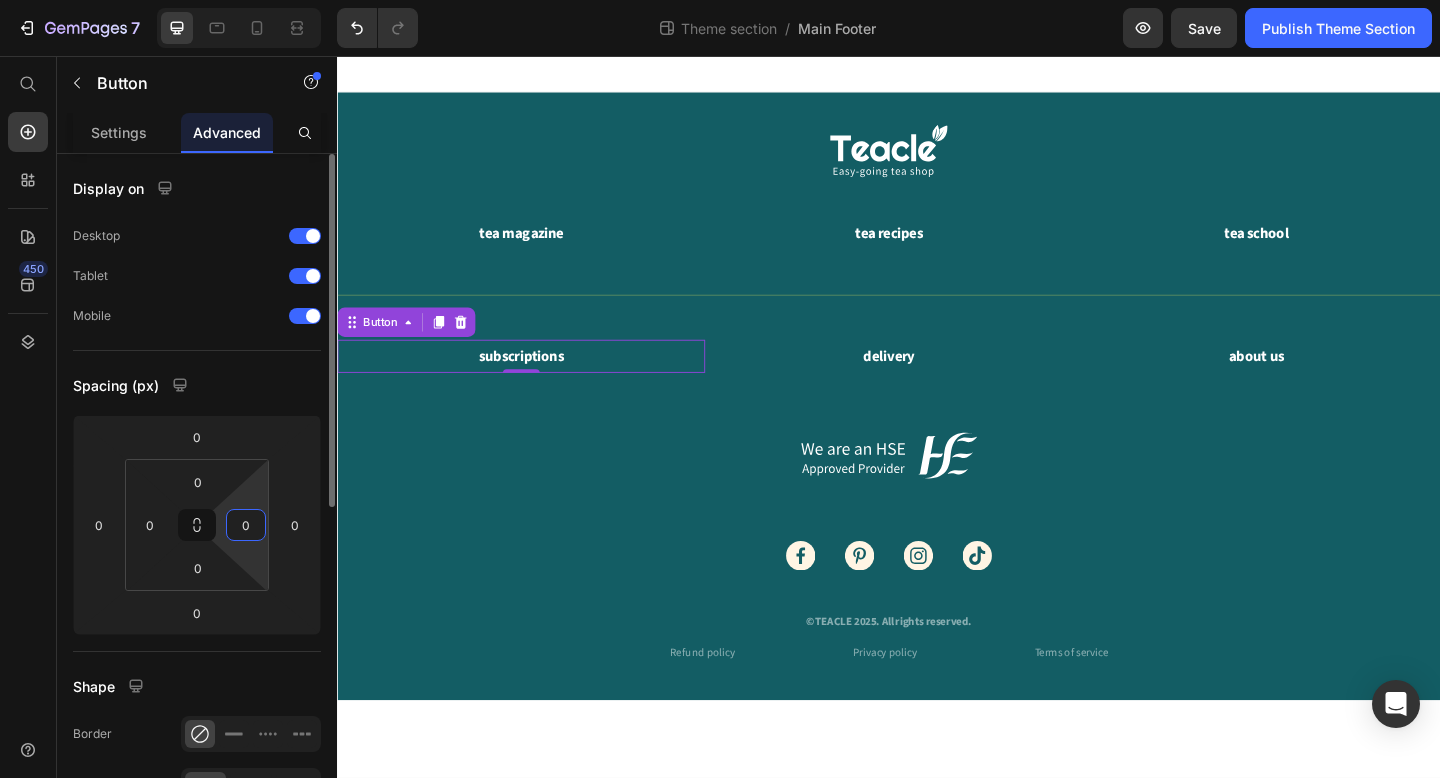 click on "0" at bounding box center [246, 525] 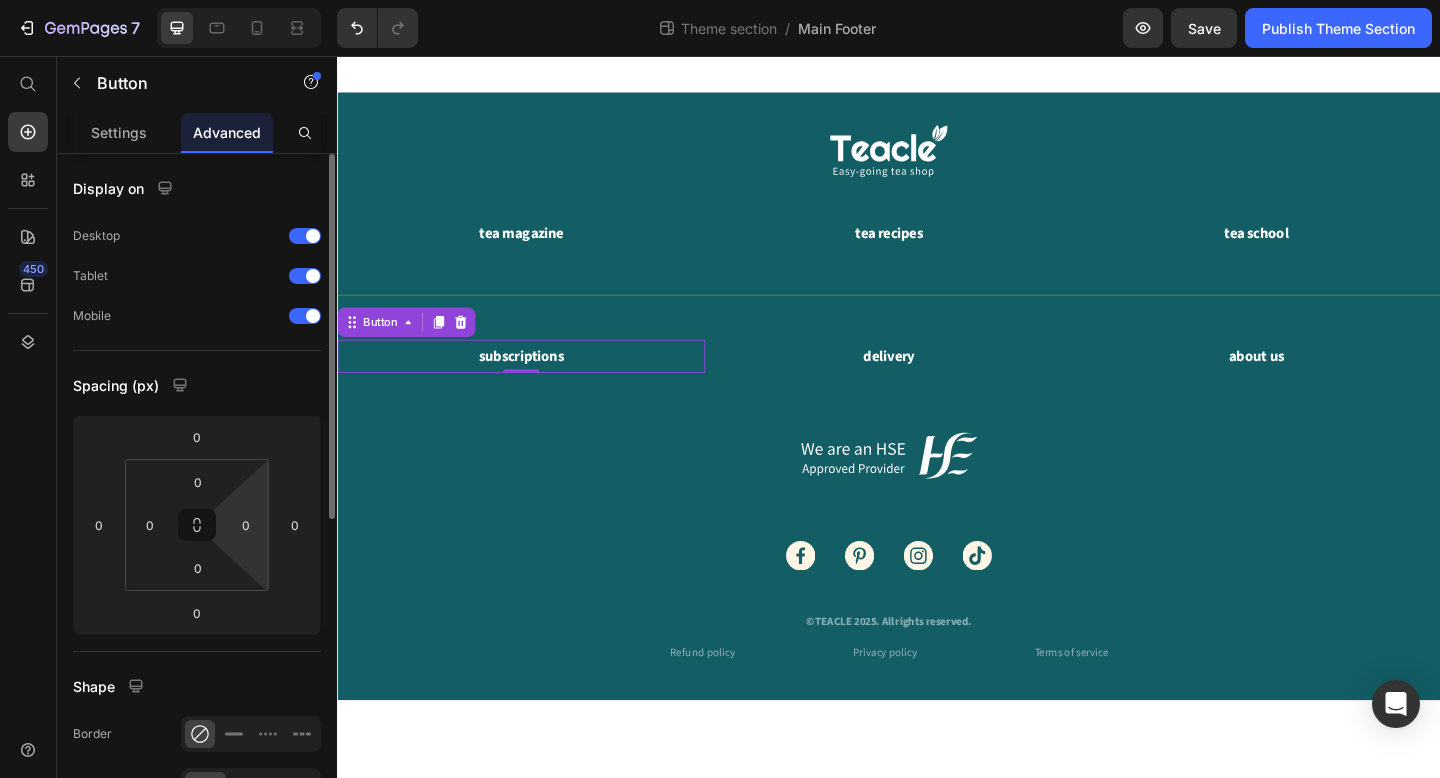 click on "Spacing (px)" at bounding box center [197, 385] 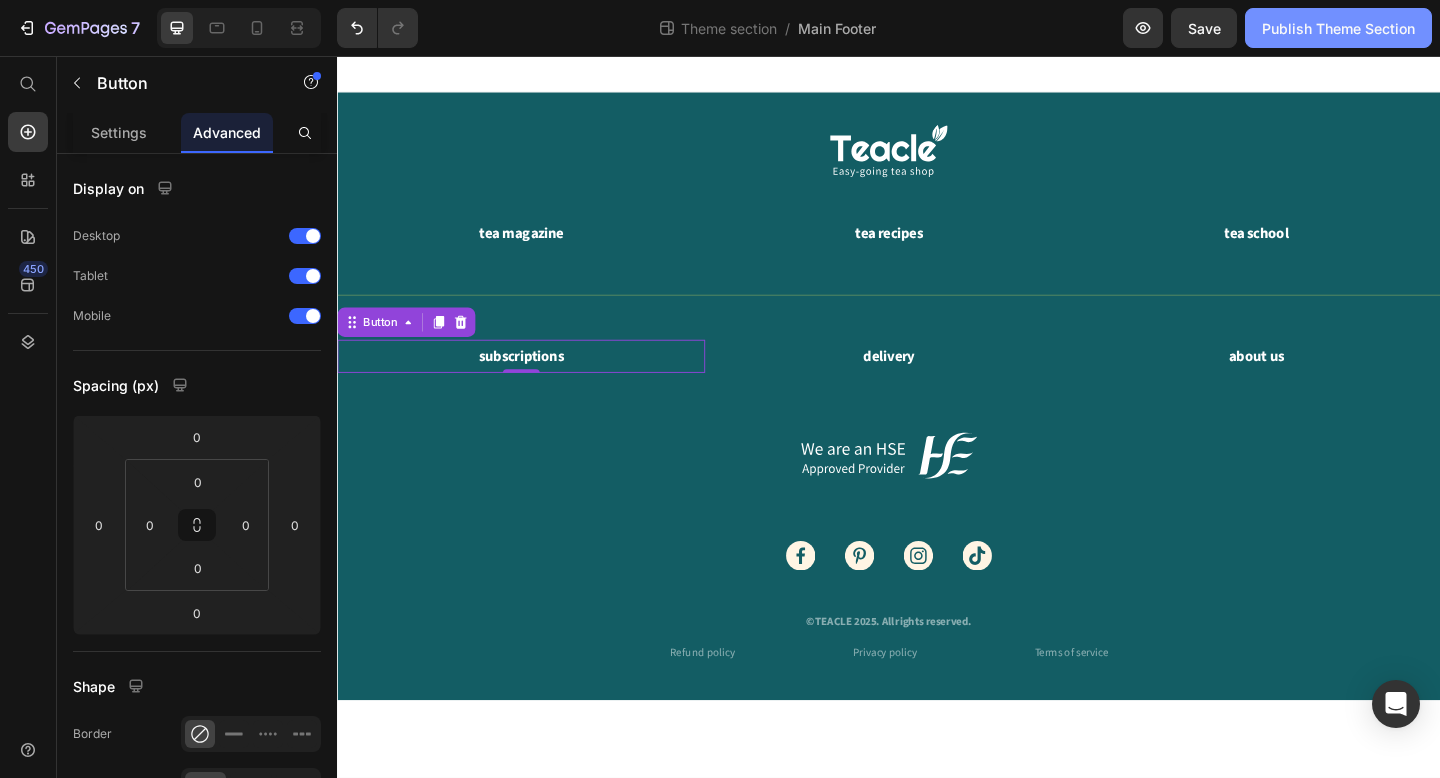 click on "Publish Theme Section" at bounding box center (1338, 28) 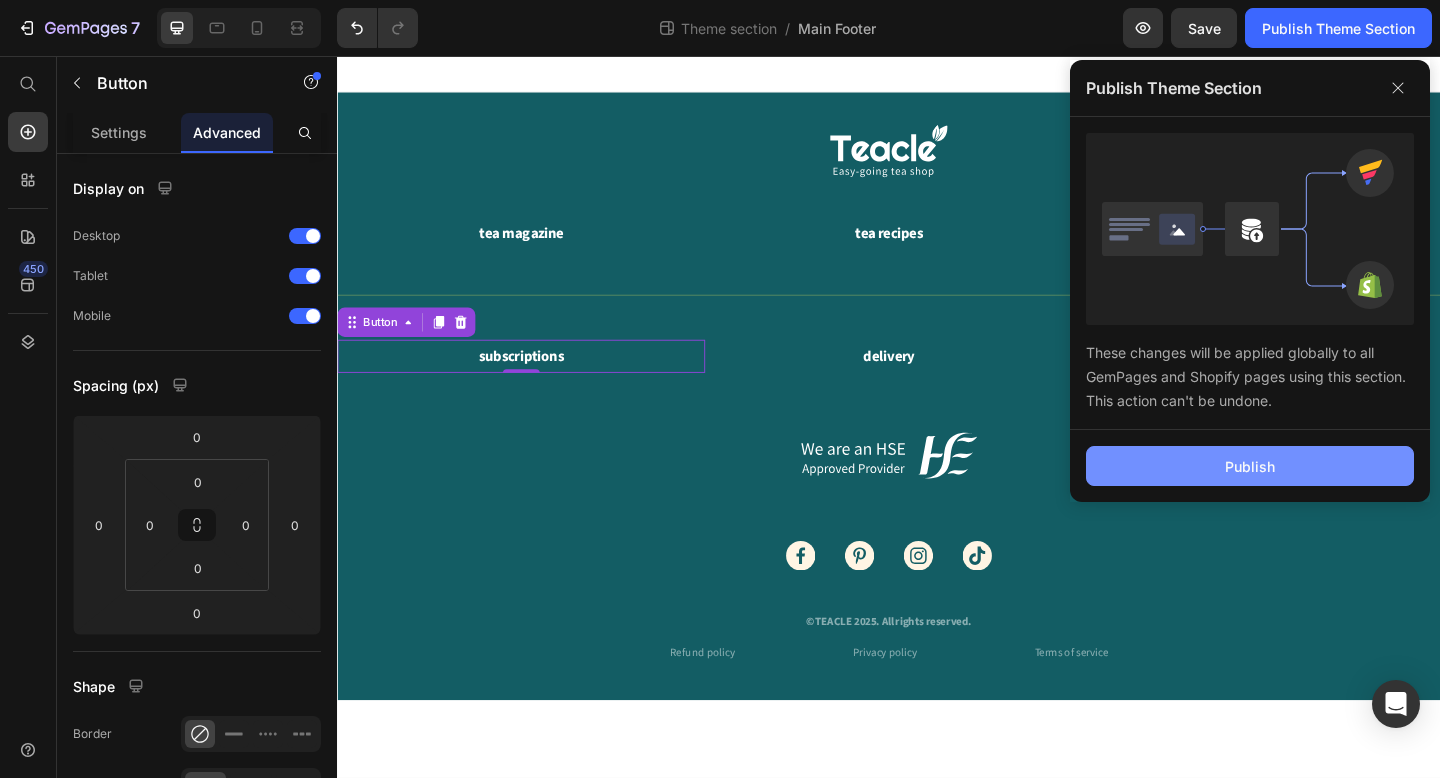 click on "Publish" 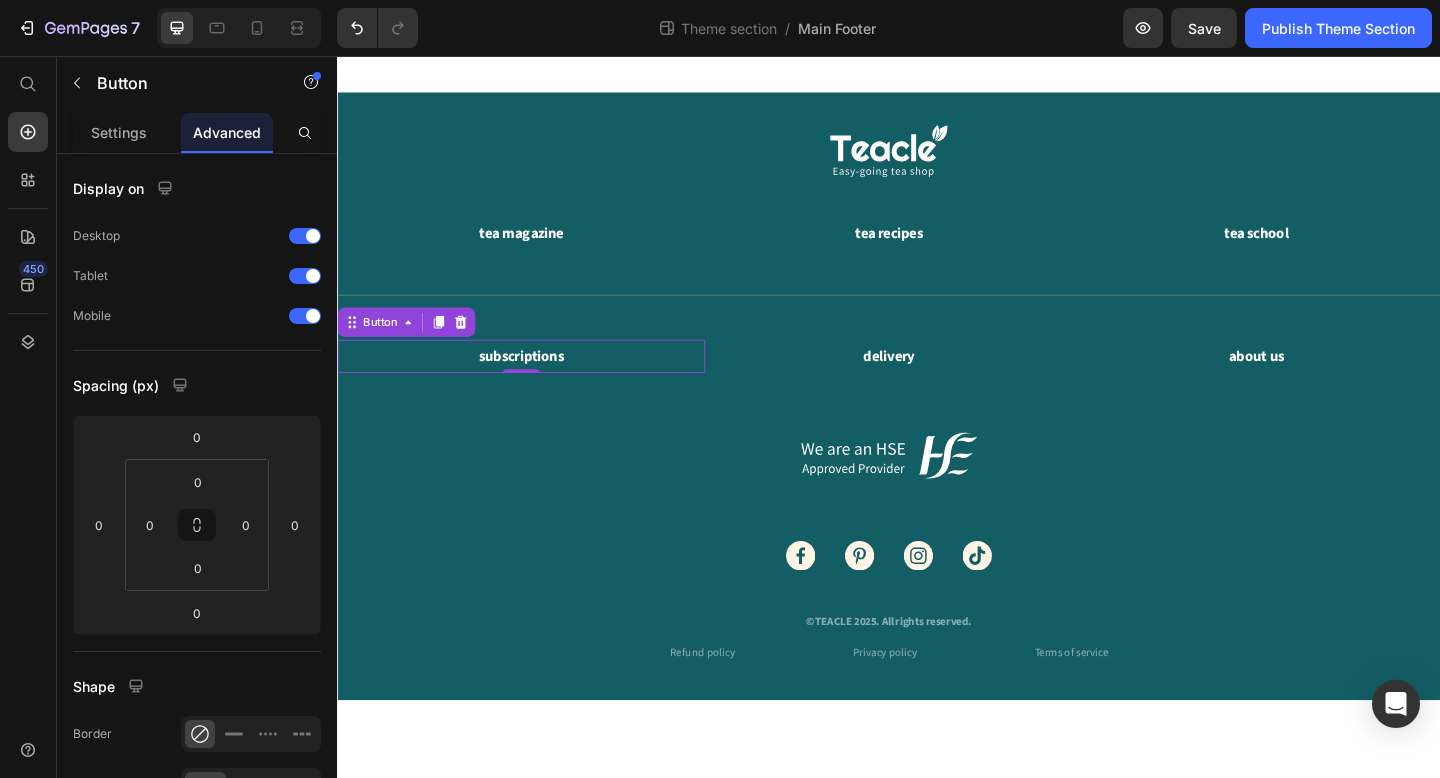 click on "subscriptions Button   0" at bounding box center [537, 383] 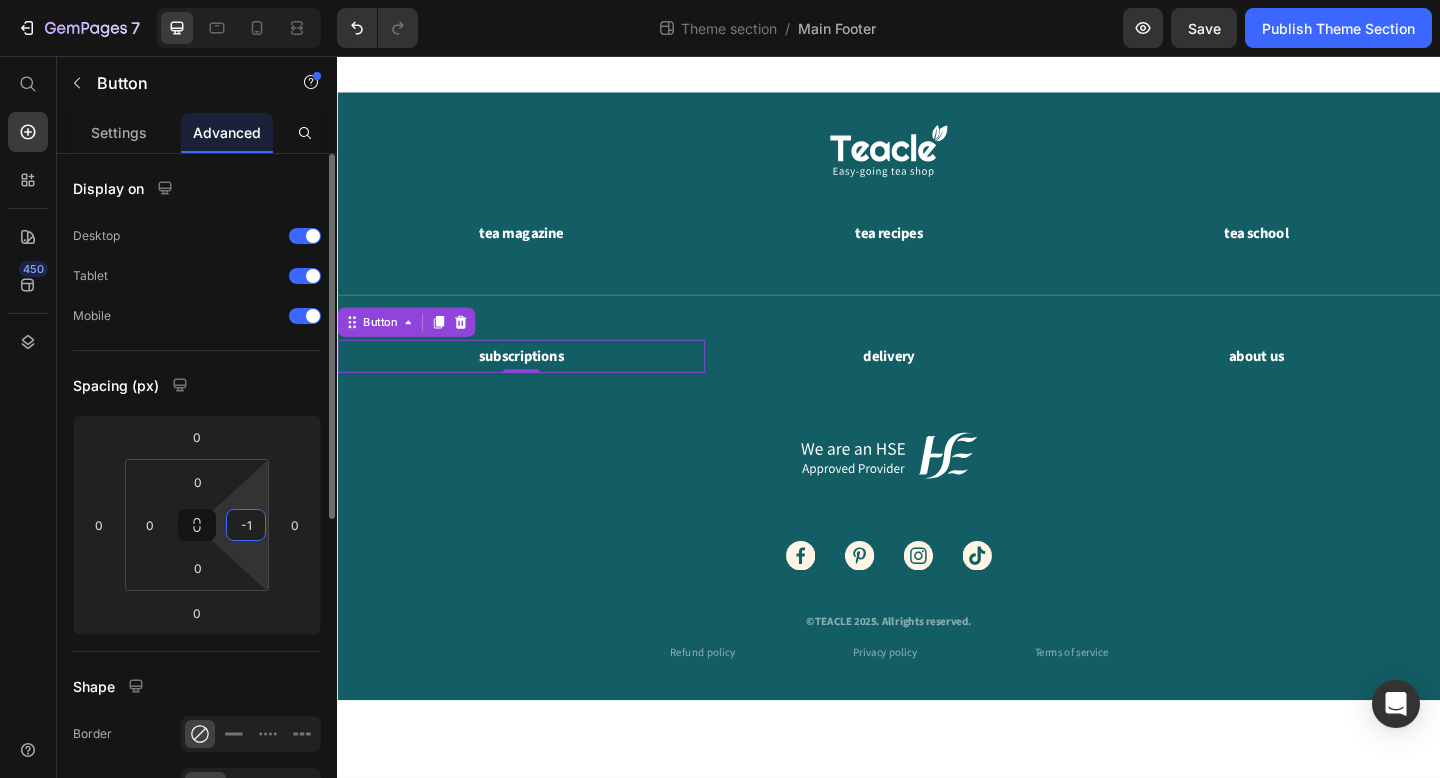 type on "0" 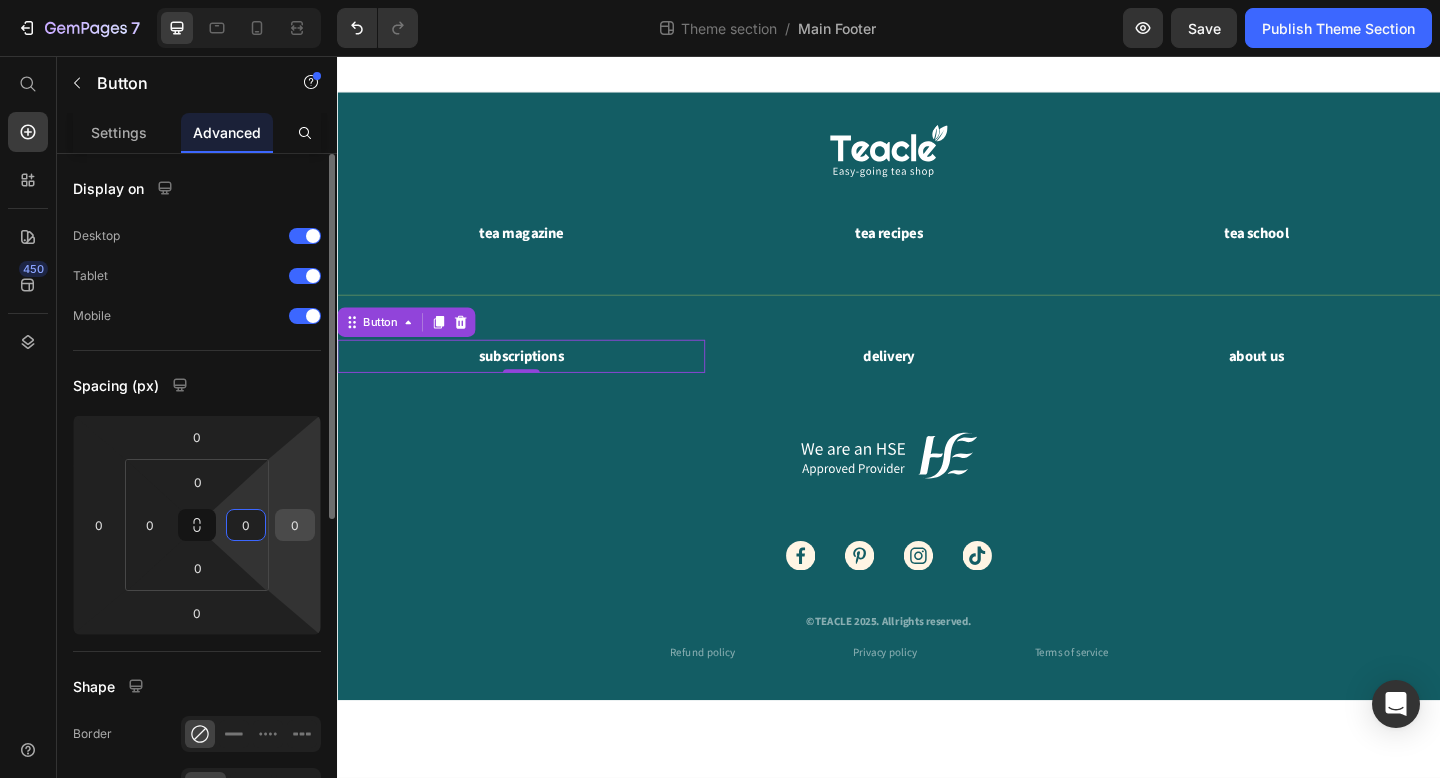 click on "0" at bounding box center [295, 525] 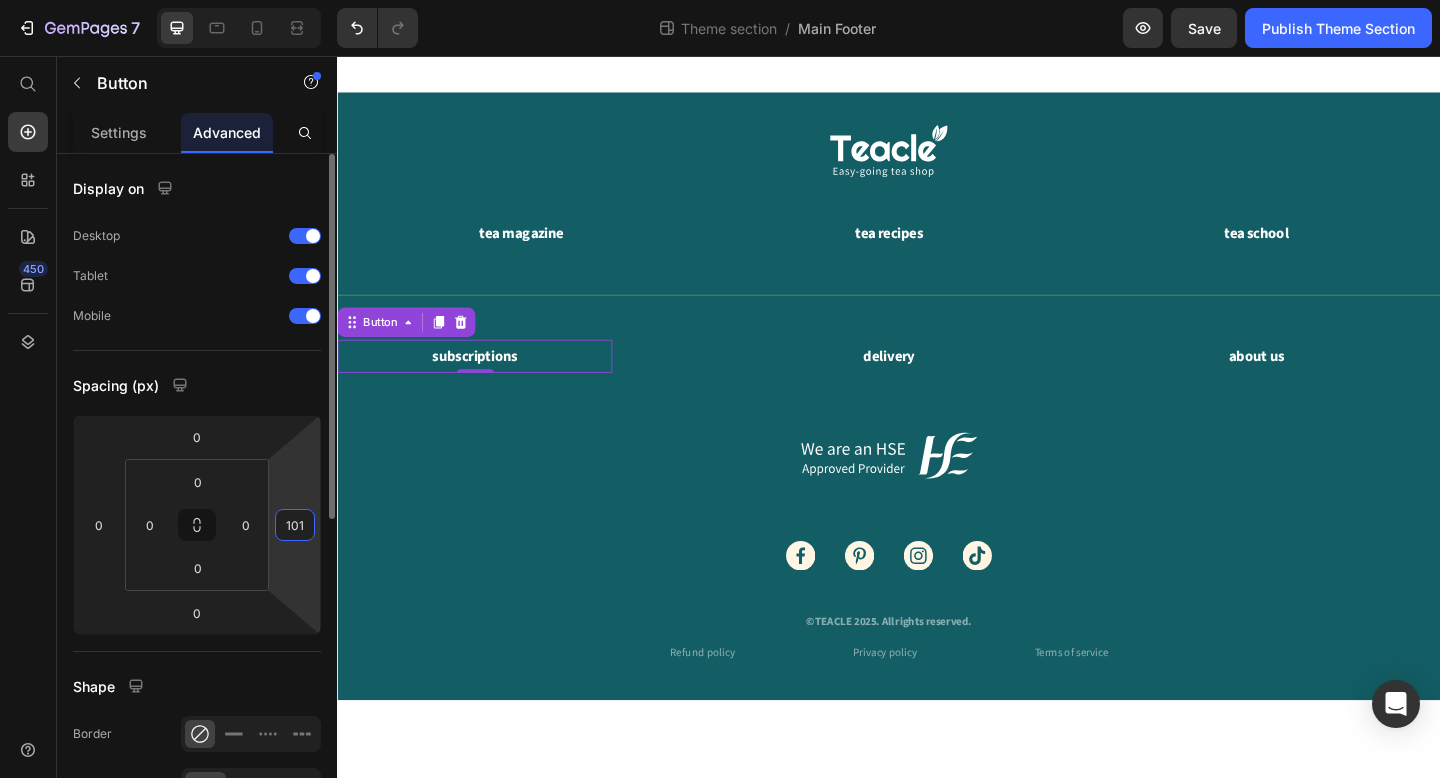 type on "100" 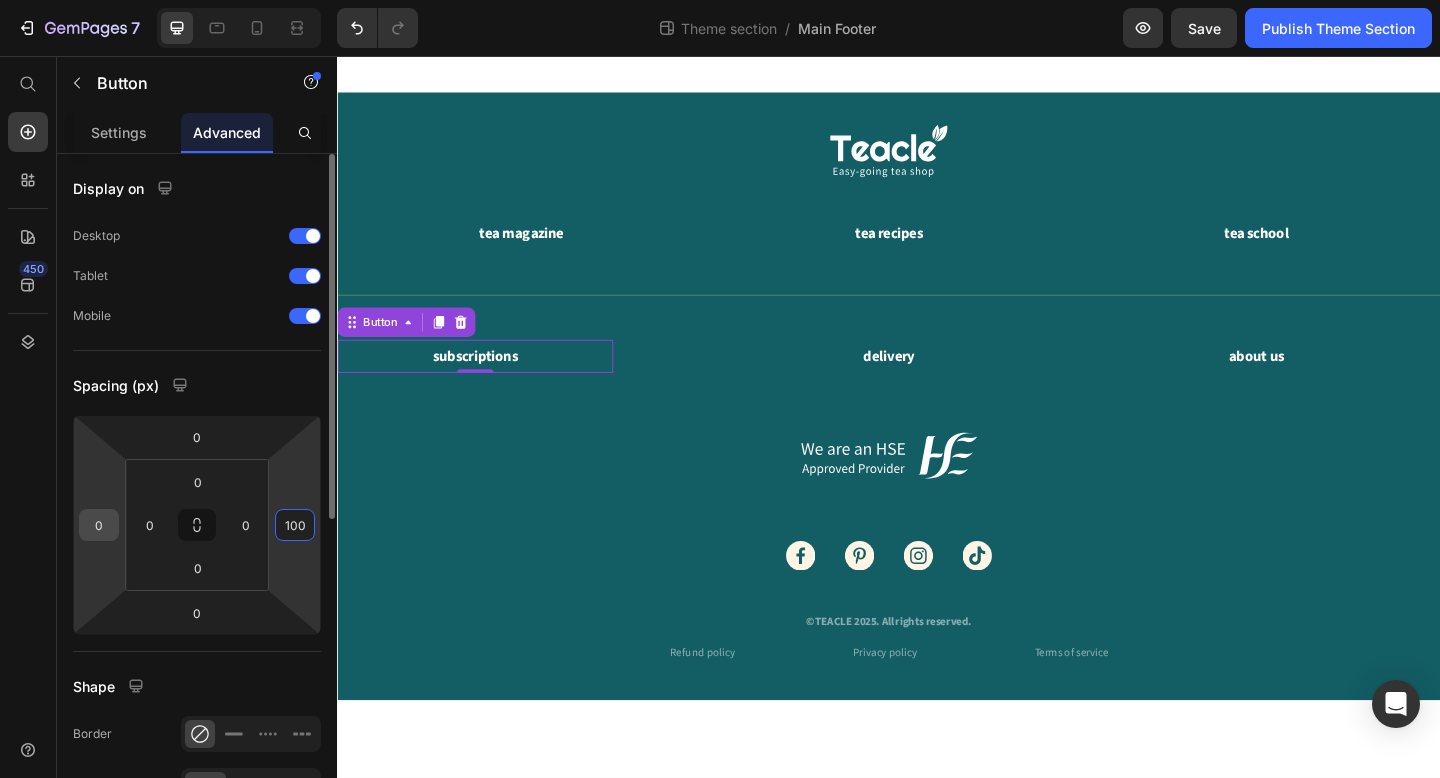 click on "0" at bounding box center [99, 525] 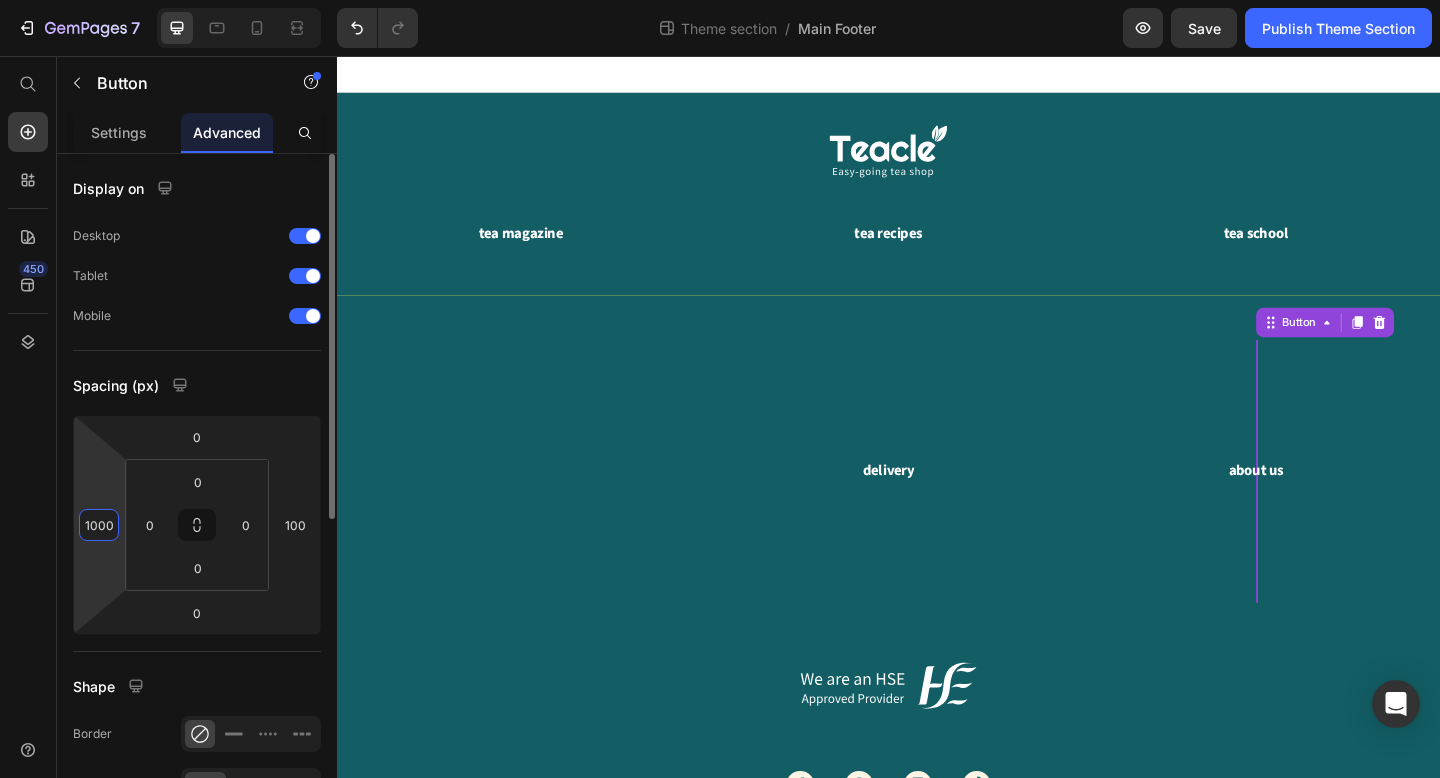 type on "100" 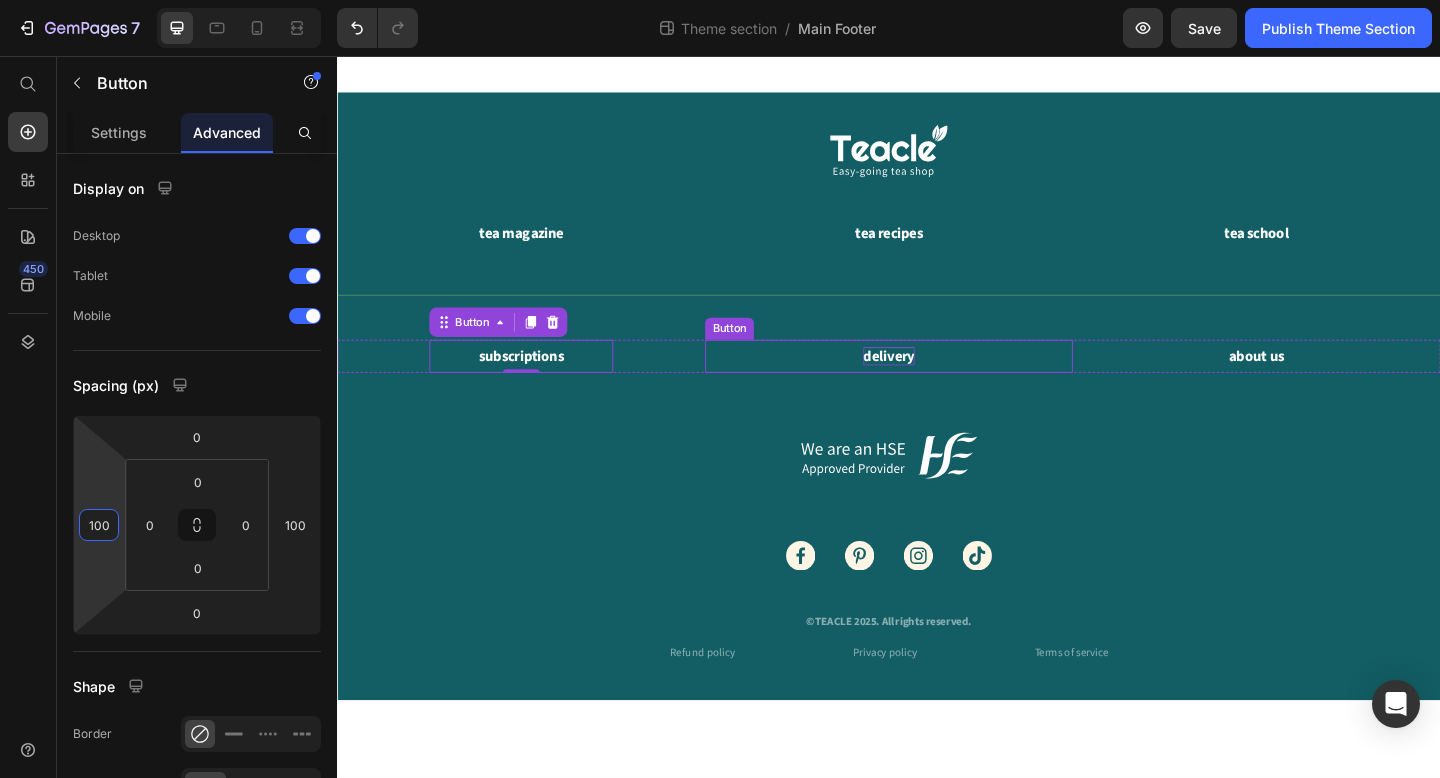 click on "delivery" at bounding box center [937, 383] 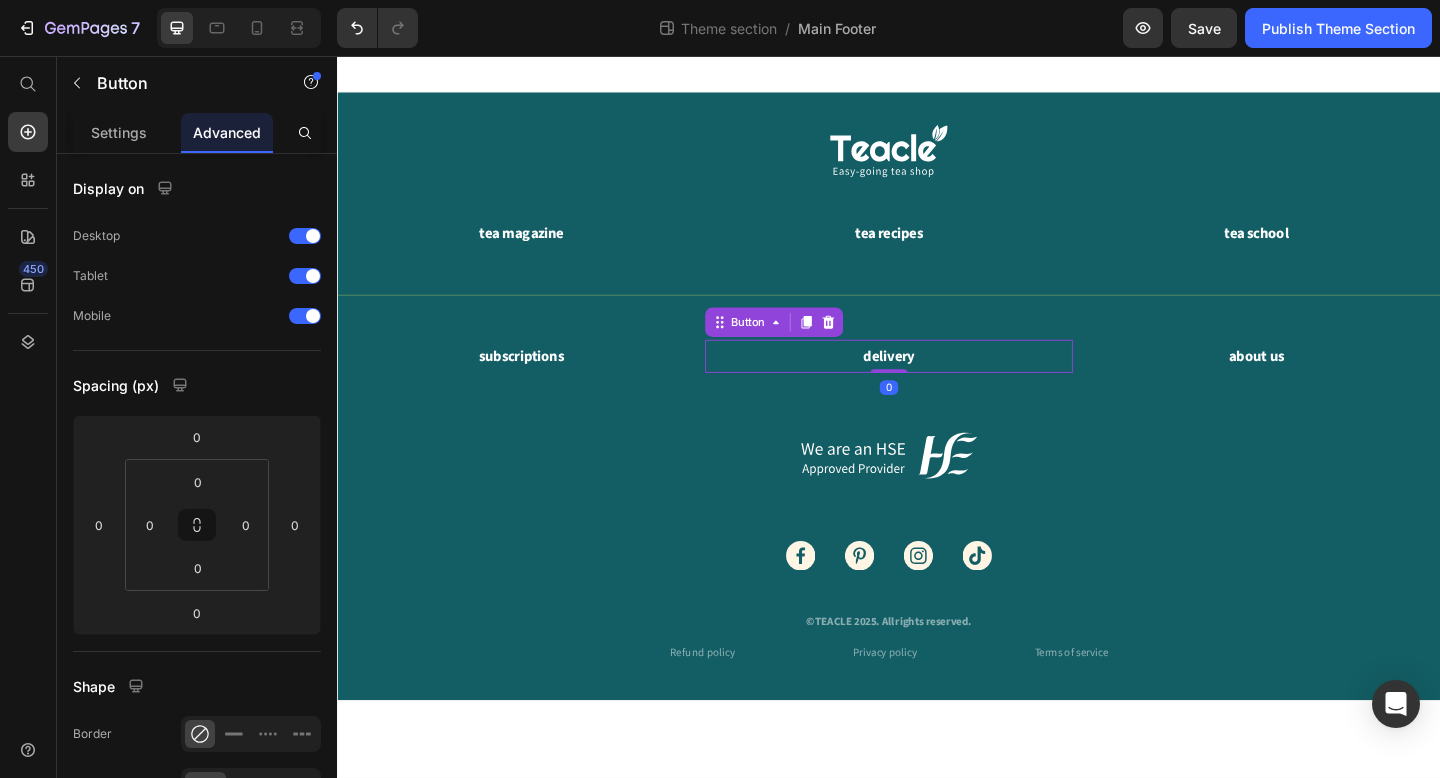 click on "delivery Button   0" at bounding box center (937, 383) 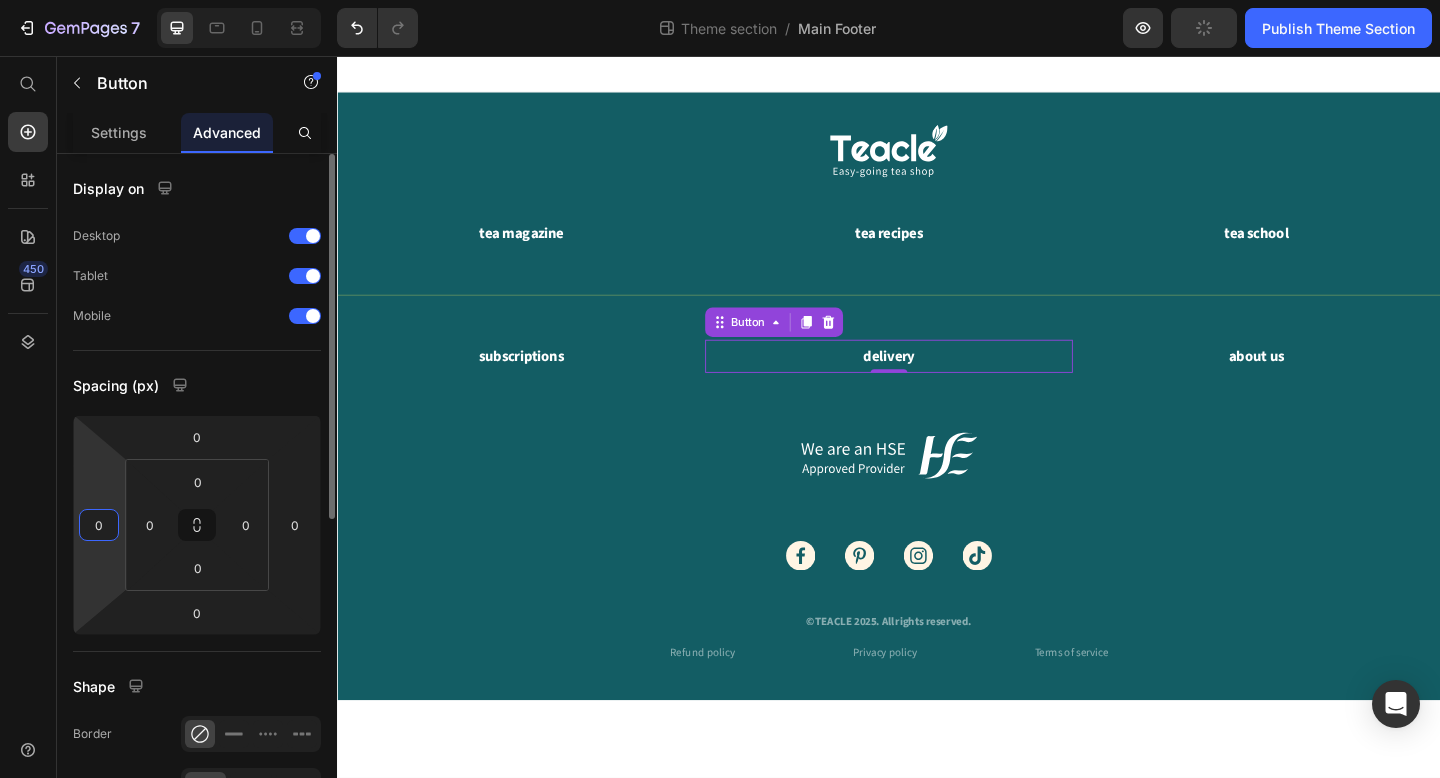 click on "0" at bounding box center (99, 525) 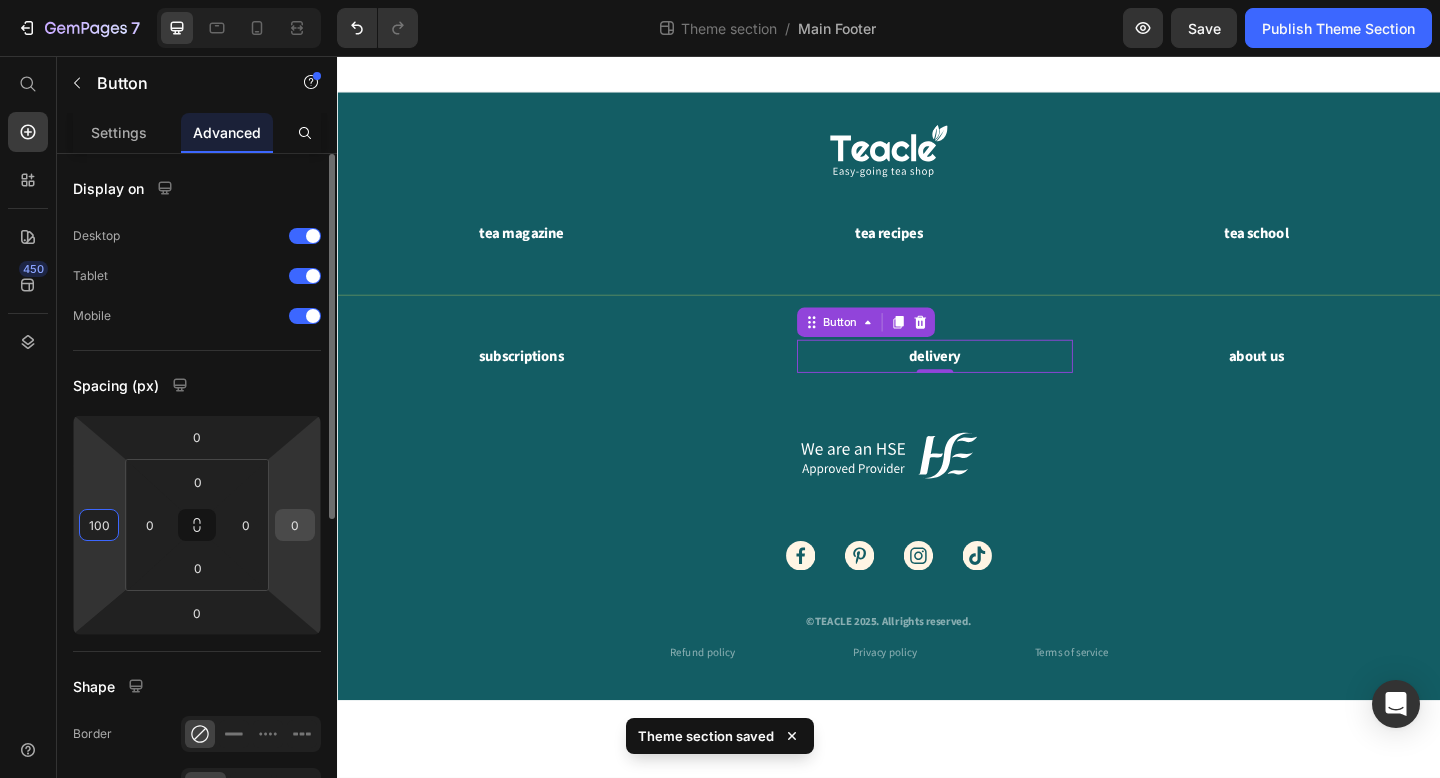 type on "100" 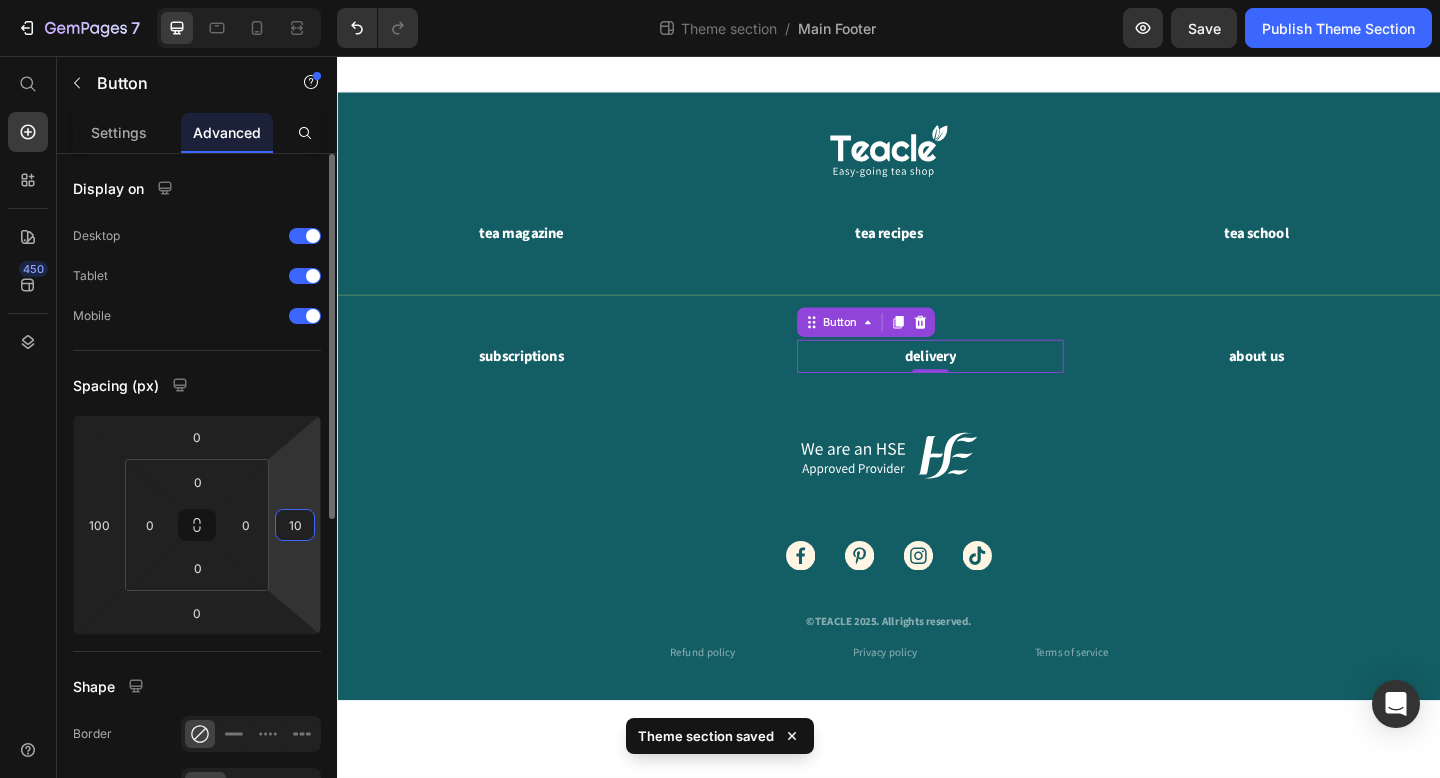 type on "100" 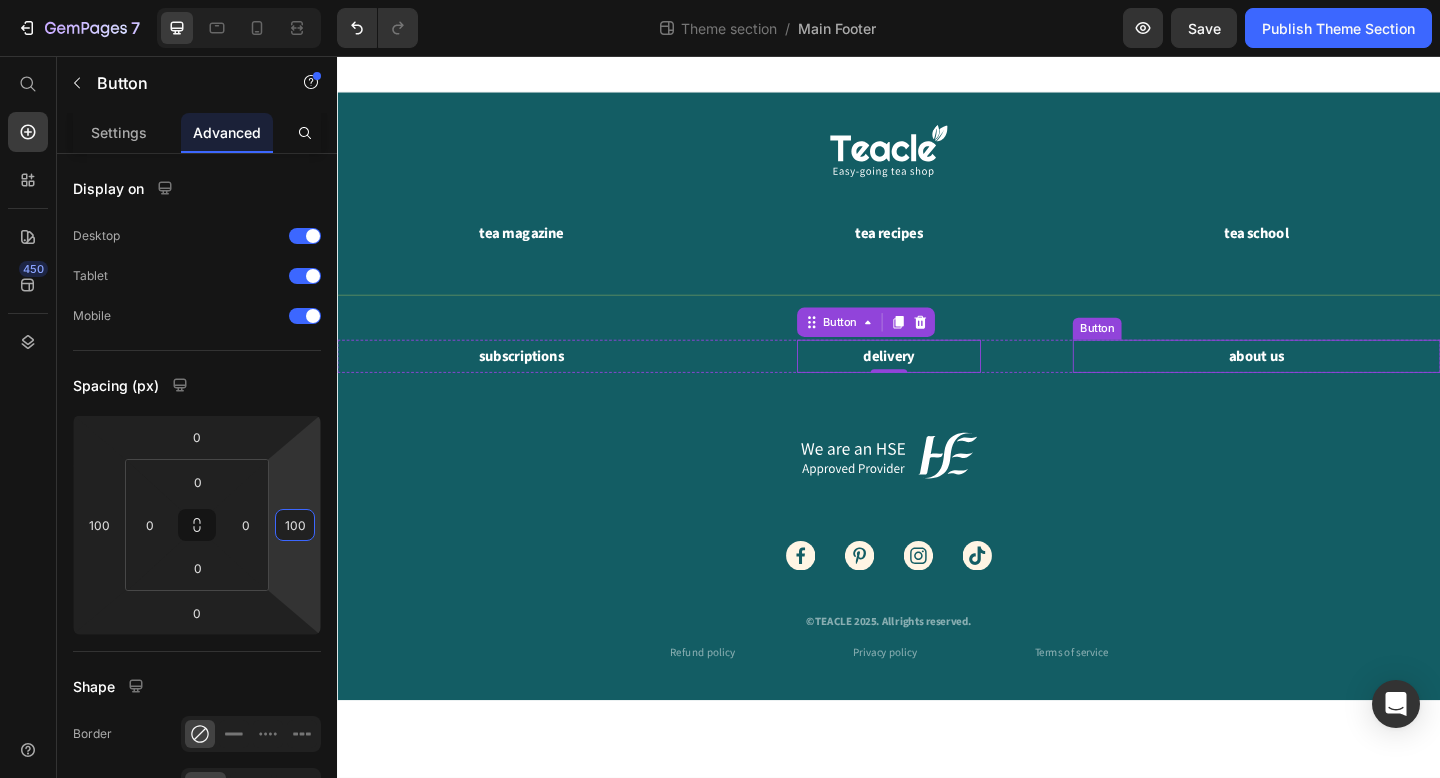 click on "about us" at bounding box center [1337, 383] 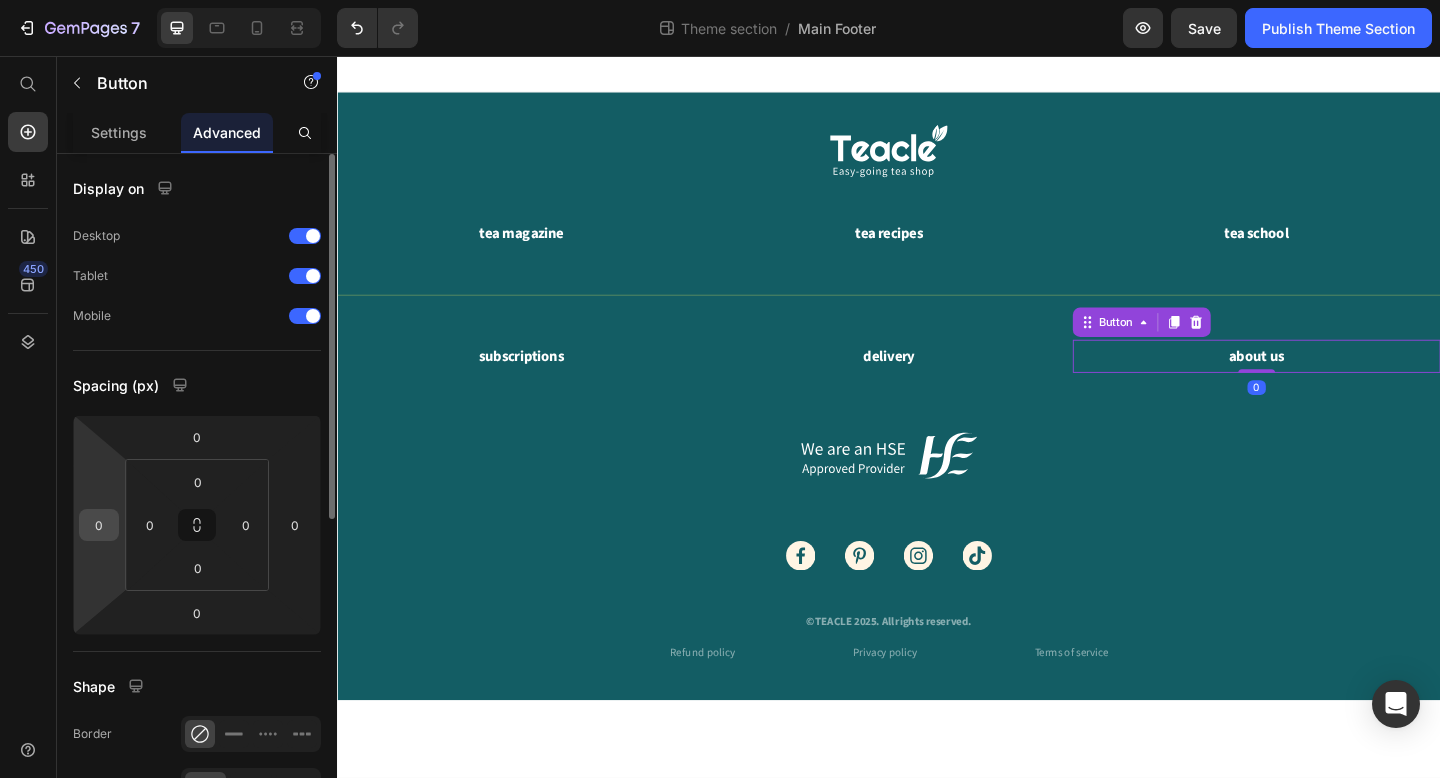 click on "0" at bounding box center [99, 525] 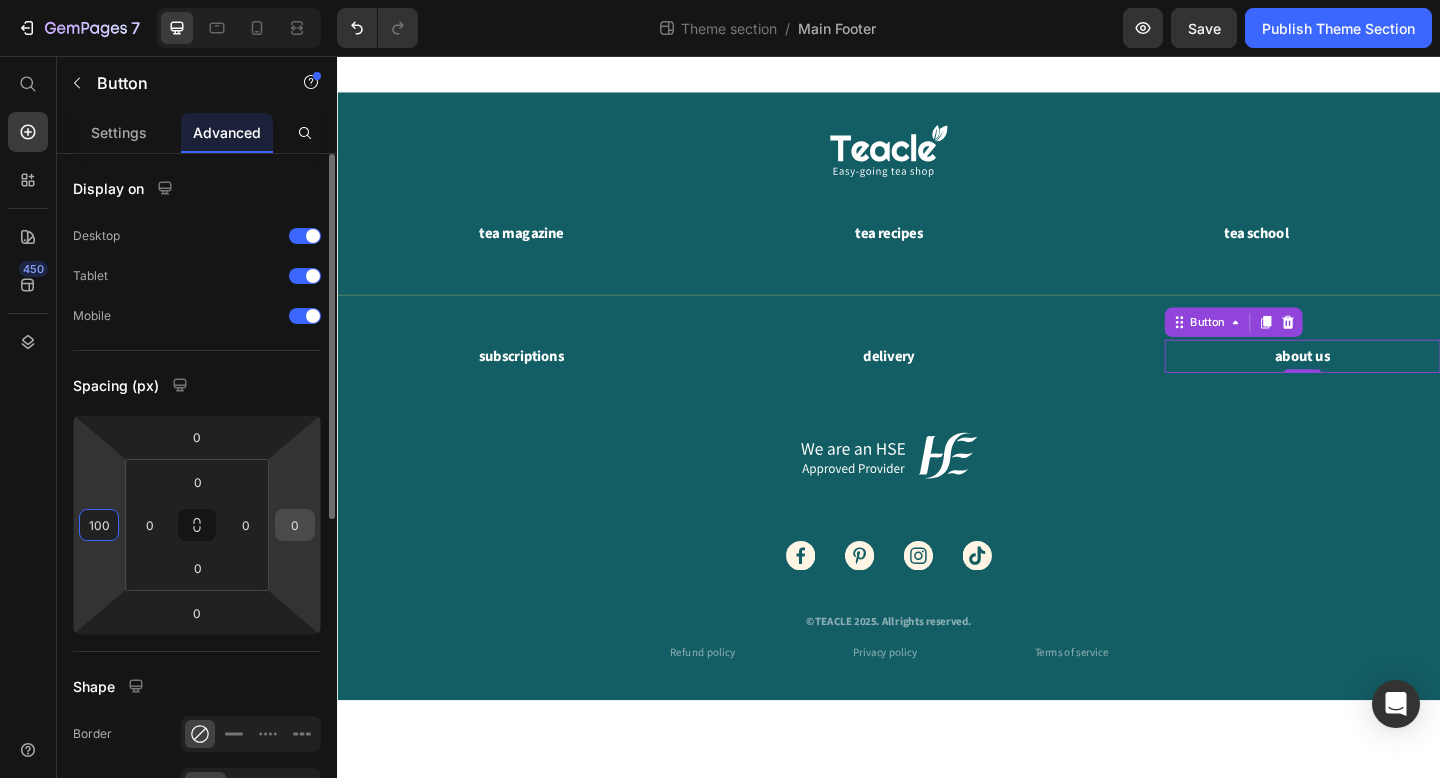 type on "100" 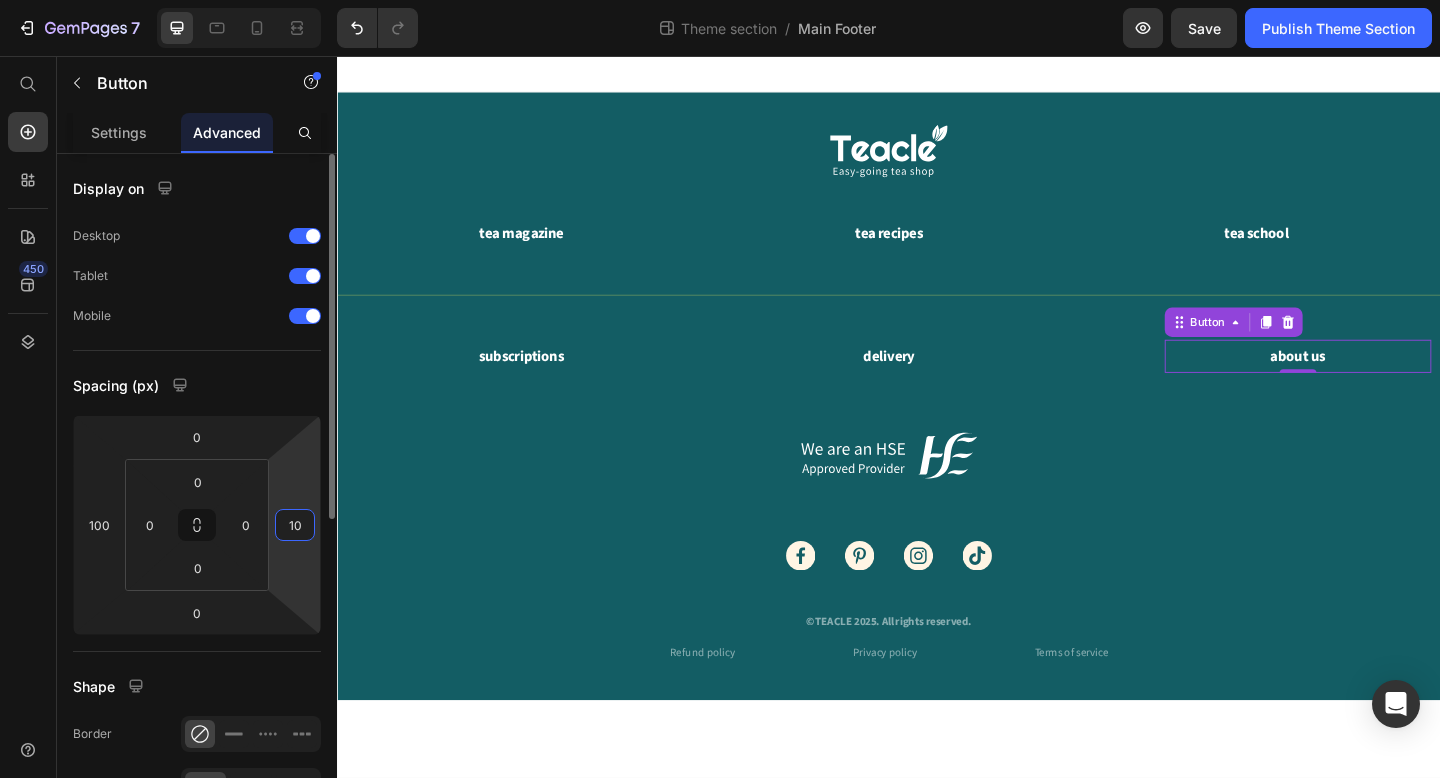 type on "100" 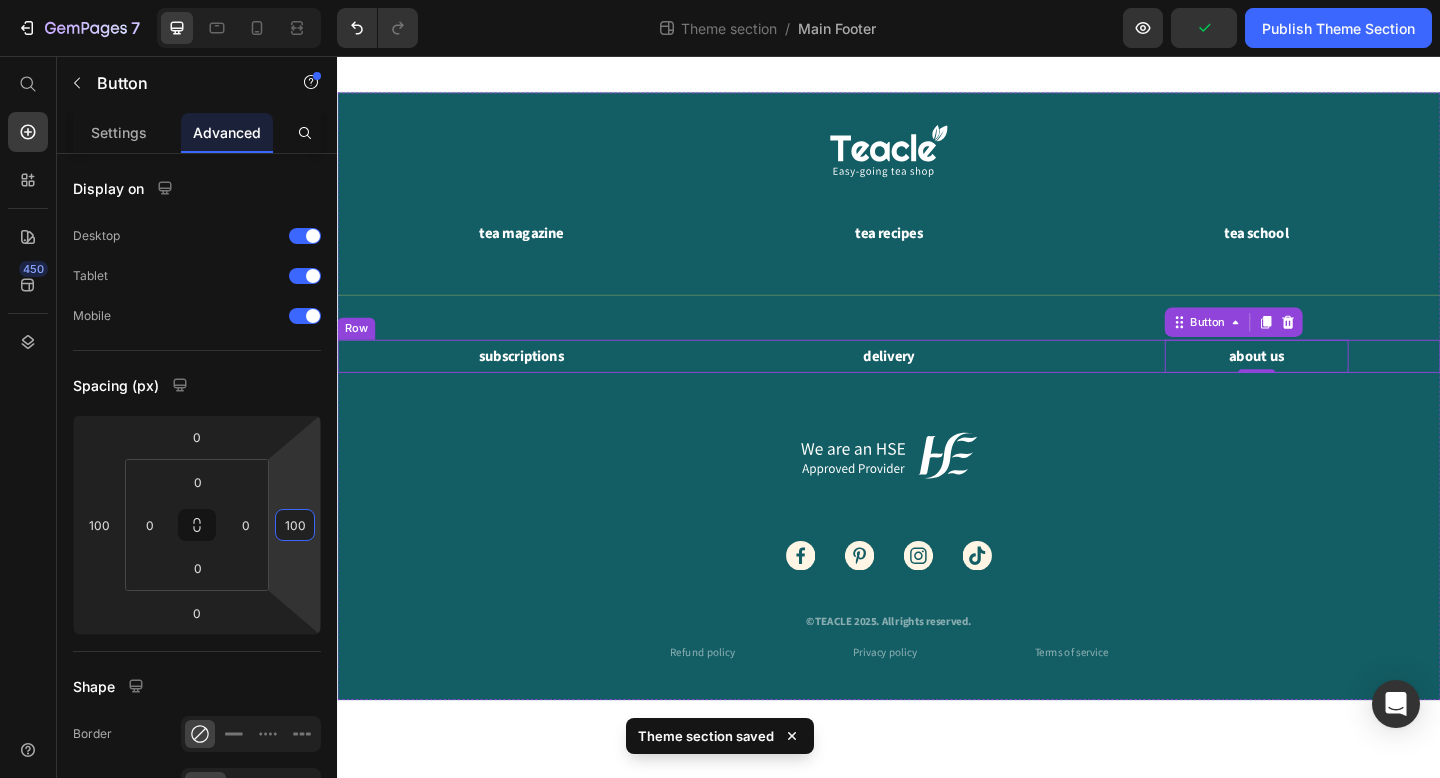 click on "delivery Button" at bounding box center [937, 383] 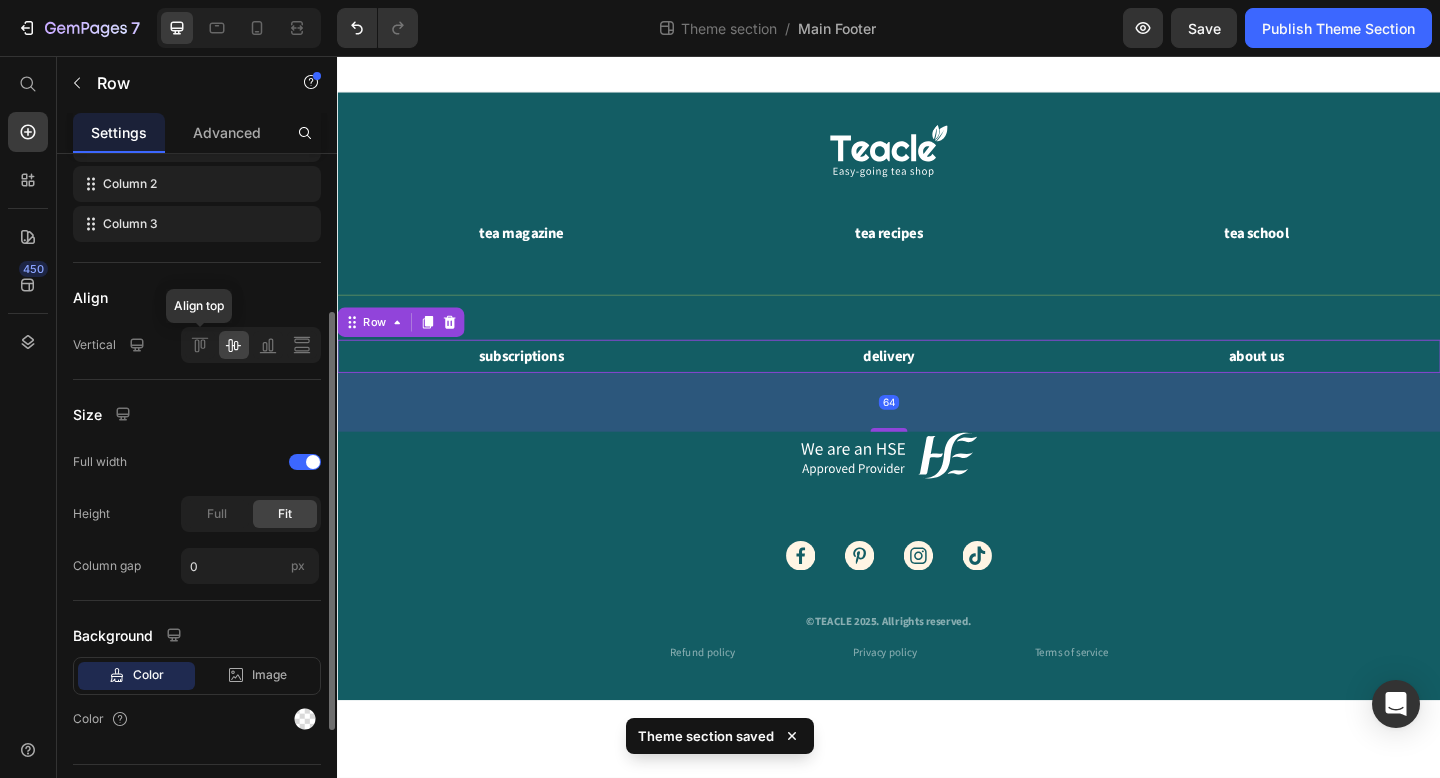 scroll, scrollTop: 428, scrollLeft: 0, axis: vertical 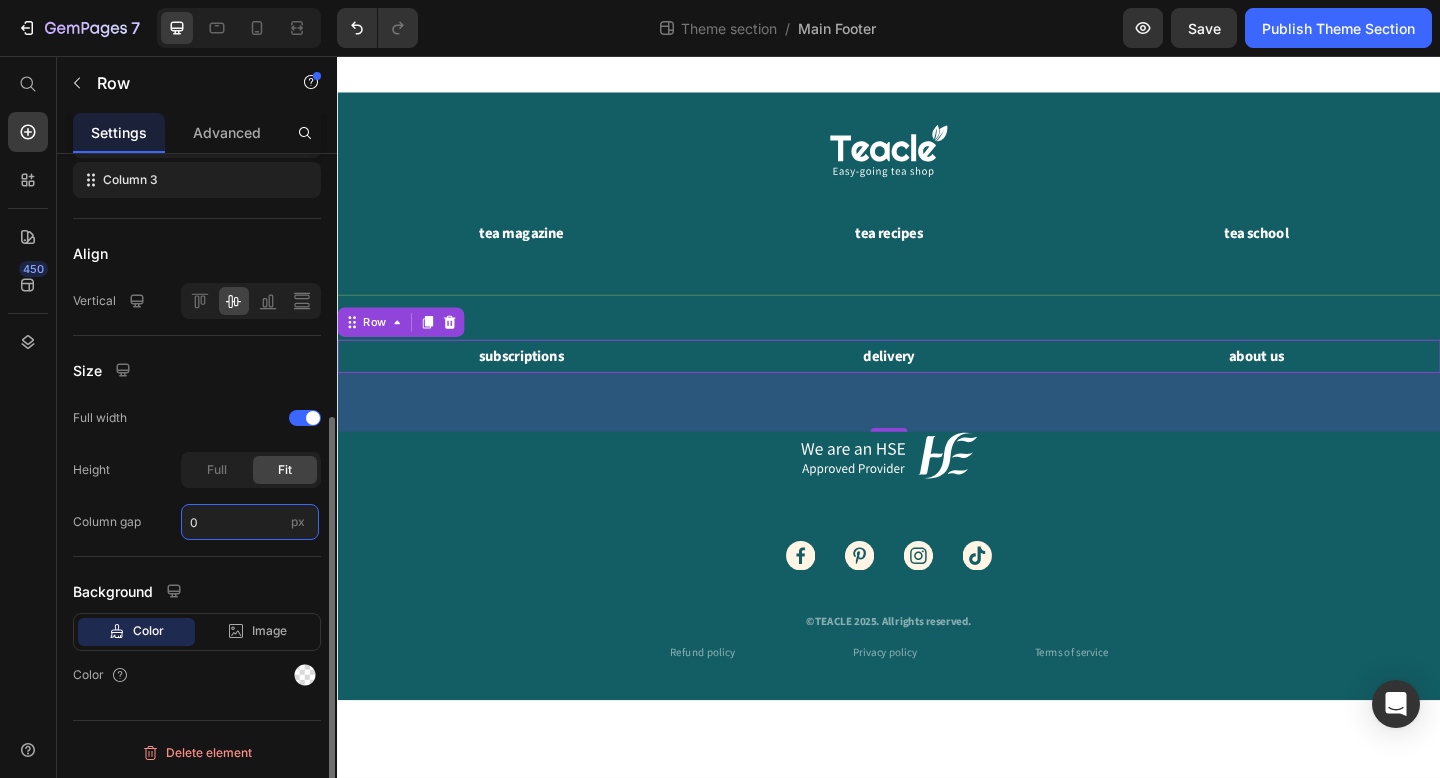 drag, startPoint x: 219, startPoint y: 525, endPoint x: 195, endPoint y: 524, distance: 24.020824 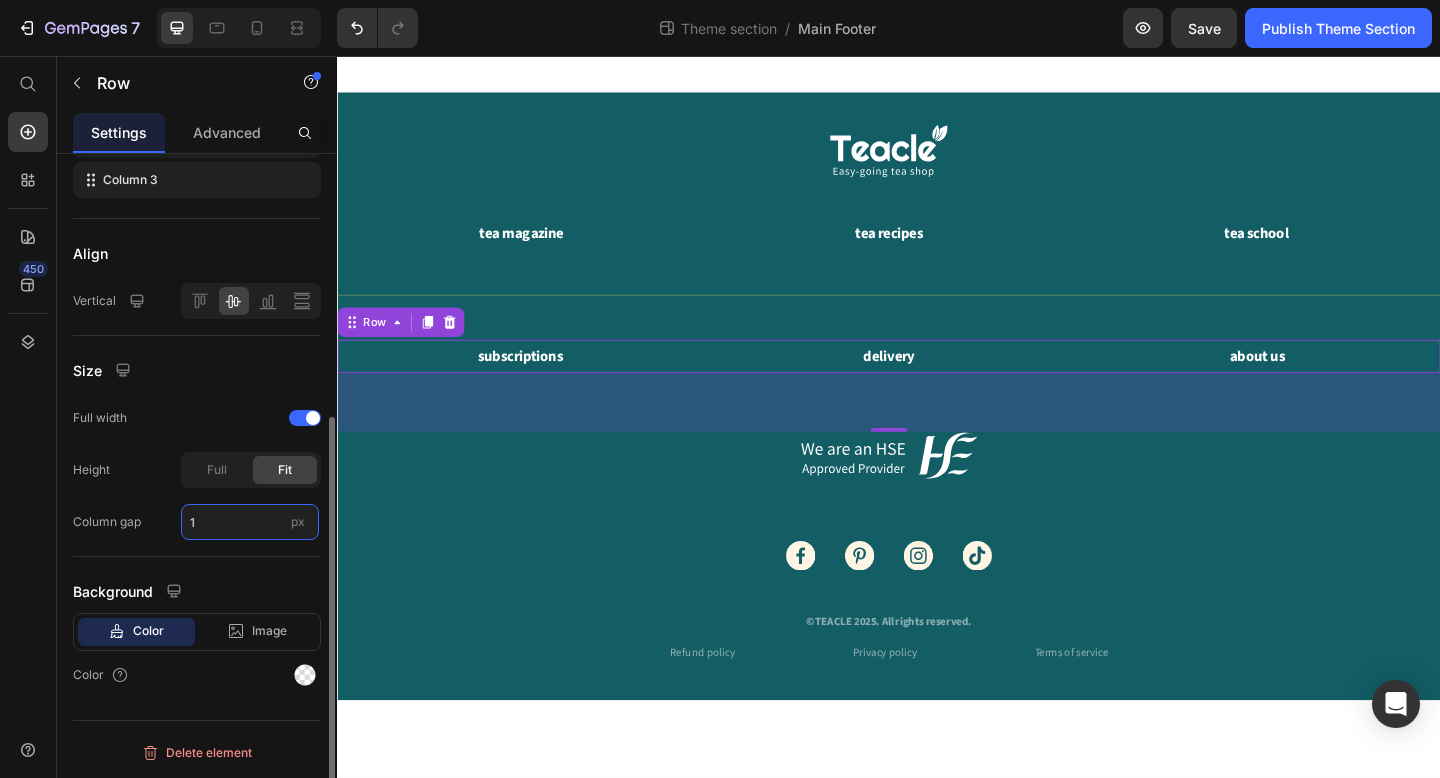 type on "0" 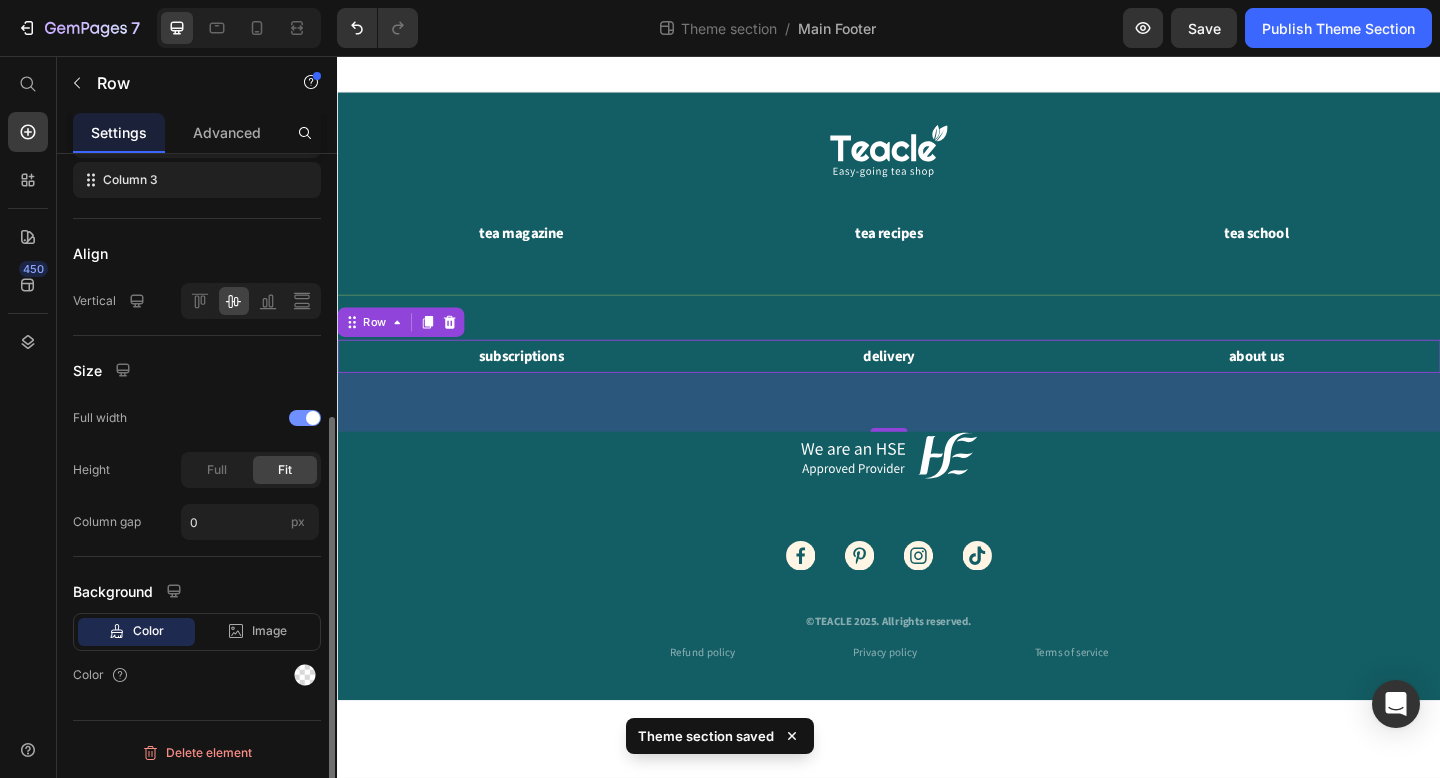 click at bounding box center (305, 418) 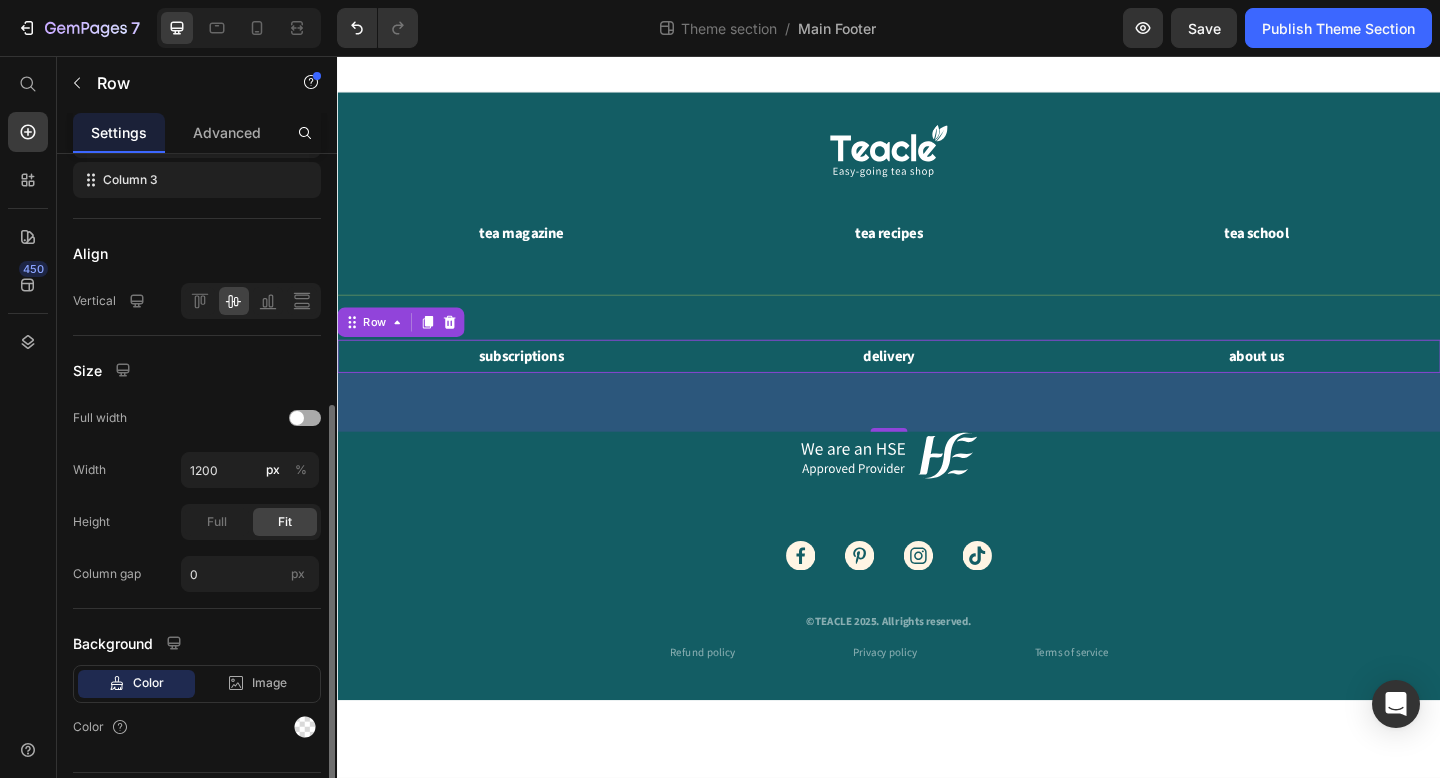 click at bounding box center (305, 418) 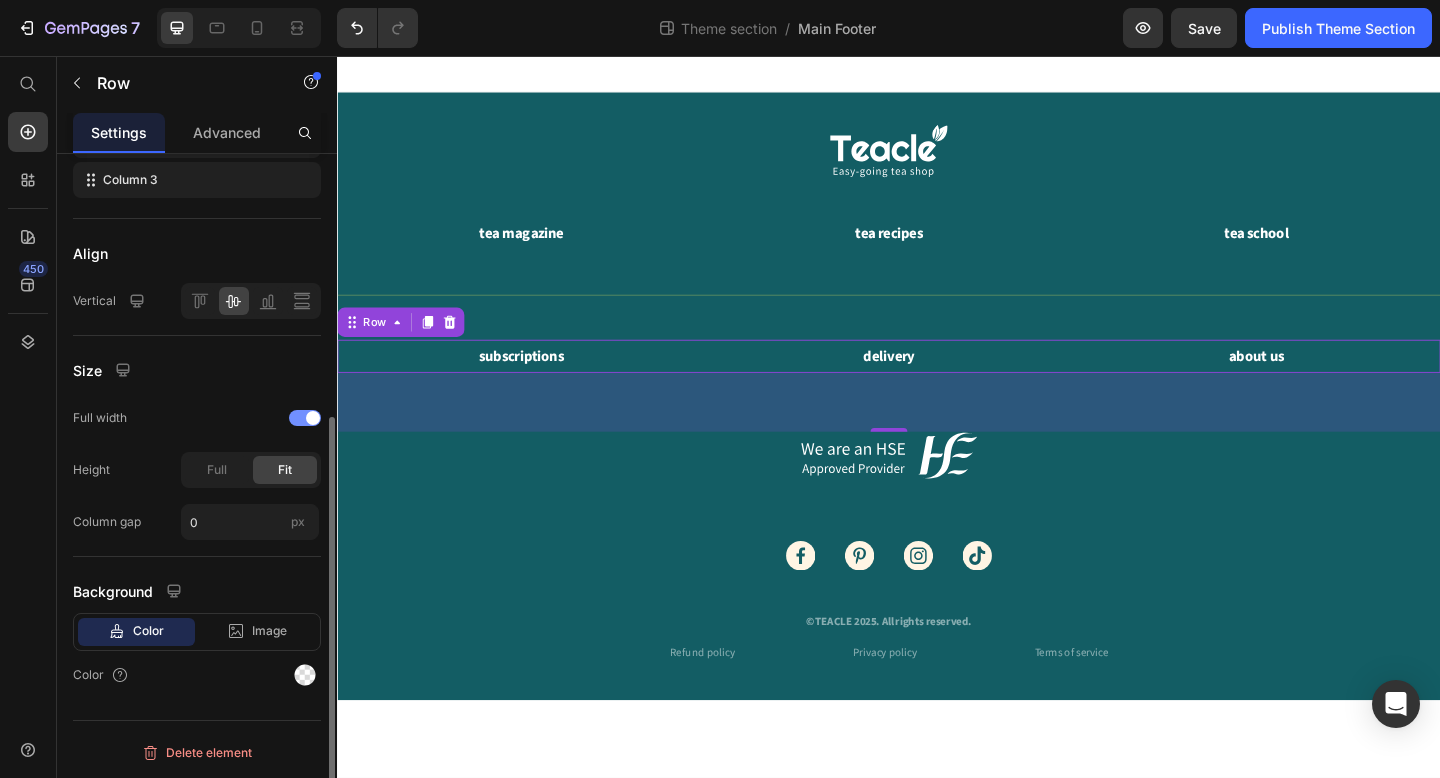 click on "Full width" 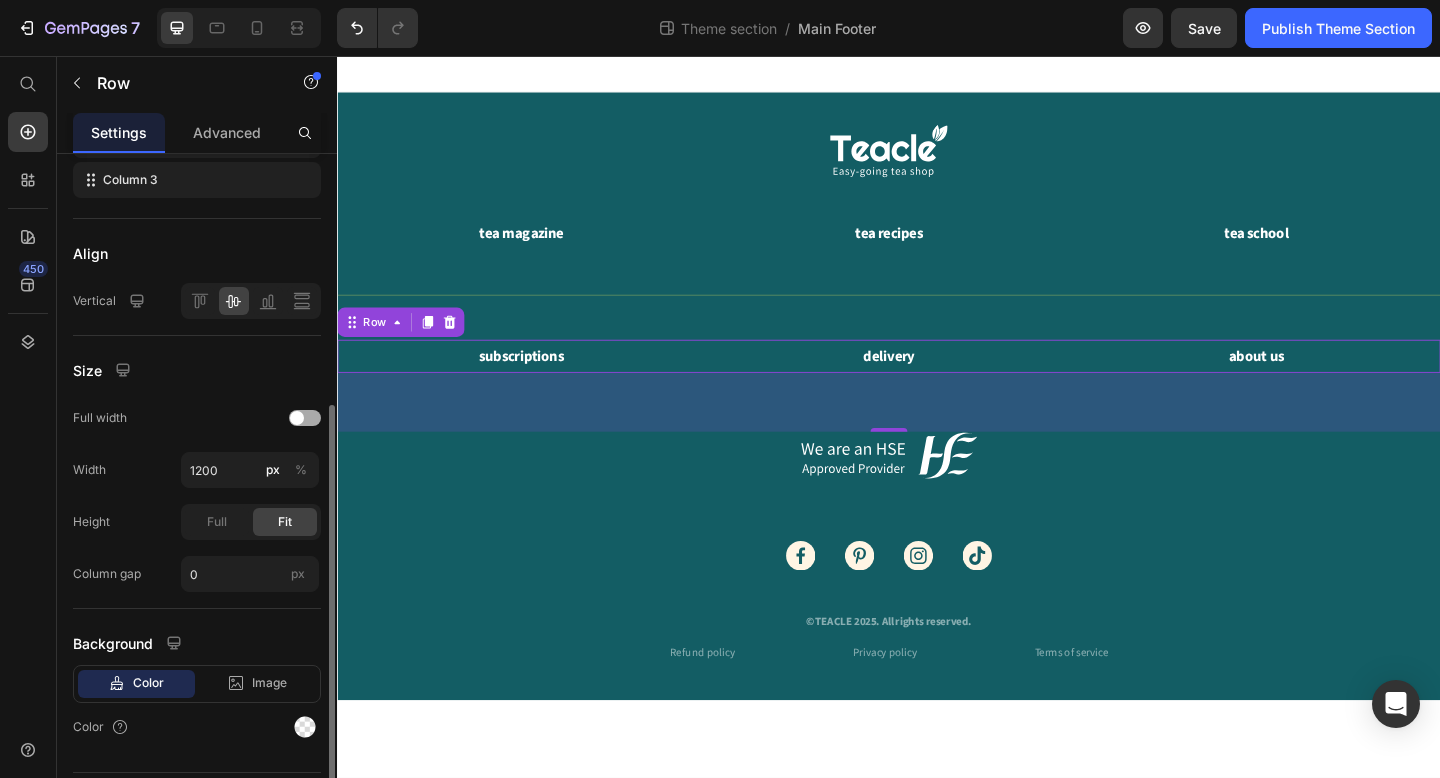 click at bounding box center [305, 418] 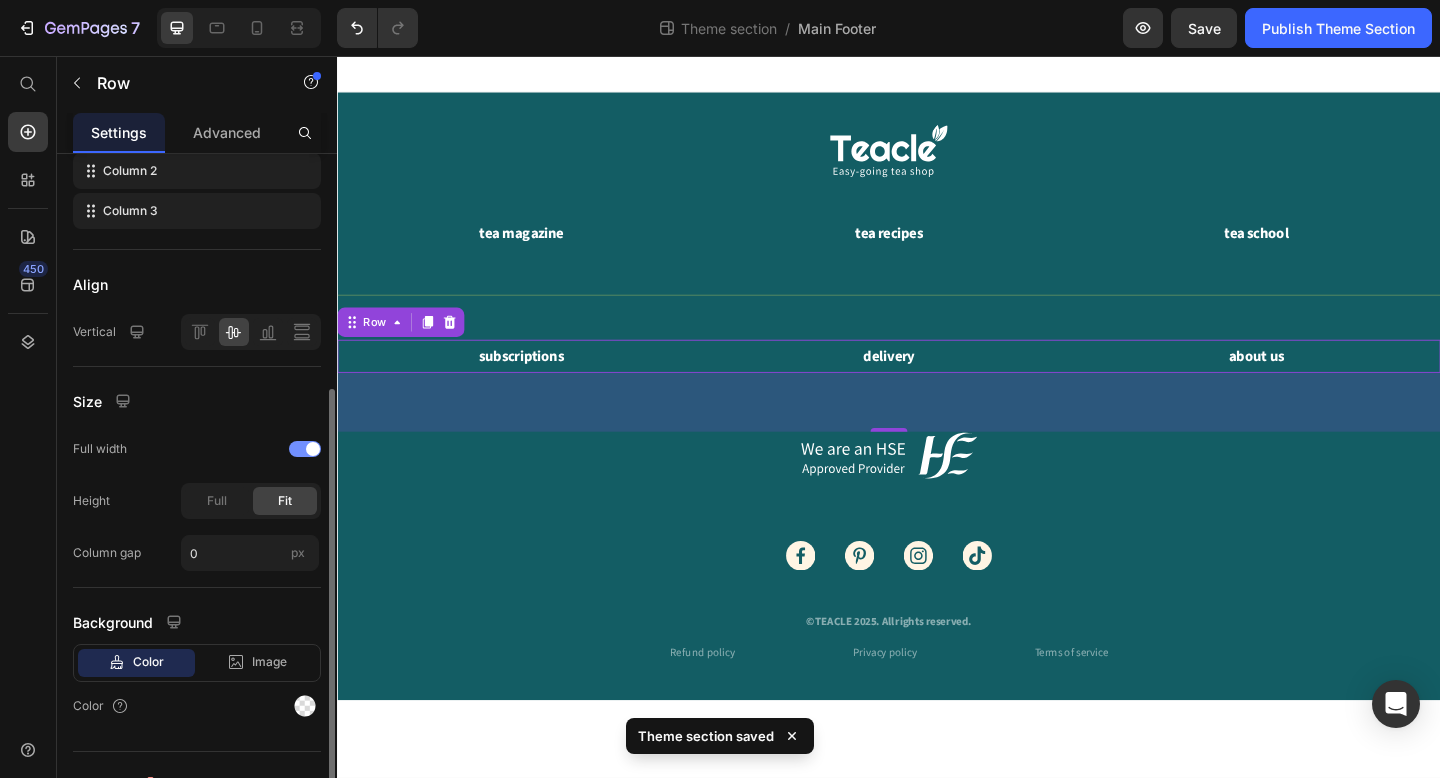 scroll, scrollTop: 384, scrollLeft: 0, axis: vertical 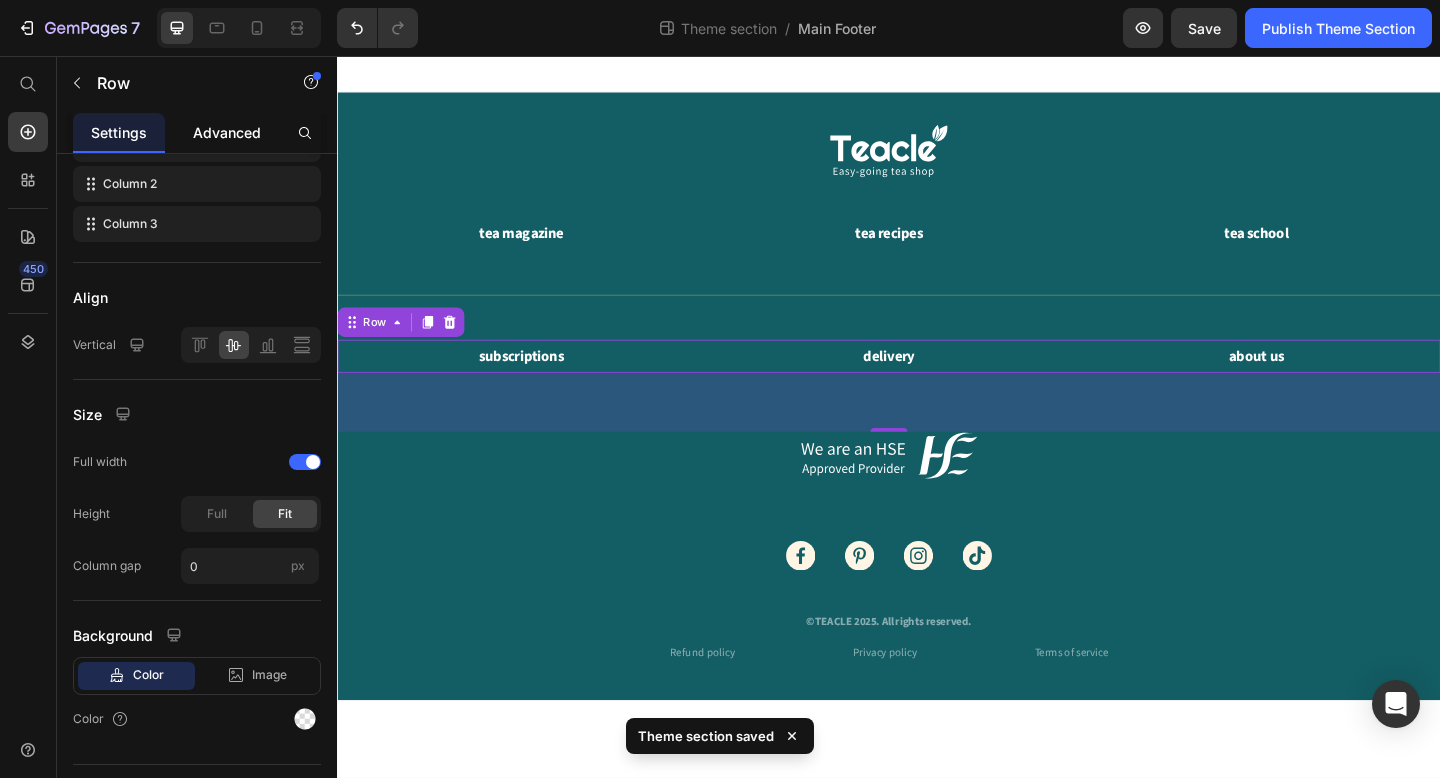click on "Advanced" at bounding box center [227, 132] 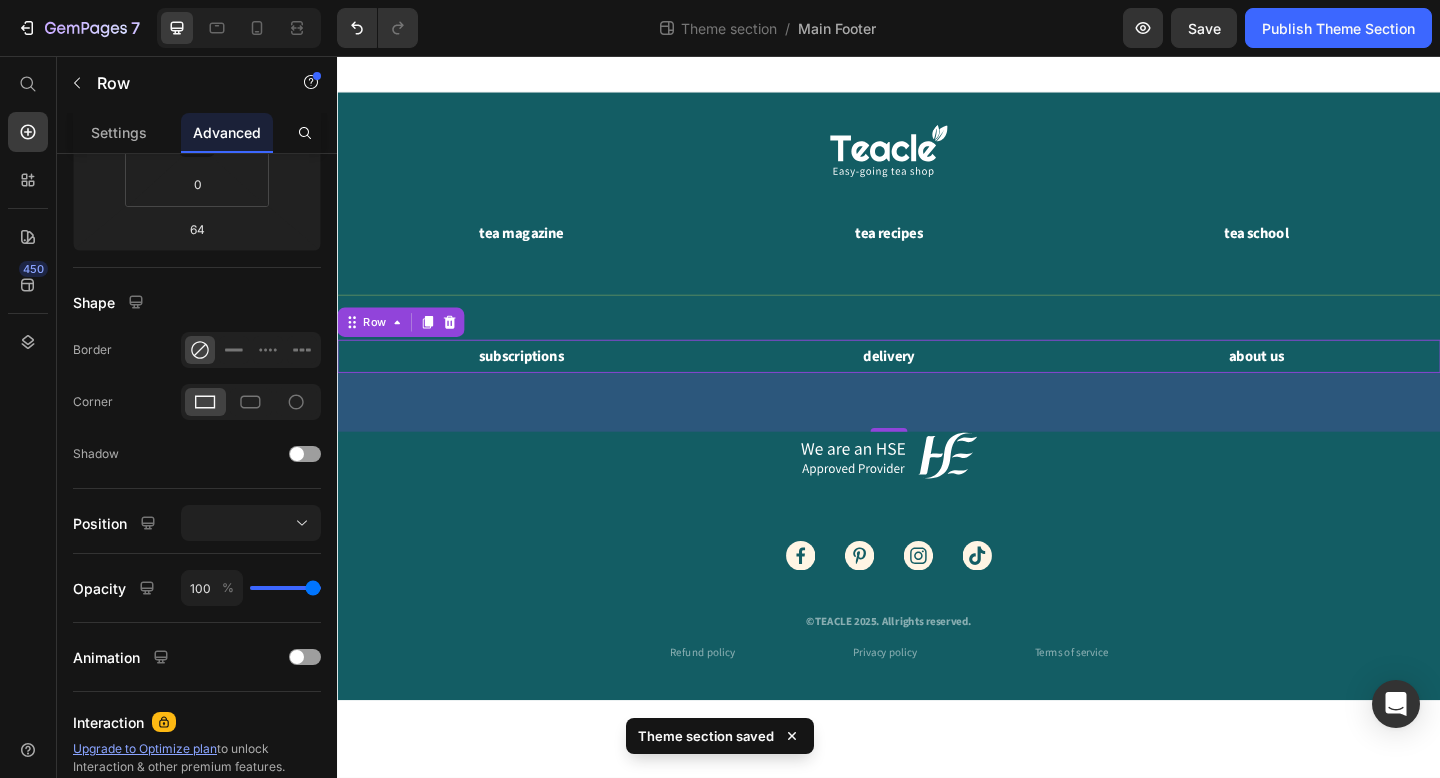scroll, scrollTop: 0, scrollLeft: 0, axis: both 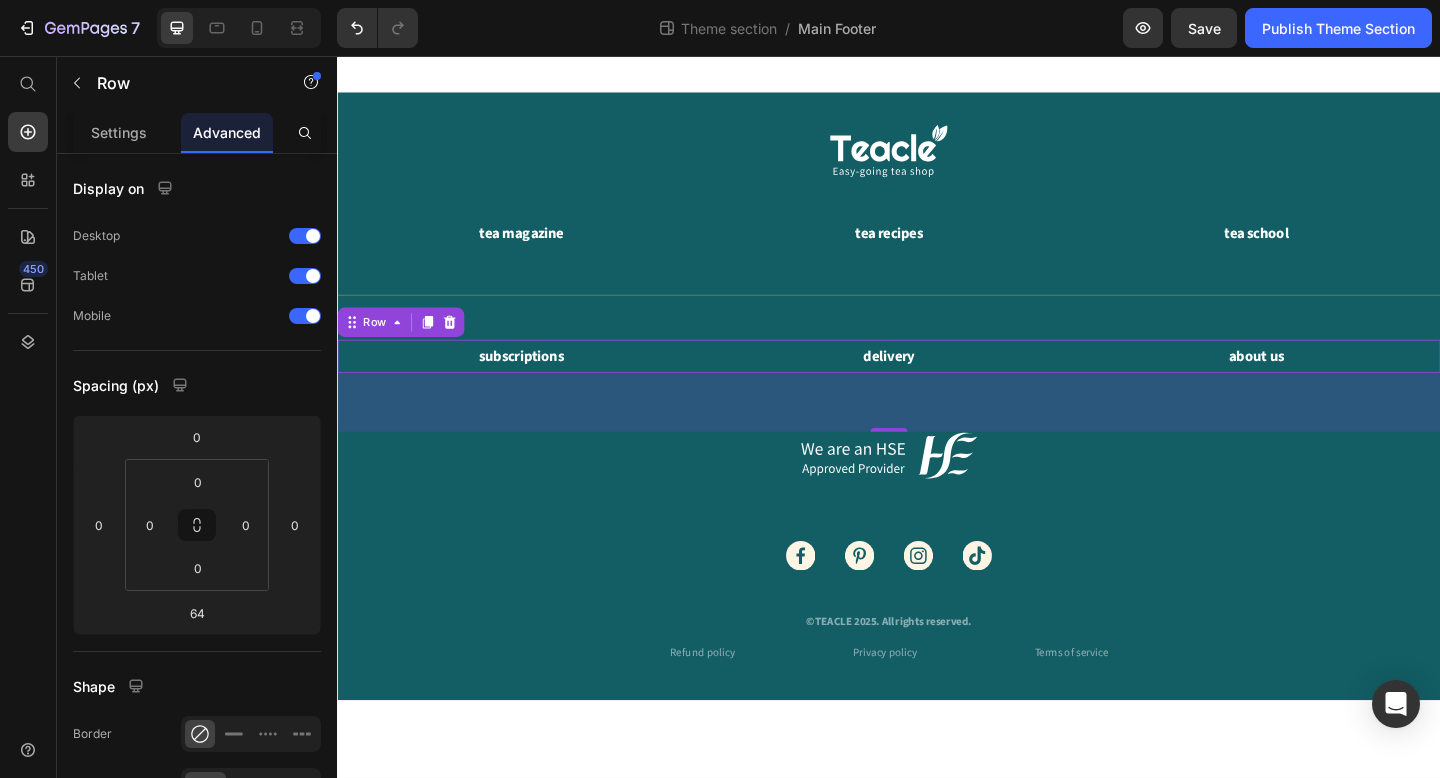 click on "subscriptions Button" at bounding box center (537, 383) 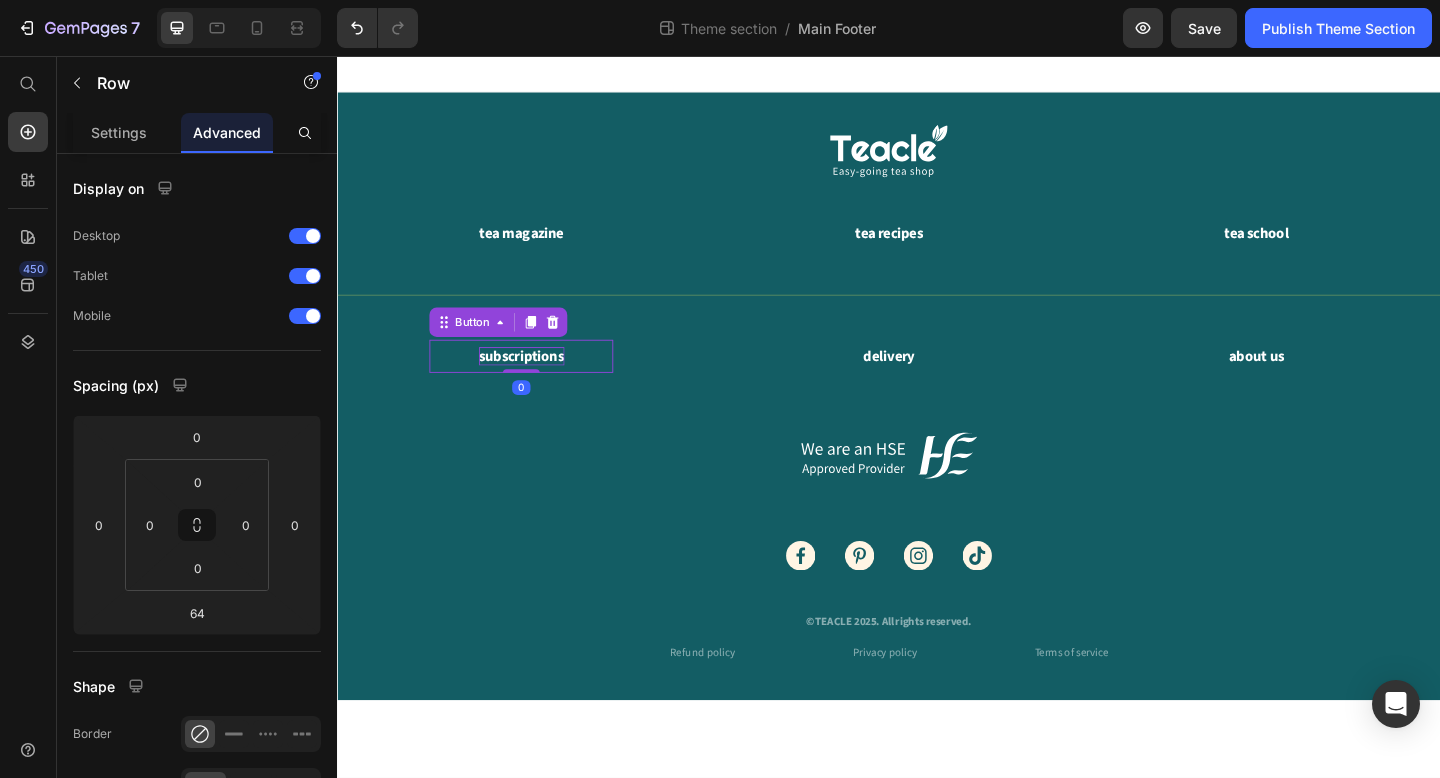 click on "subscriptions" at bounding box center (537, 383) 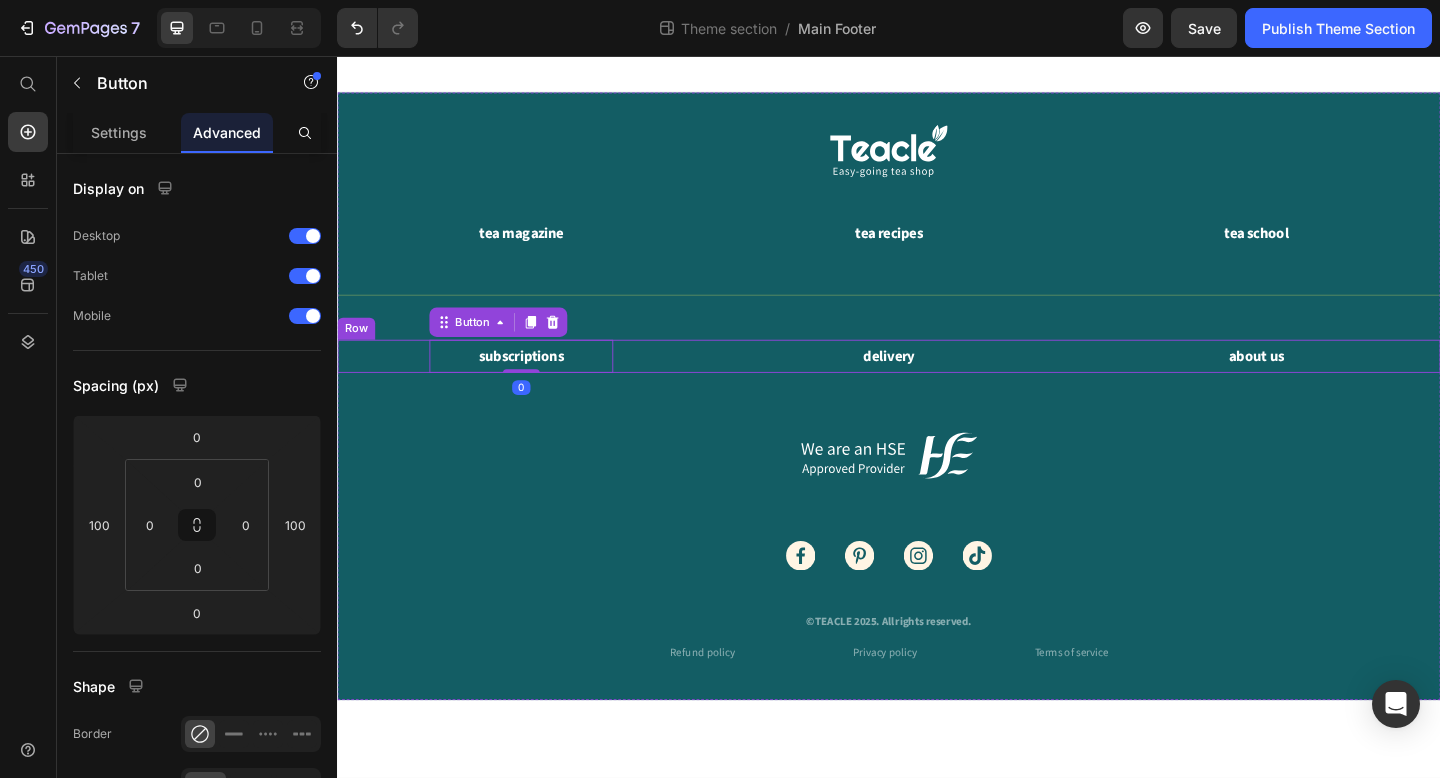 click on "subscriptions Button   0" at bounding box center (537, 383) 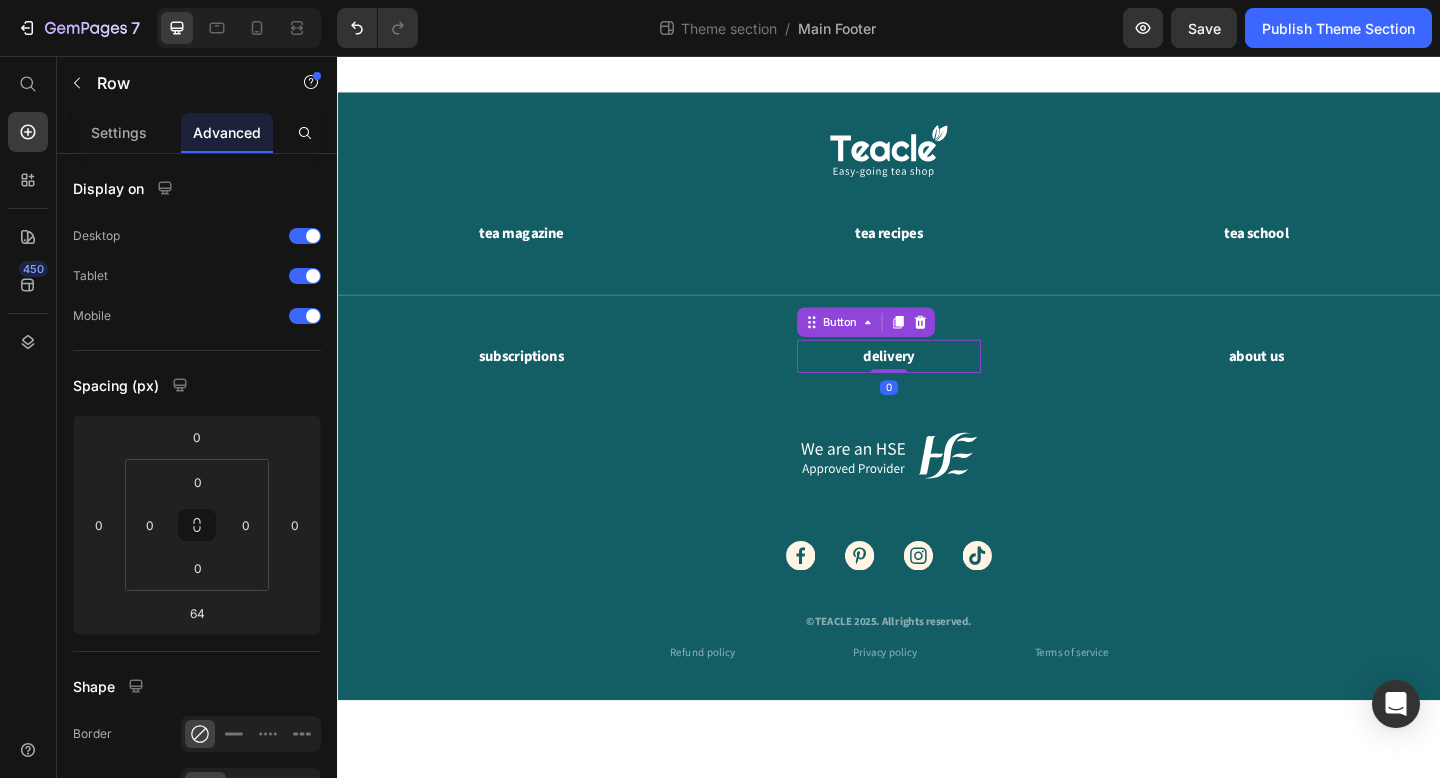 click on "delivery" at bounding box center [937, 383] 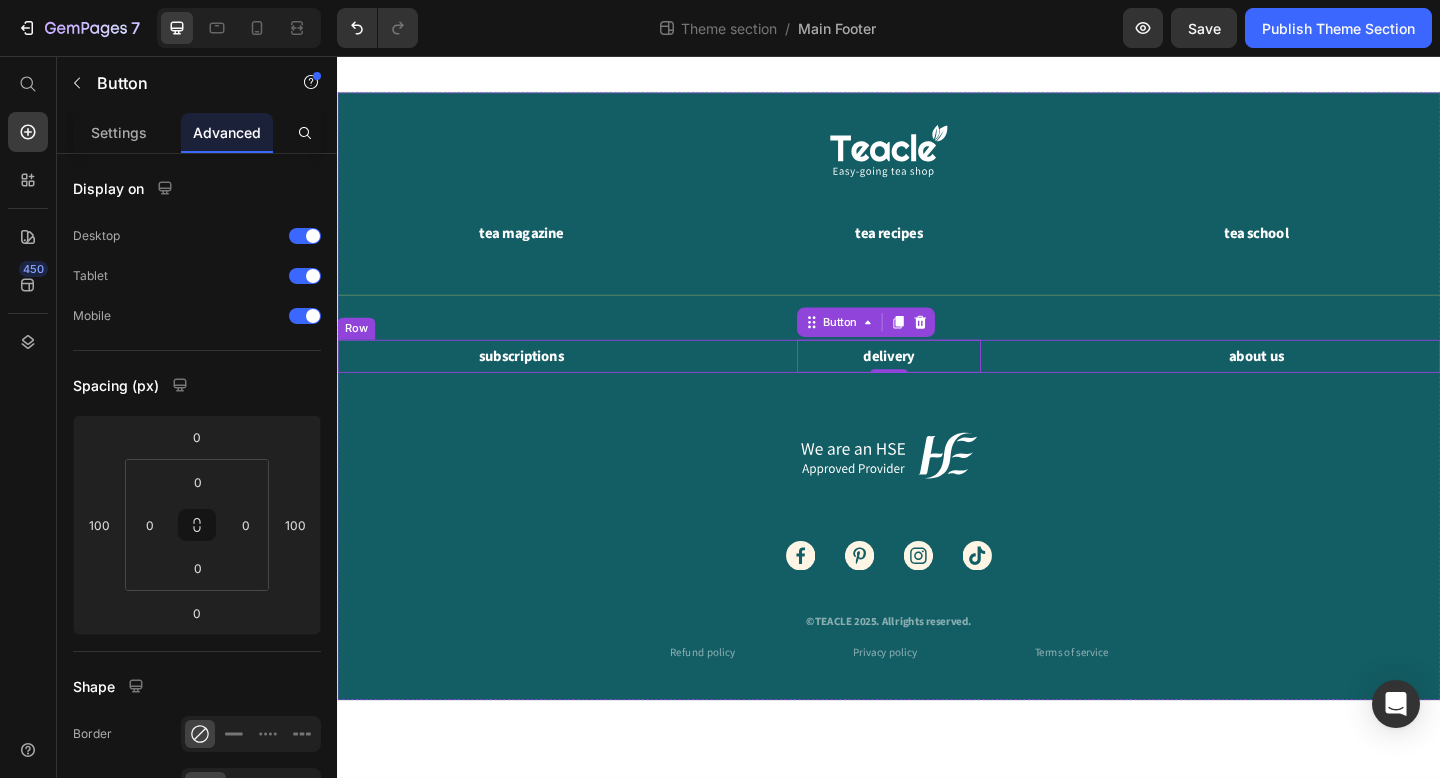 click on "subscriptions Button" at bounding box center (537, 383) 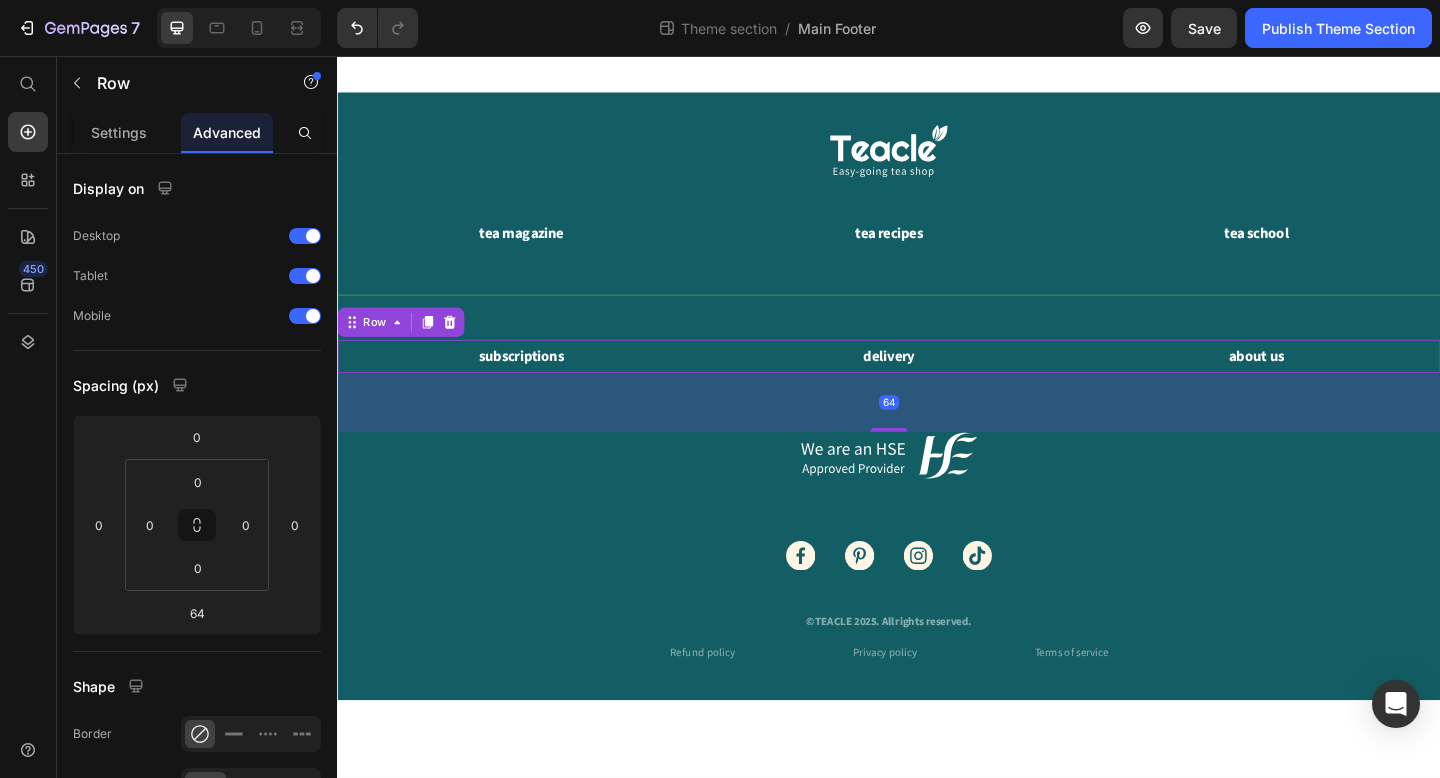 click on "subscriptions Button" at bounding box center [537, 383] 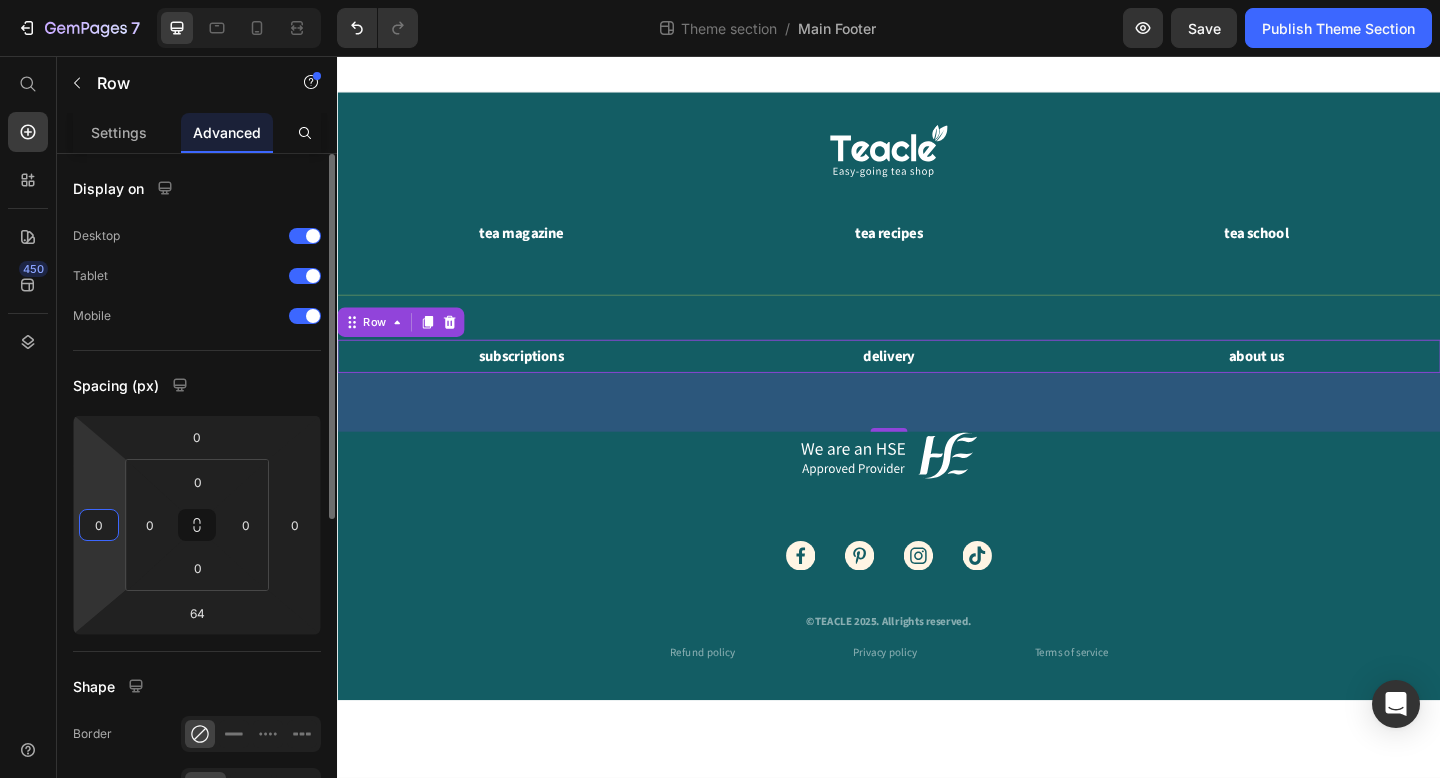 click on "0" at bounding box center [99, 525] 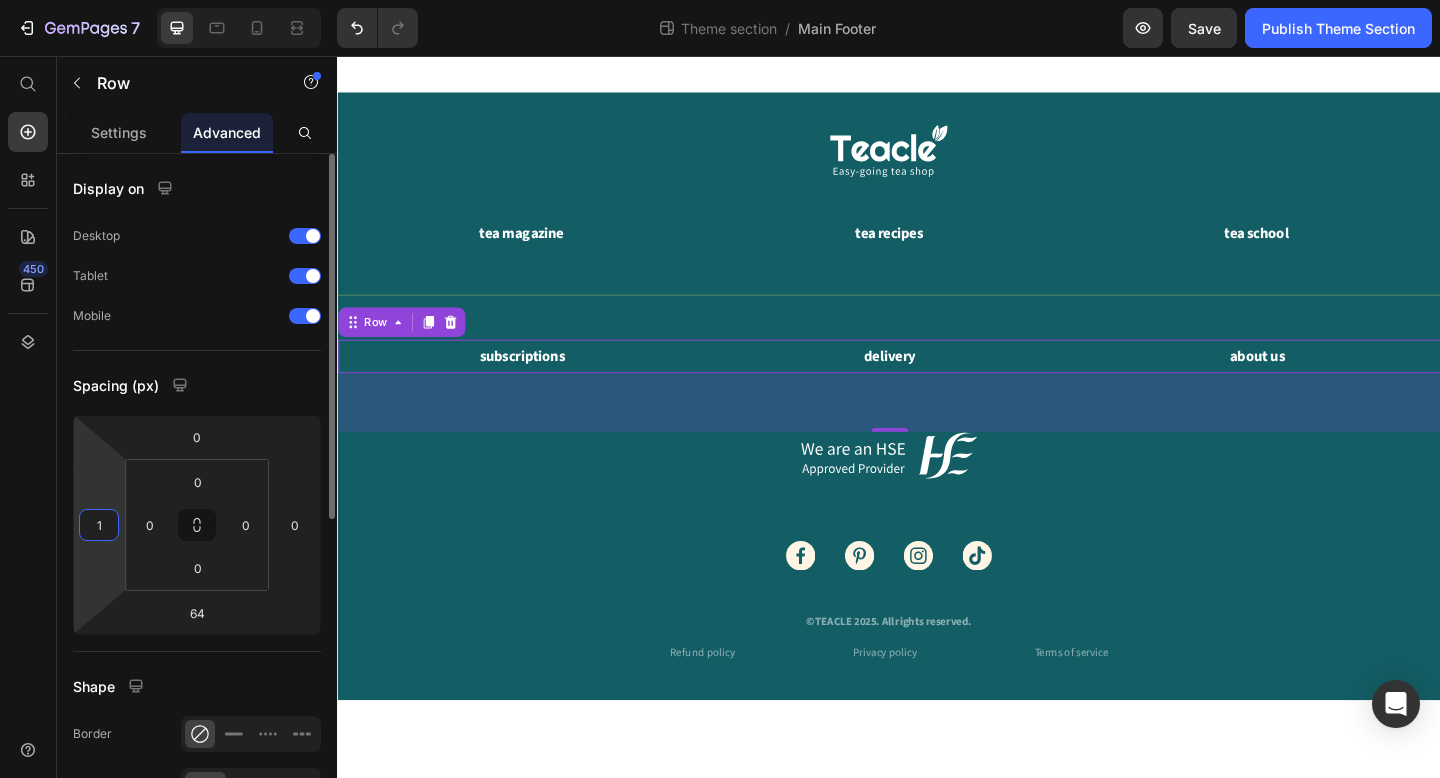 type on "0" 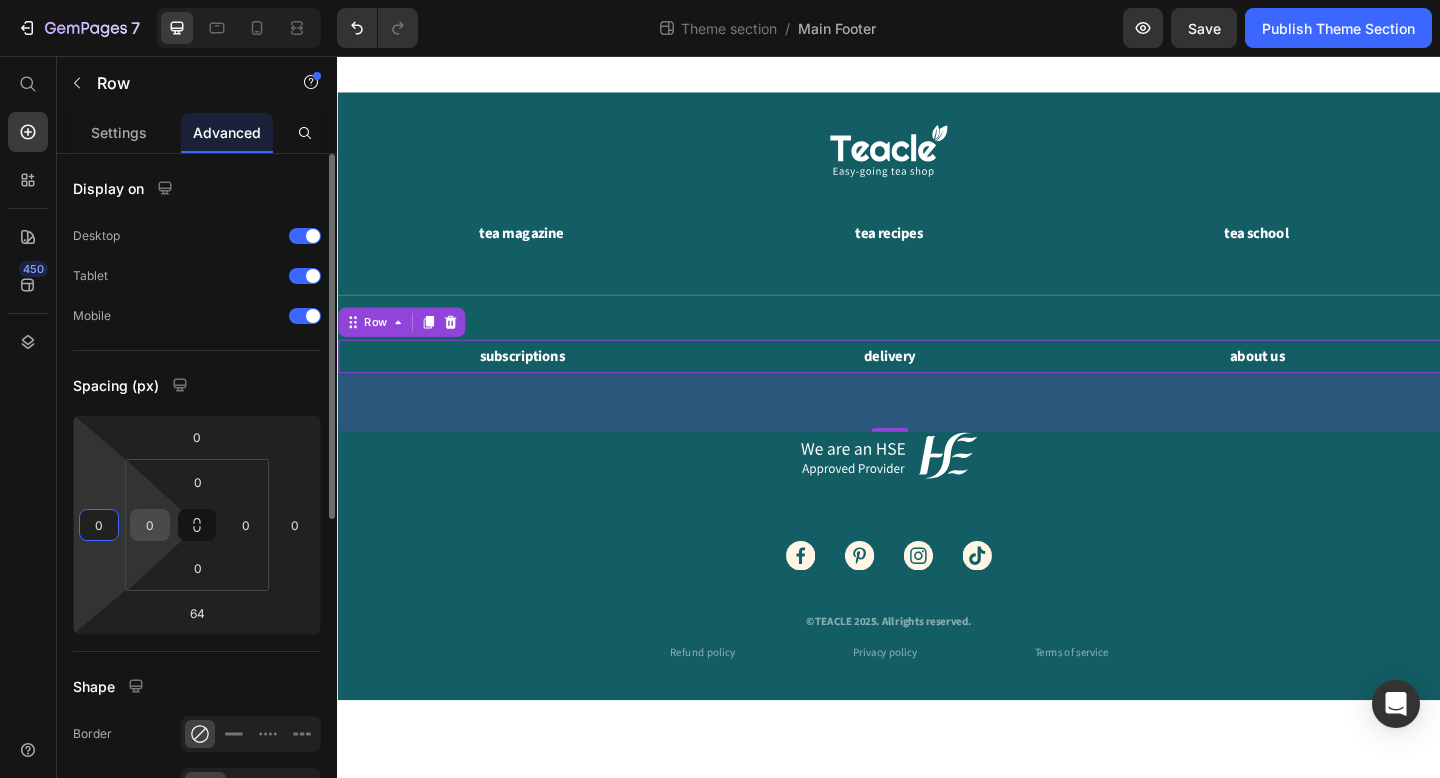 click on "0" at bounding box center [150, 525] 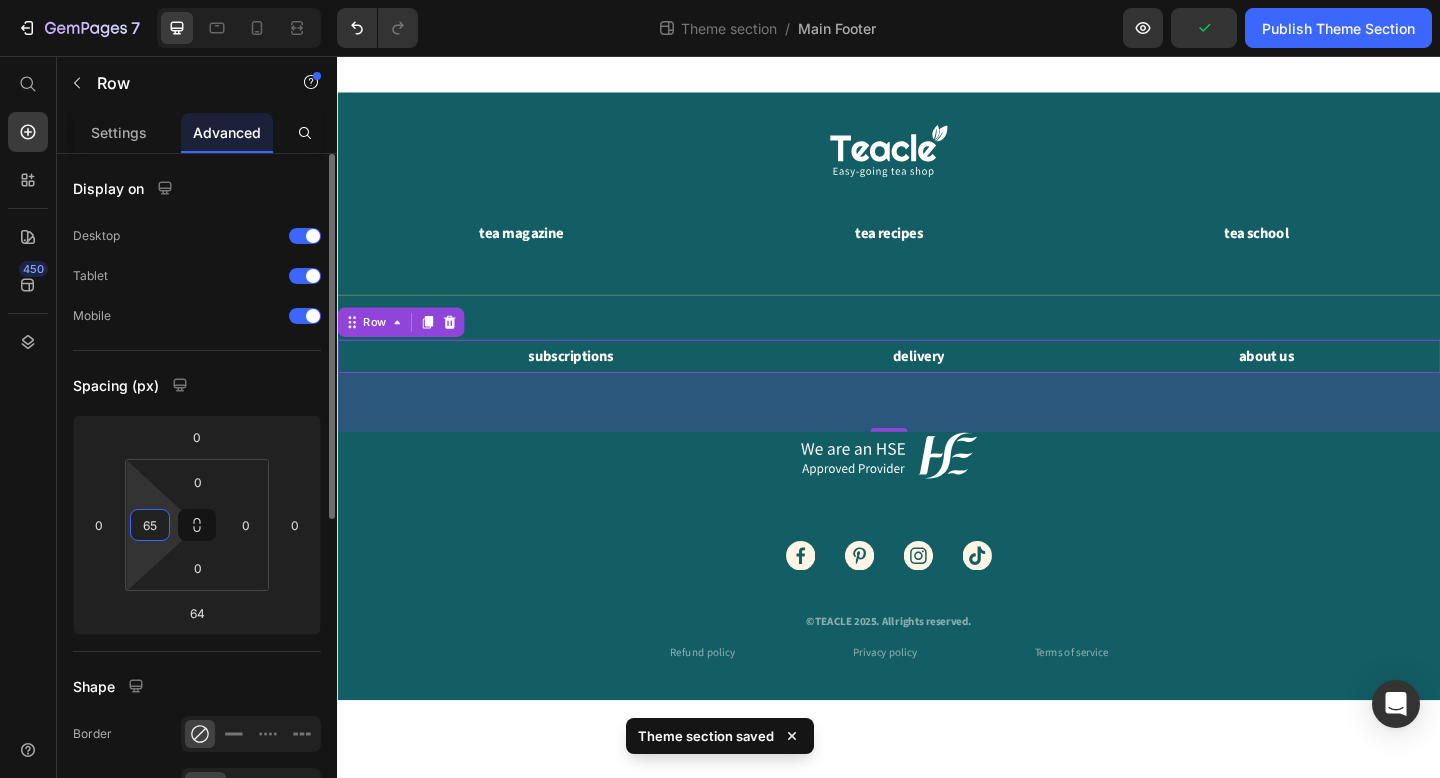 type on "6" 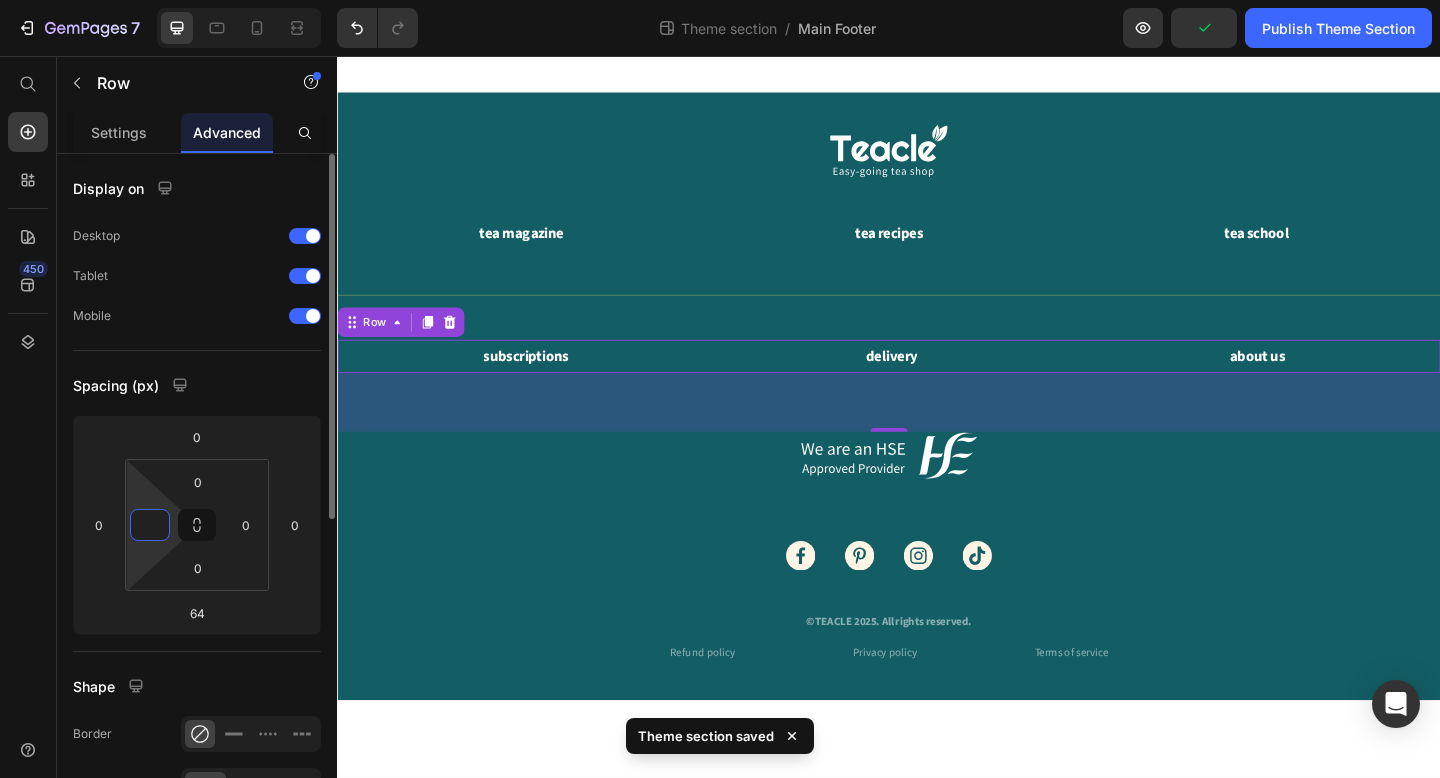 type on "0" 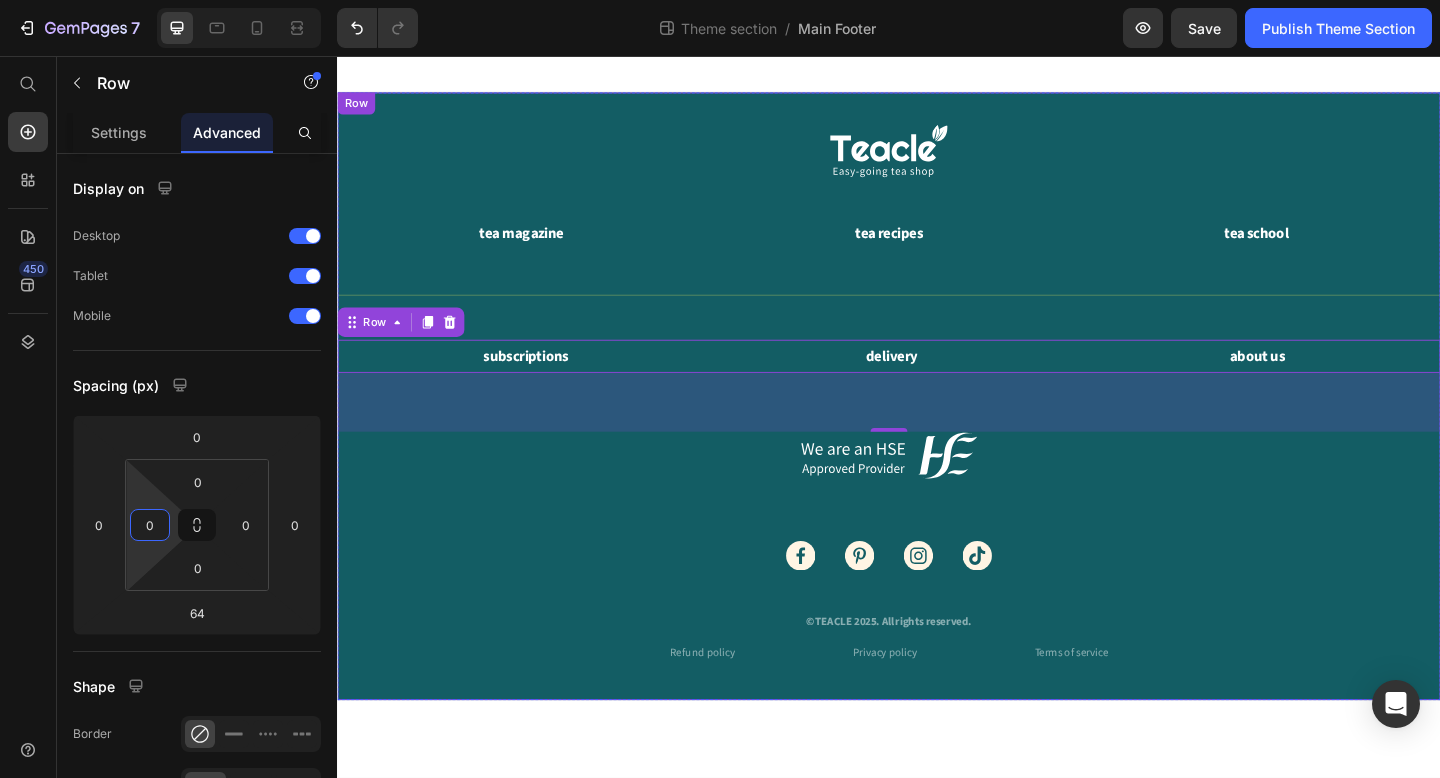 click on "Image tea magazine Button tea recipes Button tea school Button Row                Title Line subscriptions Button delivery Button about us Button Row   64 Image Image Image Image Image Row ©TEACLE 2025. All rights reserved. Text block Refund policy Button Privacy policy Button Terms of service   Button Row" at bounding box center (937, 426) 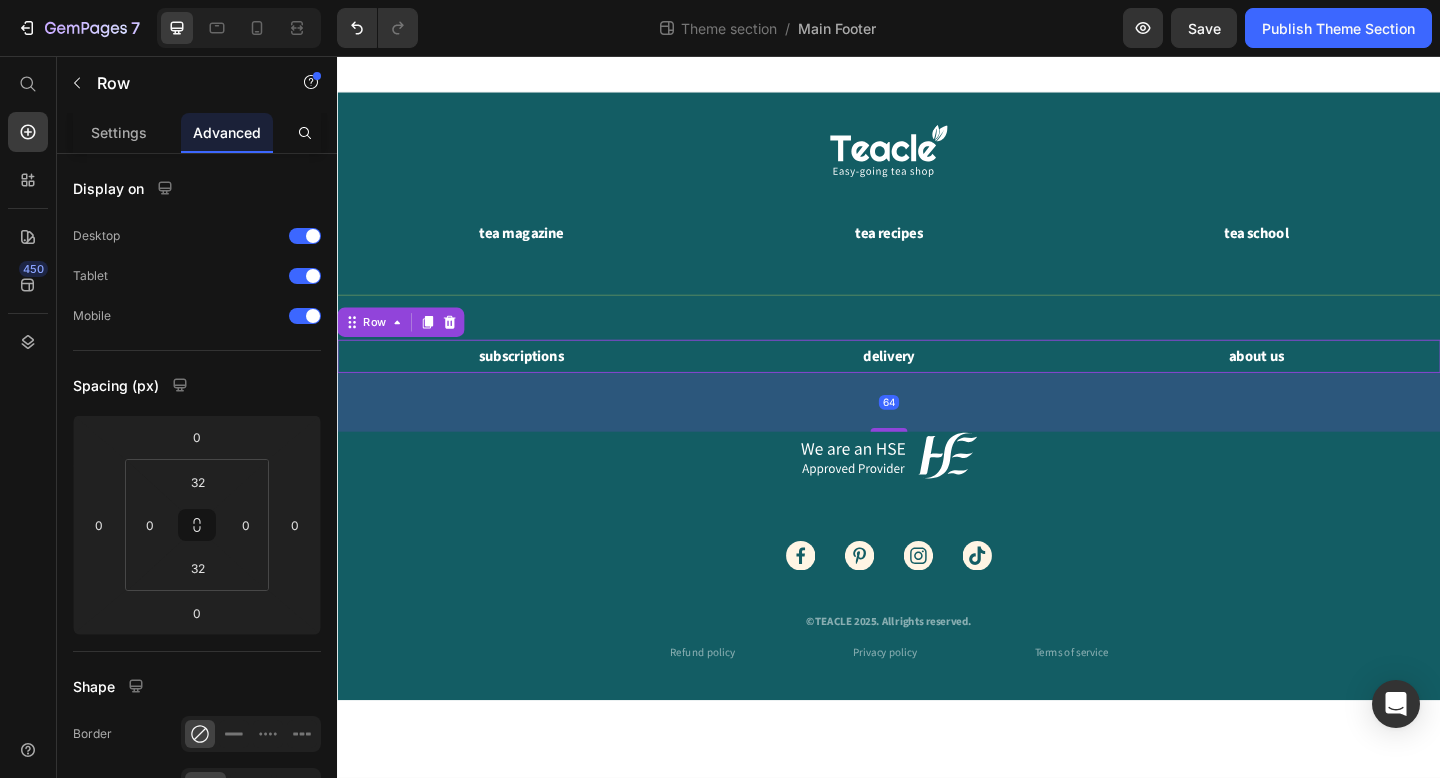 click on "delivery Button" at bounding box center [937, 383] 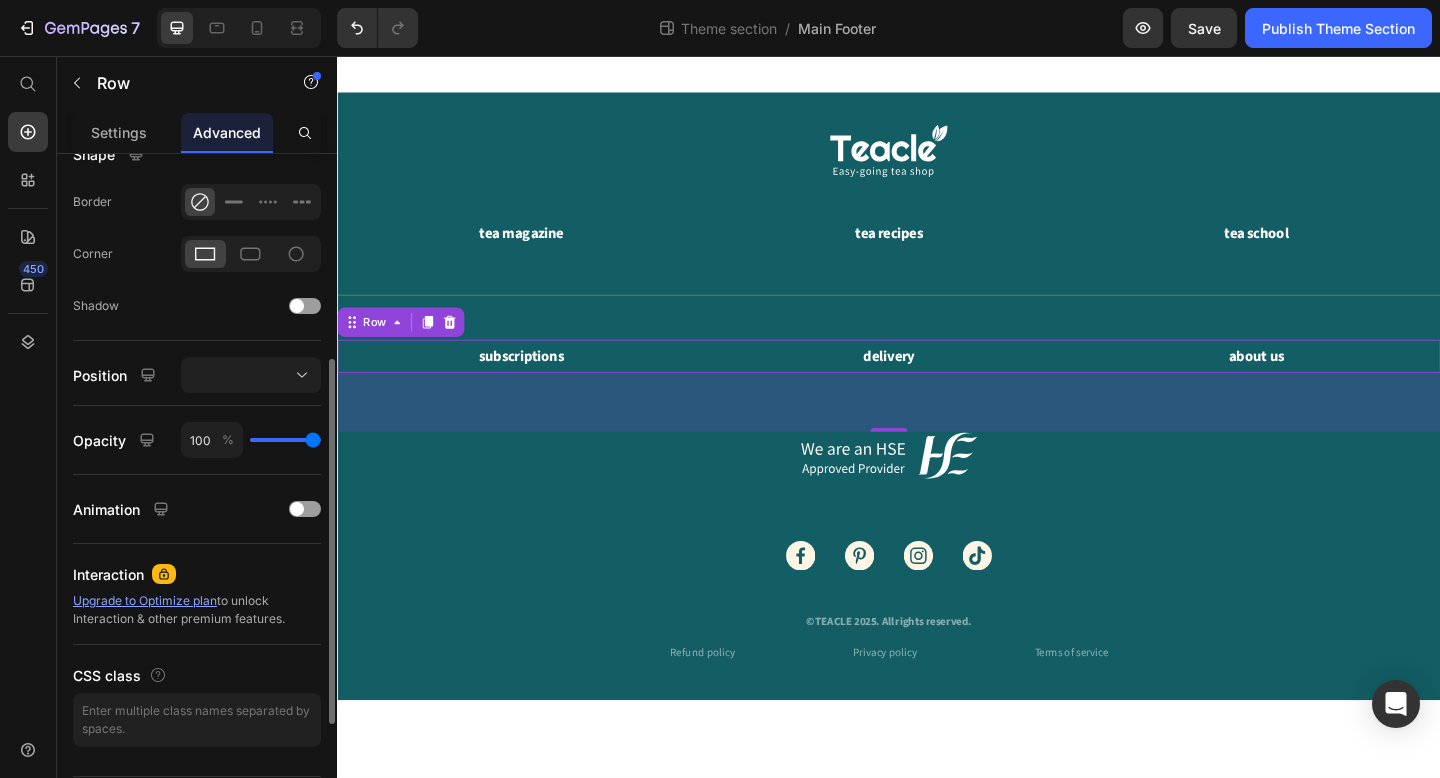 scroll, scrollTop: 546, scrollLeft: 0, axis: vertical 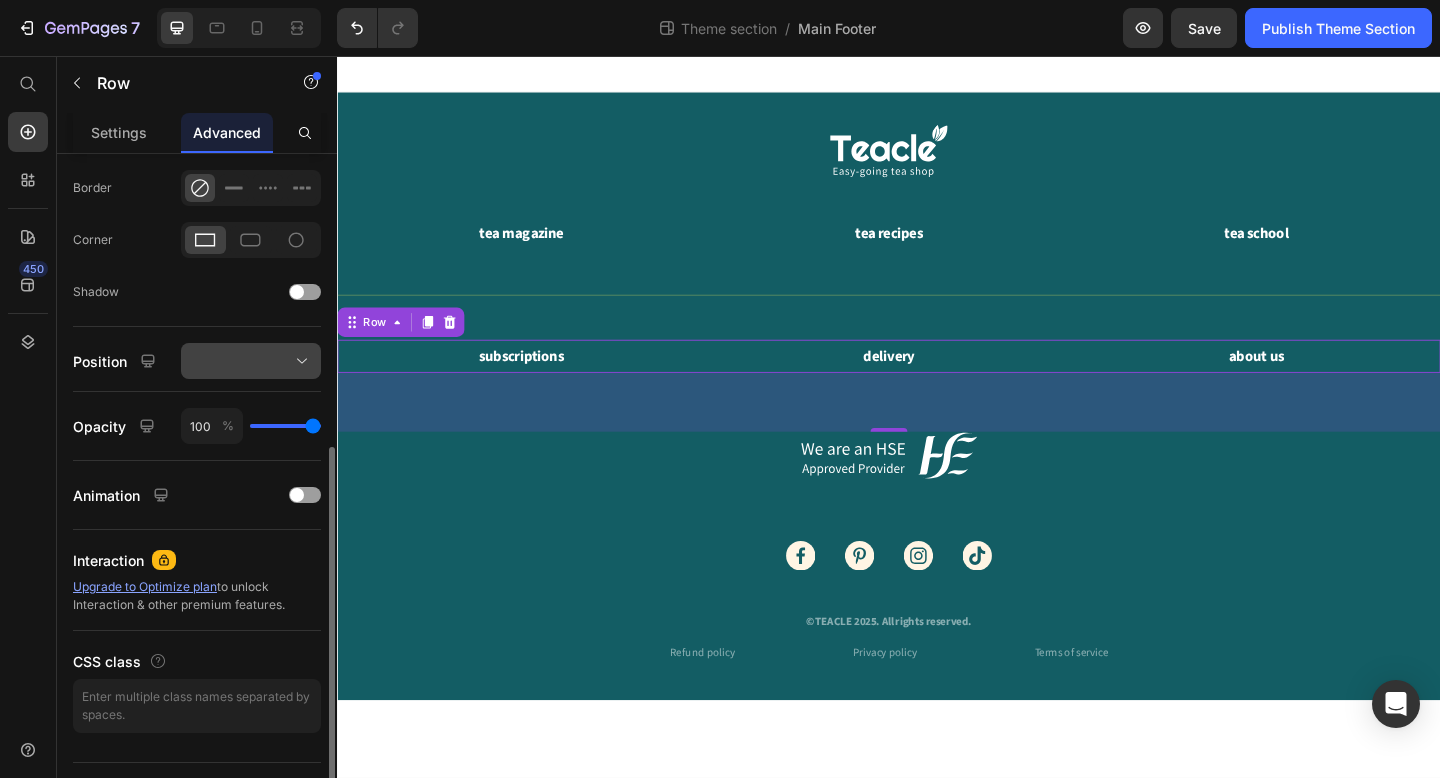 click at bounding box center [251, 361] 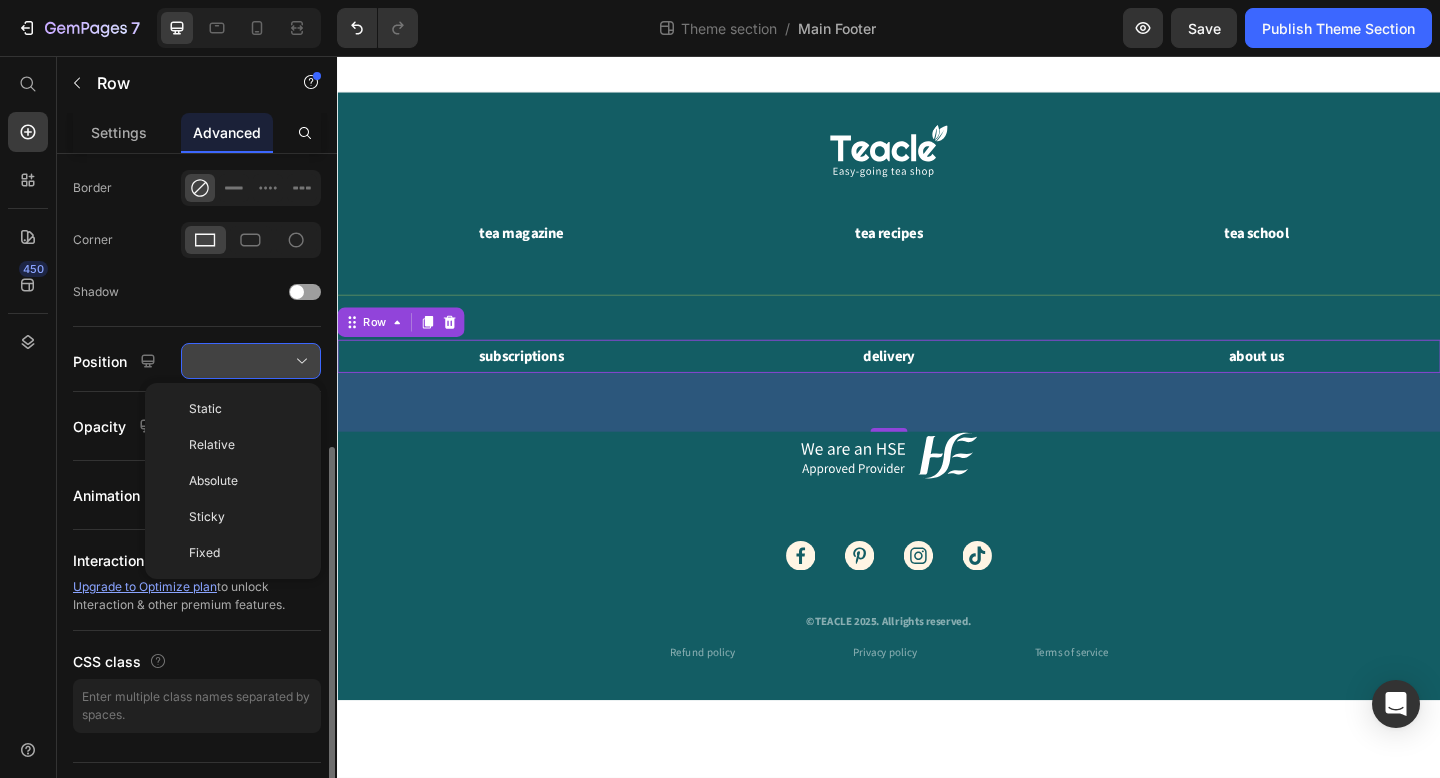 click at bounding box center [251, 361] 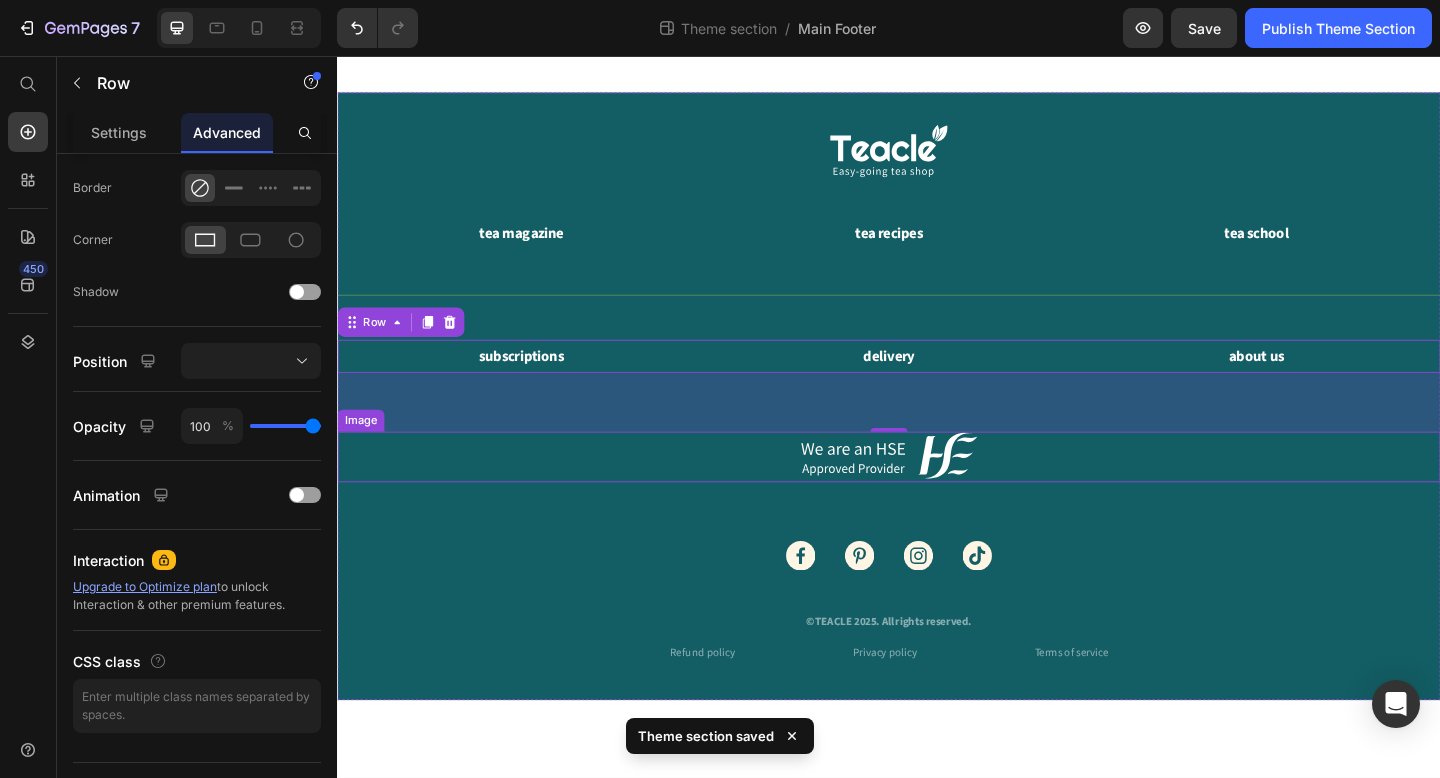 click at bounding box center [937, 492] 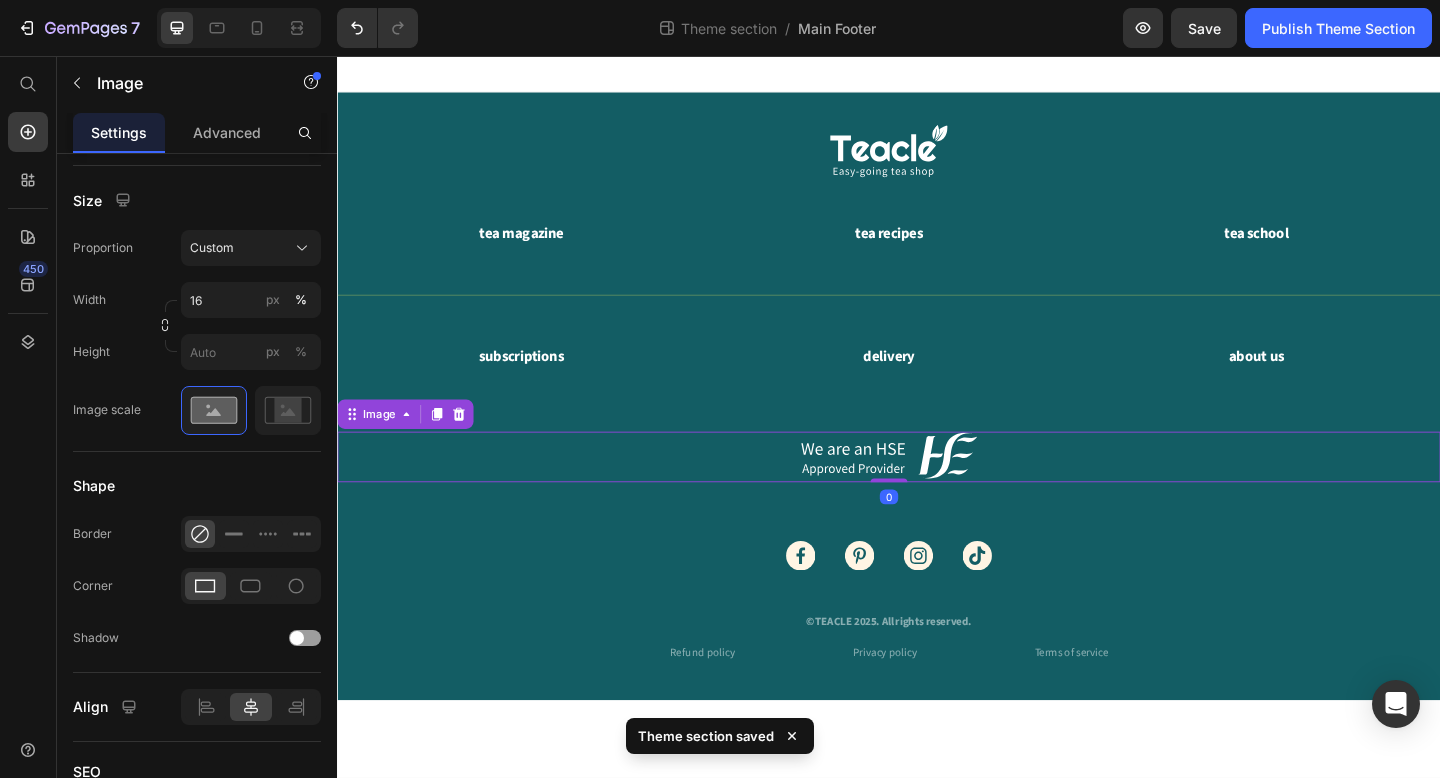 scroll, scrollTop: 0, scrollLeft: 0, axis: both 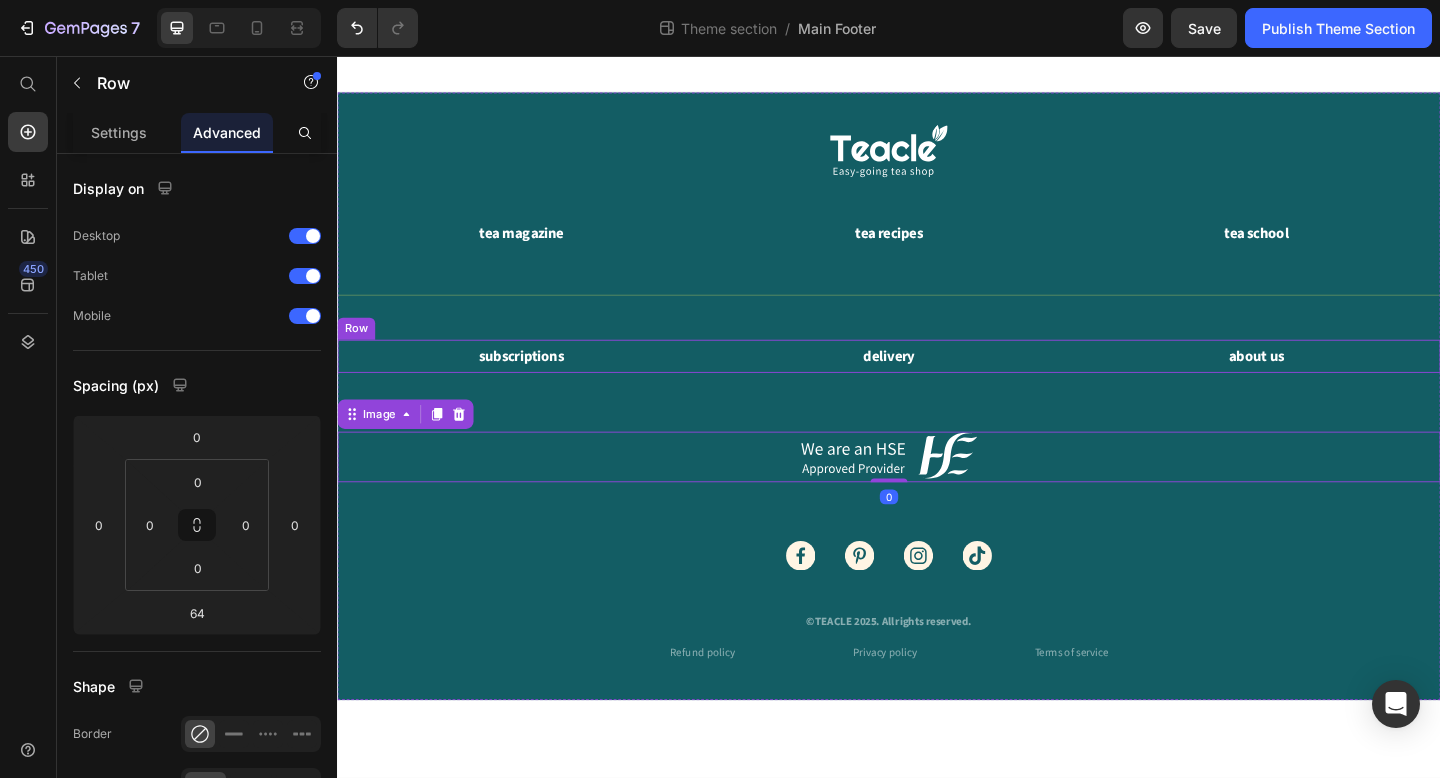 click on "subscriptions Button" at bounding box center (537, 383) 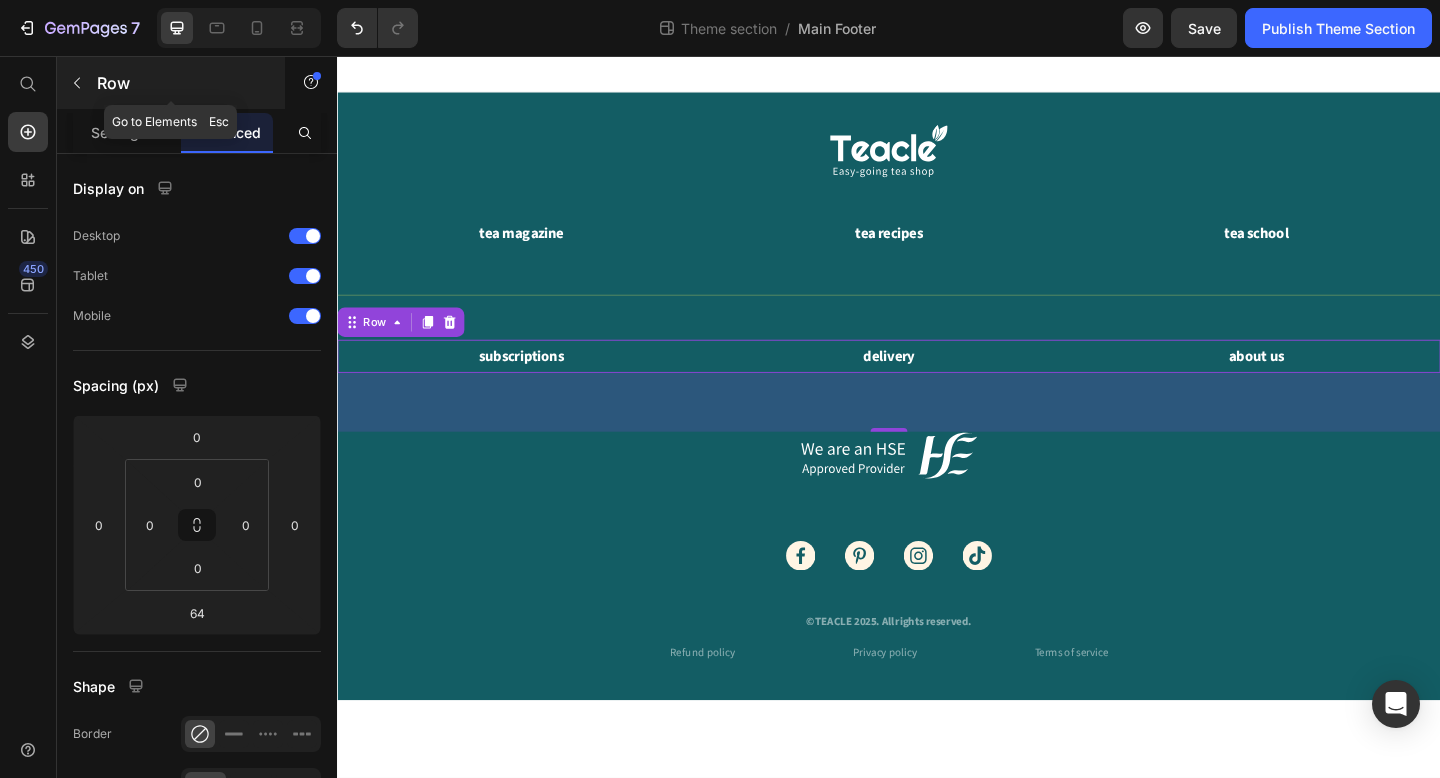 click 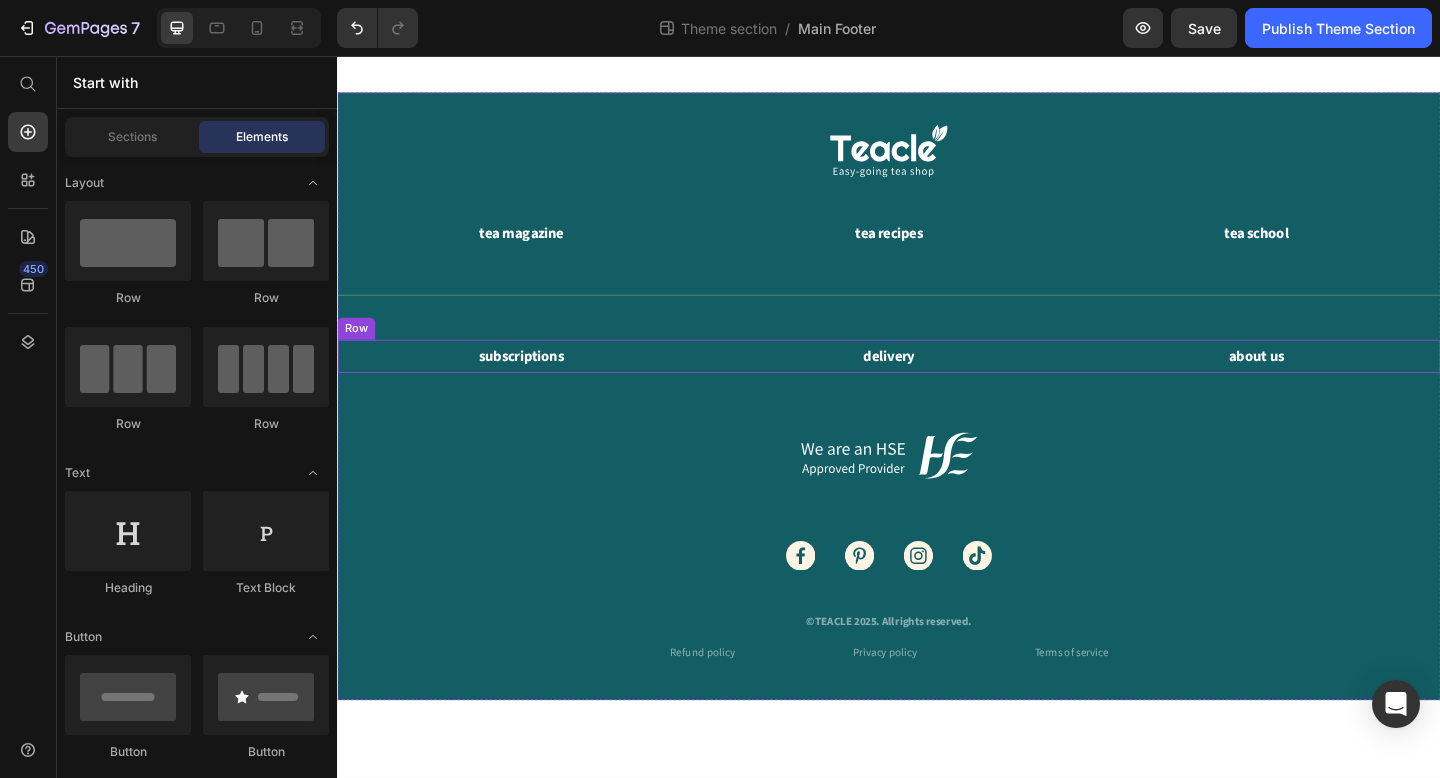 click on "delivery Button" at bounding box center [937, 383] 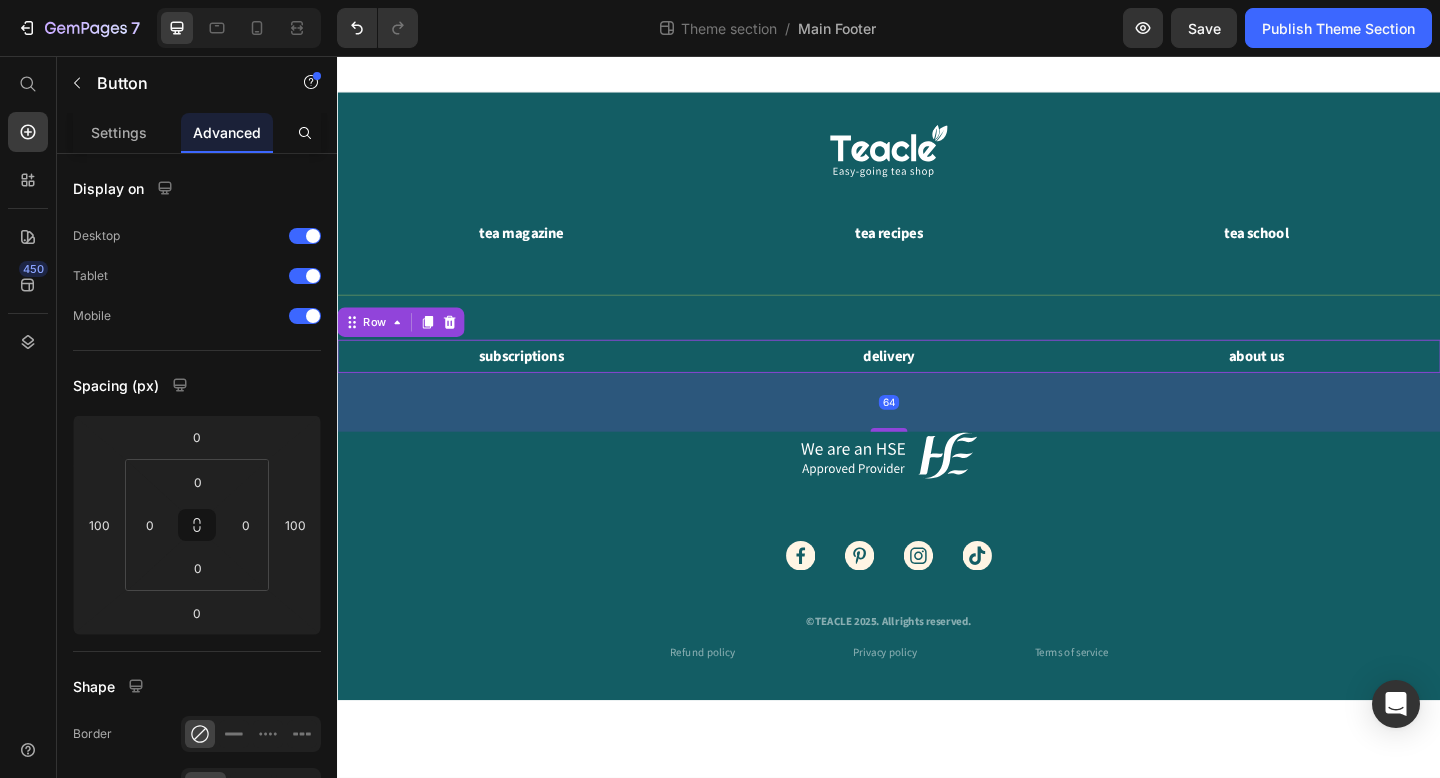 click on "delivery Button" at bounding box center [937, 383] 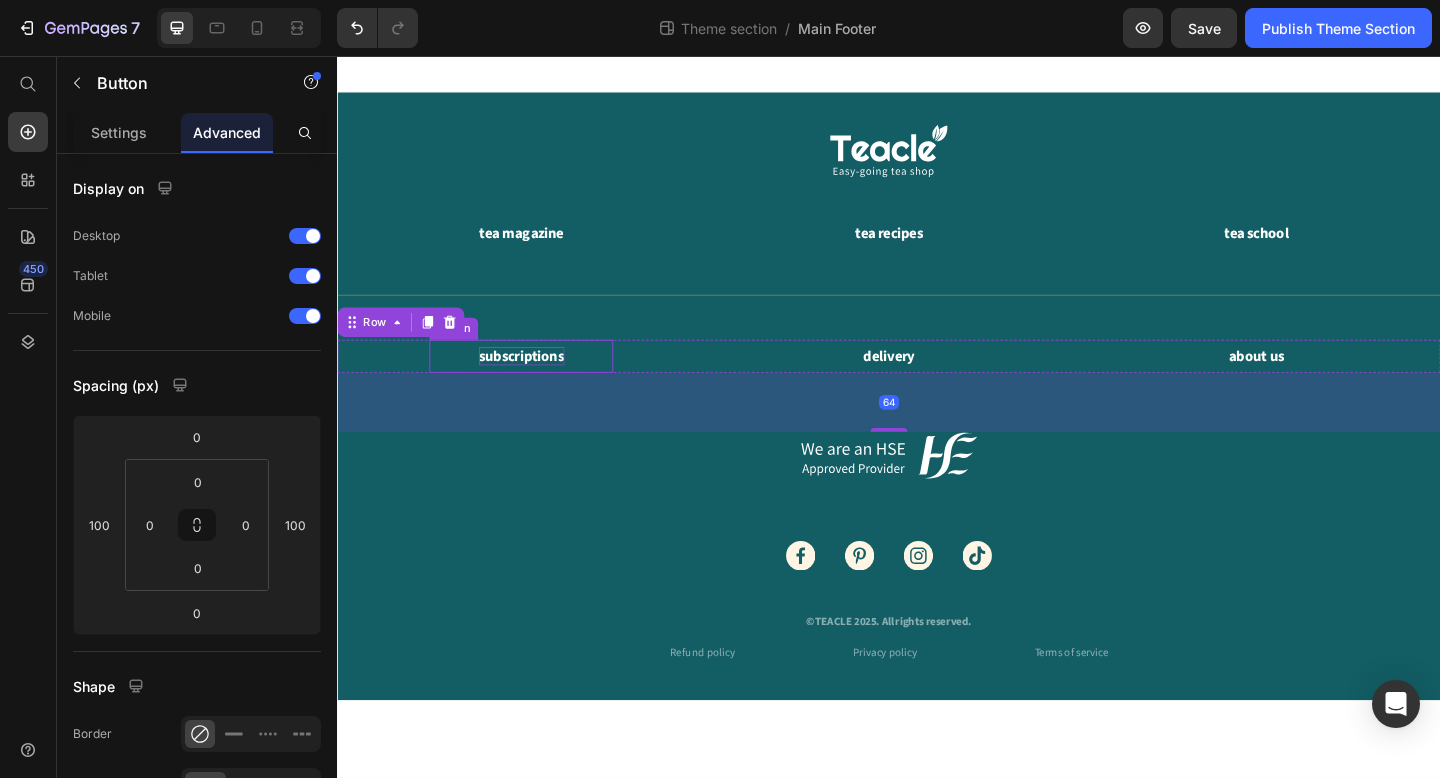 click on "subscriptions" at bounding box center [537, 383] 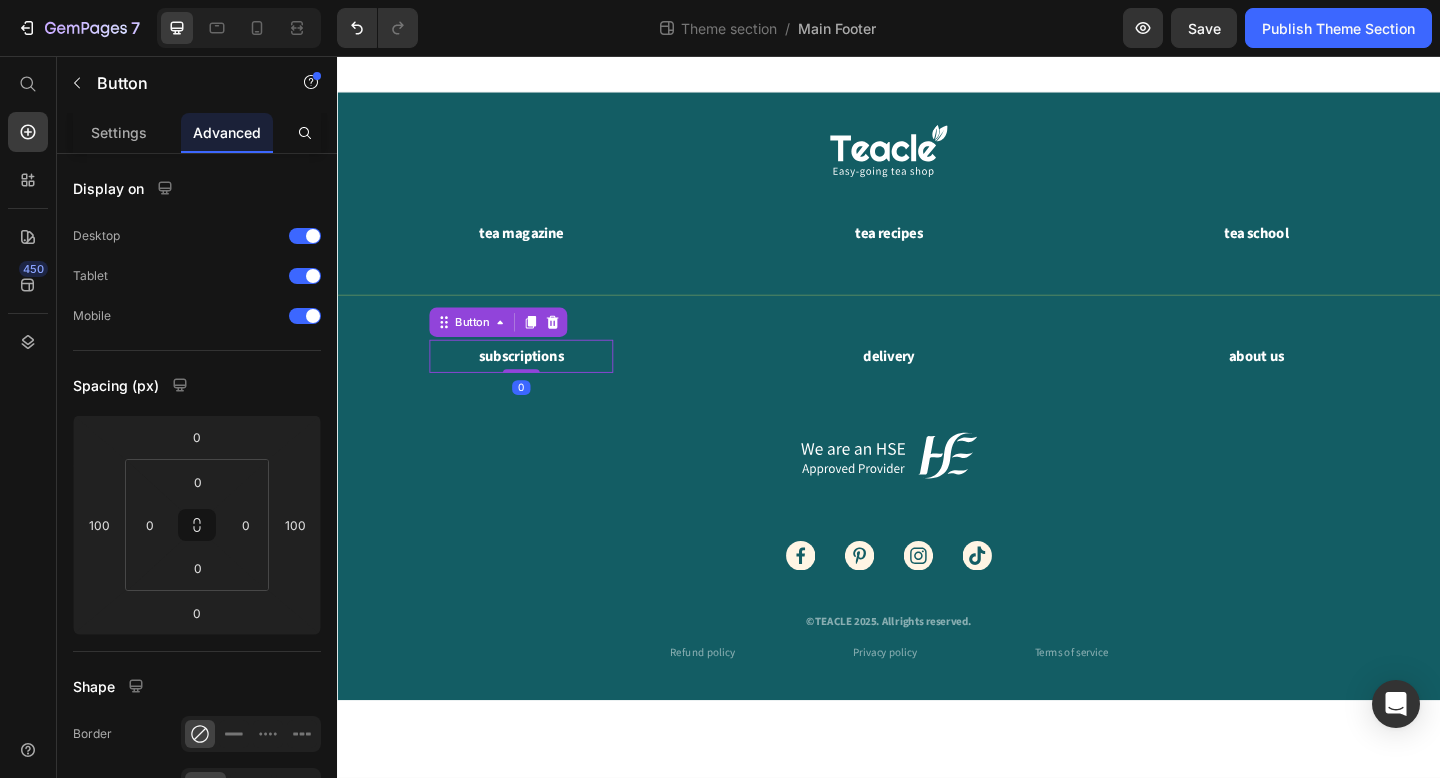click on "subscriptions Button   0" at bounding box center [537, 383] 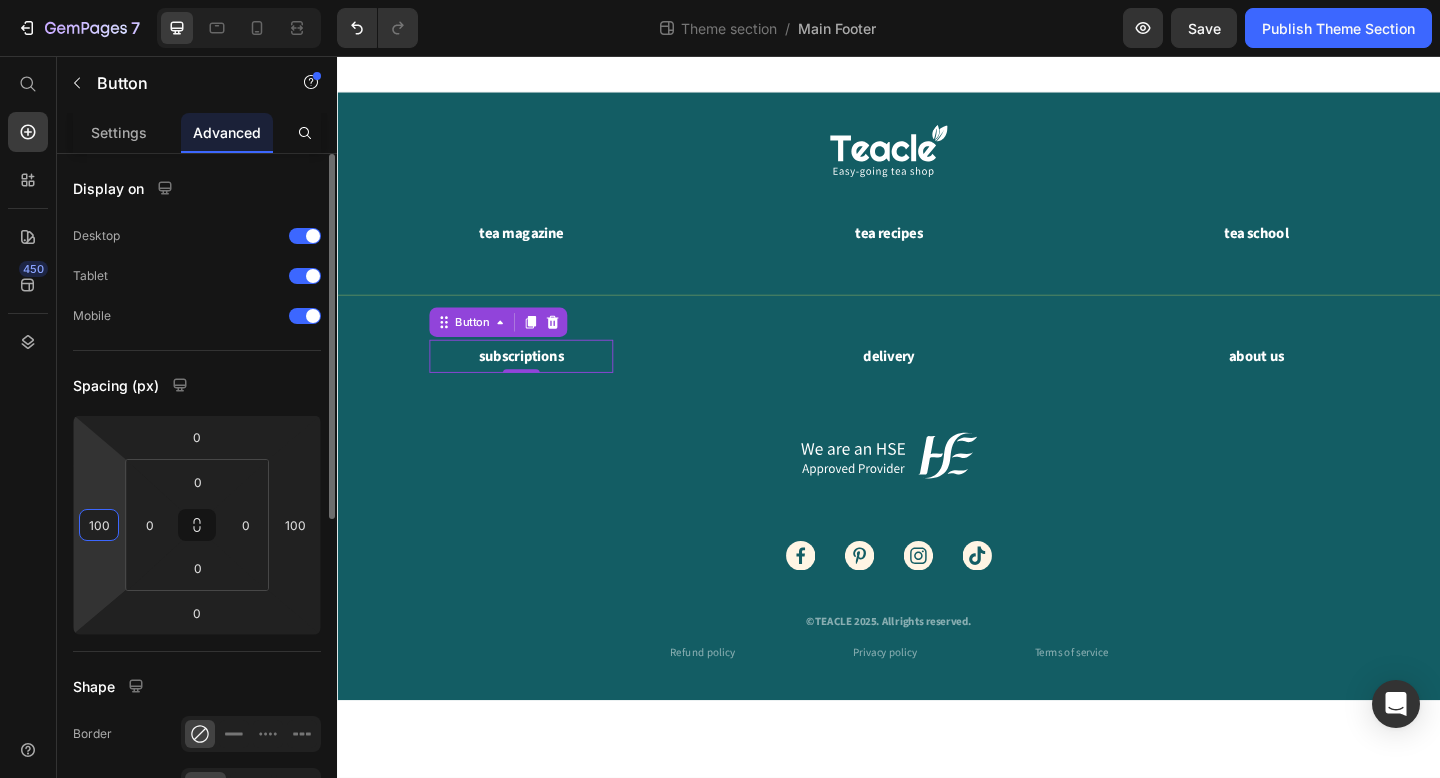 click on "100" at bounding box center [99, 525] 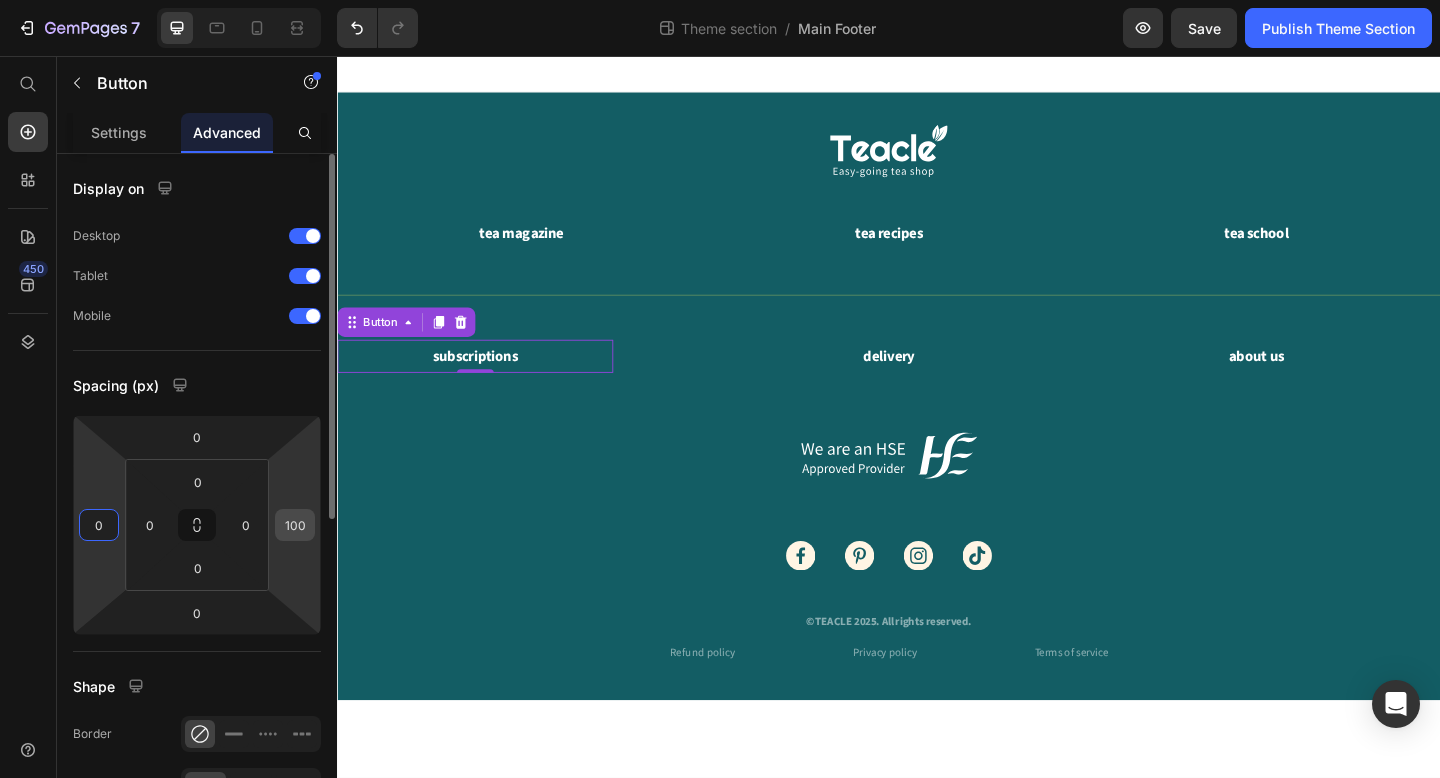 type on "0" 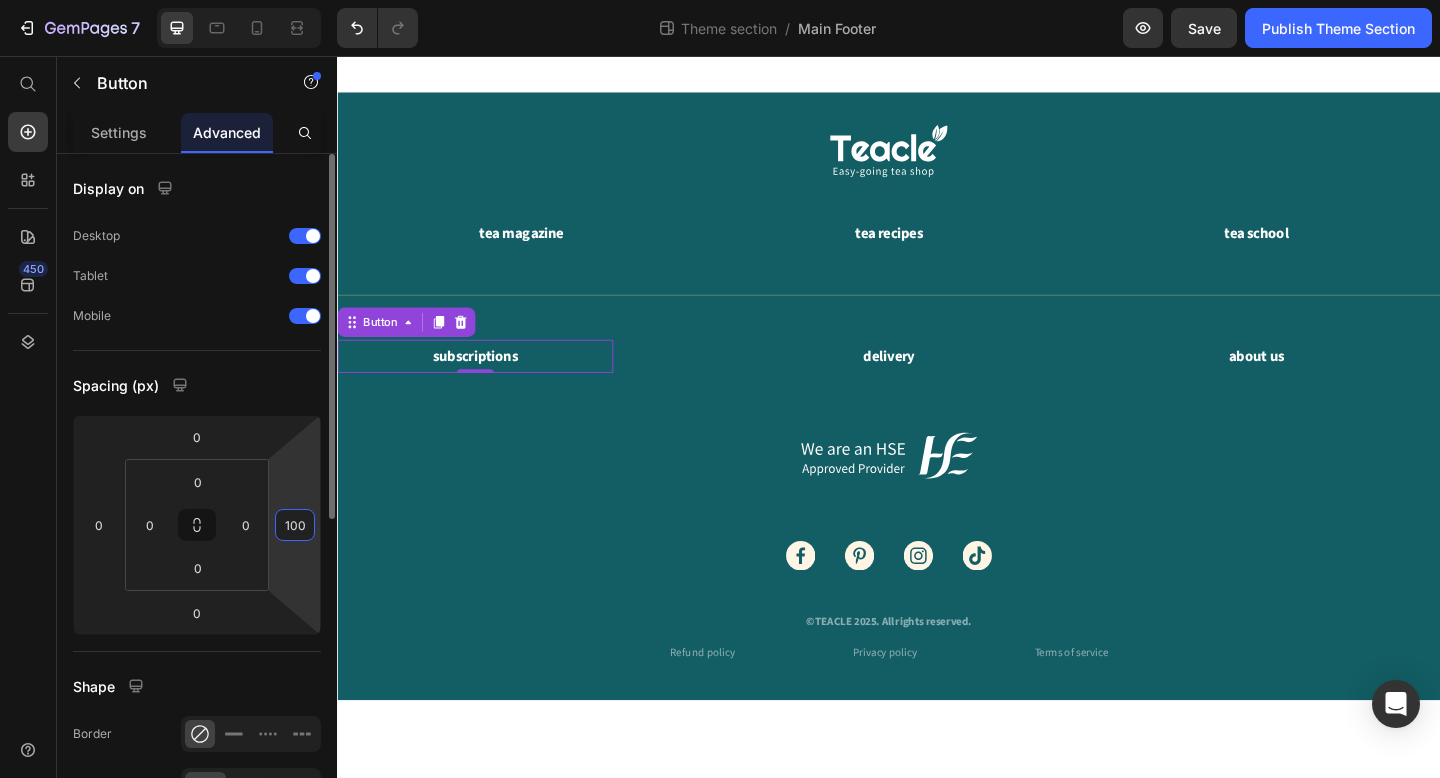 click on "100" at bounding box center (295, 525) 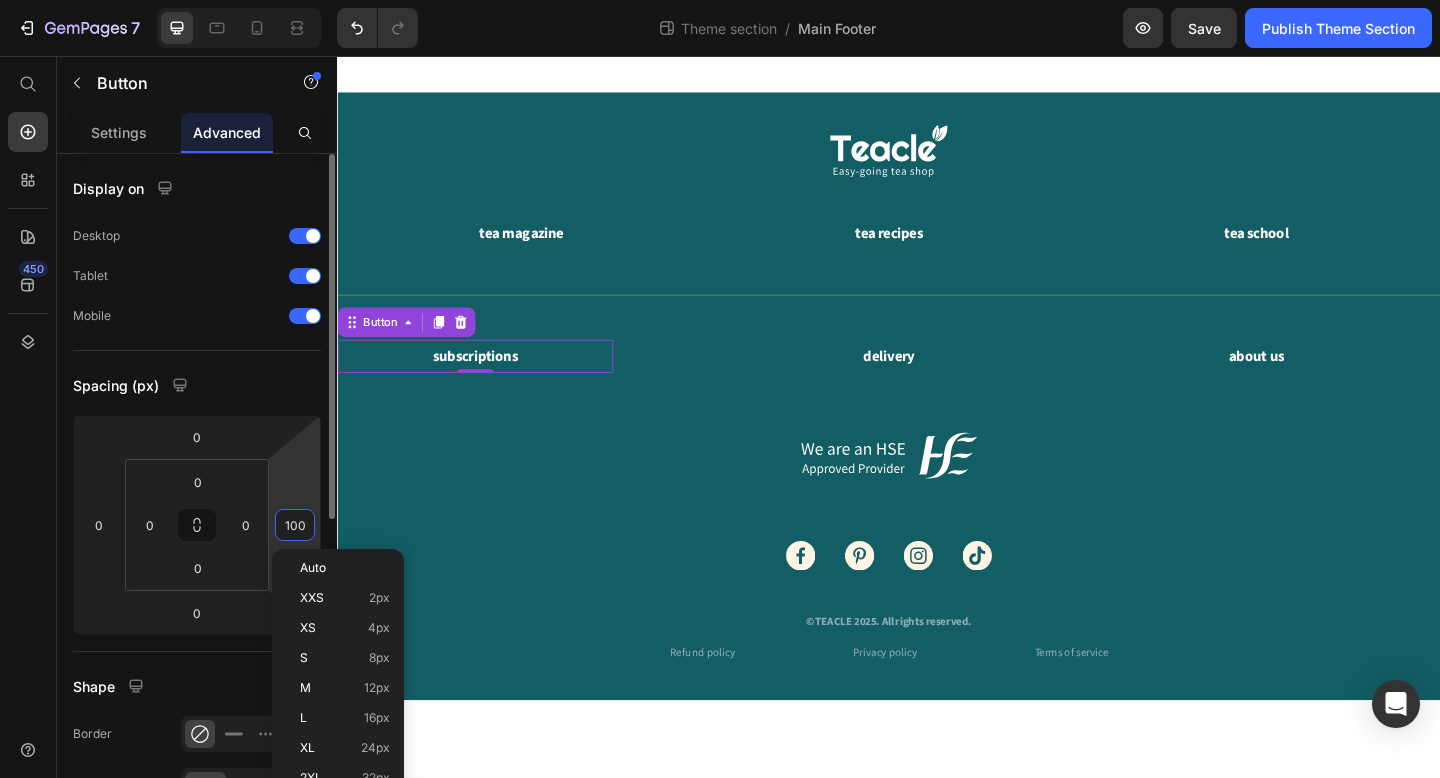 type on "0" 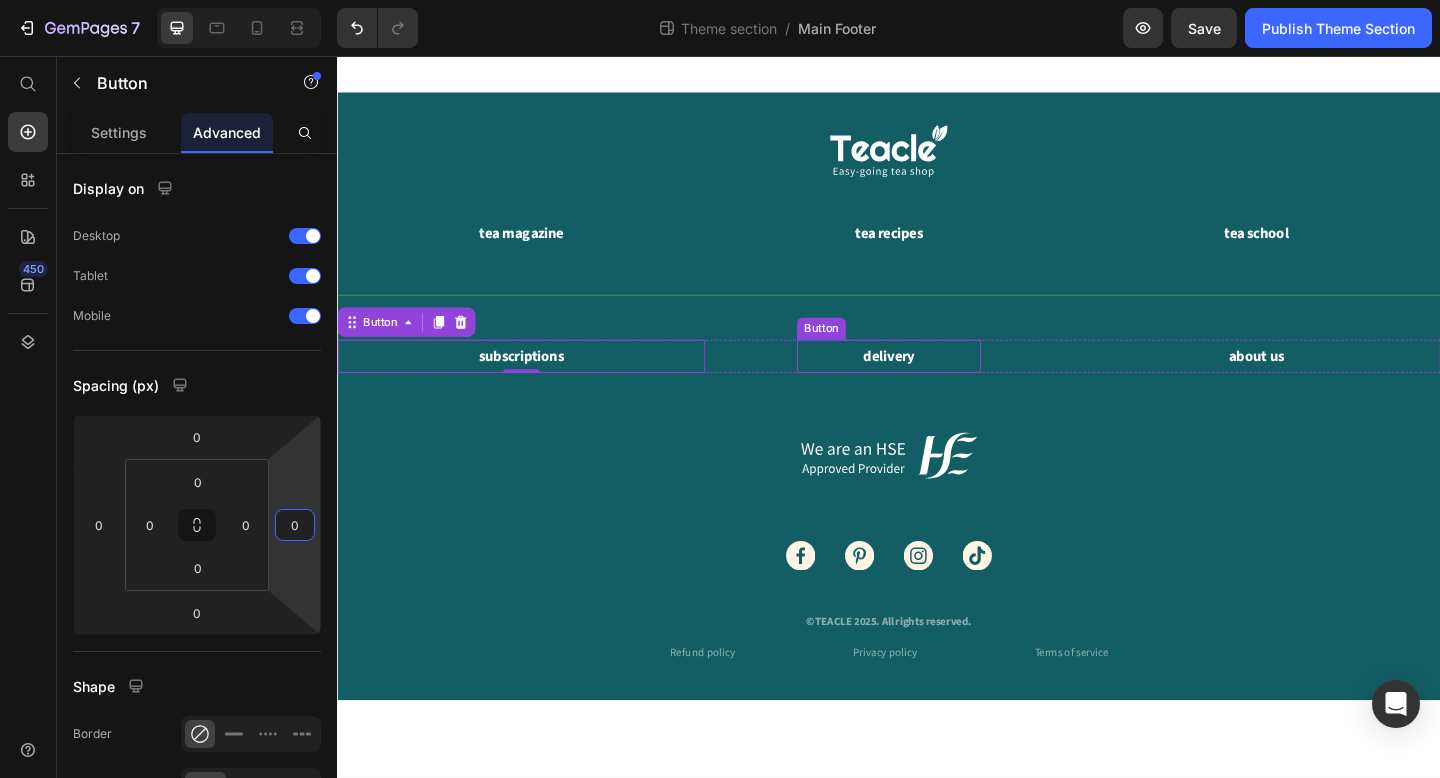 click on "delivery" at bounding box center [937, 383] 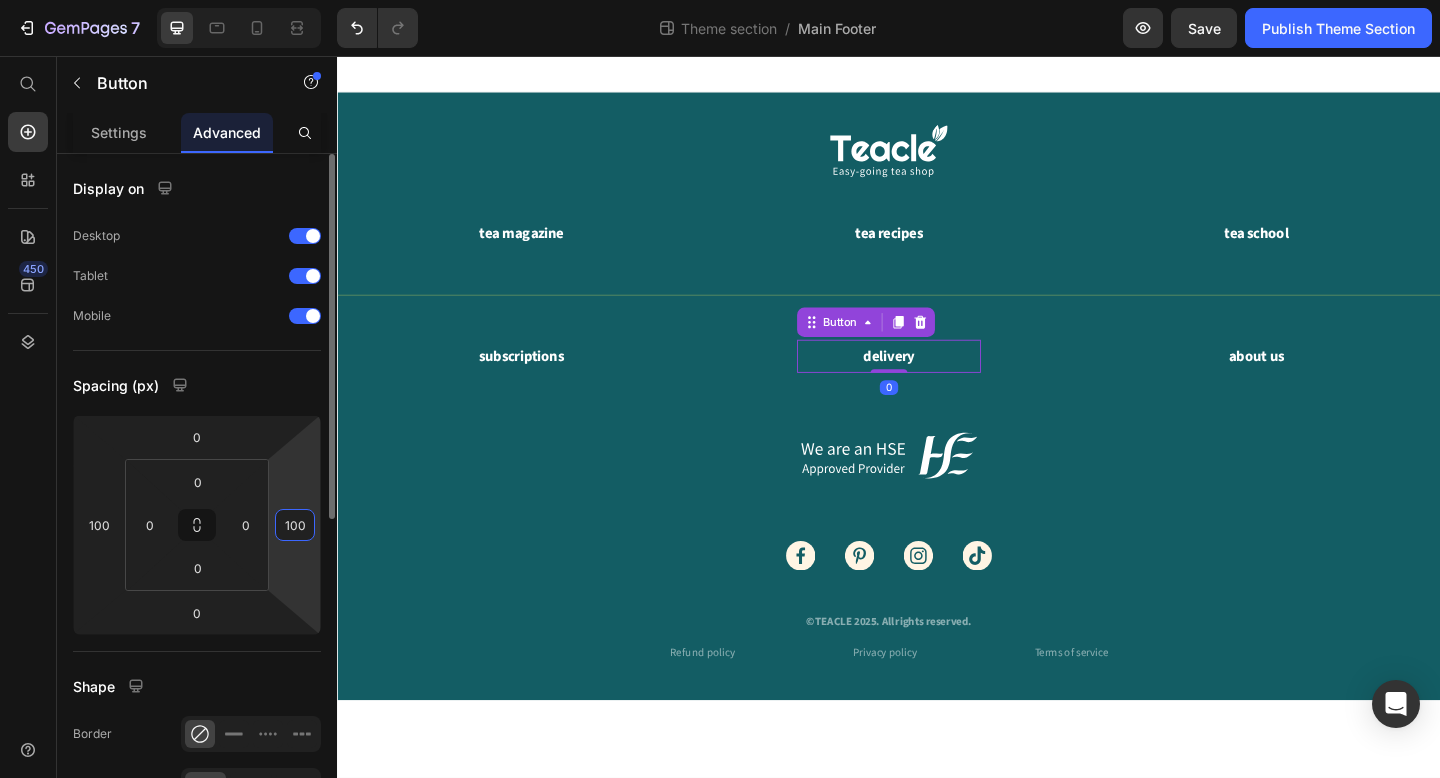 click on "100" at bounding box center (295, 525) 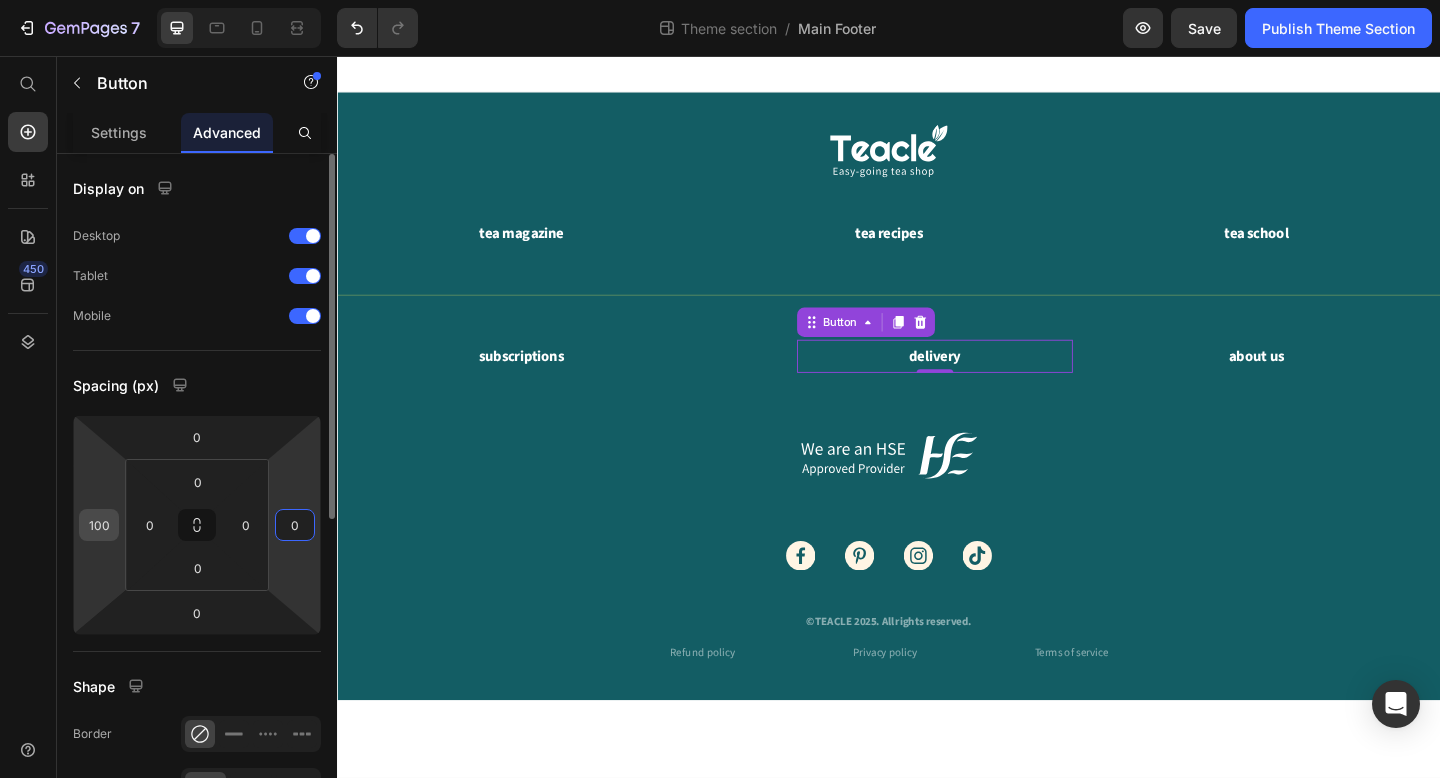 type on "0" 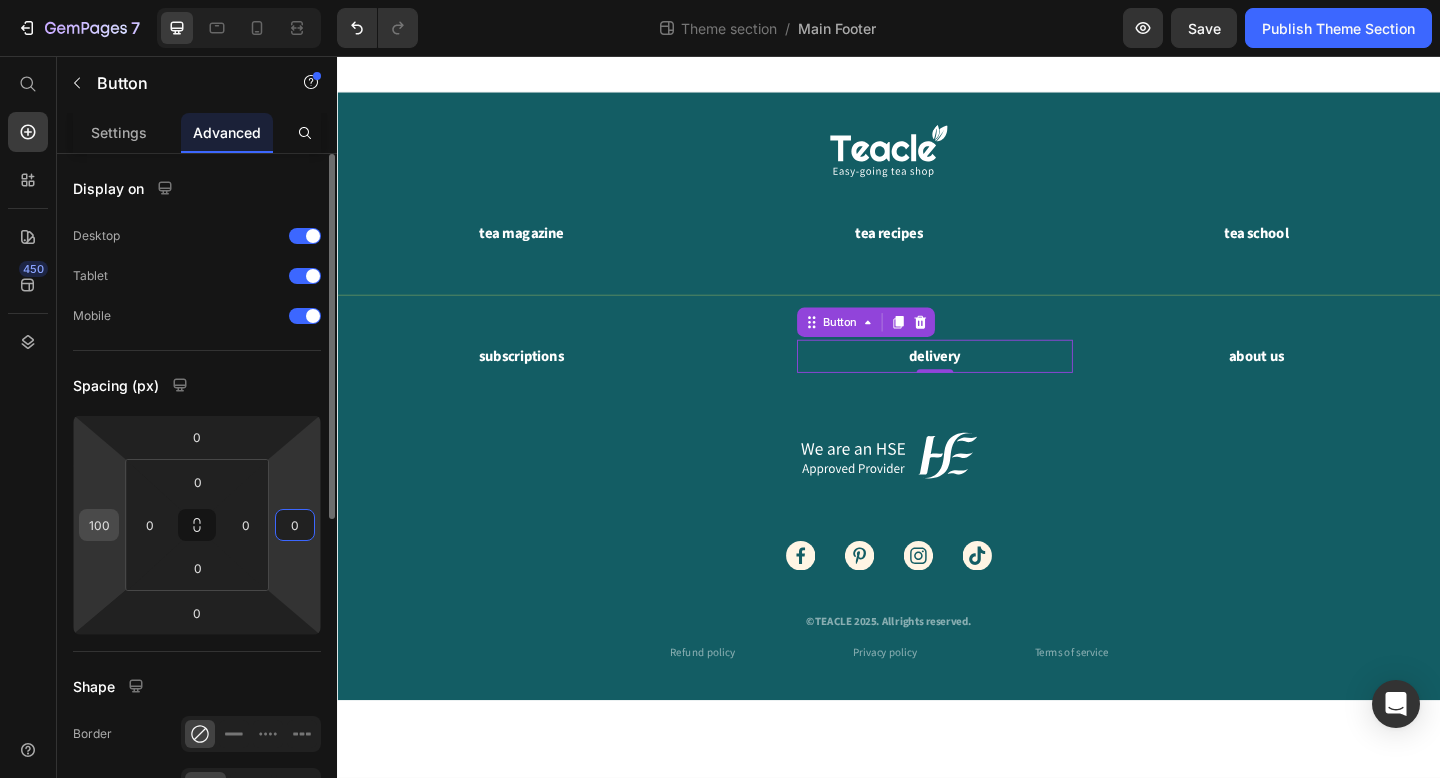 click on "100" at bounding box center [99, 525] 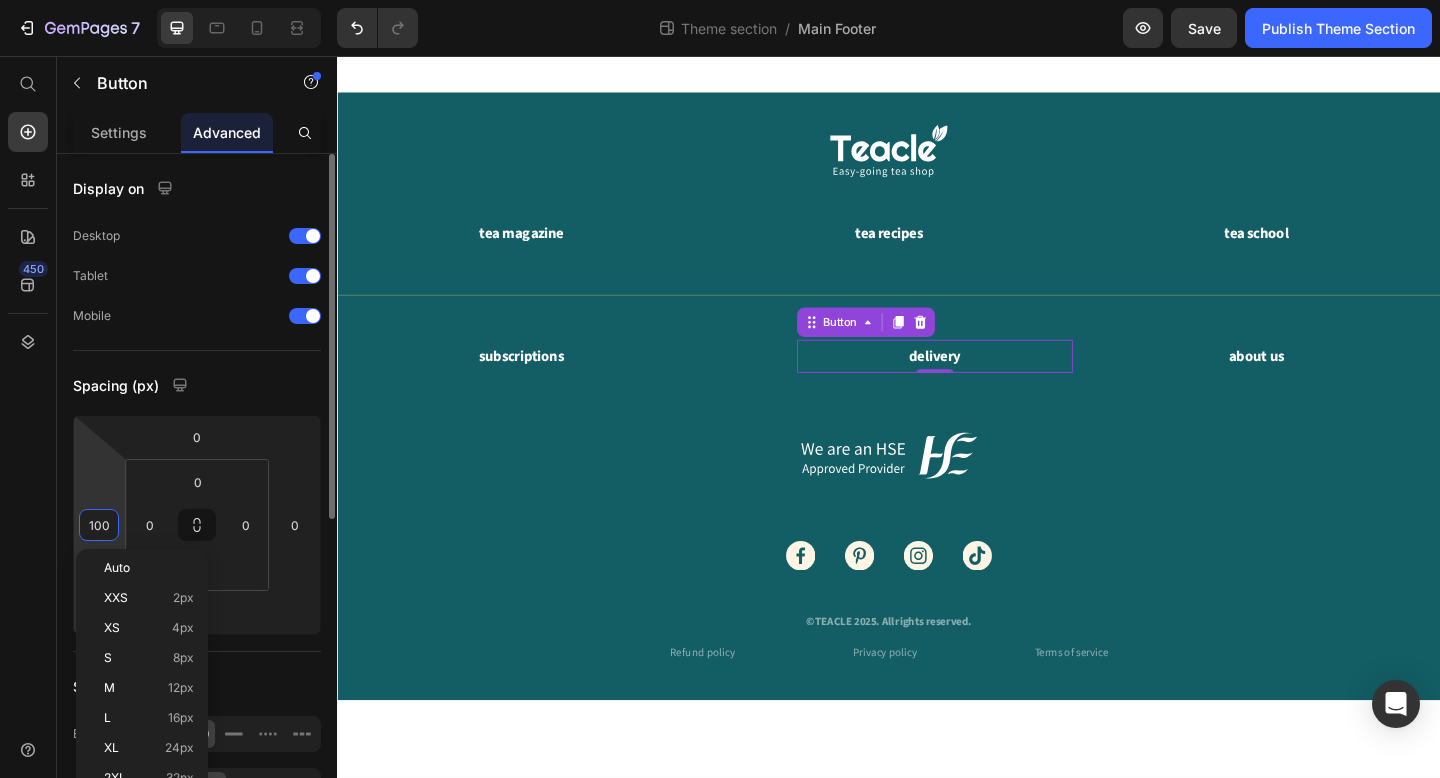 type on "0" 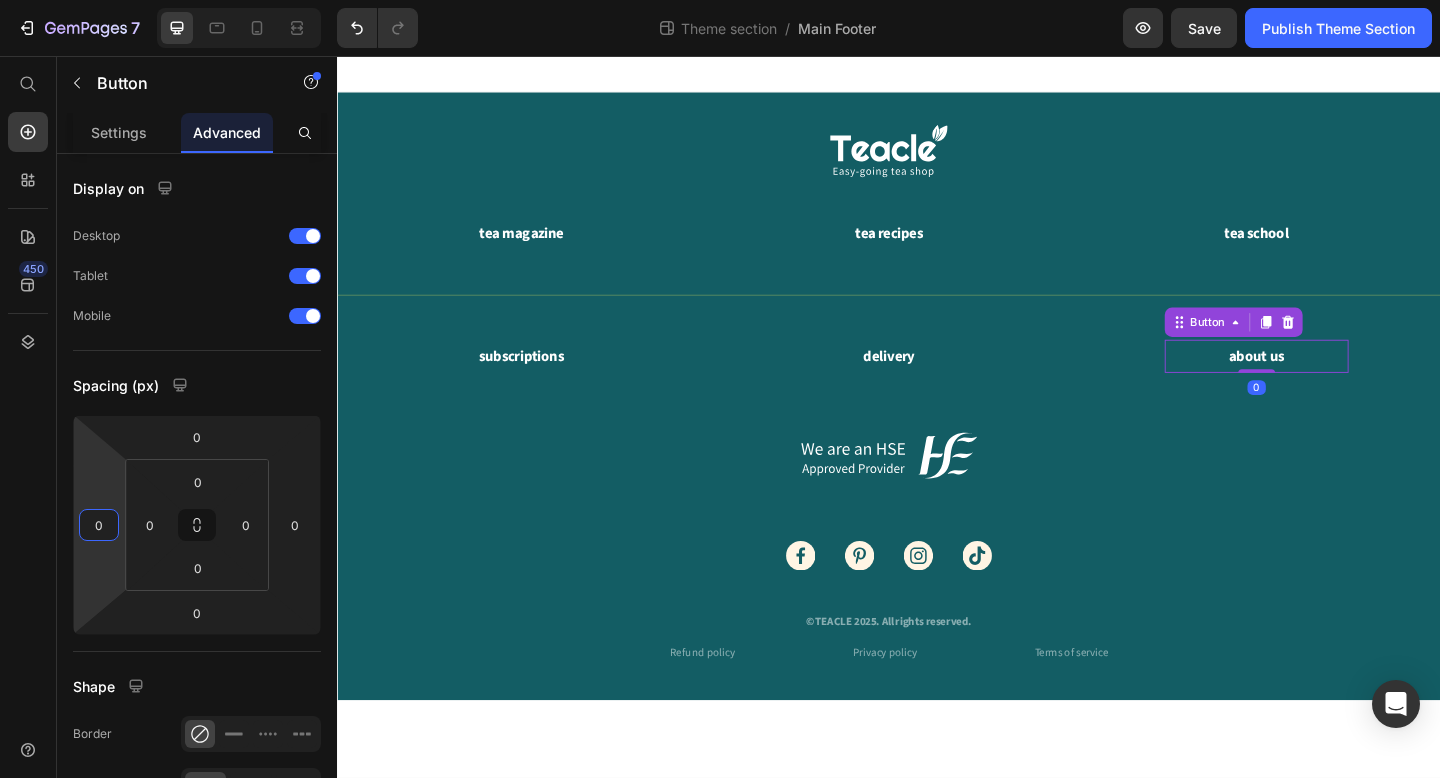 click on "about us Button   0" at bounding box center [1337, 383] 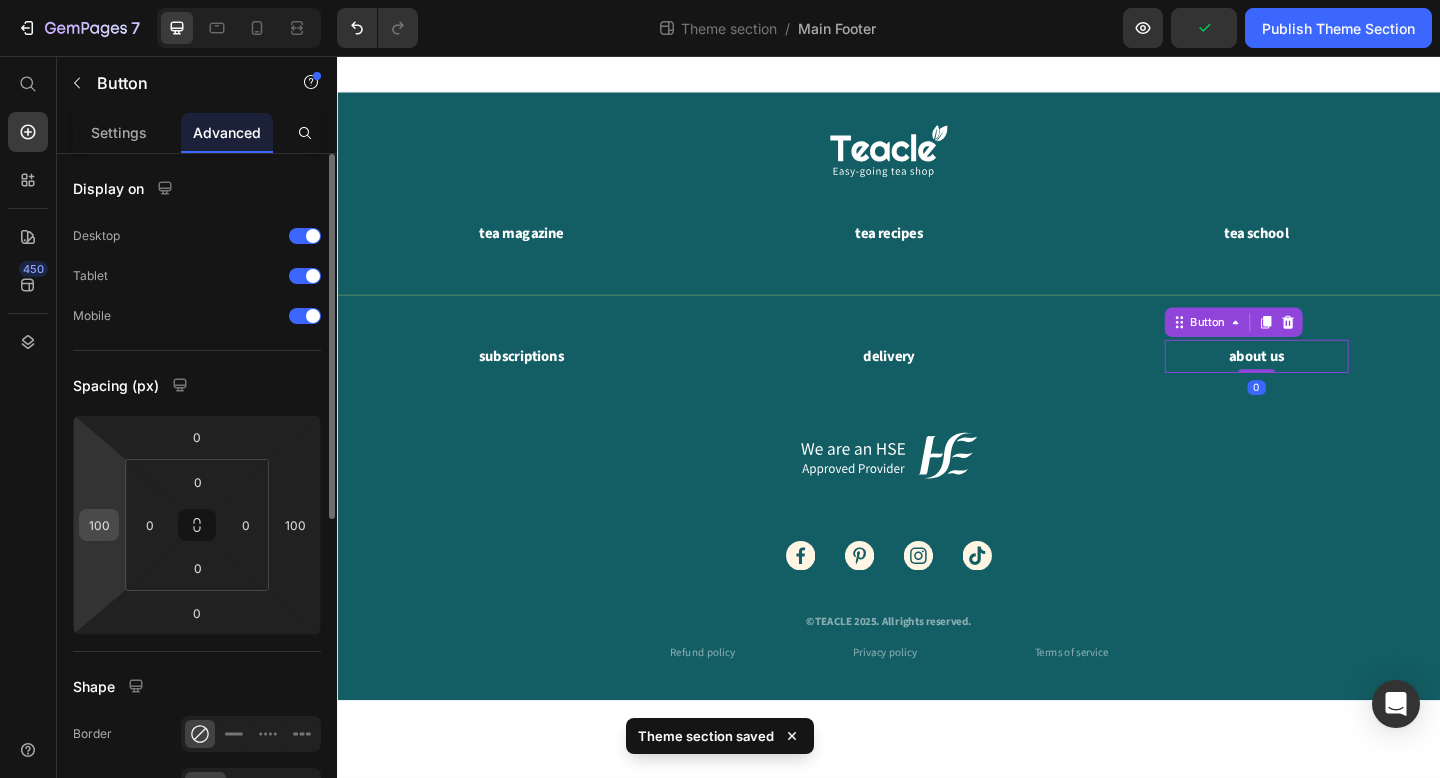 click on "100" at bounding box center [99, 525] 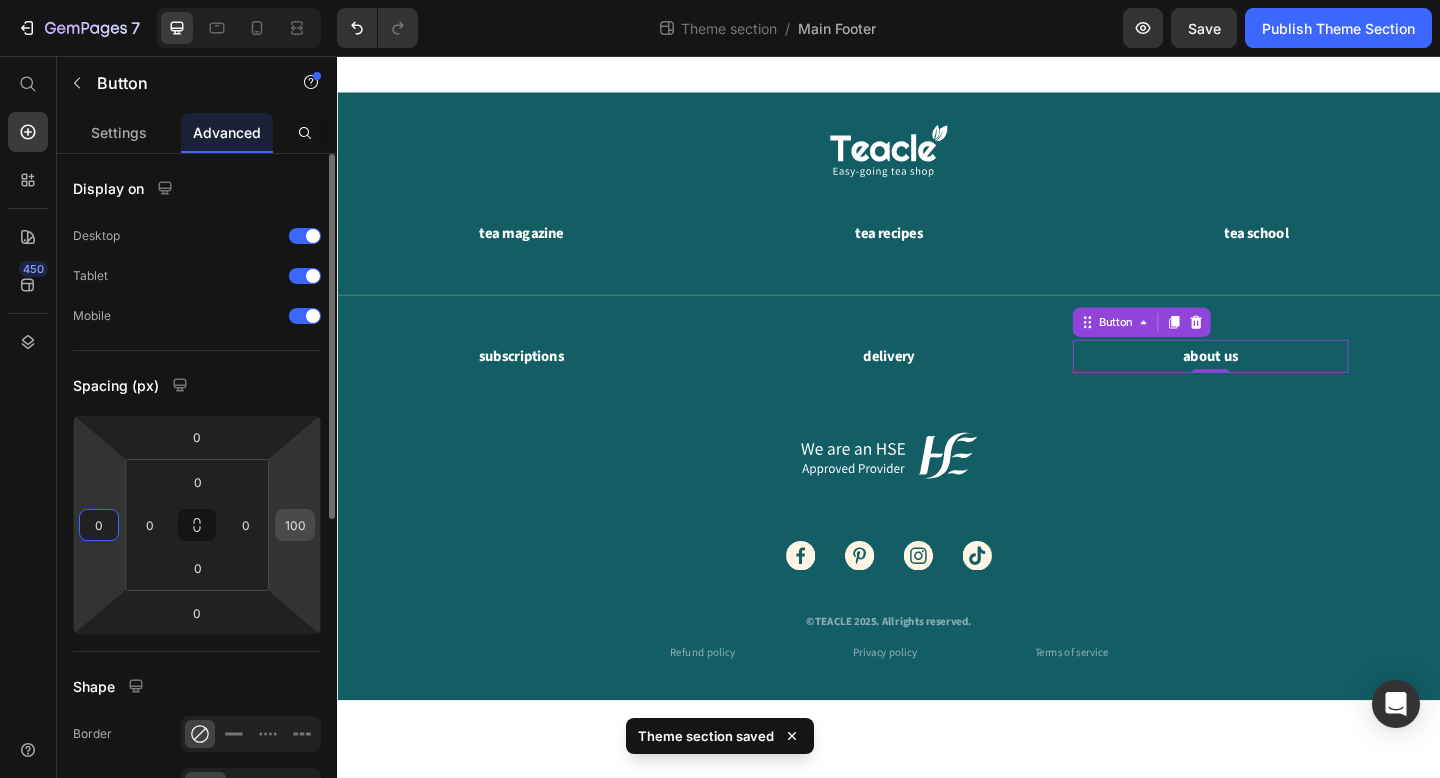 type on "0" 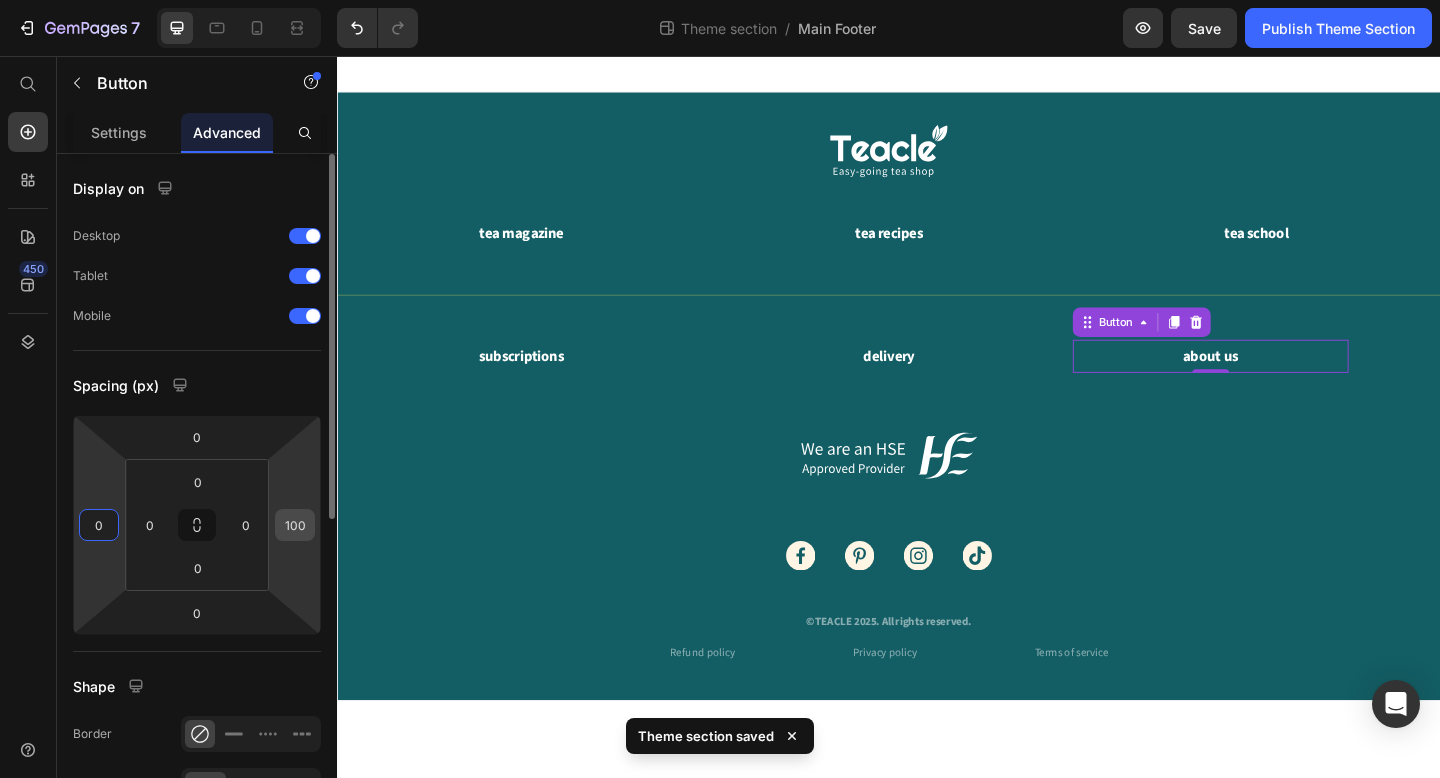 click on "100" at bounding box center (295, 525) 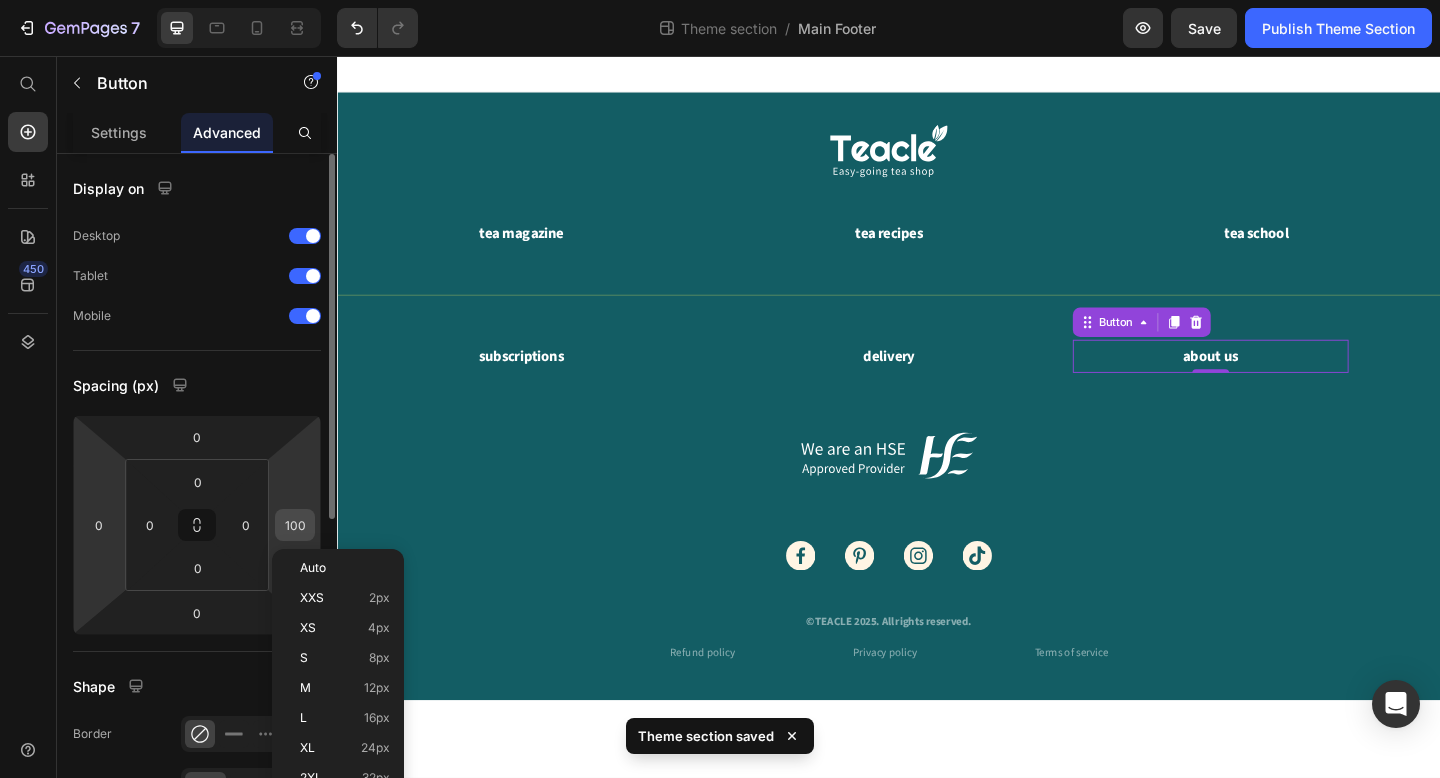 click on "100" at bounding box center (295, 525) 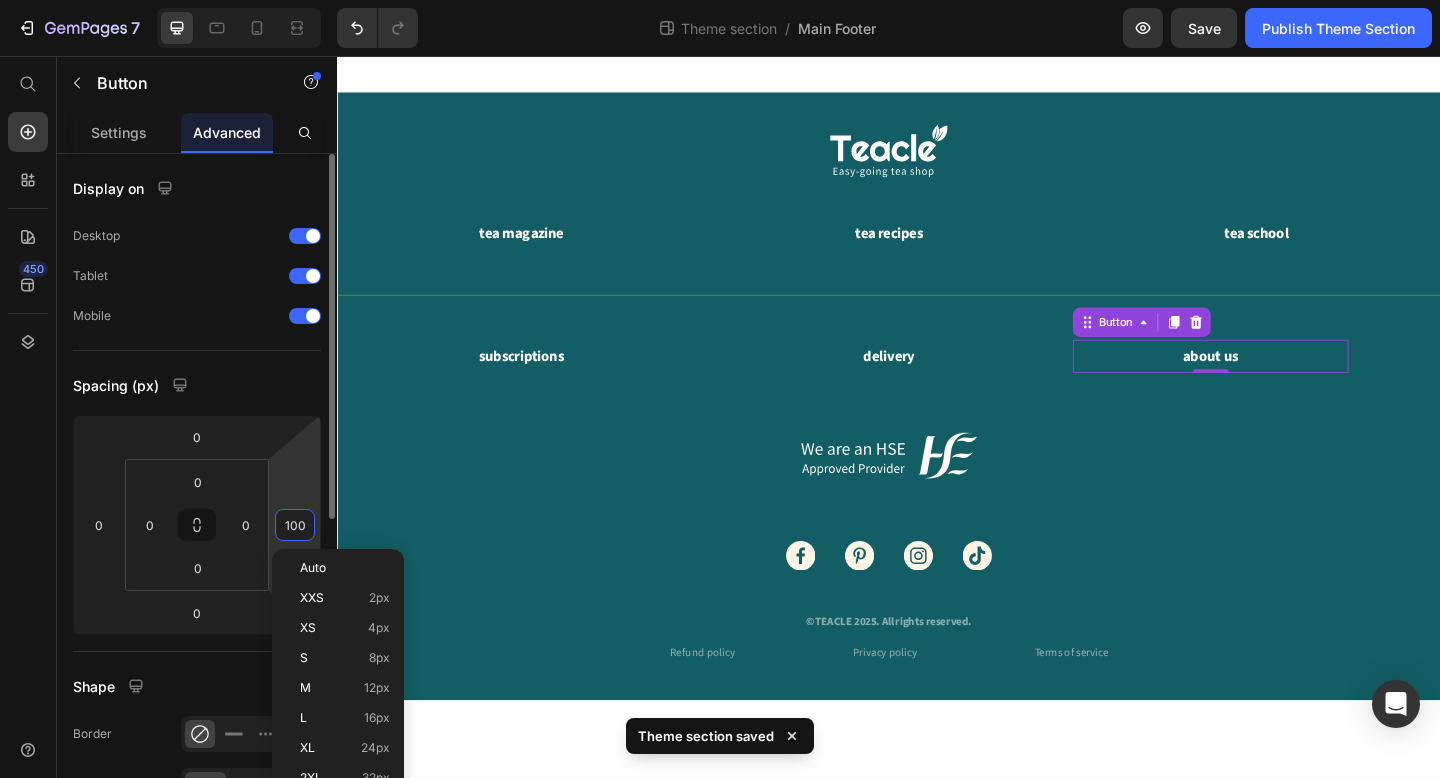 type on "0" 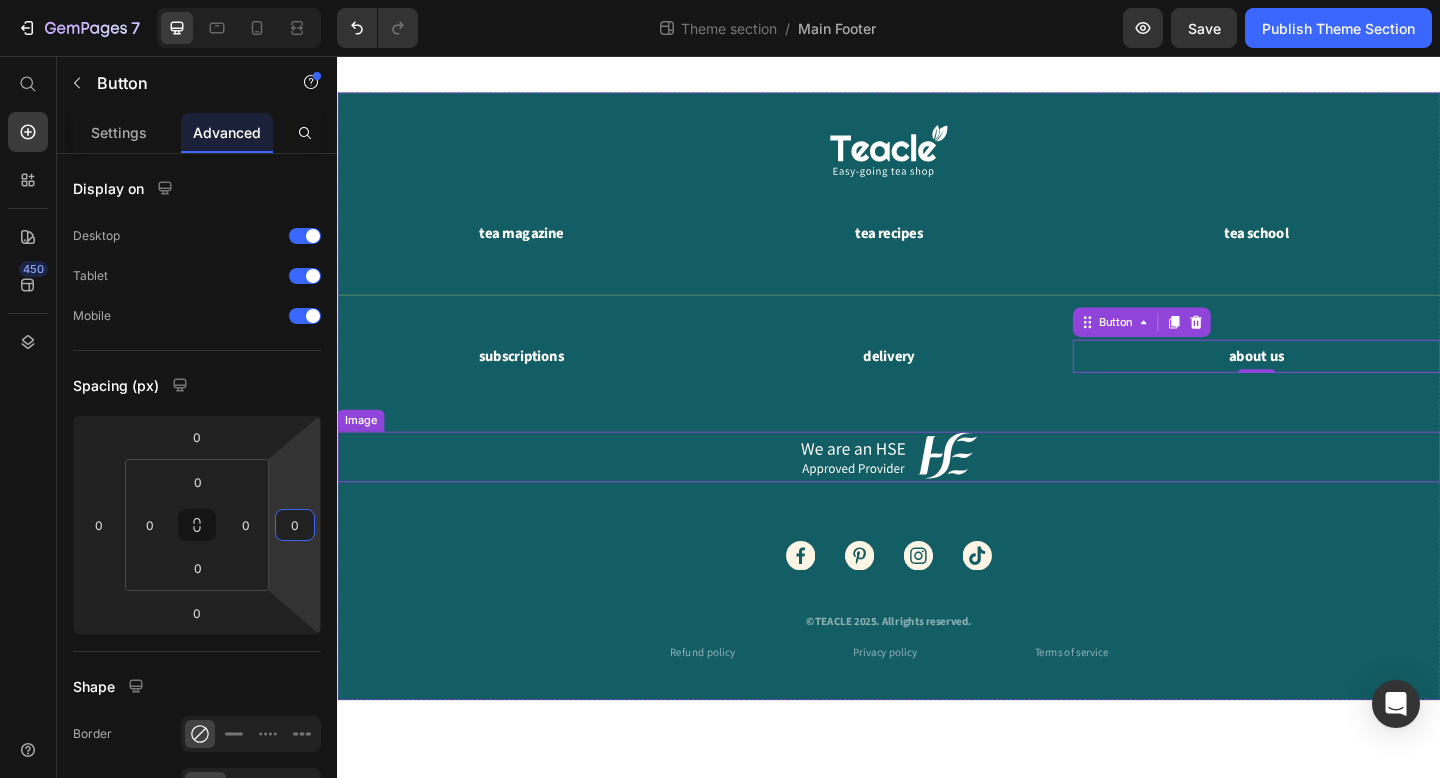click at bounding box center [937, 492] 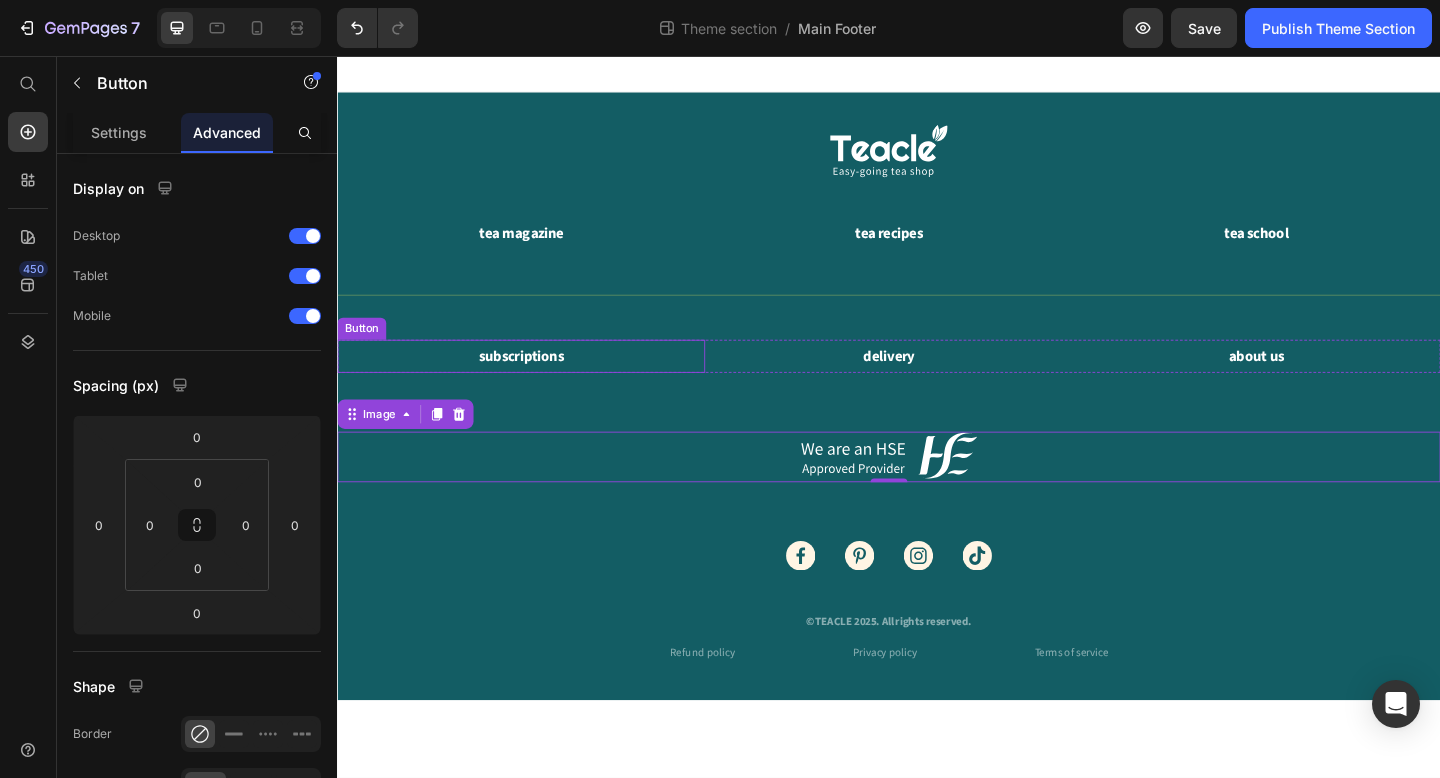 click on "subscriptions Button" at bounding box center (537, 383) 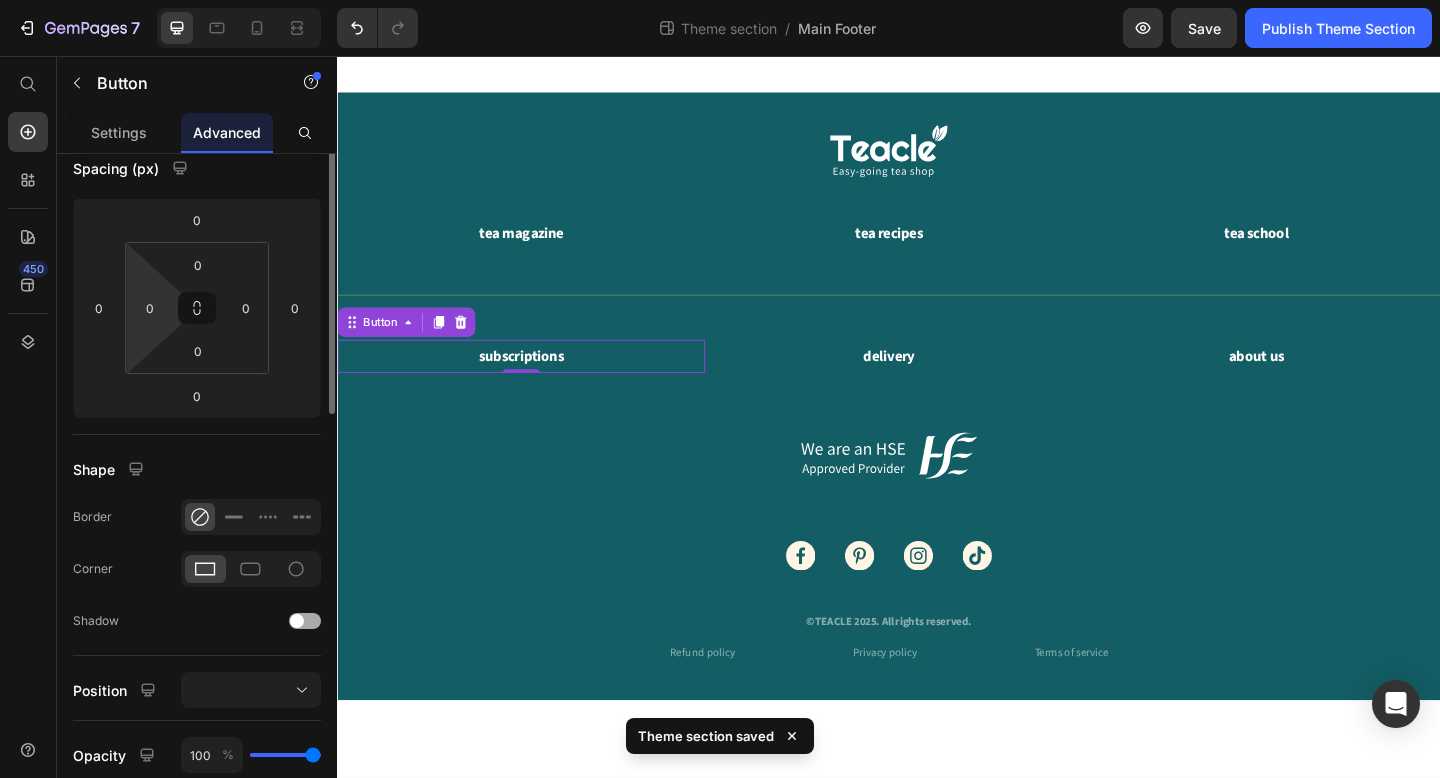 scroll, scrollTop: 0, scrollLeft: 0, axis: both 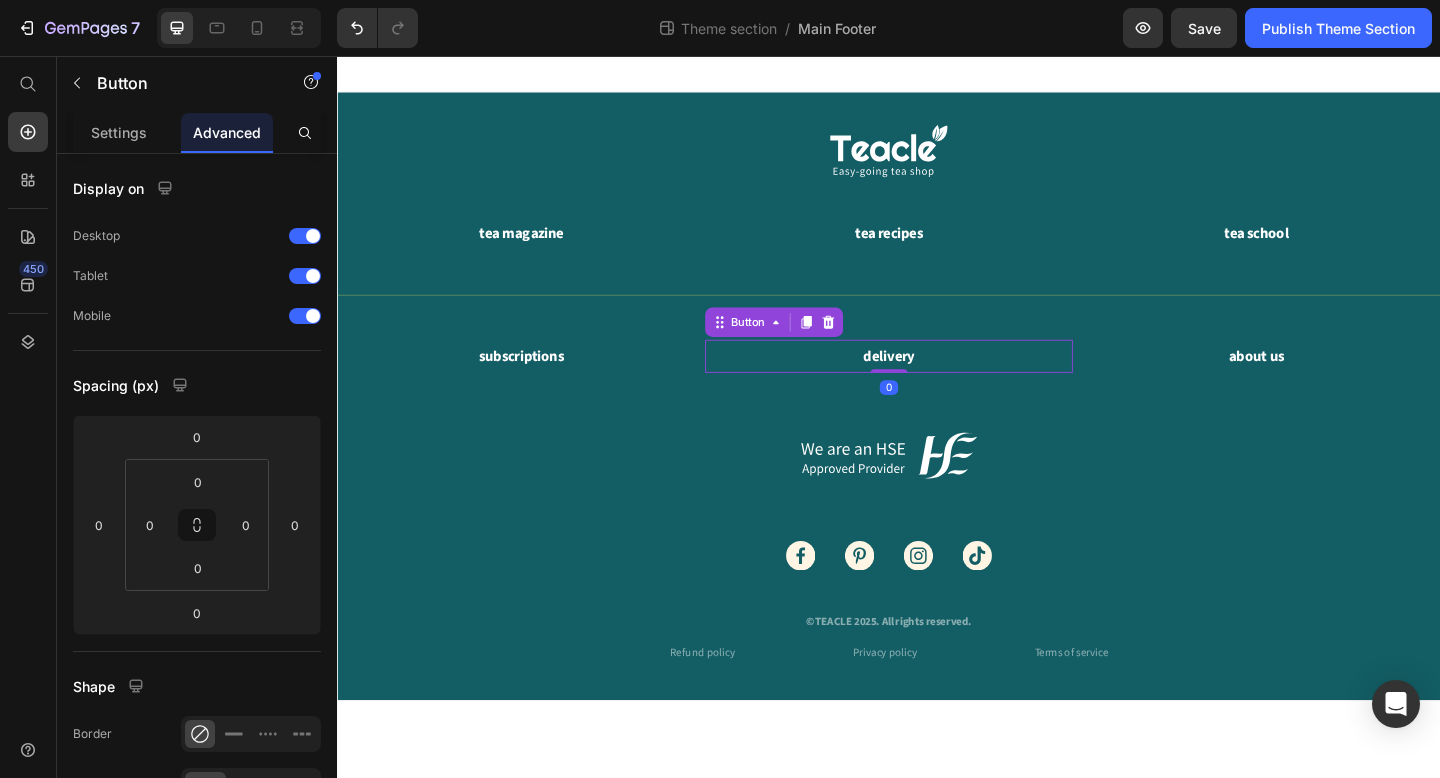 click on "delivery Button   0" at bounding box center (937, 383) 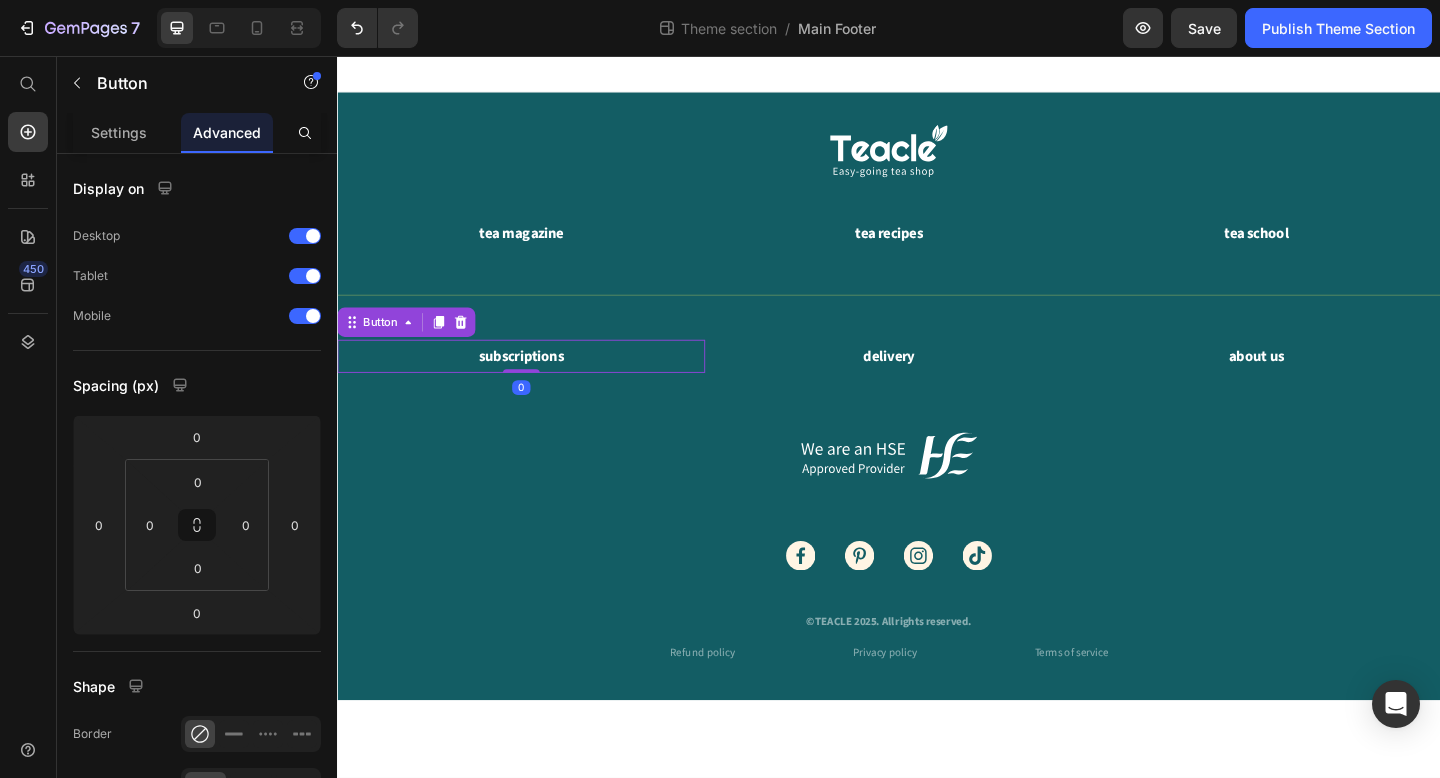 click on "subscriptions Button   0" at bounding box center [537, 383] 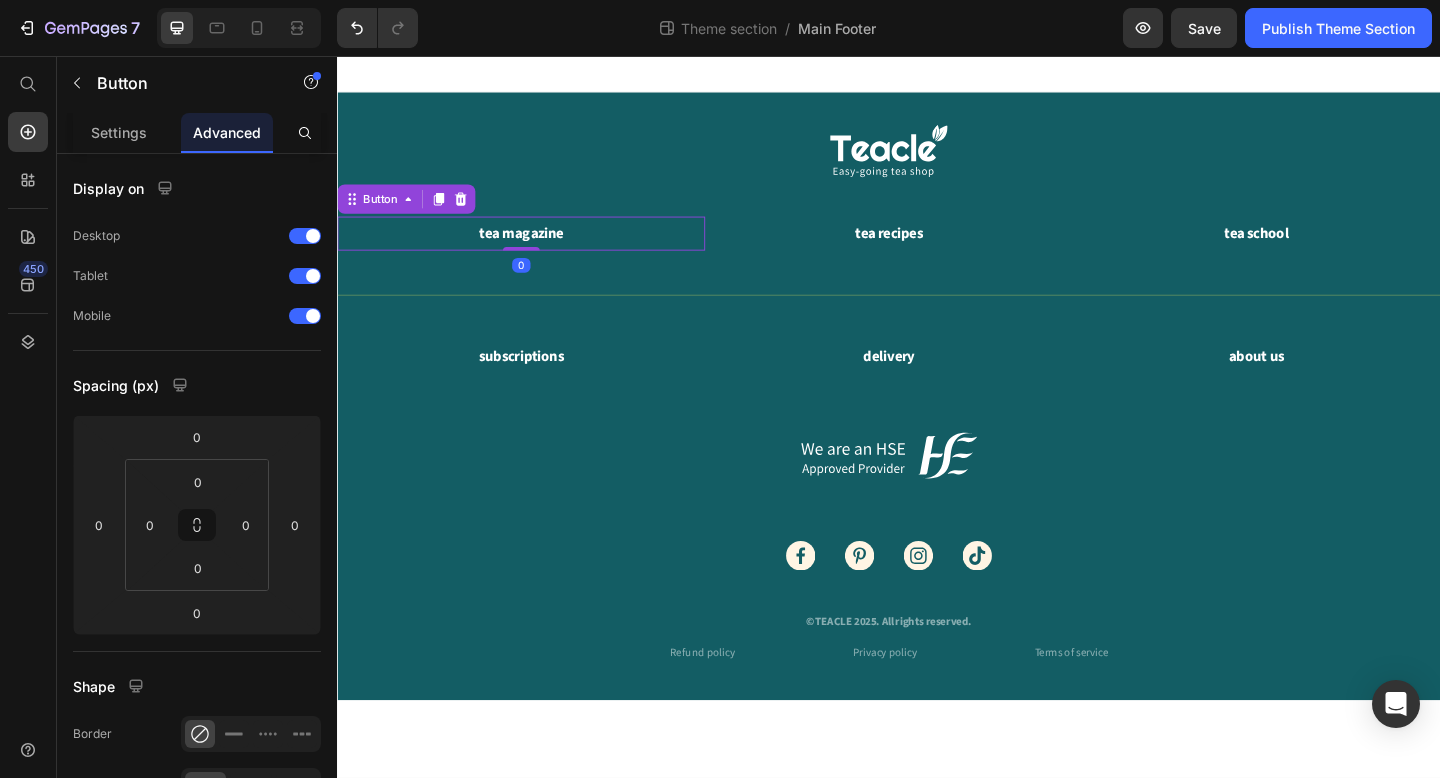 click on "tea magazine Button   0" at bounding box center (537, 249) 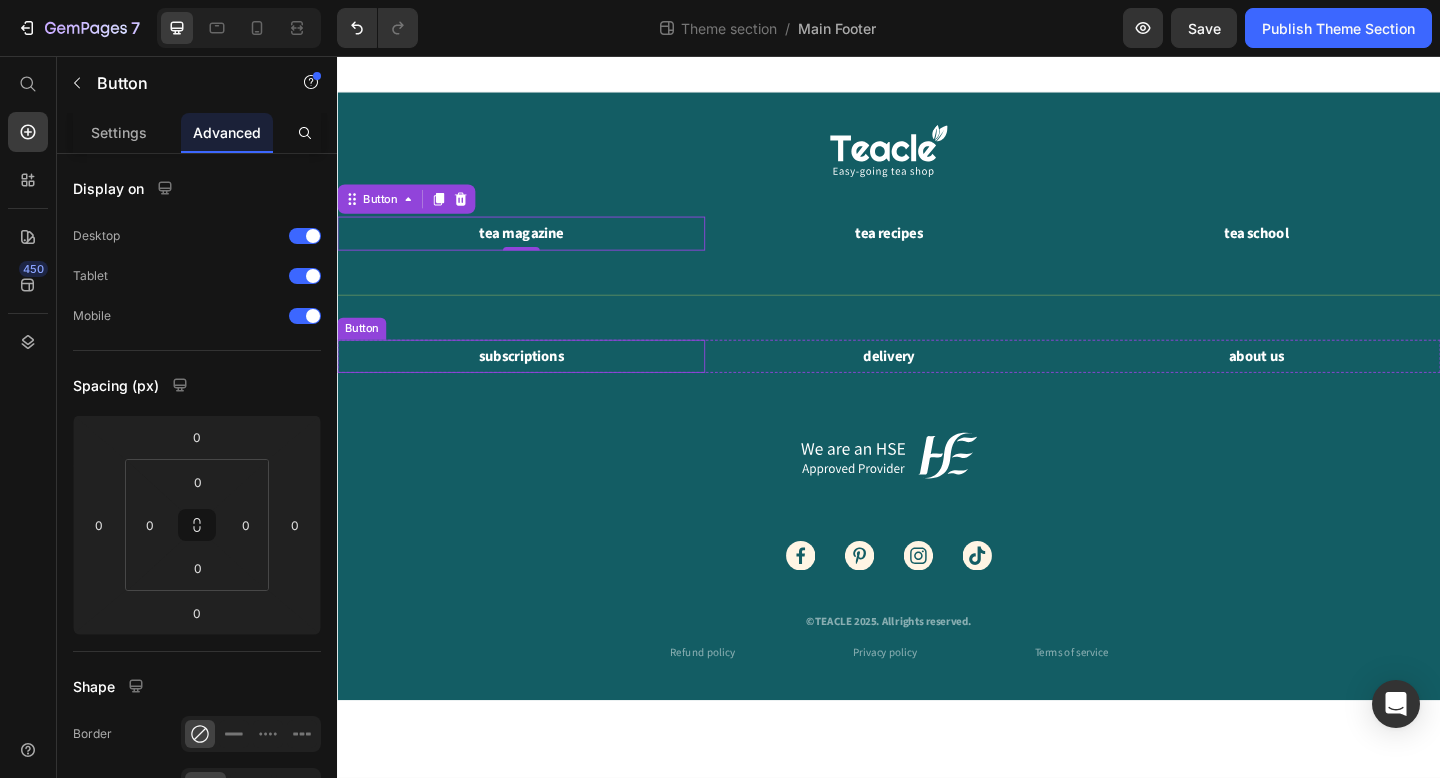 click on "Button" at bounding box center [363, 353] 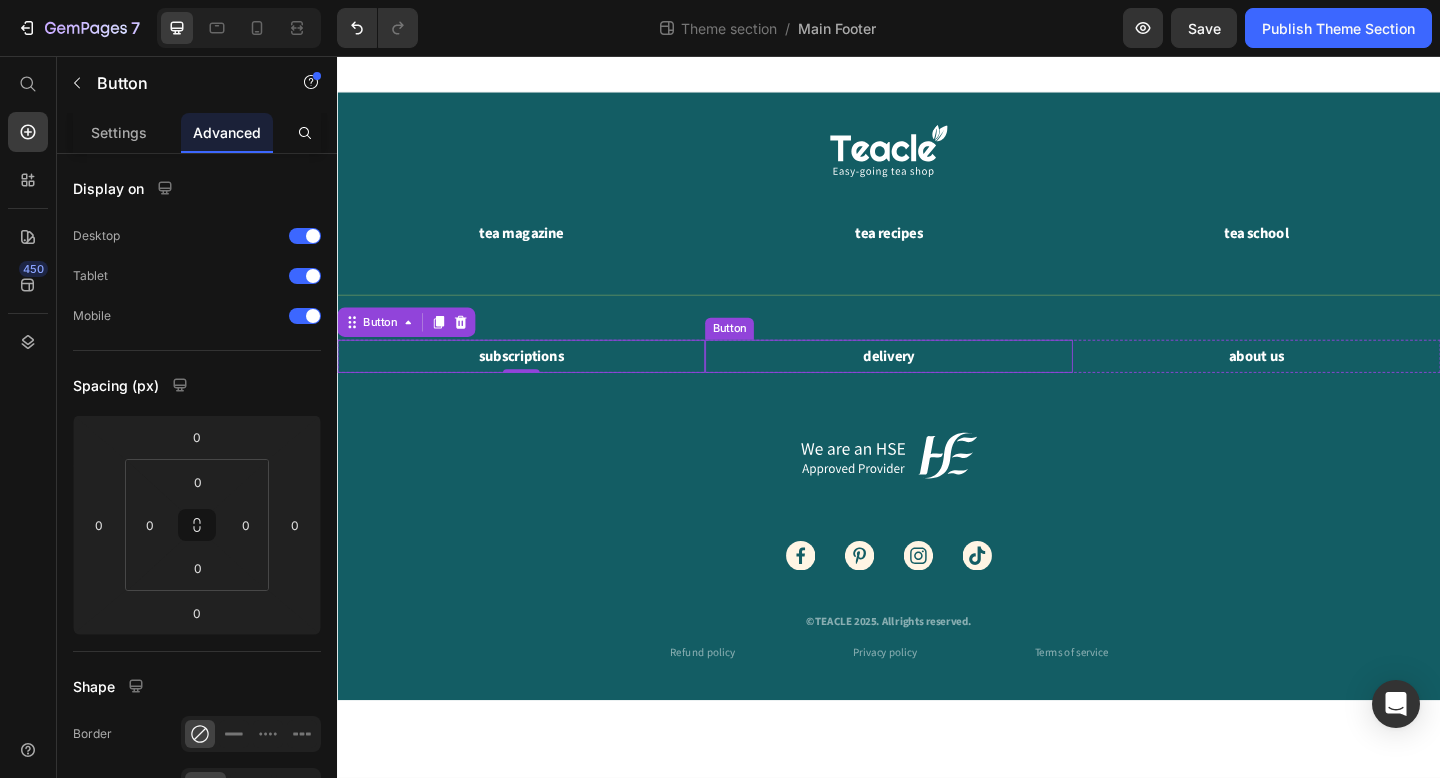 click on "delivery Button" at bounding box center (937, 383) 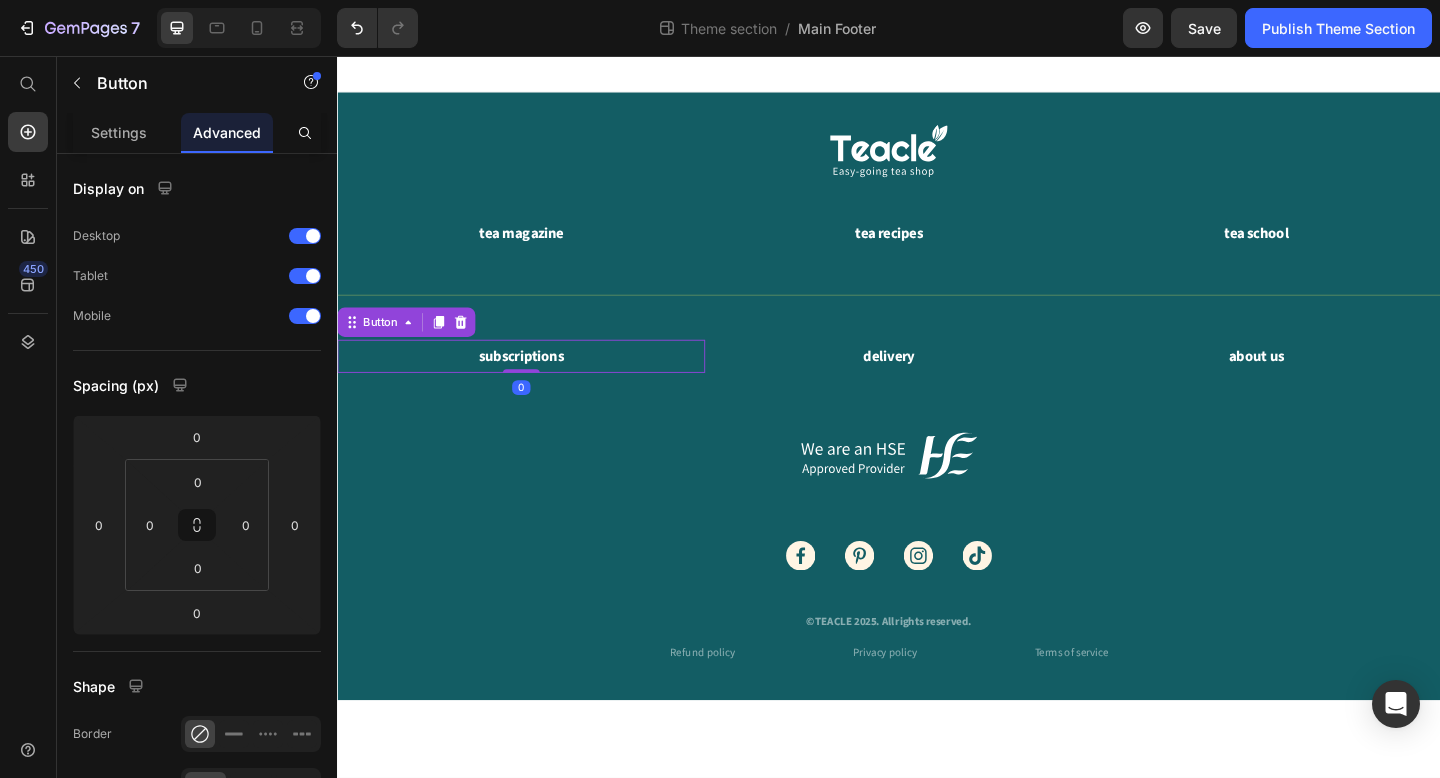 click on "subscriptions Button   0" at bounding box center (537, 383) 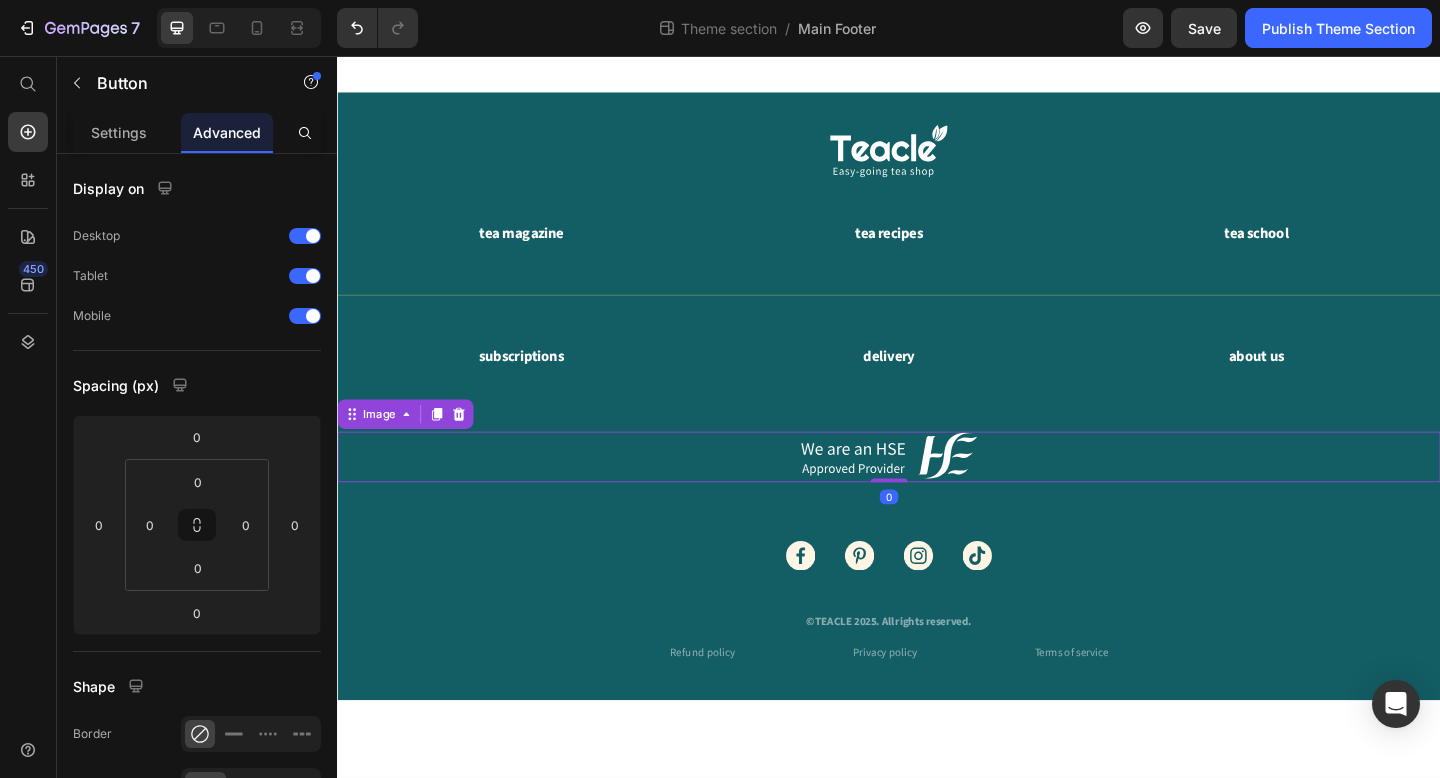 click at bounding box center [937, 492] 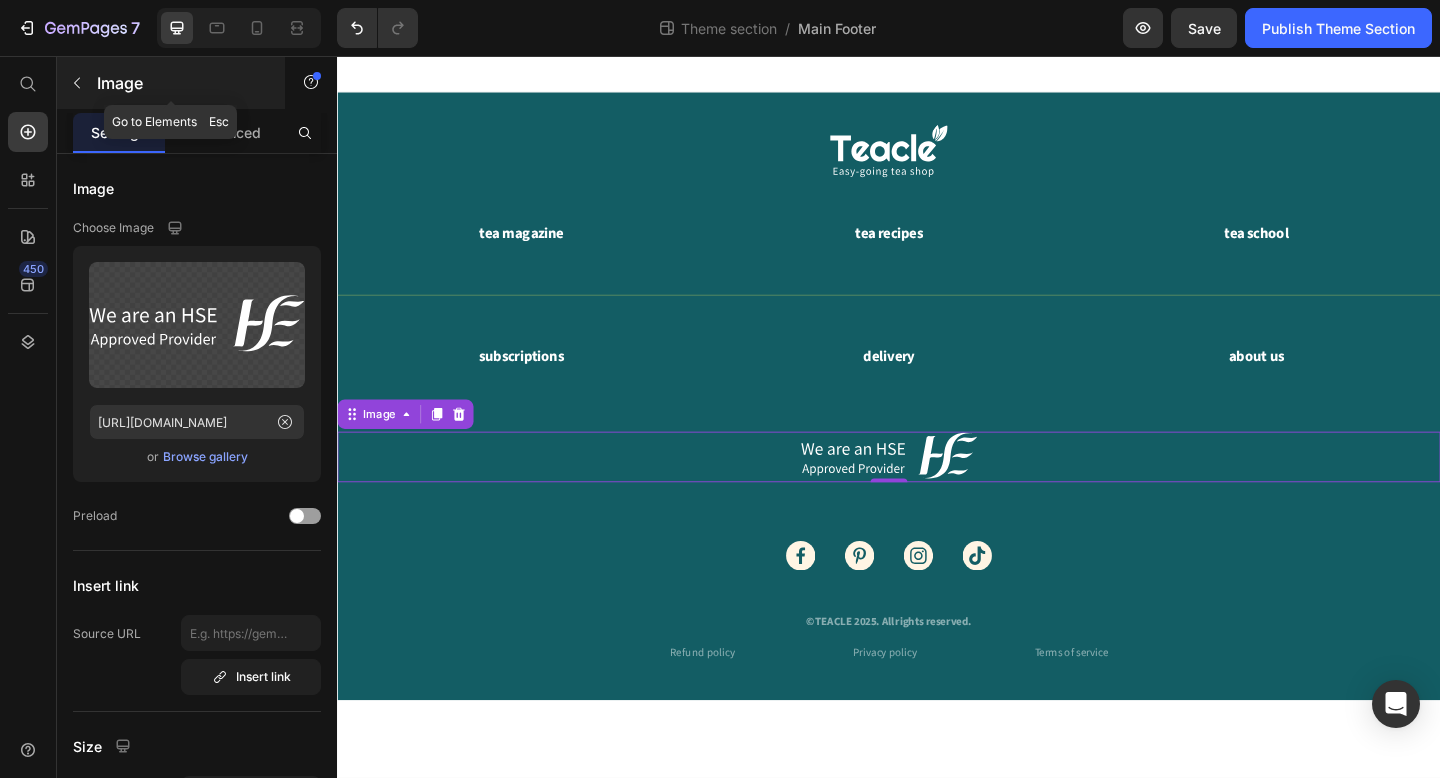 click 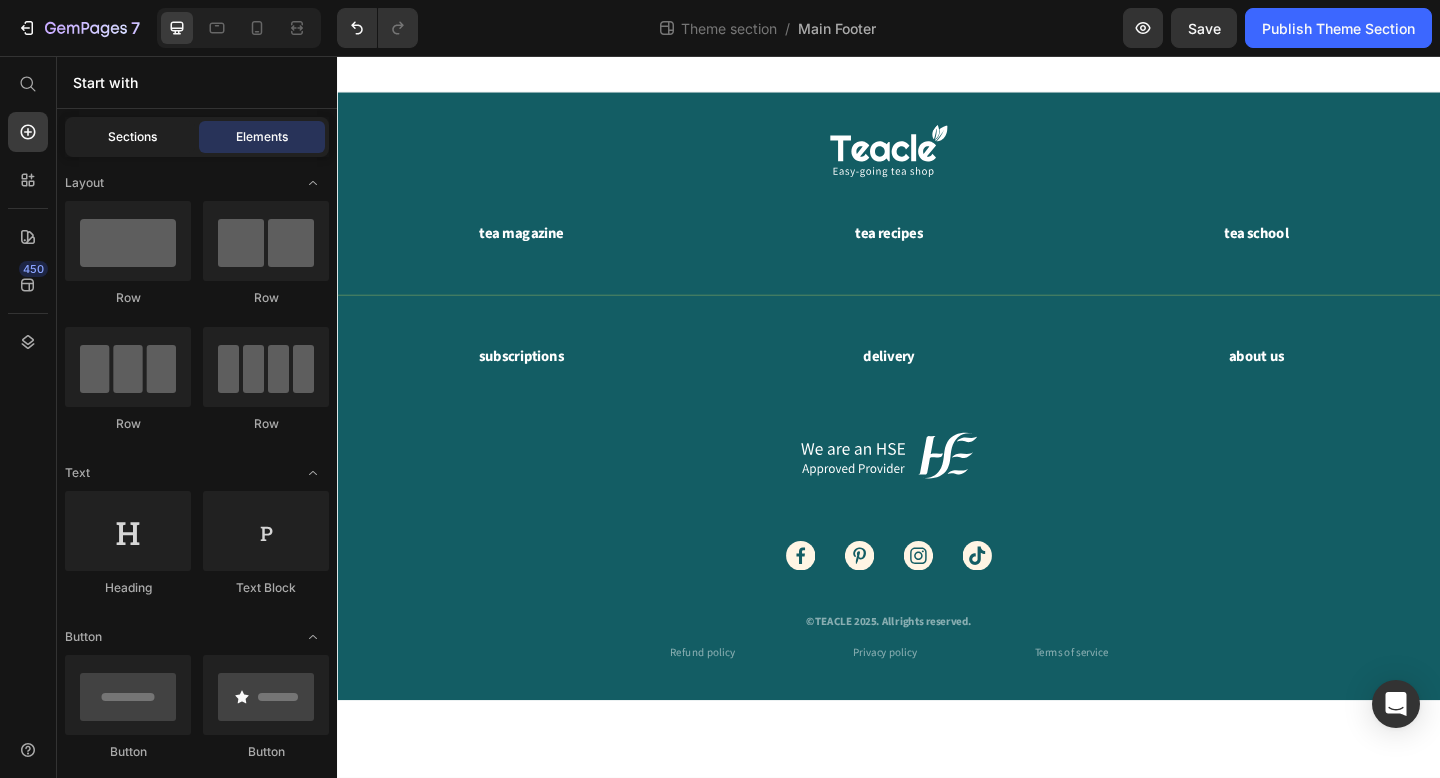click on "Sections" at bounding box center [132, 137] 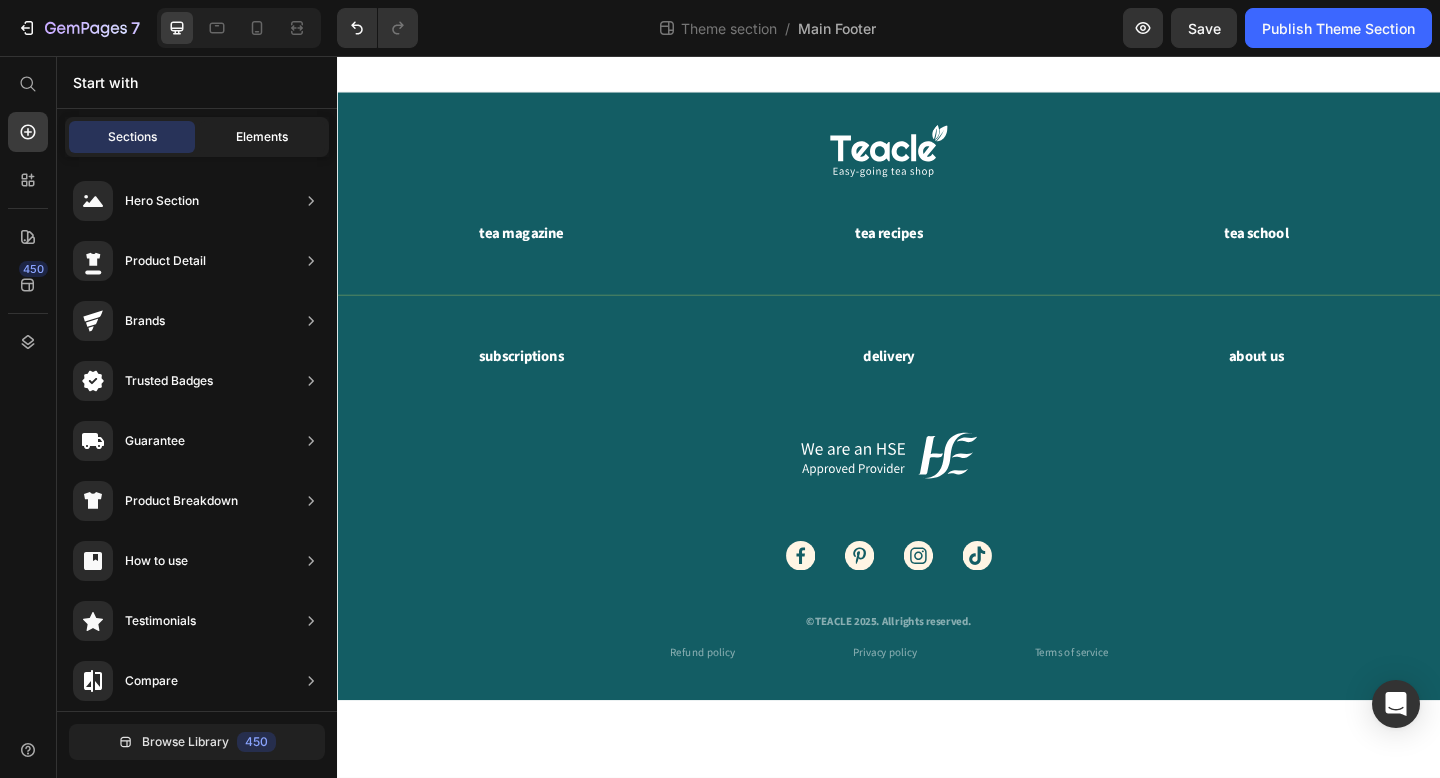 click on "Elements" at bounding box center (262, 137) 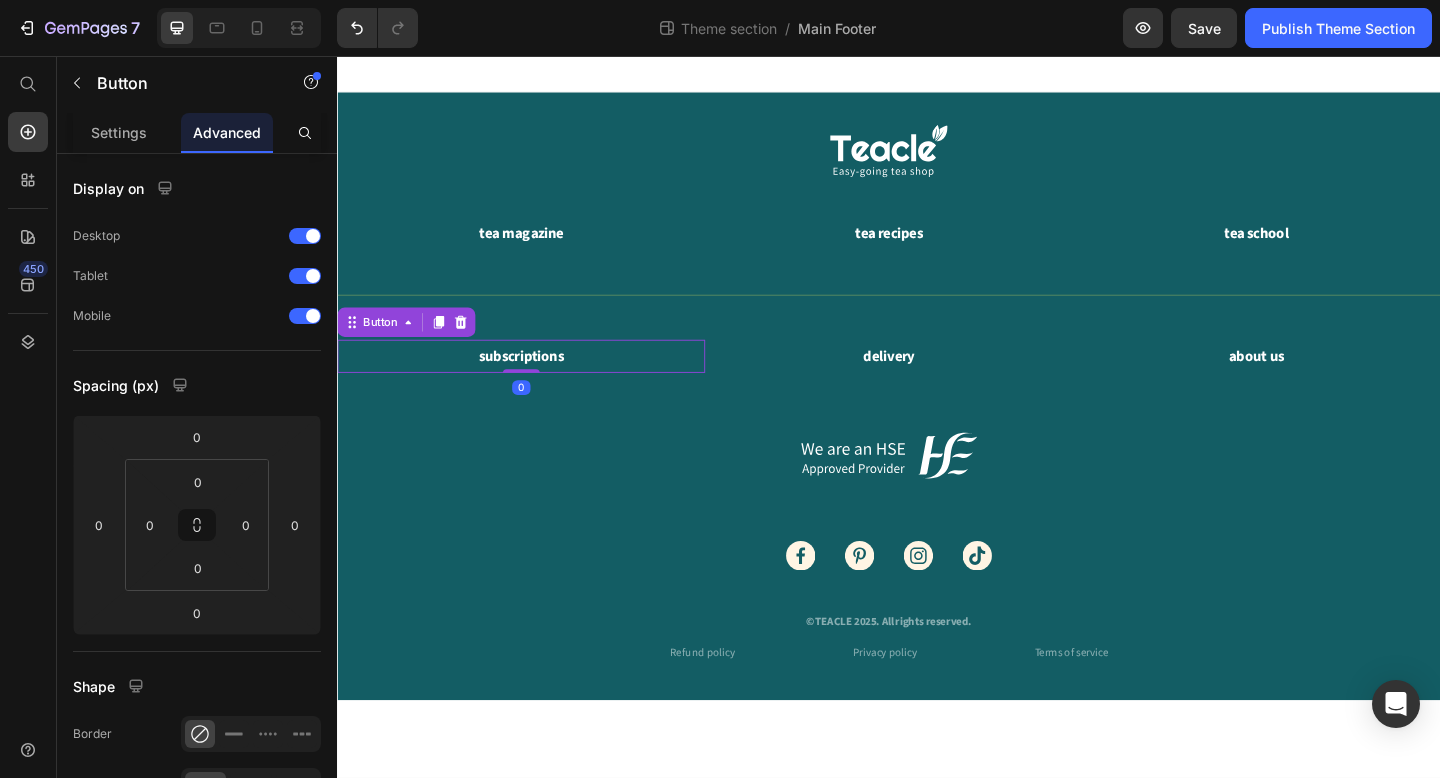 click on "subscriptions Button   0" at bounding box center (537, 383) 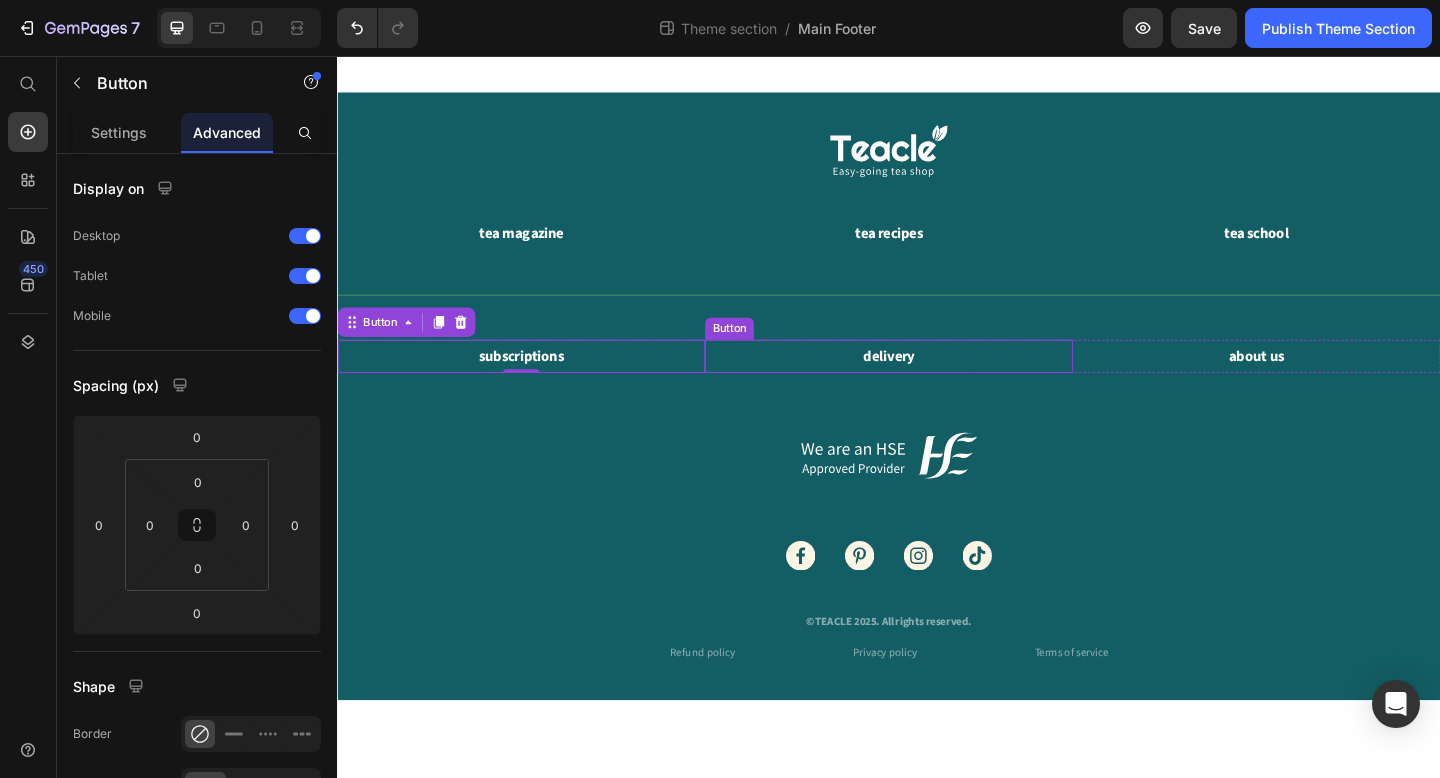 click on "delivery Button" at bounding box center [937, 383] 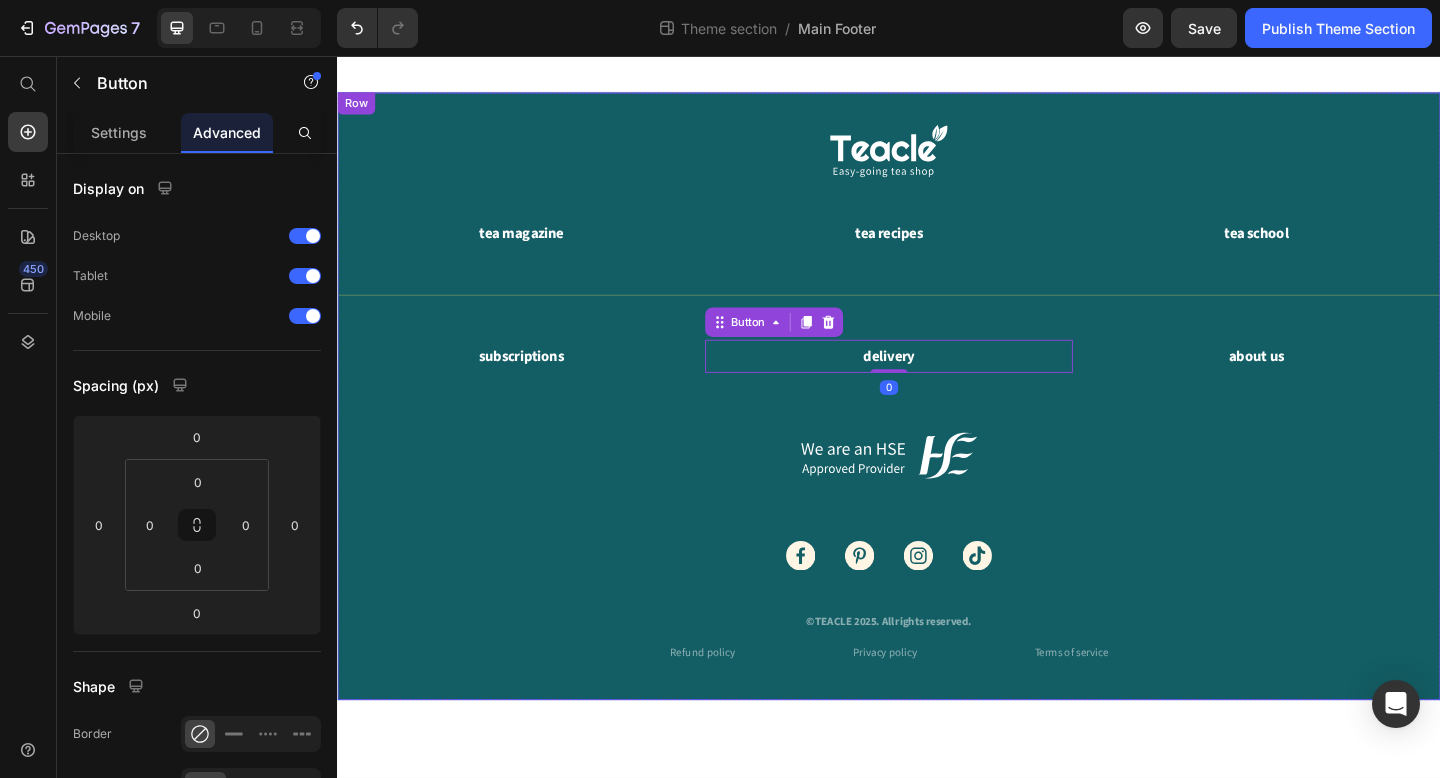 click on "Image tea magazine Button tea recipes Button tea school Button Row                Title Line subscriptions Button delivery Button   0 about us Button Row Image Image Image Image Image Row ©TEACLE 2025. All rights reserved. Text block Refund policy Button Privacy policy Button Terms of service   Button Row" at bounding box center (937, 426) 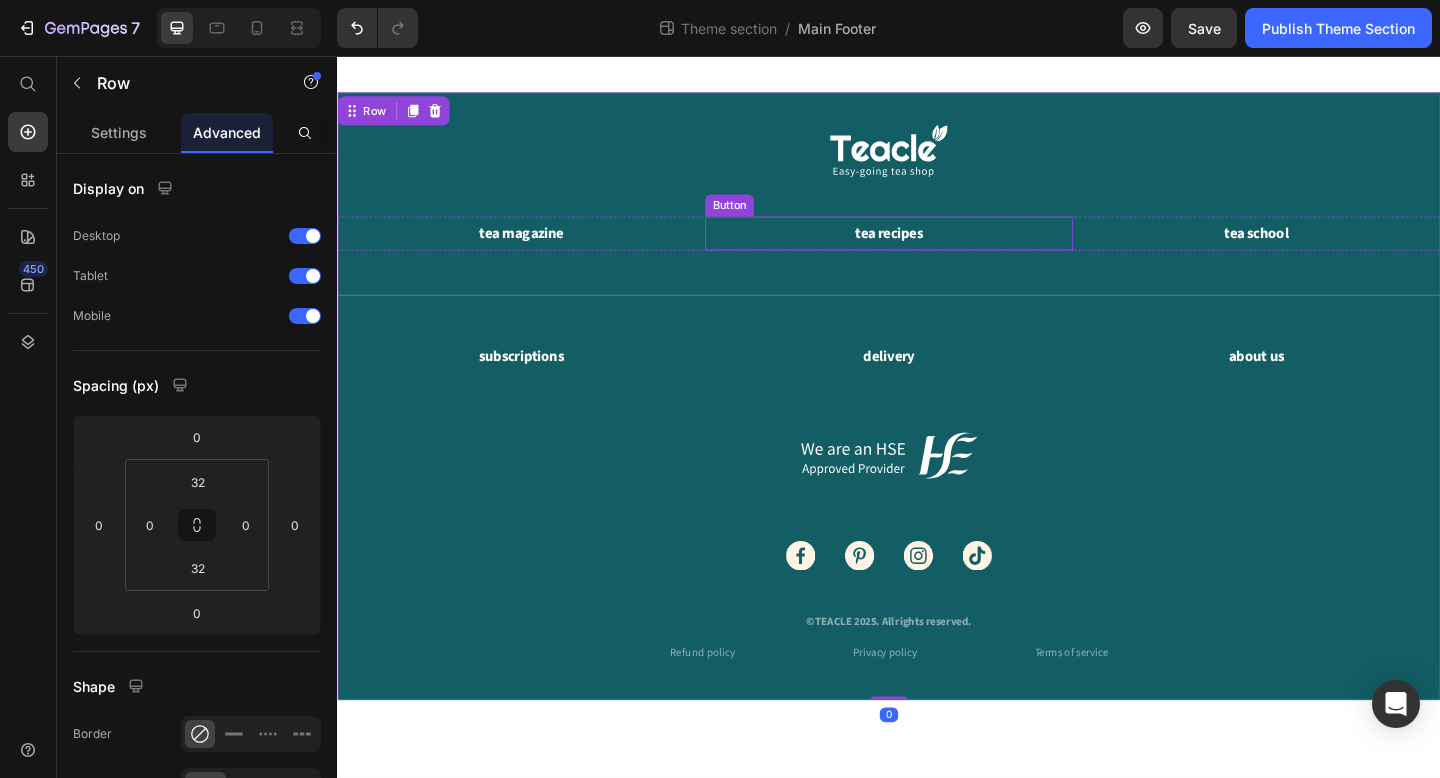 click on "tea recipes" at bounding box center [937, 249] 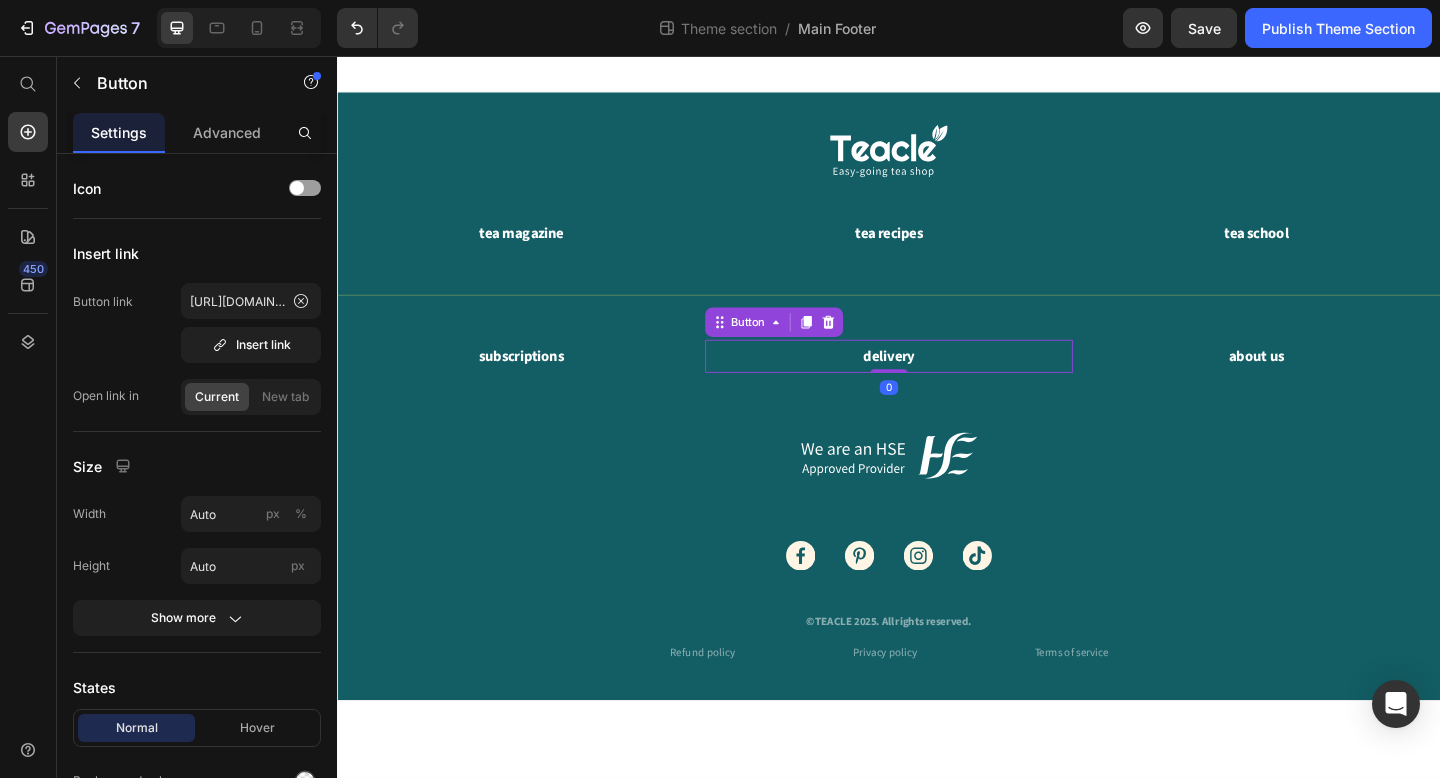 click on "delivery Button   0" at bounding box center (937, 383) 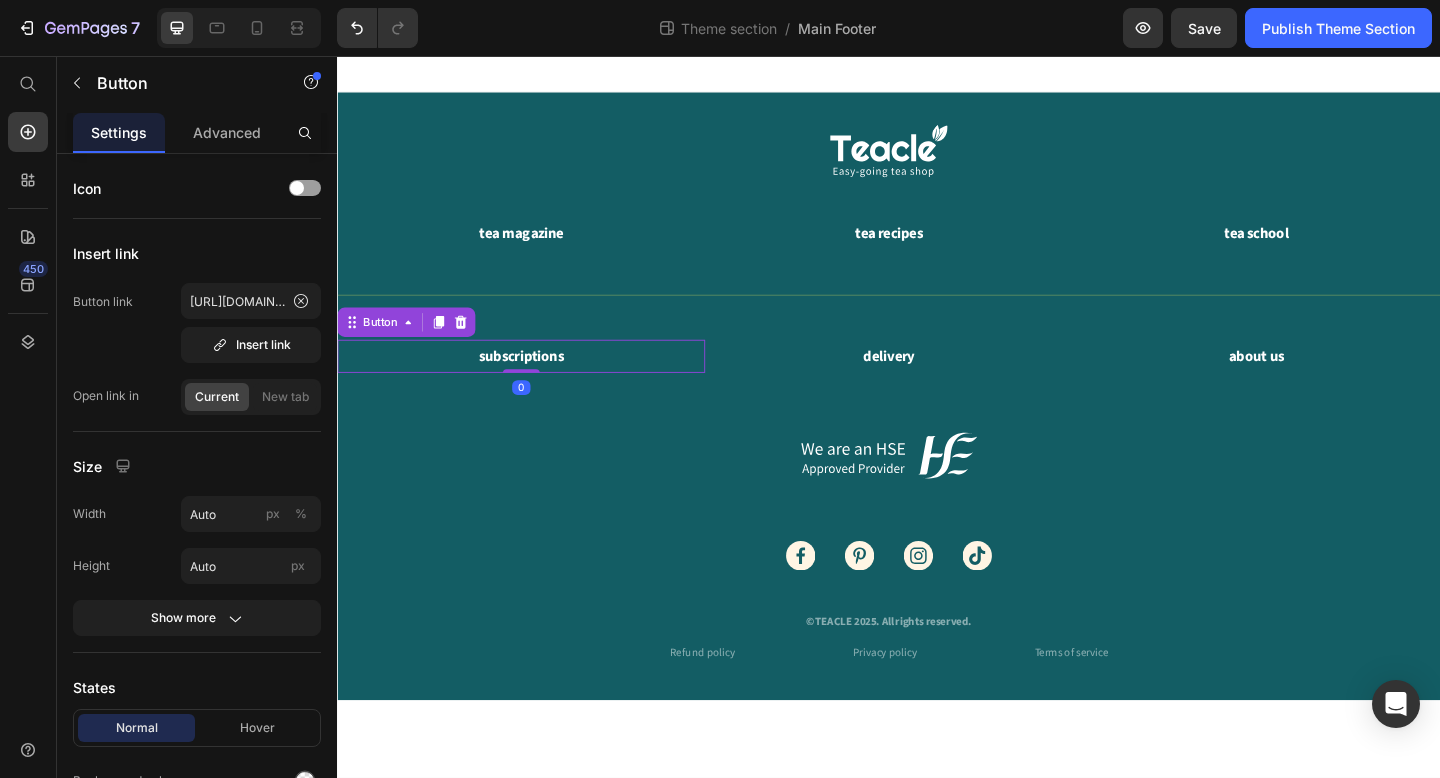 click on "subscriptions Button   0" at bounding box center (537, 383) 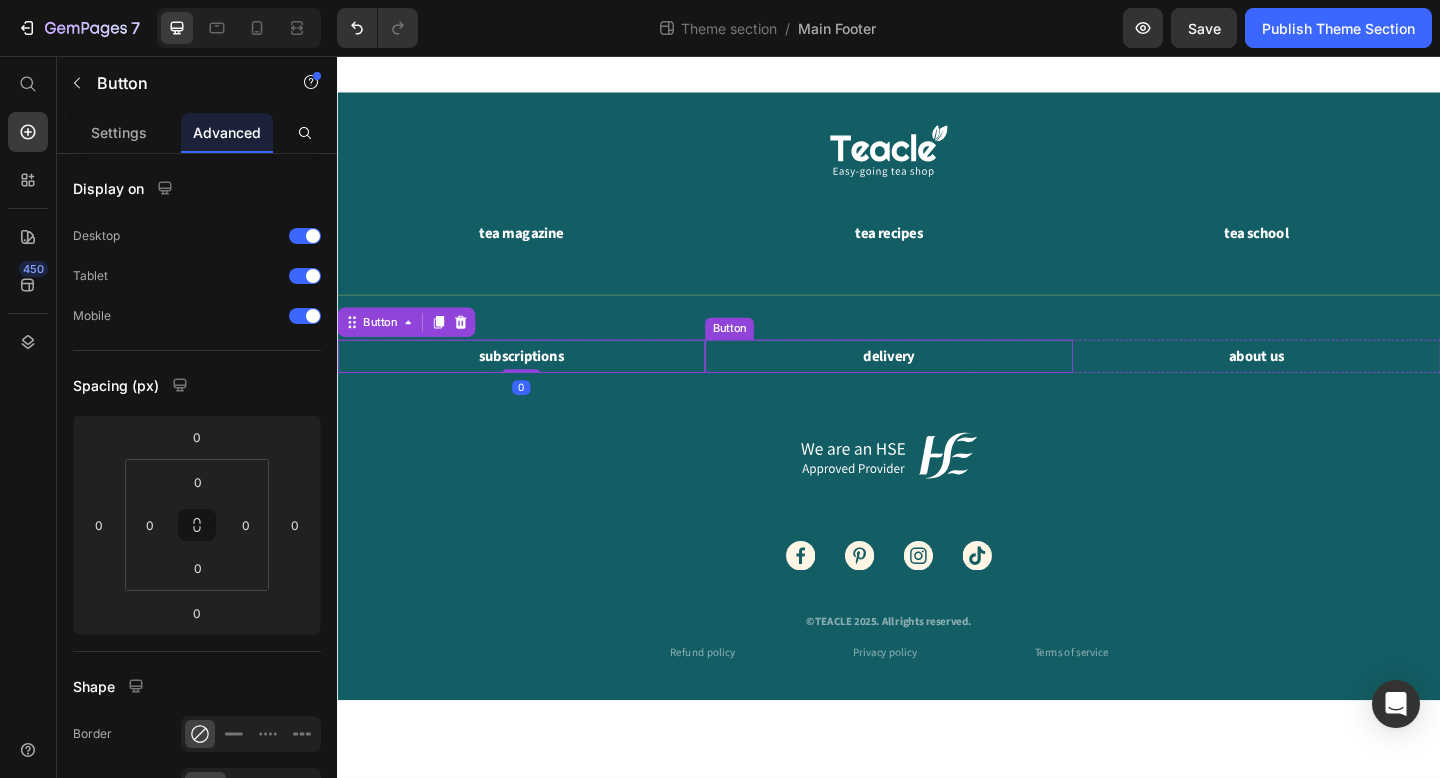 click on "delivery Button" at bounding box center (937, 383) 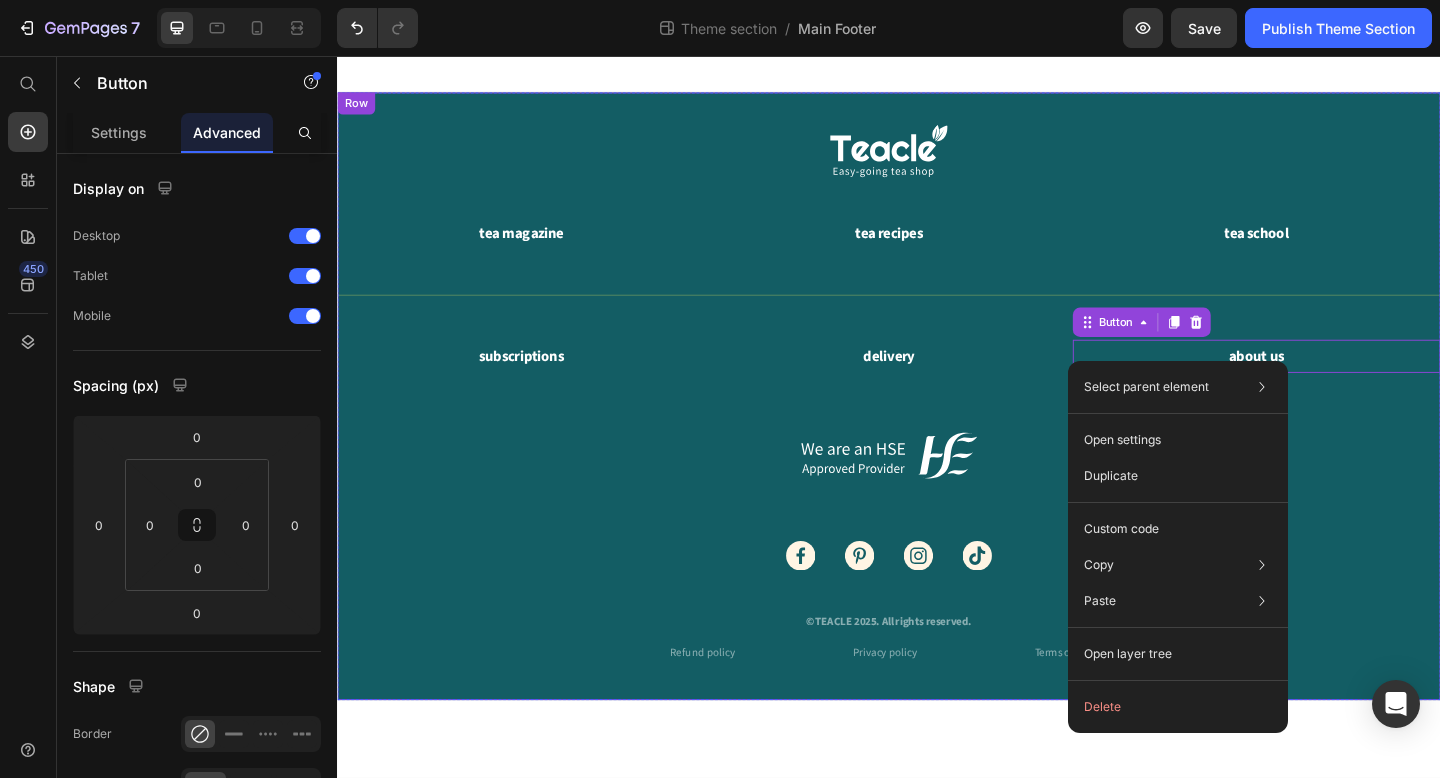 click at bounding box center (937, 492) 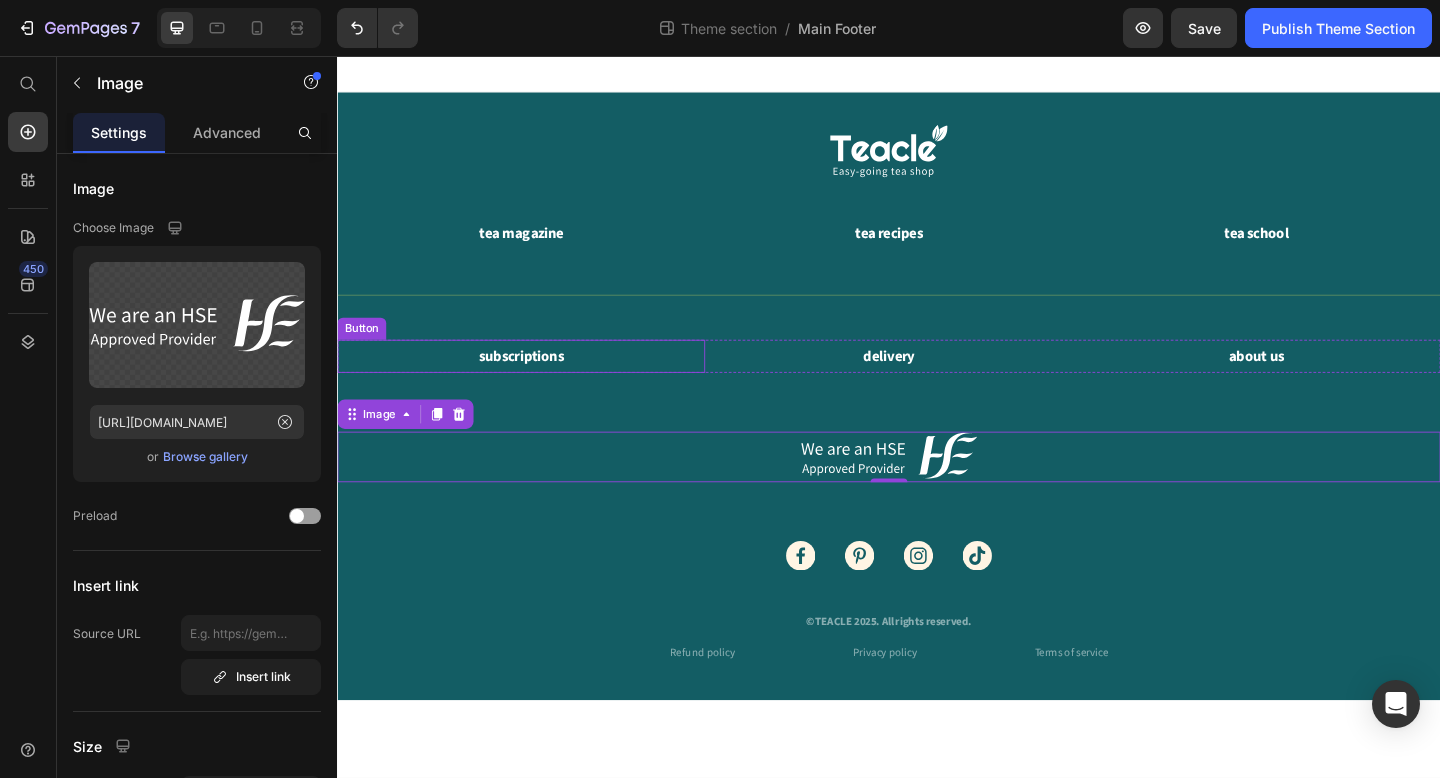 click on "subscriptions Button" at bounding box center [537, 383] 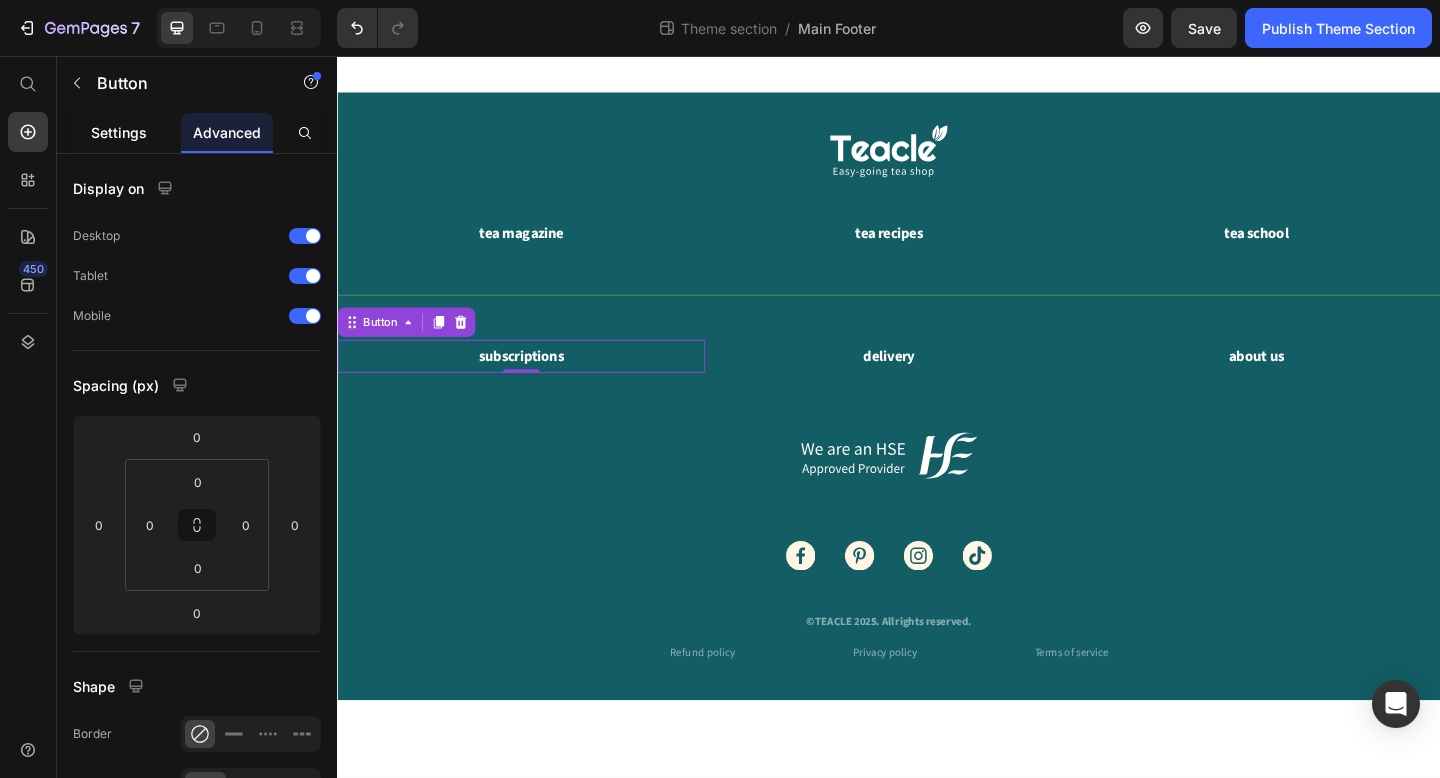 click on "Settings" at bounding box center (119, 132) 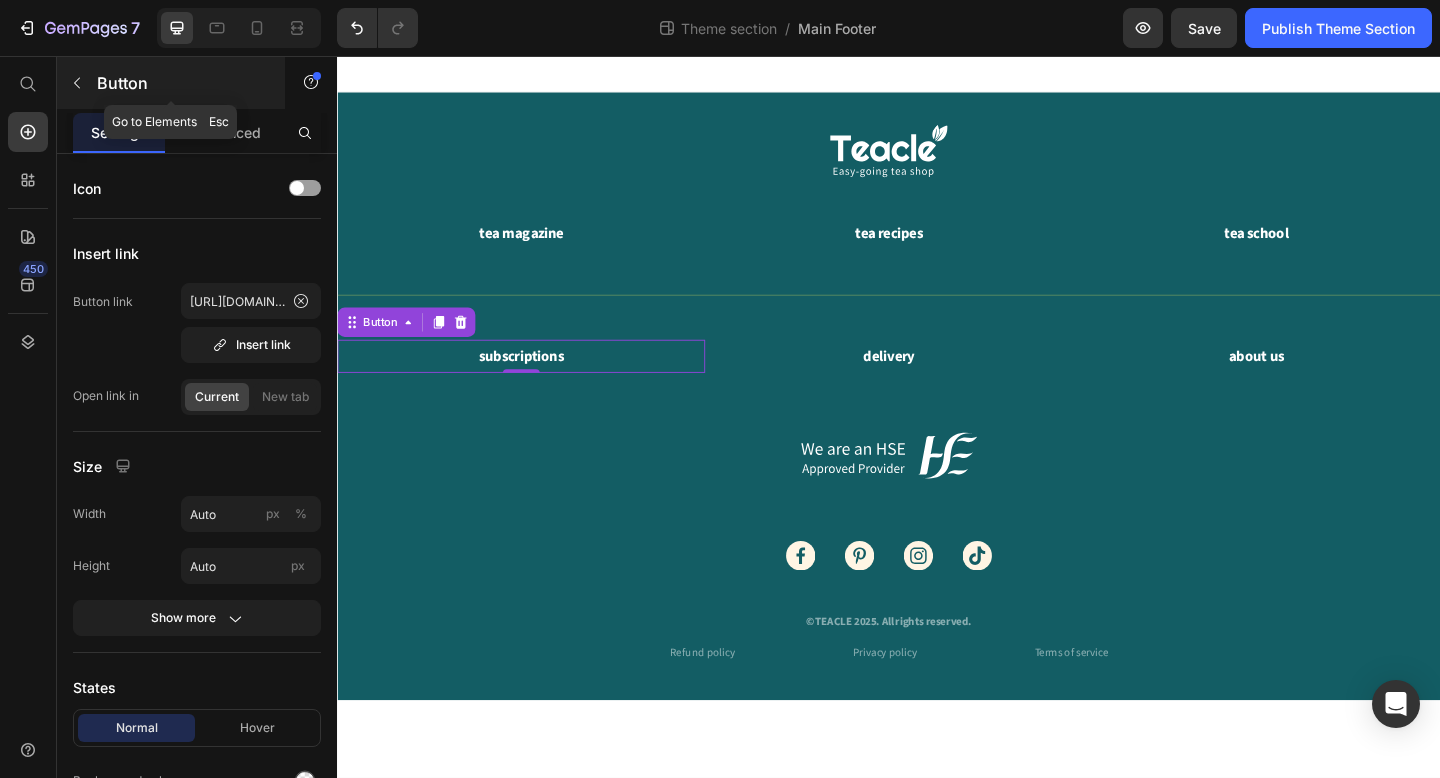 click 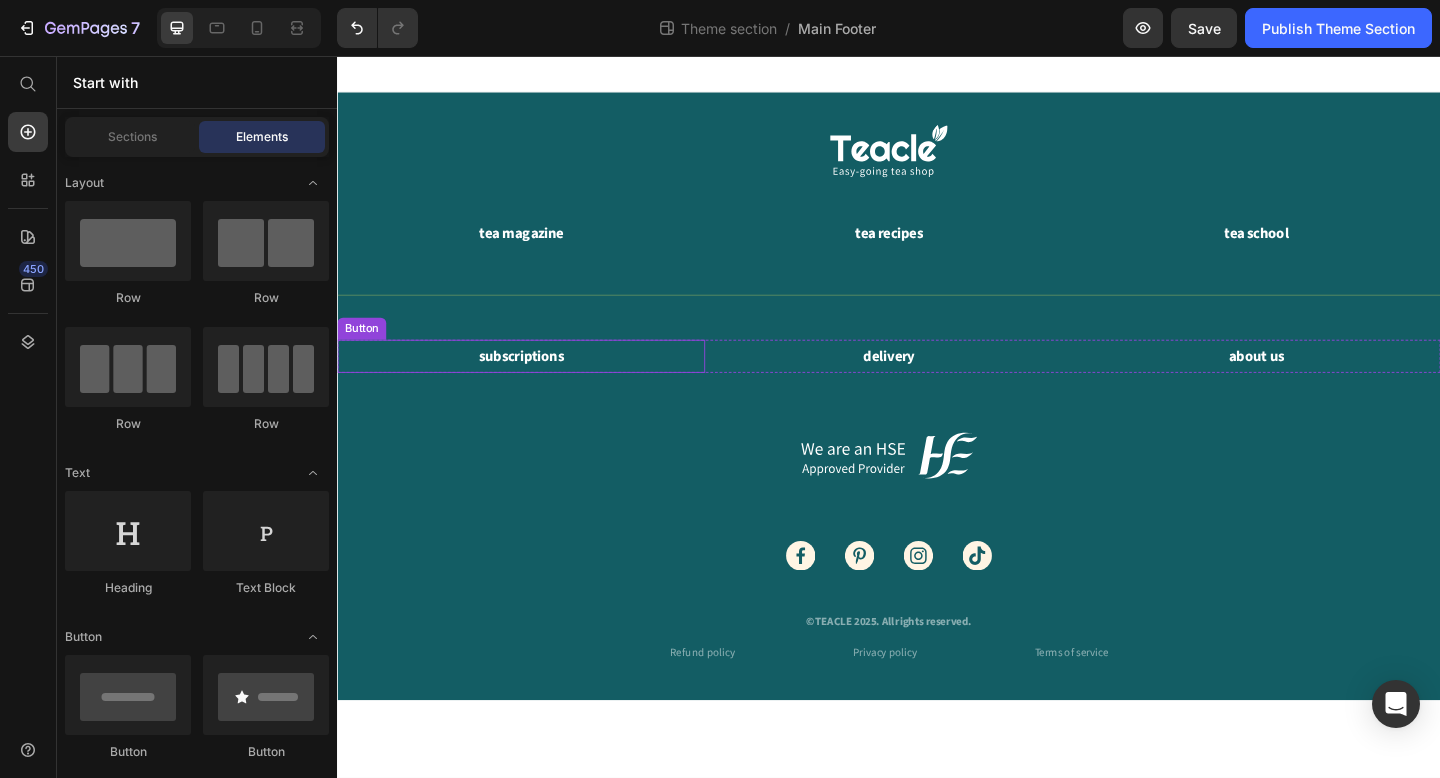 click on "Button" at bounding box center (363, 353) 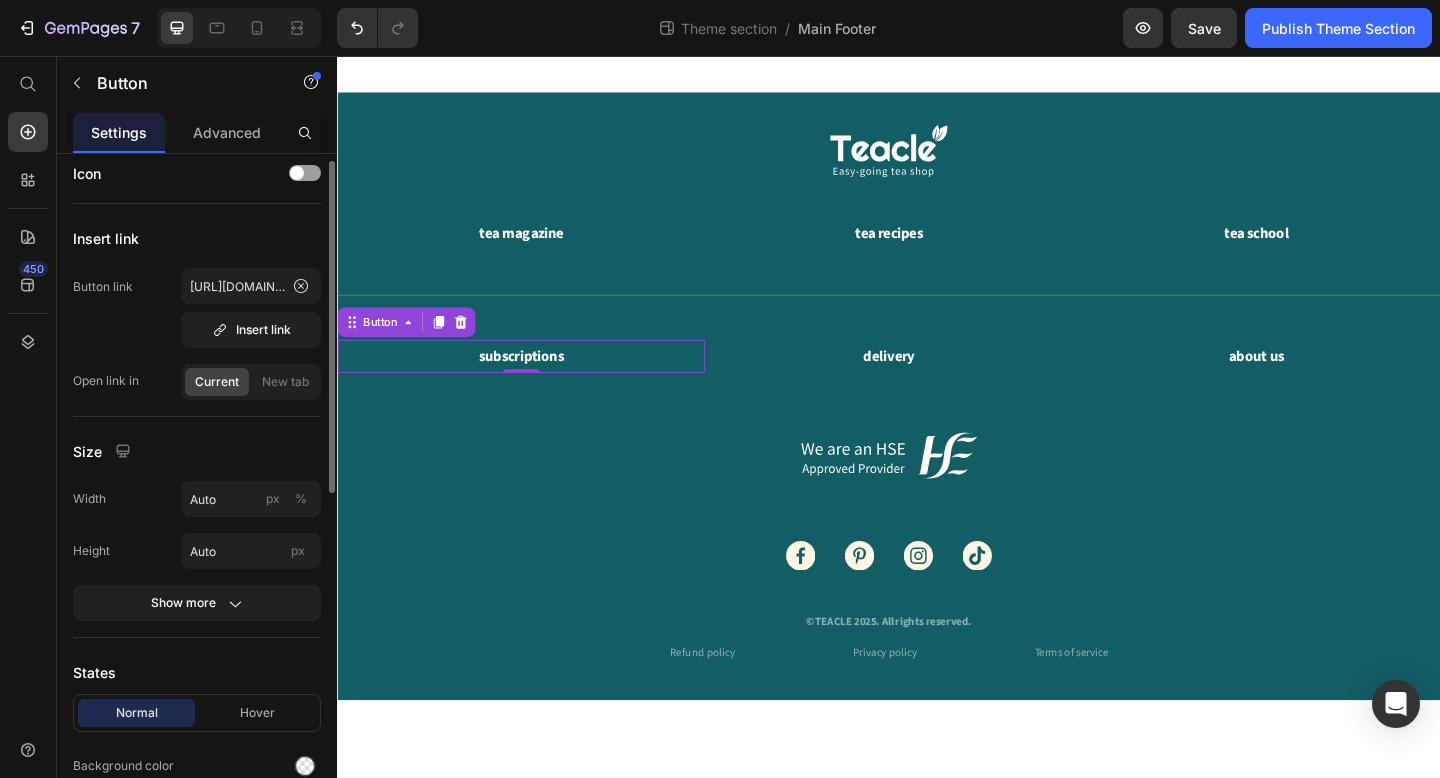 scroll, scrollTop: 0, scrollLeft: 0, axis: both 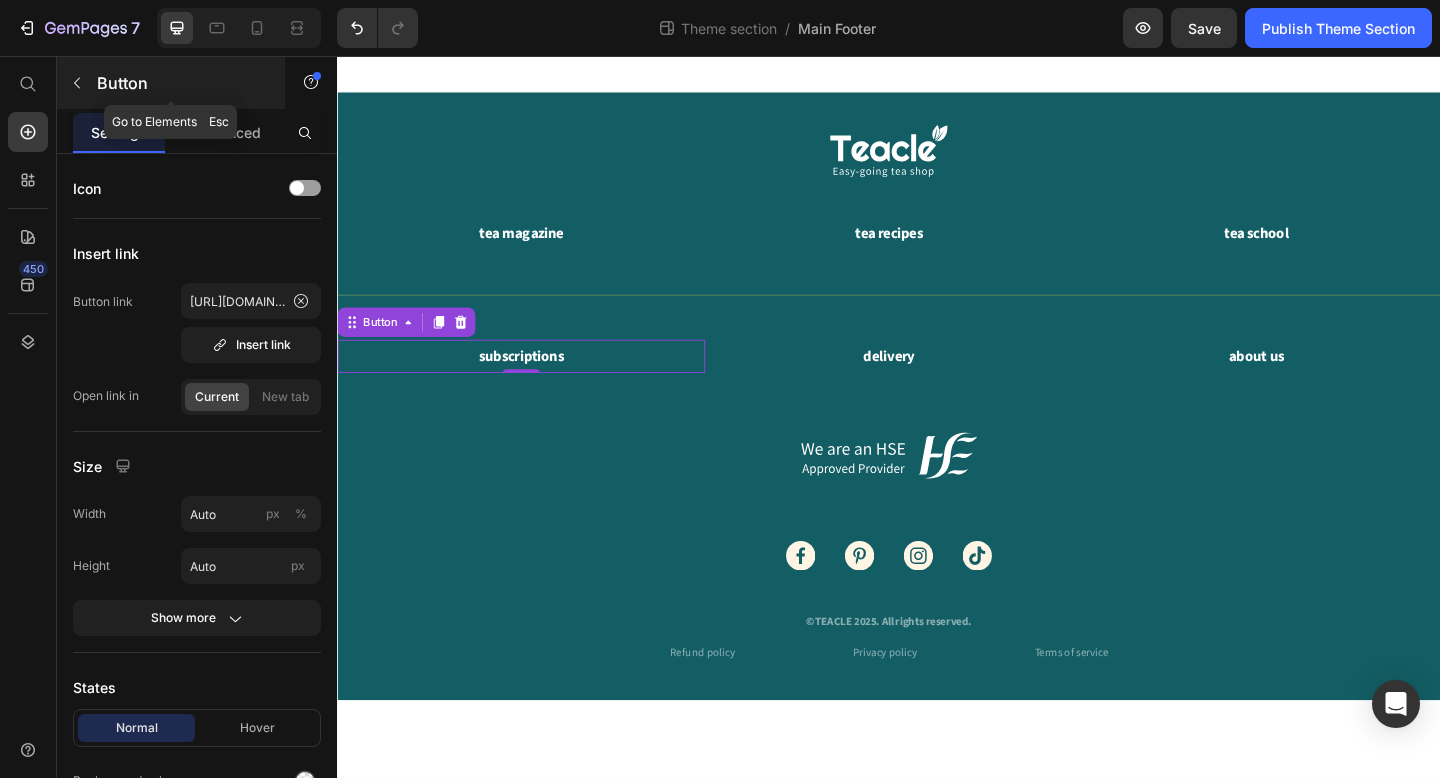 click 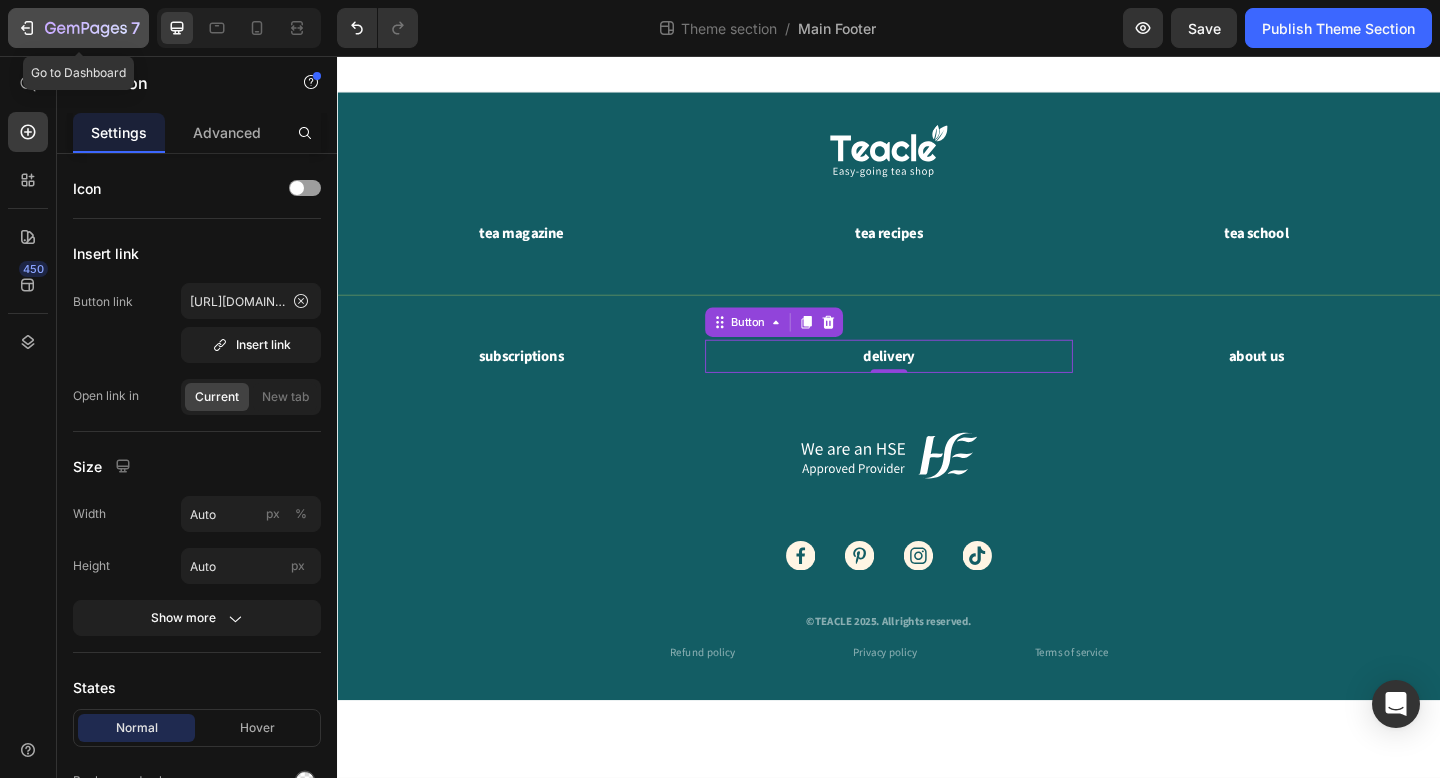 click 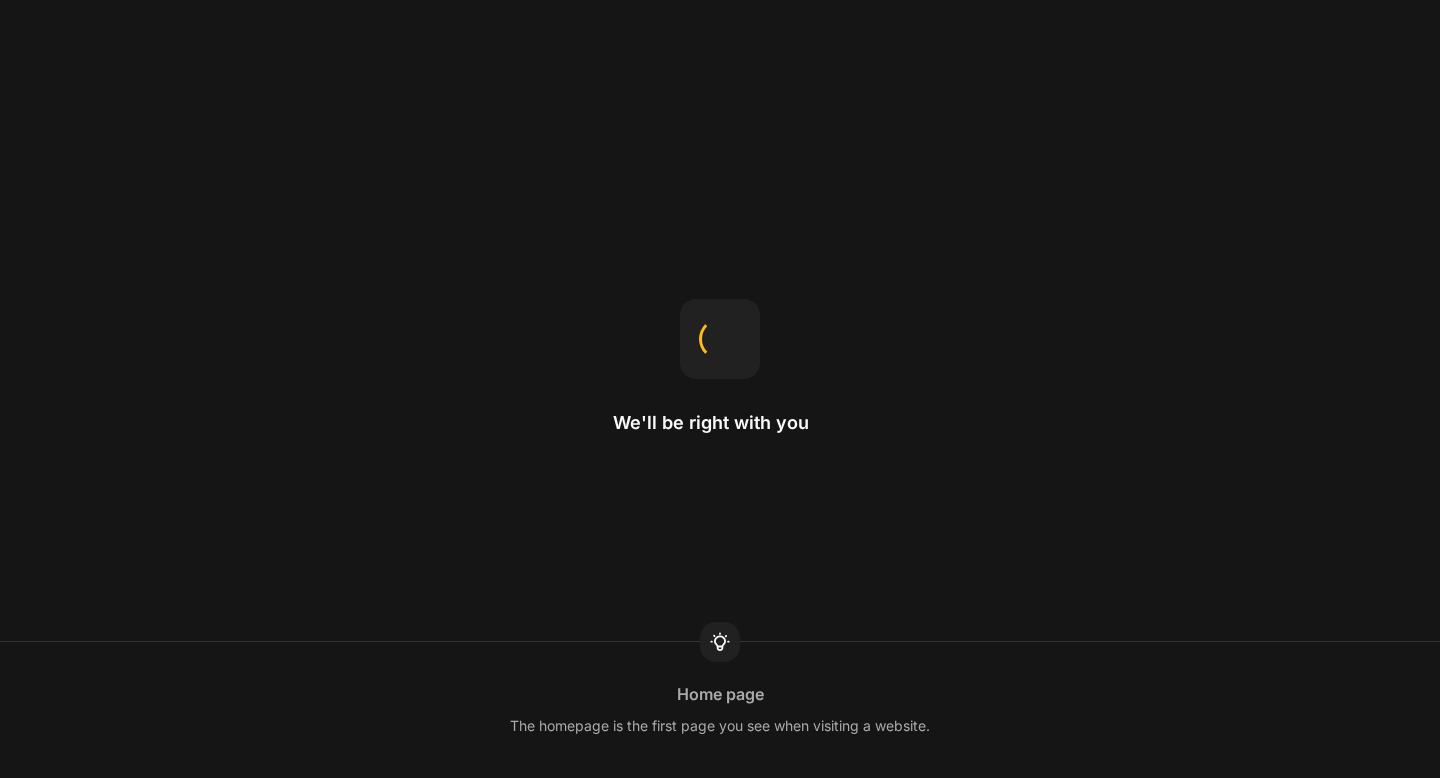 scroll, scrollTop: 0, scrollLeft: 0, axis: both 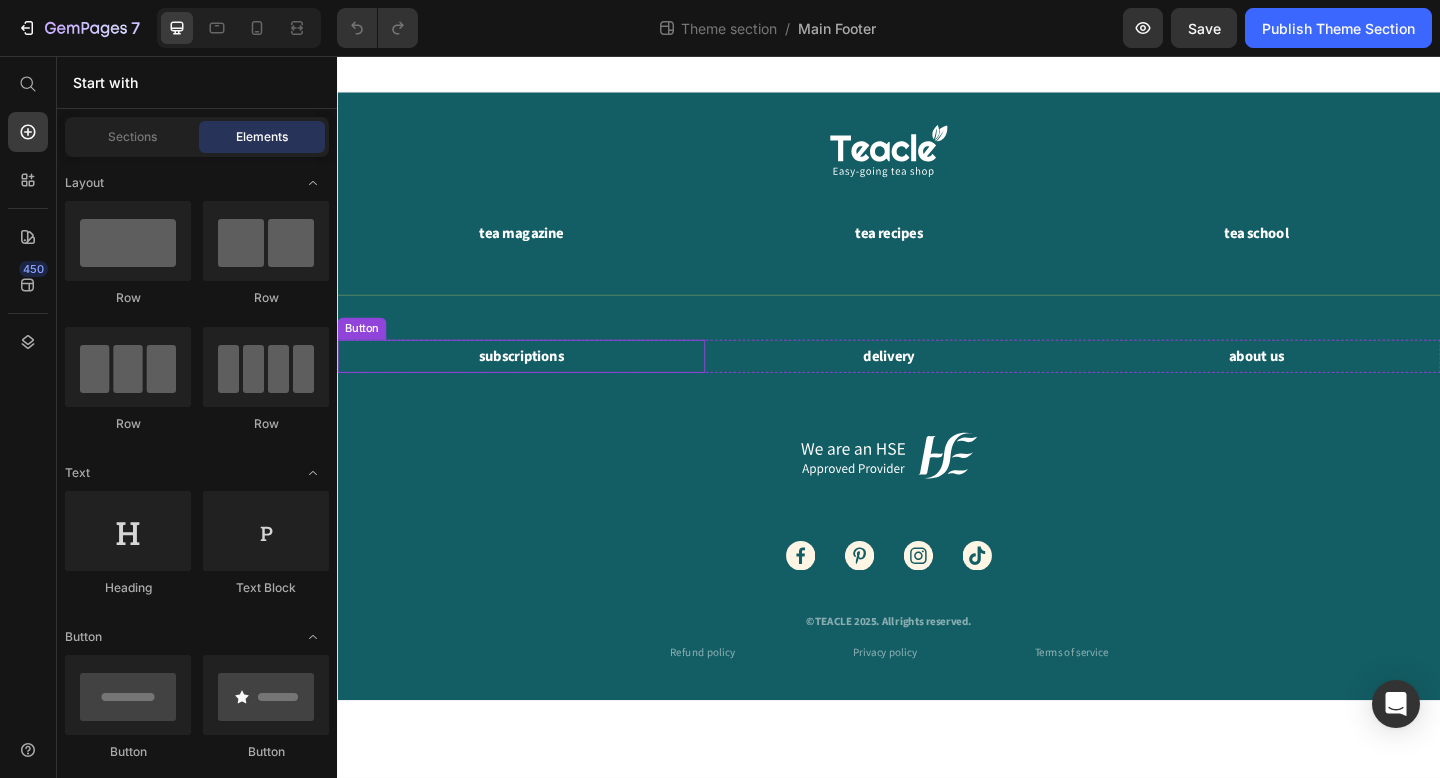 click on "subscriptions Button" at bounding box center [537, 383] 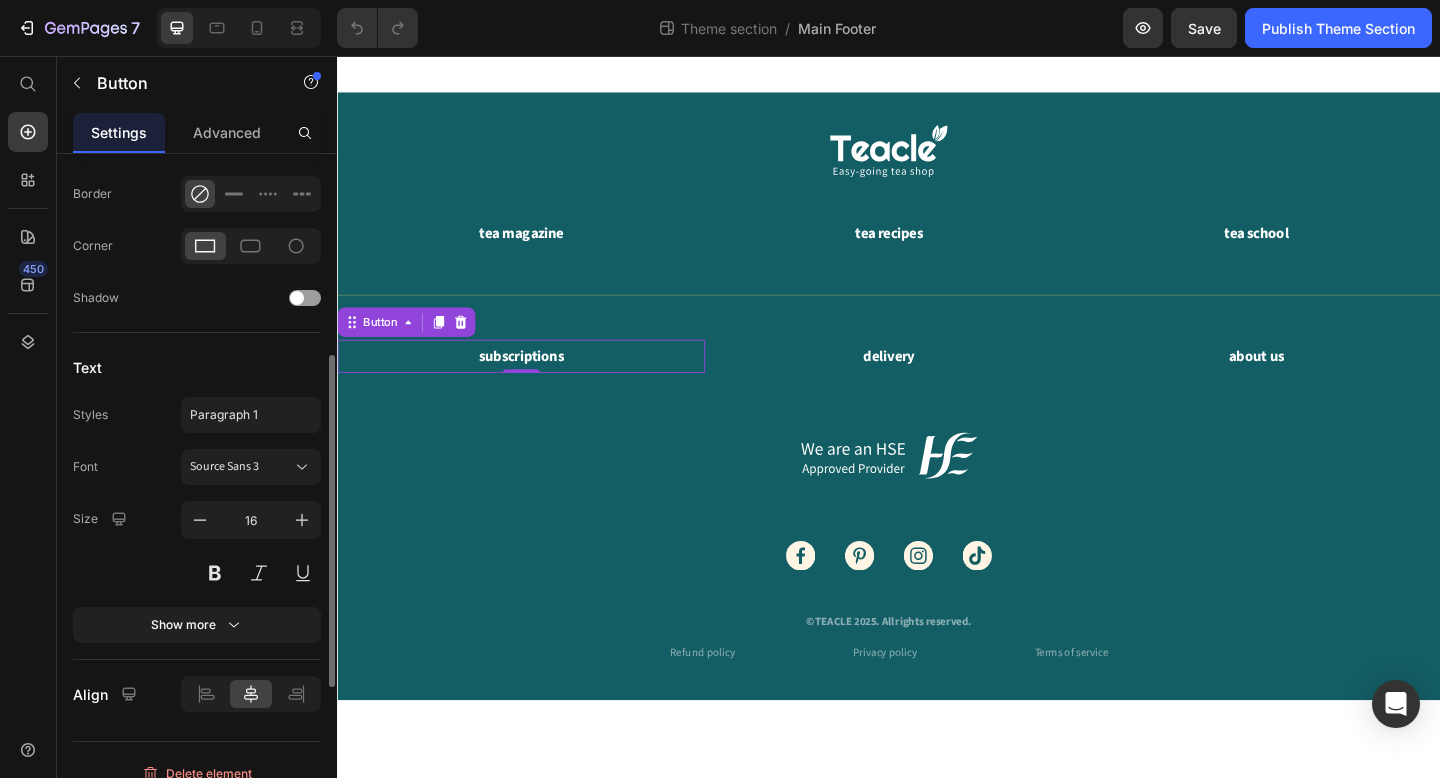 scroll, scrollTop: 712, scrollLeft: 0, axis: vertical 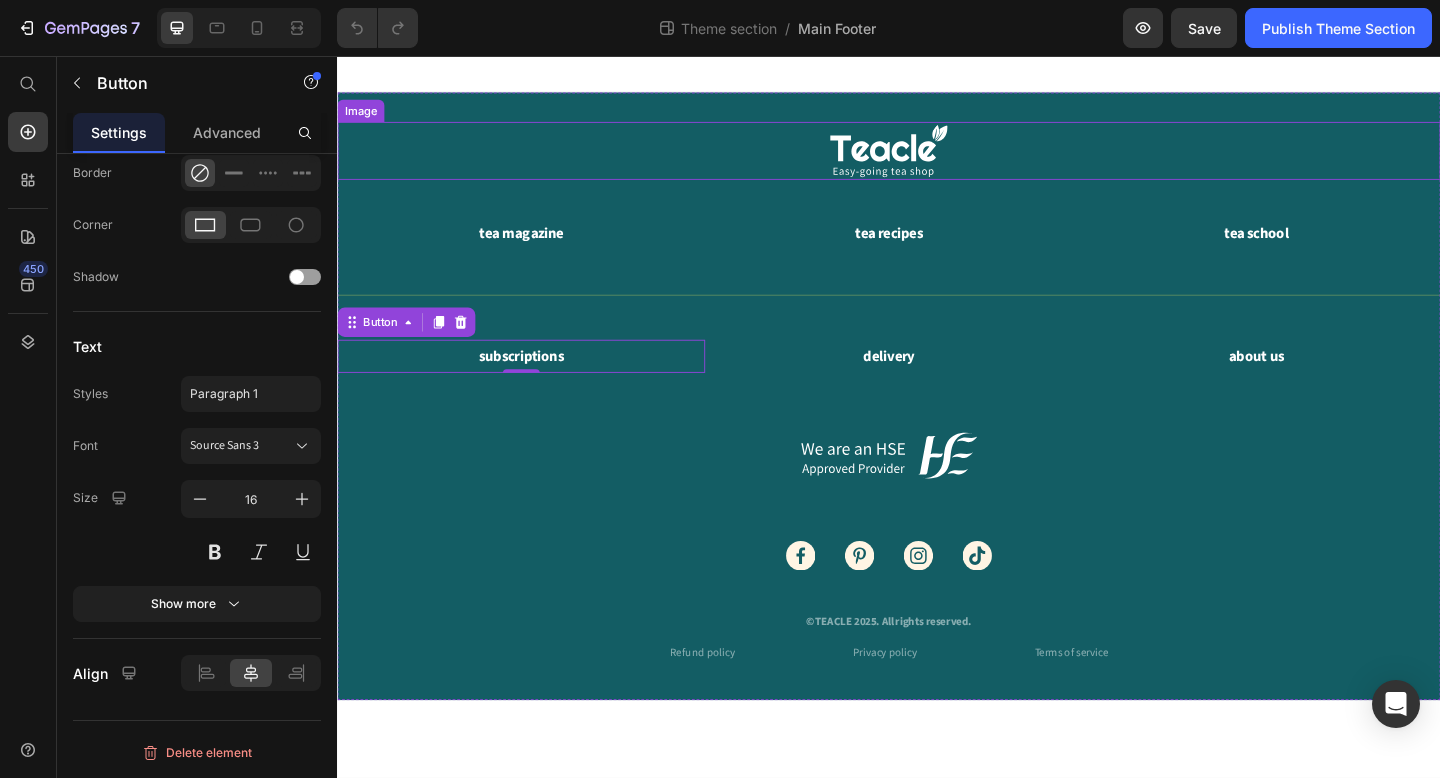 click at bounding box center (937, 159) 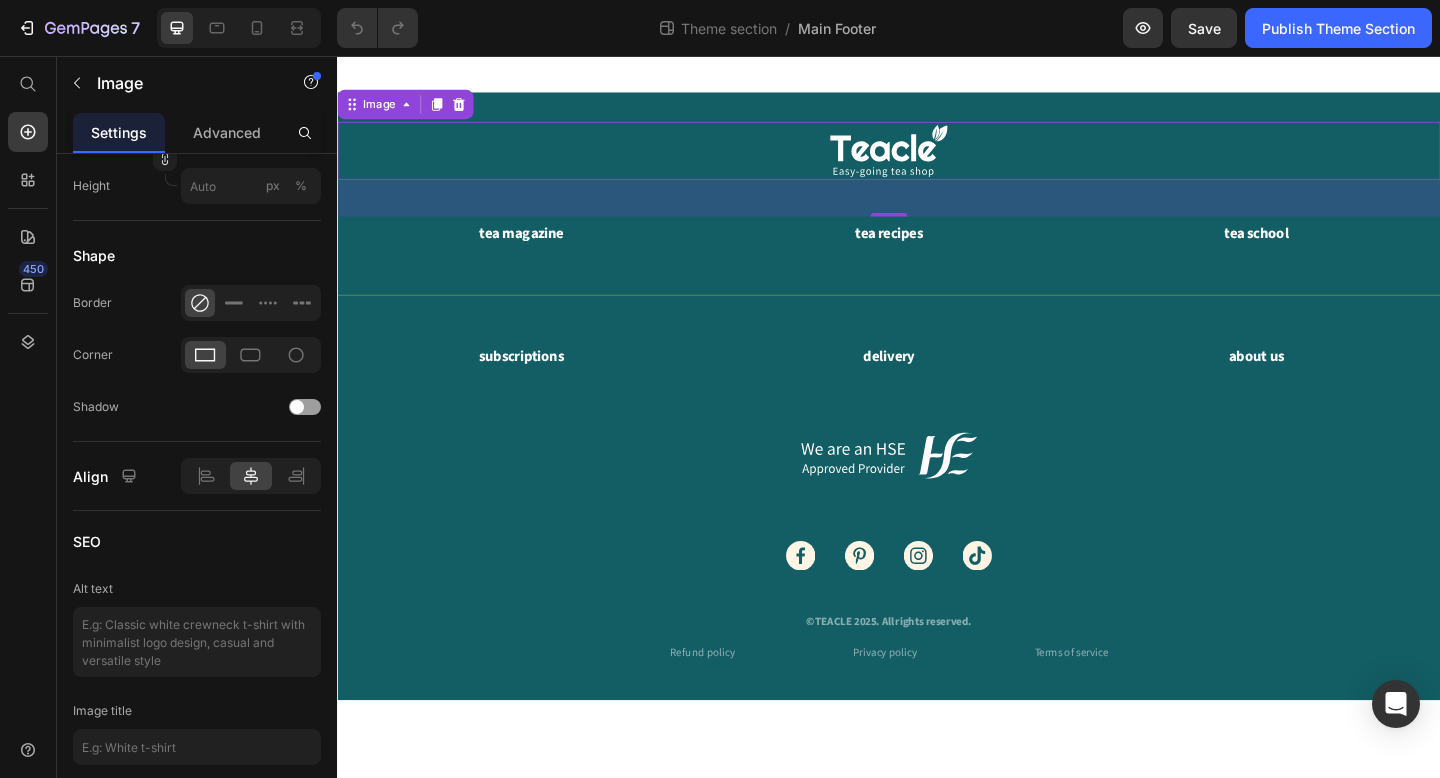 scroll, scrollTop: 0, scrollLeft: 0, axis: both 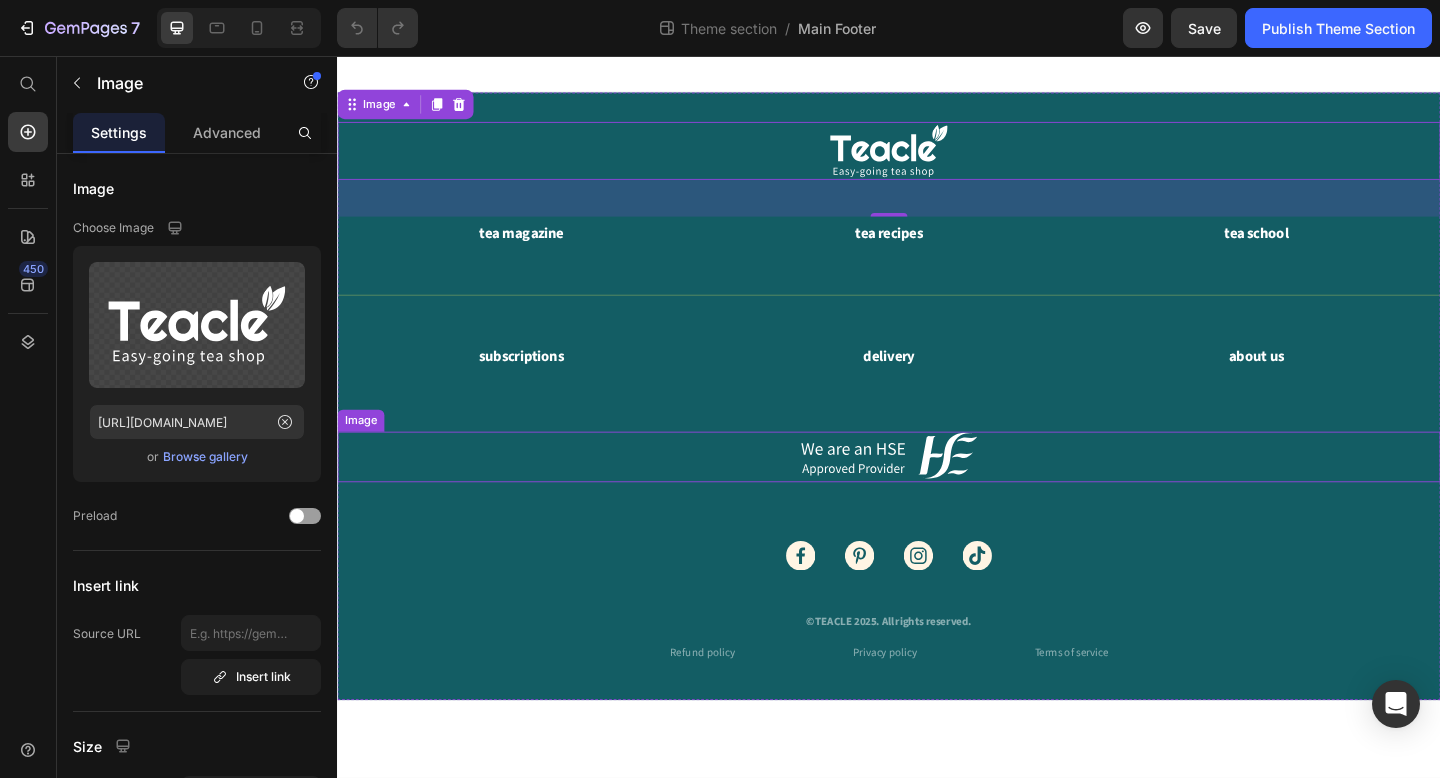 click at bounding box center (937, 492) 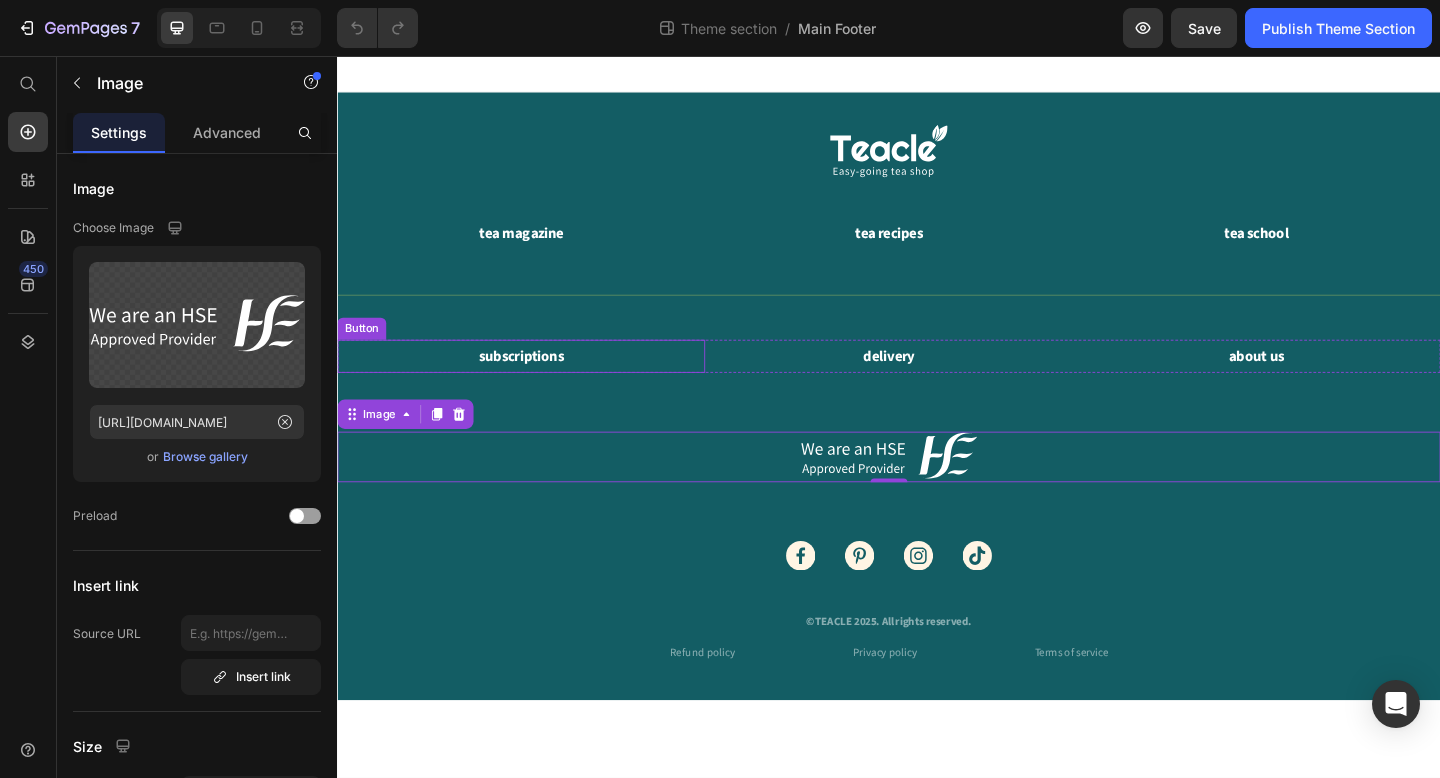 click on "Button" at bounding box center (363, 353) 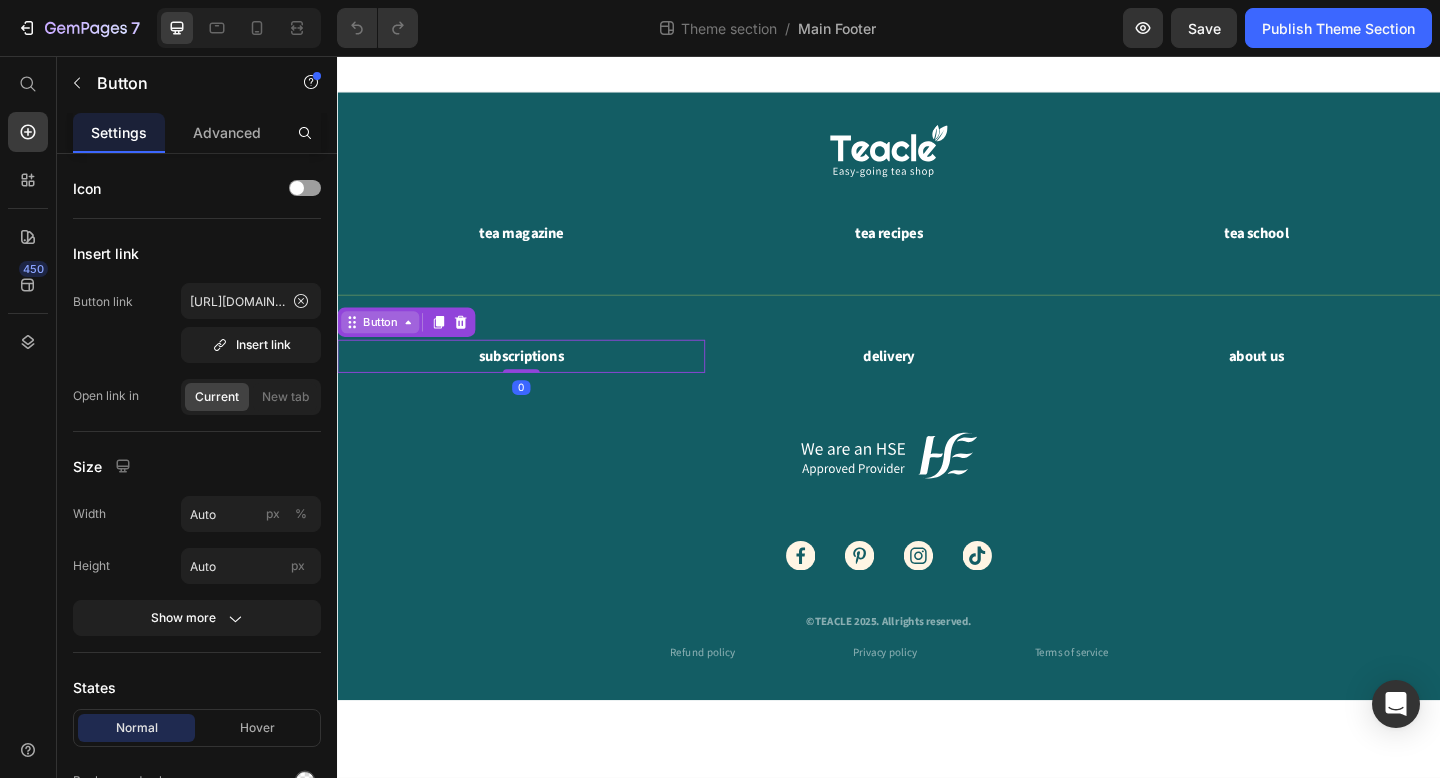 click 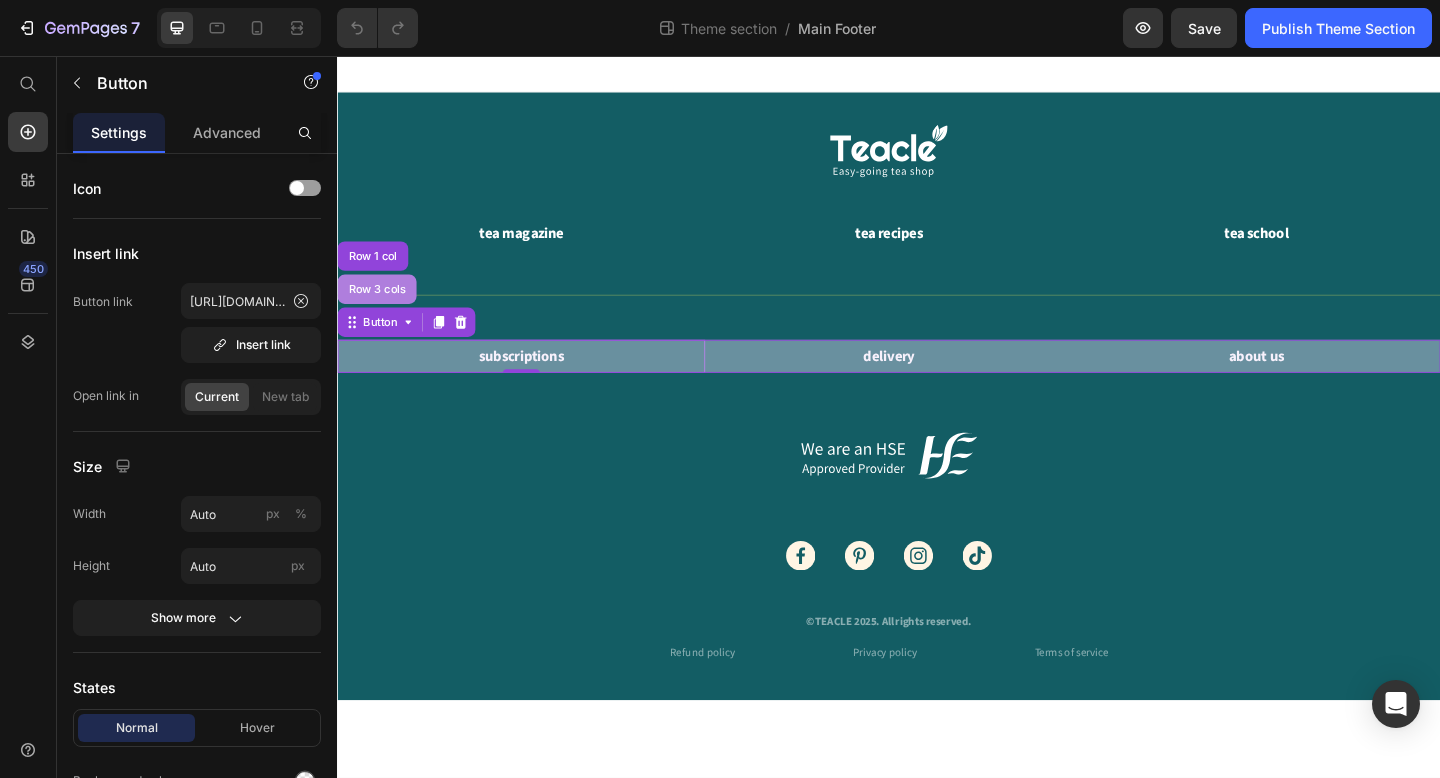 click on "Row 3 cols" at bounding box center [380, 310] 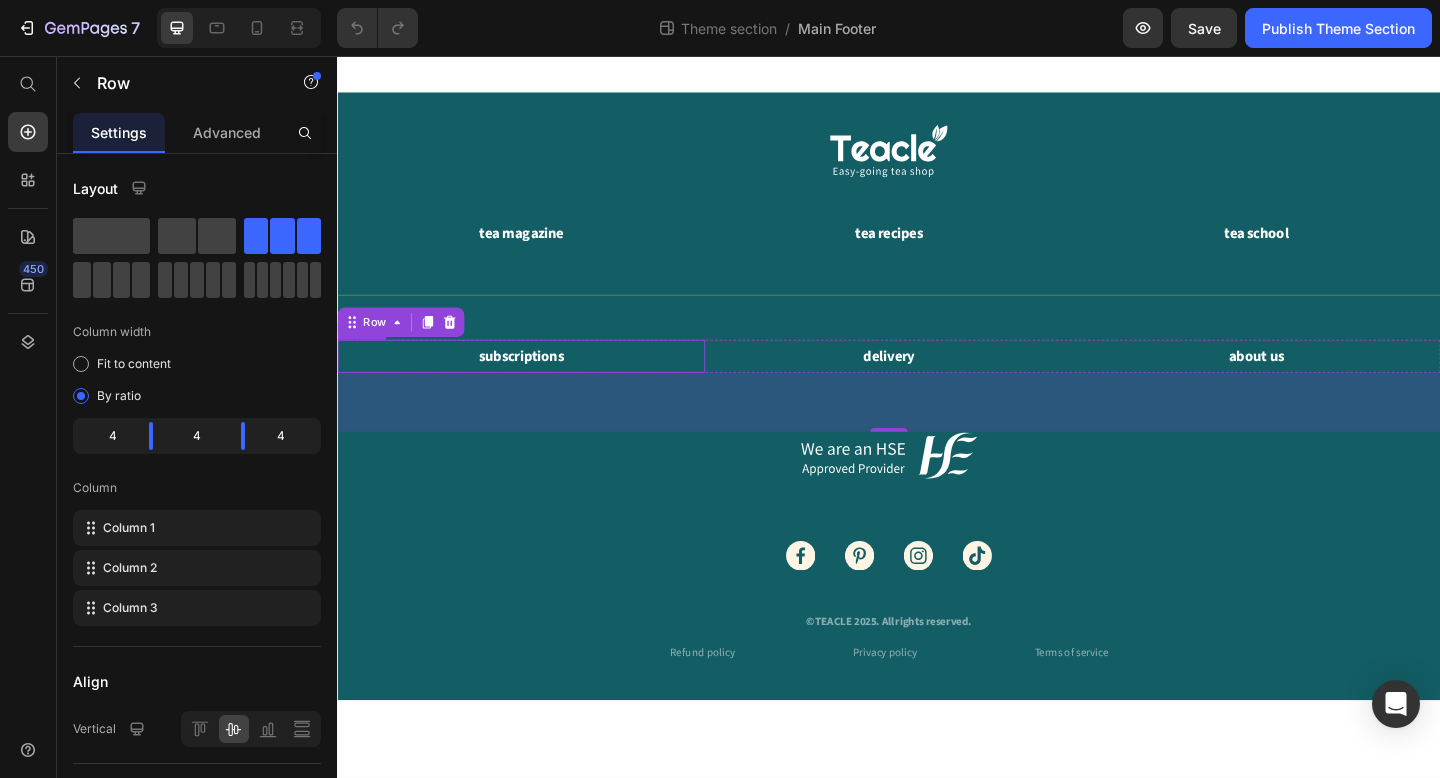 click on "subscriptions Button" at bounding box center (537, 383) 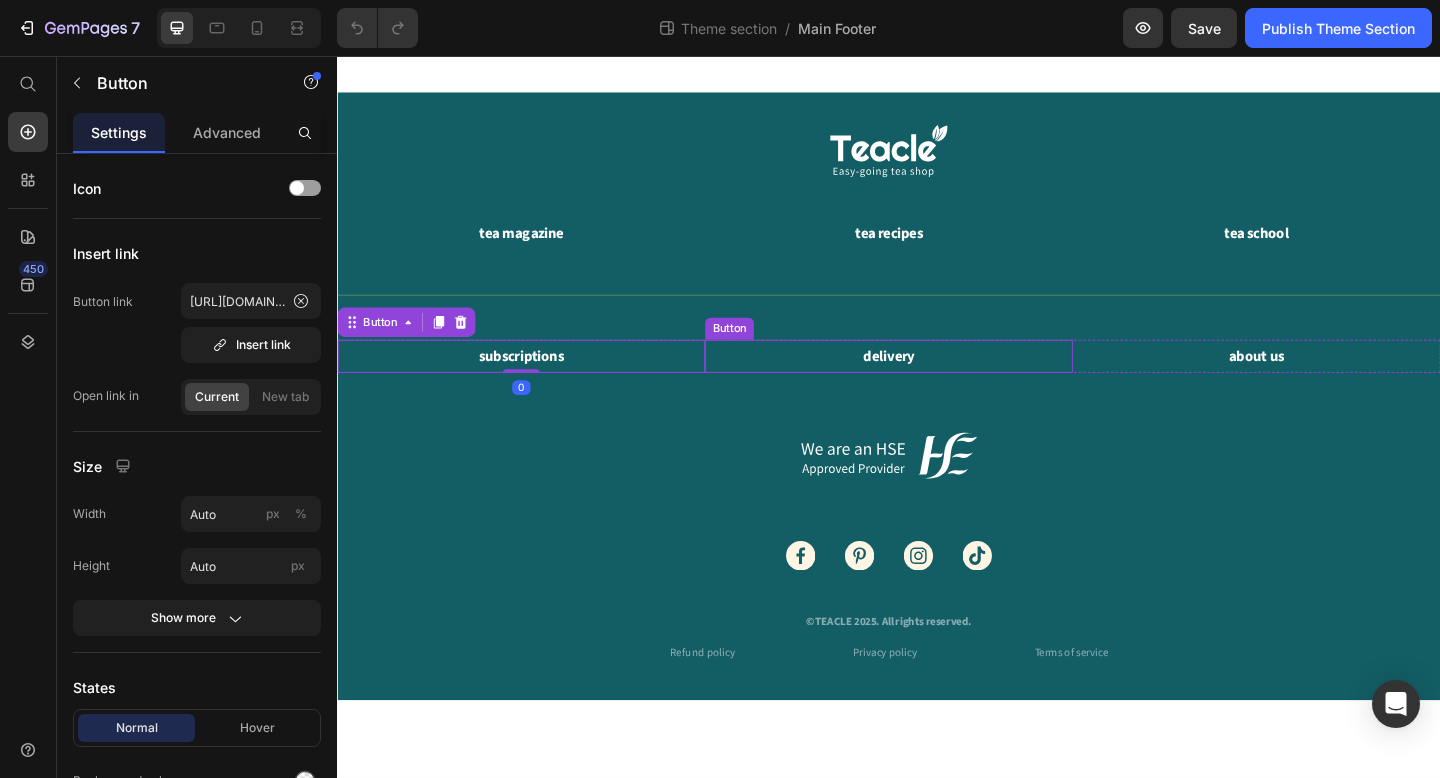click on "delivery Button" at bounding box center (937, 383) 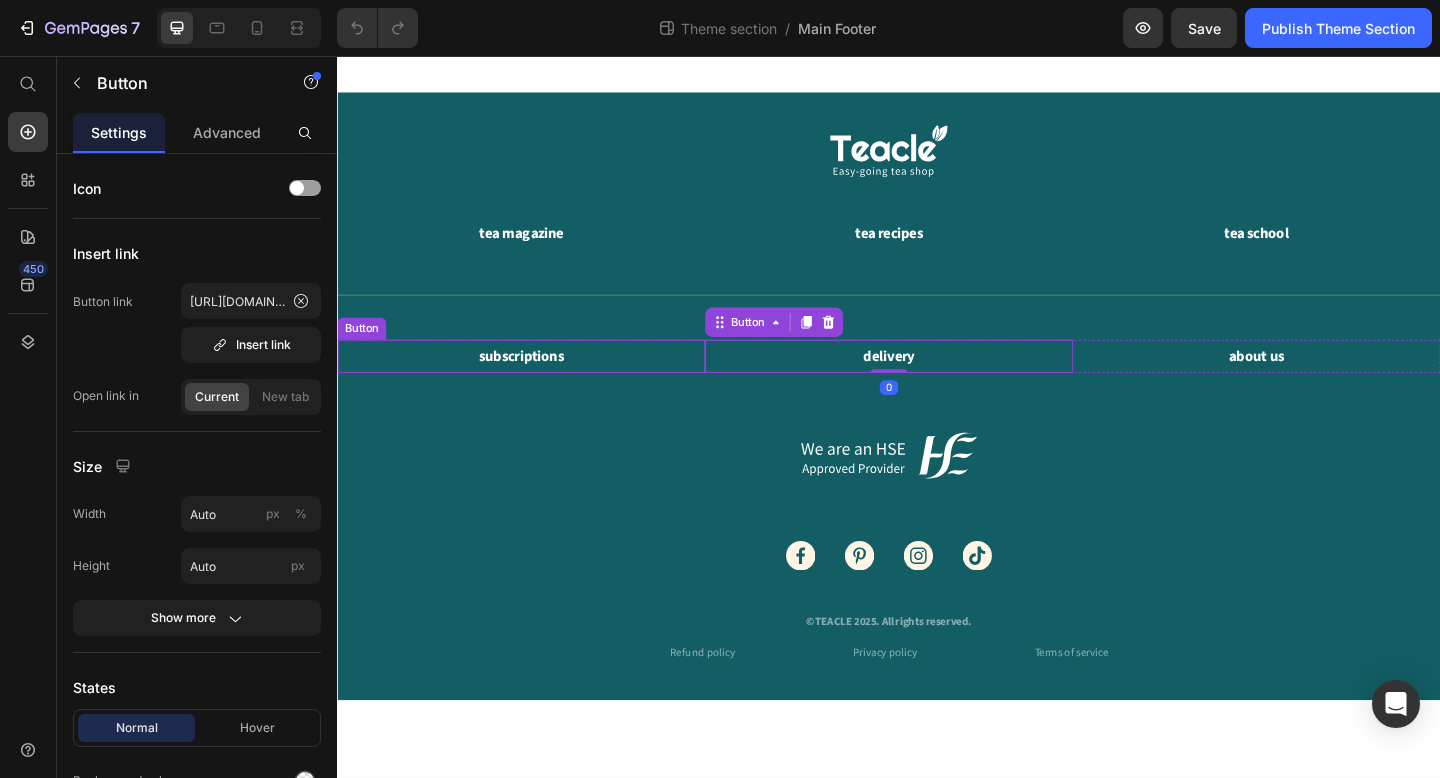 click on "subscriptions Button" at bounding box center (537, 383) 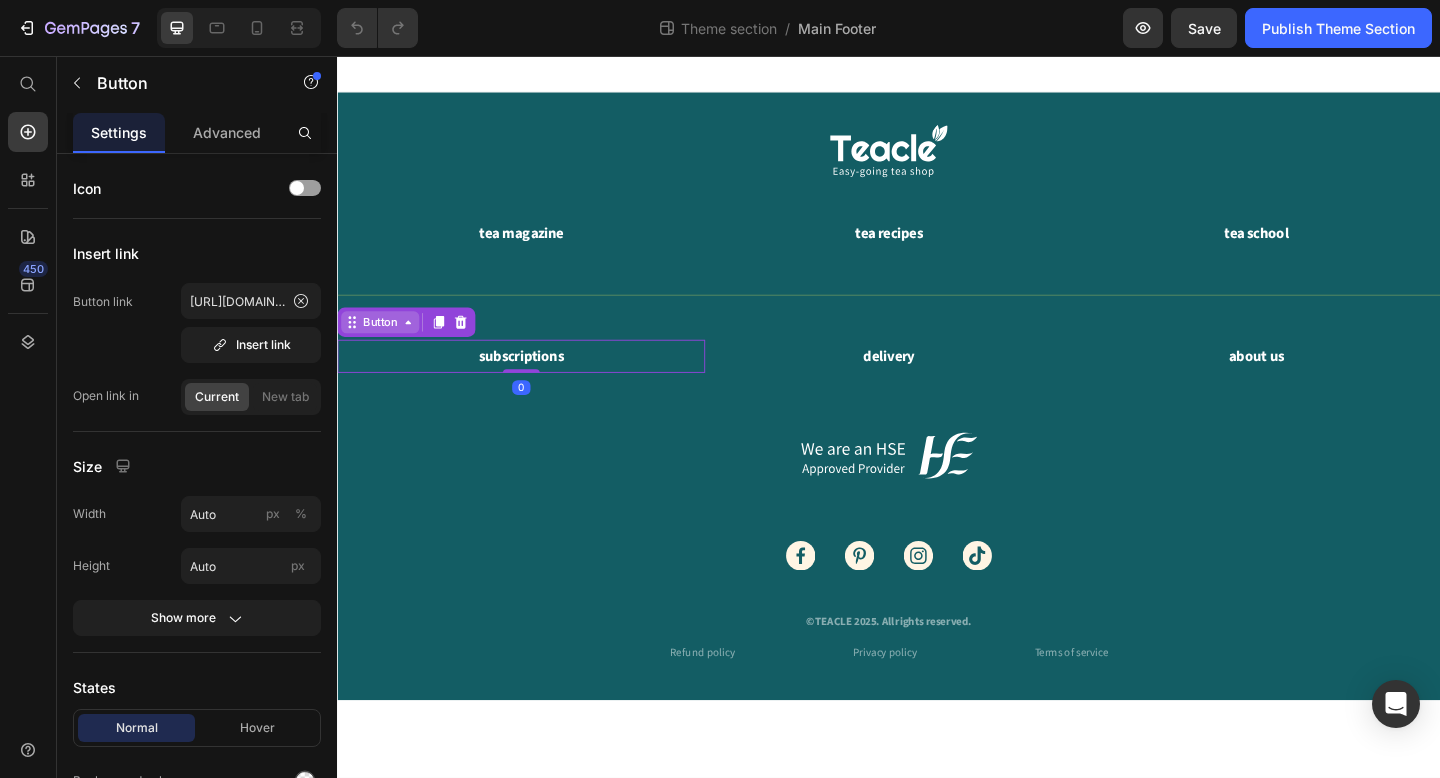 click on "Button" at bounding box center [383, 346] 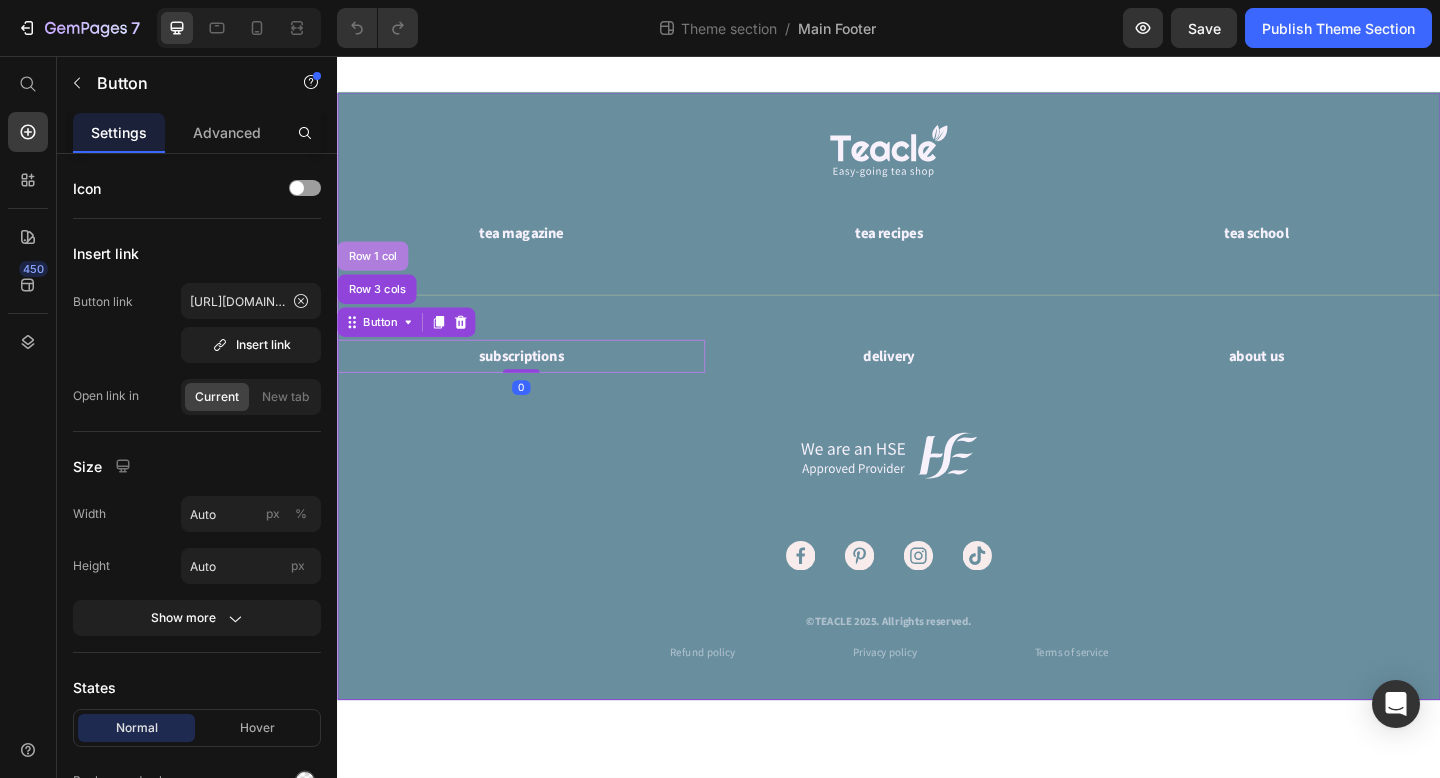 click on "Row 1 col" at bounding box center [375, 274] 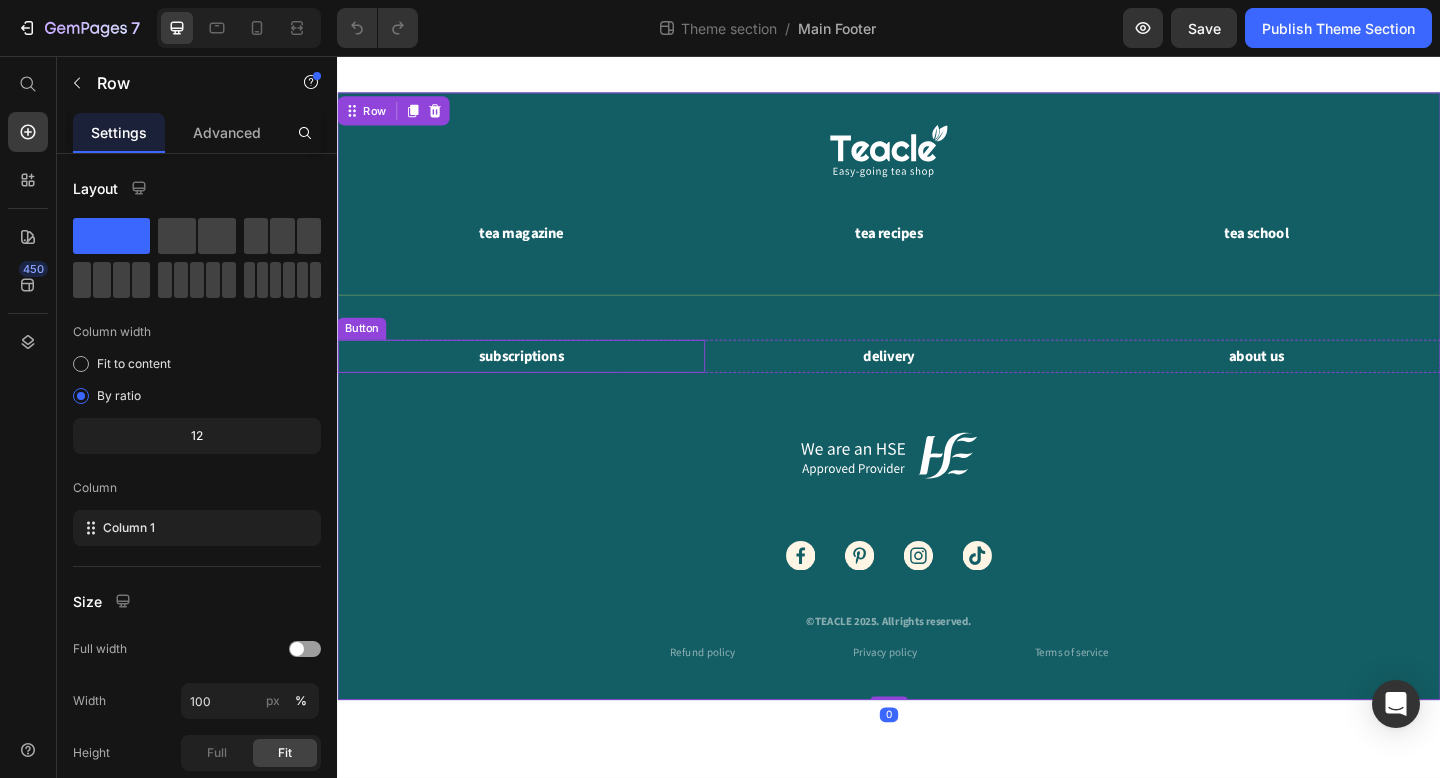 click on "Button" at bounding box center (363, 353) 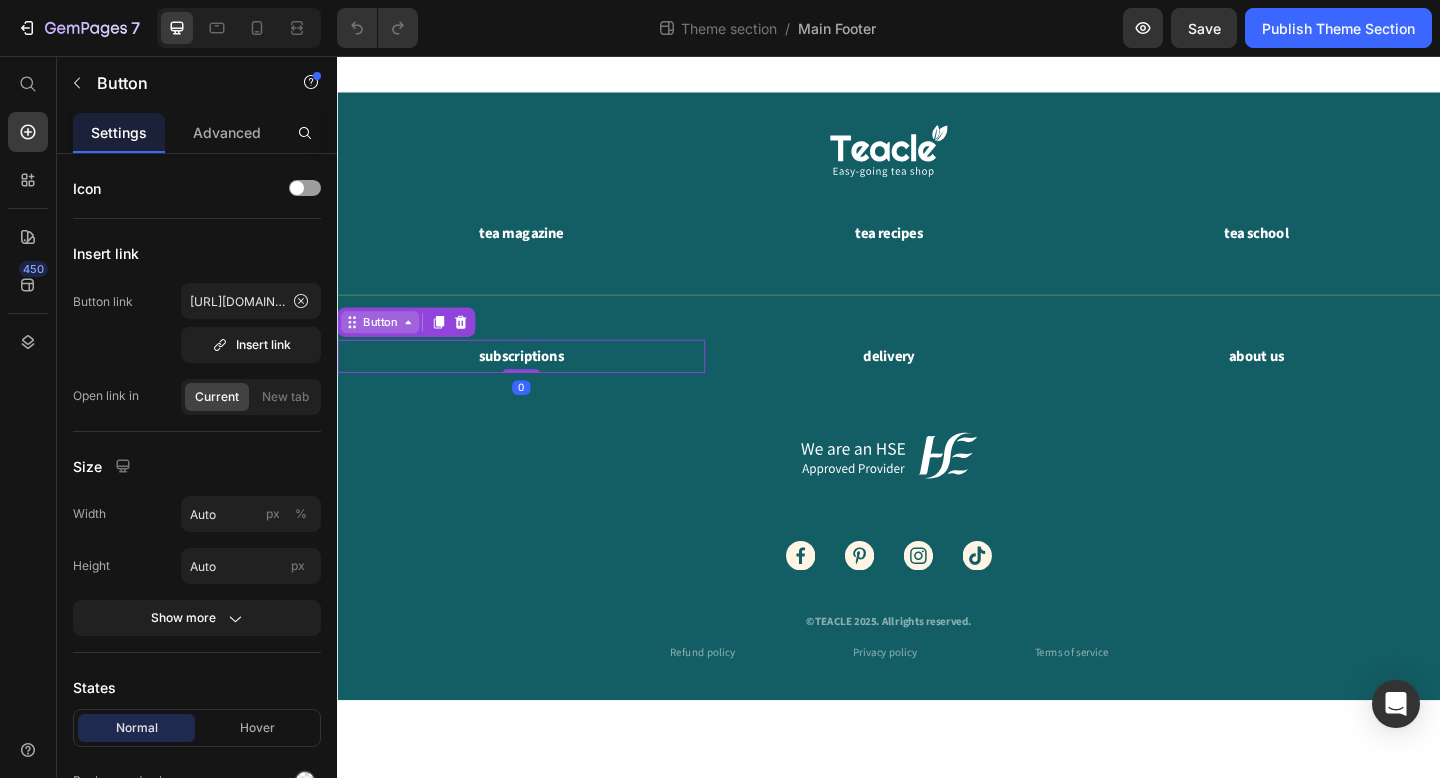 click on "Button" at bounding box center [383, 346] 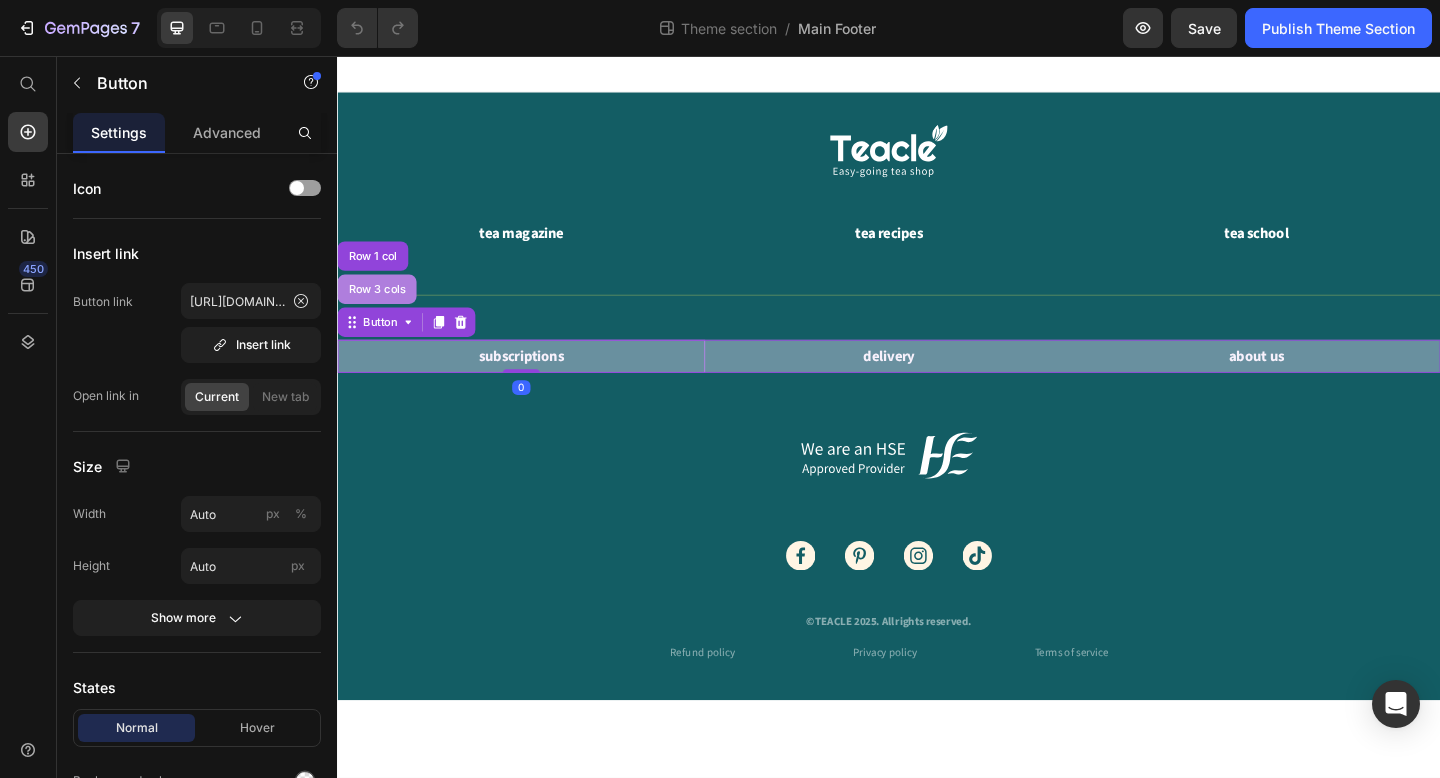 click on "Row 3 cols" at bounding box center (380, 310) 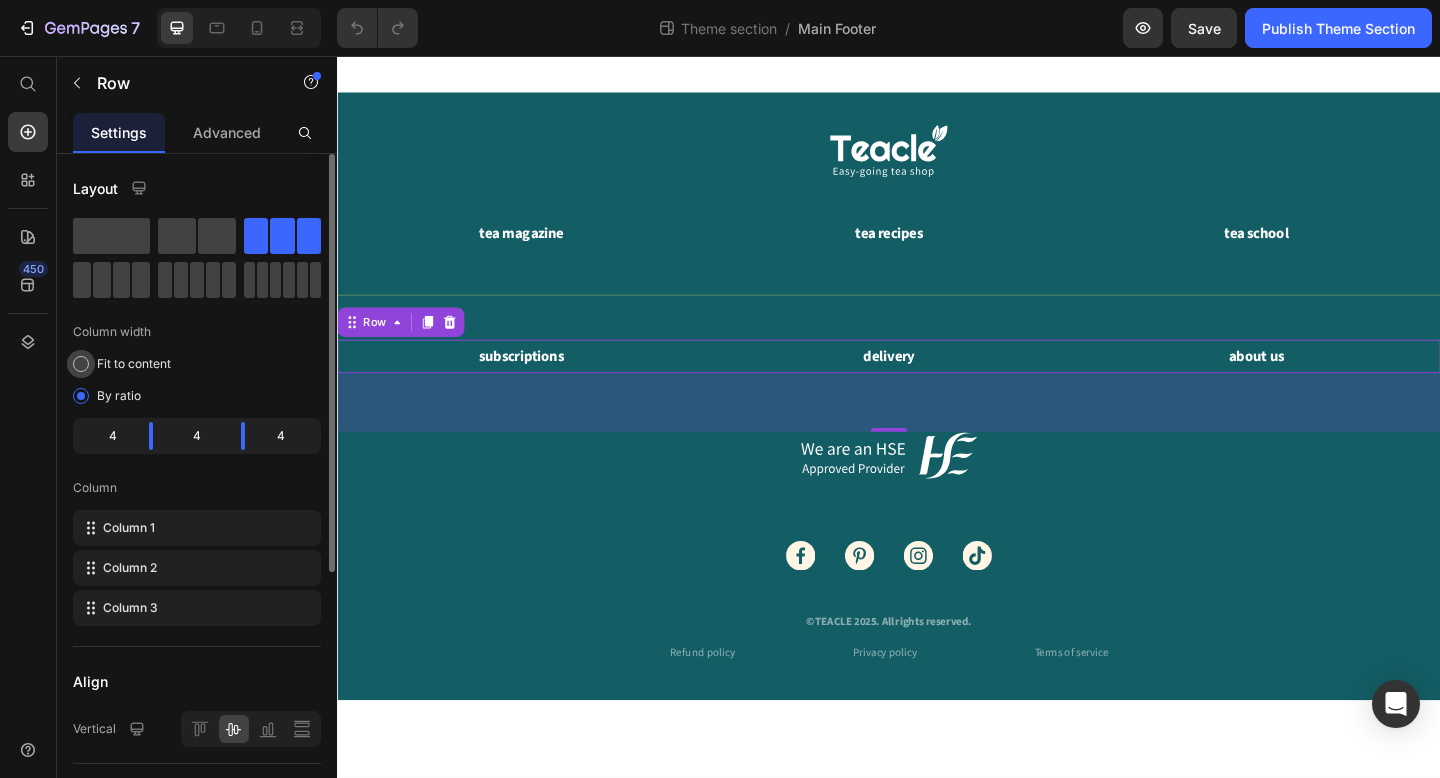 click at bounding box center [81, 364] 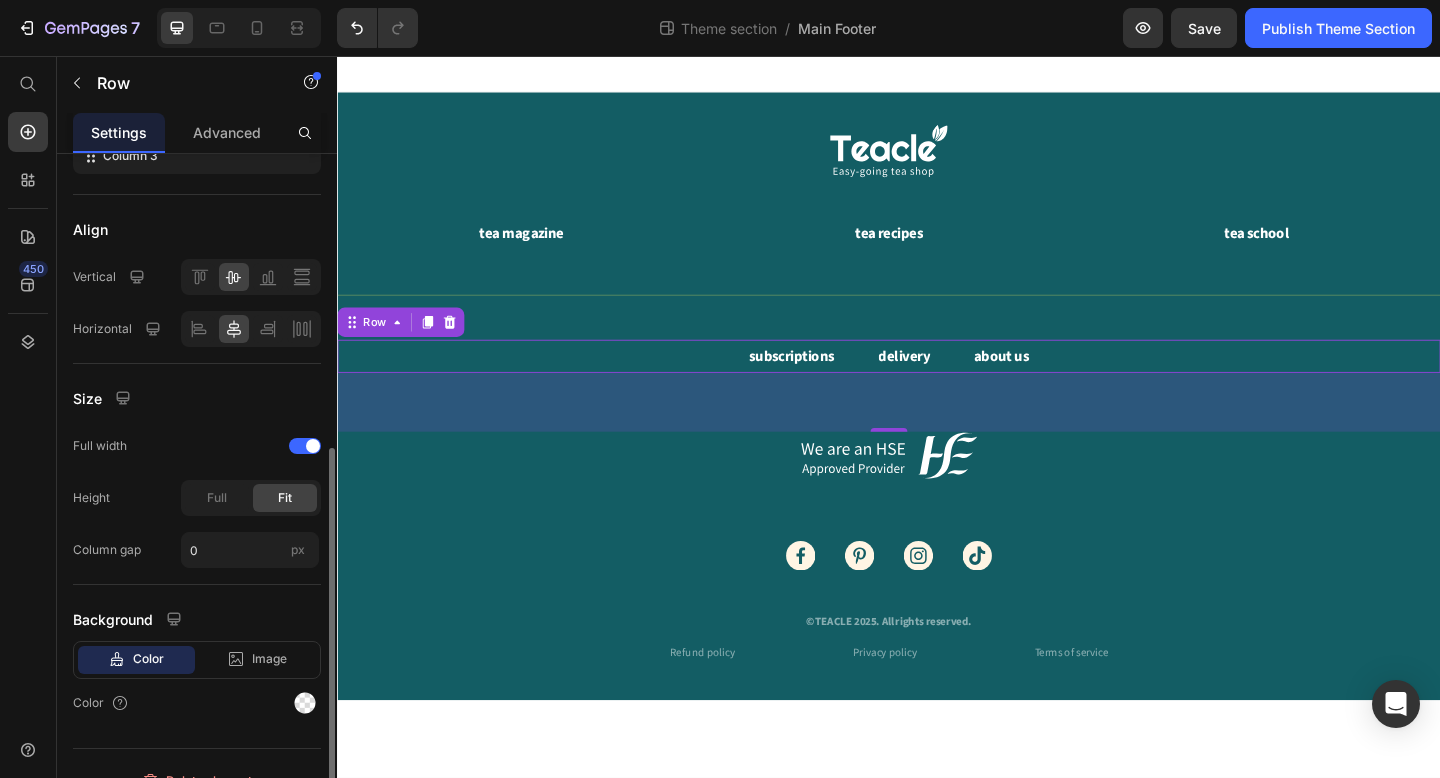 scroll, scrollTop: 436, scrollLeft: 0, axis: vertical 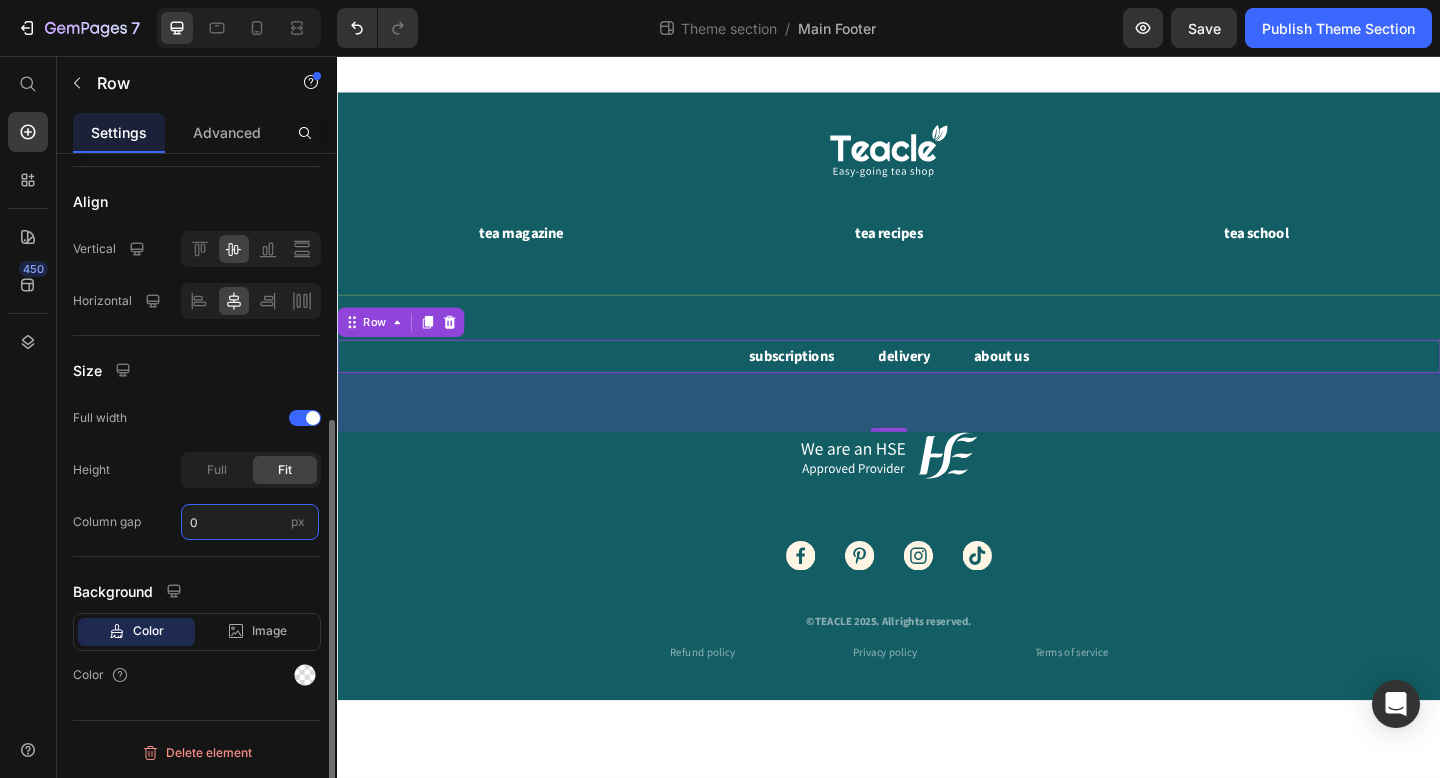 click on "0" at bounding box center [250, 522] 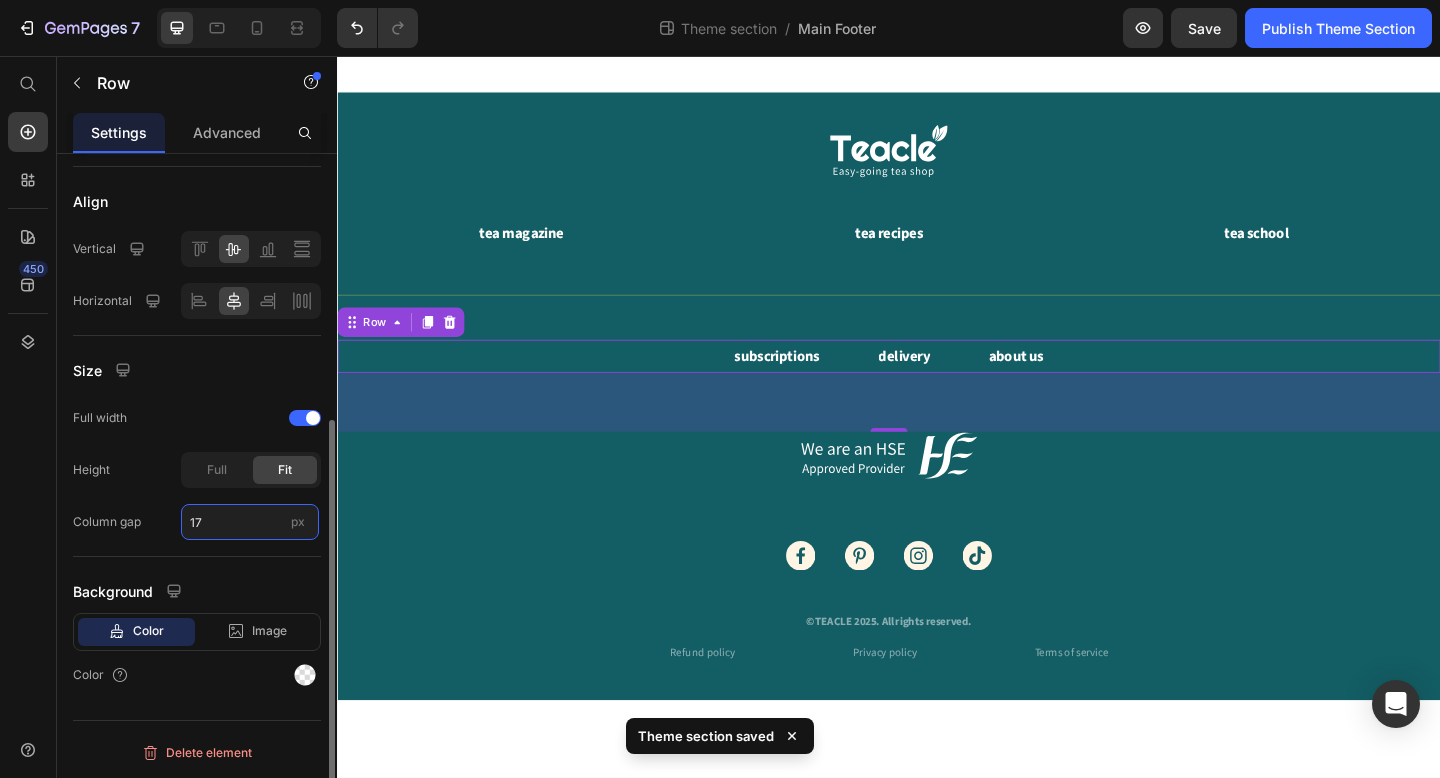 type on "18" 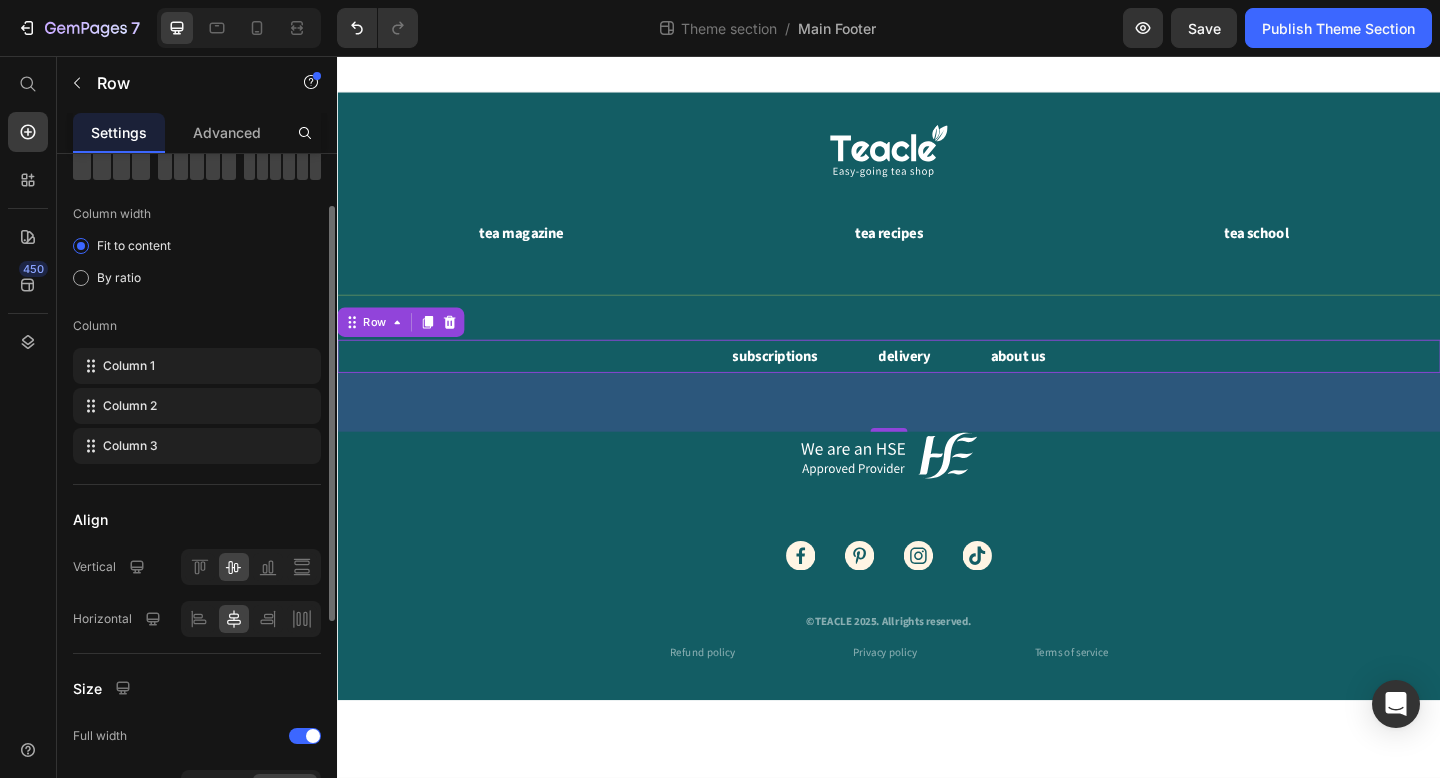 scroll, scrollTop: 0, scrollLeft: 0, axis: both 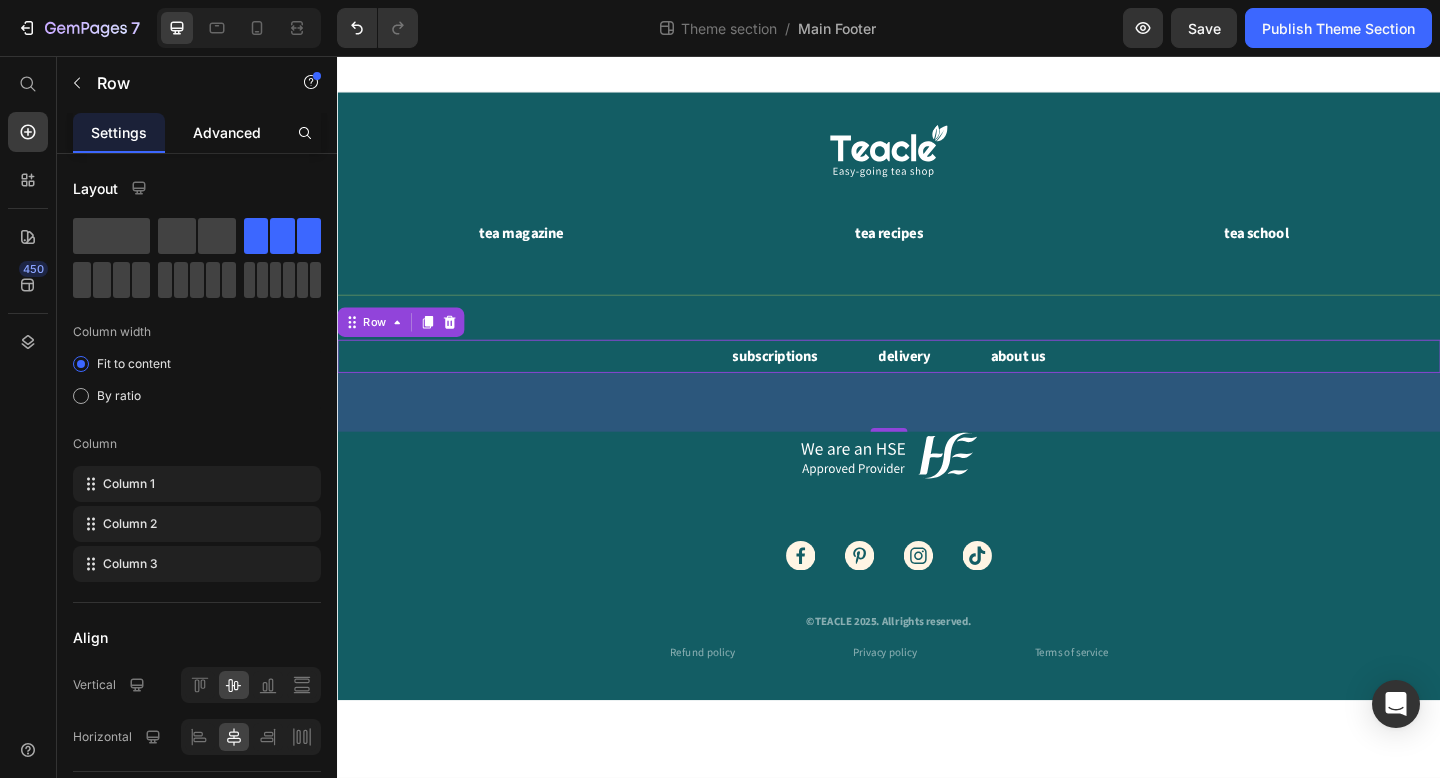 click on "Advanced" at bounding box center (227, 132) 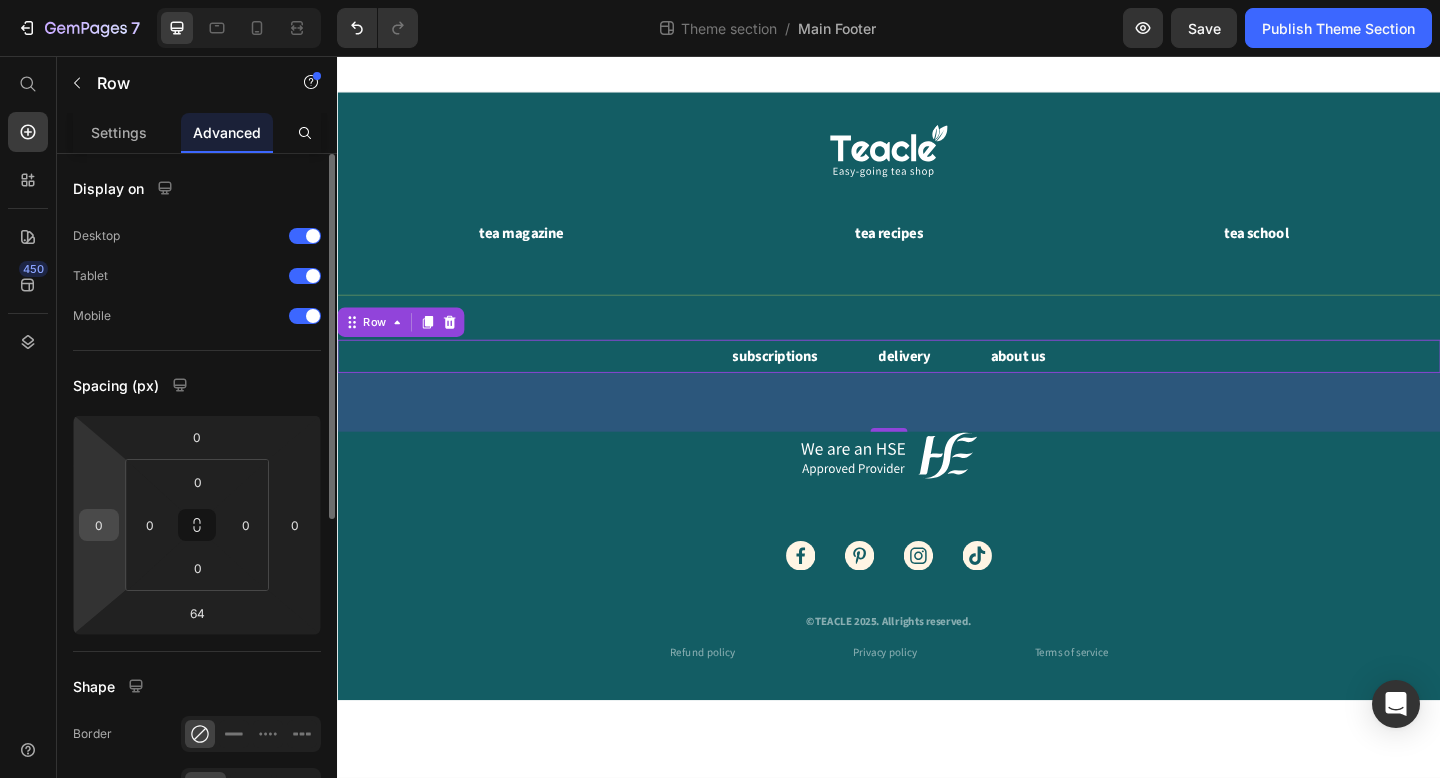 click on "0" at bounding box center (99, 525) 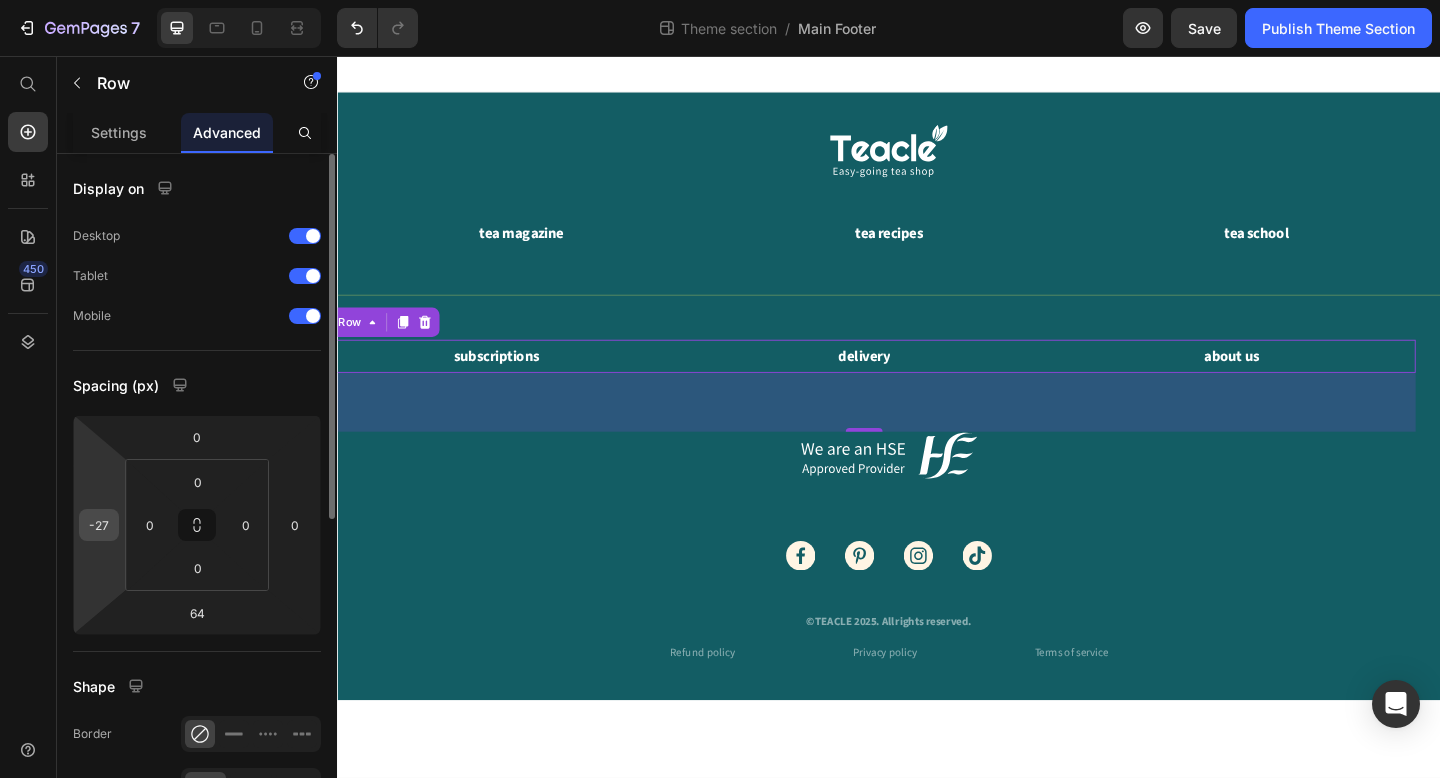 click on "-27" at bounding box center (99, 525) 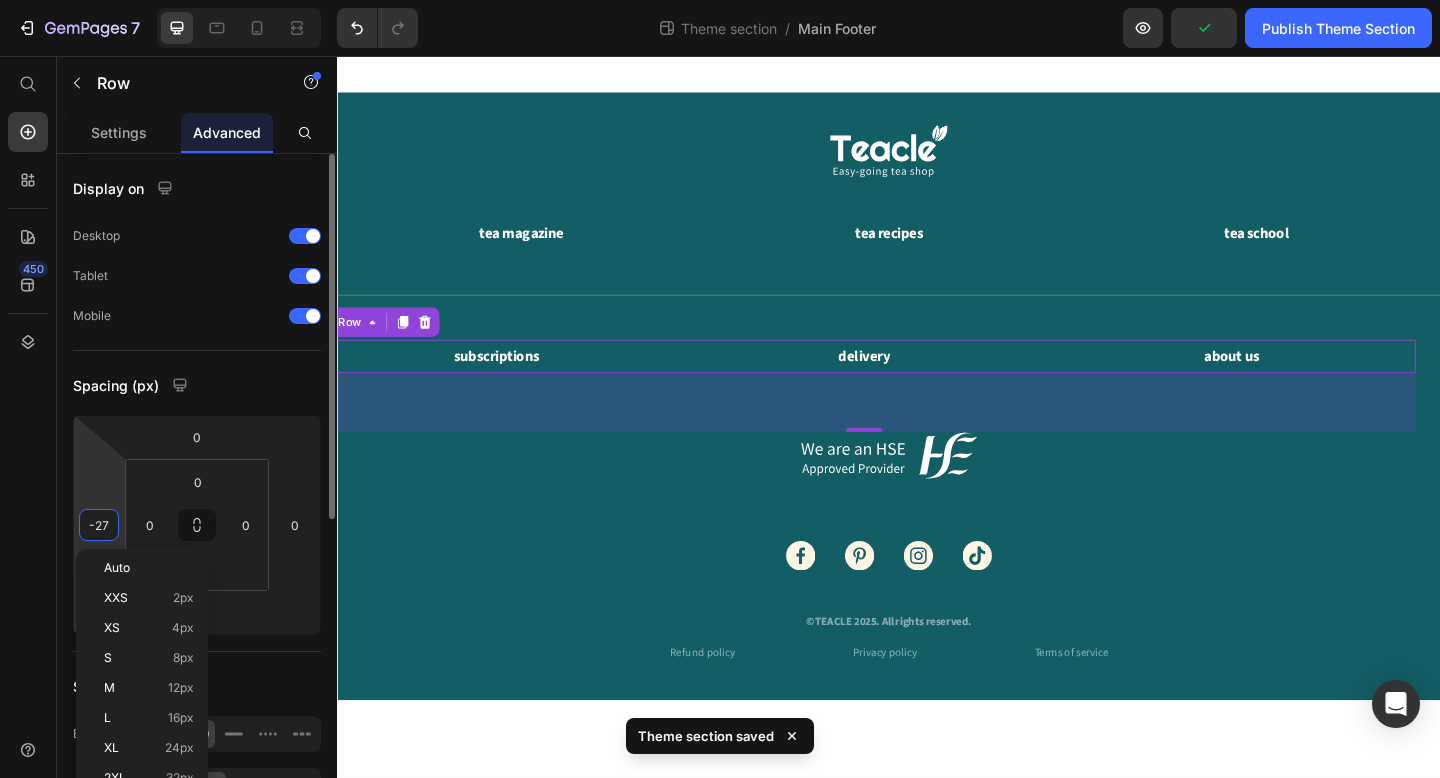 type on "-2" 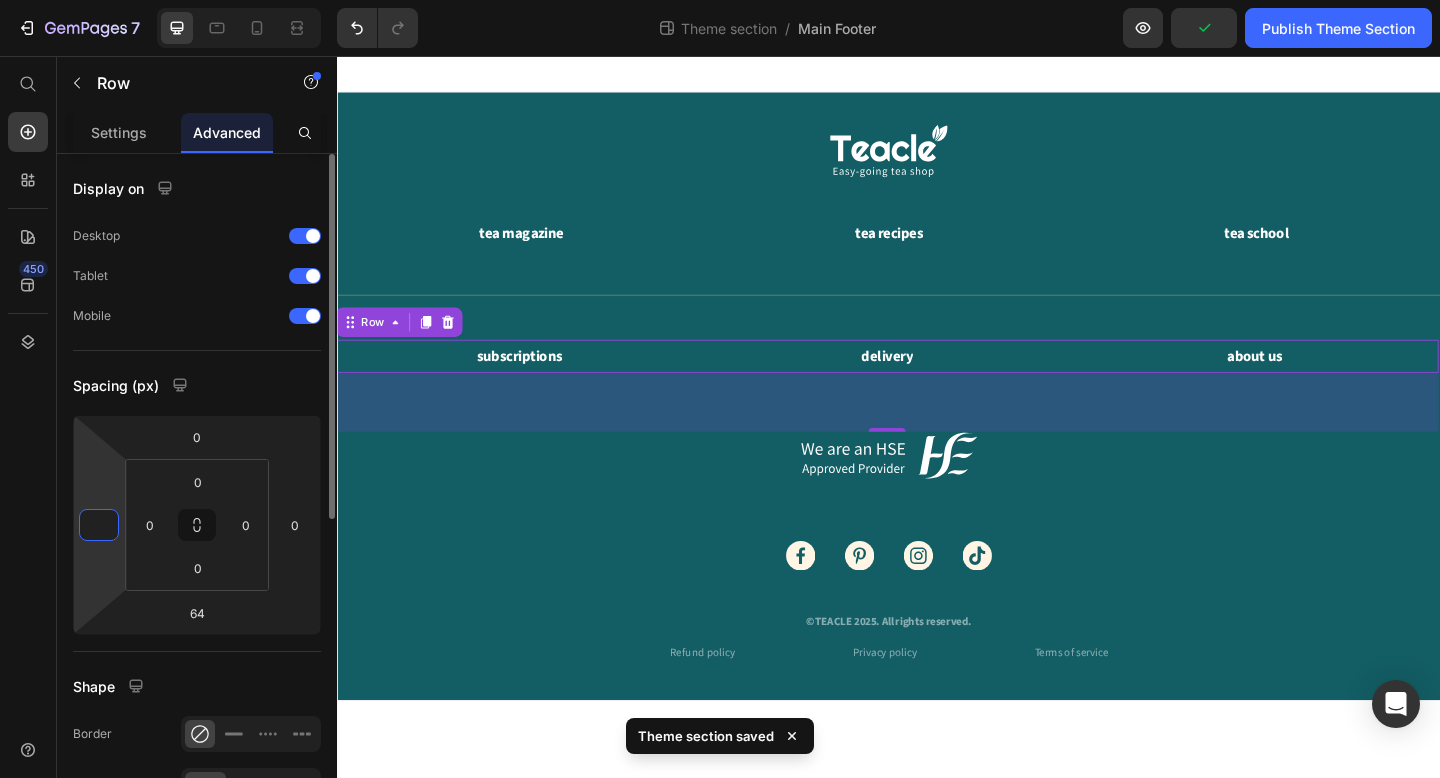 type on "-0" 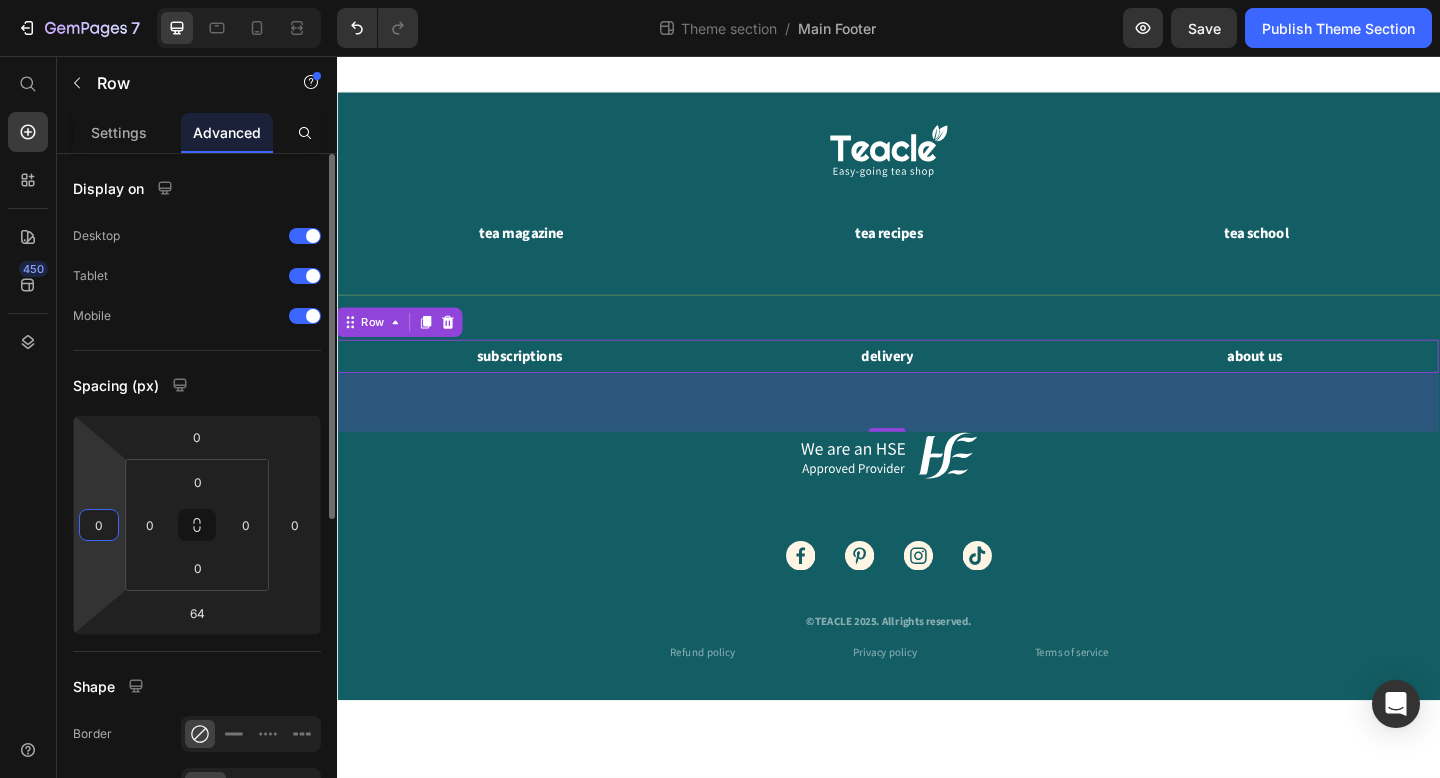 type on "0" 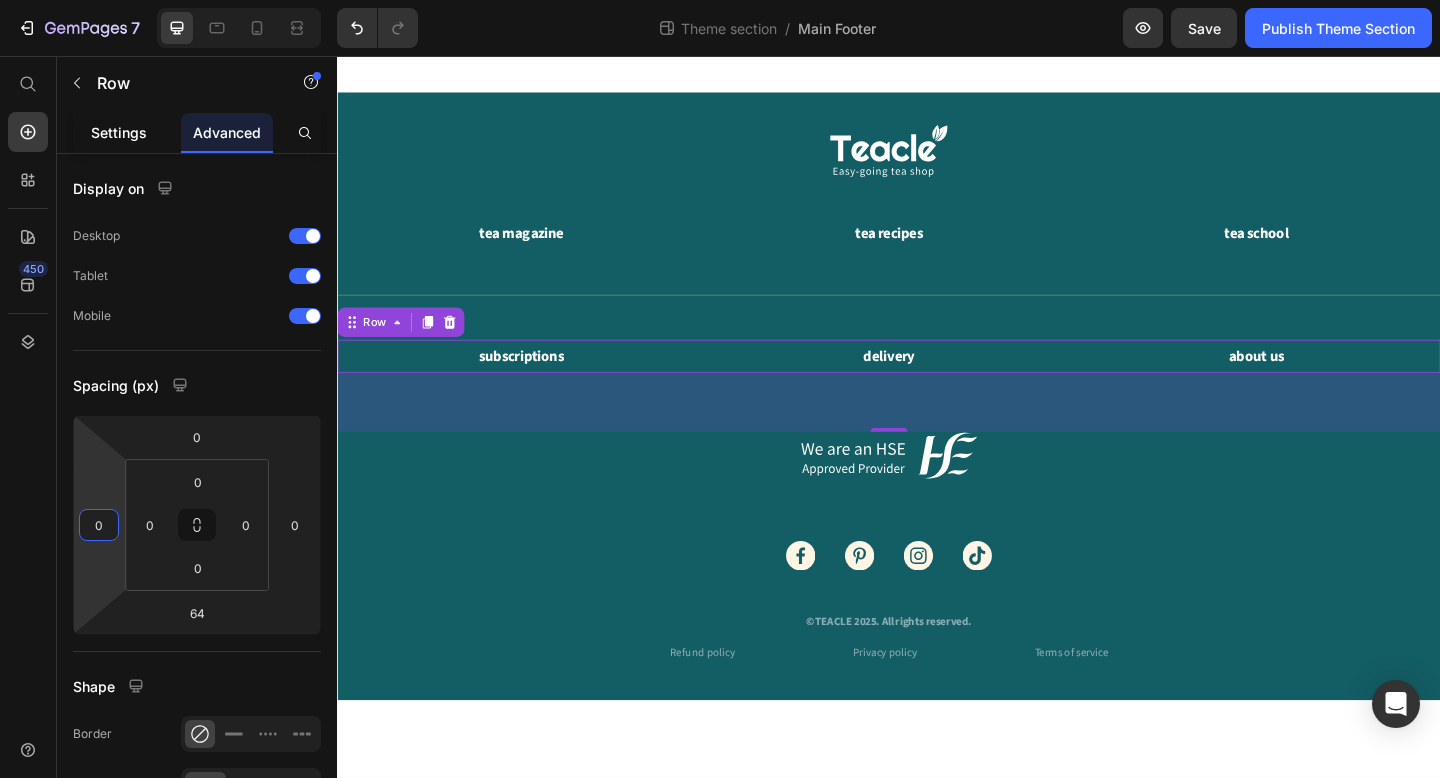 click on "Settings" at bounding box center [119, 132] 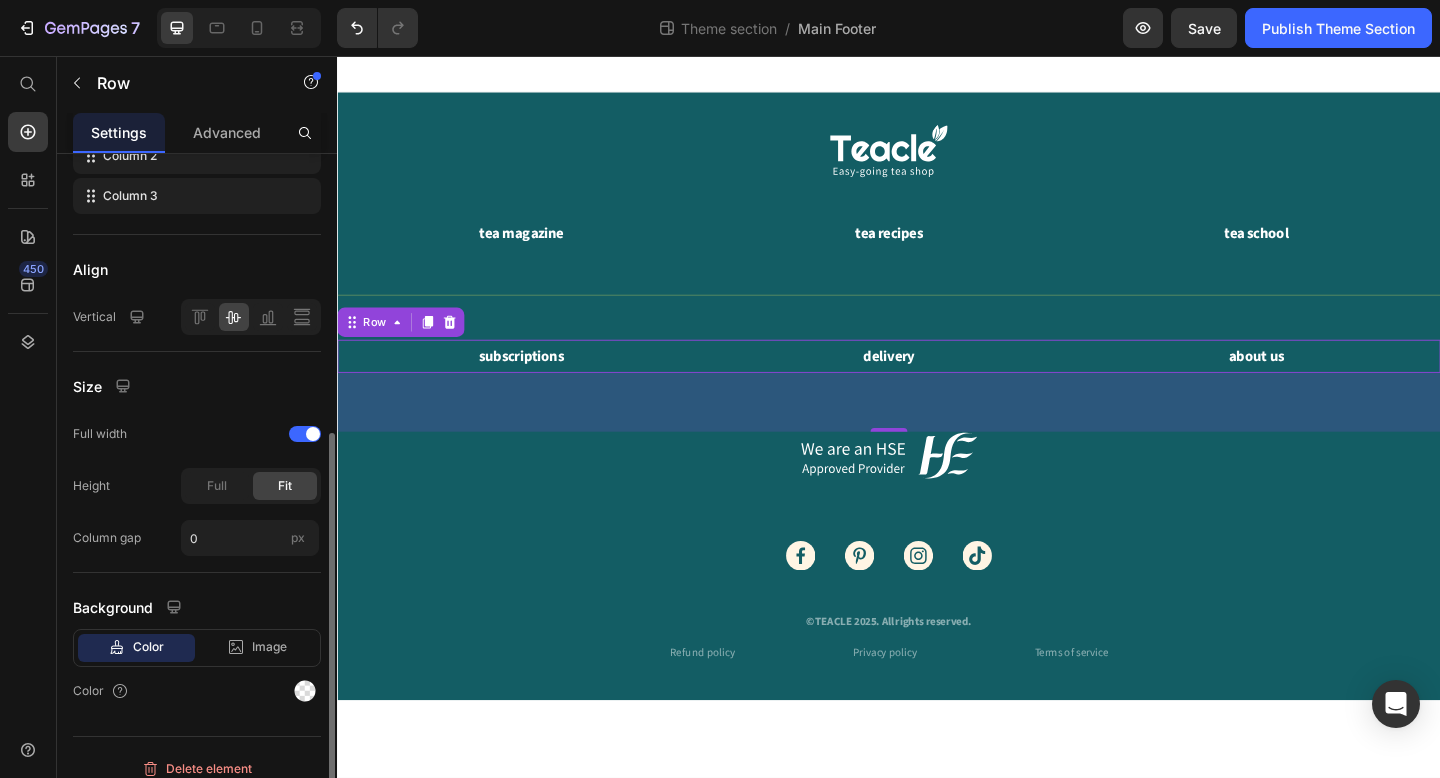 scroll, scrollTop: 428, scrollLeft: 0, axis: vertical 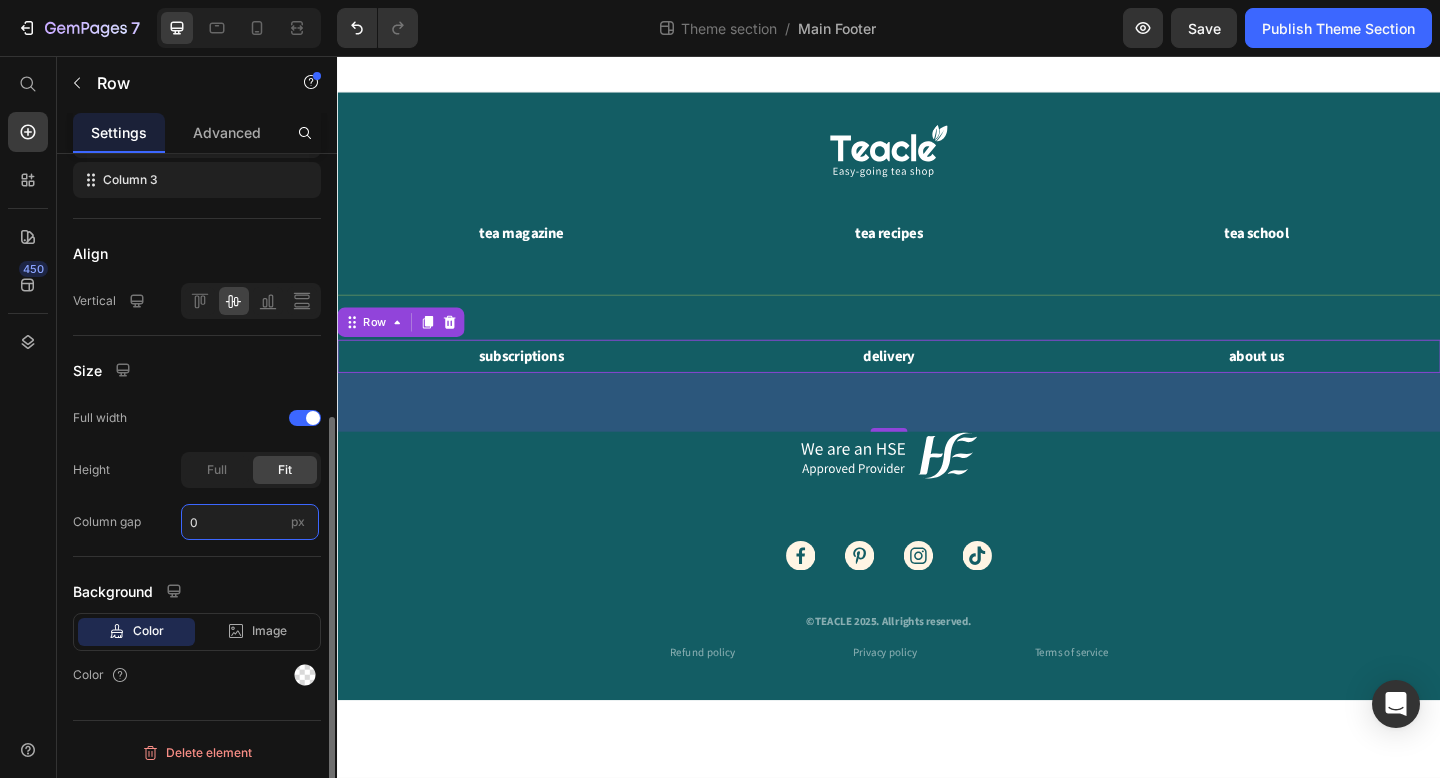 click on "0" at bounding box center [250, 522] 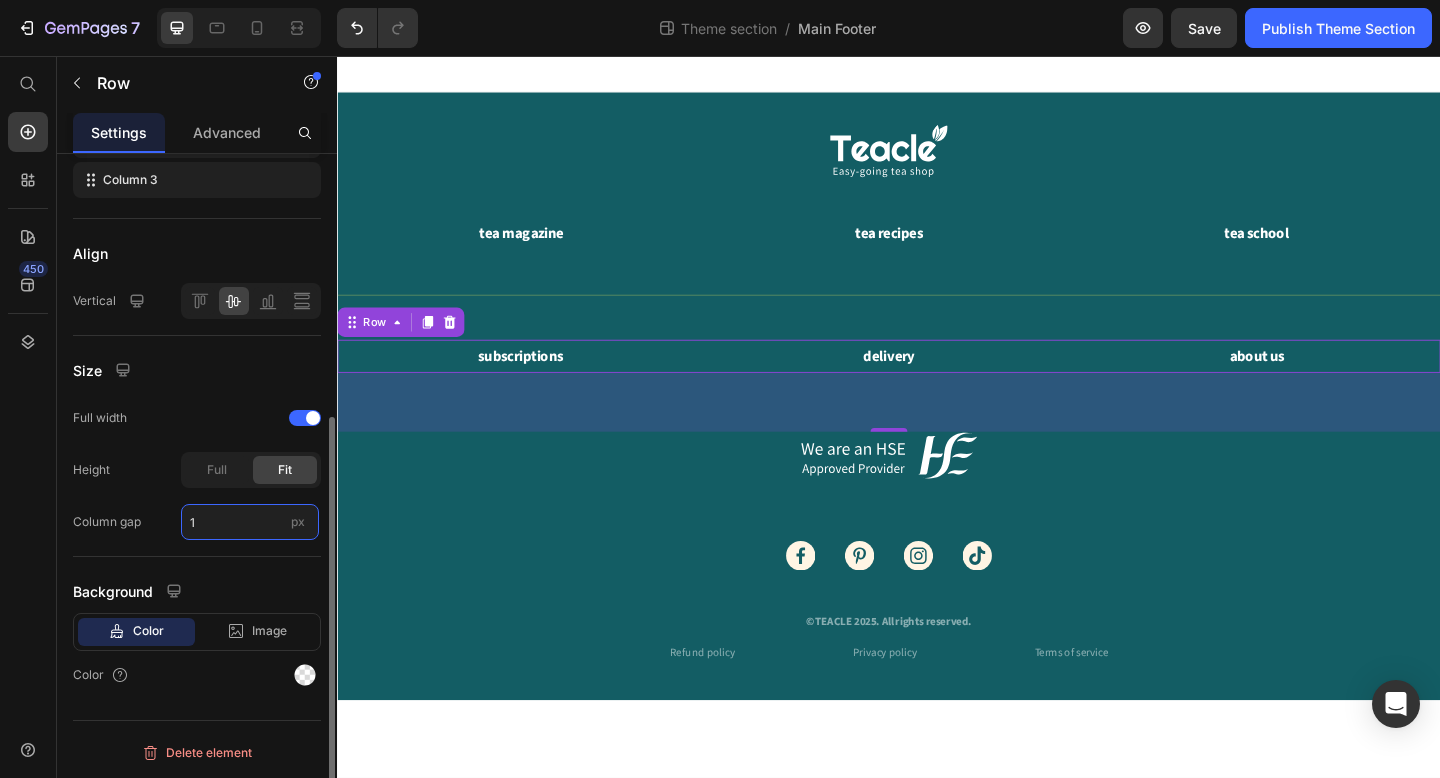 type on "0" 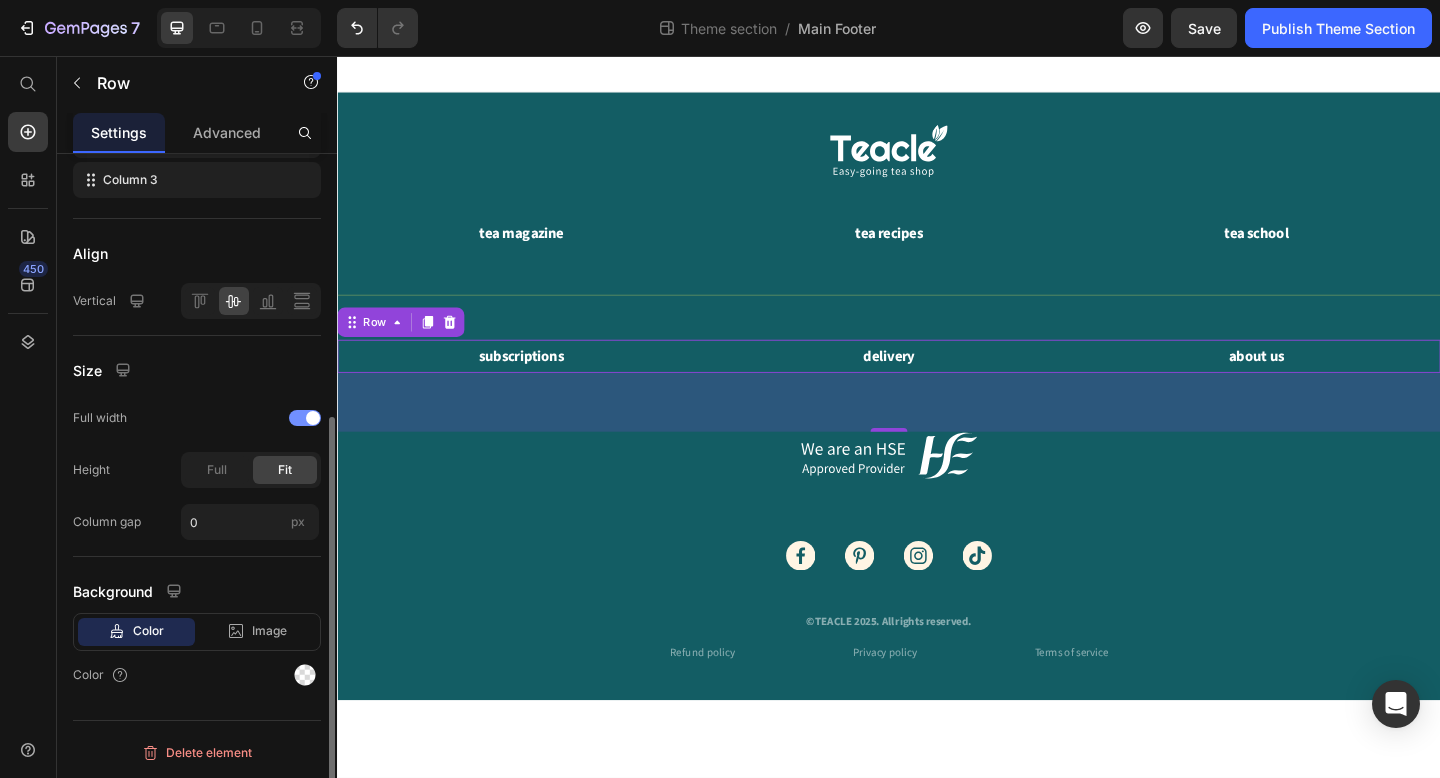 click at bounding box center [305, 418] 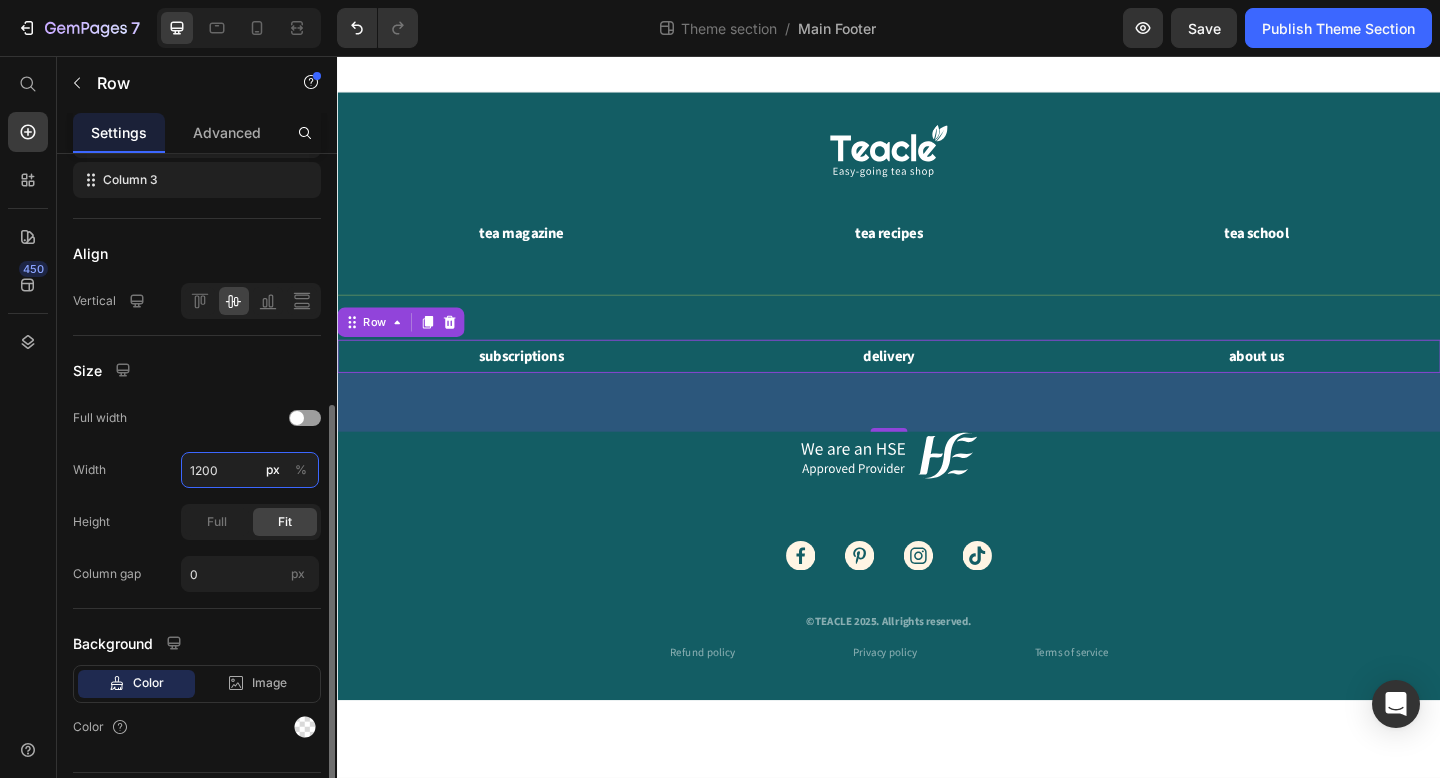 click on "1200" at bounding box center [250, 470] 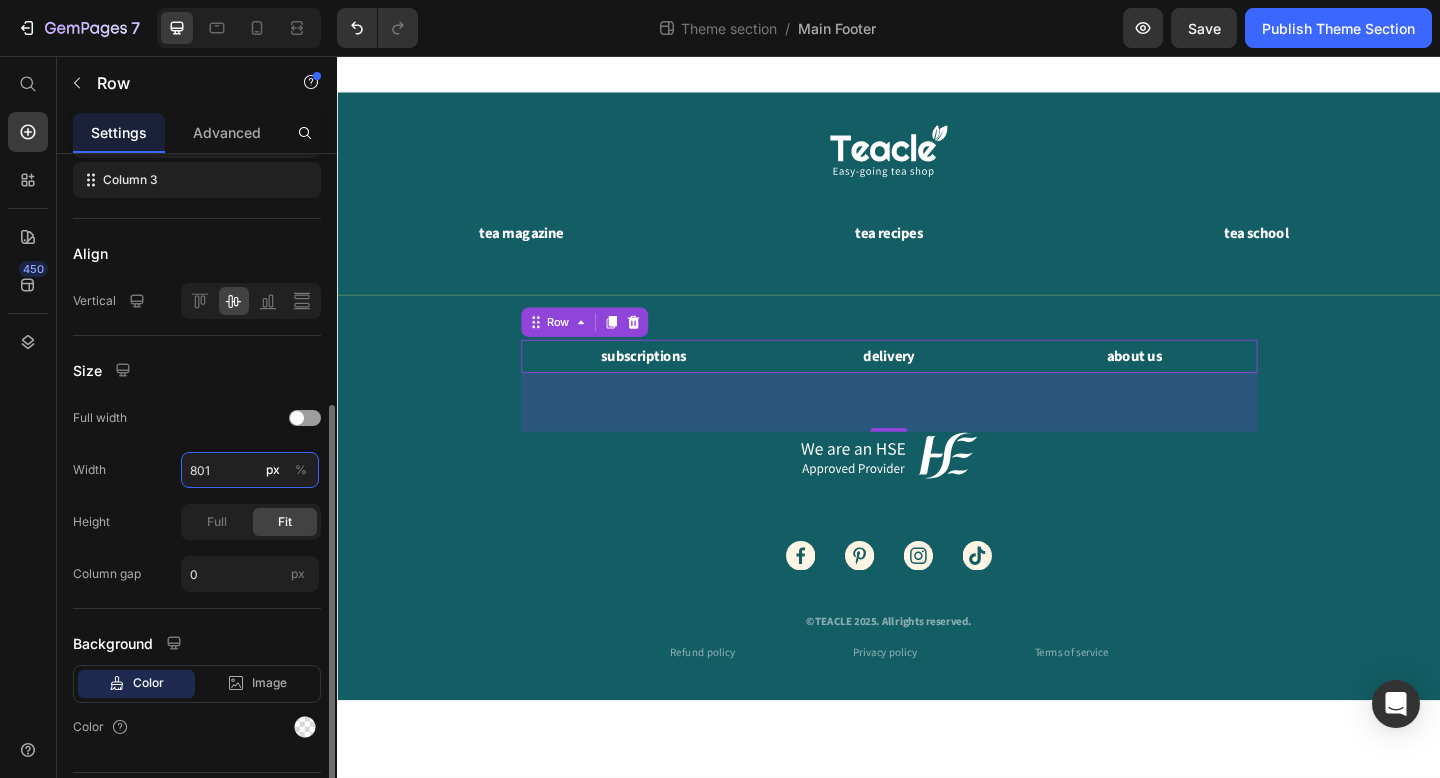 type on "800" 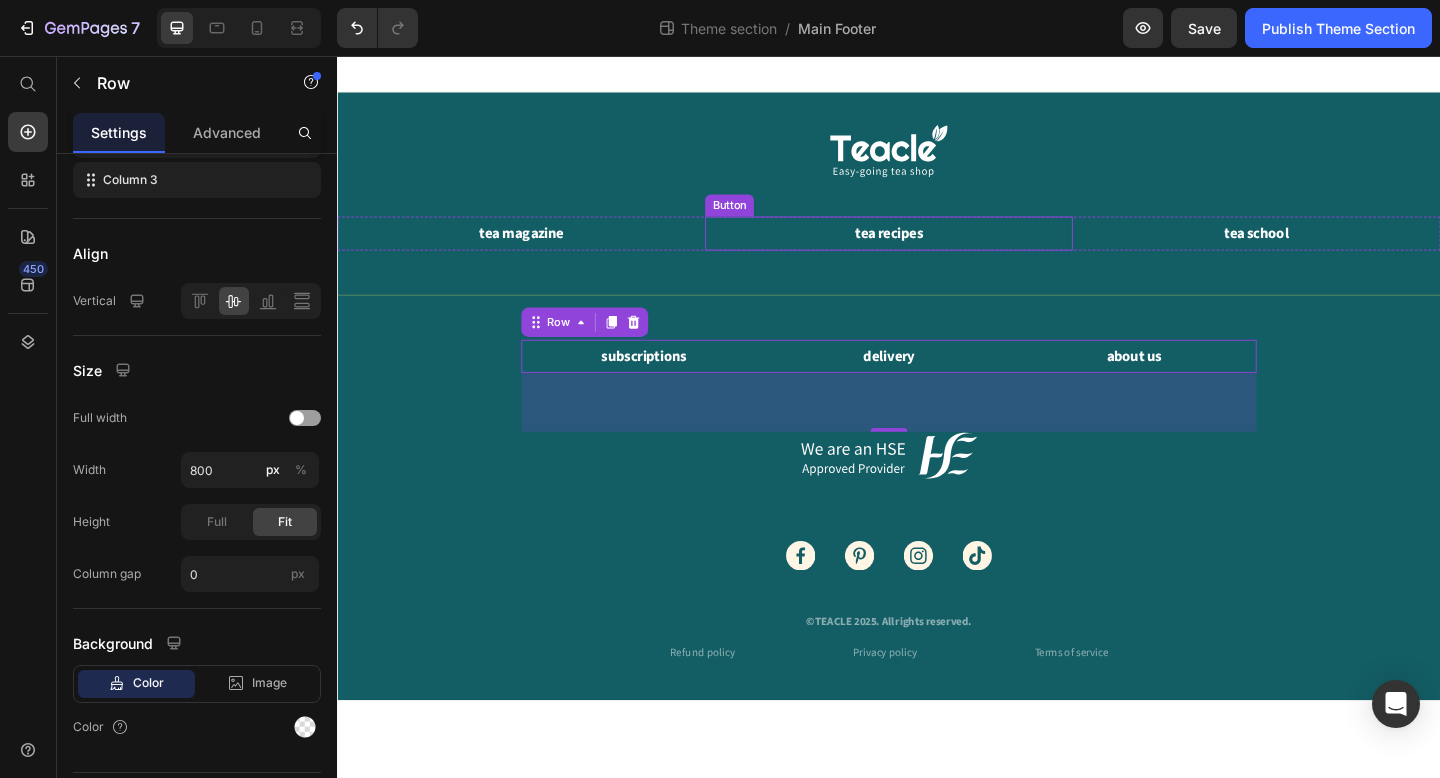click on "tea recipes Button" at bounding box center (937, 249) 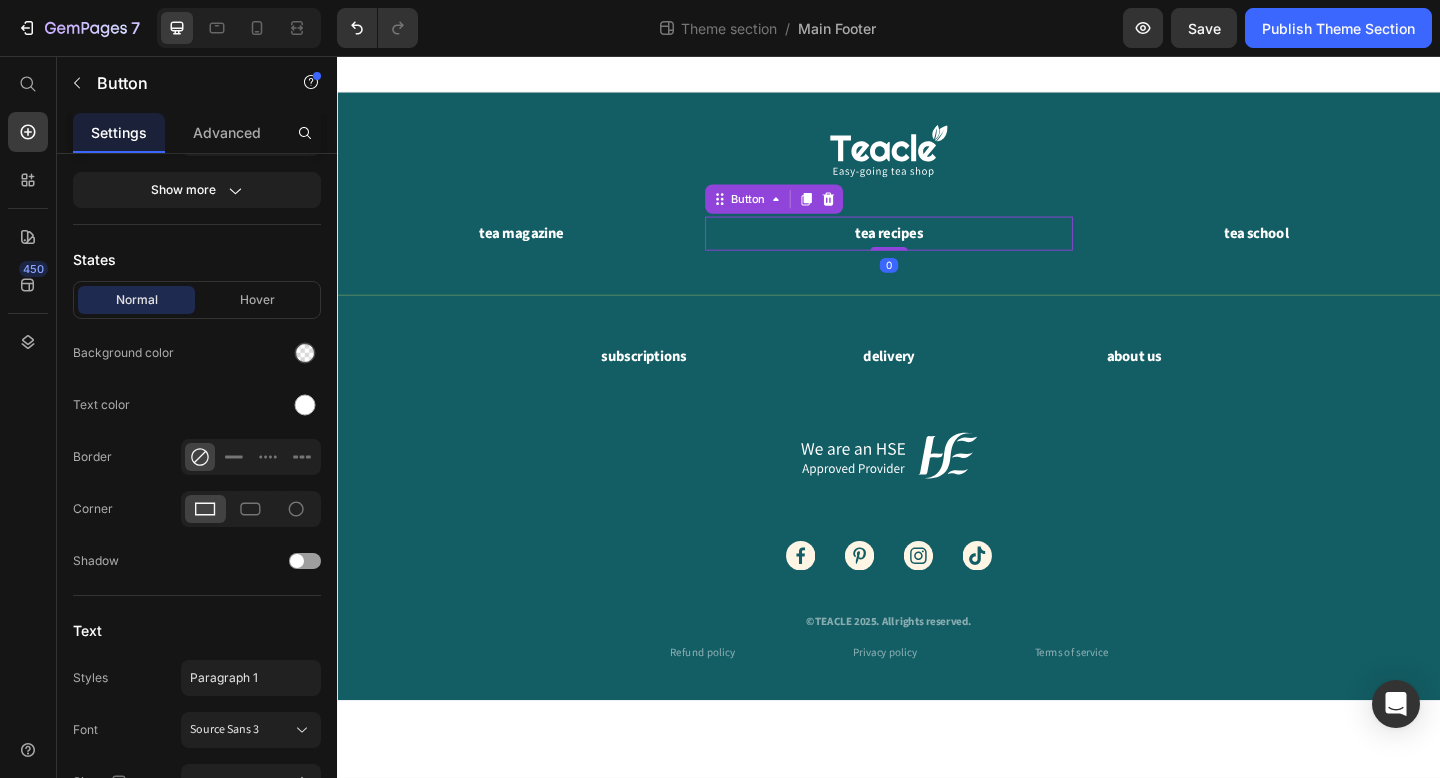 scroll, scrollTop: 0, scrollLeft: 0, axis: both 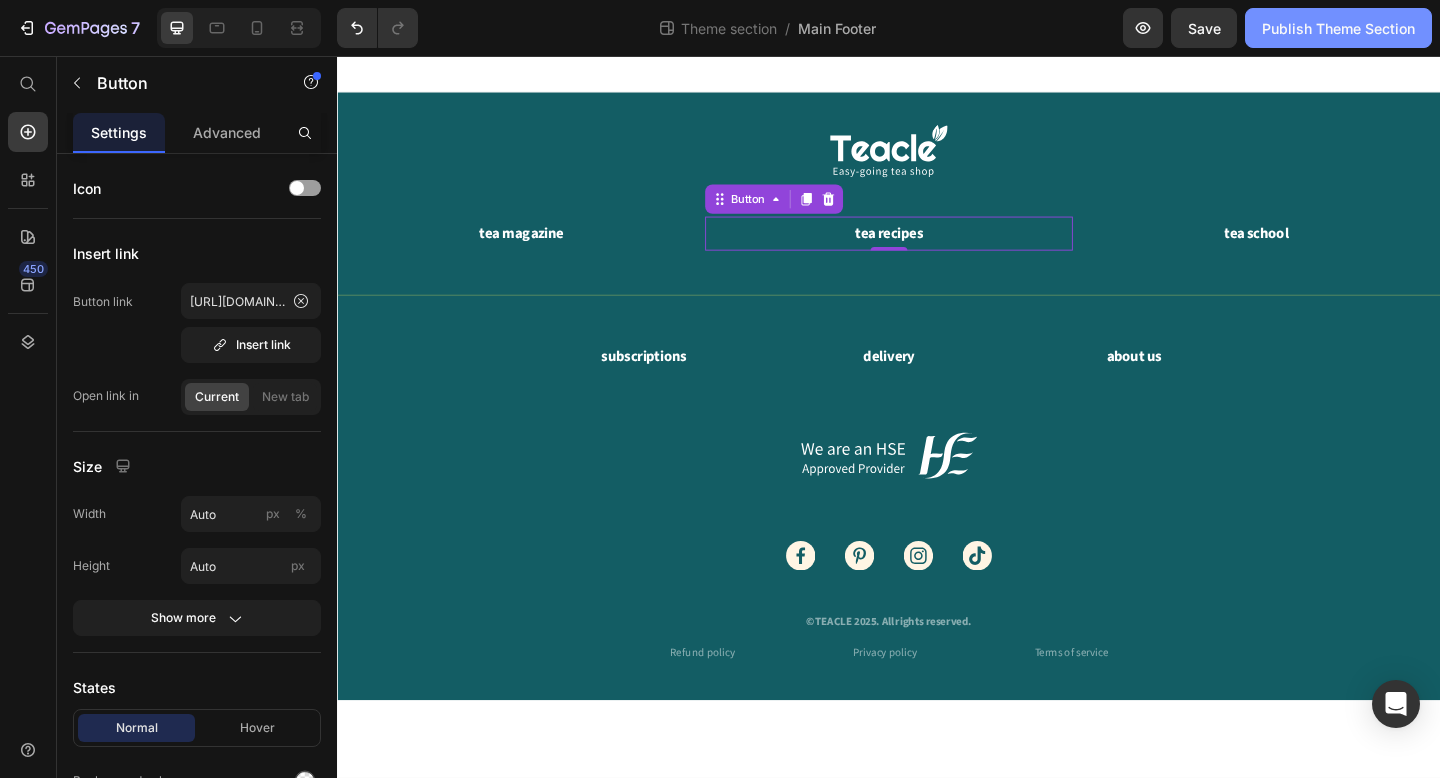 click on "Publish Theme Section" at bounding box center (1338, 28) 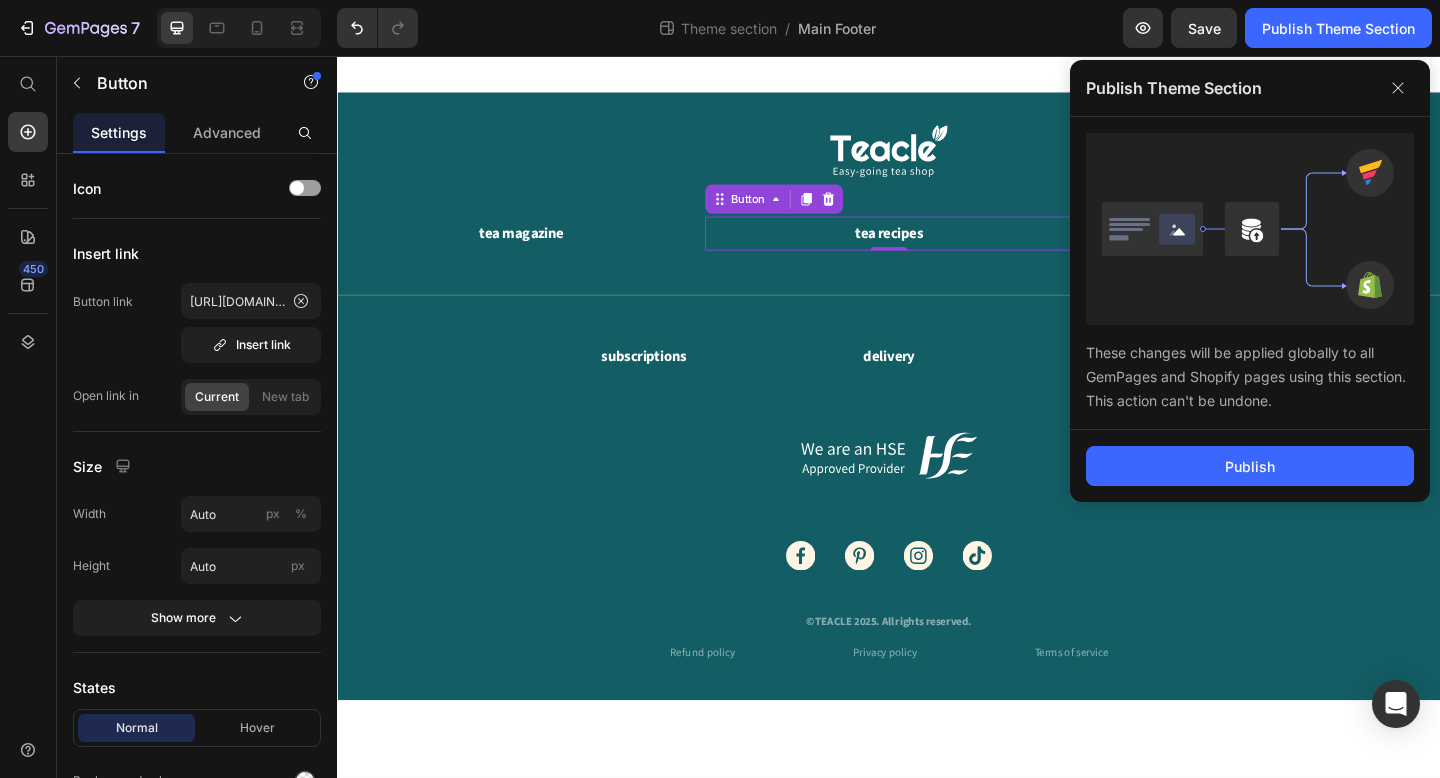 click on "Publish" 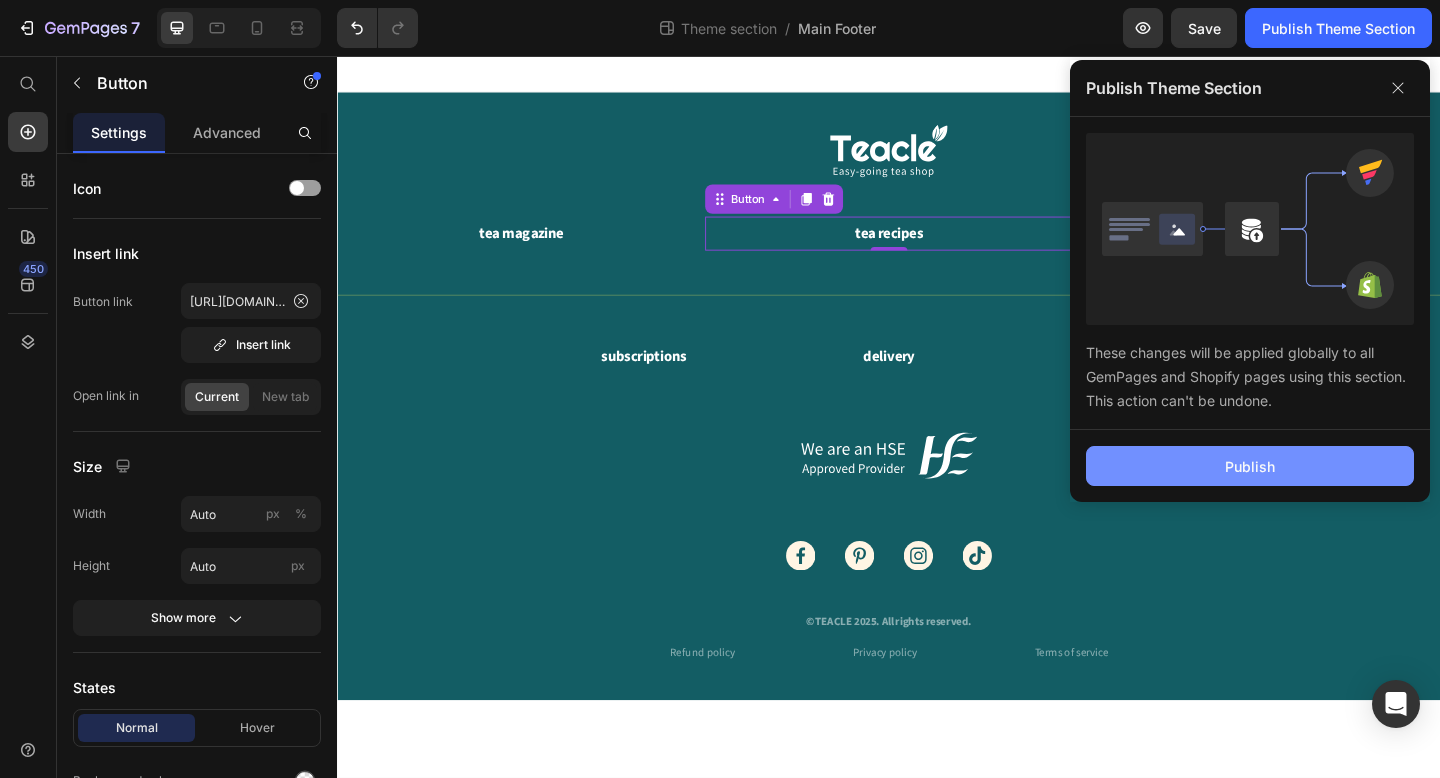 click on "Publish" 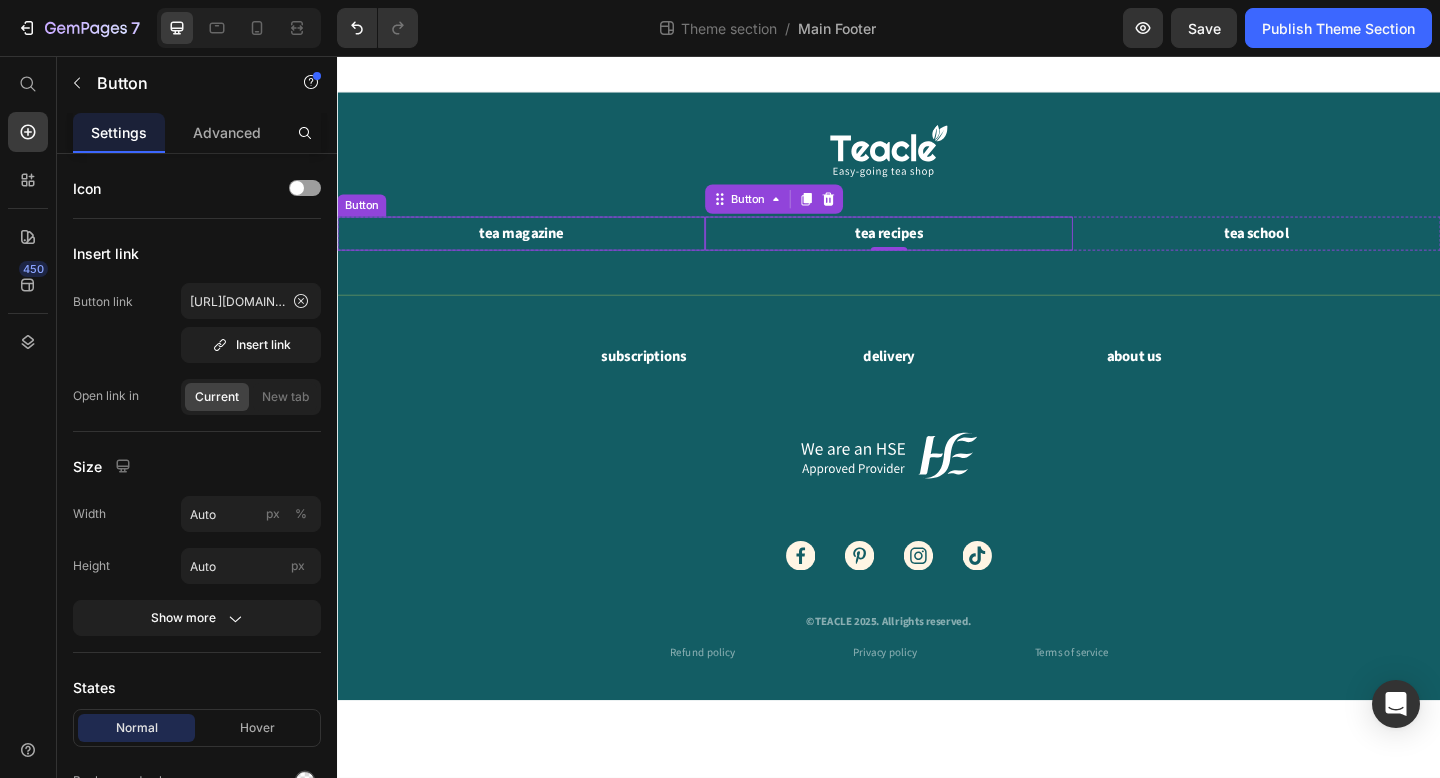 click on "tea magazine Button" at bounding box center (537, 249) 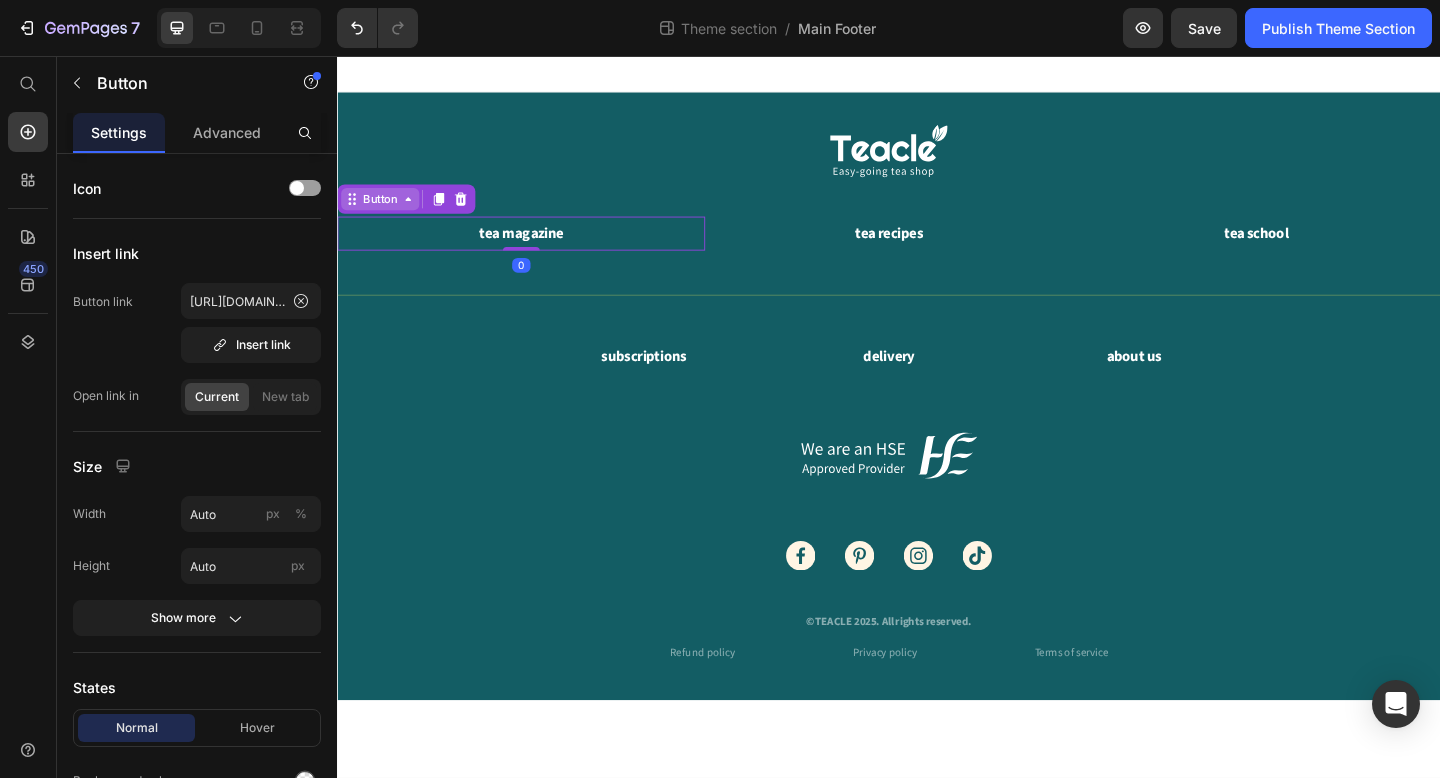 click on "Button" at bounding box center (383, 212) 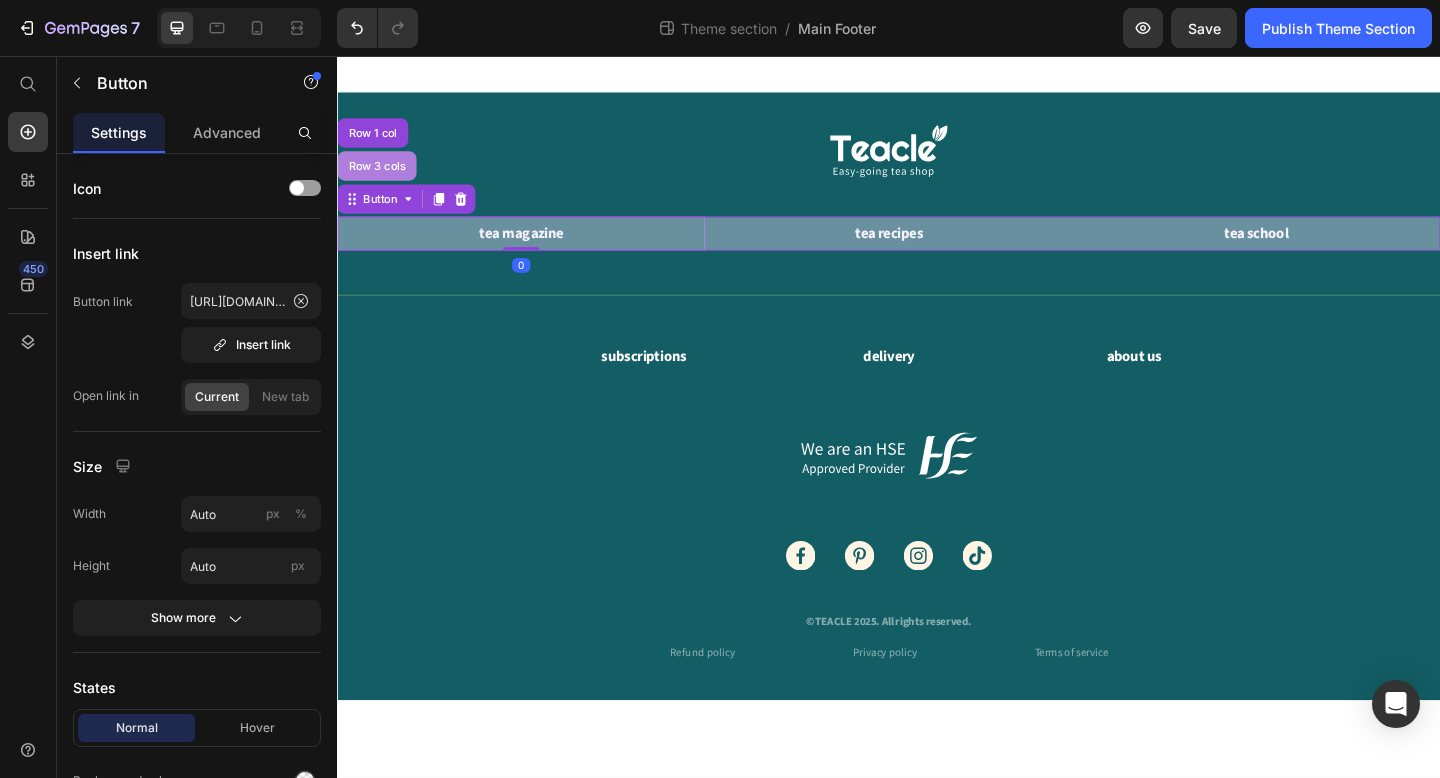 click on "Row 3 cols" at bounding box center [380, 176] 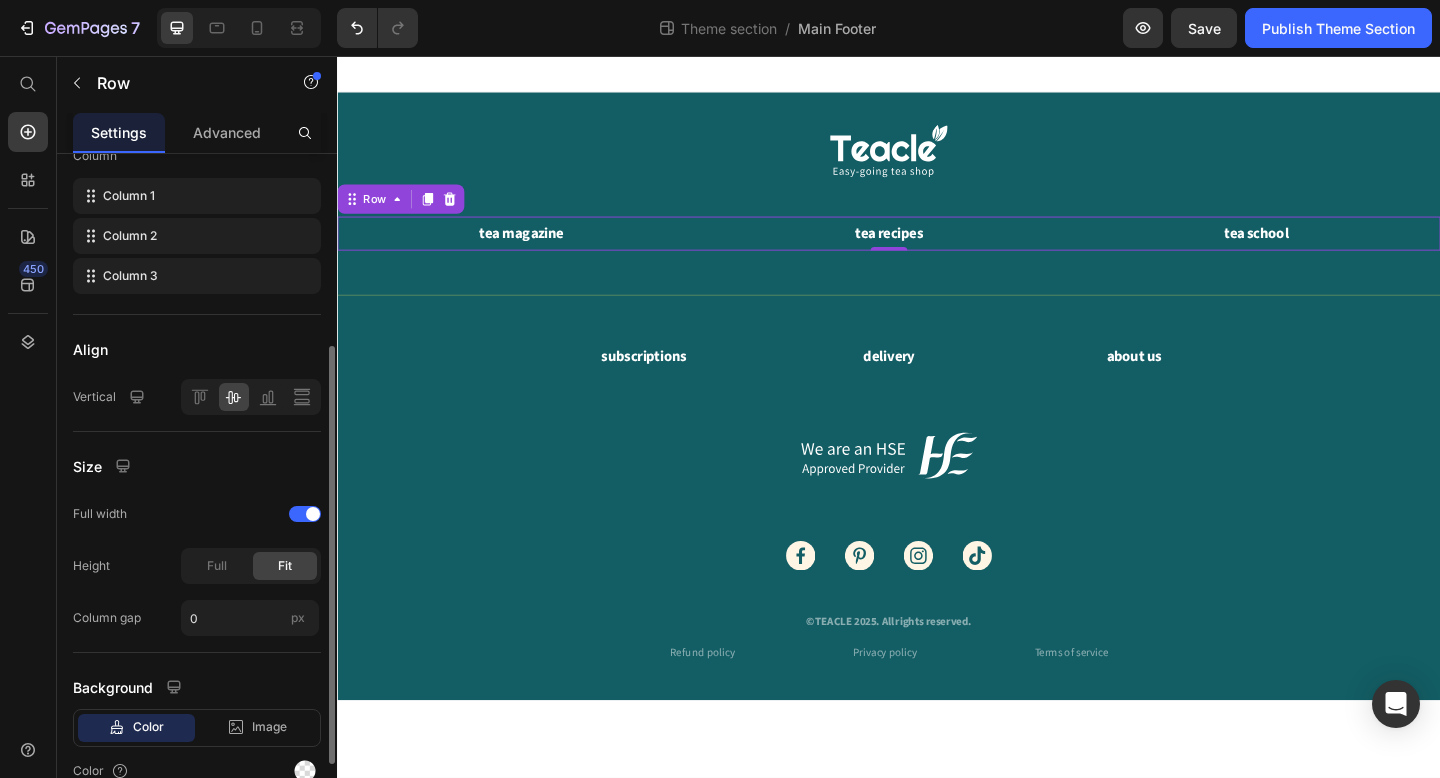 scroll, scrollTop: 338, scrollLeft: 0, axis: vertical 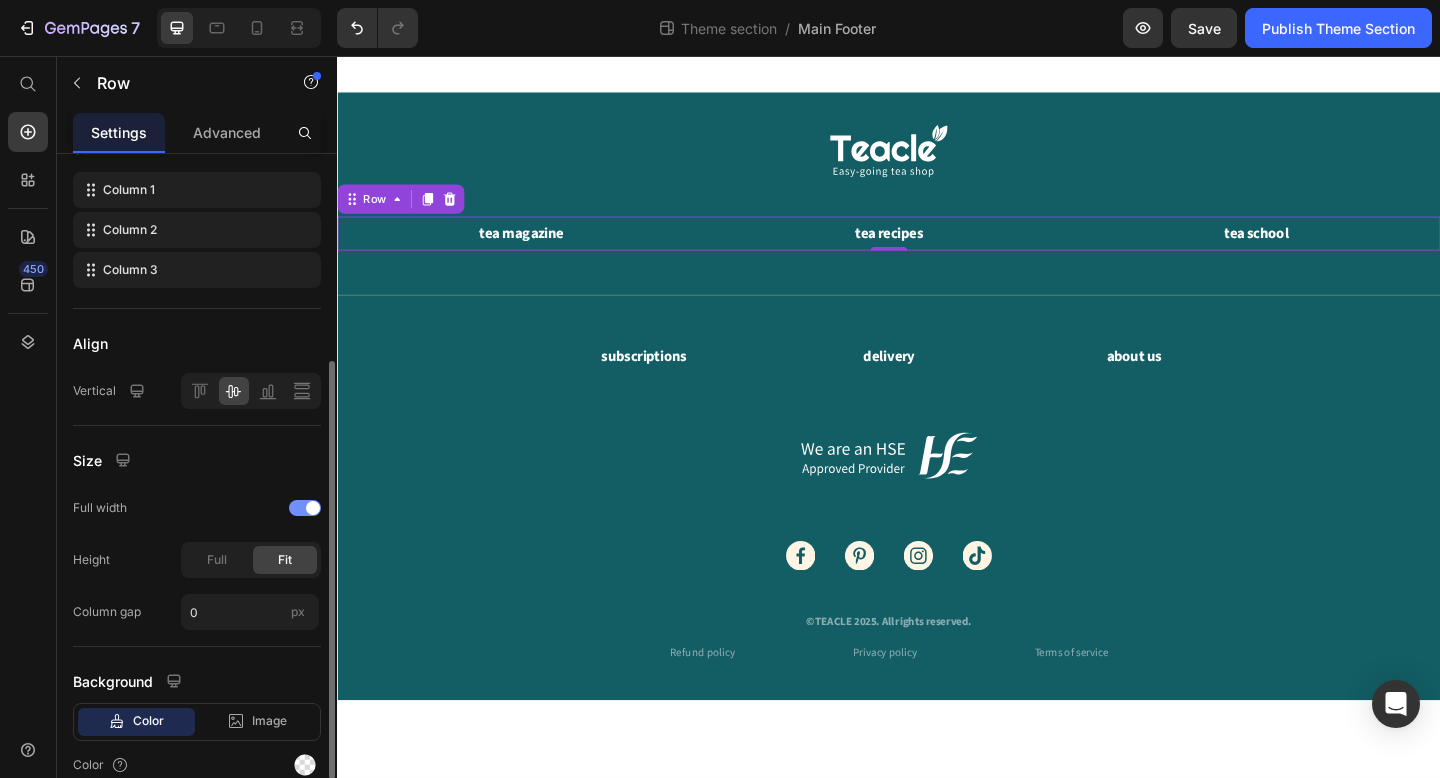 click at bounding box center (305, 508) 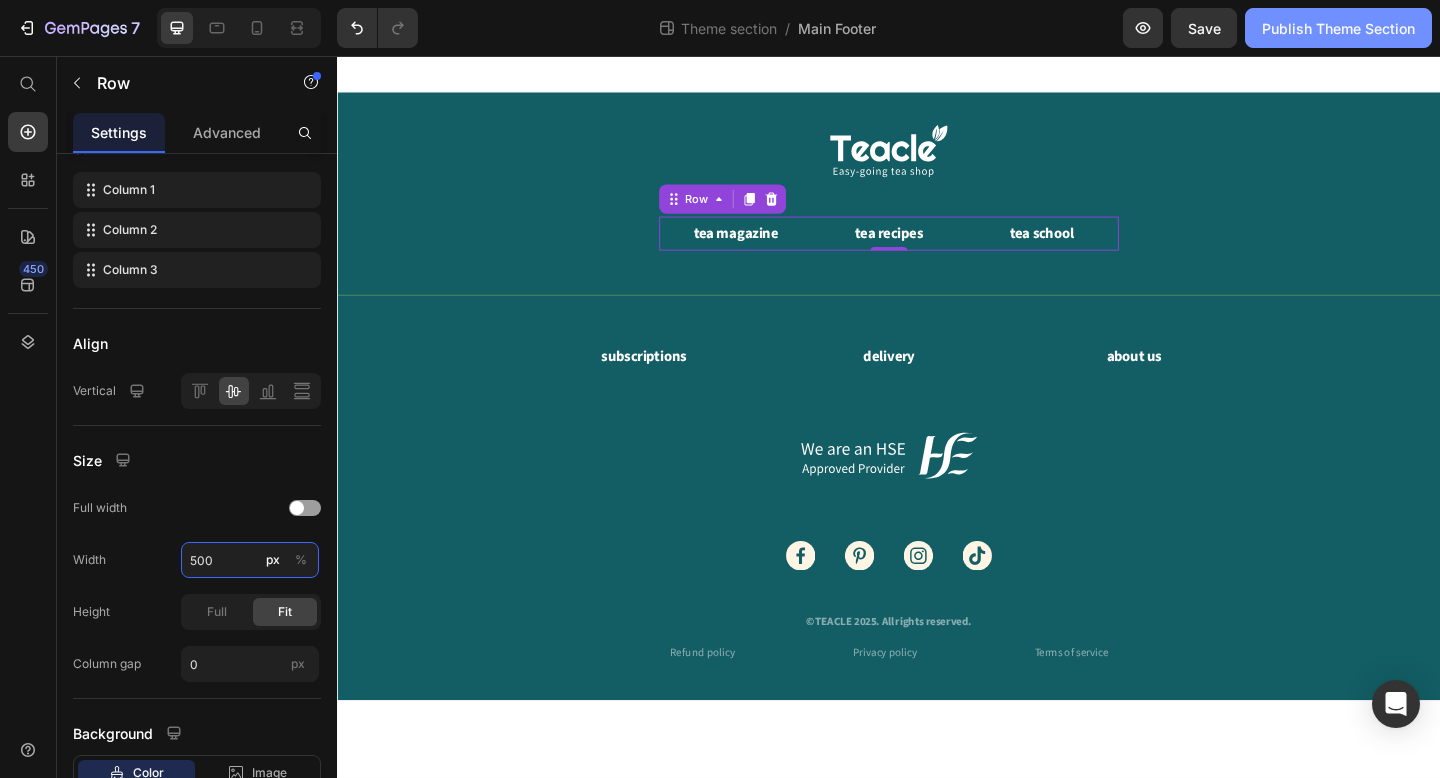 type on "500" 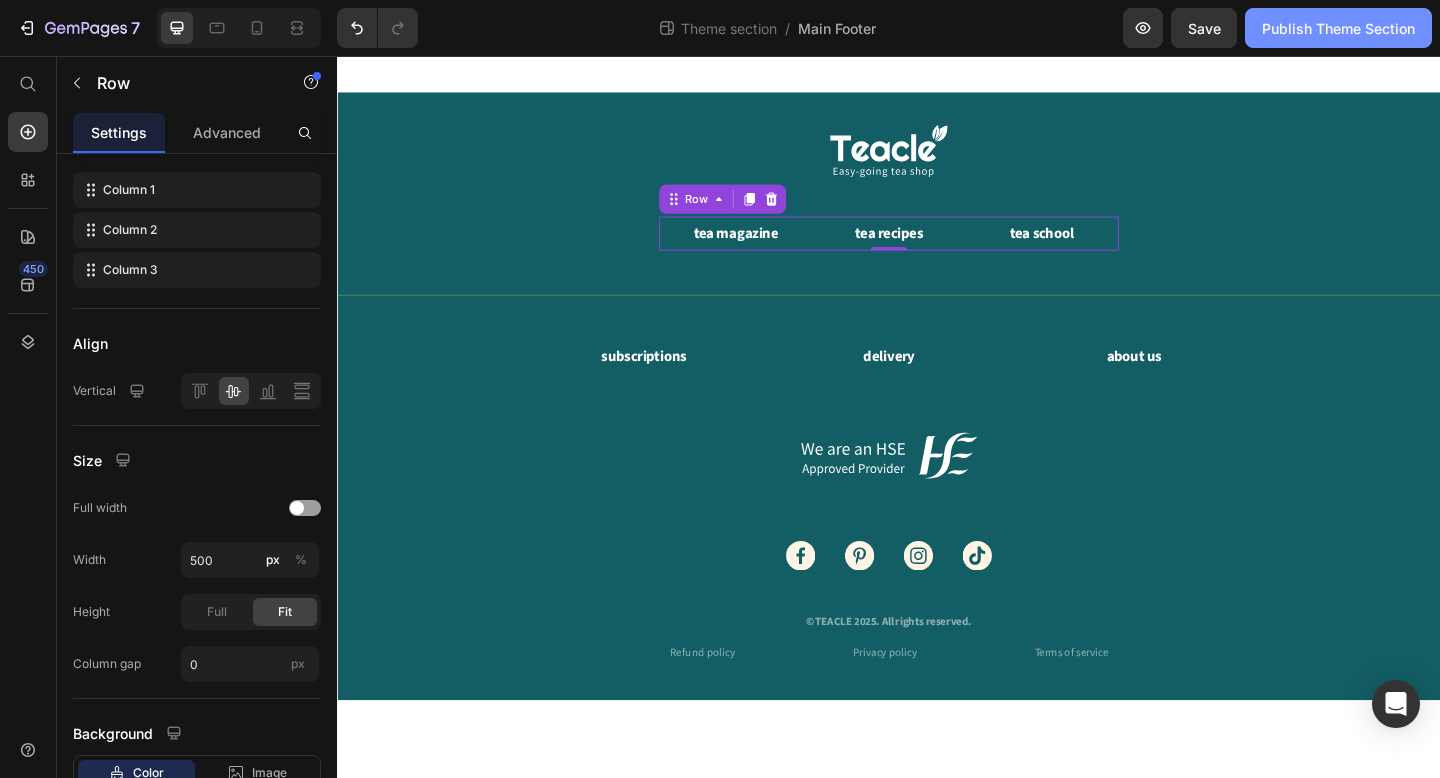 click on "Publish Theme Section" at bounding box center [1338, 28] 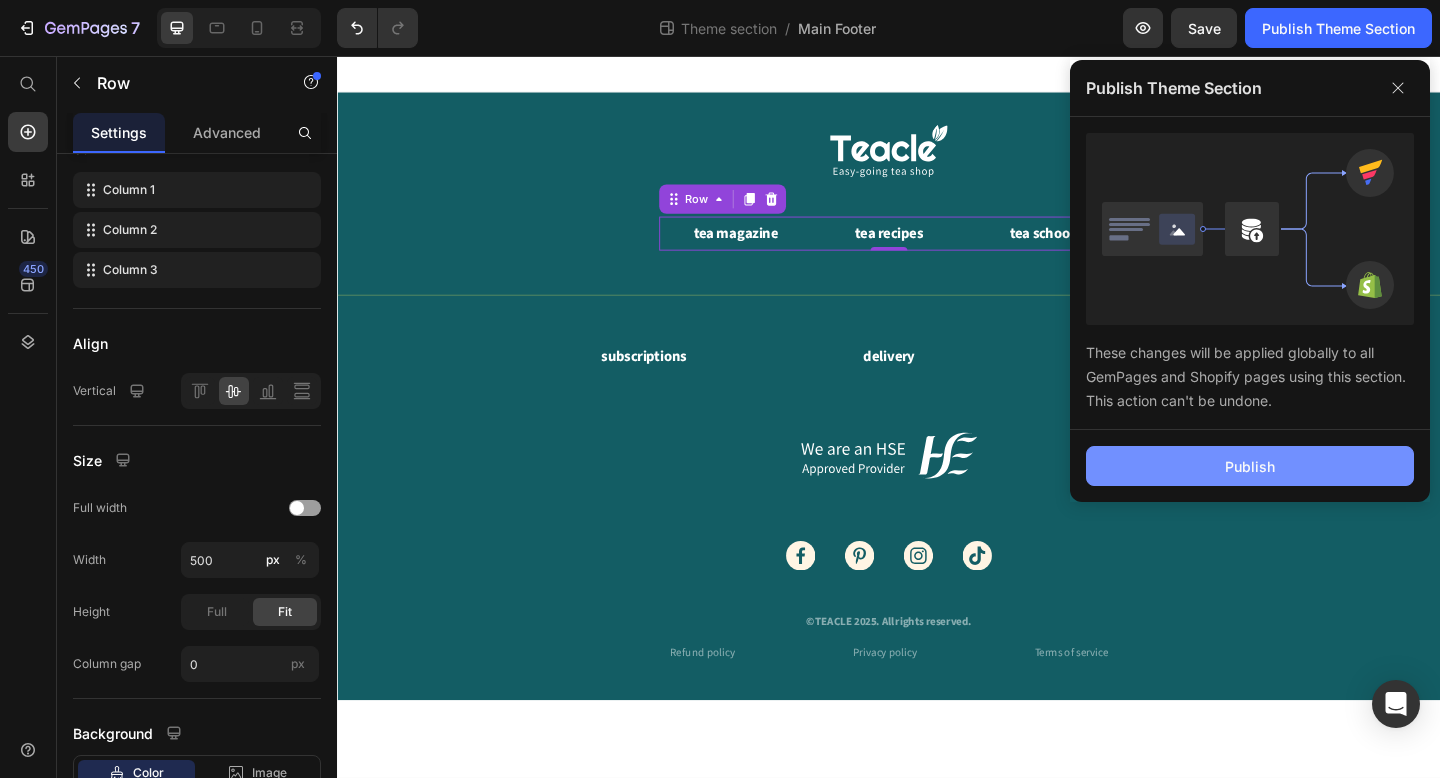 click on "Publish" at bounding box center (1250, 466) 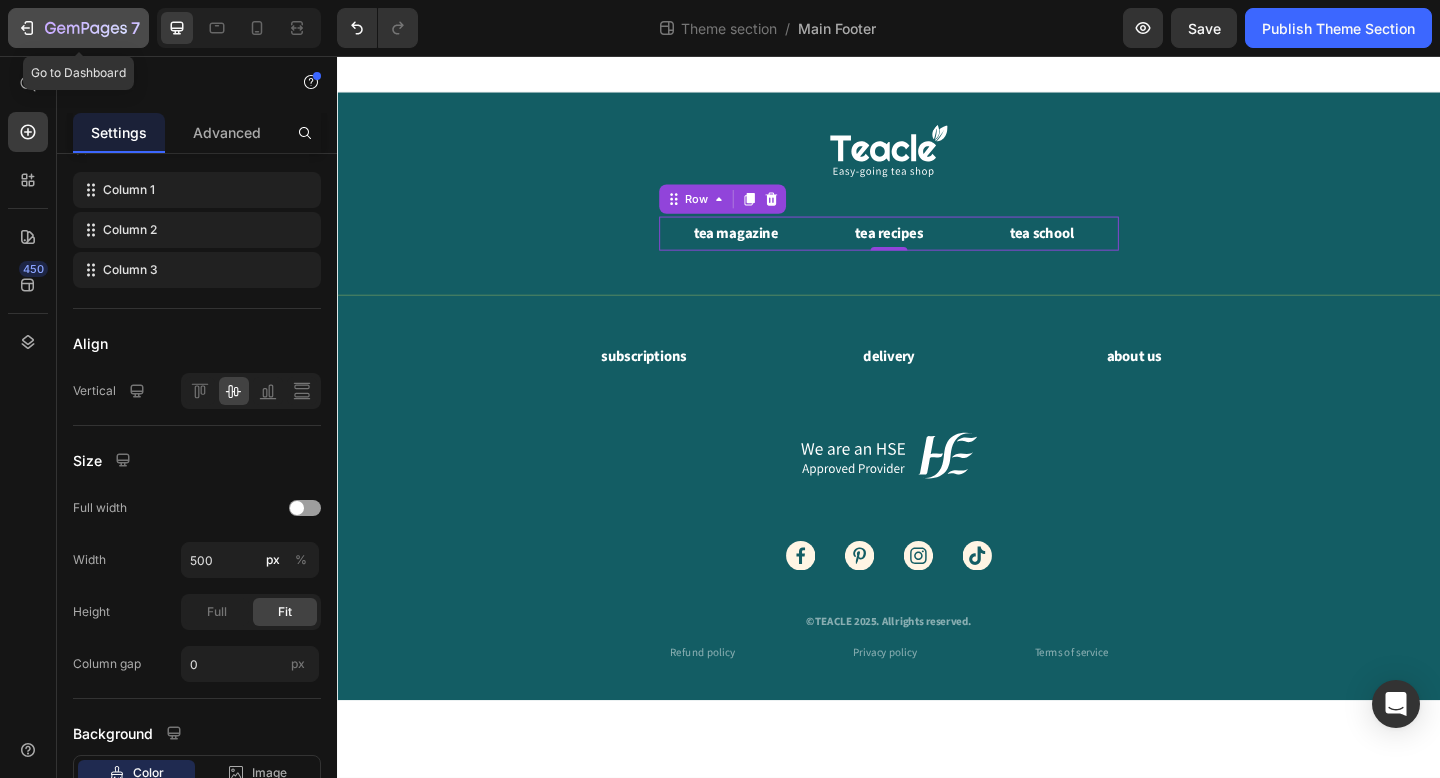 click 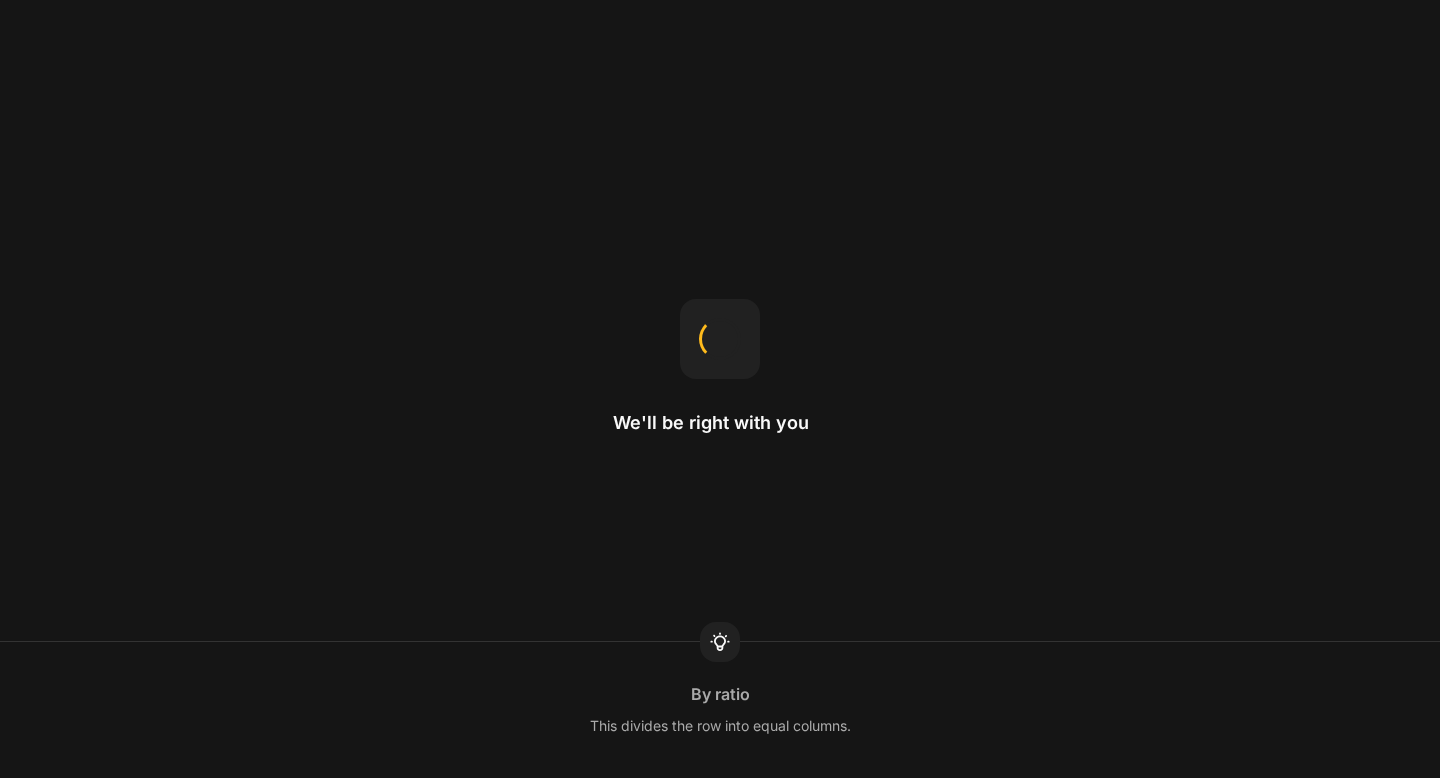 scroll, scrollTop: 0, scrollLeft: 0, axis: both 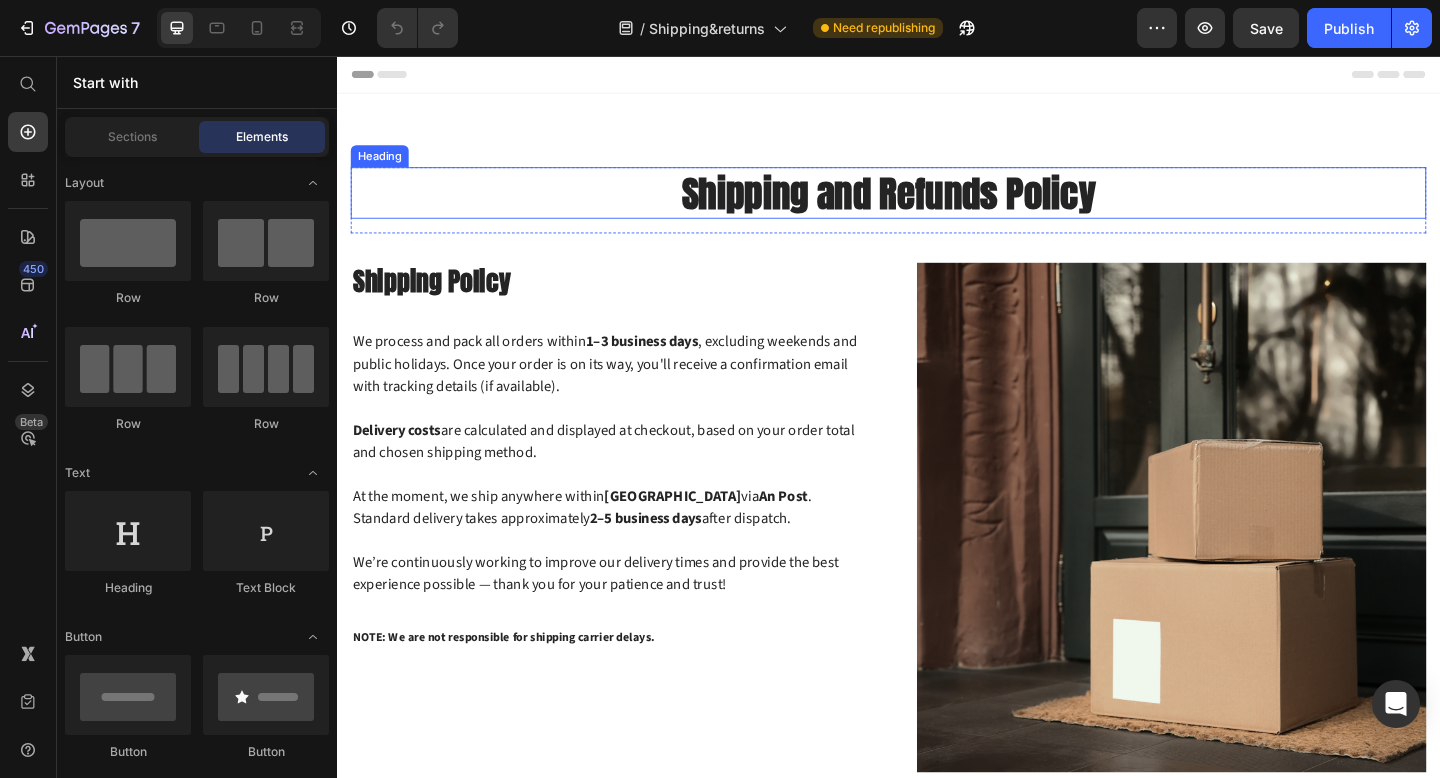 click on "Shipping and Refunds Policy" at bounding box center [937, 205] 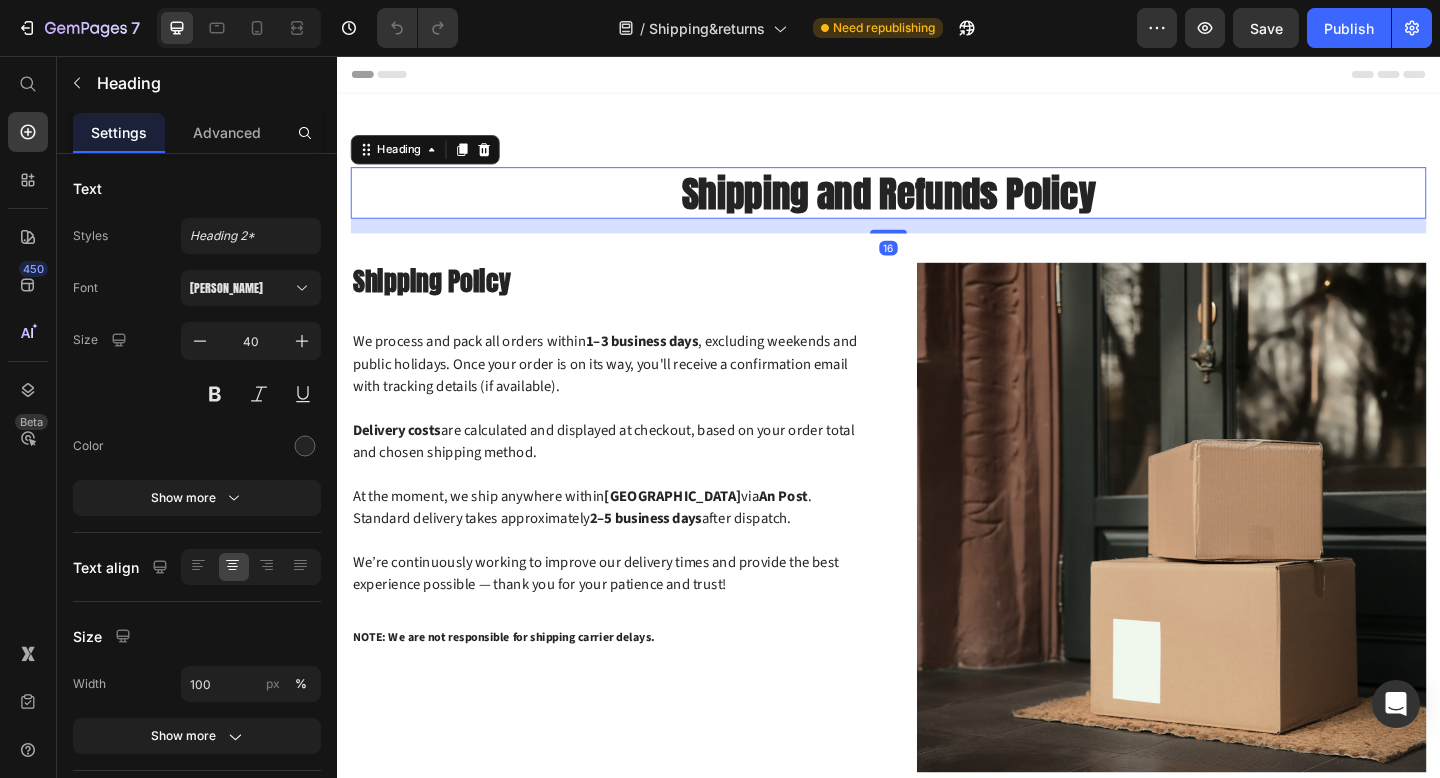 click on "Shipping and Refunds Policy" at bounding box center (937, 205) 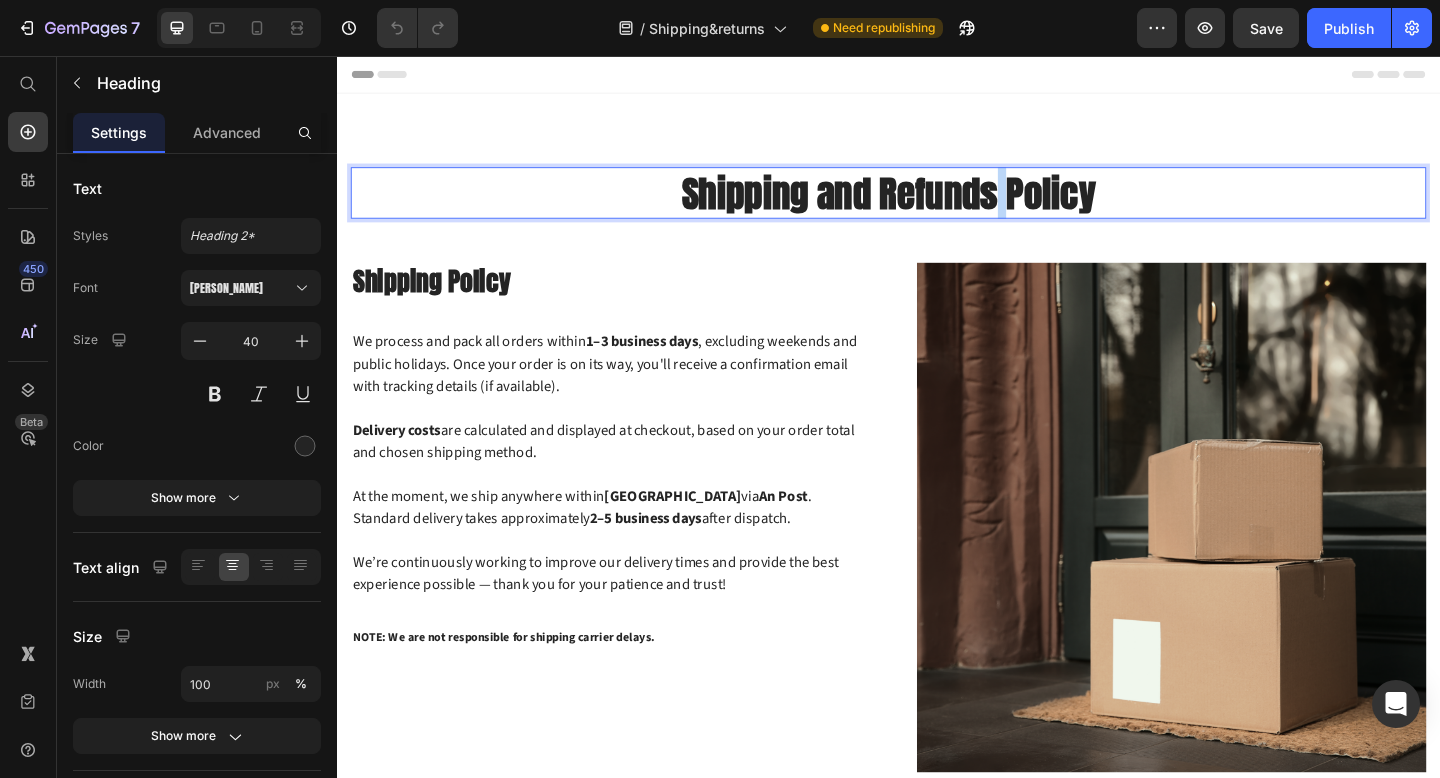 click on "Shipping and Refunds Policy" at bounding box center (937, 205) 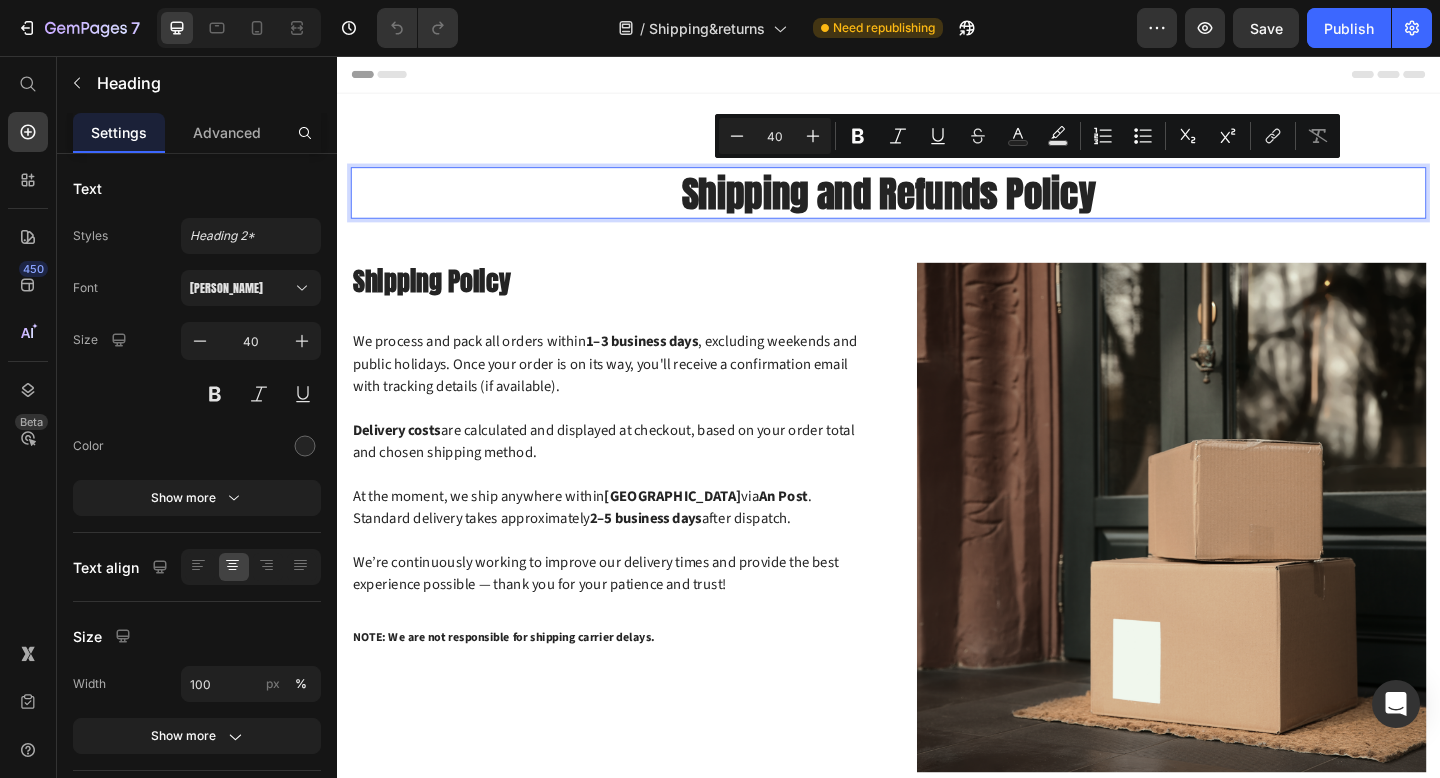 click on "Shipping and Refunds Policy" at bounding box center [937, 205] 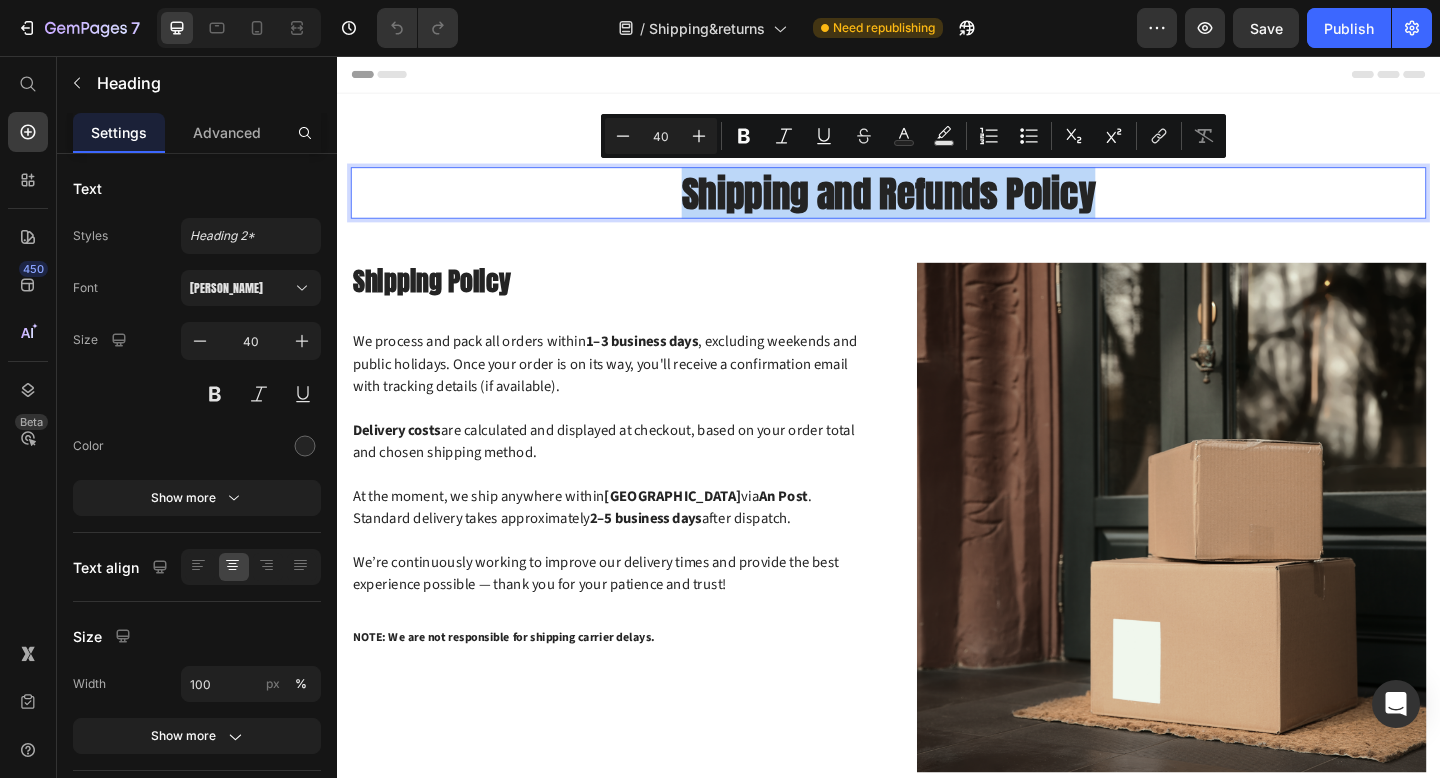 drag, startPoint x: 1162, startPoint y: 206, endPoint x: 715, endPoint y: 194, distance: 447.16104 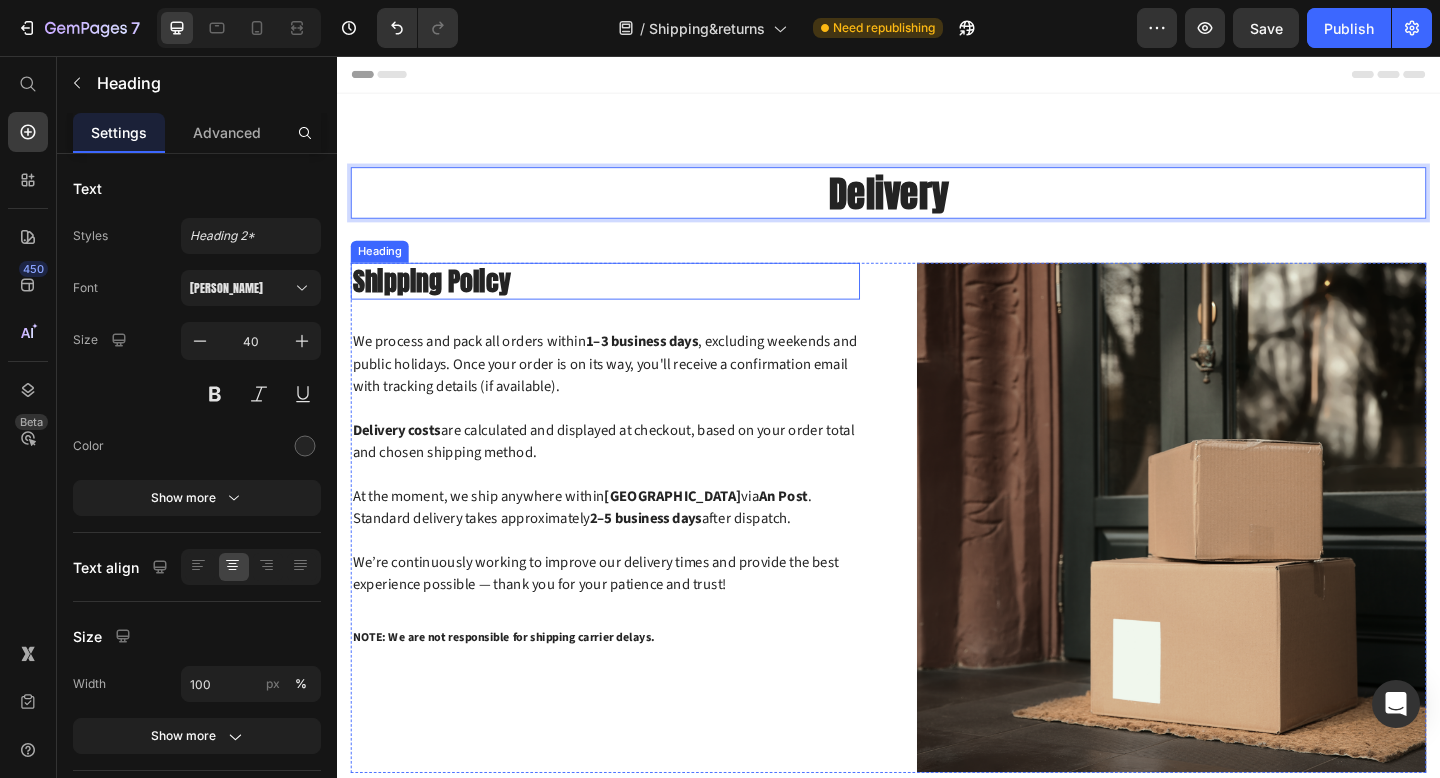 click on "Shipping Policy" at bounding box center [629, 301] 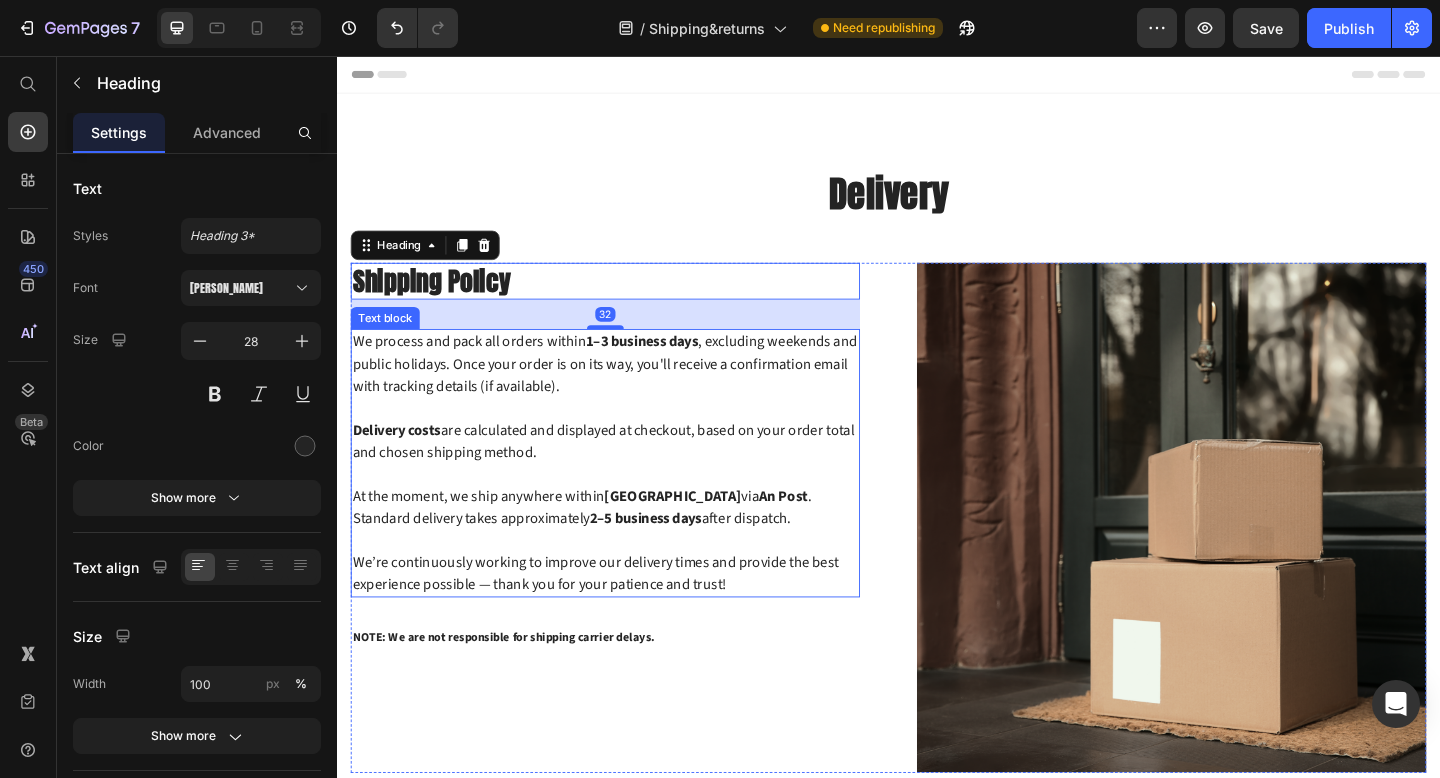 click on "We process and pack all orders within  1–3 business days , excluding weekends and public holidays. Once your order is on its way, you'll receive a confirmation email with tracking details (if available)." at bounding box center (629, 391) 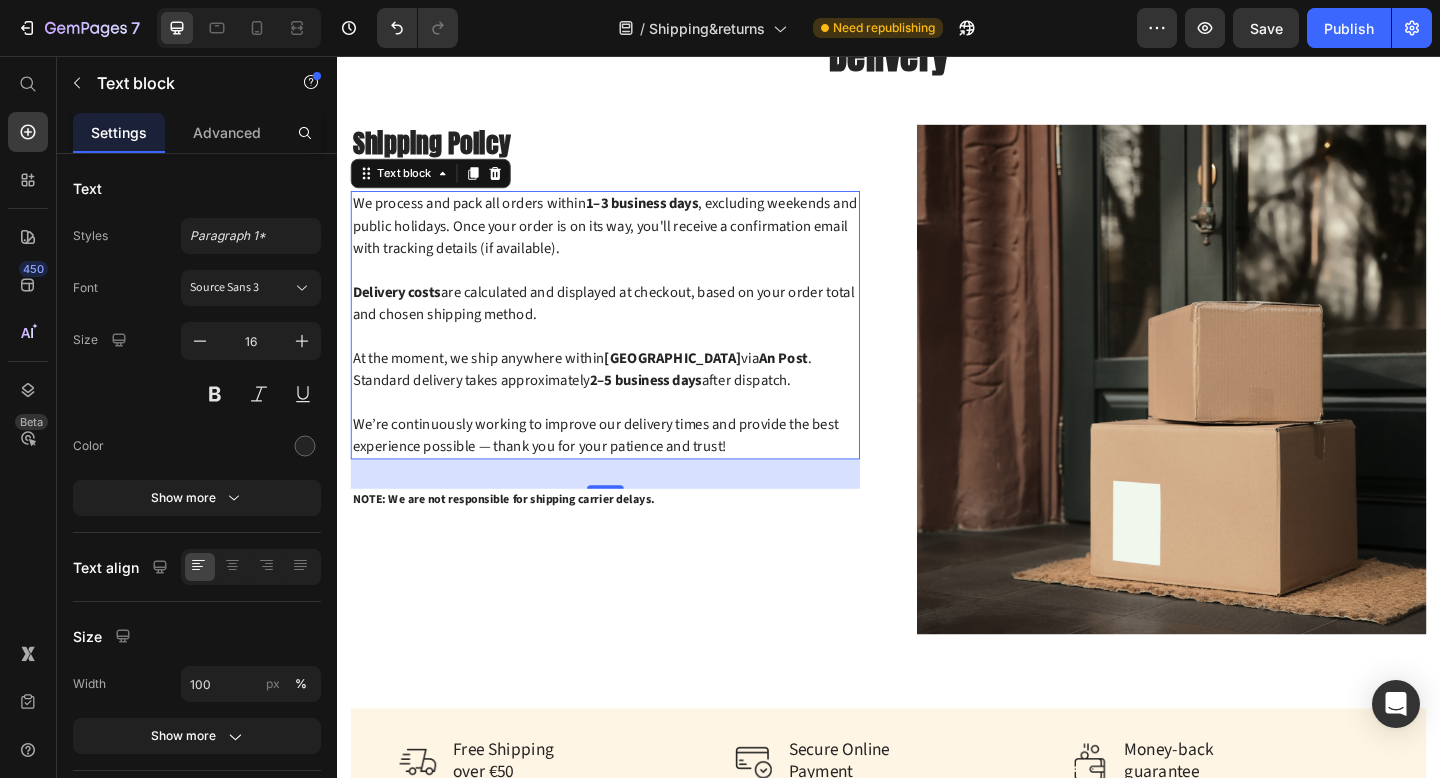 scroll, scrollTop: 342, scrollLeft: 0, axis: vertical 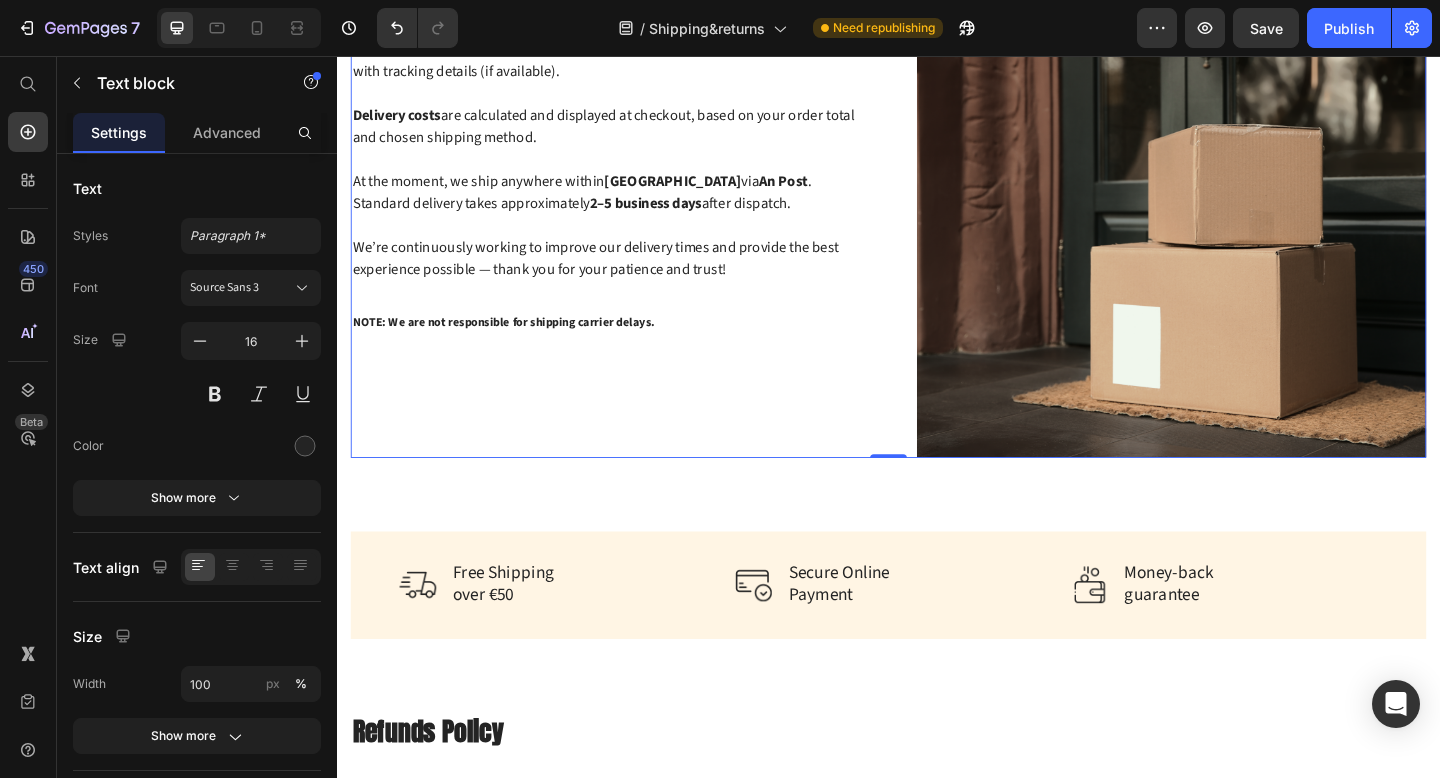 click on "Shipping Policy Heading We process and pack all orders within  1–3 business days , excluding weekends and public holidays. Once your order is on its way, you'll receive a confirmation email with tracking details (if available).   Delivery costs  are calculated and displayed at checkout, based on your order total and chosen shipping method.   At the moment, we ship anywhere within  [GEOGRAPHIC_DATA]  via  An Post . Standard delivery takes approximately  2–5 business days  after dispatch.   We’re continuously working to improve our delivery times and provide the best experience possible — thank you for your patience and trust! Text block NOTE: We are not responsible for shipping carrier delays. Text block" at bounding box center (629, 216) 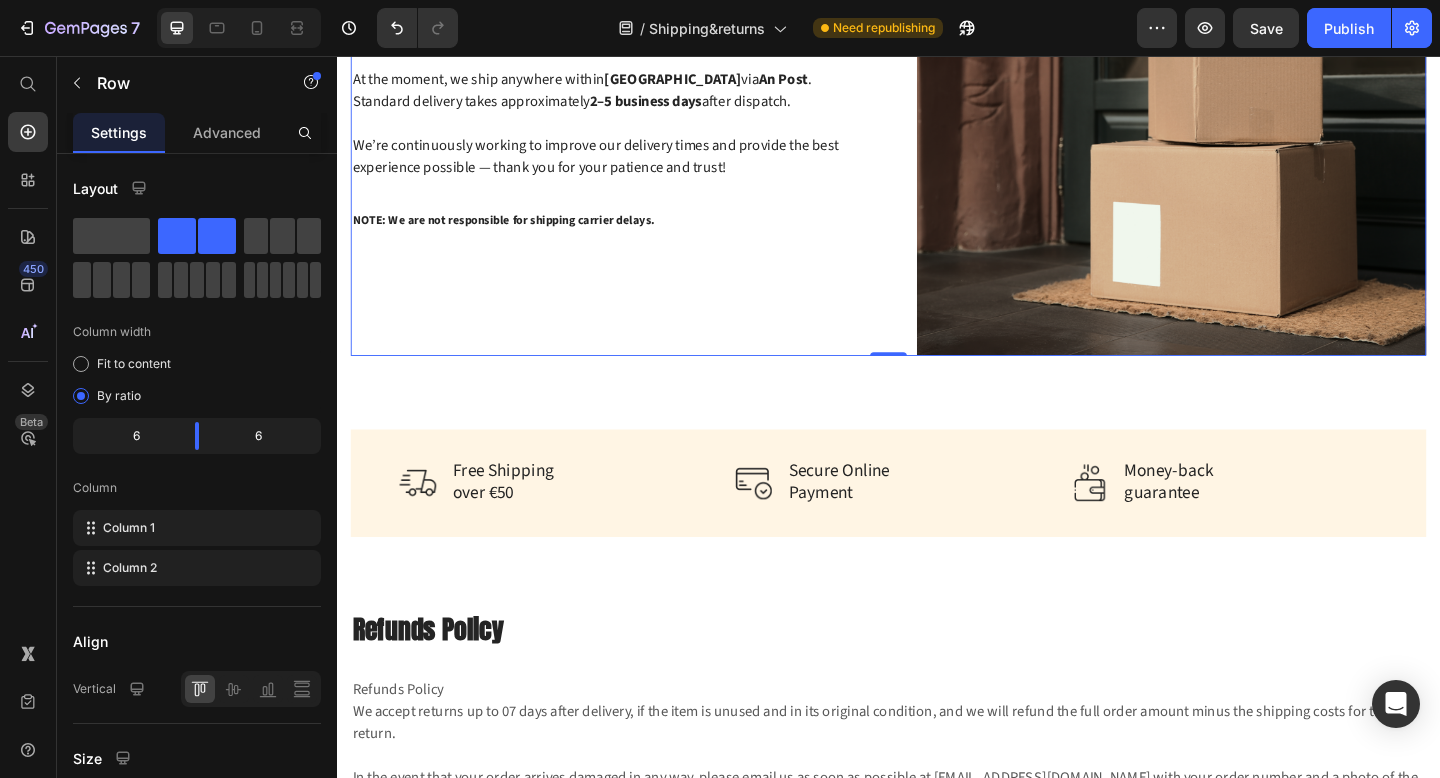 scroll, scrollTop: 462, scrollLeft: 0, axis: vertical 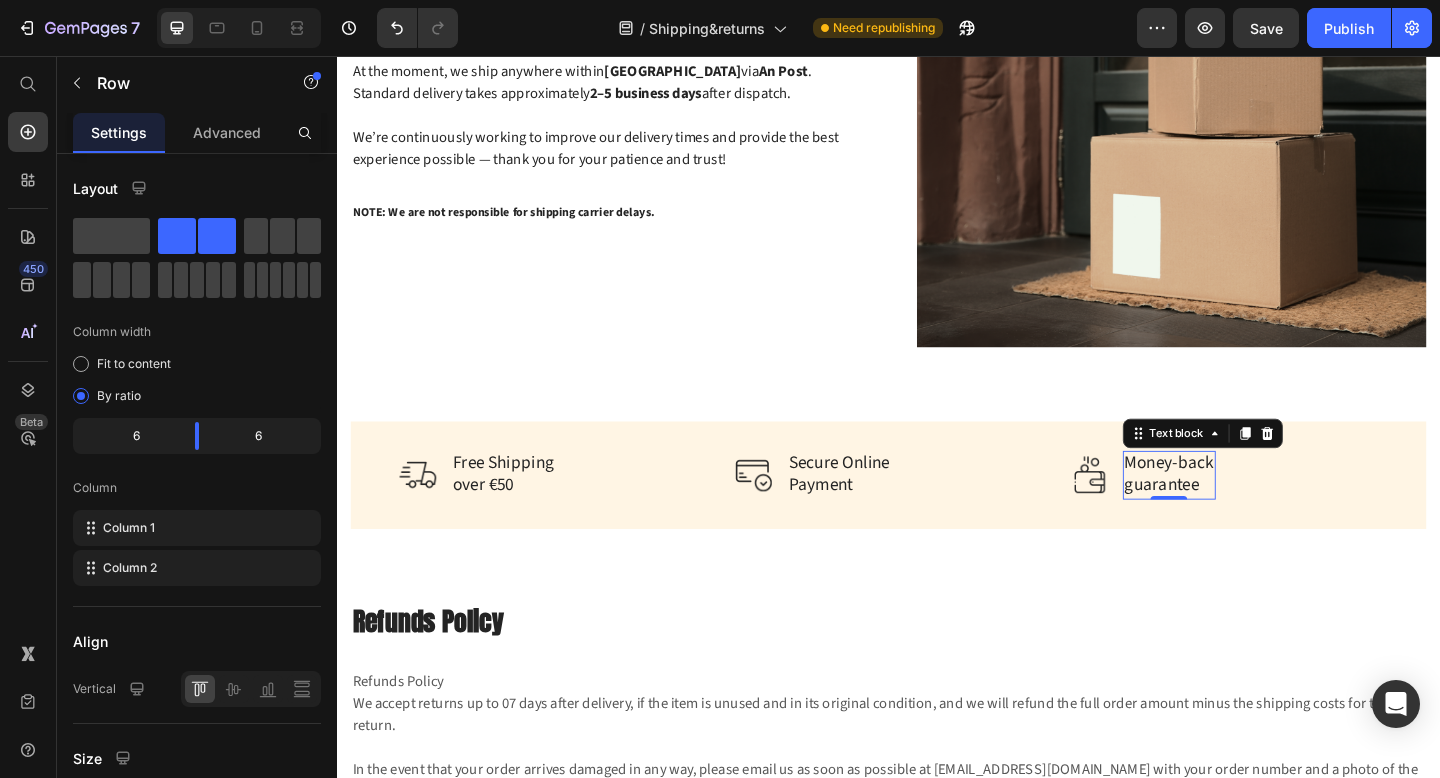 click on "Money-back" at bounding box center (1242, 500) 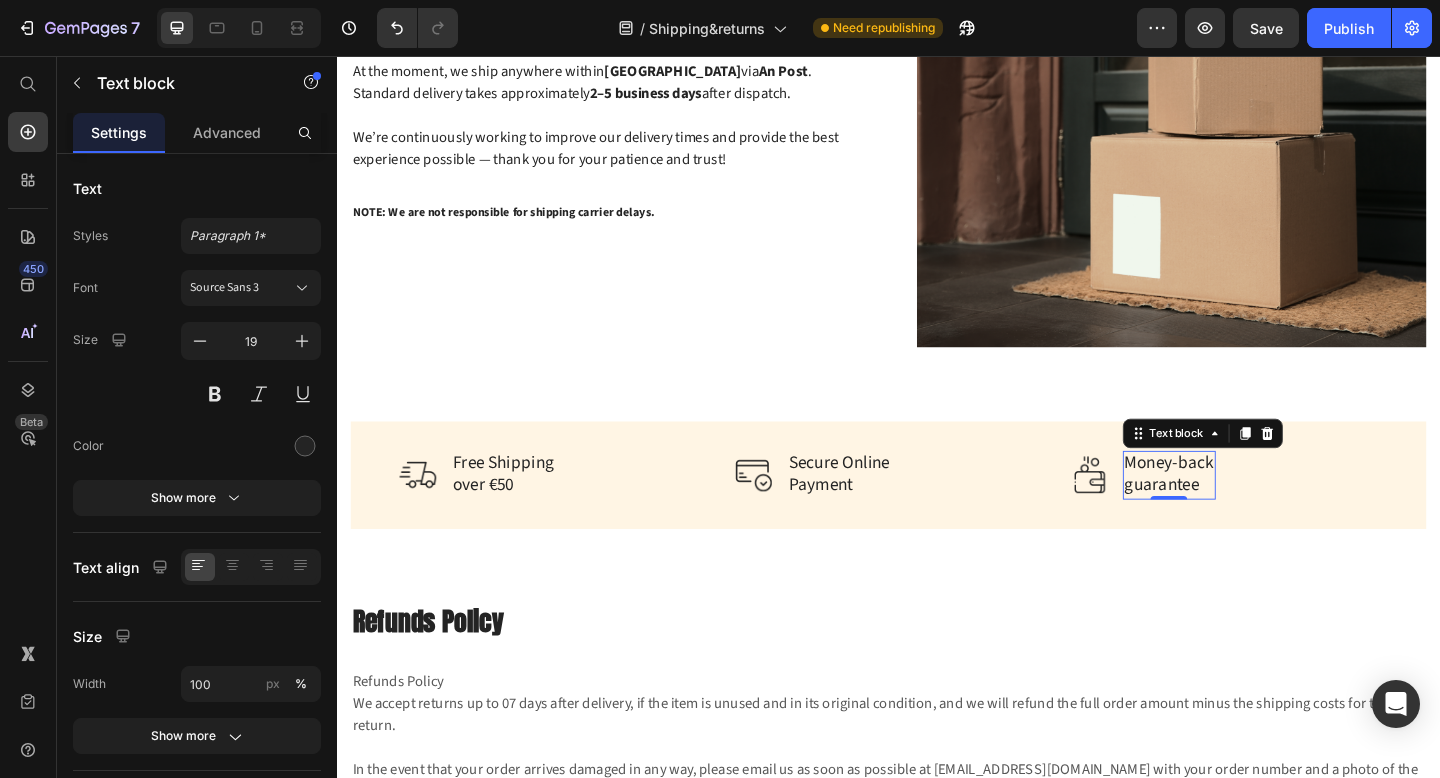 click on "guarantee" at bounding box center [1242, 524] 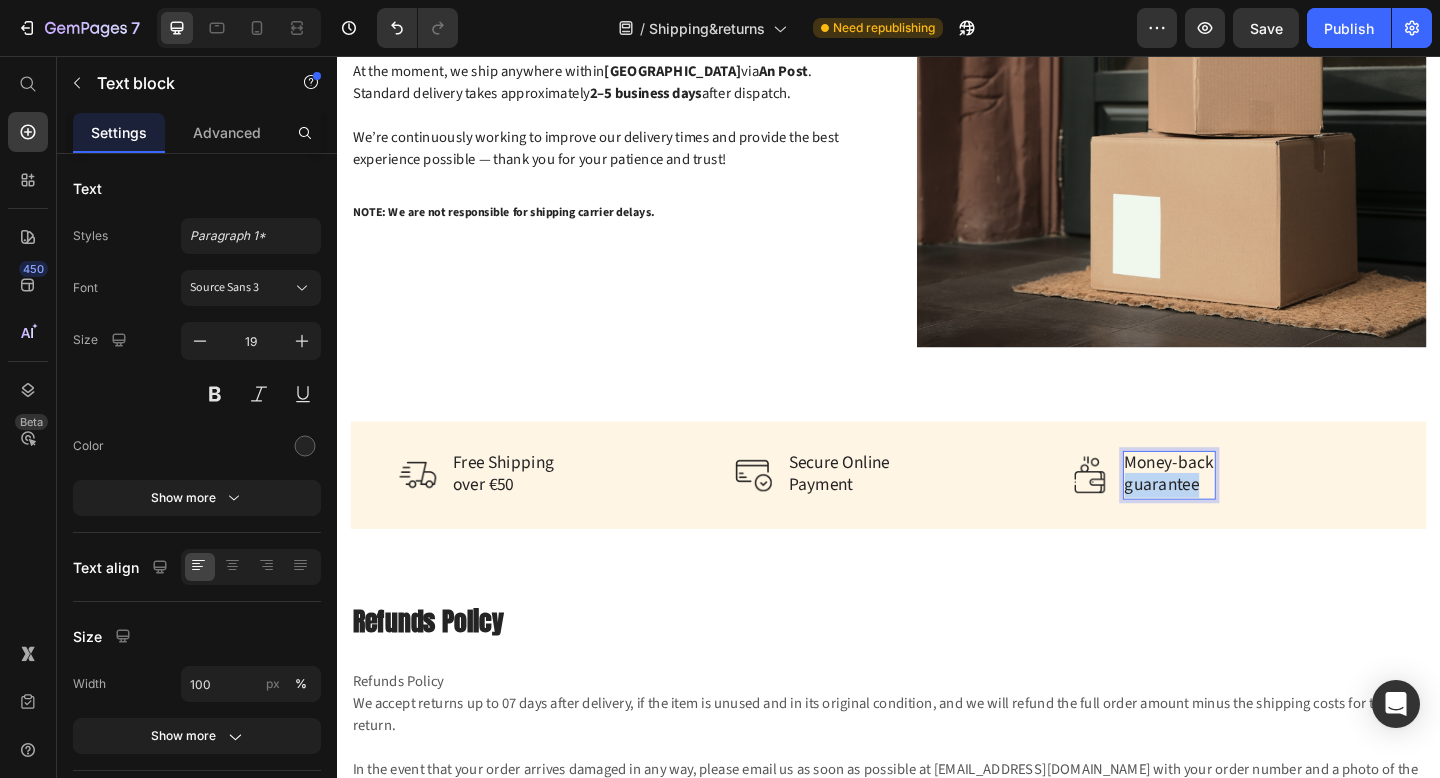 click on "guarantee" at bounding box center (1242, 524) 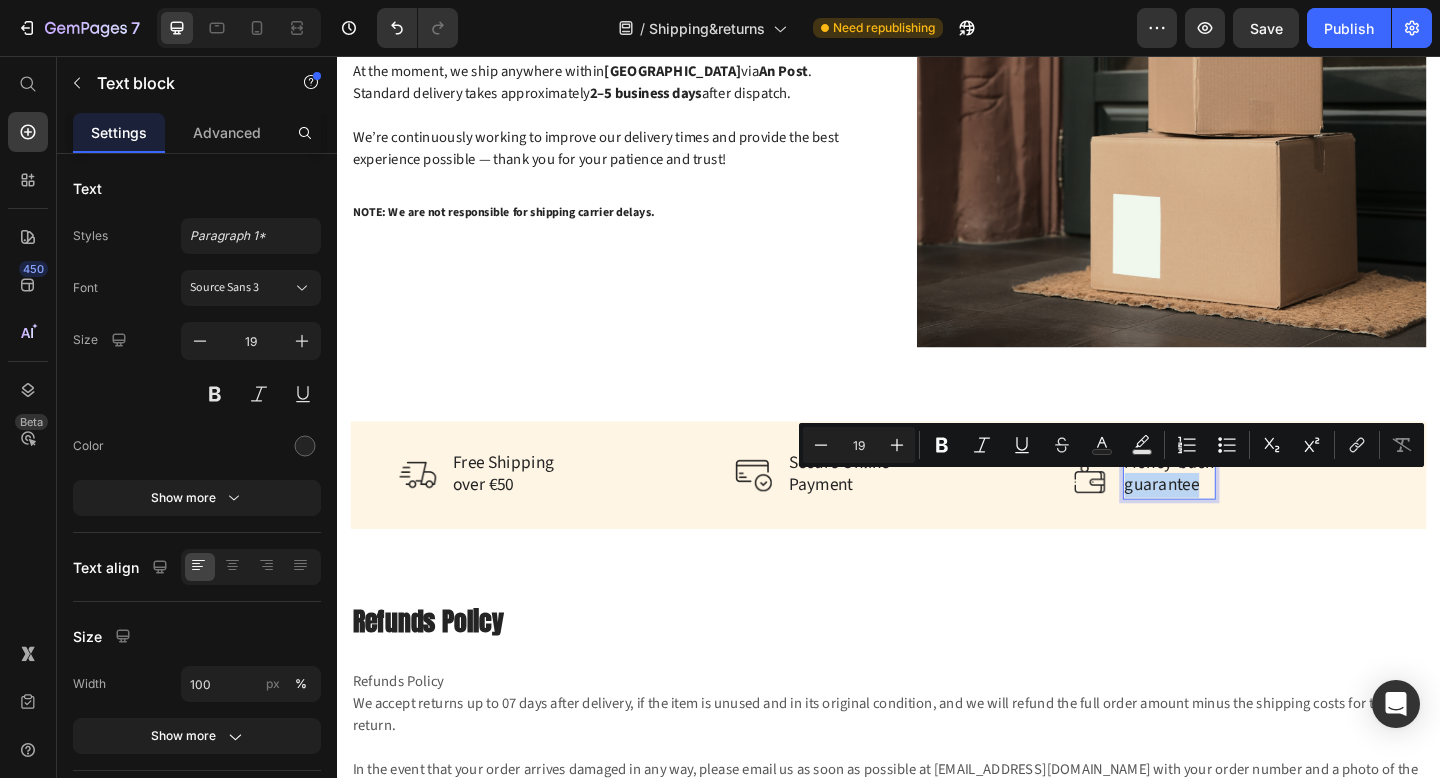 click on "guarantee" at bounding box center (1242, 524) 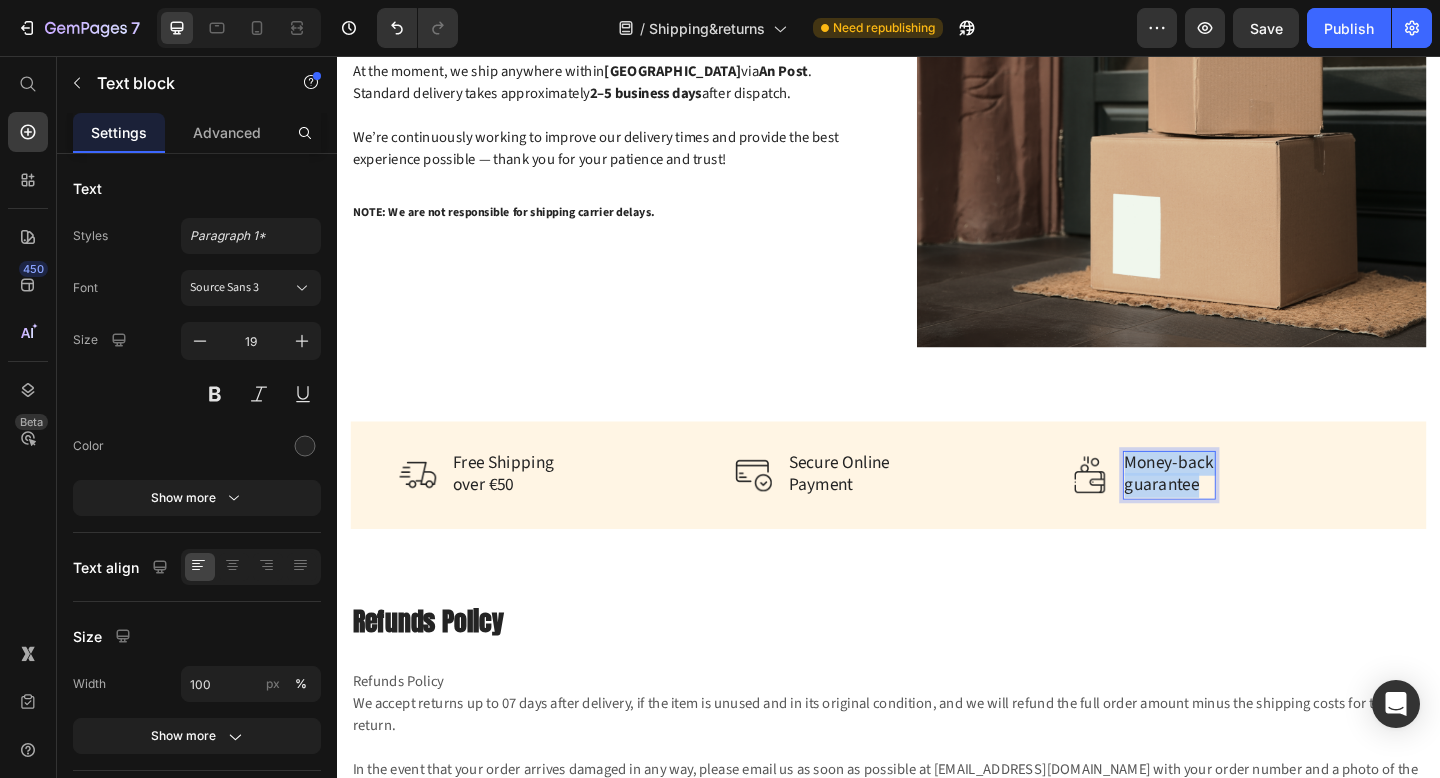 drag, startPoint x: 1277, startPoint y: 524, endPoint x: 1198, endPoint y: 499, distance: 82.86133 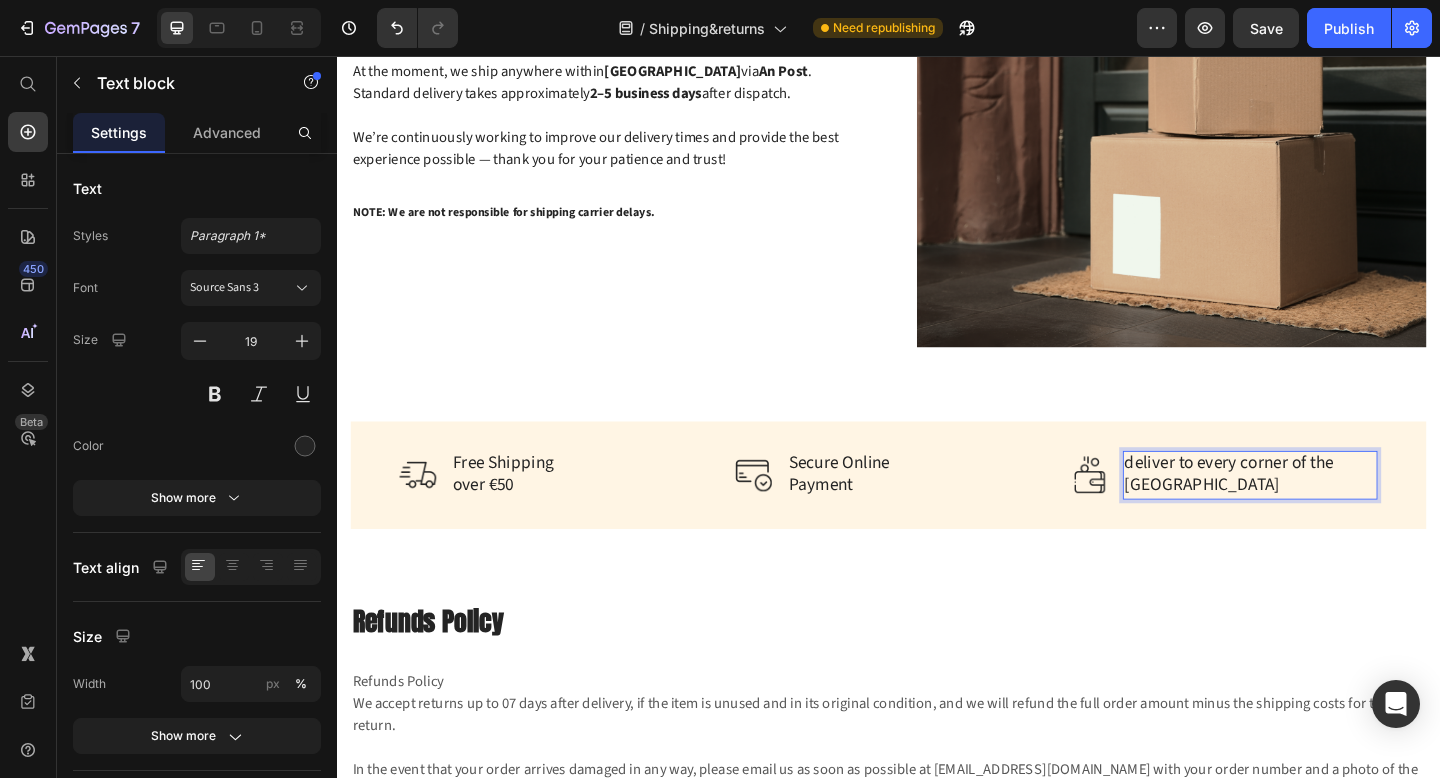 click on "deliver to every corner of the [GEOGRAPHIC_DATA]" at bounding box center [1330, 512] 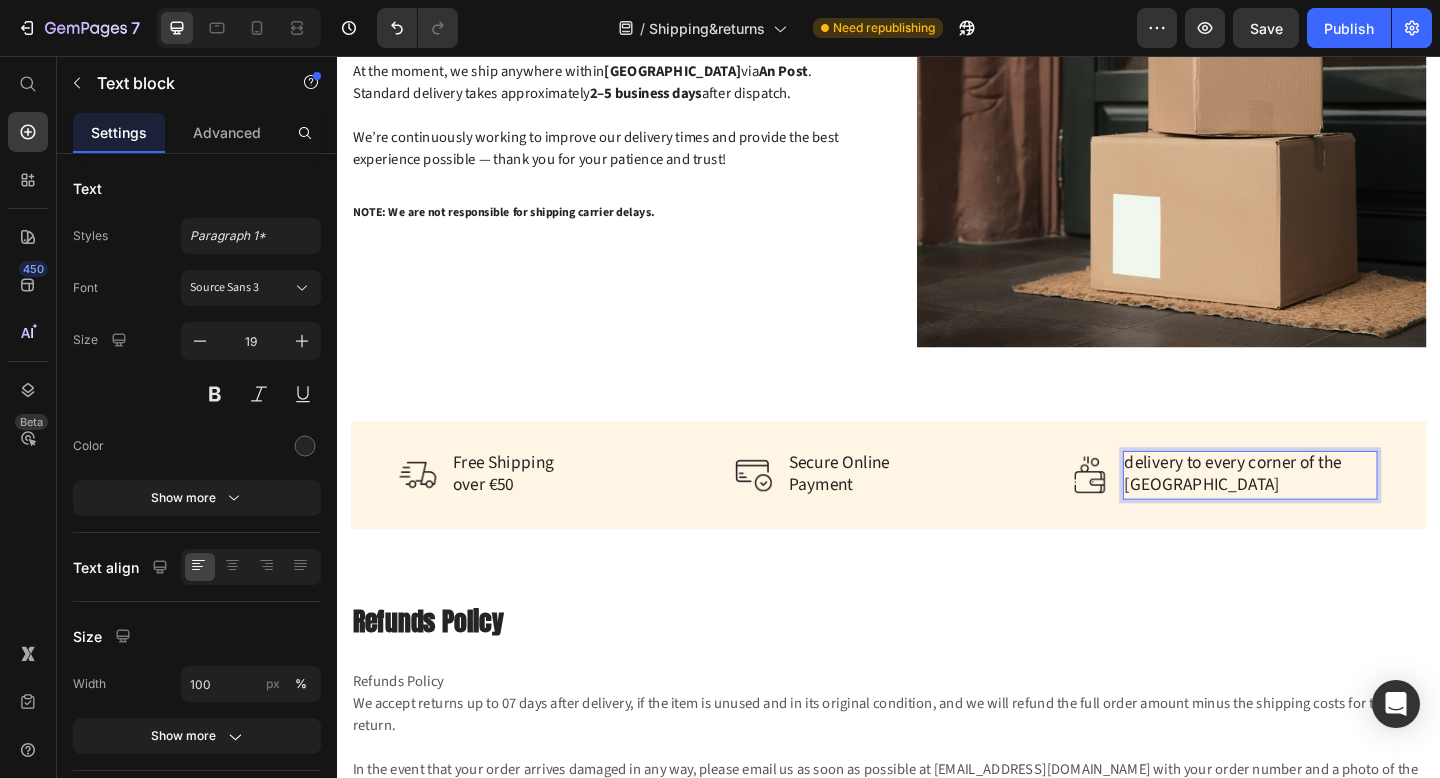 click on "delivery to every corner of the [GEOGRAPHIC_DATA]" at bounding box center (1330, 512) 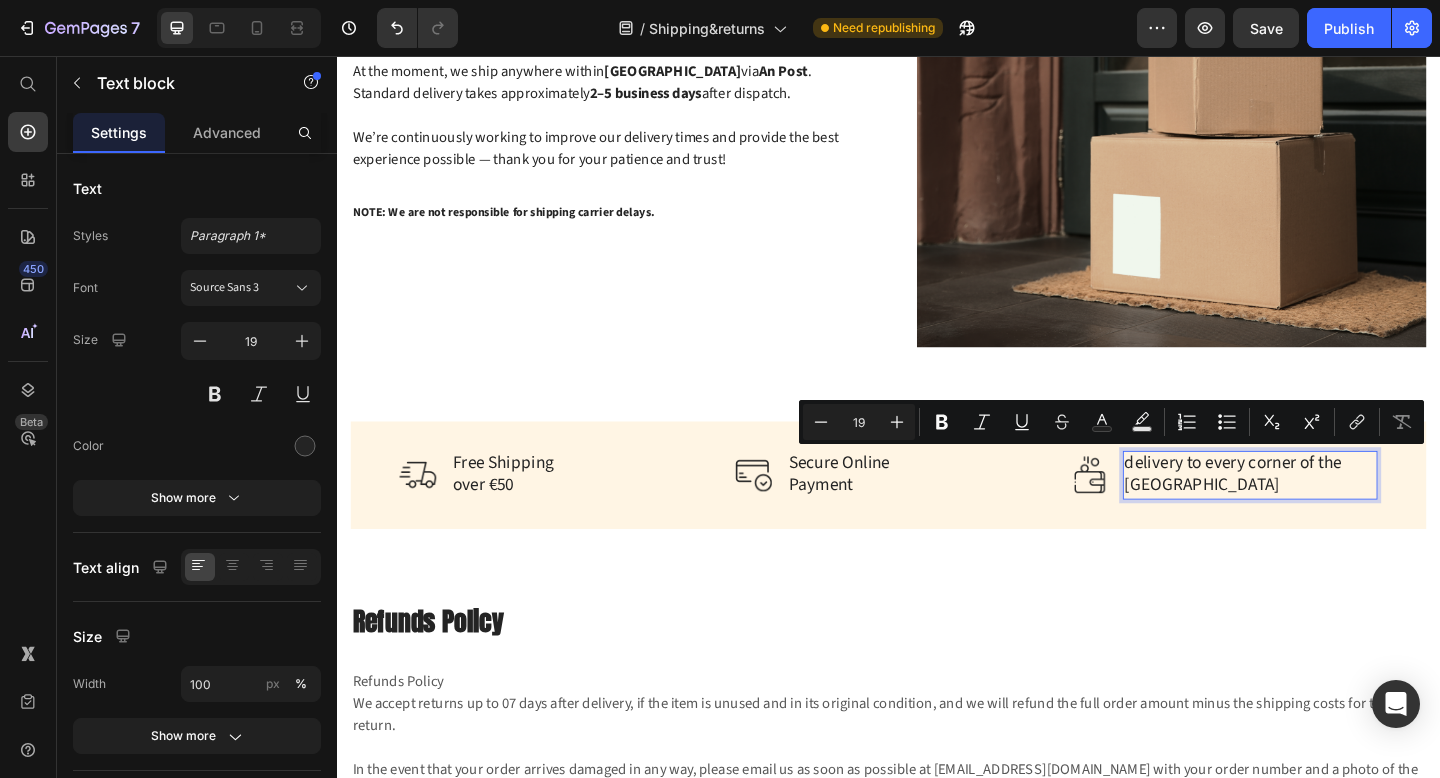 drag, startPoint x: 1349, startPoint y: 524, endPoint x: 1196, endPoint y: 504, distance: 154.30165 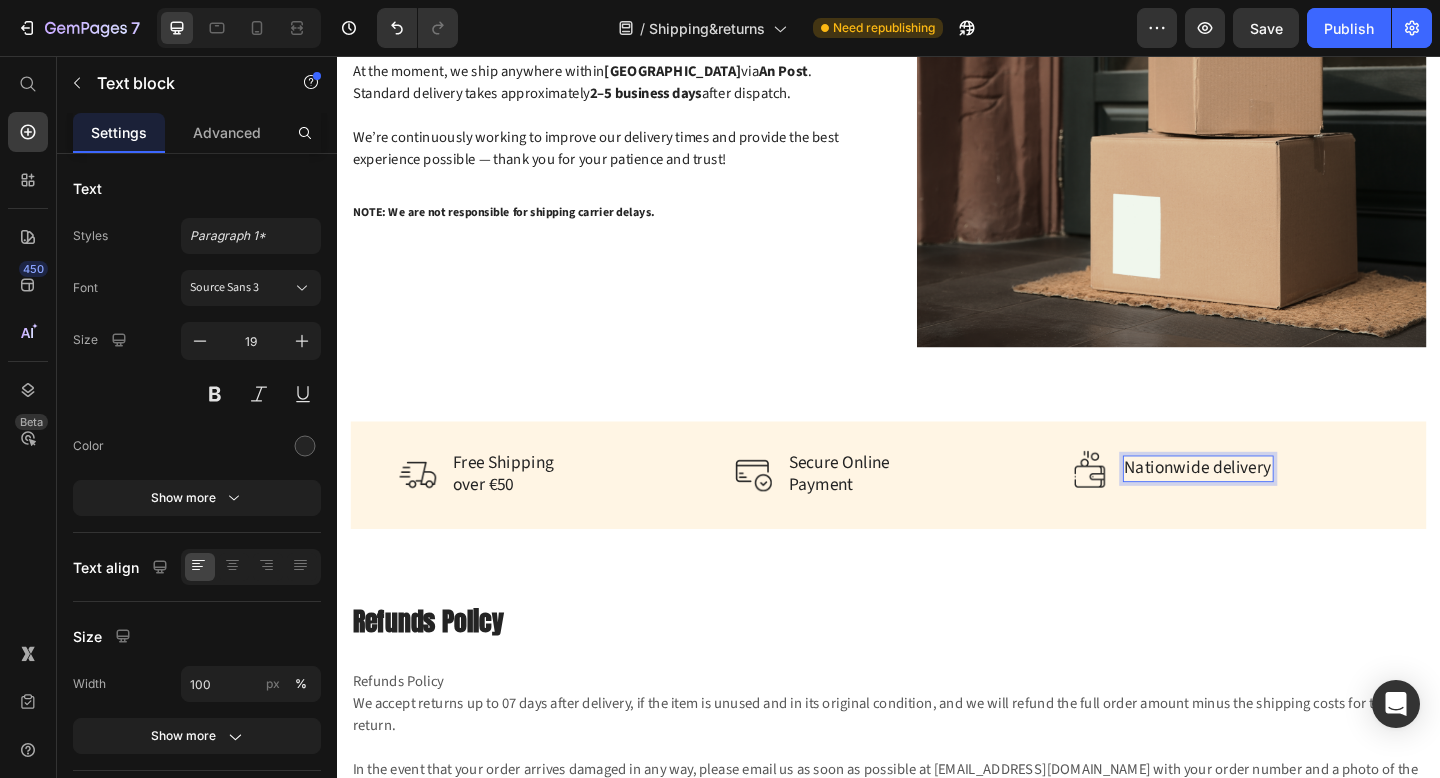 click on "Nationwide delivery" at bounding box center [1274, 505] 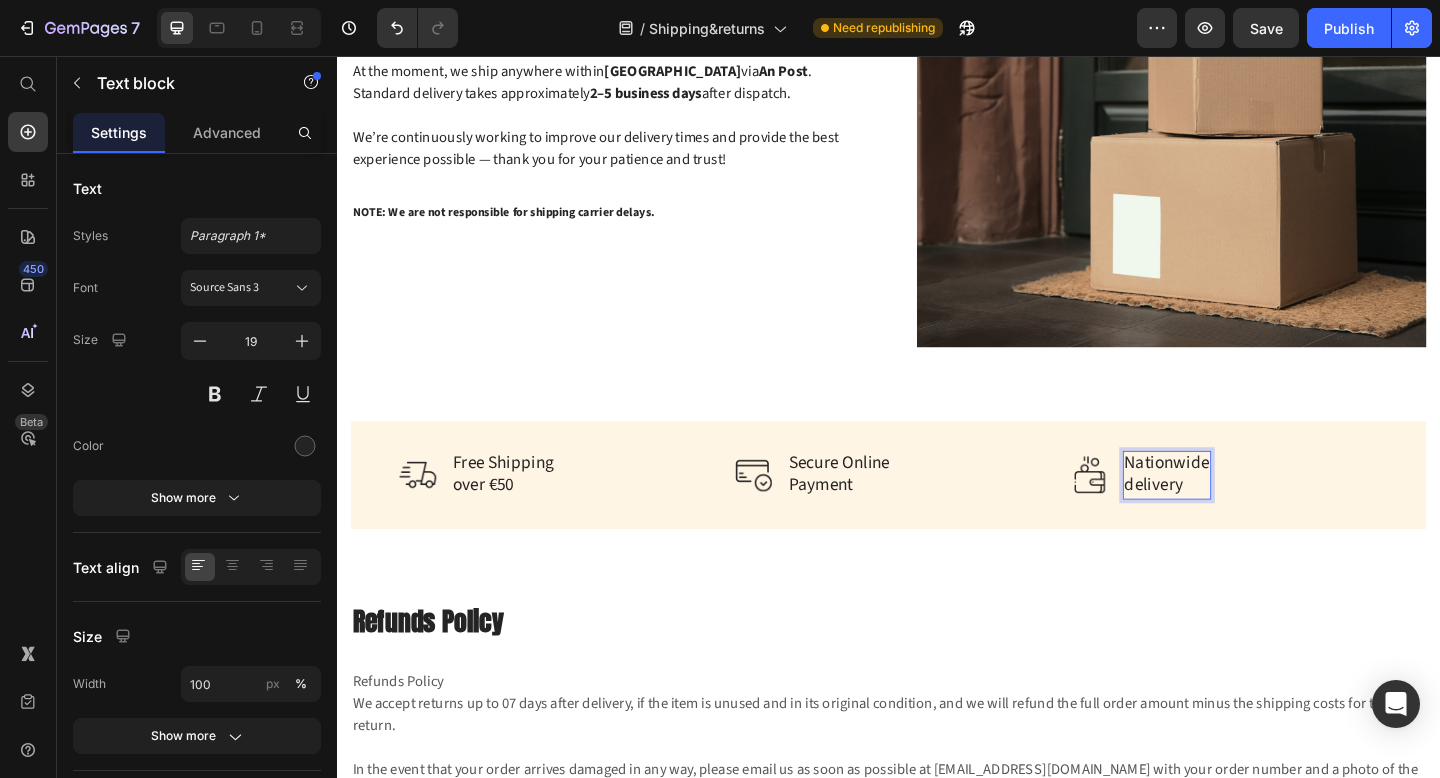 click on "delivery" at bounding box center (1240, 524) 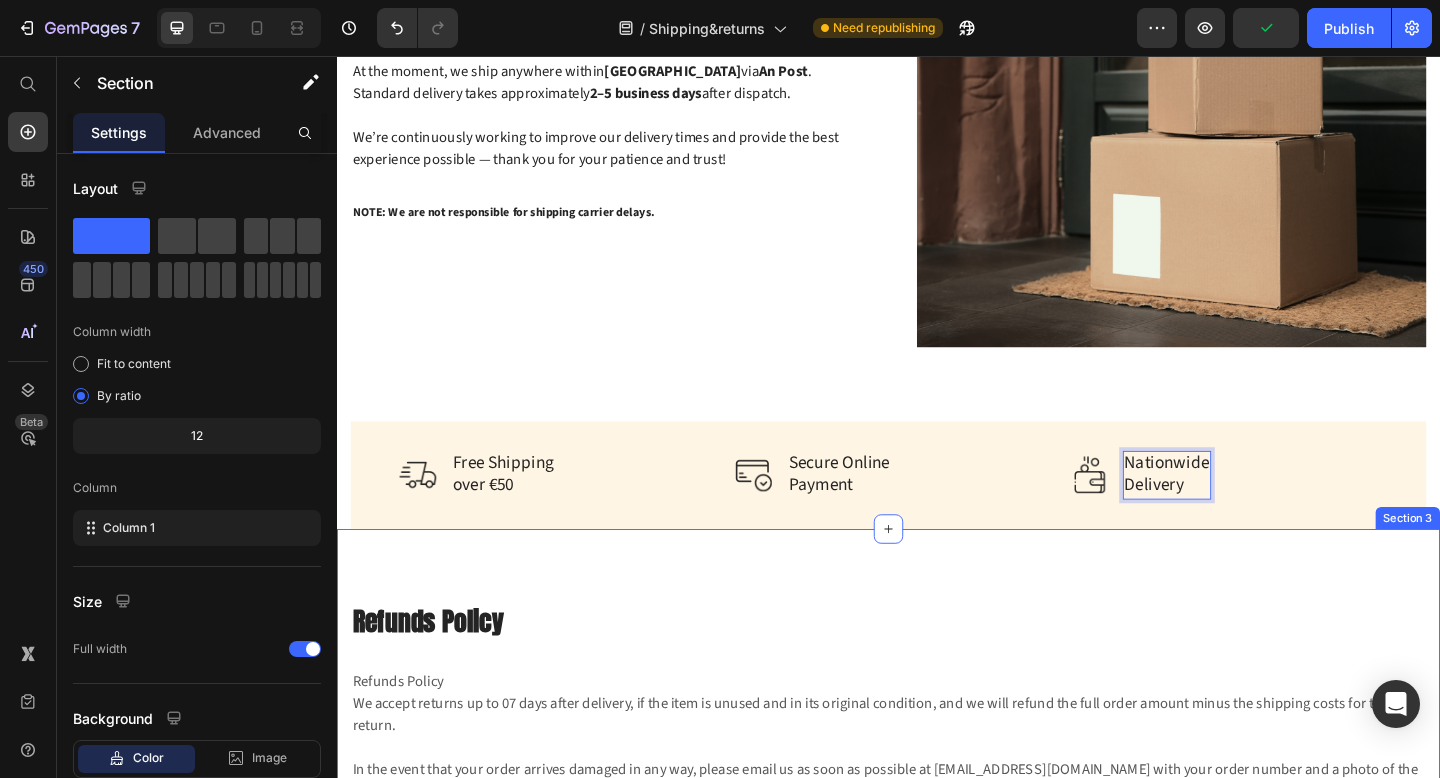 click on "Refunds Policy Heading Refunds Policy We accept returns up to 07 days after delivery, if the item is unused and in its original condition, and we will refund the full order amount minus the shipping costs for the return.  In the event that your order arrives damaged in any way, please email us as soon as possible at [EMAIL_ADDRESS][DOMAIN_NAME] with your order number and a photo of the item’s condition. We address these on a case-by-case basis but will try our best to work towards a satisfactory solution. We will send you an email once your return has been received and inspected to advise you that we have received your returned item. We will also notify you if your refund has been approved or rejected. If you are authorized, your refund will be processed and a credit will be made to your credit card or original mode of payment within a certain amount of days. Text block Row Section 3" at bounding box center (937, 809) 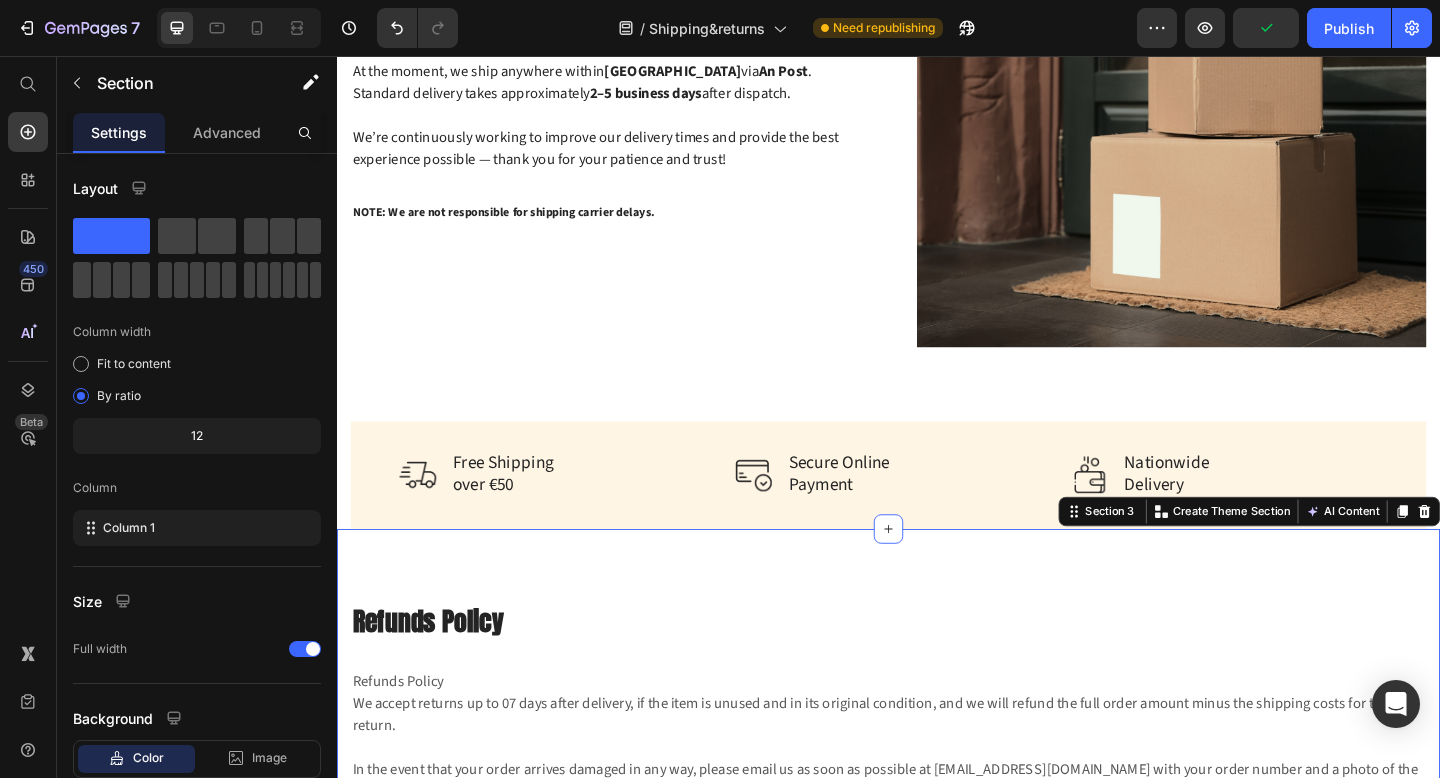 click on "Refunds Policy Heading Refunds Policy We accept returns up to 07 days after delivery, if the item is unused and in its original condition, and we will refund the full order amount minus the shipping costs for the return.  In the event that your order arrives damaged in any way, please email us as soon as possible at [EMAIL_ADDRESS][DOMAIN_NAME] with your order number and a photo of the item’s condition. We address these on a case-by-case basis but will try our best to work towards a satisfactory solution. We will send you an email once your return has been received and inspected to advise you that we have received your returned item. We will also notify you if your refund has been approved or rejected. If you are authorized, your refund will be processed and a credit will be made to your credit card or original mode of payment within a certain amount of days. Text block Row Section 3   Create Theme Section AI Content Write with GemAI What would you like to describe here? Tone and Voice Persuasive Product Show more" at bounding box center [937, 809] 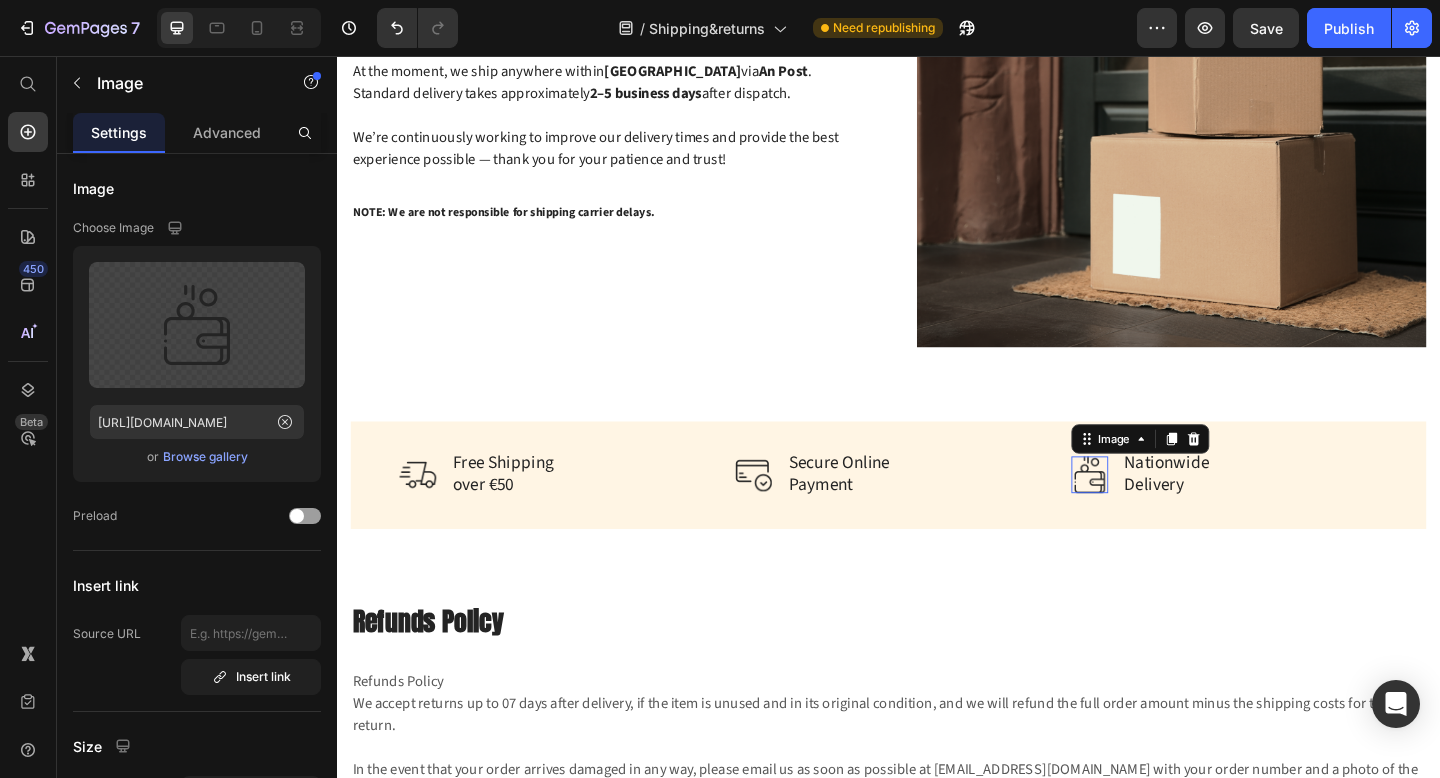 click on "Image   0" at bounding box center [1156, 512] 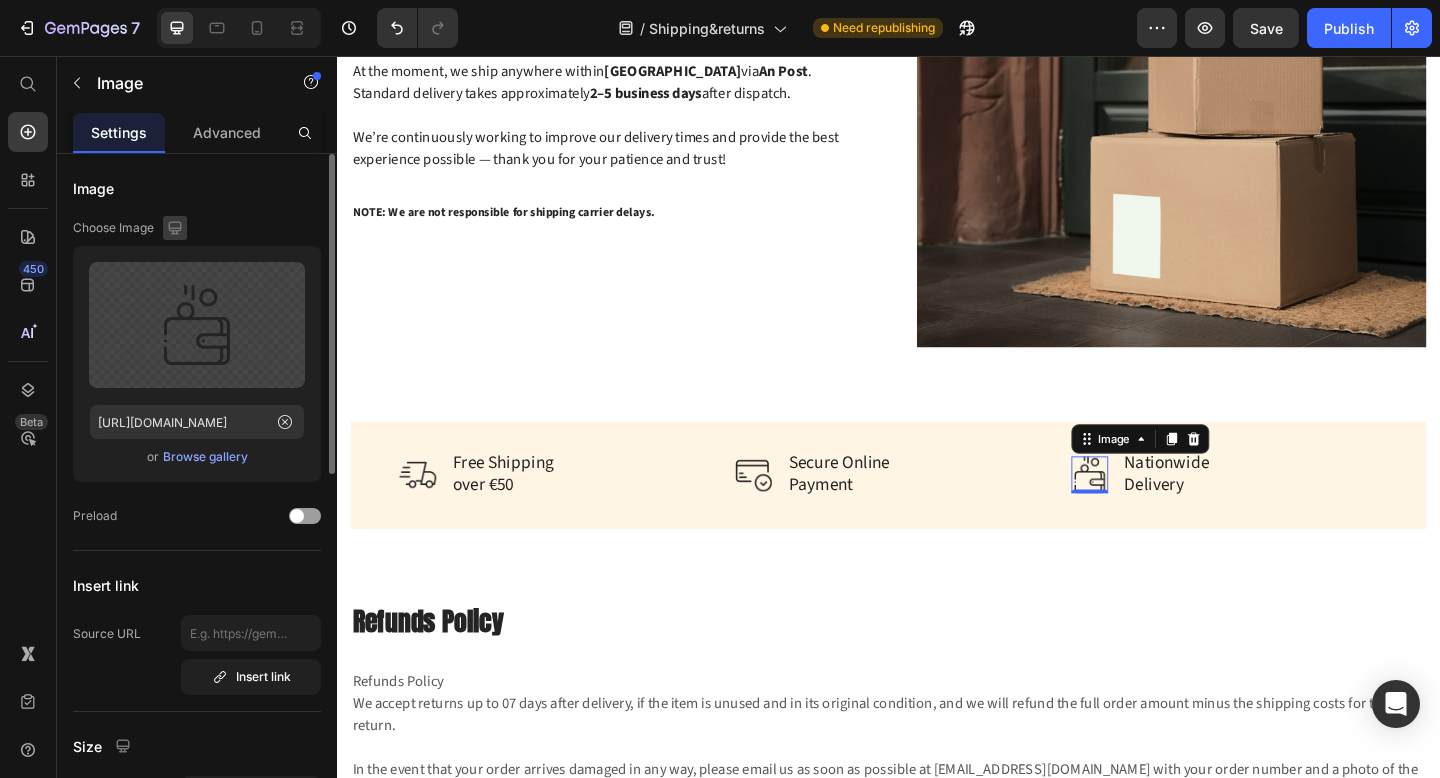 click 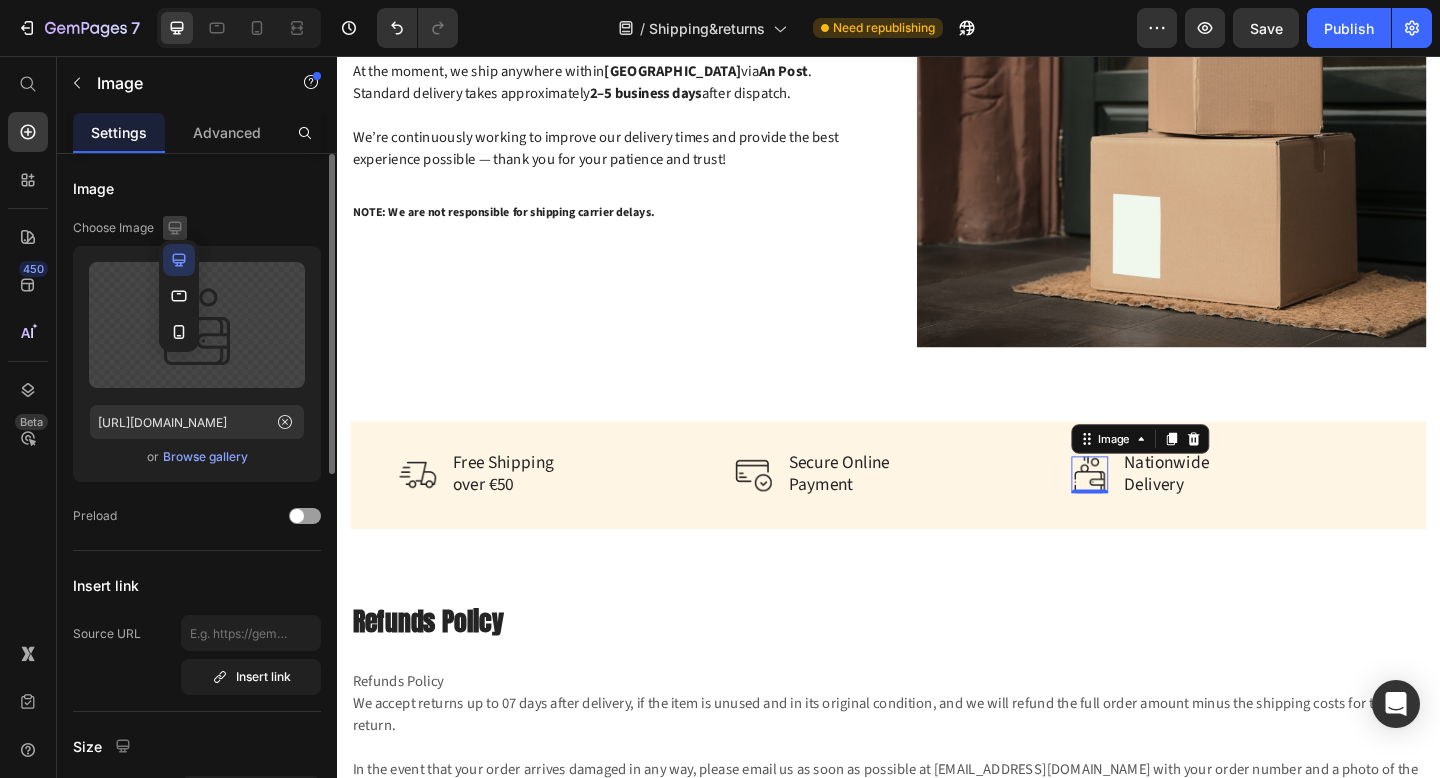 click 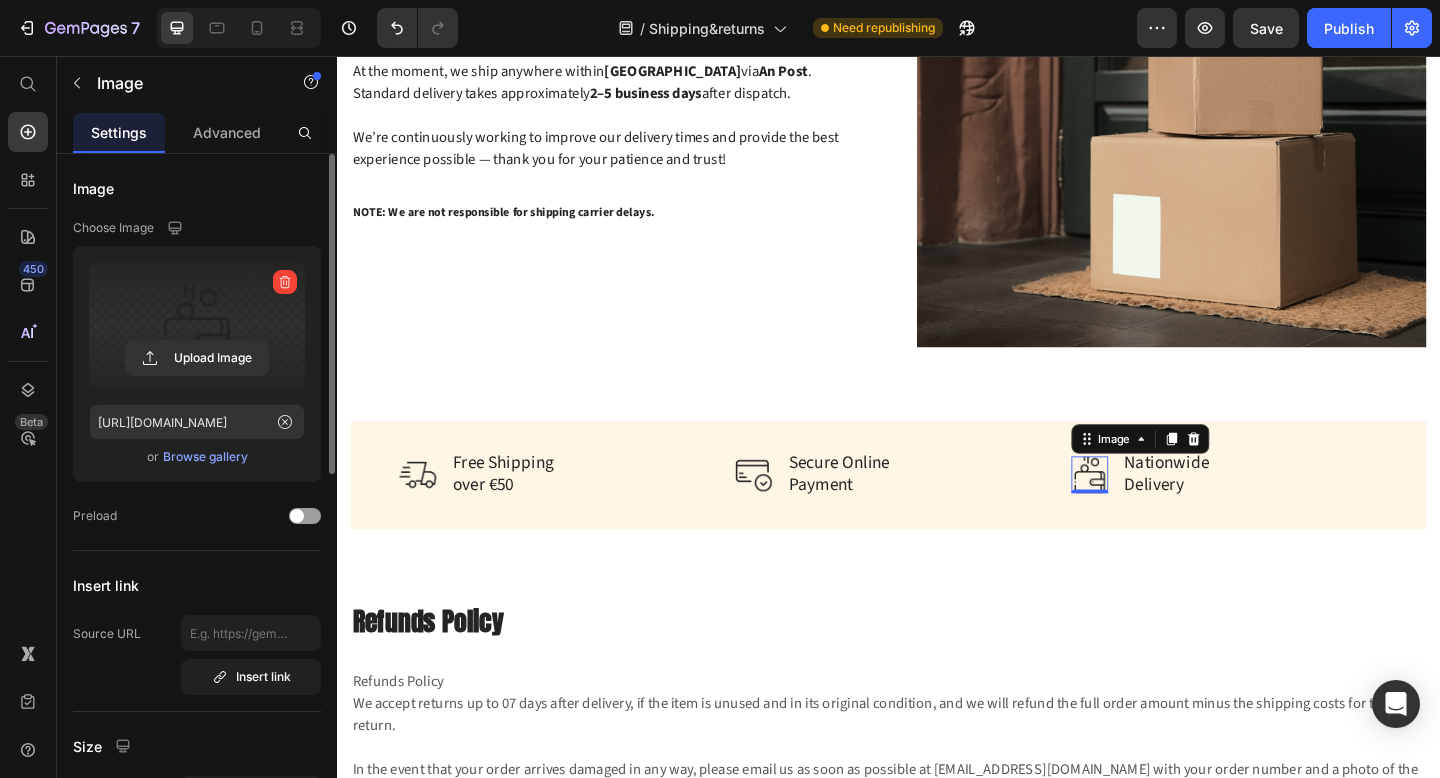 click at bounding box center (197, 325) 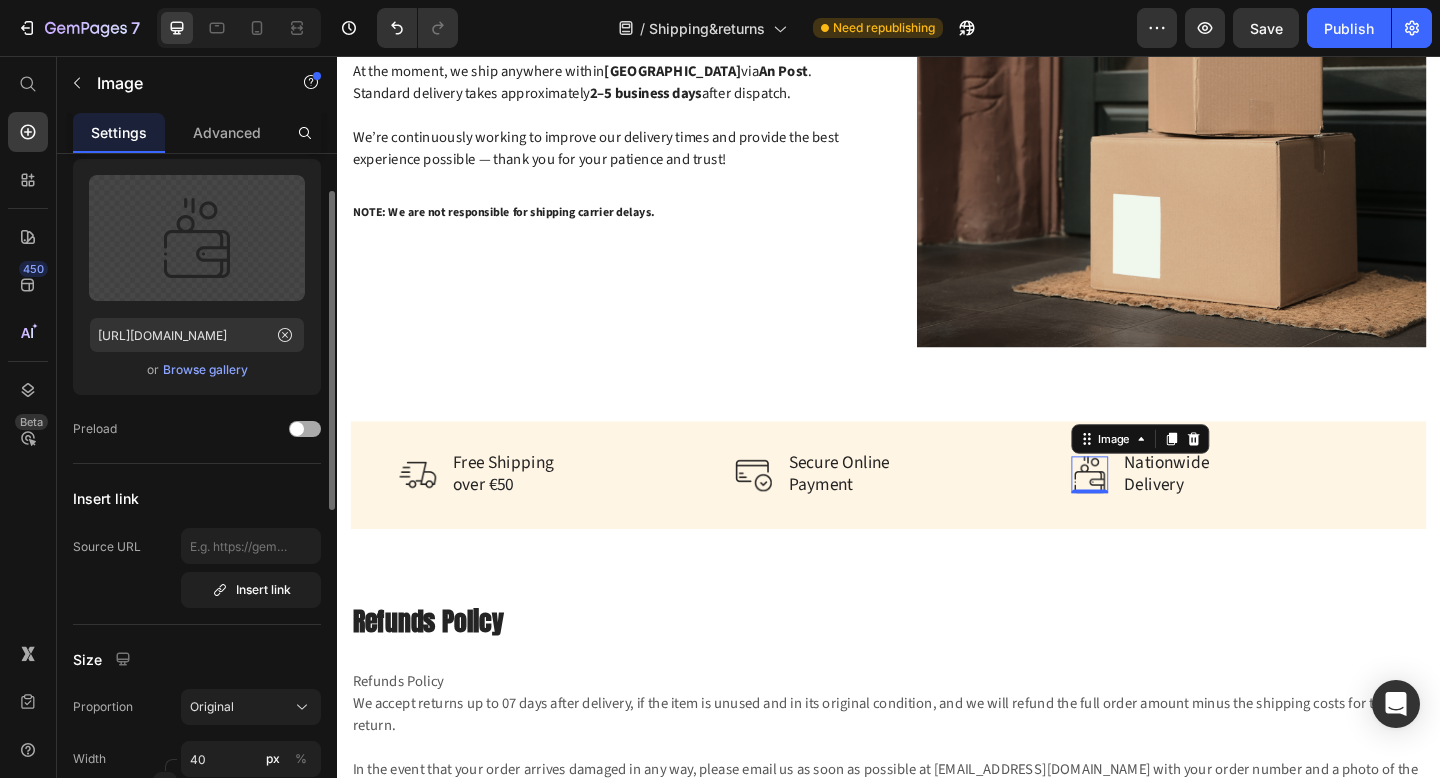 scroll, scrollTop: 0, scrollLeft: 0, axis: both 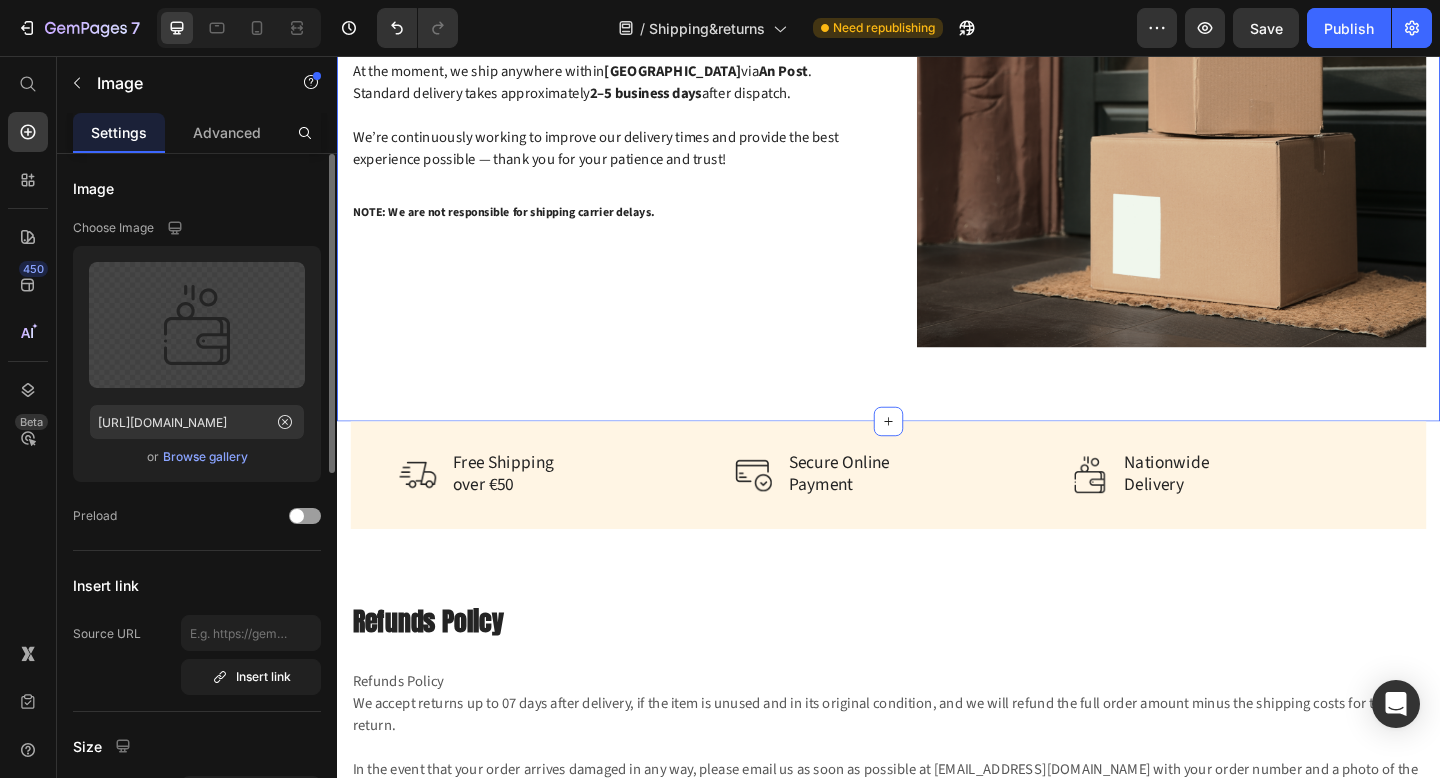 click on "Delivery Heading Row Shipping Policy Heading We process and pack all orders within  1–3 business days , excluding weekends and public holidays. Once your order is on its way, you'll receive a confirmation email with tracking details (if available).   Delivery costs  are calculated and displayed at checkout, based on your order total and chosen shipping method.   At the moment, we ship anywhere within  [GEOGRAPHIC_DATA]  via  An Post . Standard delivery takes approximately  2–5 business days  after dispatch.   We’re continuously working to improve our delivery times and provide the best experience possible — thank you for your patience and trust! Text block NOTE: We are not responsible for shipping carrier delays. Text block Image Row Section 1   Create Theme Section AI Content Write with GemAI What would you like to describe here? Tone and Voice Persuasive Product GREEN MINT Show more Generate" at bounding box center [937, 44] 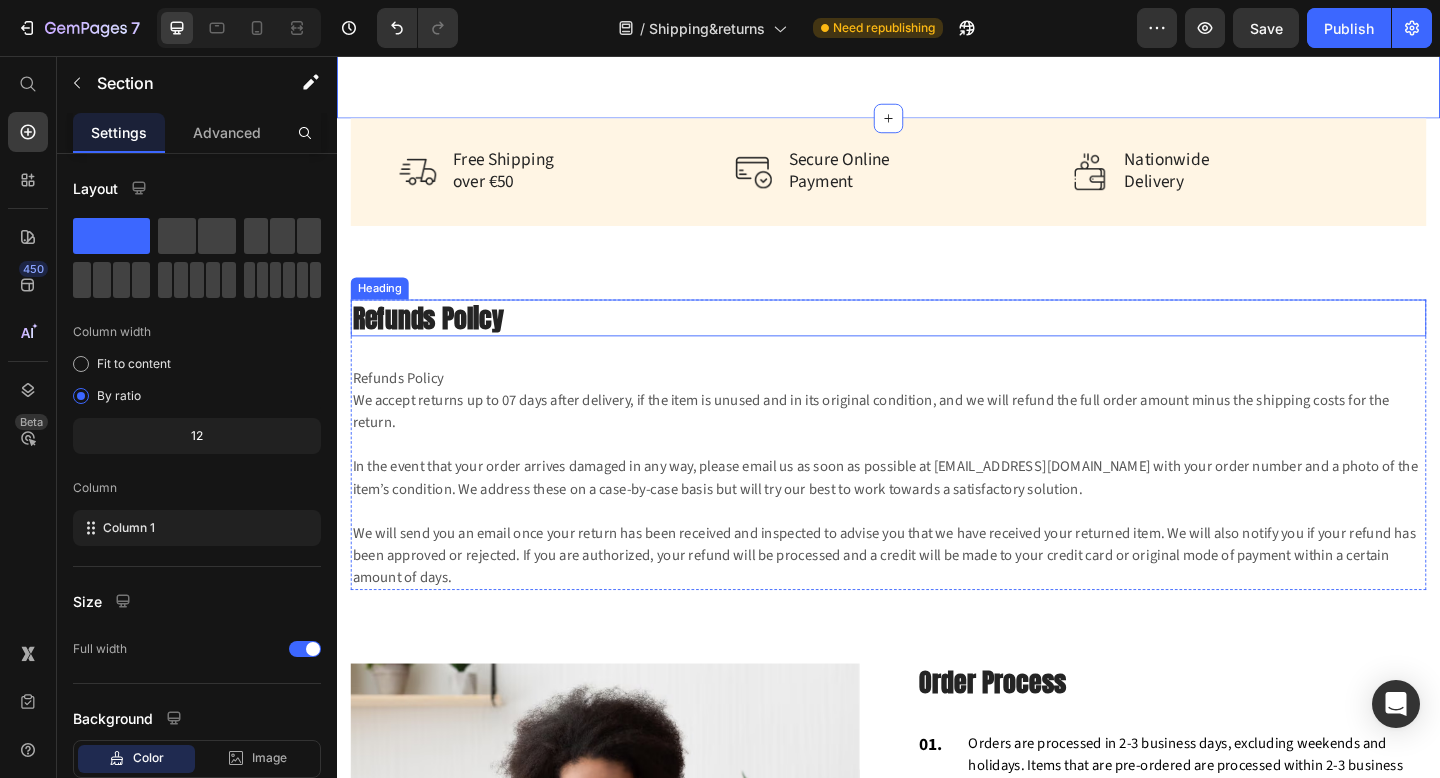 scroll, scrollTop: 828, scrollLeft: 0, axis: vertical 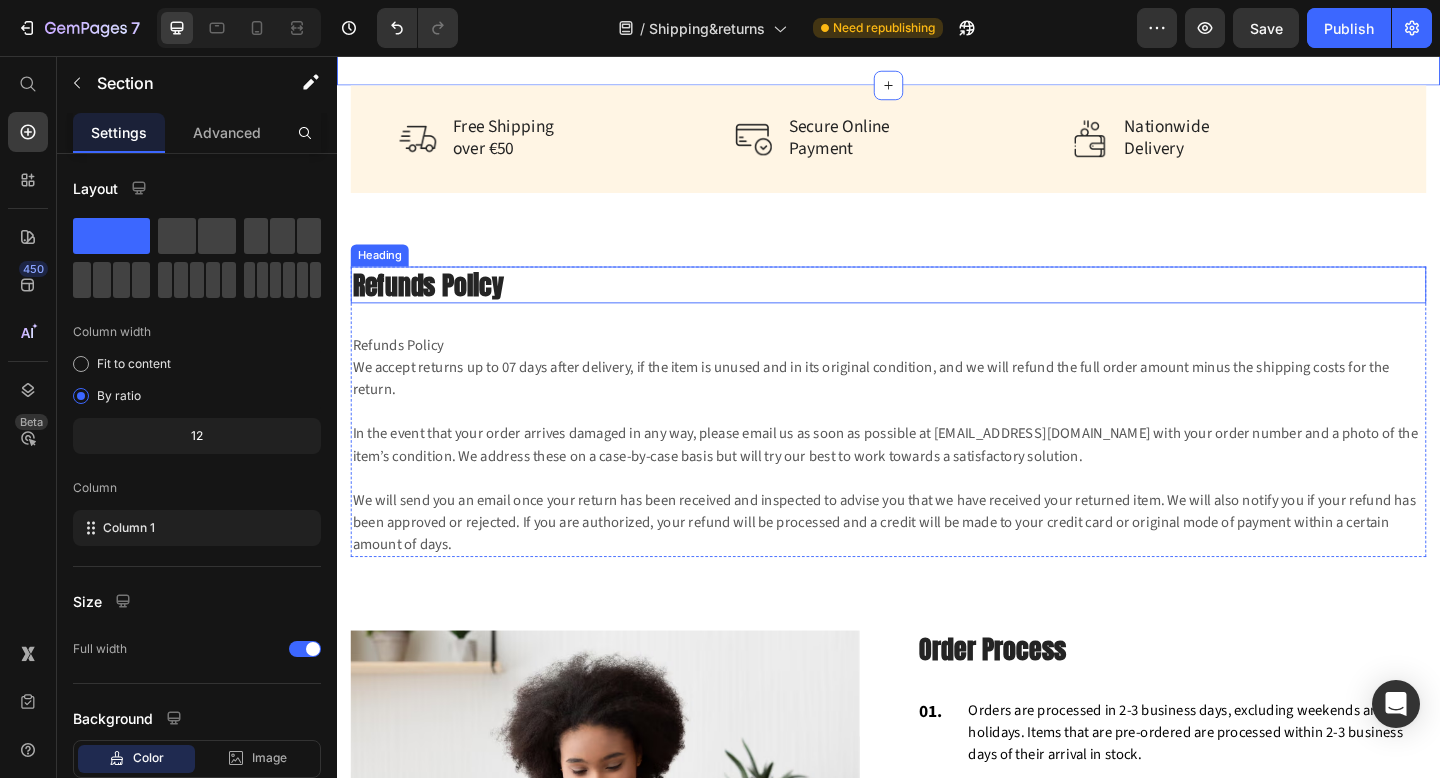 click on "Refunds Policy" at bounding box center [937, 305] 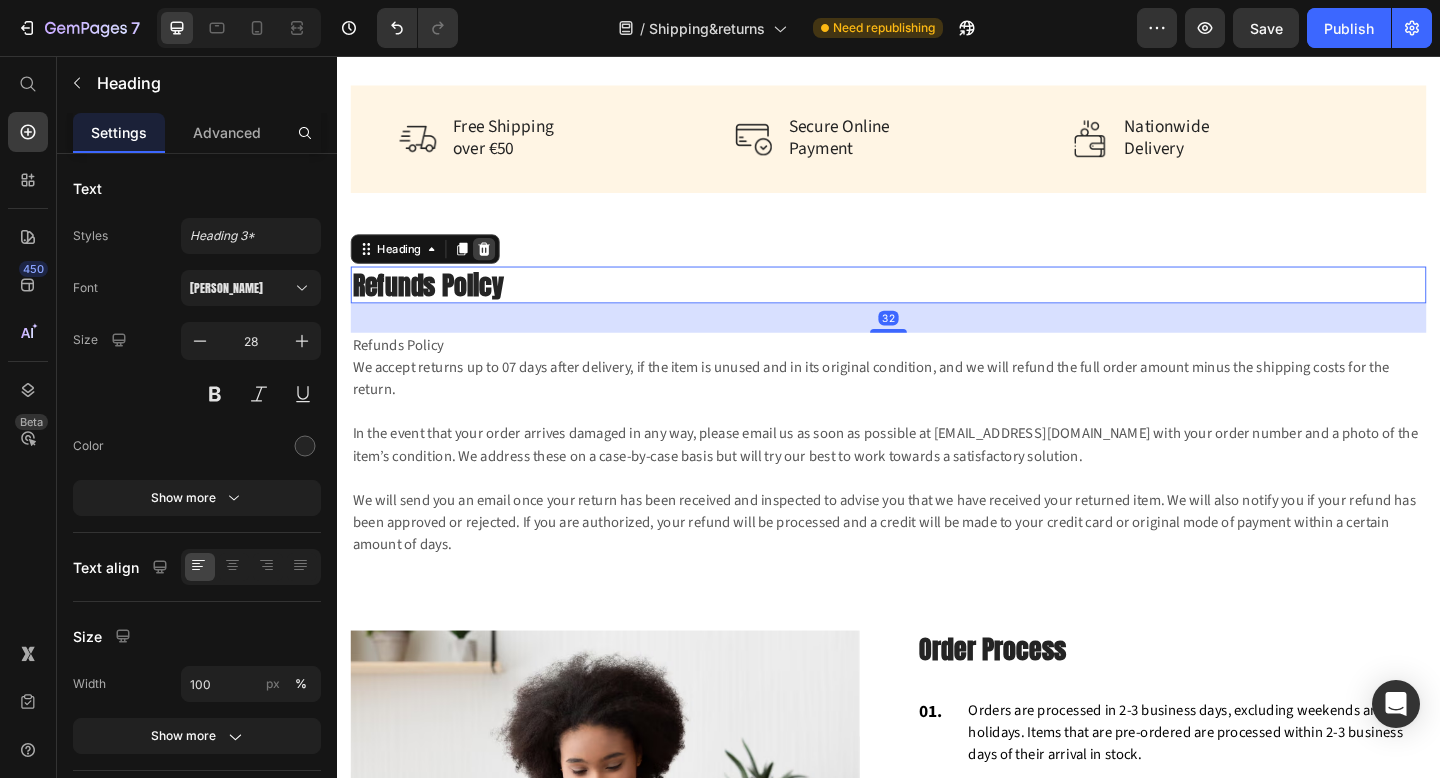 click 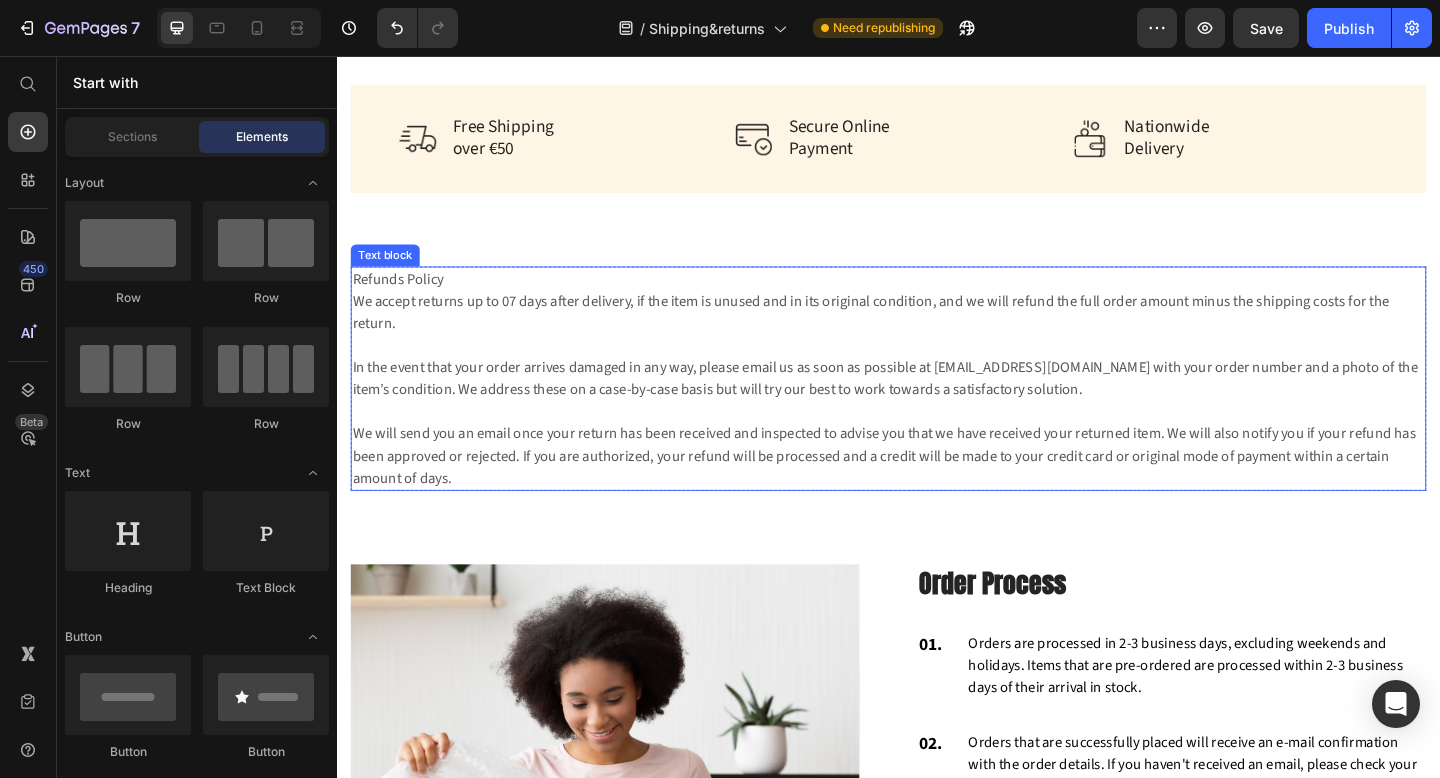 click on "Refunds Policy We accept returns up to 07 days after delivery, if the item is unused and in its original condition, and we will refund the full order amount minus the shipping costs for the return.  In the event that your order arrives damaged in any way, please email us as soon as possible at [EMAIL_ADDRESS][DOMAIN_NAME] with your order number and a photo of the item’s condition. We address these on a case-by-case basis but will try our best to work towards a satisfactory solution. We will send you an email once your return has been received and inspected to advise you that we have received your returned item. We will also notify you if your refund has been approved or rejected. If you are authorized, your refund will be processed and a credit will be made to your credit card or original mode of payment within a certain amount of days." at bounding box center [937, 407] 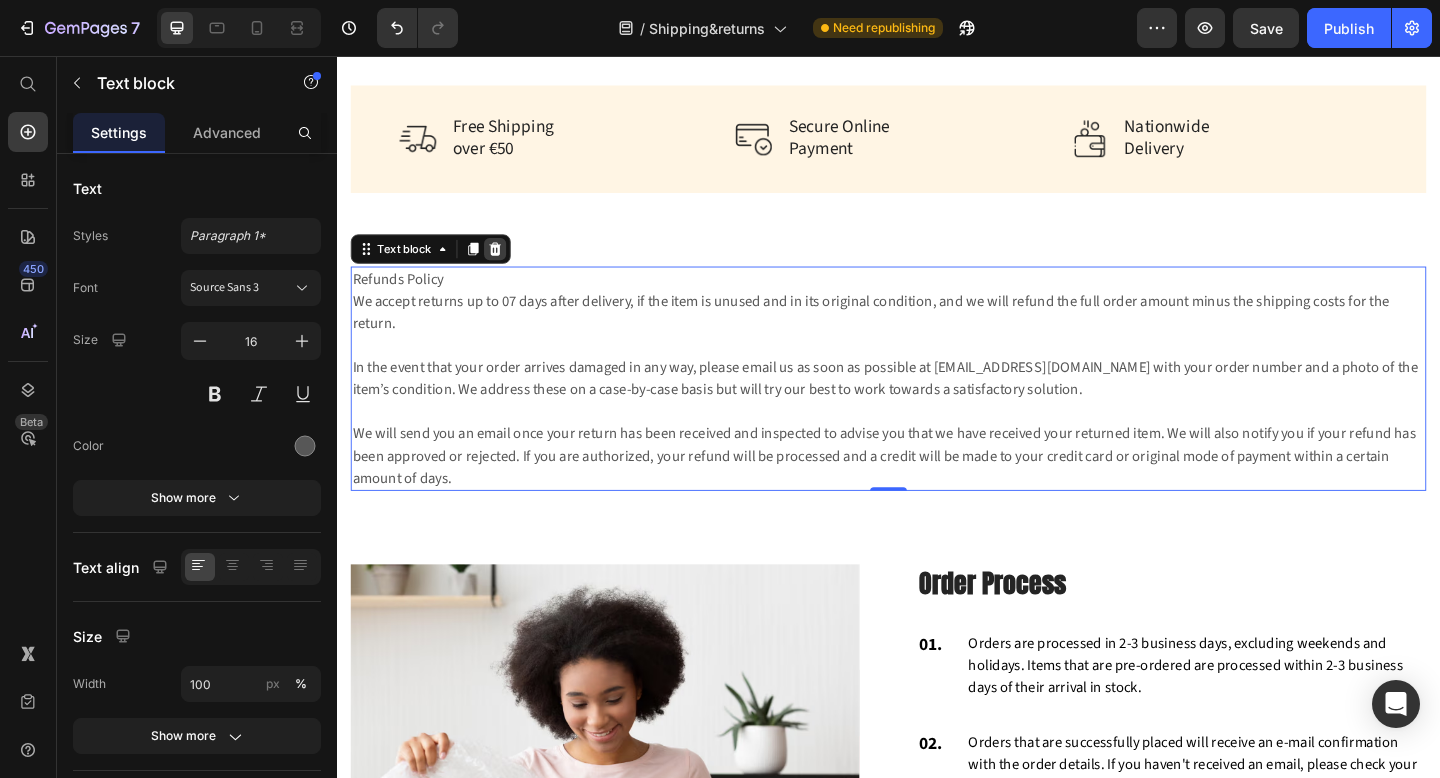 click 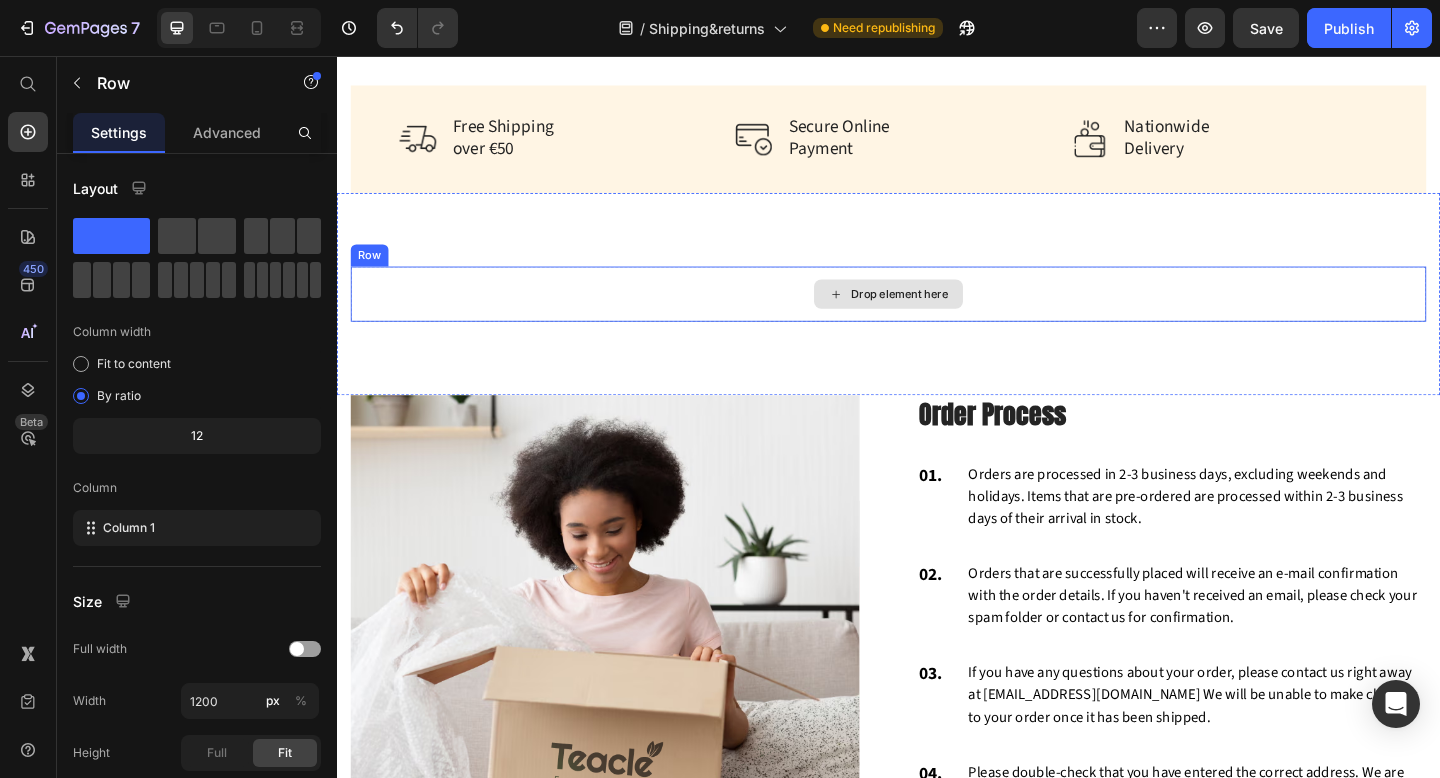 click on "Drop element here" at bounding box center (937, 315) 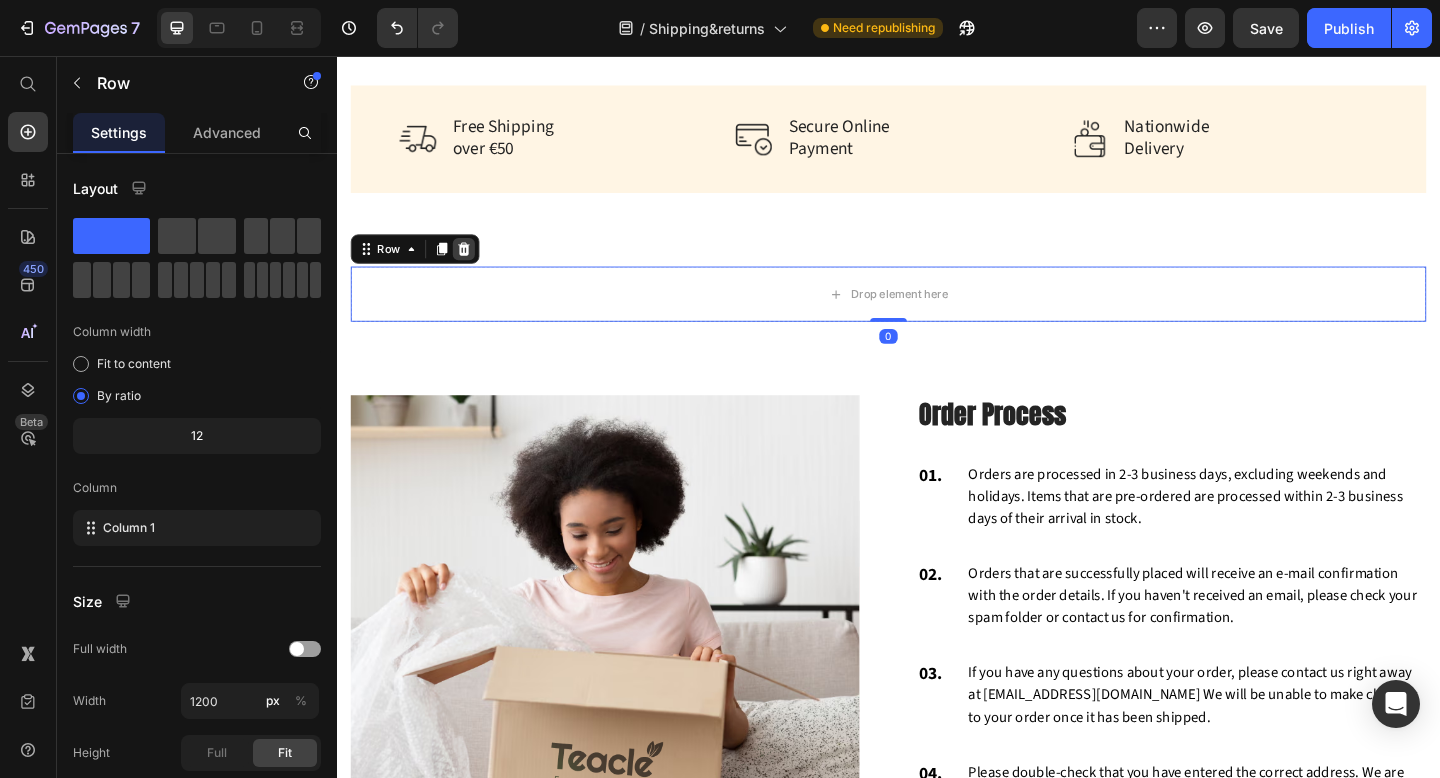 click 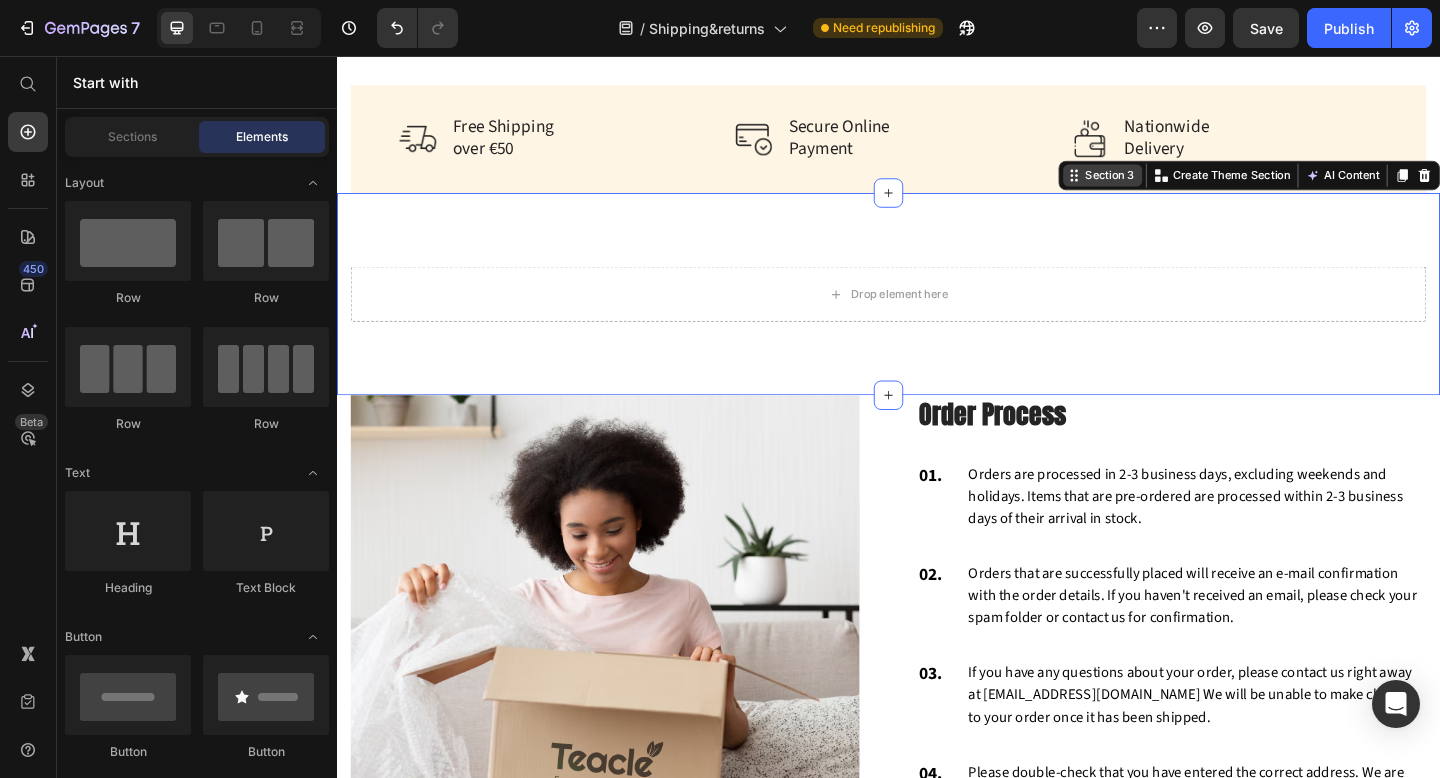 click on "Section 3   Create Theme Section AI Content Write with GemAI What would you like to describe here? Tone and Voice Persuasive Product GREEN MINT Show more Generate" at bounding box center [1329, 186] 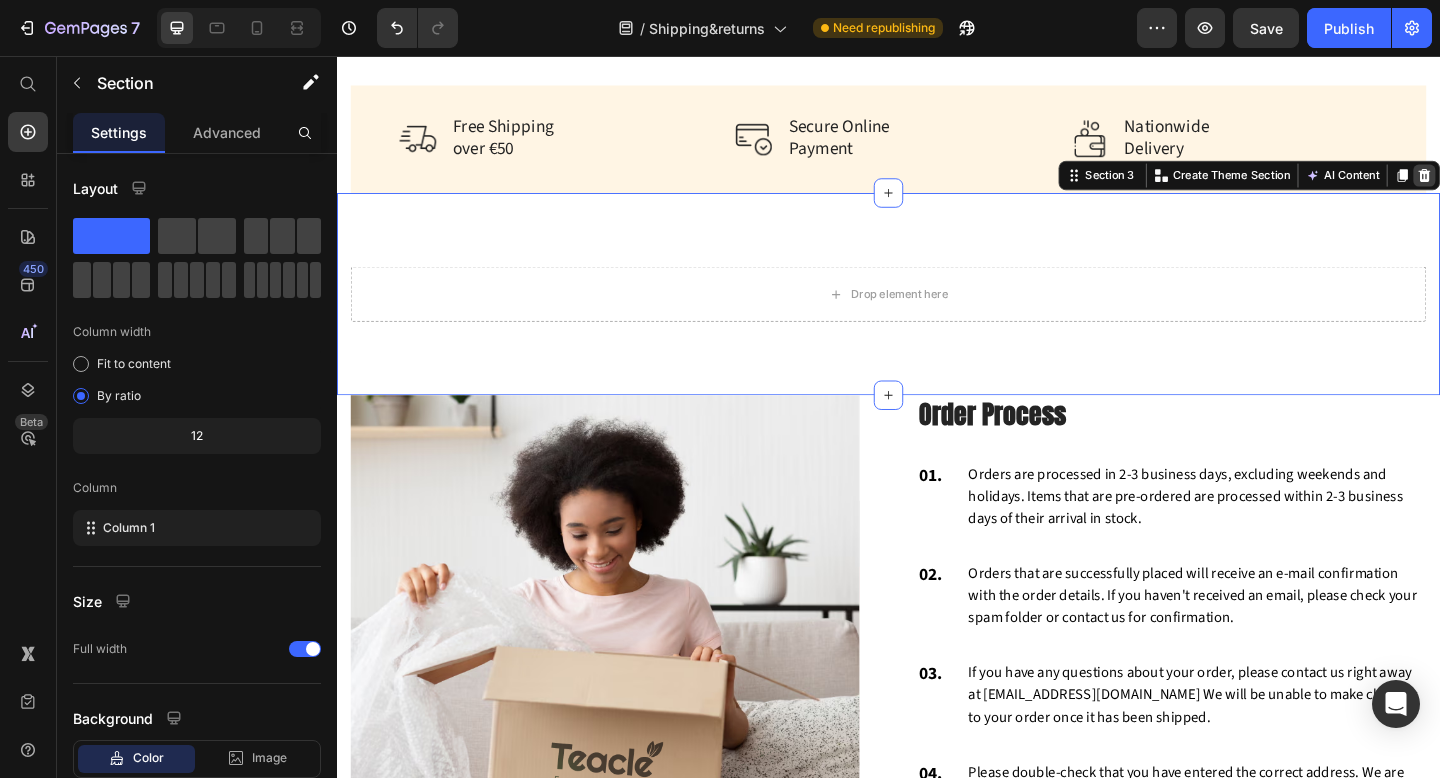 click 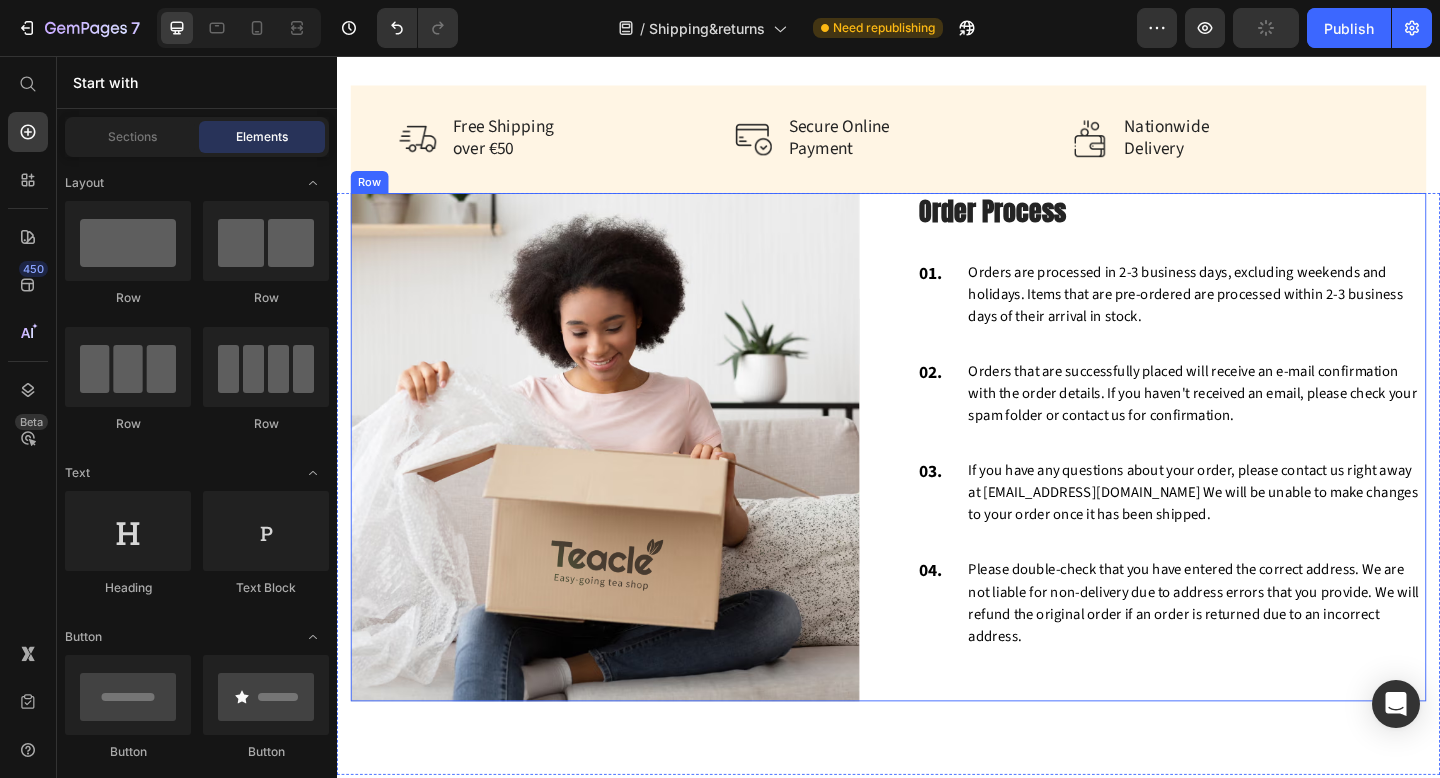 click on "Image Order Process Heading 01. Text block Orders are processed in 2-3 business days, excluding weekends and holidays. Items that are pre-ordered are processed within 2-3 business days of their arrival in stock. Text block Row 02. Text block Orders that are successfully placed will receive an e-mail confirmation with the order details. If you haven't received an email, please check your spam folder or contact us for confirmation. Text block Row 03. Text block If you have any questions about your order, please contact us right away at [EMAIL_ADDRESS][DOMAIN_NAME] We will be unable to make changes to your order once it has been shipped. Text block Row 04. Text block Please double-check that you have entered the correct address. We are not liable for non-delivery due to address errors that you provide. We will refund the original order if an order is returned due to an incorrect address. Text block Row Row" at bounding box center (937, 481) 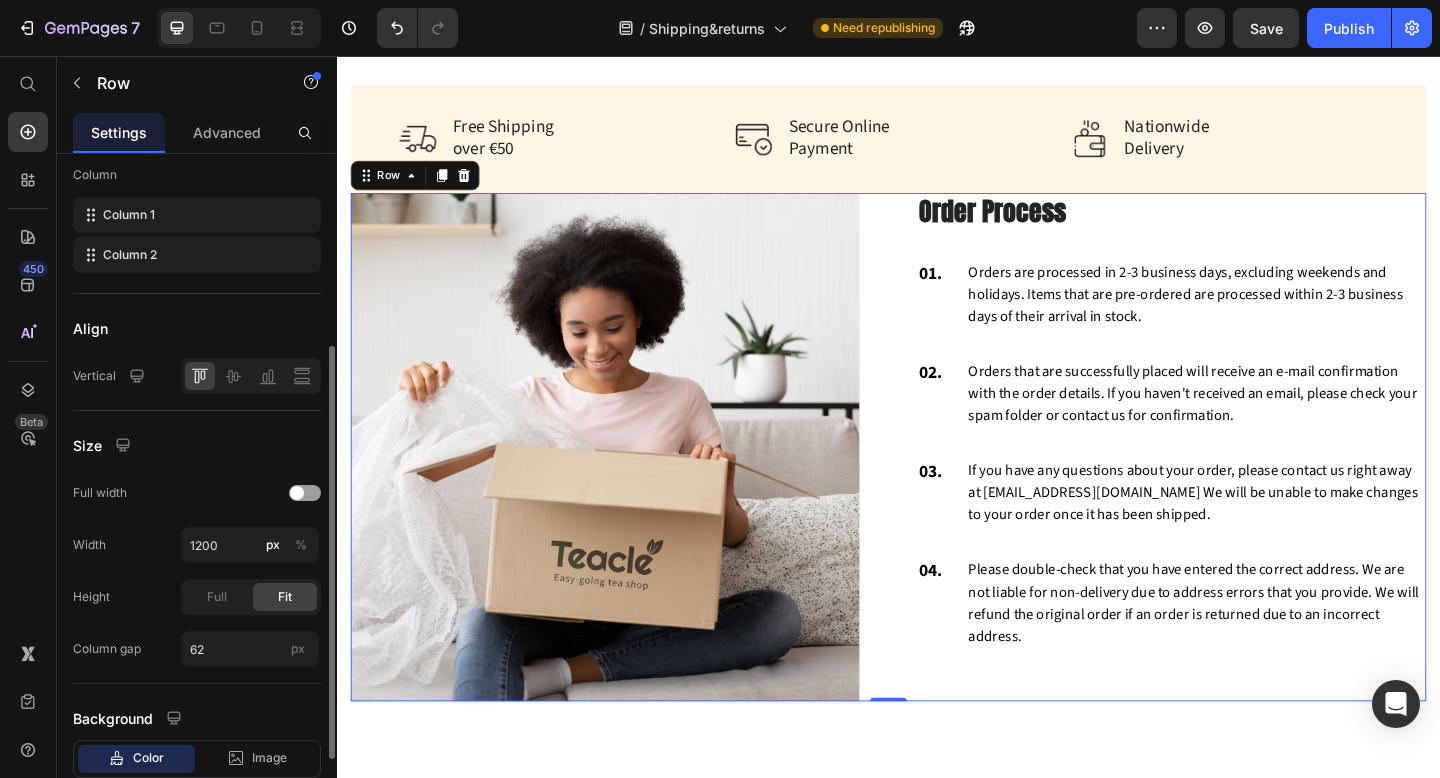 scroll, scrollTop: 314, scrollLeft: 0, axis: vertical 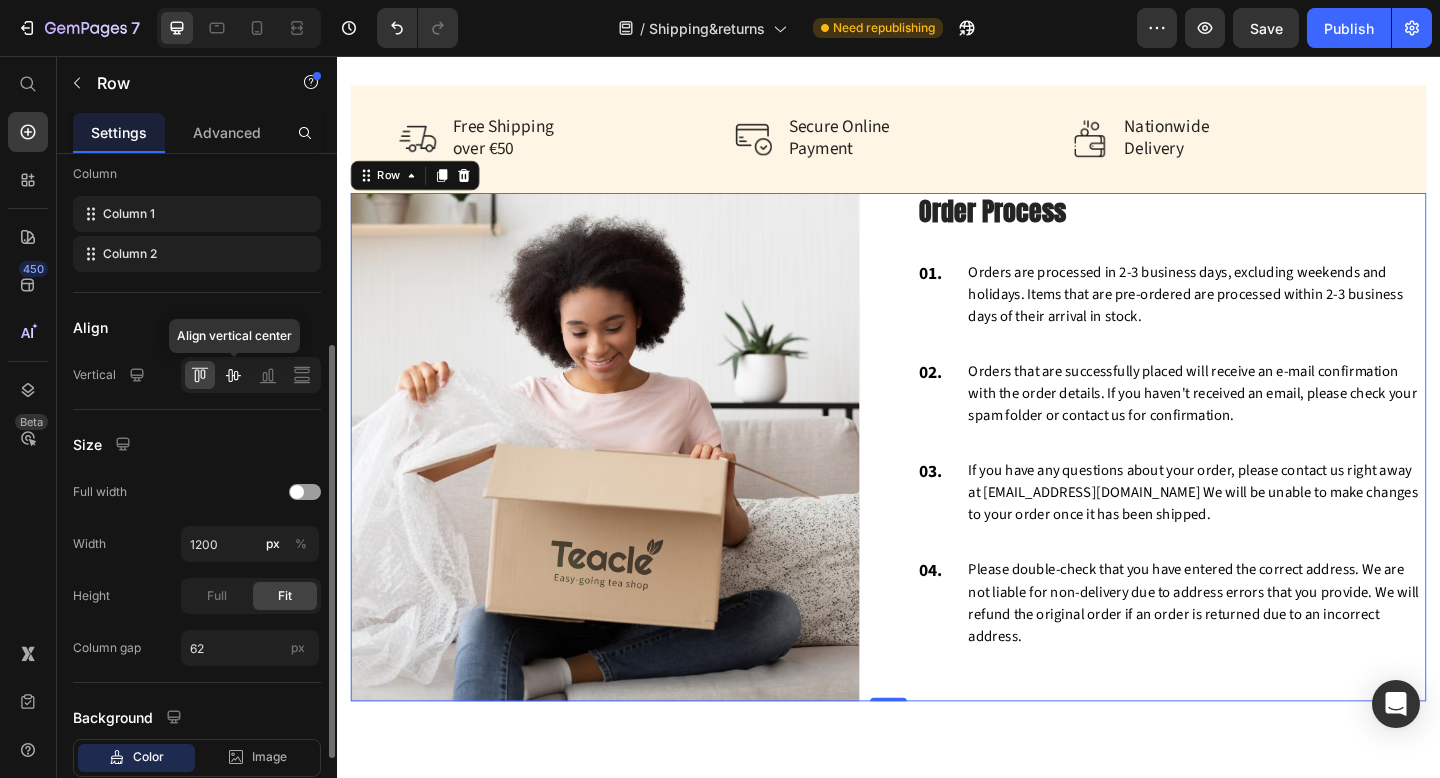 click 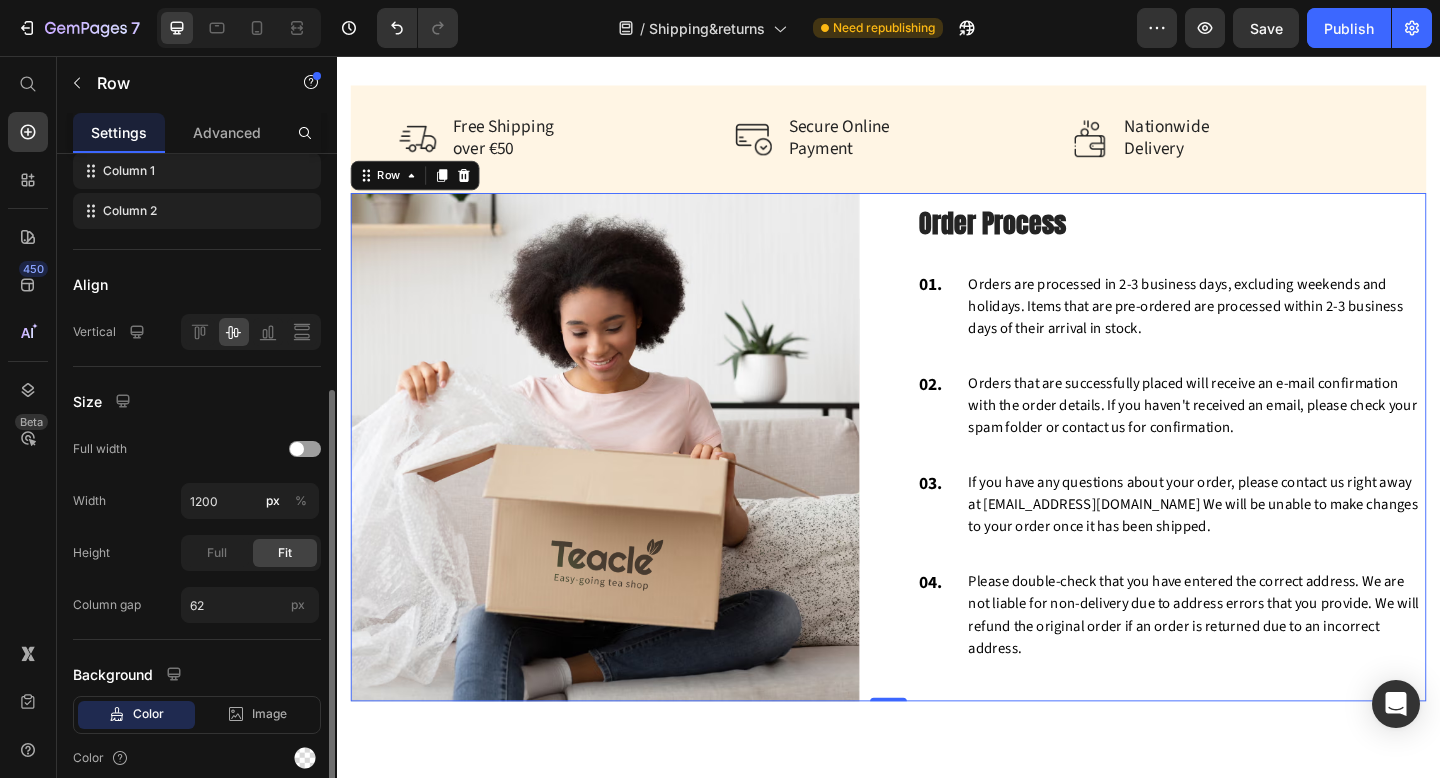 scroll, scrollTop: 440, scrollLeft: 0, axis: vertical 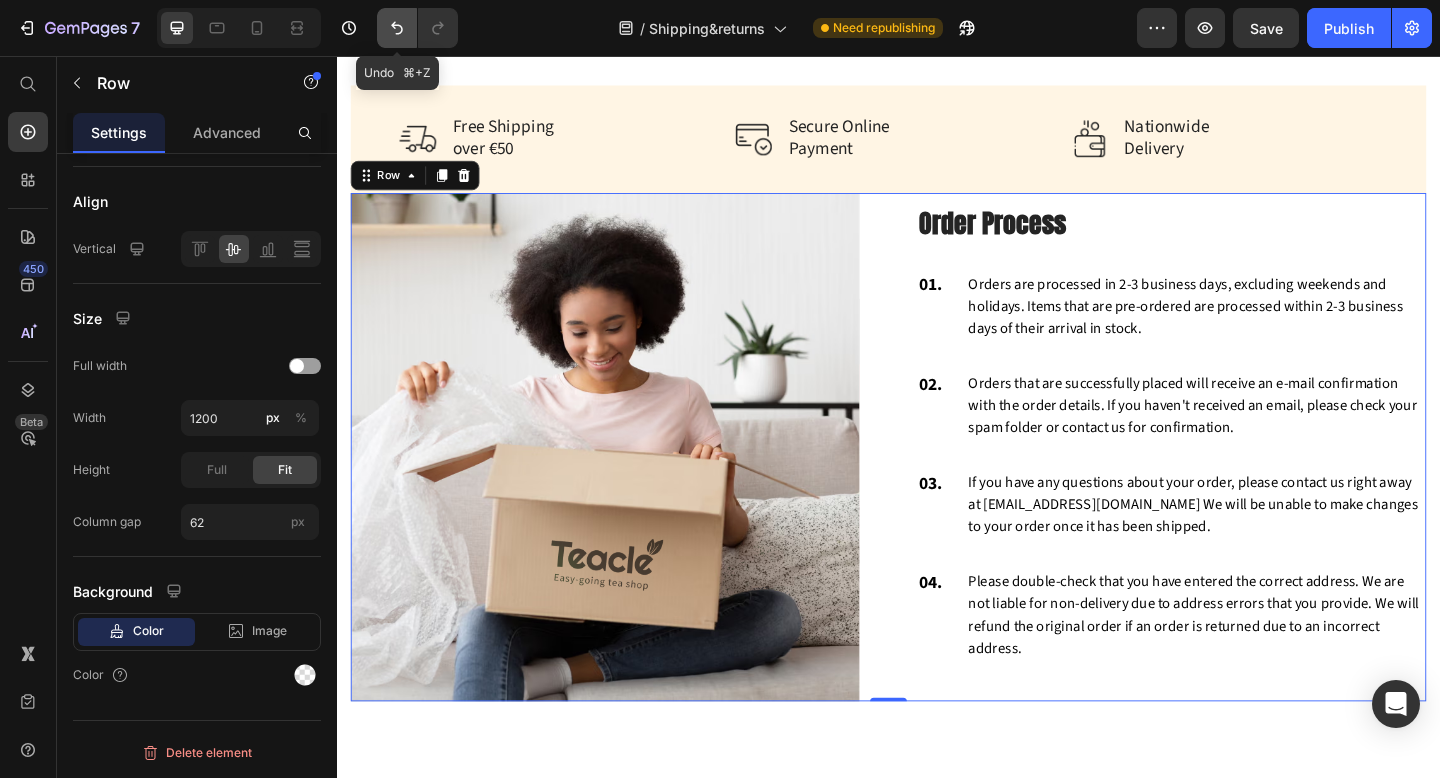 click 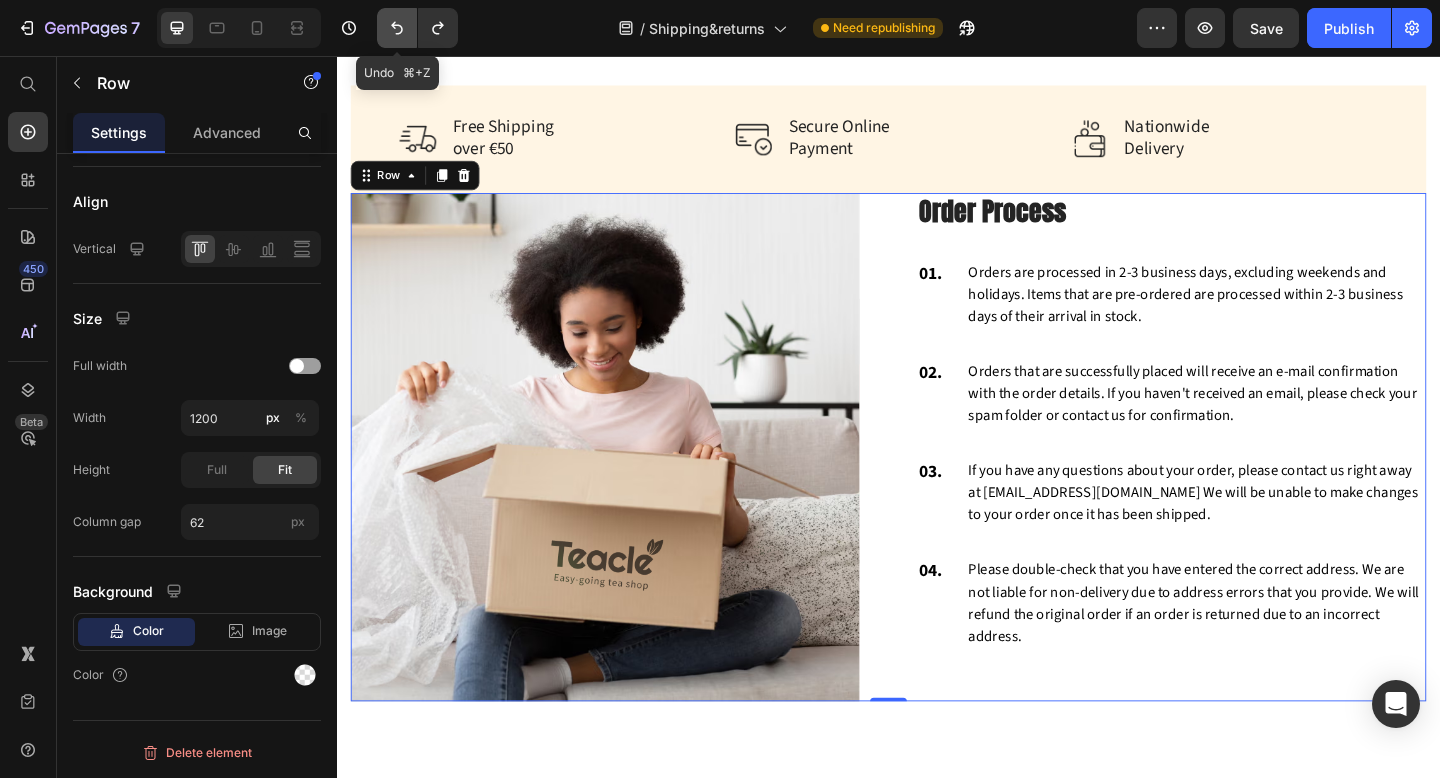 click 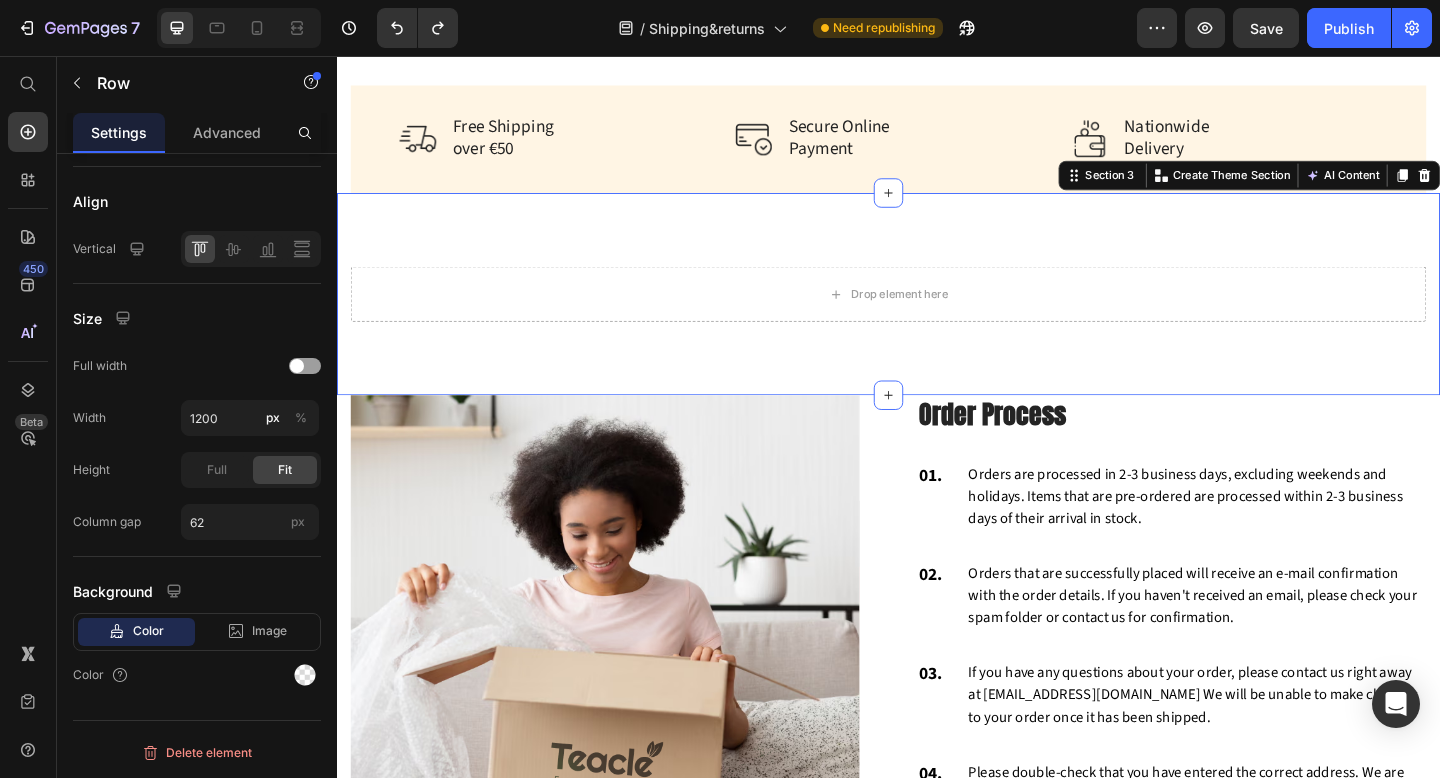 click on "Drop element here Section 3   Create Theme Section AI Content Write with GemAI What would you like to describe here? Tone and Voice Persuasive Product Show more Generate" at bounding box center [937, 315] 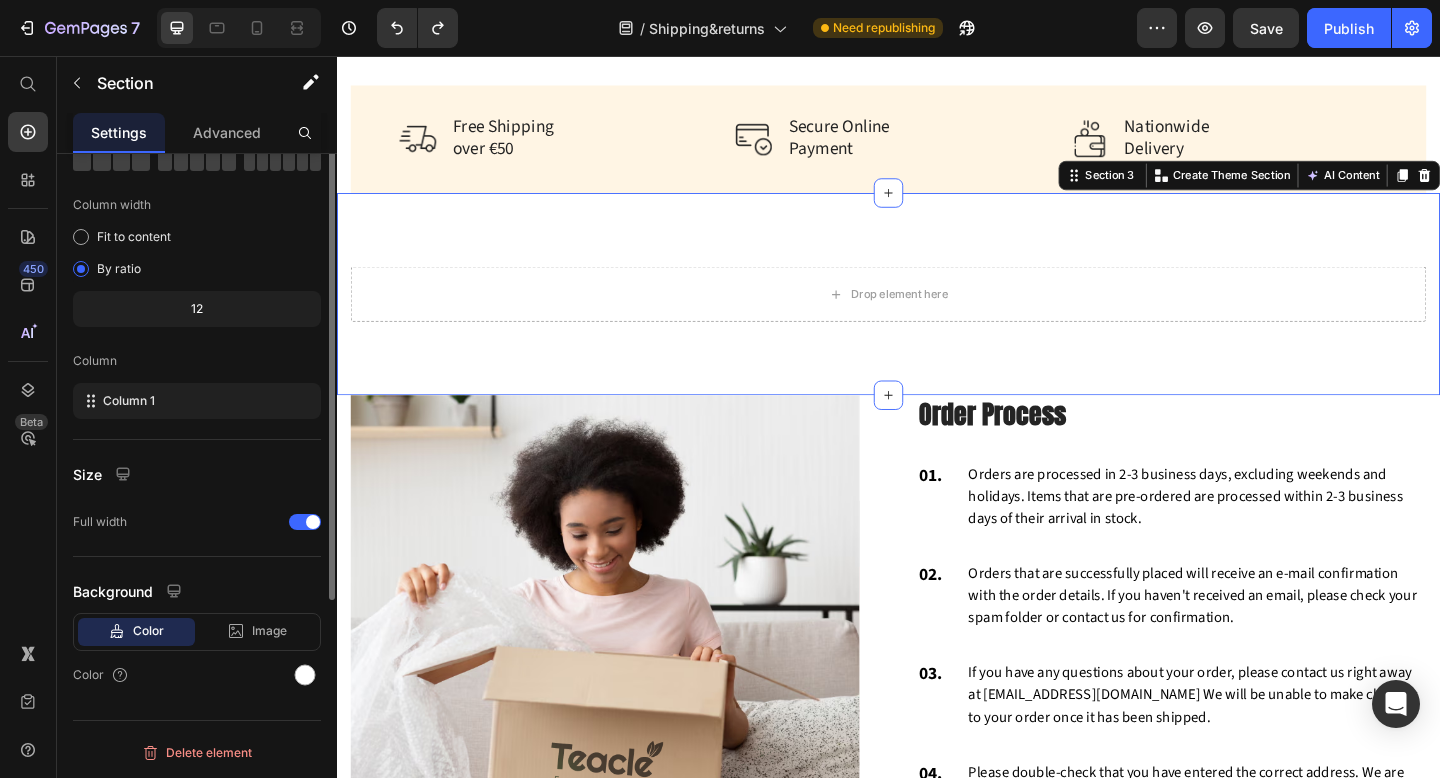 scroll, scrollTop: 0, scrollLeft: 0, axis: both 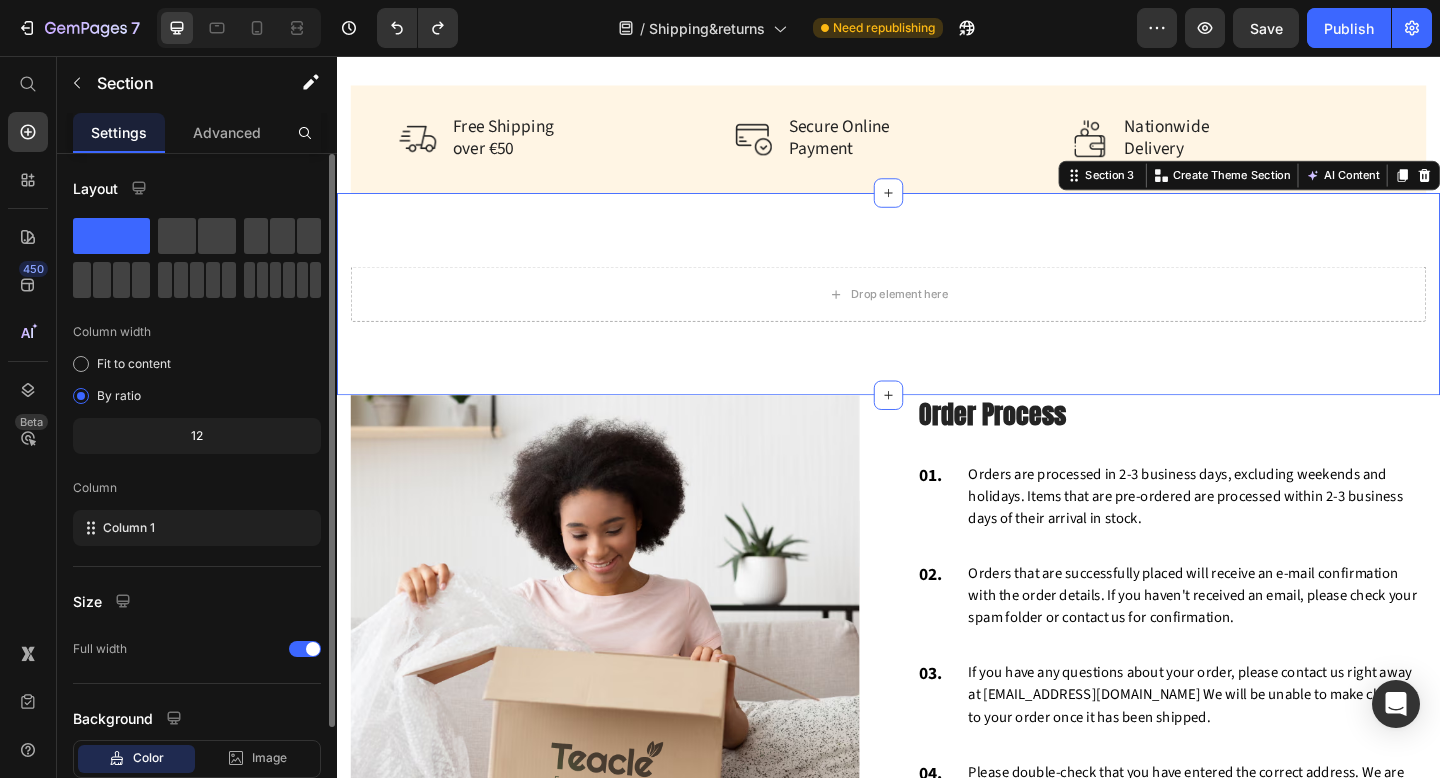 click on "12" 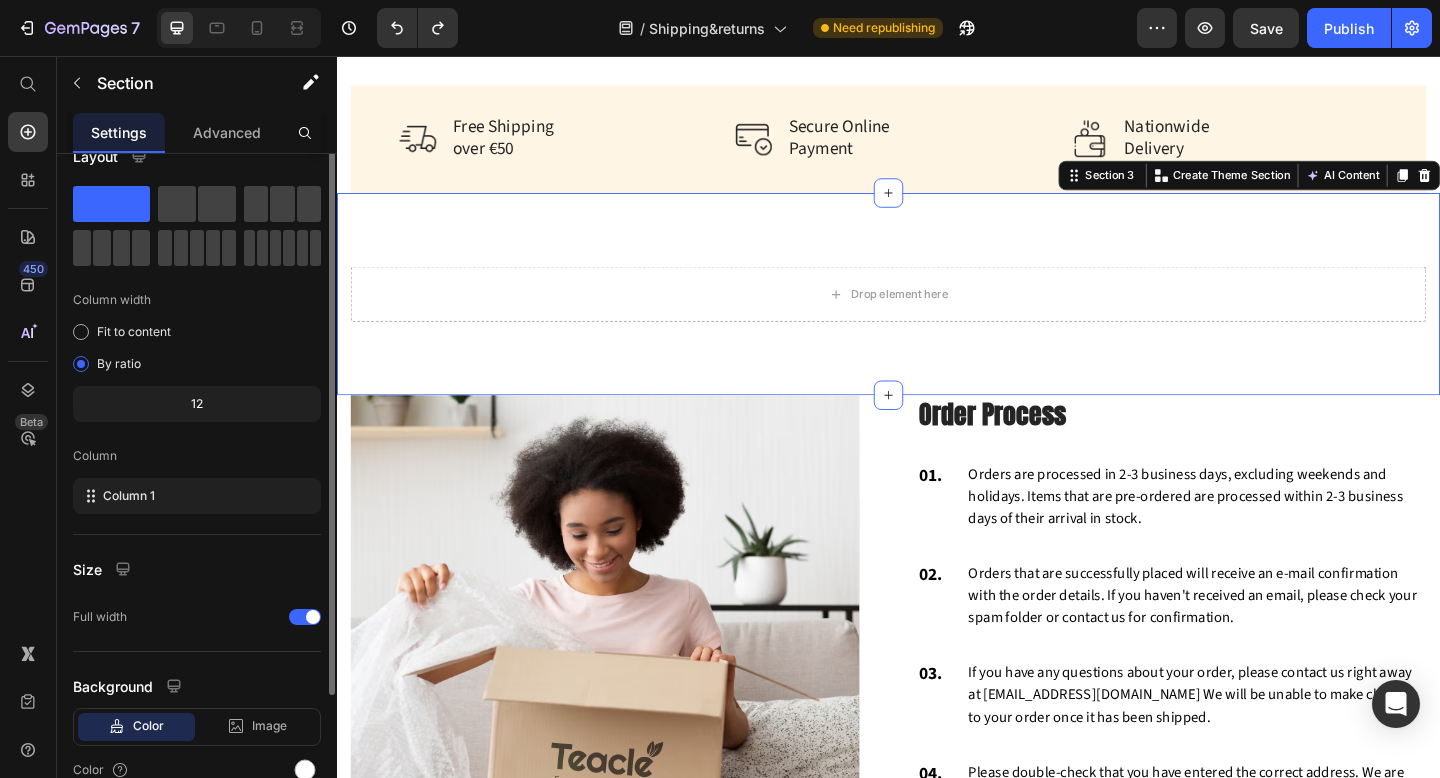 scroll, scrollTop: 0, scrollLeft: 0, axis: both 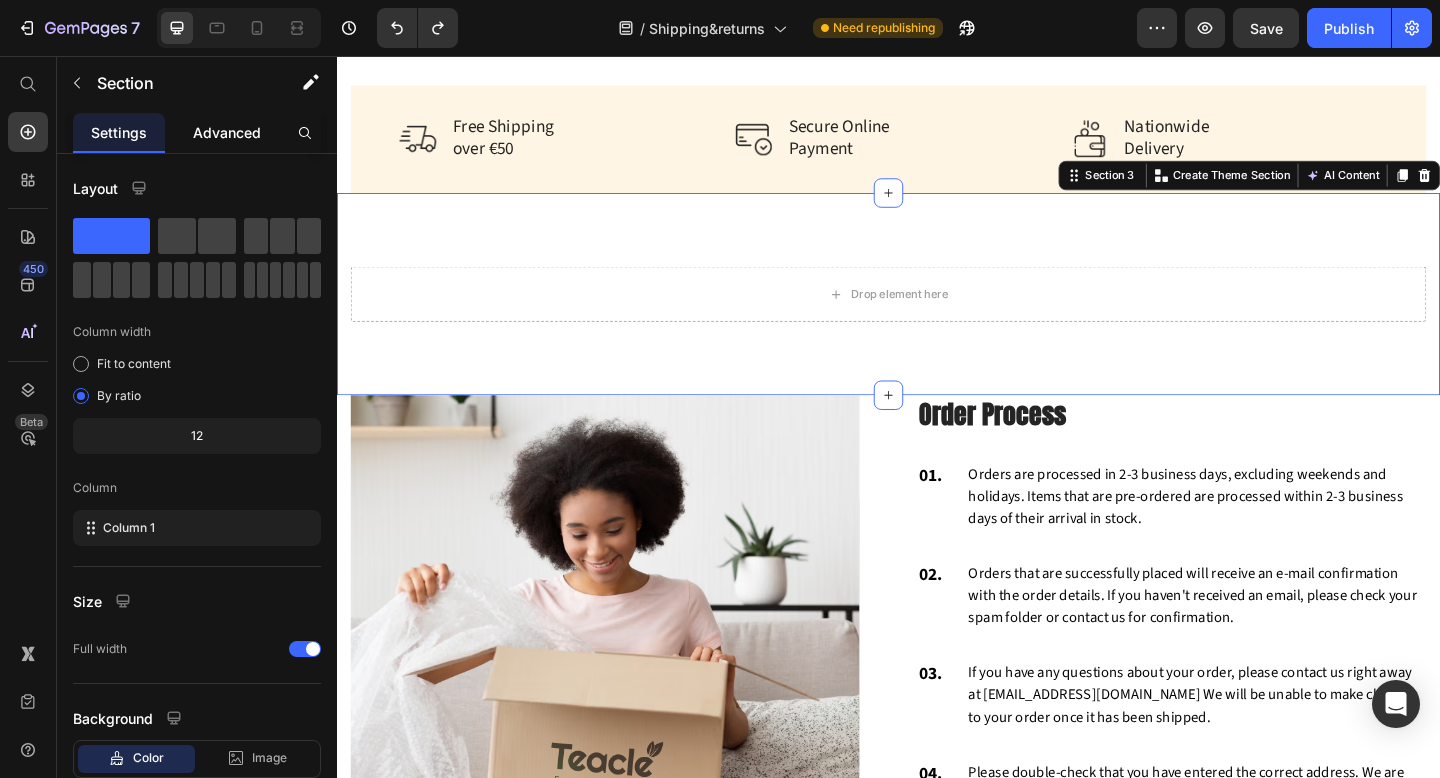 click on "Advanced" 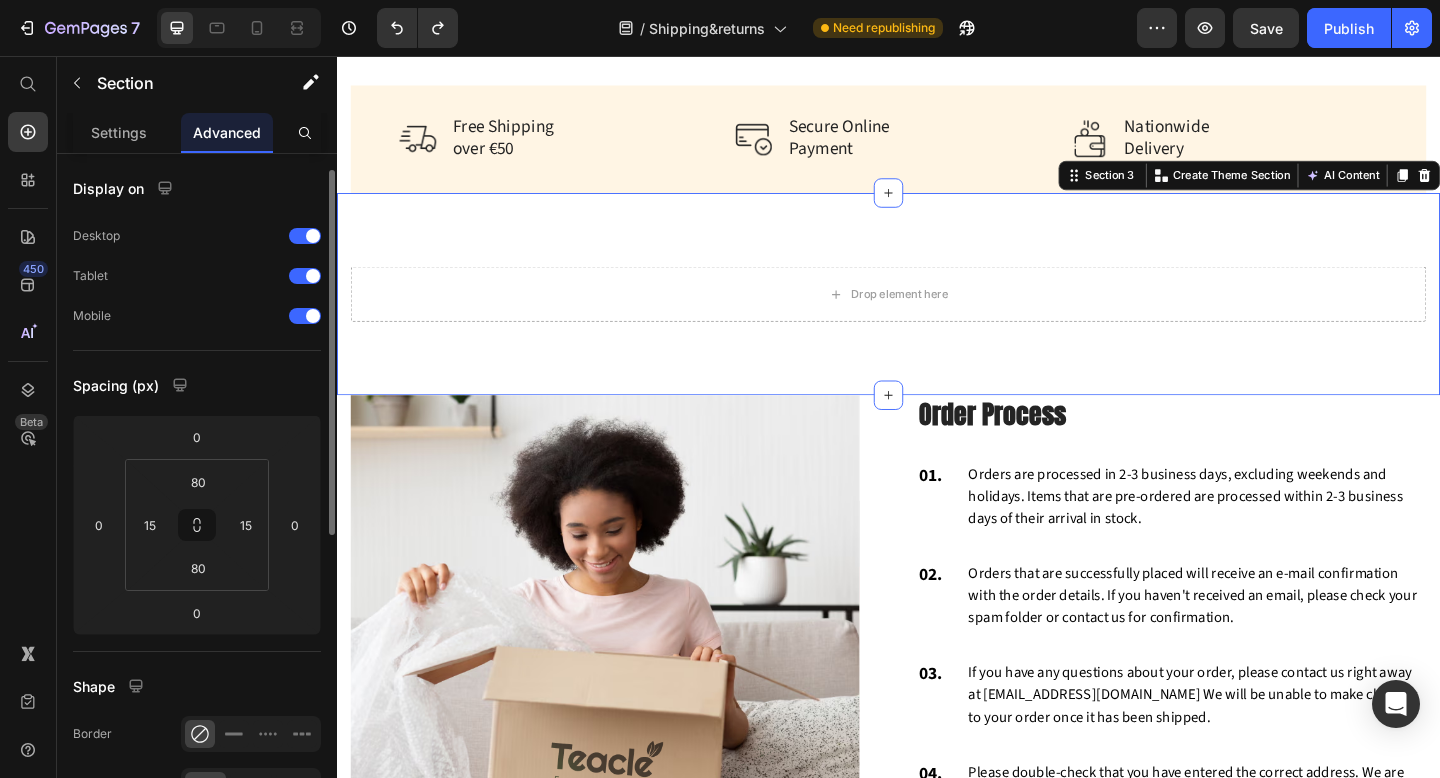 scroll, scrollTop: 35, scrollLeft: 0, axis: vertical 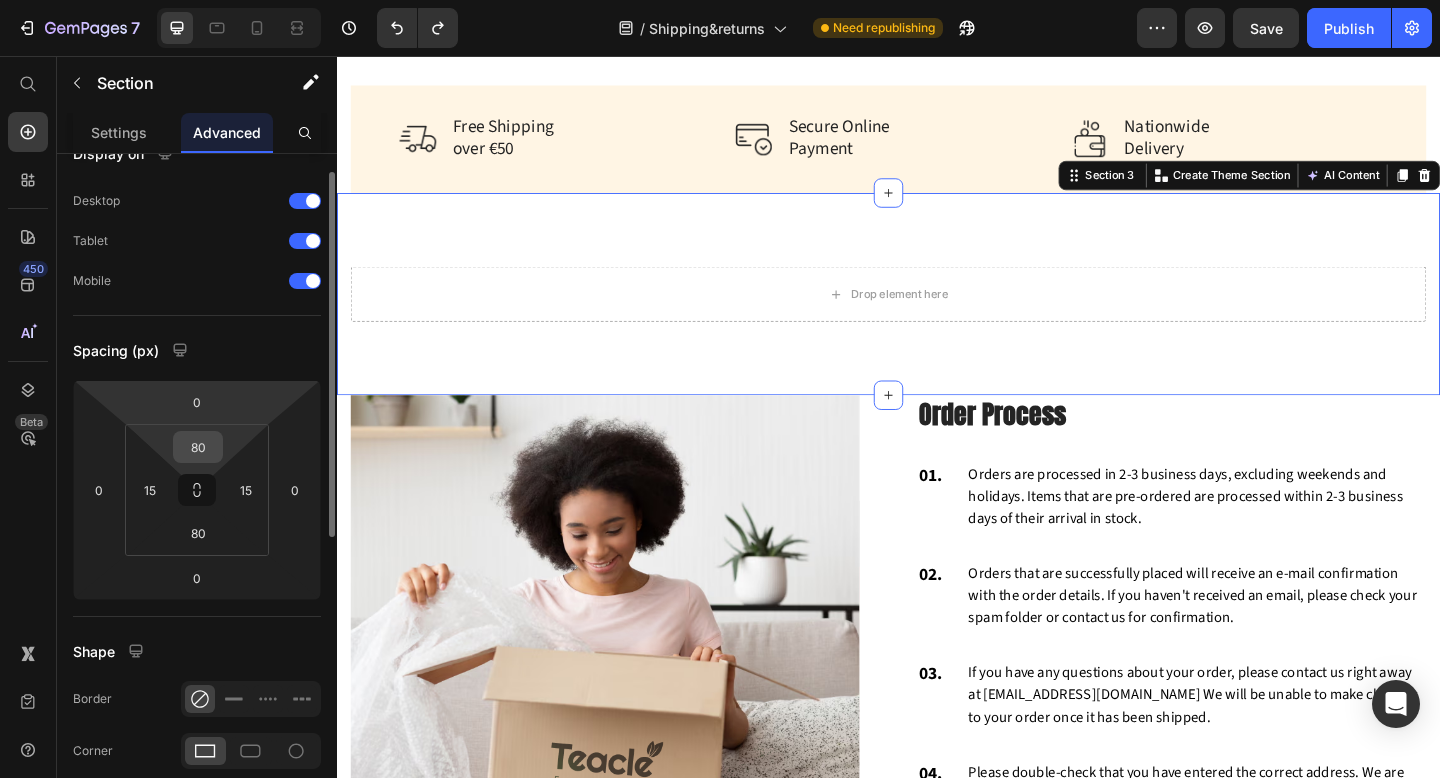 click on "80" at bounding box center [198, 447] 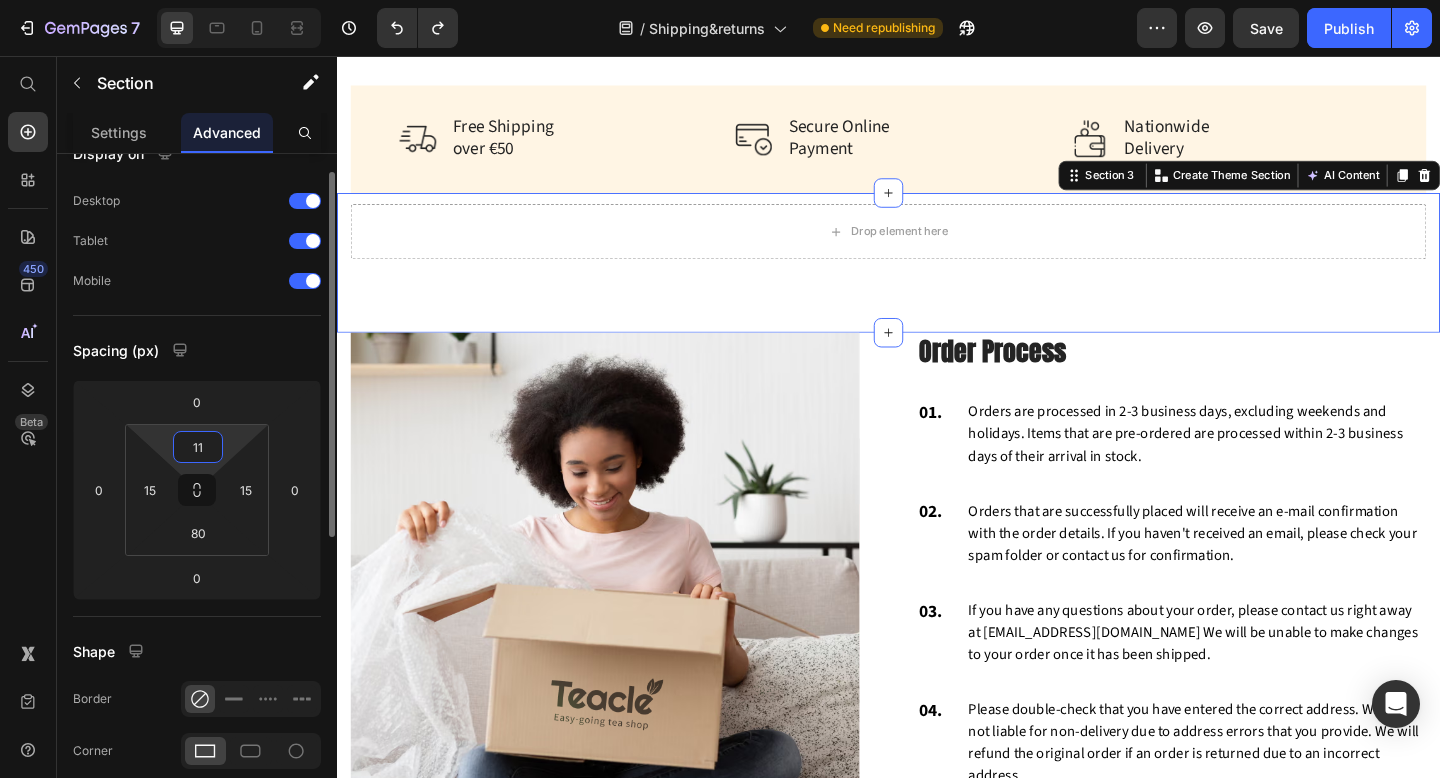 type on "10" 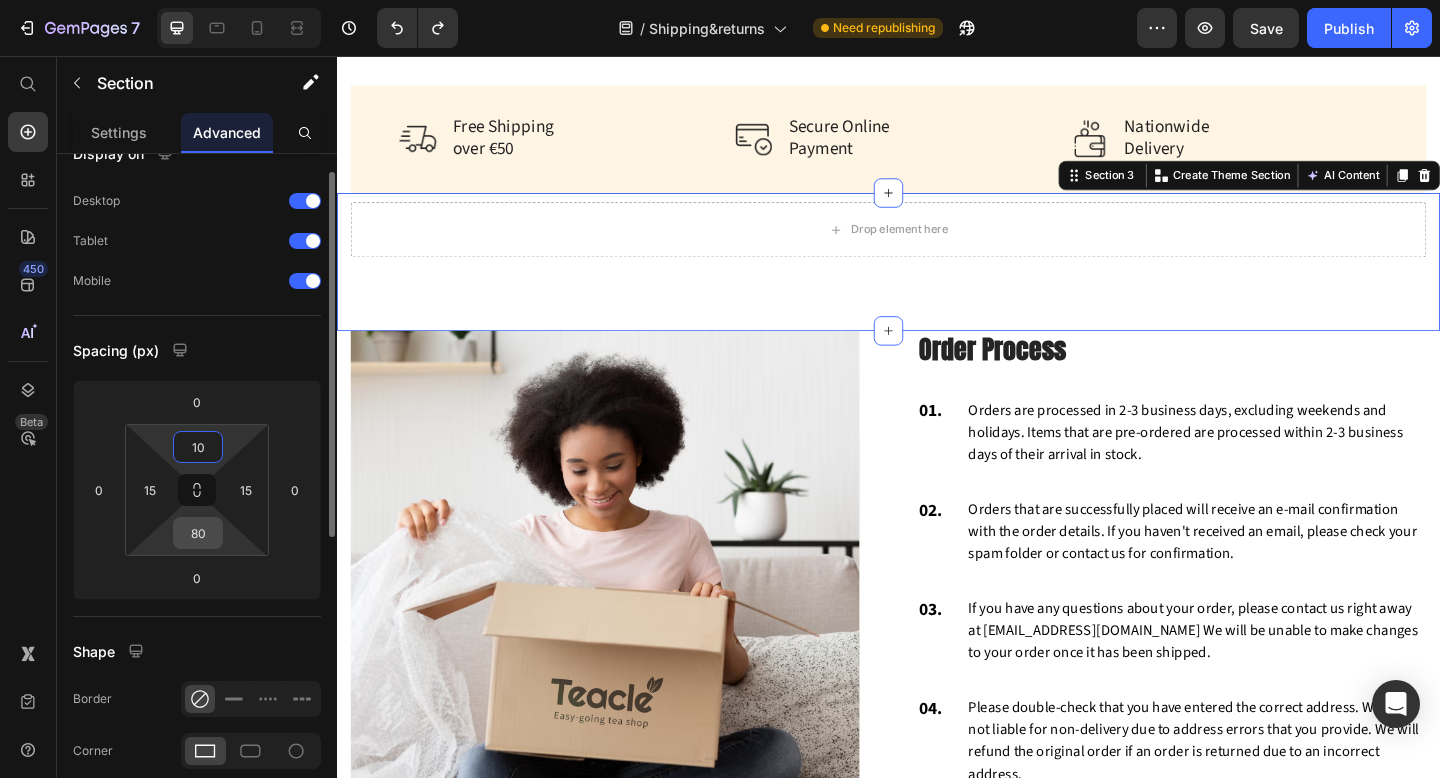 click on "80" at bounding box center [198, 533] 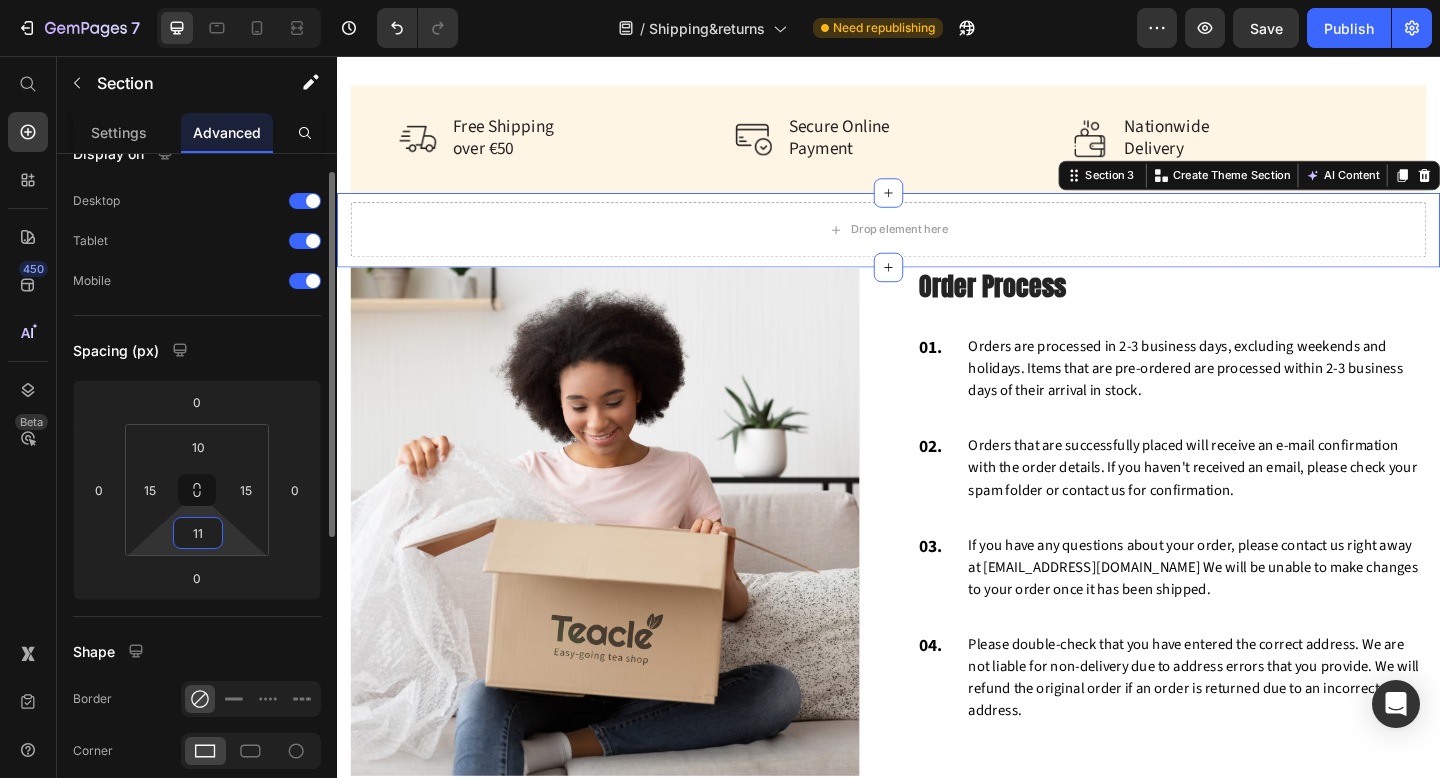 type on "10" 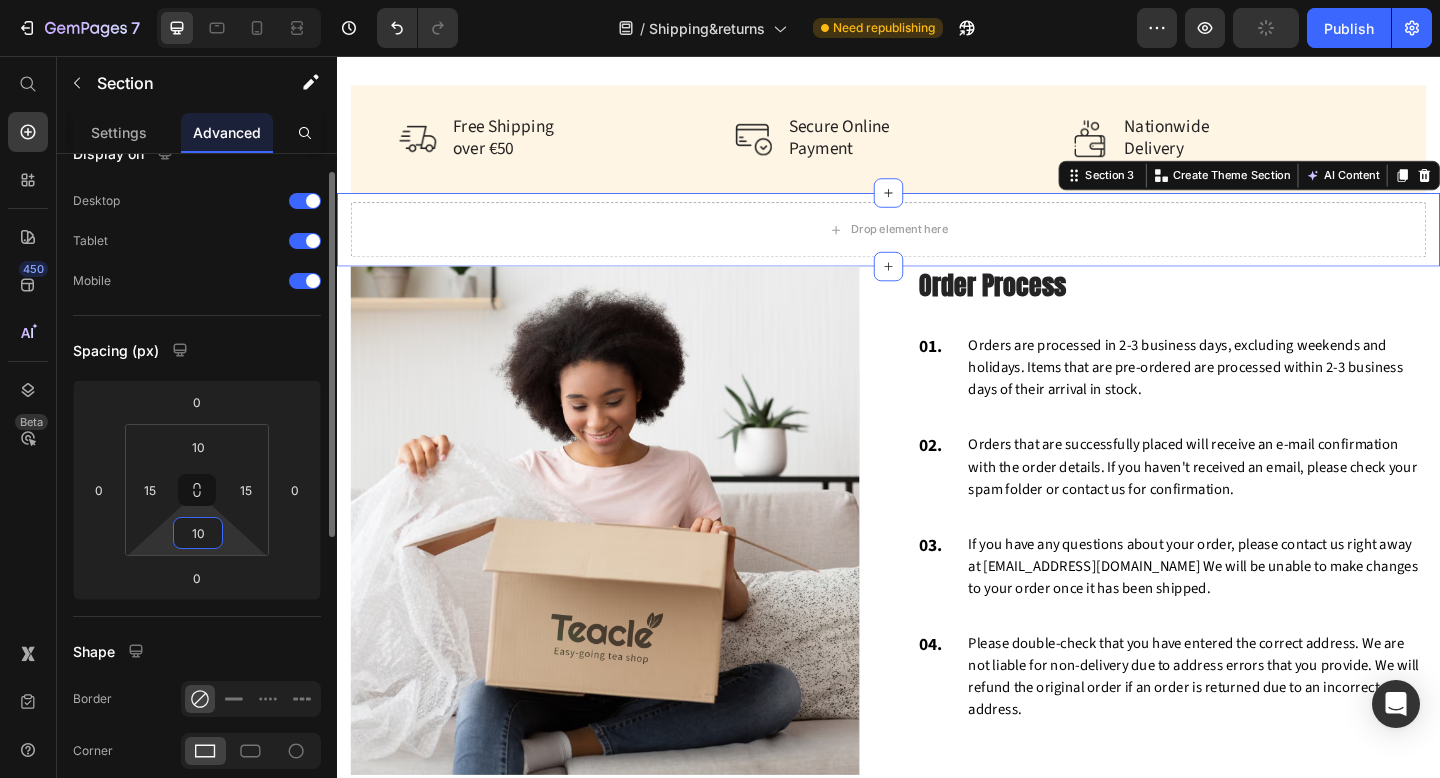 scroll, scrollTop: 0, scrollLeft: 0, axis: both 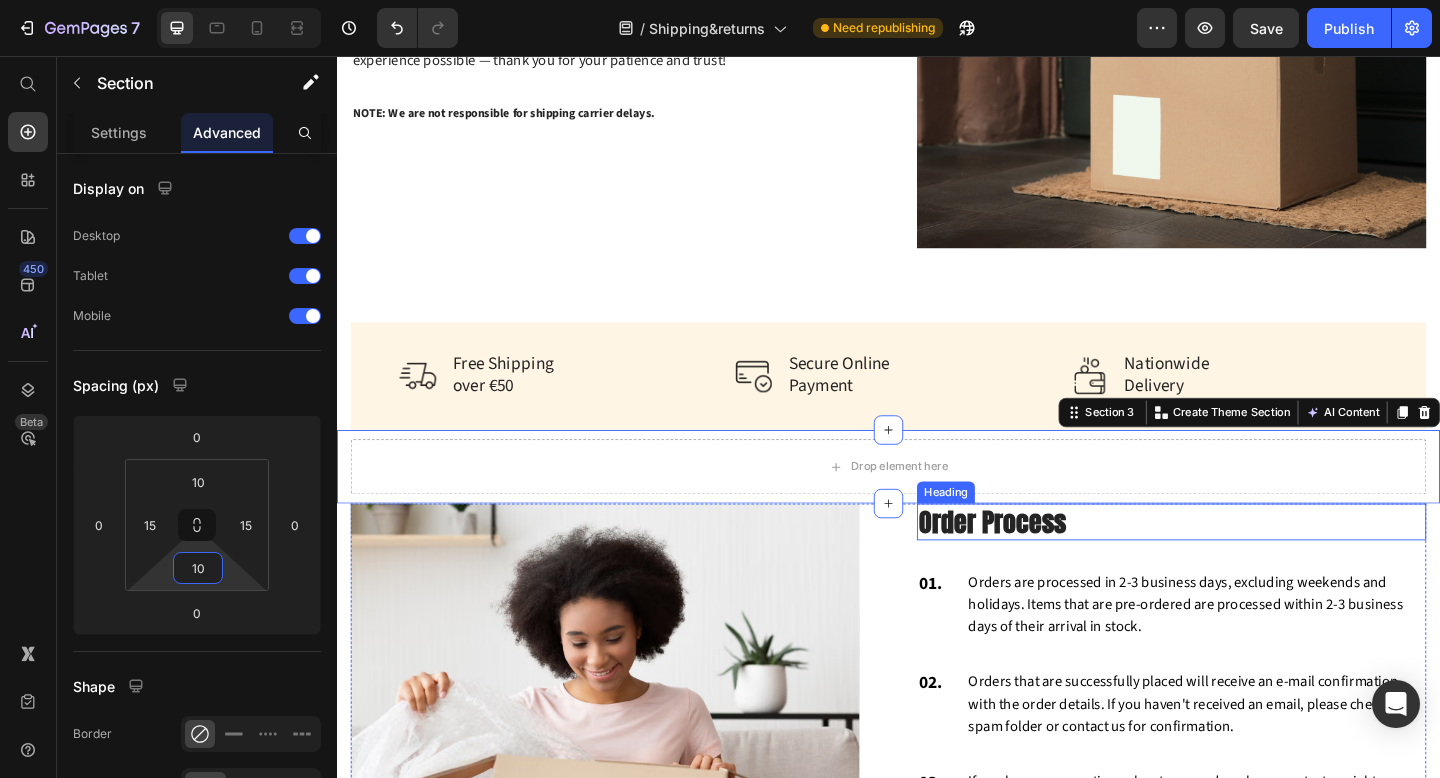 click on "Order Process" at bounding box center (1245, 563) 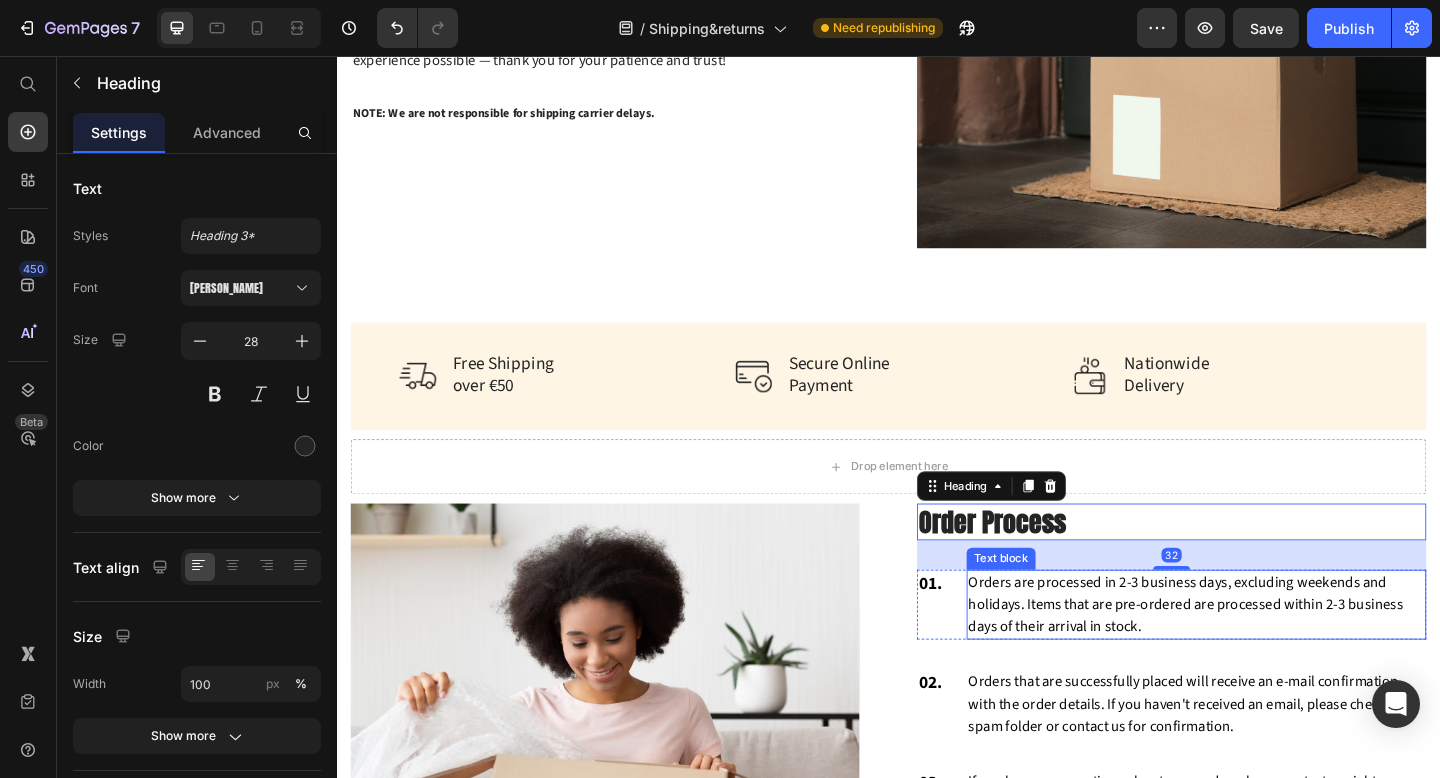 click on "Orders are processed in 2-3 business days, excluding weekends and holidays. Items that are pre-ordered are processed within 2-3 business days of their arrival in stock." at bounding box center [1272, 653] 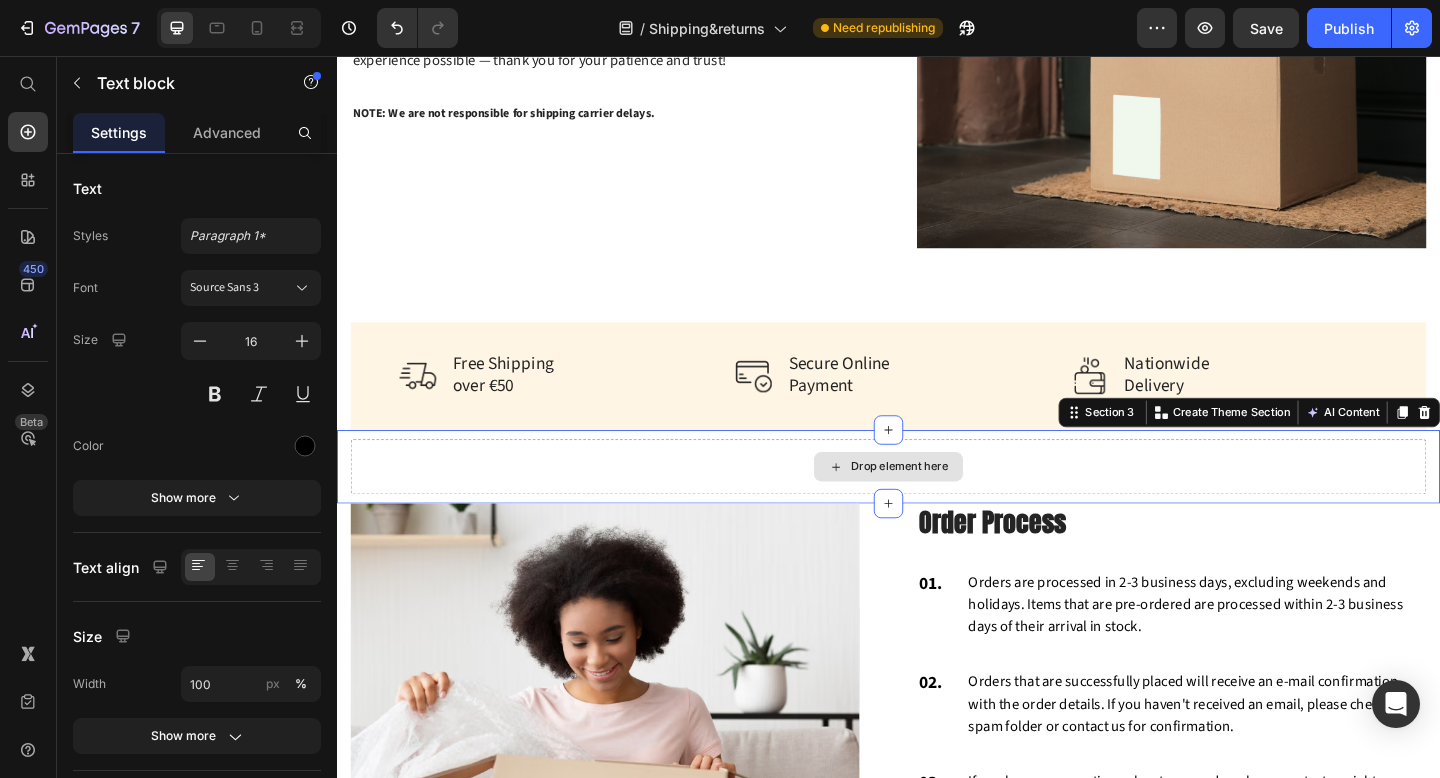 click on "Drop element here" at bounding box center (937, 503) 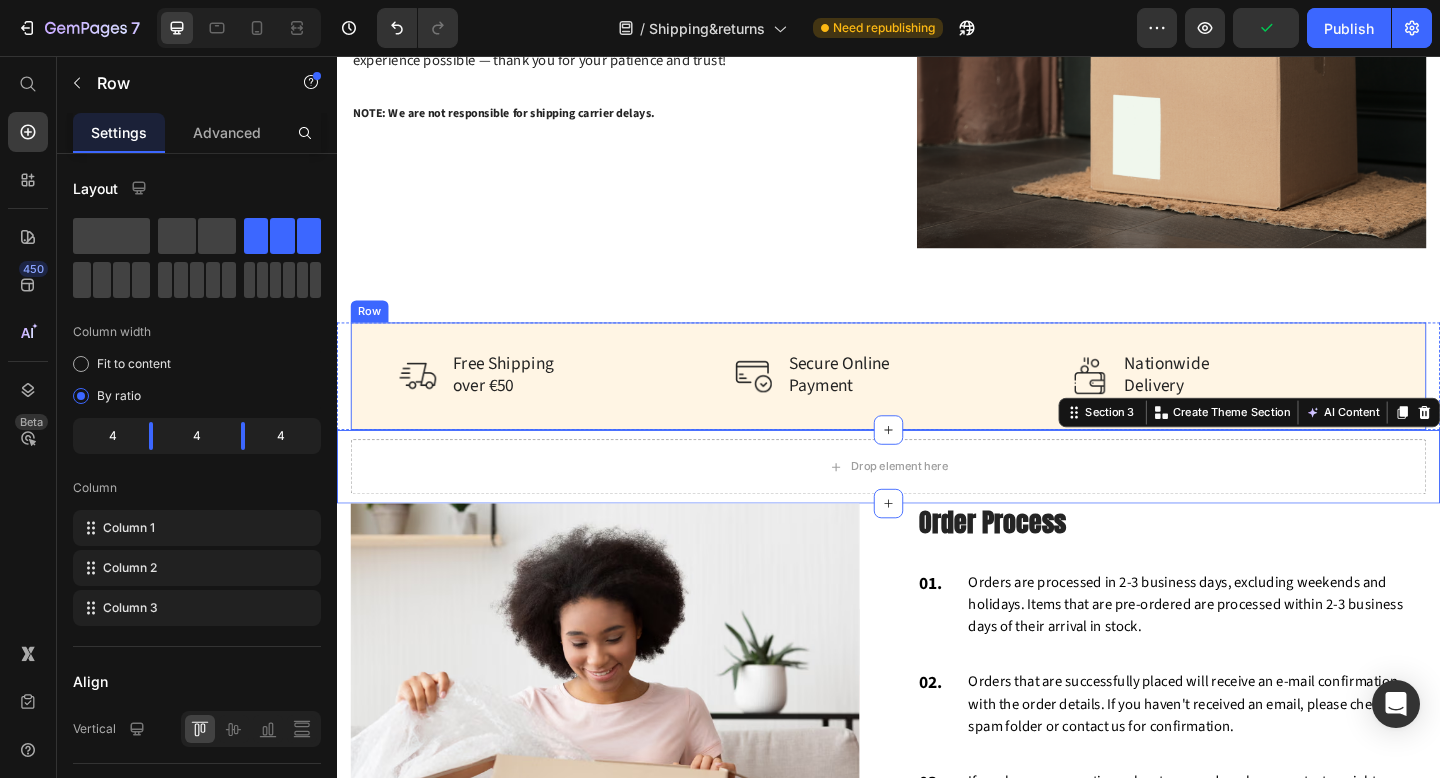 click on "Image Free Shipping over €50 Text block Row Image Secure Online Payment Text block Row Image Nationwide  Delivery Text block Row Row" at bounding box center (937, 404) 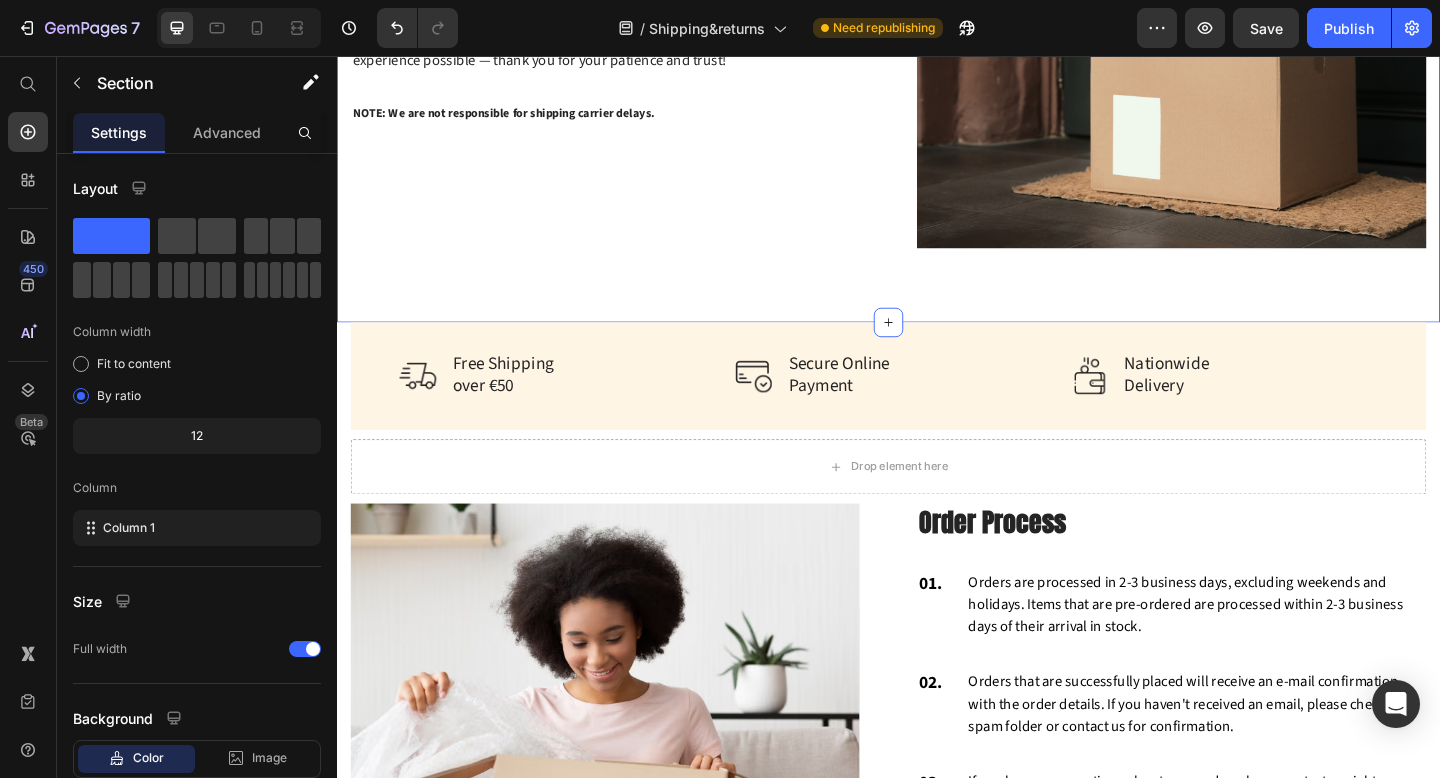 click on "Delivery Heading Row Shipping Policy Heading We process and pack all orders within  1–3 business days , excluding weekends and public holidays. Once your order is on its way, you'll receive a confirmation email with tracking details (if available).   Delivery costs  are calculated and displayed at checkout, based on your order total and chosen shipping method.   At the moment, we ship anywhere within  [GEOGRAPHIC_DATA]  via  An Post . Standard delivery takes approximately  2–5 business days  after dispatch.   We’re continuously working to improve our delivery times and provide the best experience possible — thank you for your patience and trust! Text block NOTE: We are not responsible for shipping carrier delays. Text block Image Row Section 1   Create Theme Section AI Content Write with GemAI What would you like to describe here? Tone and Voice Persuasive Product Show more Generate" at bounding box center [937, -64] 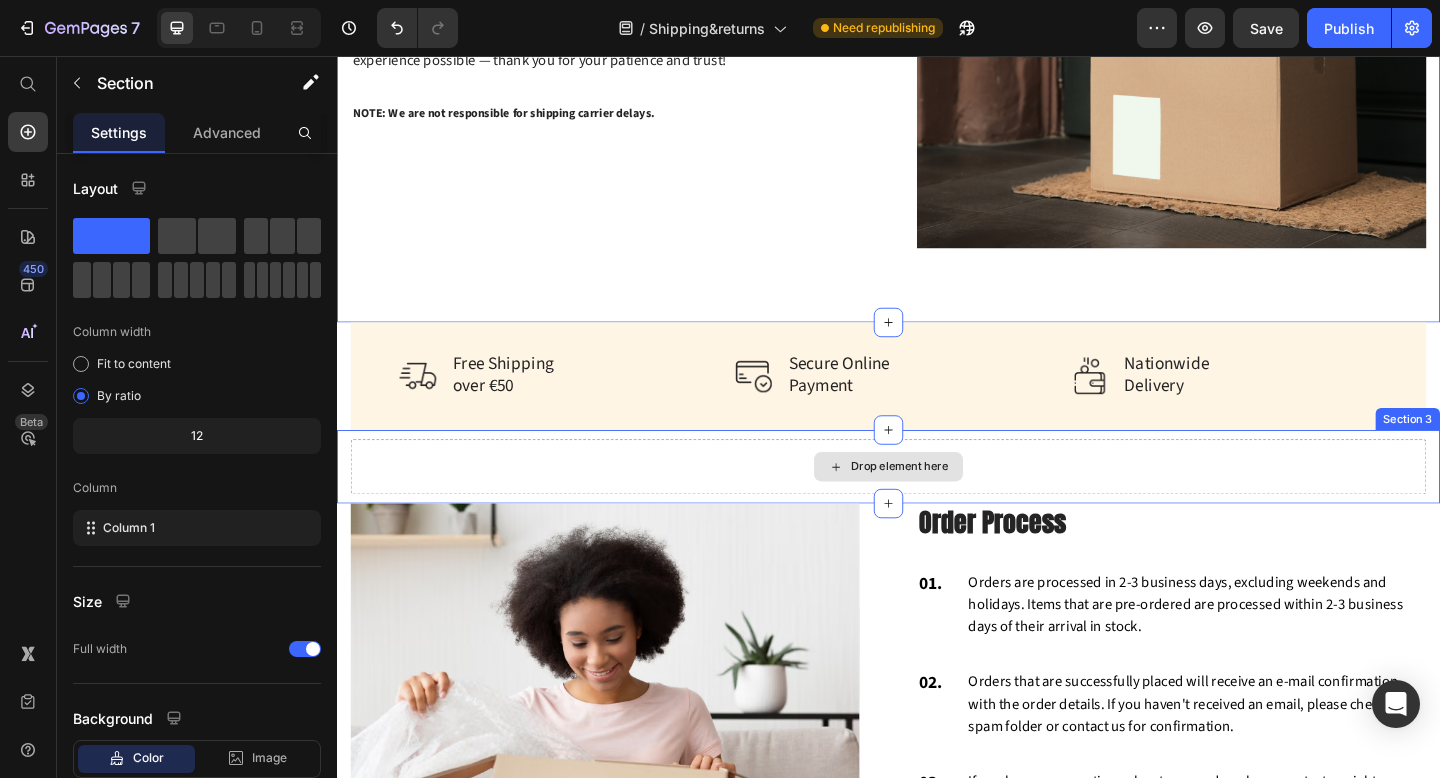 click on "Drop element here" at bounding box center [937, 503] 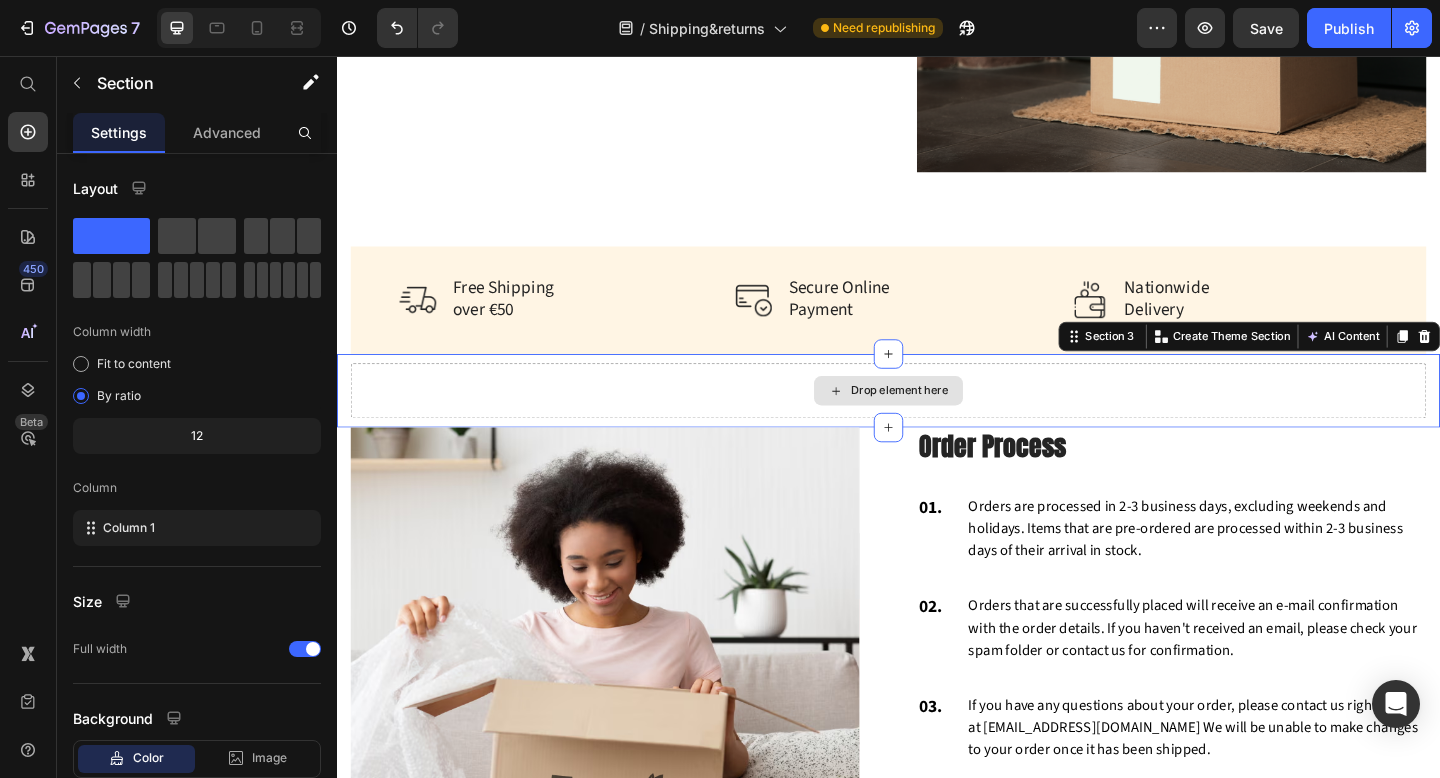 scroll, scrollTop: 654, scrollLeft: 0, axis: vertical 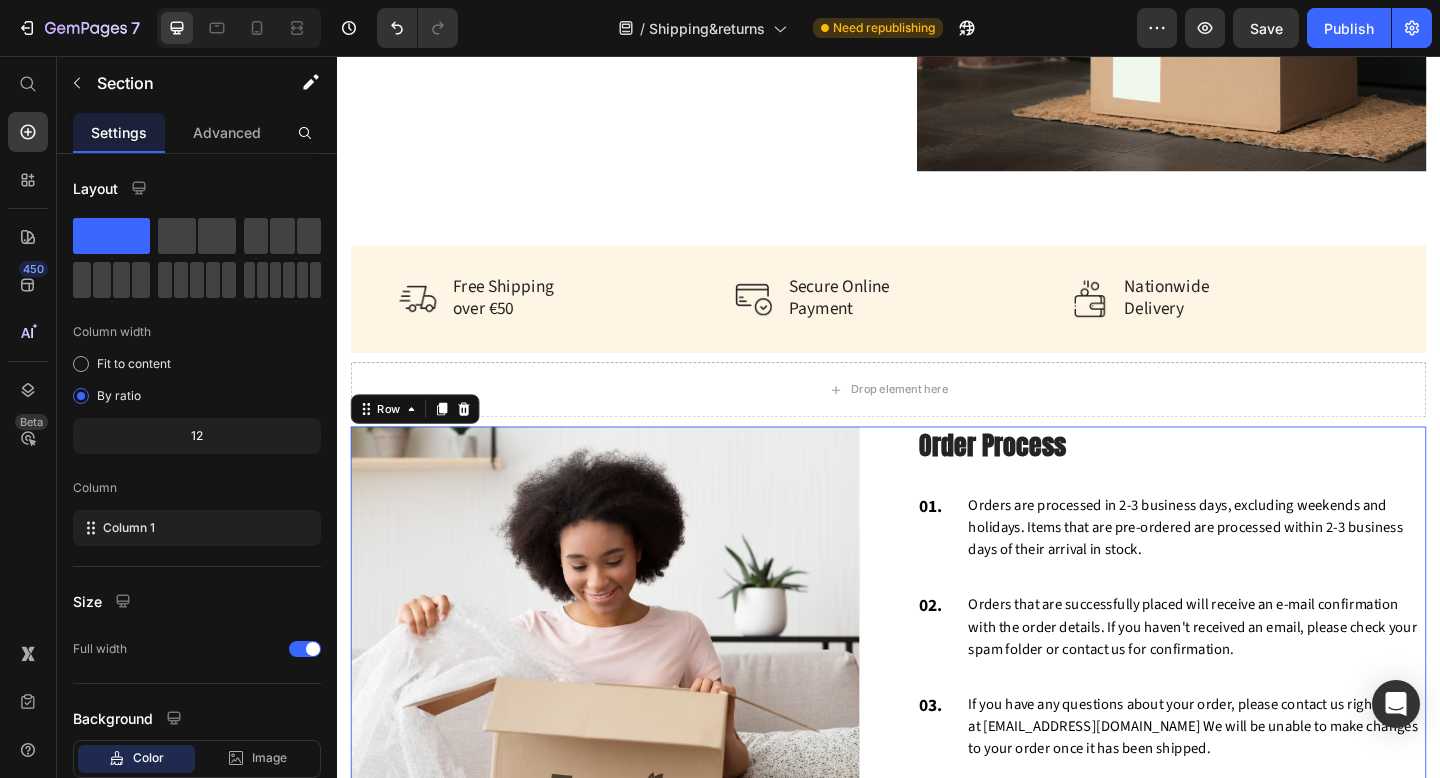 click on "Order Process Heading 01. Text block Orders are processed in 2-3 business days, excluding weekends and holidays. Items that are pre-ordered are processed within 2-3 business days of their arrival in stock. Text block Row 02. Text block Orders that are successfully placed will receive an e-mail confirmation with the order details. If you haven't received an email, please check your spam folder or contact us for confirmation. Text block Row 03. Text block If you have any questions about your order, please contact us right away at [EMAIL_ADDRESS][DOMAIN_NAME] We will be unable to make changes to your order once it has been shipped. Text block Row 04. Text block Please double-check that you have entered the correct address. We are not liable for non-delivery due to address errors that you provide. We will refund the original order if an order is returned due to an incorrect address. Text block Row" at bounding box center [1245, 735] 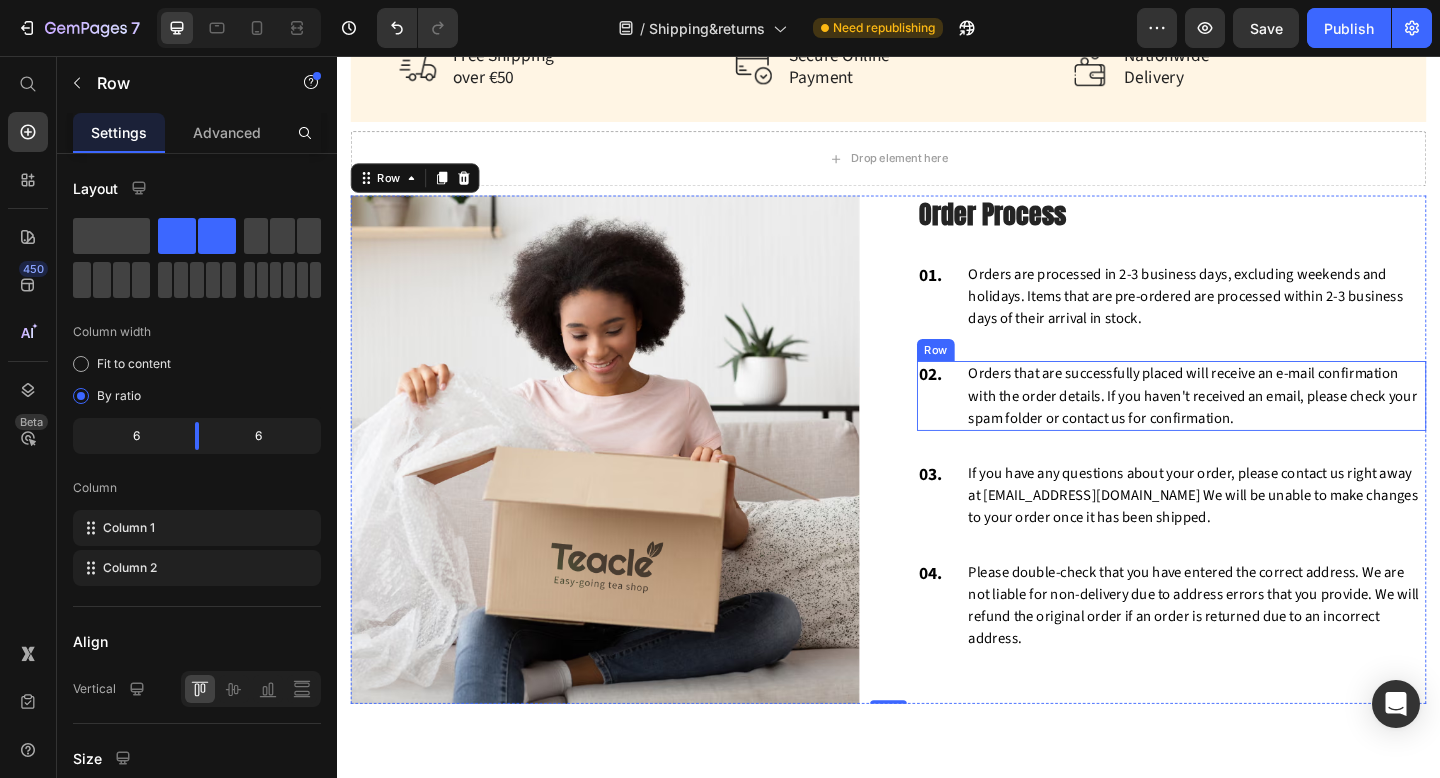 scroll, scrollTop: 884, scrollLeft: 0, axis: vertical 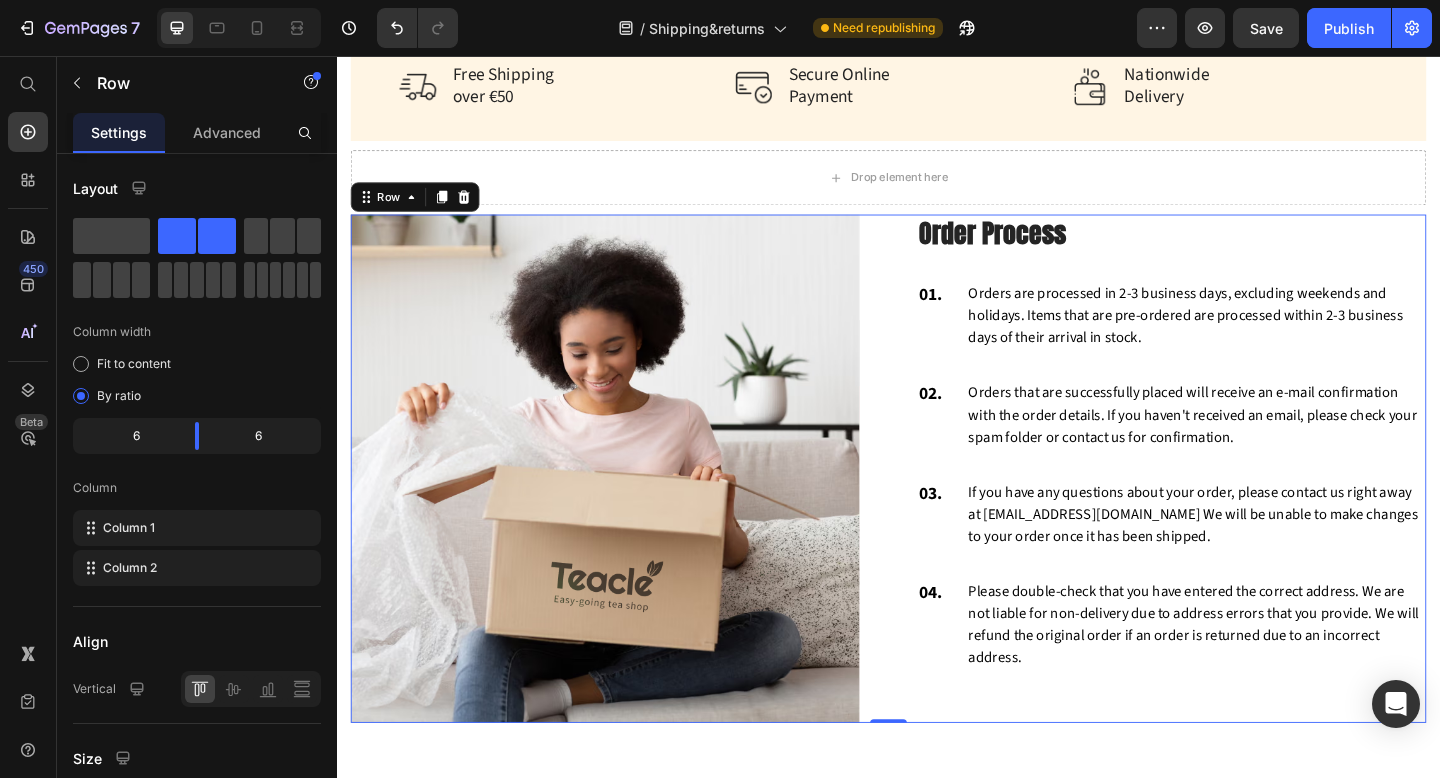 click on "Image Order Process Heading 01. Text block Orders are processed in 2-3 business days, excluding weekends and holidays. Items that are pre-ordered are processed within 2-3 business days of their arrival in stock. Text block Row 02. Text block Orders that are successfully placed will receive an e-mail confirmation with the order details. If you haven't received an email, please check your spam folder or contact us for confirmation. Text block Row 03. Text block If you have any questions about your order, please contact us right away at [EMAIL_ADDRESS][DOMAIN_NAME] We will be unable to make changes to your order once it has been shipped. Text block Row 04. Text block Please double-check that you have entered the correct address. We are not liable for non-delivery due to address errors that you provide. We will refund the original order if an order is returned due to an incorrect address. Text block Row Row   0" at bounding box center (937, 505) 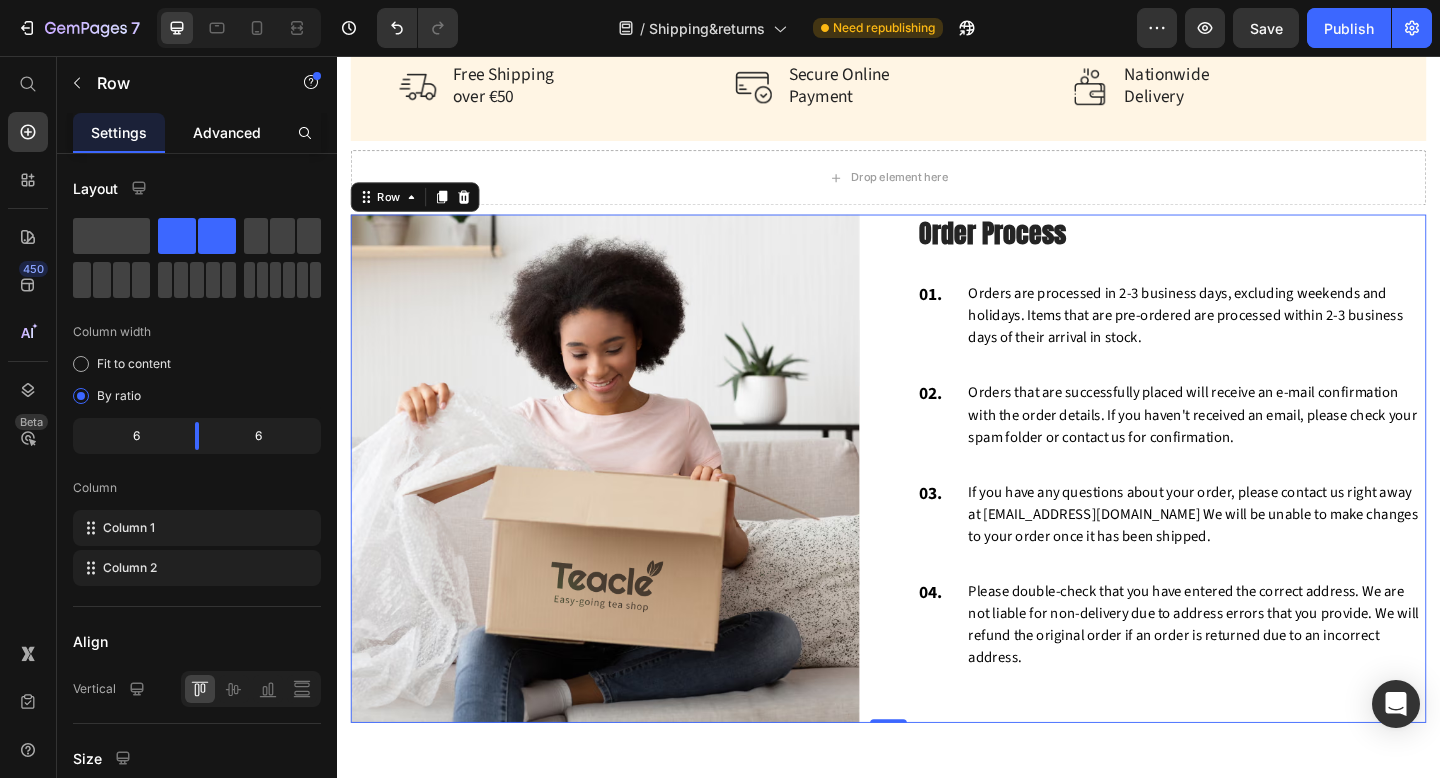 click on "Advanced" at bounding box center [227, 132] 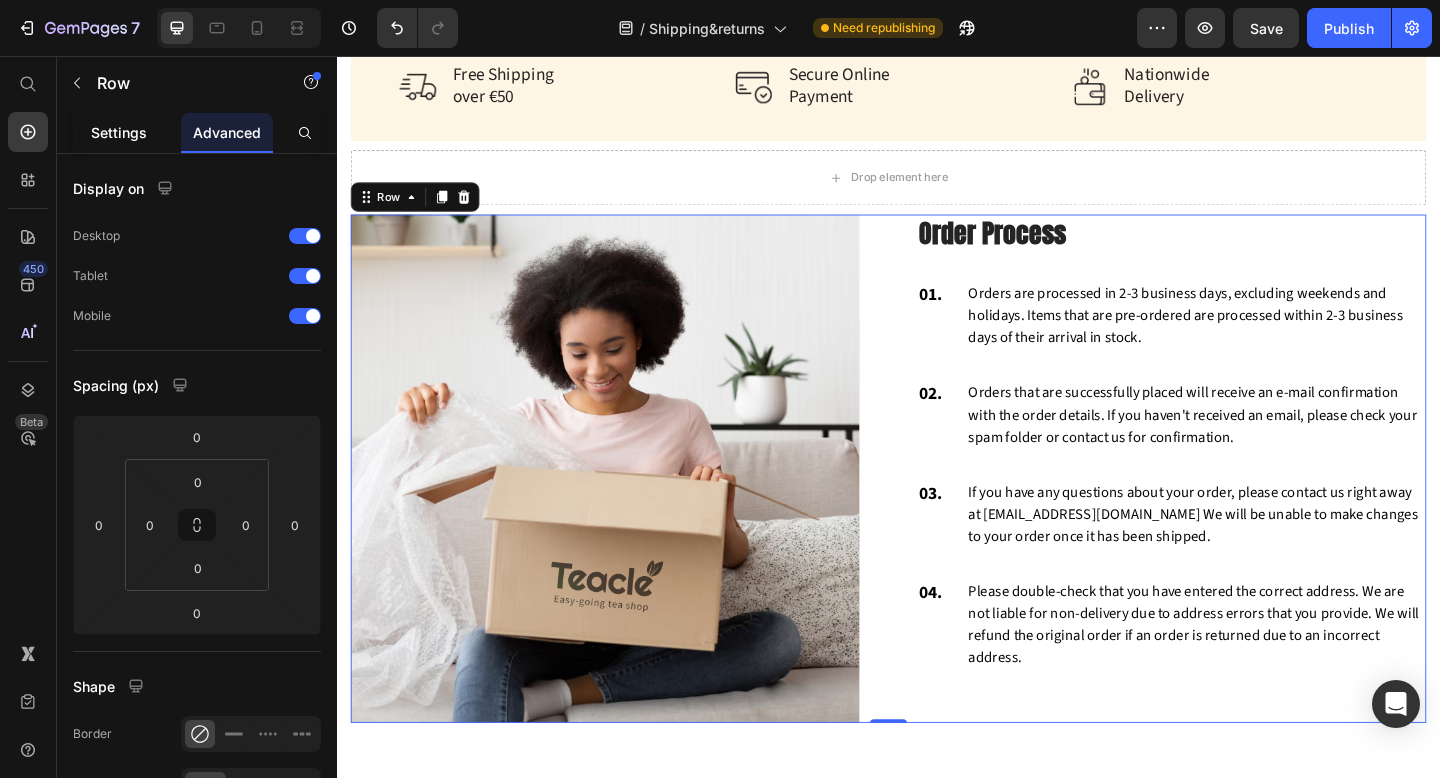 click on "Settings" at bounding box center (119, 132) 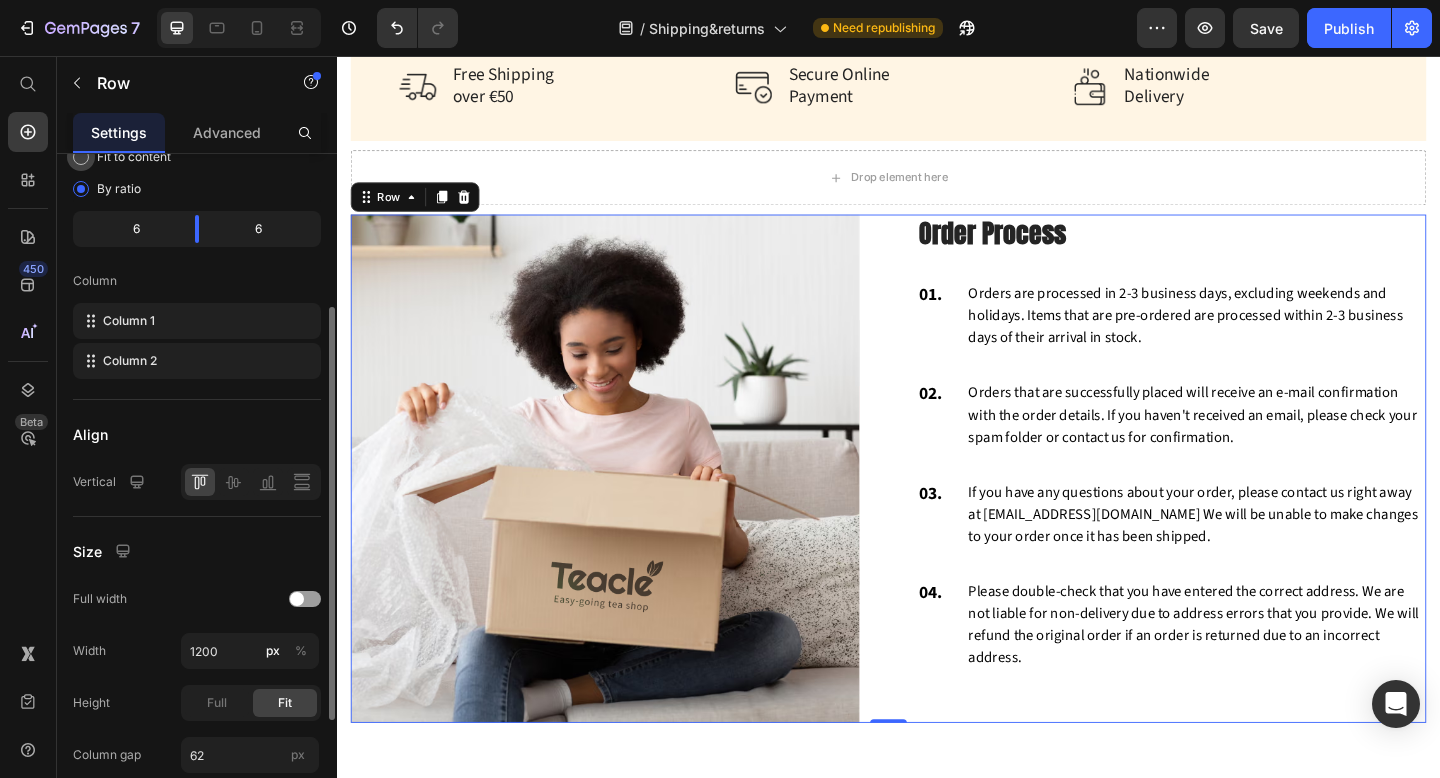 scroll, scrollTop: 240, scrollLeft: 0, axis: vertical 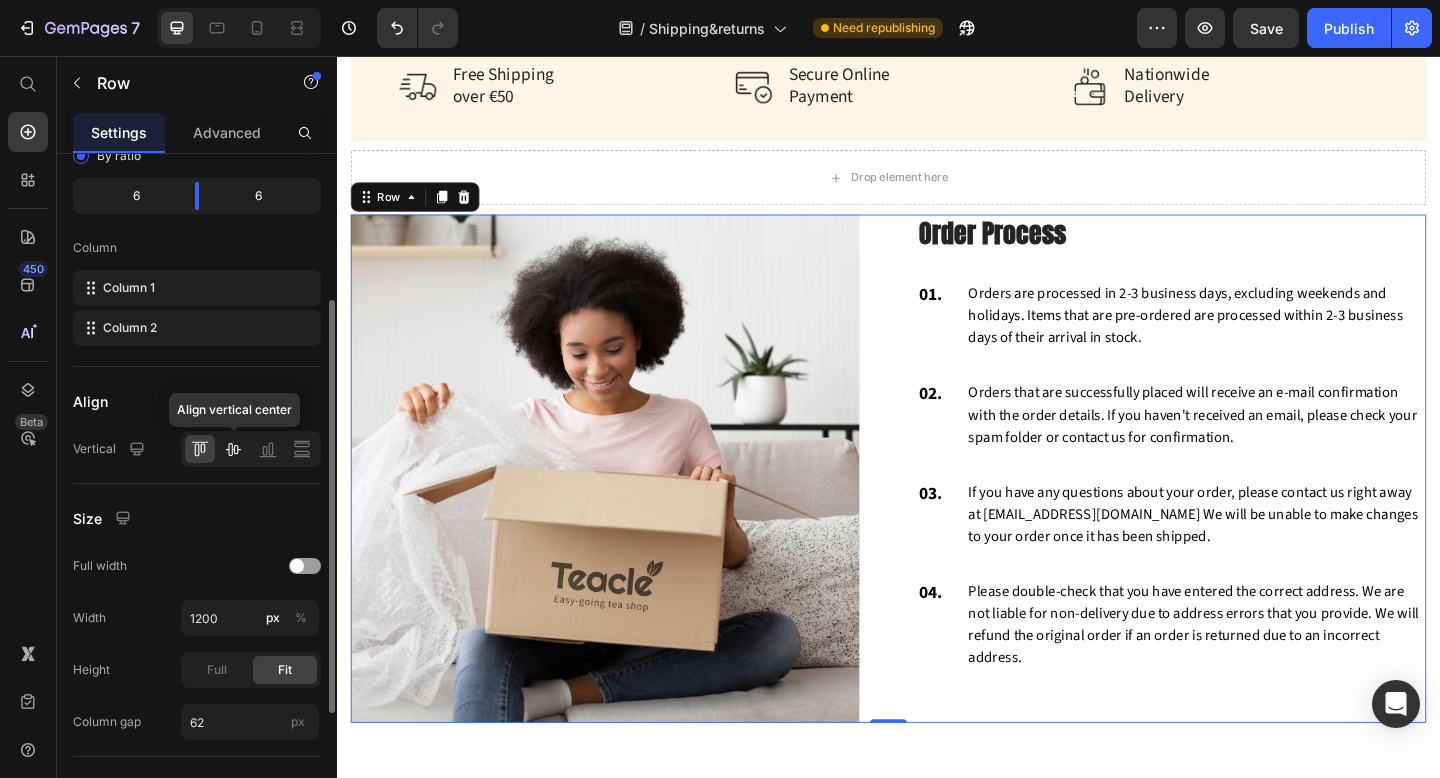 click 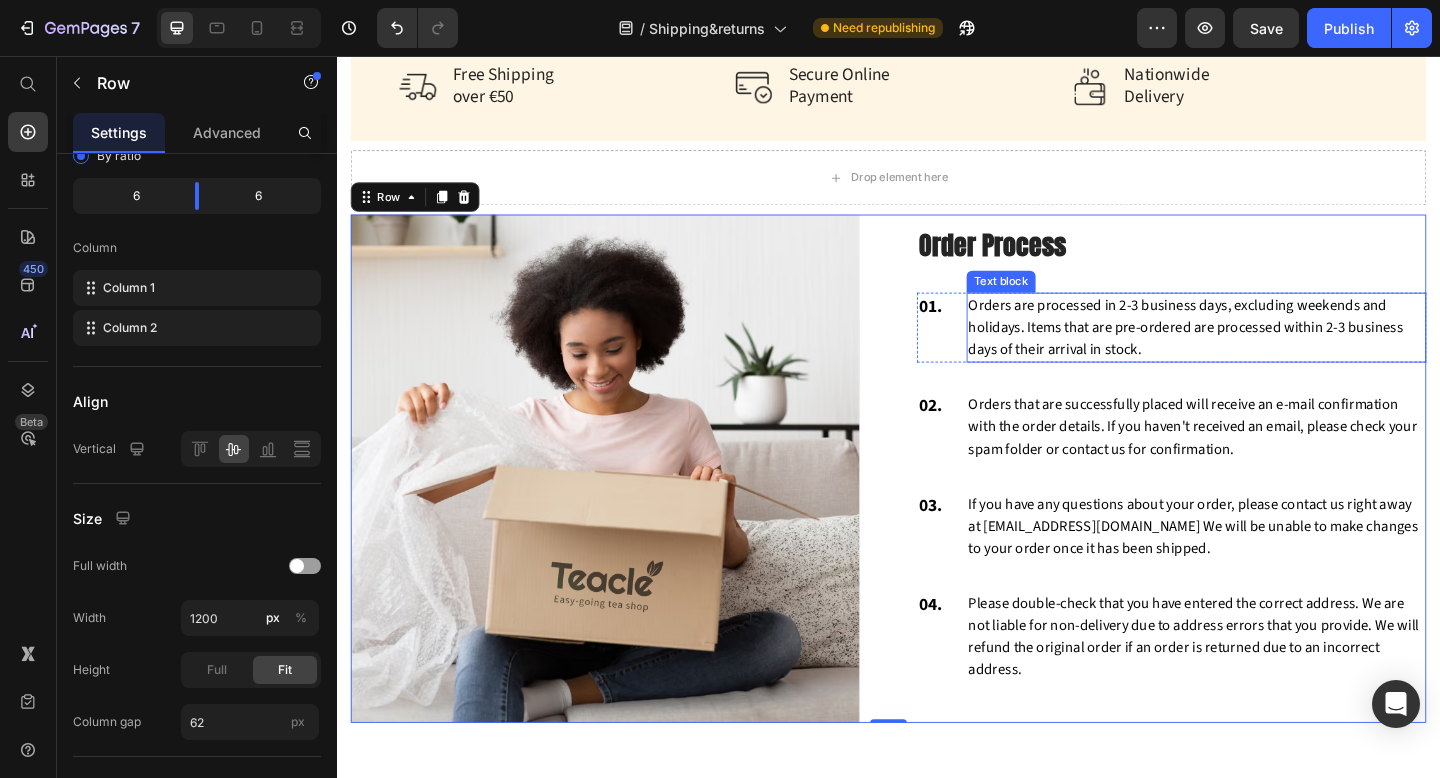 click on "Orders are processed in 2-3 business days, excluding weekends and holidays. Items that are pre-ordered are processed within 2-3 business days of their arrival in stock." at bounding box center (1272, 352) 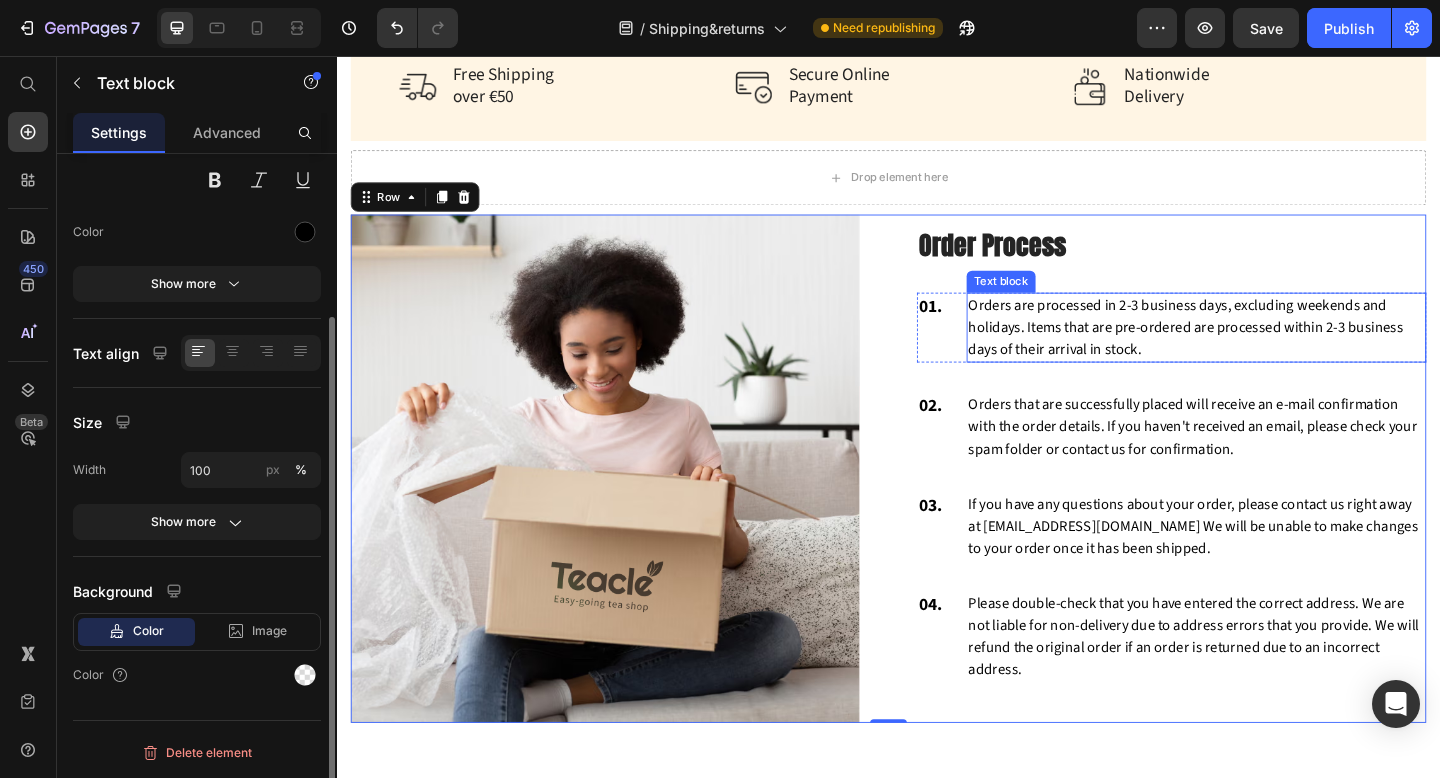 scroll, scrollTop: 0, scrollLeft: 0, axis: both 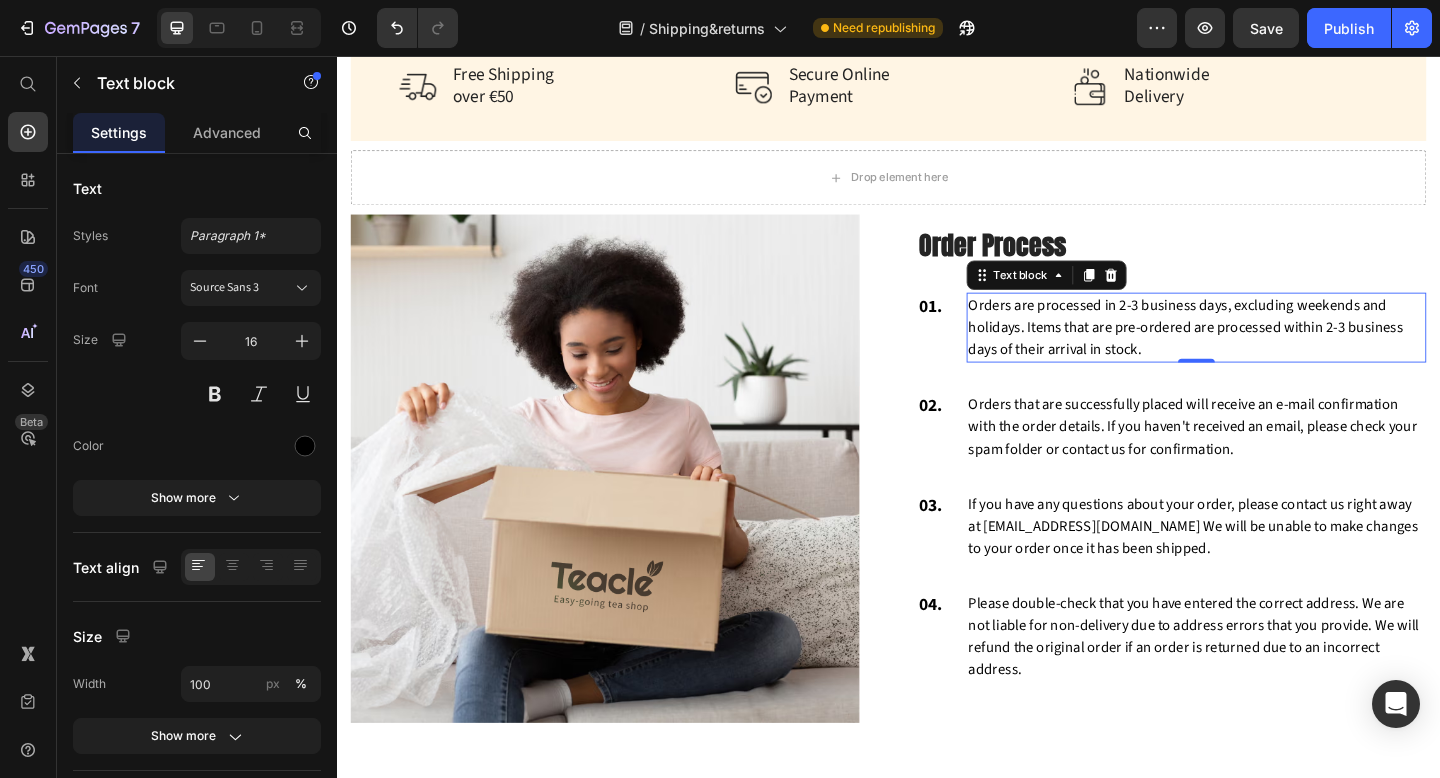 click on "Orders are processed in 2-3 business days, excluding weekends and holidays. Items that are pre-ordered are processed within 2-3 business days of their arrival in stock." at bounding box center (1272, 352) 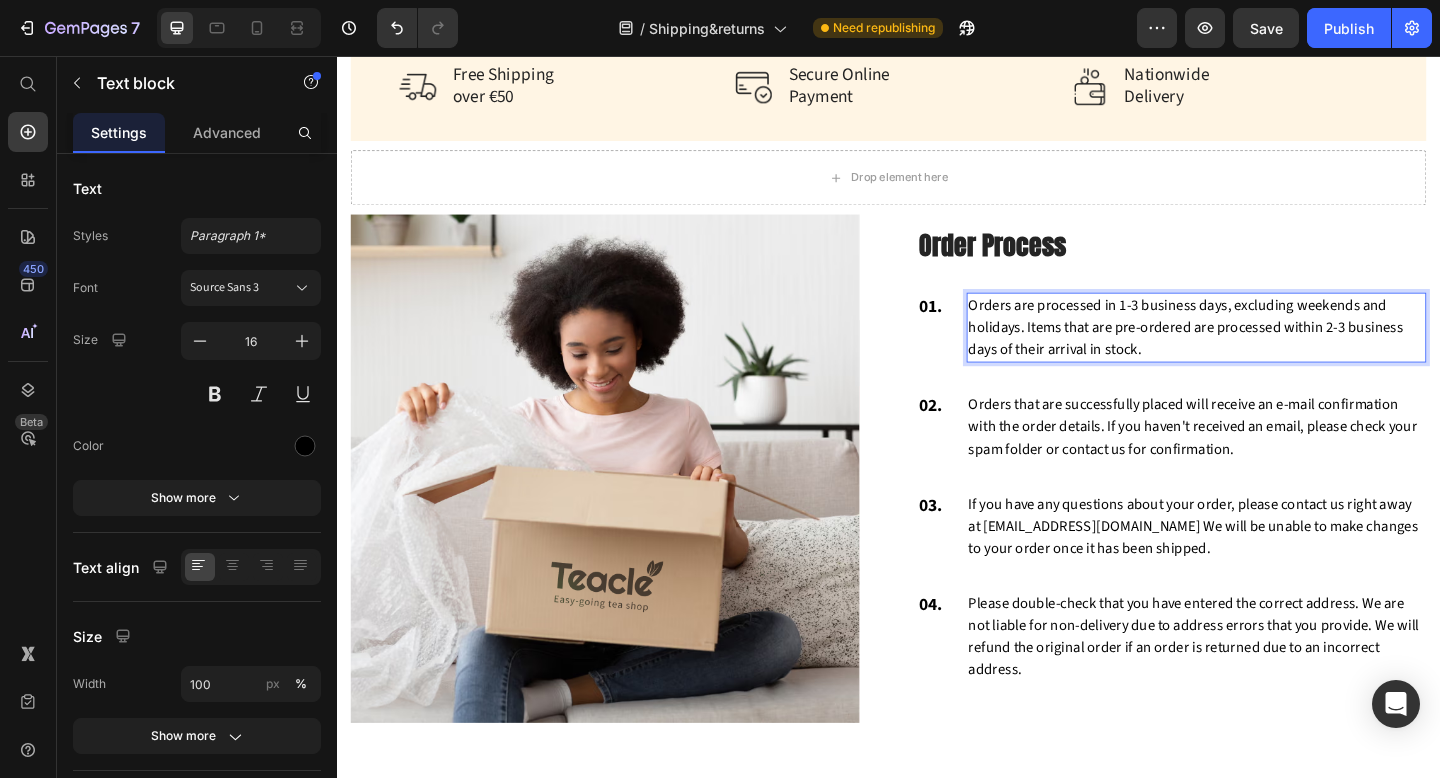click on "Orders are processed in 1-3 business days, excluding weekends and holidays. Items that are pre-ordered are processed within 2-3 business days of their arrival in stock." at bounding box center [1272, 352] 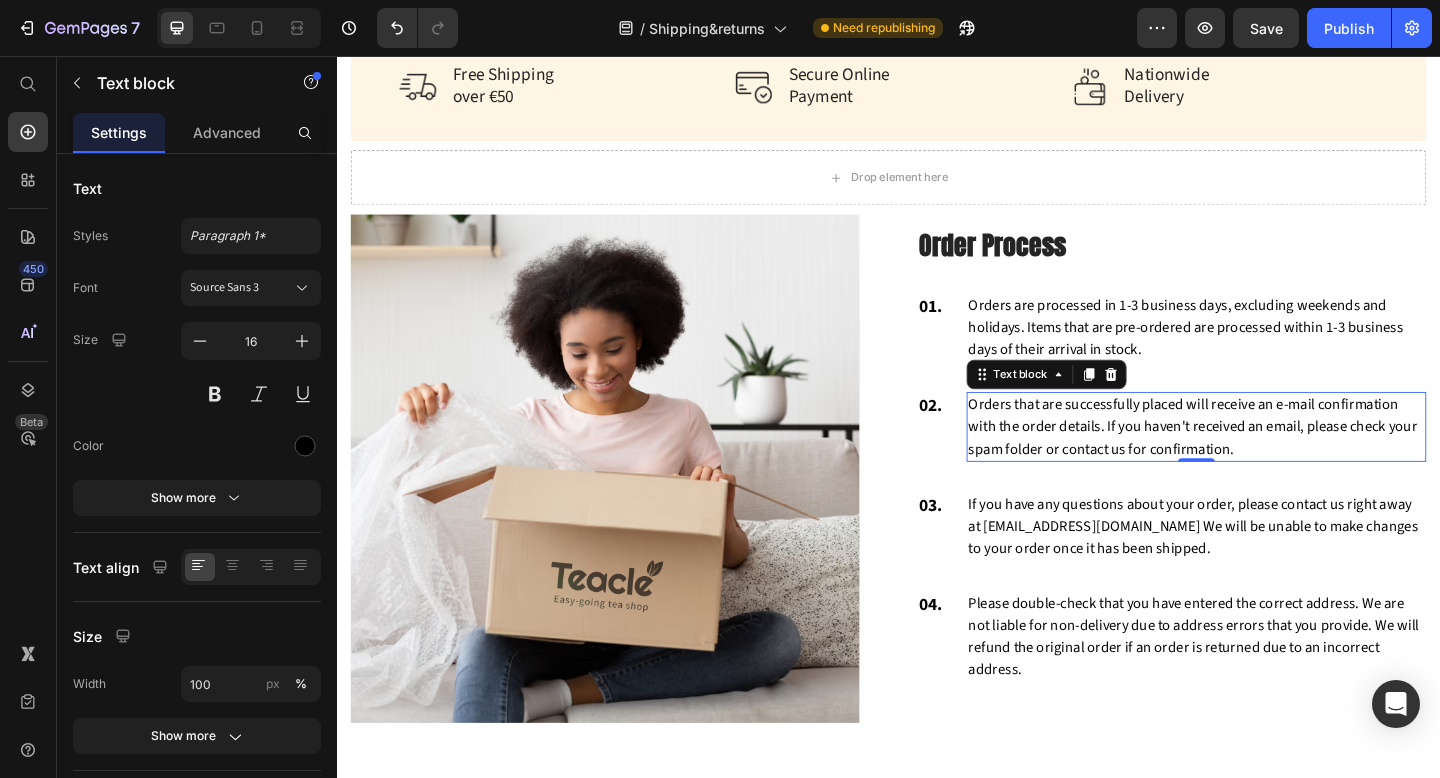 click on "Orders that are successfully placed will receive an e-mail confirmation with the order details. If you haven't received an email, please check your spam folder or contact us for confirmation." at bounding box center [1272, 460] 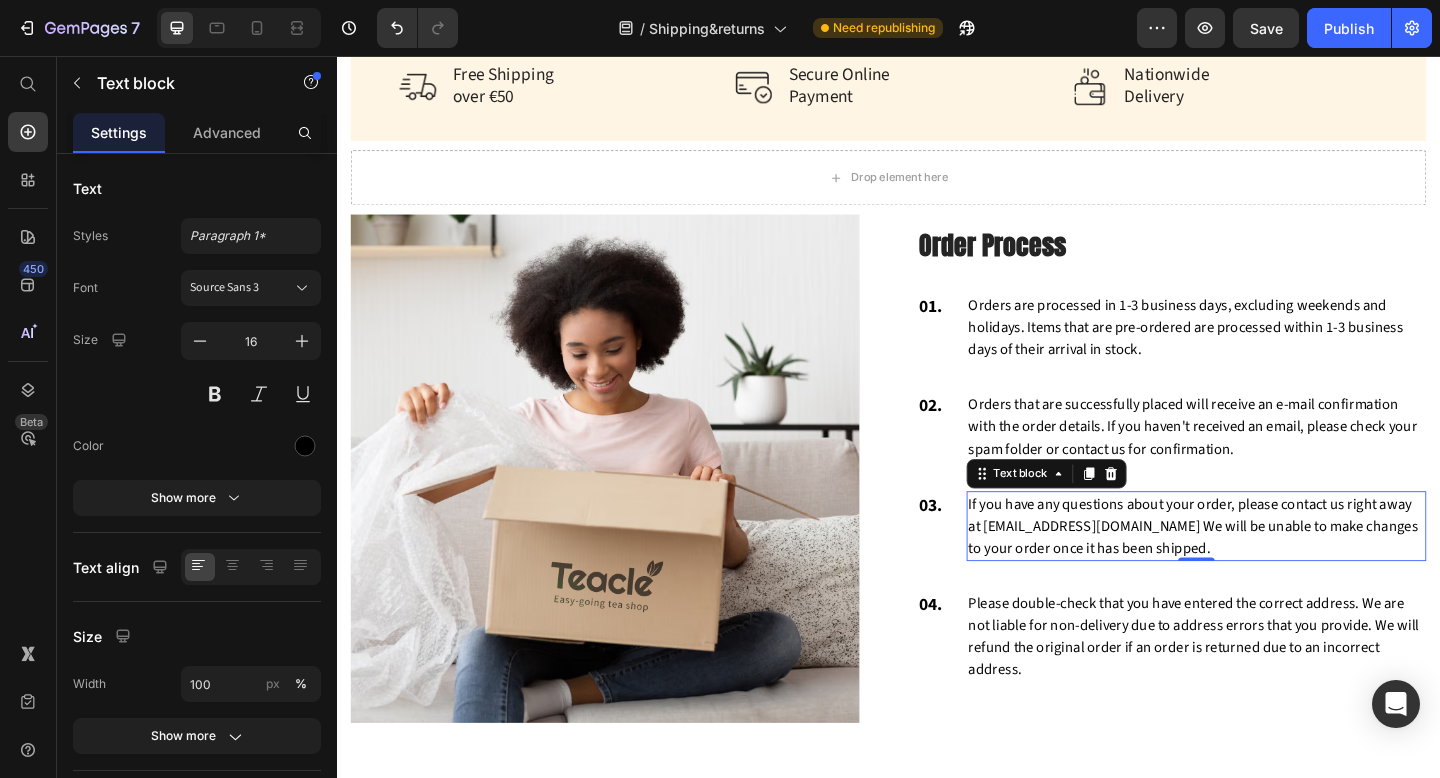 click on "If you have any questions about your order, please contact us right away at [EMAIL_ADDRESS][DOMAIN_NAME] We will be unable to make changes to your order once it has been shipped." at bounding box center (1272, 568) 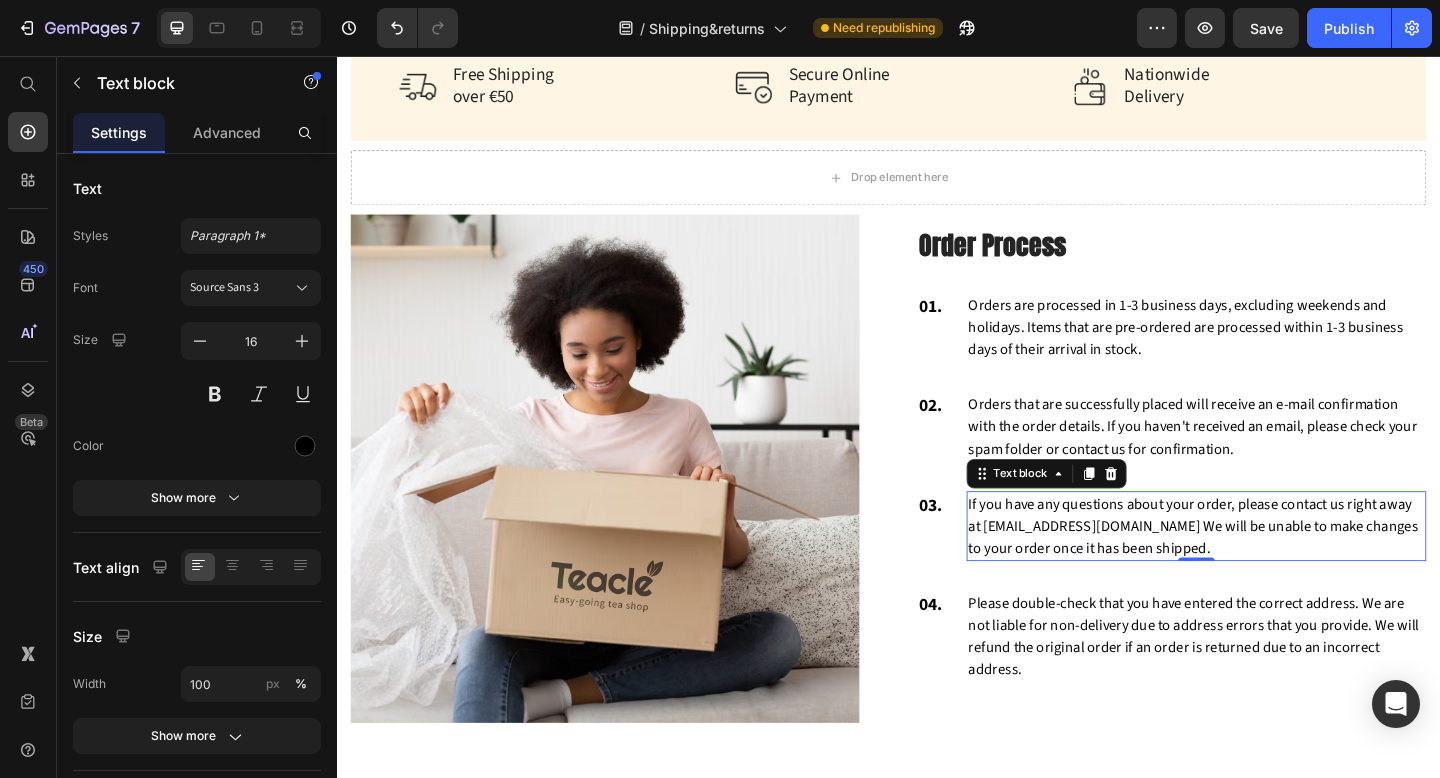 click on "If you have any questions about your order, please contact us right away at [EMAIL_ADDRESS][DOMAIN_NAME] We will be unable to make changes to your order once it has been shipped." at bounding box center [1272, 568] 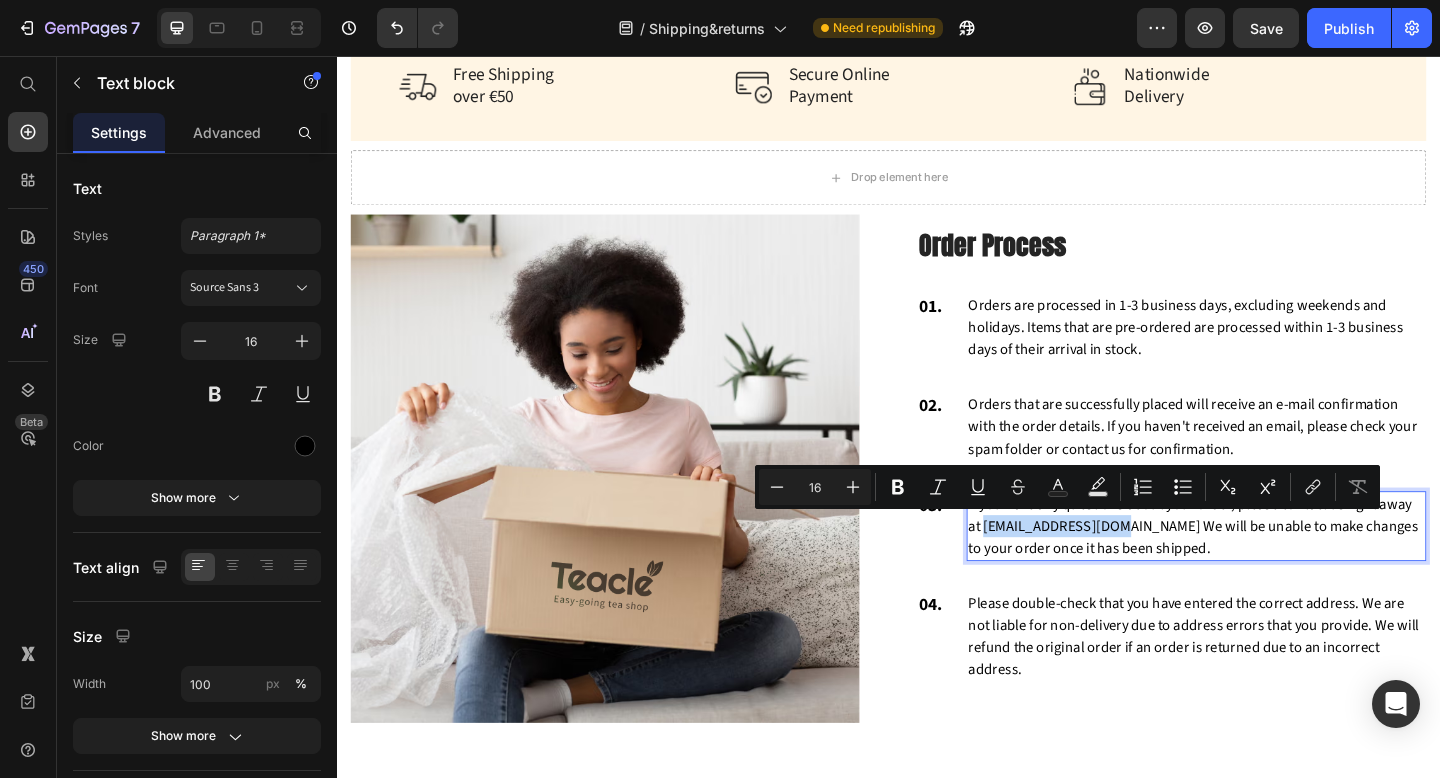 drag, startPoint x: 1184, startPoint y: 567, endPoint x: 1021, endPoint y: 571, distance: 163.04907 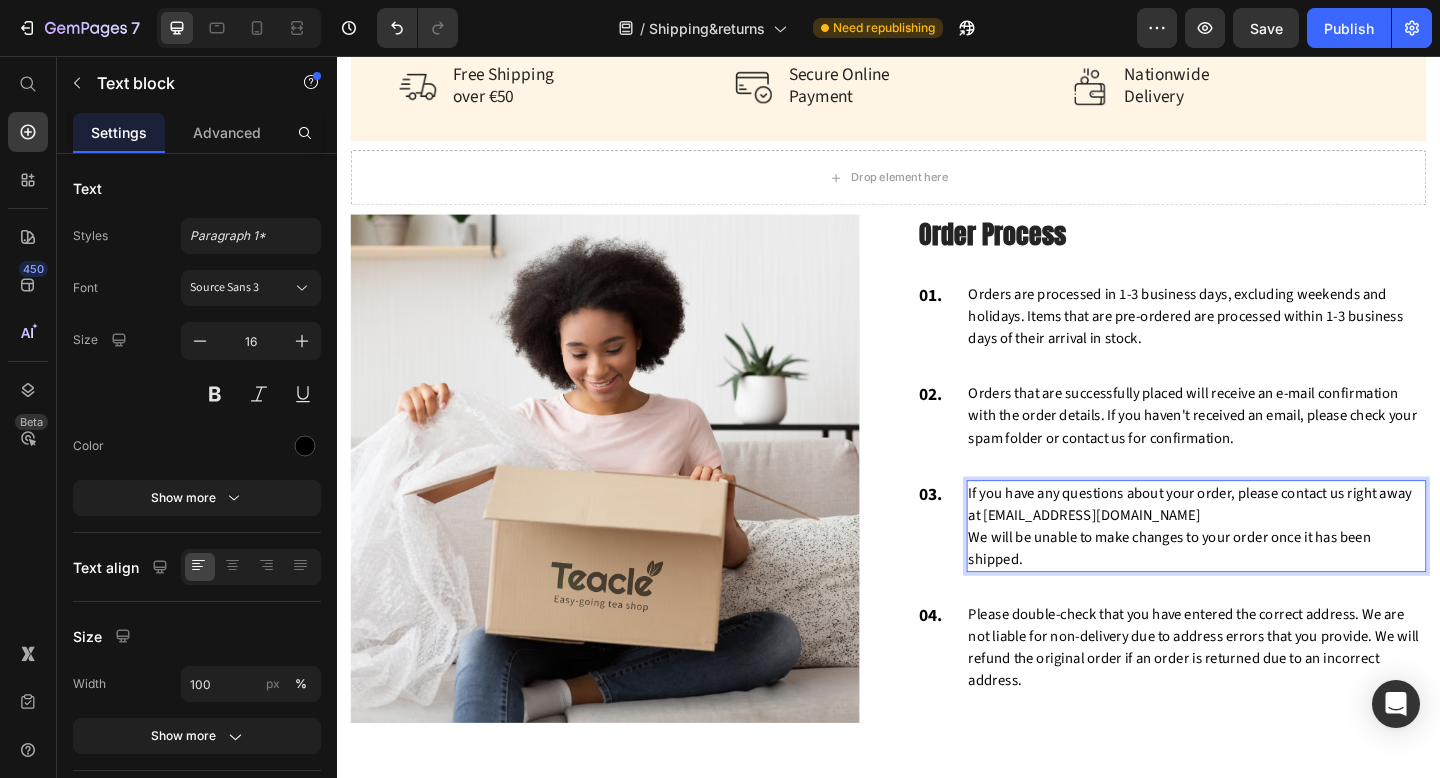 scroll, scrollTop: 887, scrollLeft: 0, axis: vertical 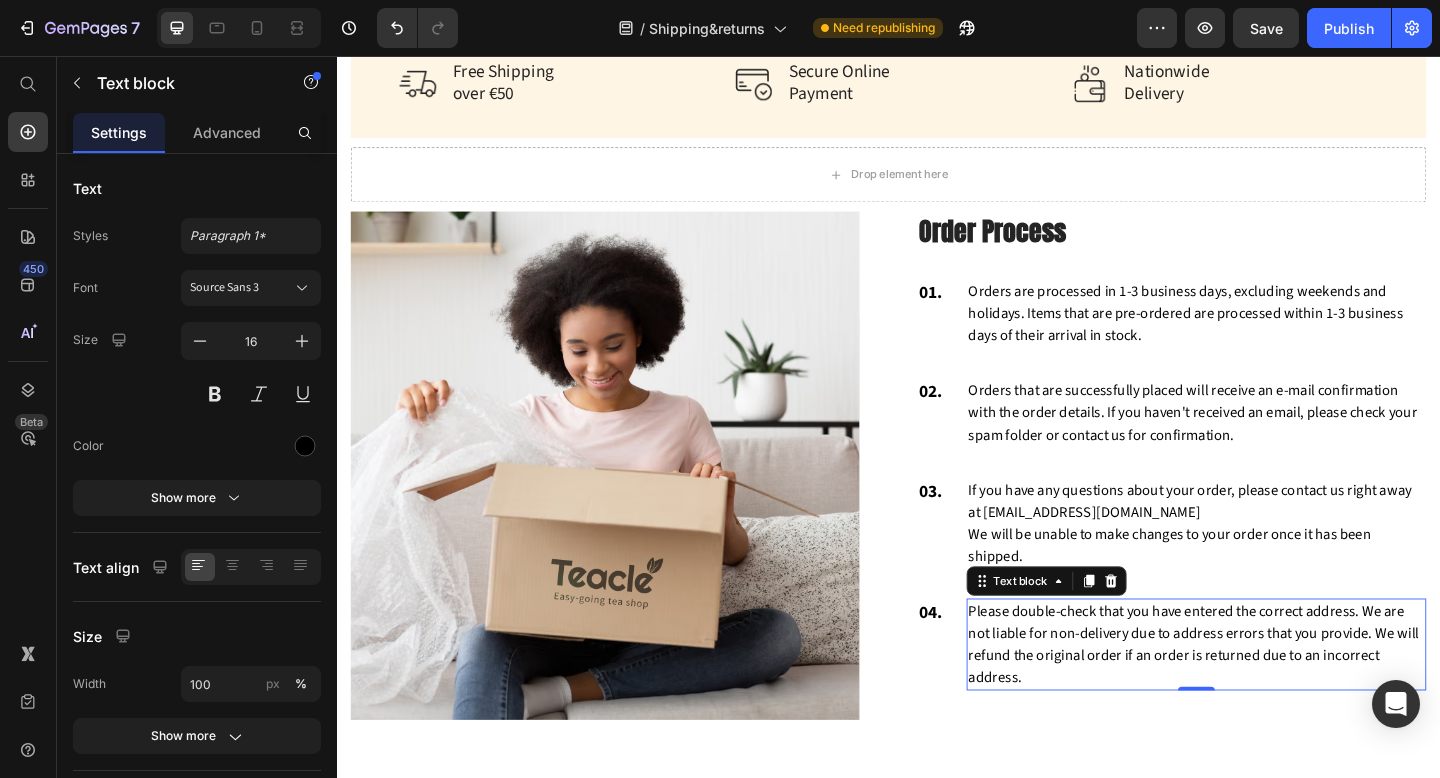 click on "Please double-check that you have entered the correct address. We are not liable for non-delivery due to address errors that you provide. We will refund the original order if an order is returned due to an incorrect address." at bounding box center (1272, 697) 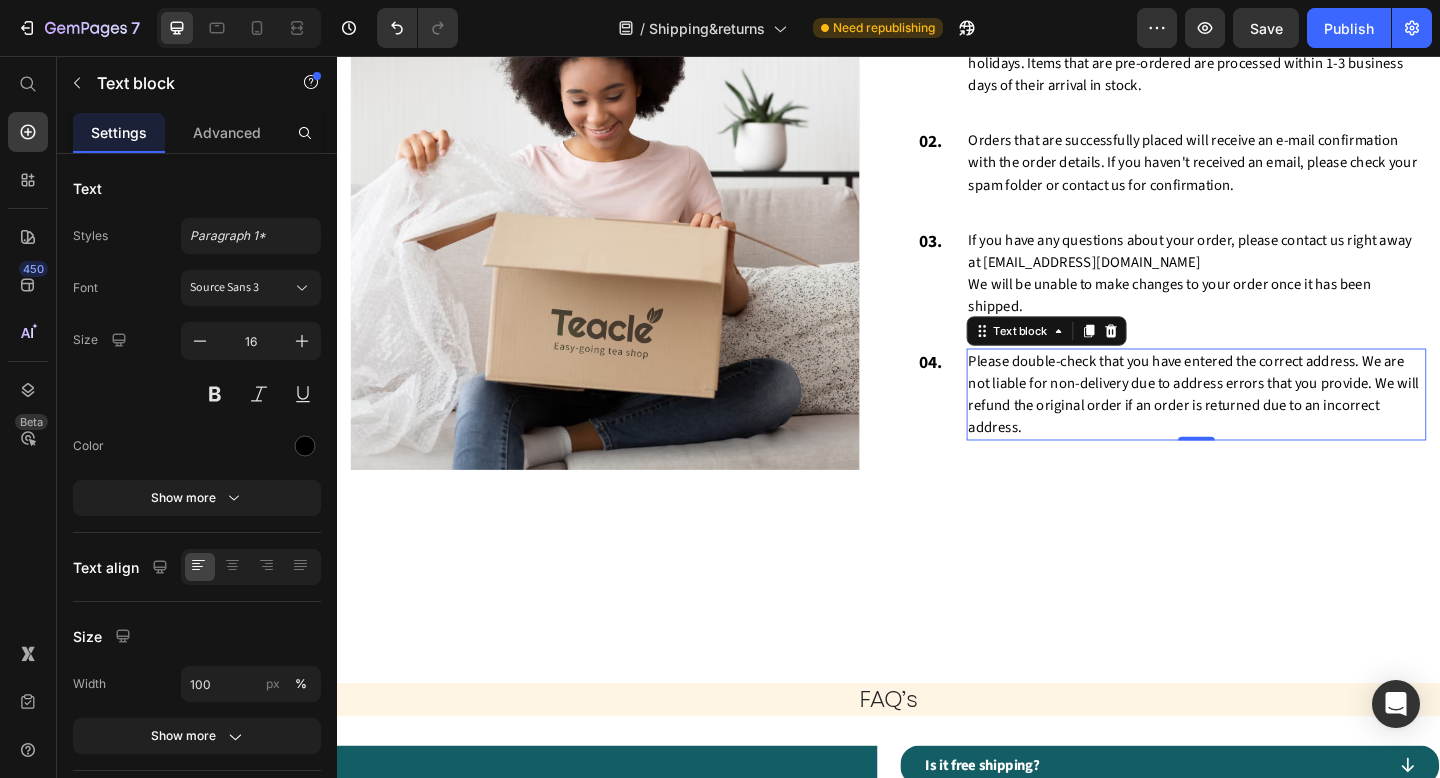 scroll, scrollTop: 1159, scrollLeft: 0, axis: vertical 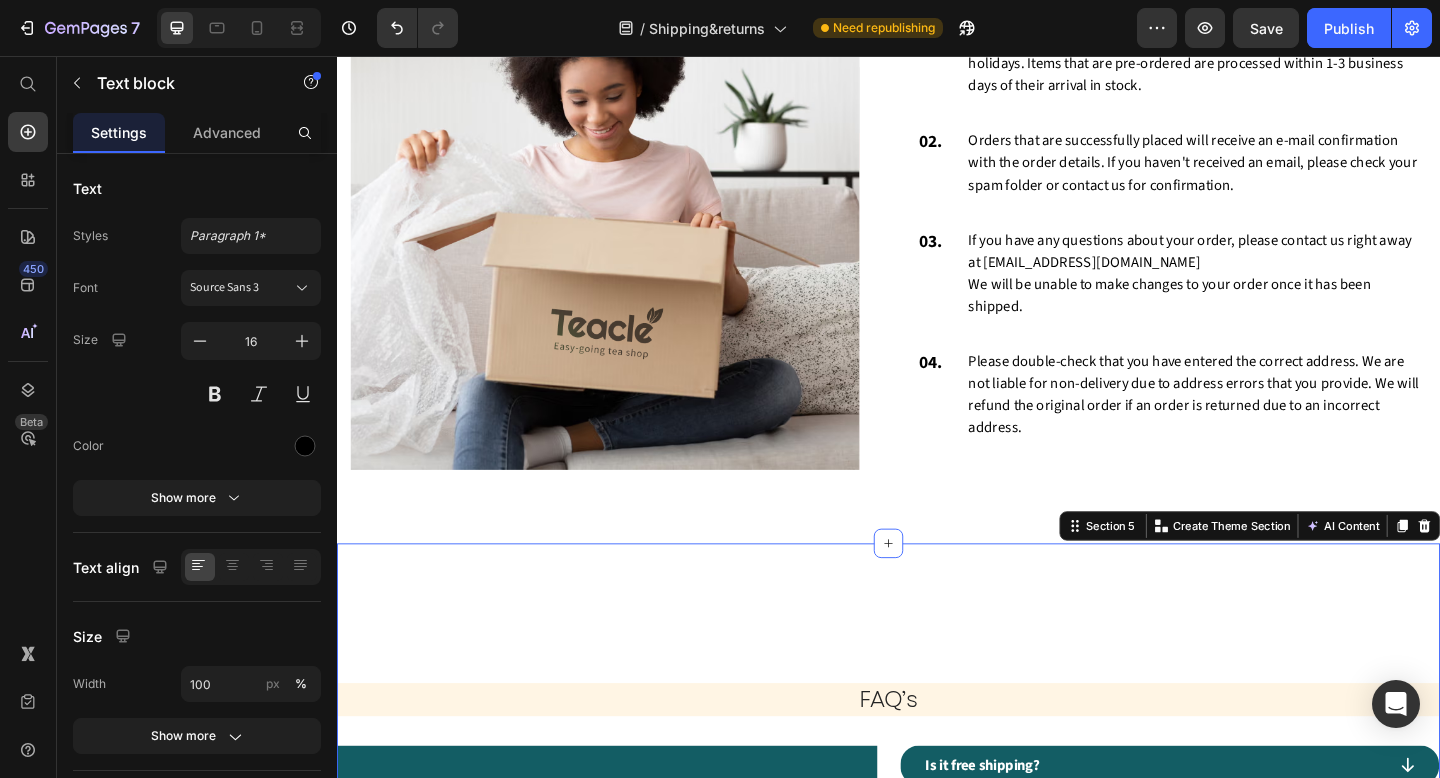 click on "FAQ’s Heading
Drop element here Hero Banner
Is it free shipping?
What are your shipping cost?
How will my tea be shipped?
How long does it take to receive my tea?
What payments options are available? Accordion Hero Banner Row" at bounding box center (937, 841) 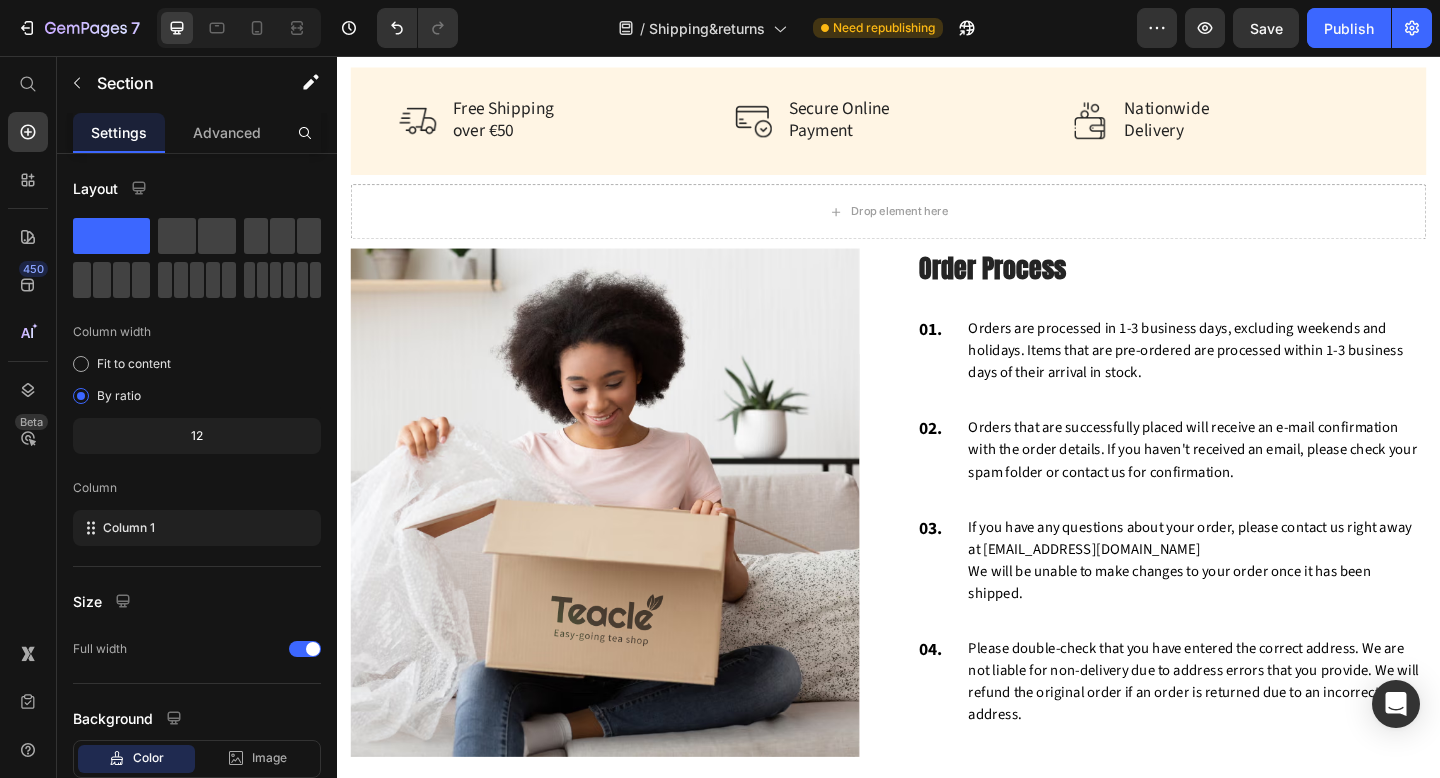 scroll, scrollTop: 835, scrollLeft: 0, axis: vertical 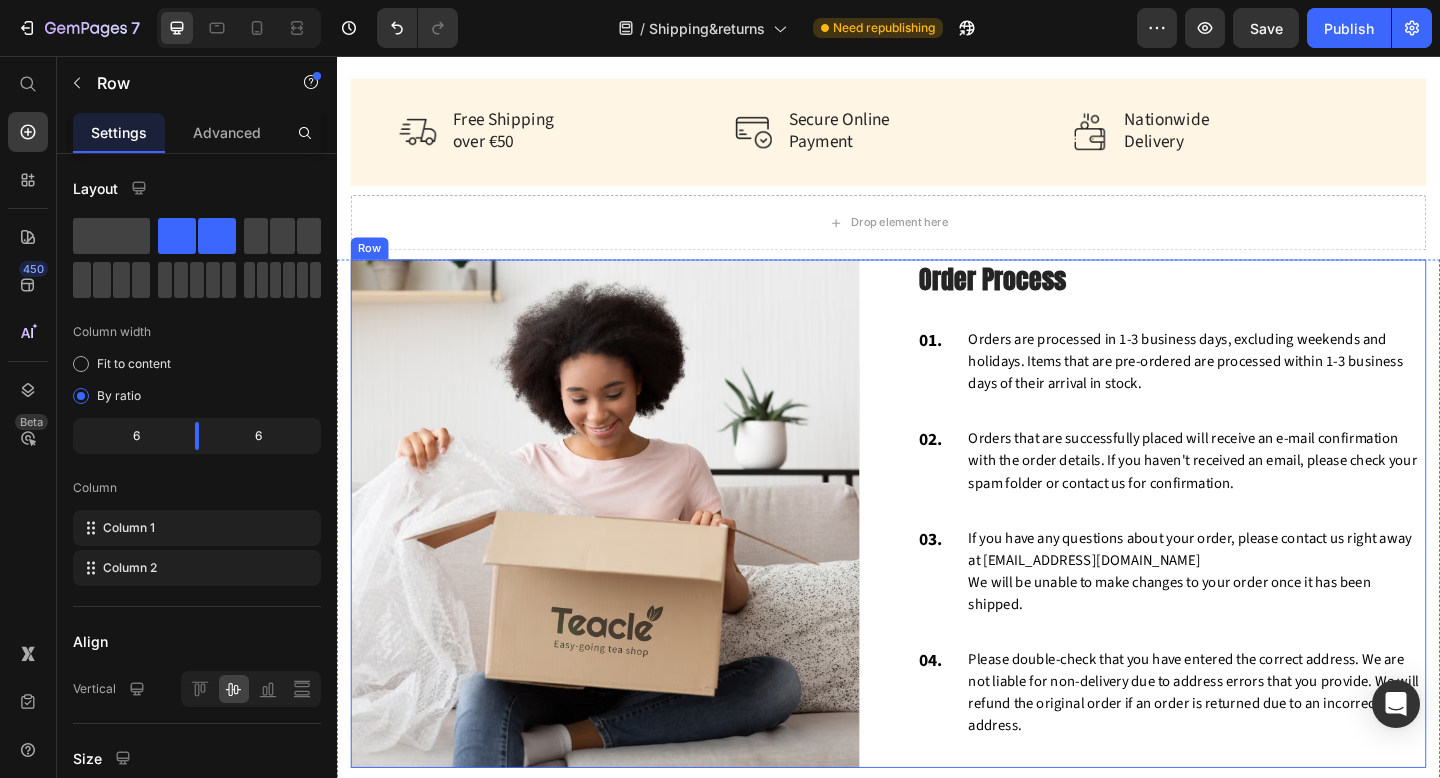 click on "Image Order Process Heading 01. Text block Orders are processed in 1-3 business days, excluding weekends and holidays. Items that are pre-ordered are processed within 1-3 business days of their arrival in stock. Text block Row 02. Text block Orders that are successfully placed will receive an e-mail confirmation with the order details. If you haven't received an email, please check your spam folder or contact us for confirmation. Text block Row 03. Text block If you have any questions about your order, please contact us right away at [EMAIL_ADDRESS][DOMAIN_NAME]  We will be unable to make changes to your order once it has been shipped. Text block Row 04. Text block Please double-check that you have entered the correct address. We are not liable for non-delivery due to address errors that you provide. We will refund the original order if an order is returned due to an incorrect address. Text block Row Row" at bounding box center (937, 554) 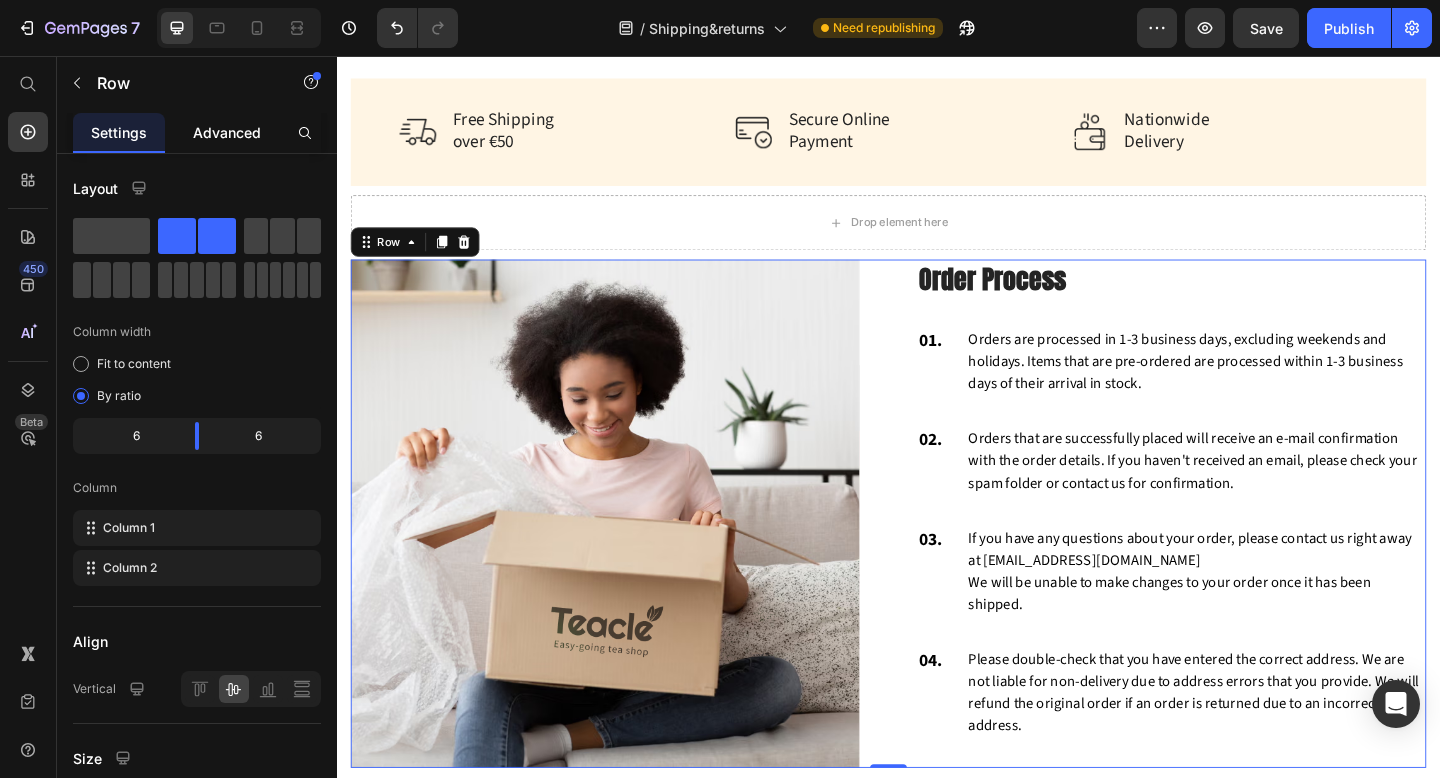 click on "Advanced" at bounding box center [227, 132] 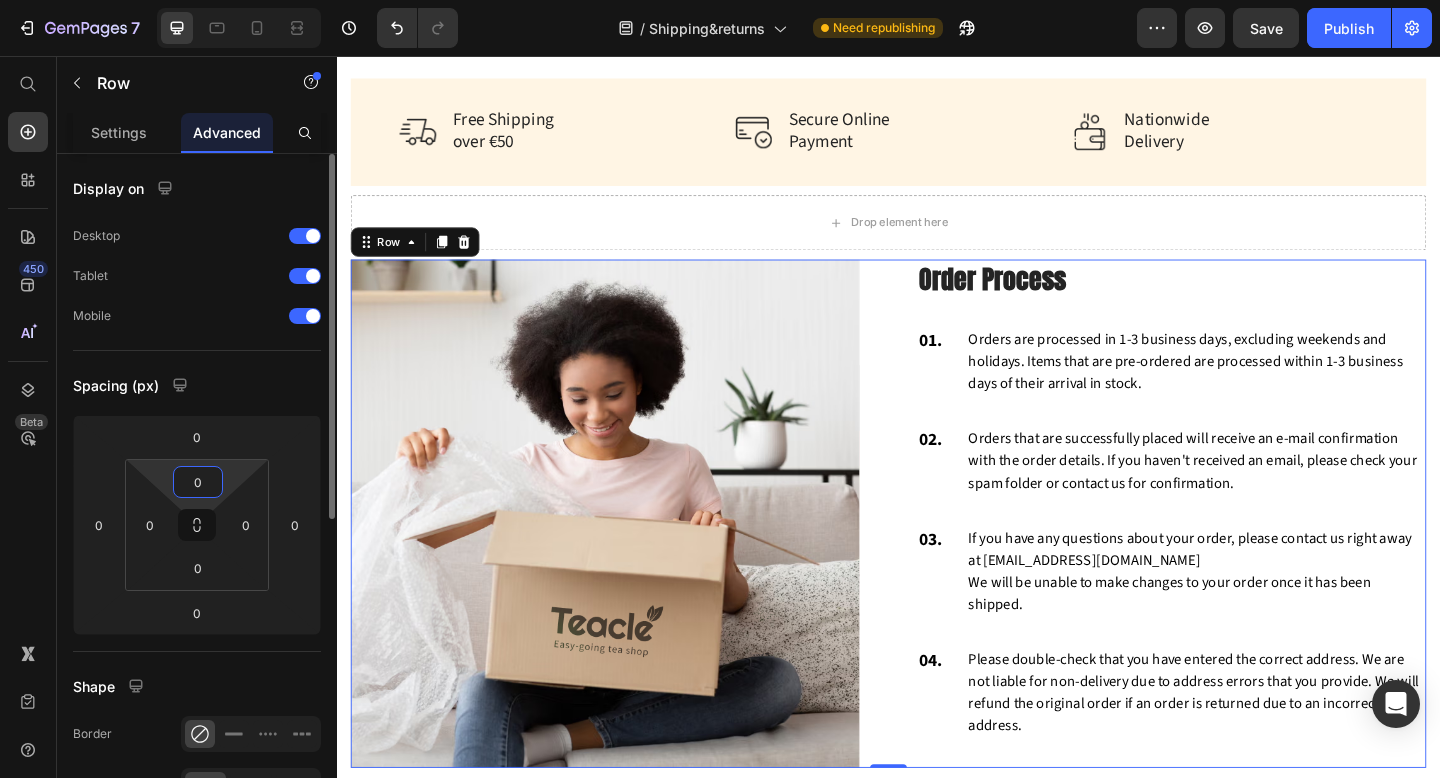 click on "0" at bounding box center [198, 482] 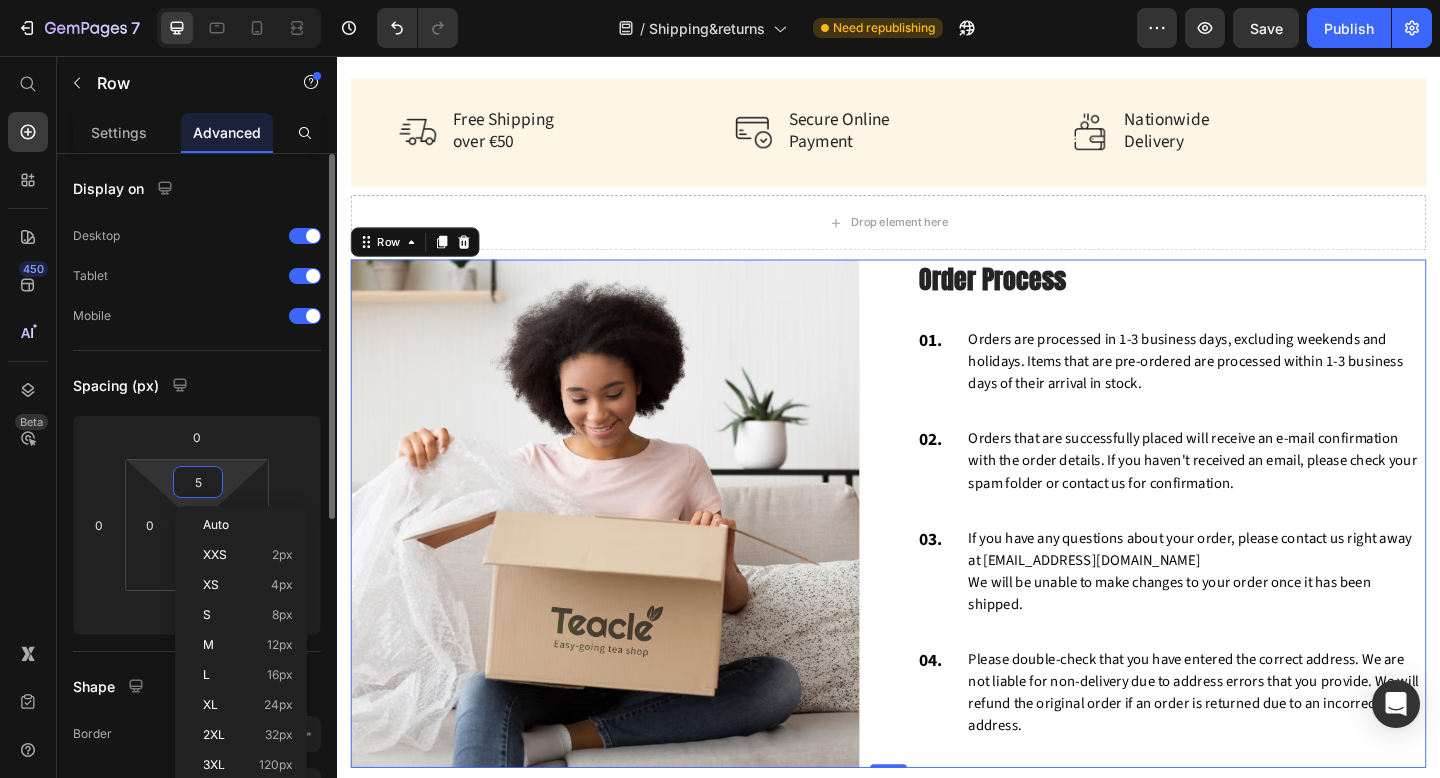 type on "50" 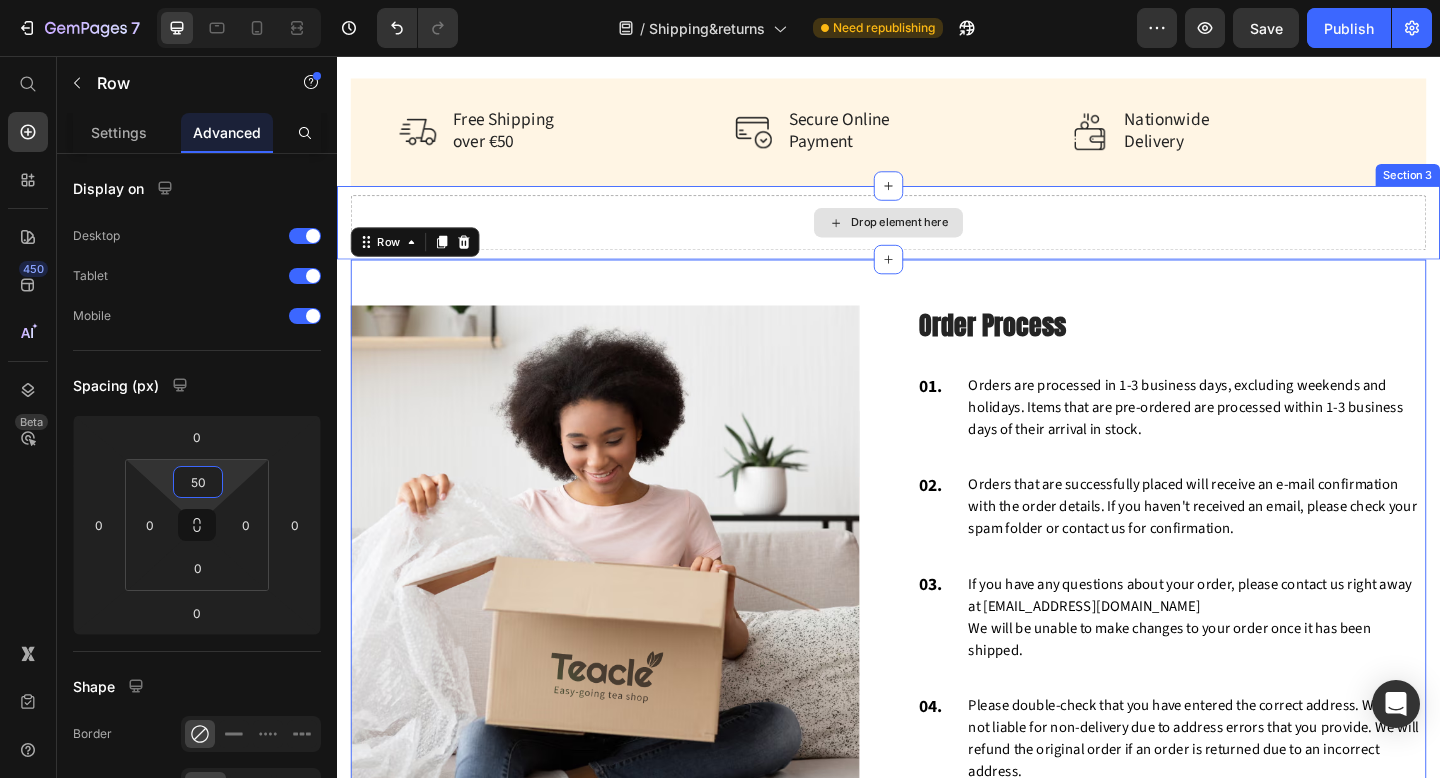 click on "Drop element here" at bounding box center [937, 238] 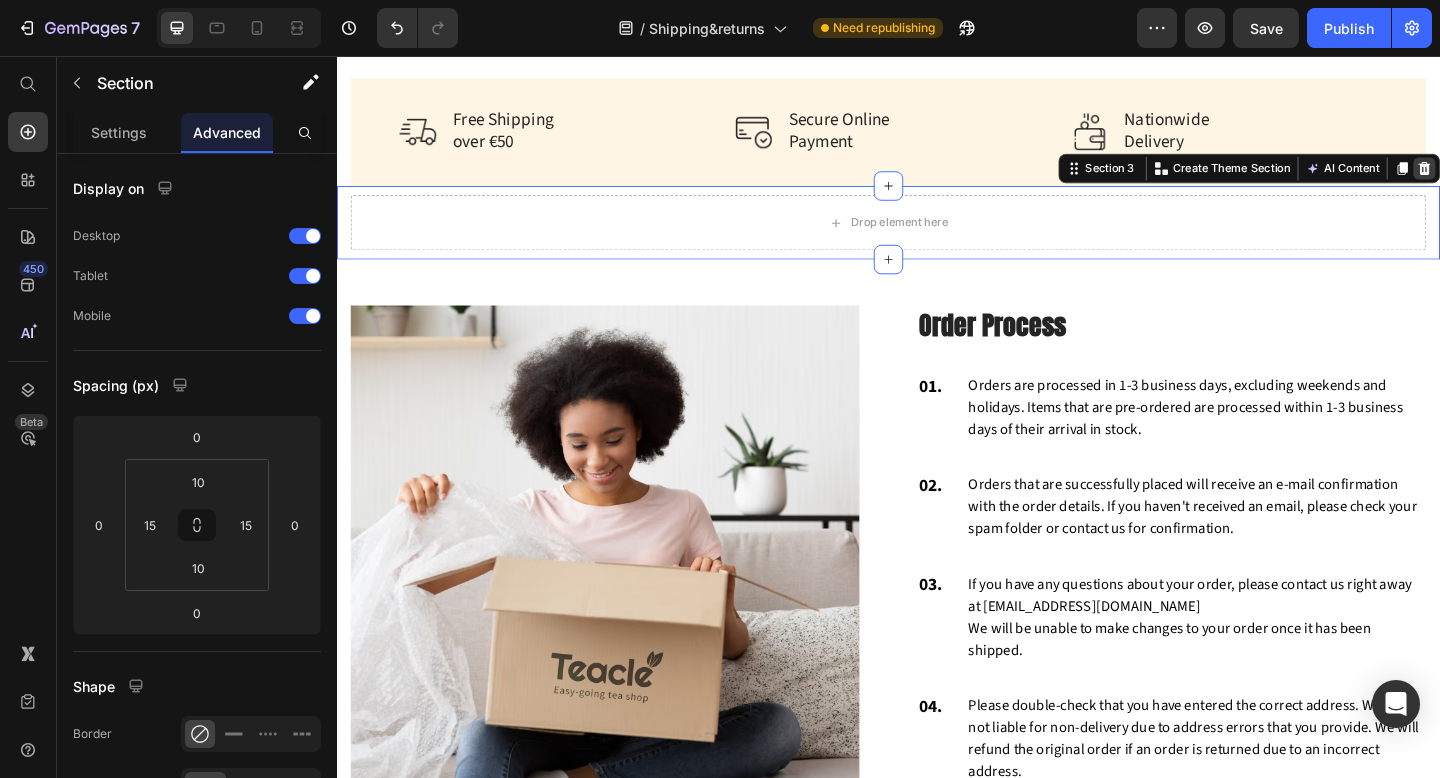 click 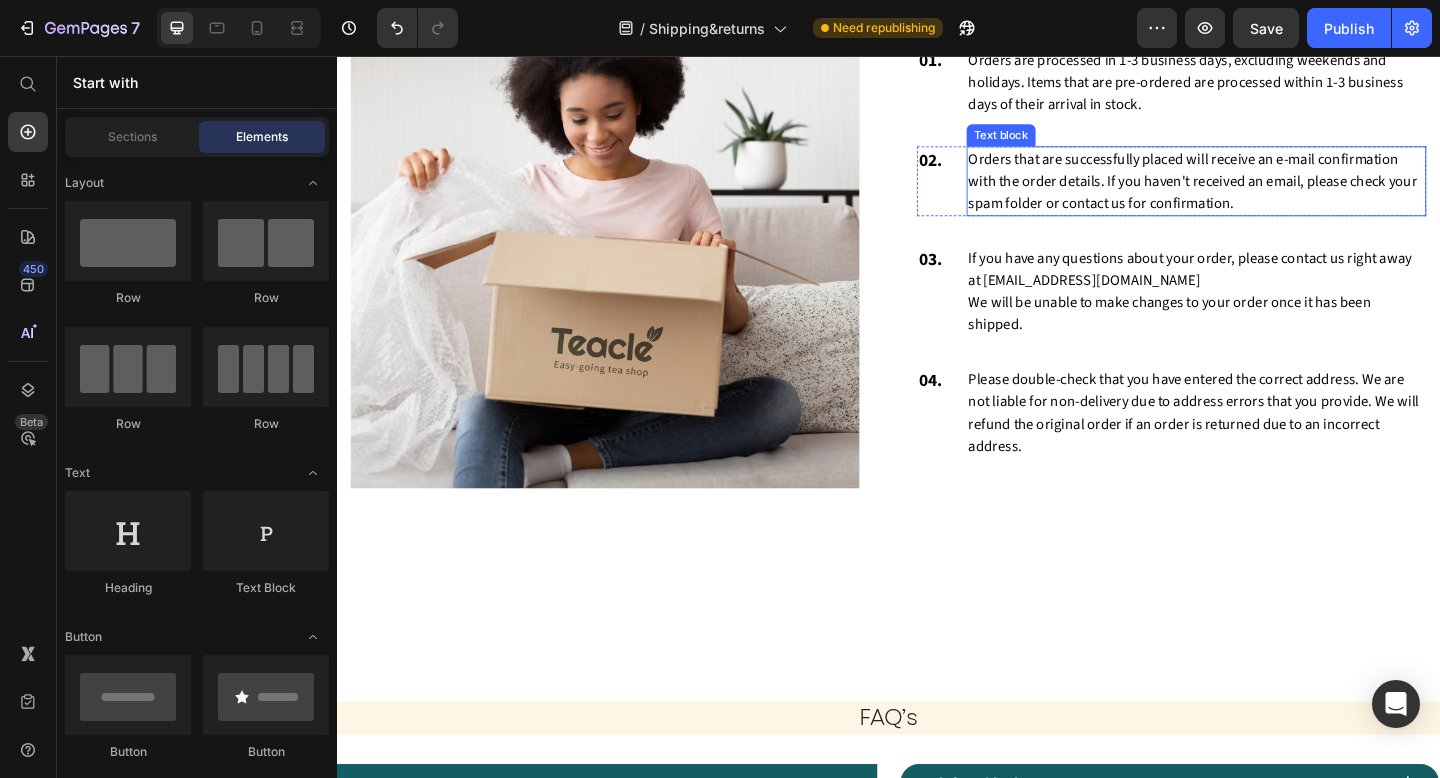 scroll, scrollTop: 1152, scrollLeft: 0, axis: vertical 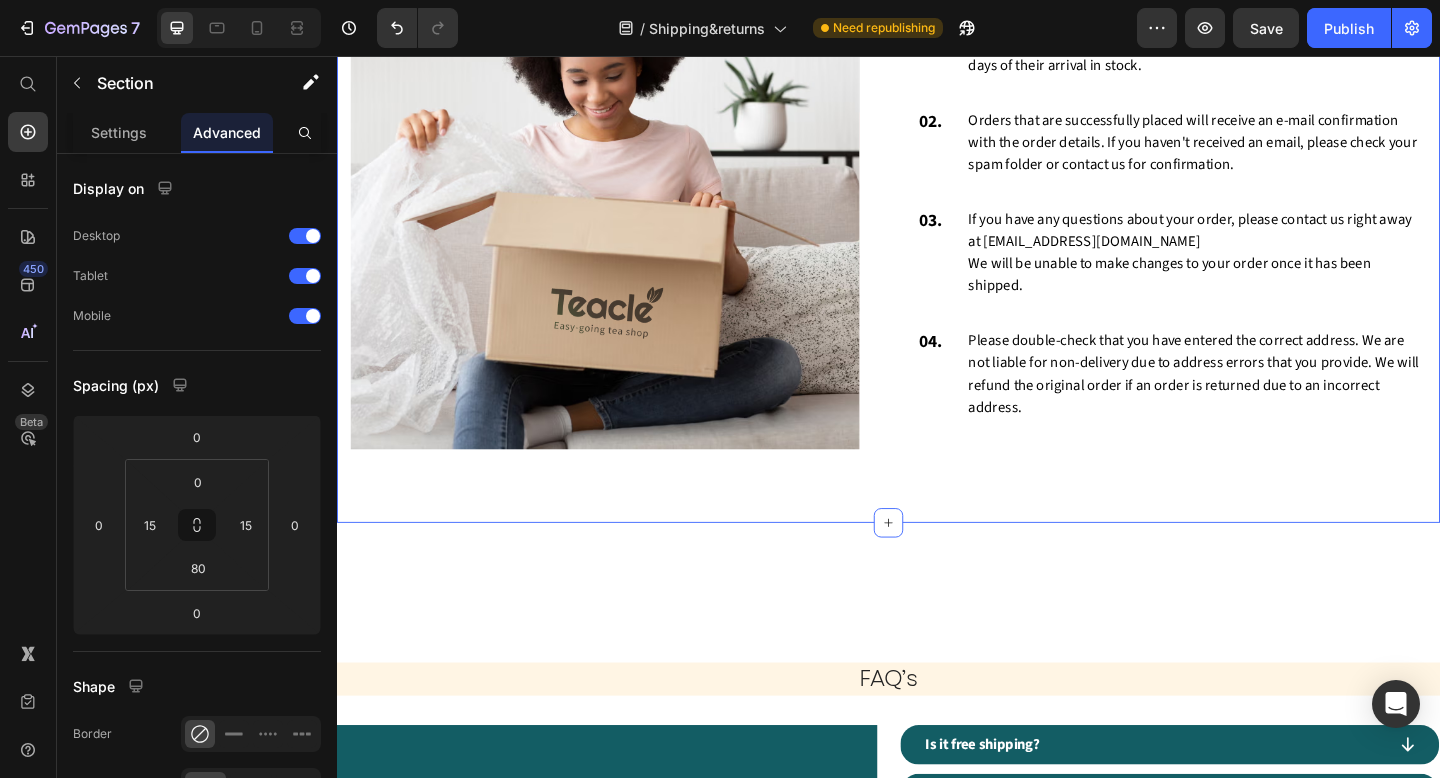 click on "Image Order Process Heading 01. Text block Orders are processed in 1-3 business days, excluding weekends and holidays. Items that are pre-ordered are processed within 1-3 business days of their arrival in stock. Text block Row 02. Text block Orders that are successfully placed will receive an e-mail confirmation with the order details. If you haven't received an email, please check your spam folder or contact us for confirmation. Text block Row 03. Text block If you have any questions about your order, please contact us right away at [EMAIL_ADDRESS][DOMAIN_NAME]  We will be unable to make changes to your order once it has been shipped. Text block Row 04. Text block Please double-check that you have entered the correct address. We are not liable for non-delivery due to address errors that you provide. We will refund the original order if an order is returned due to an incorrect address. Text block Row Row Section 3   Create Theme Section AI Content Write with GemAI What would you like to describe here? Tone and Voice" at bounding box center [937, 222] 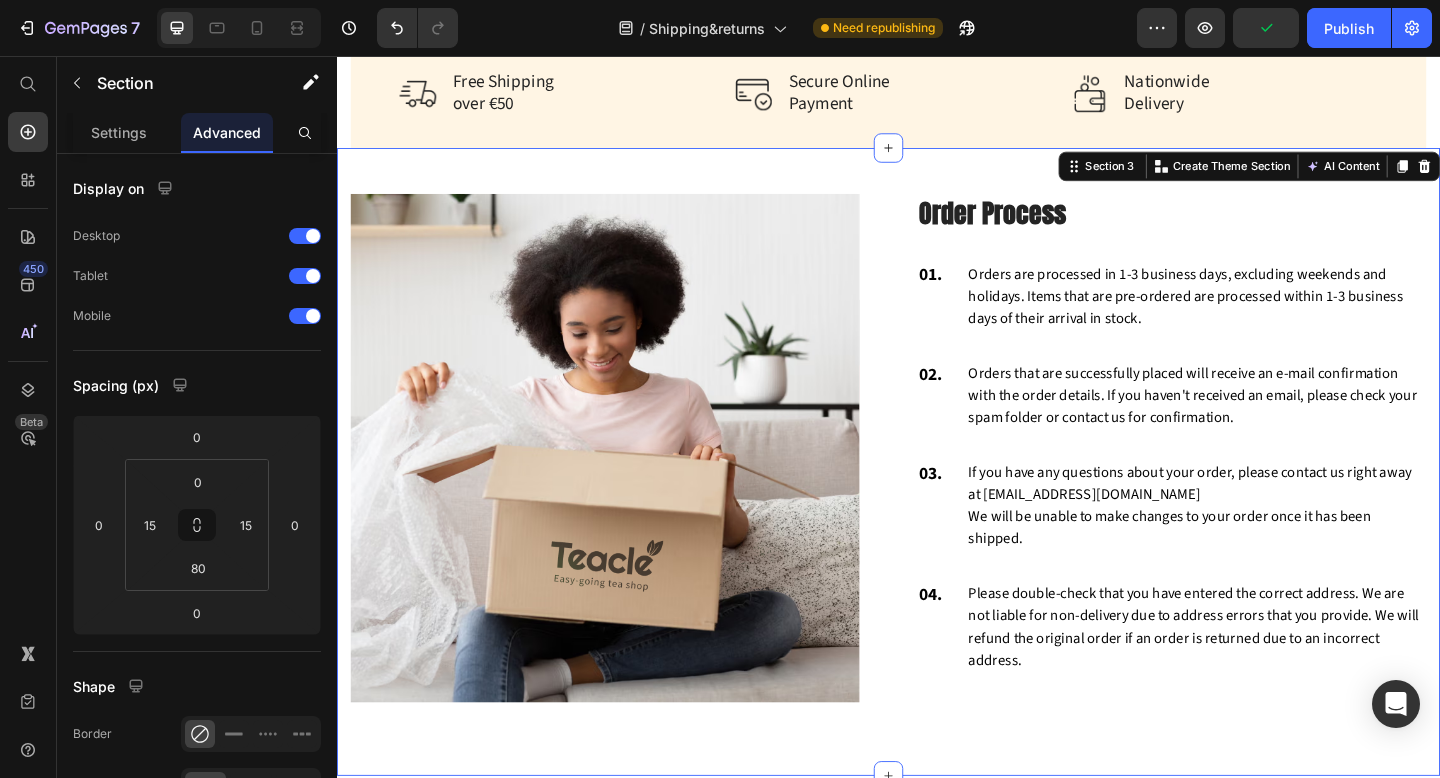 scroll, scrollTop: 842, scrollLeft: 0, axis: vertical 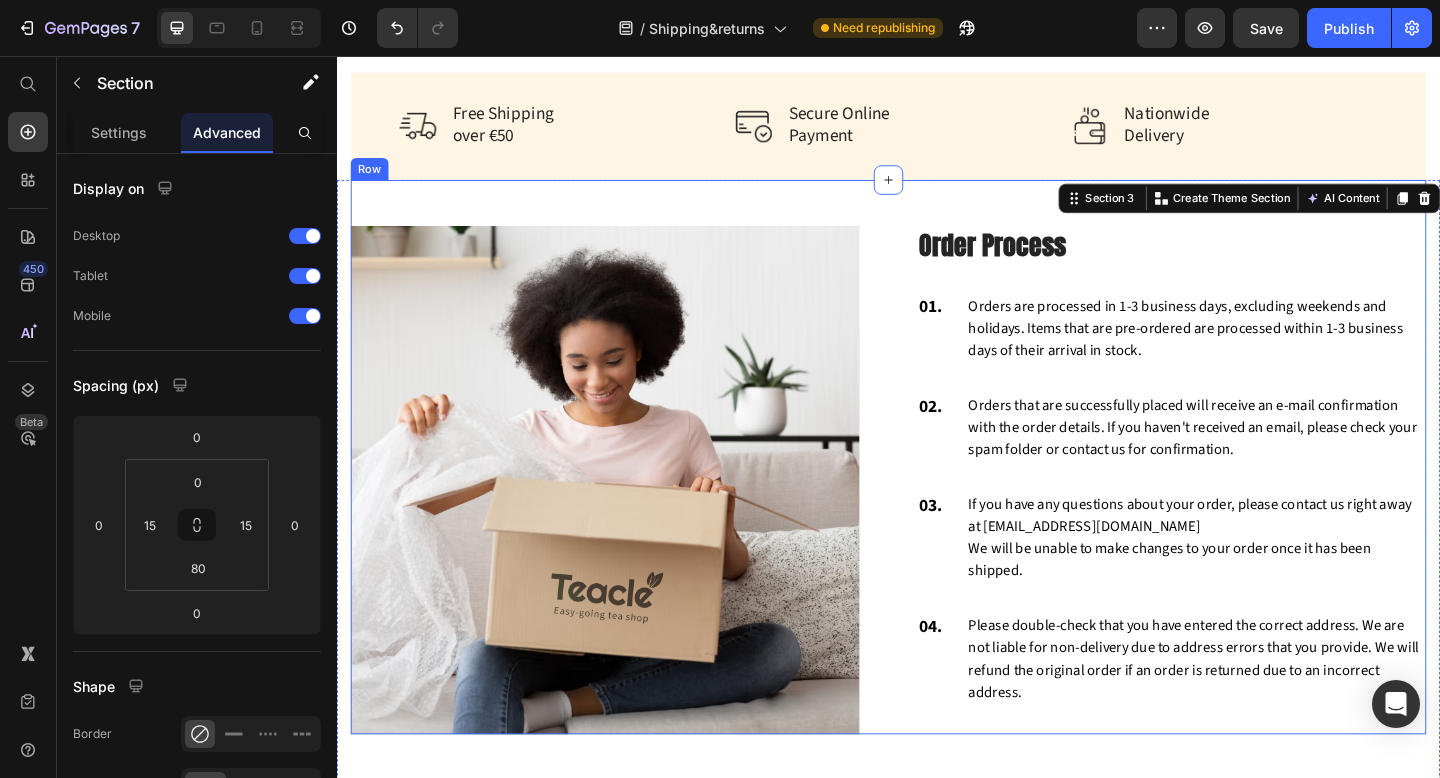 click on "Image Order Process Heading 01. Text block Orders are processed in 1-3 business days, excluding weekends and holidays. Items that are pre-ordered are processed within 1-3 business days of their arrival in stock. Text block Row 02. Text block Orders that are successfully placed will receive an e-mail confirmation with the order details. If you haven't received an email, please check your spam folder or contact us for confirmation. Text block Row 03. Text block If you have any questions about your order, please contact us right away at [EMAIL_ADDRESS][DOMAIN_NAME]  We will be unable to make changes to your order once it has been shipped. Text block Row 04. Text block Please double-check that you have entered the correct address. We are not liable for non-delivery due to address errors that you provide. We will refund the original order if an order is returned due to an incorrect address. Text block Row Row" at bounding box center [937, 492] 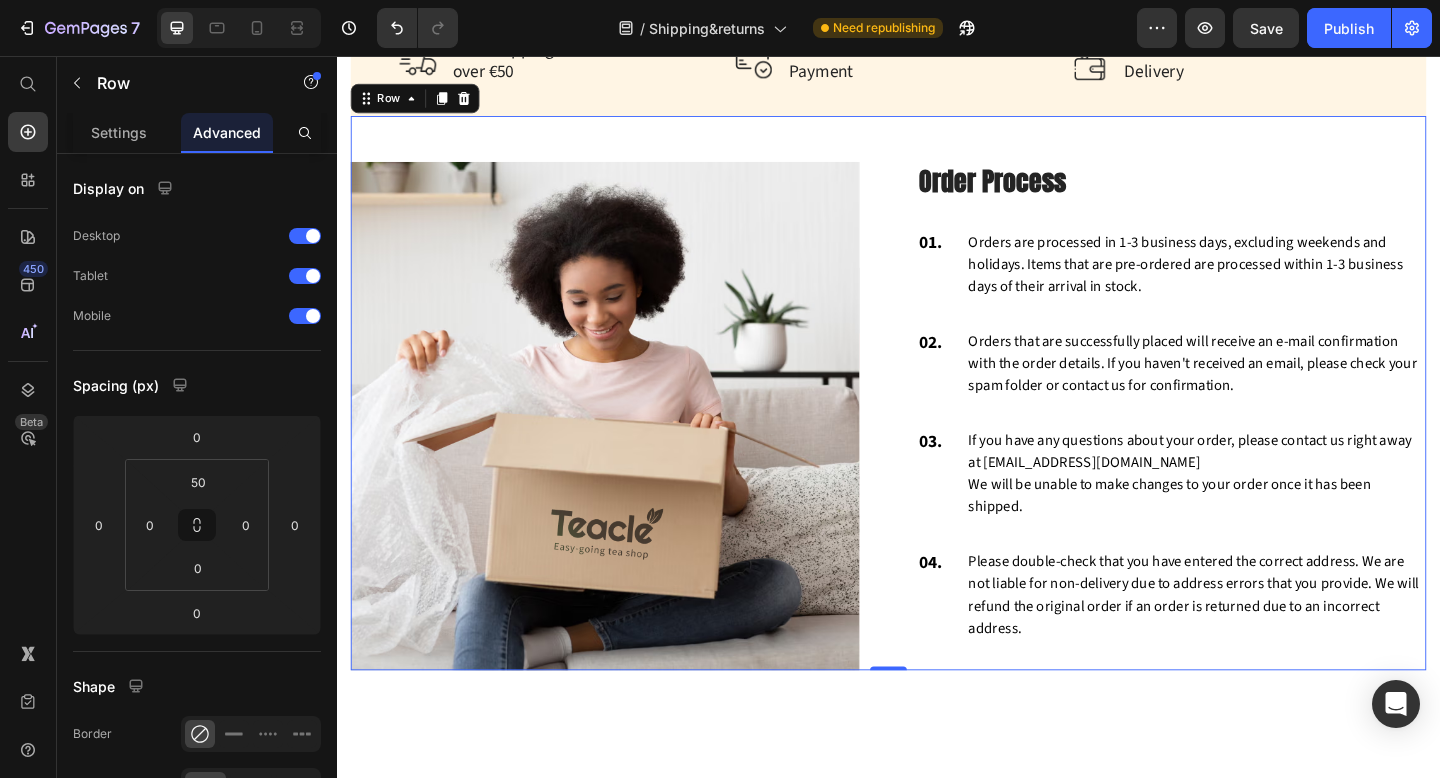 scroll, scrollTop: 1076, scrollLeft: 0, axis: vertical 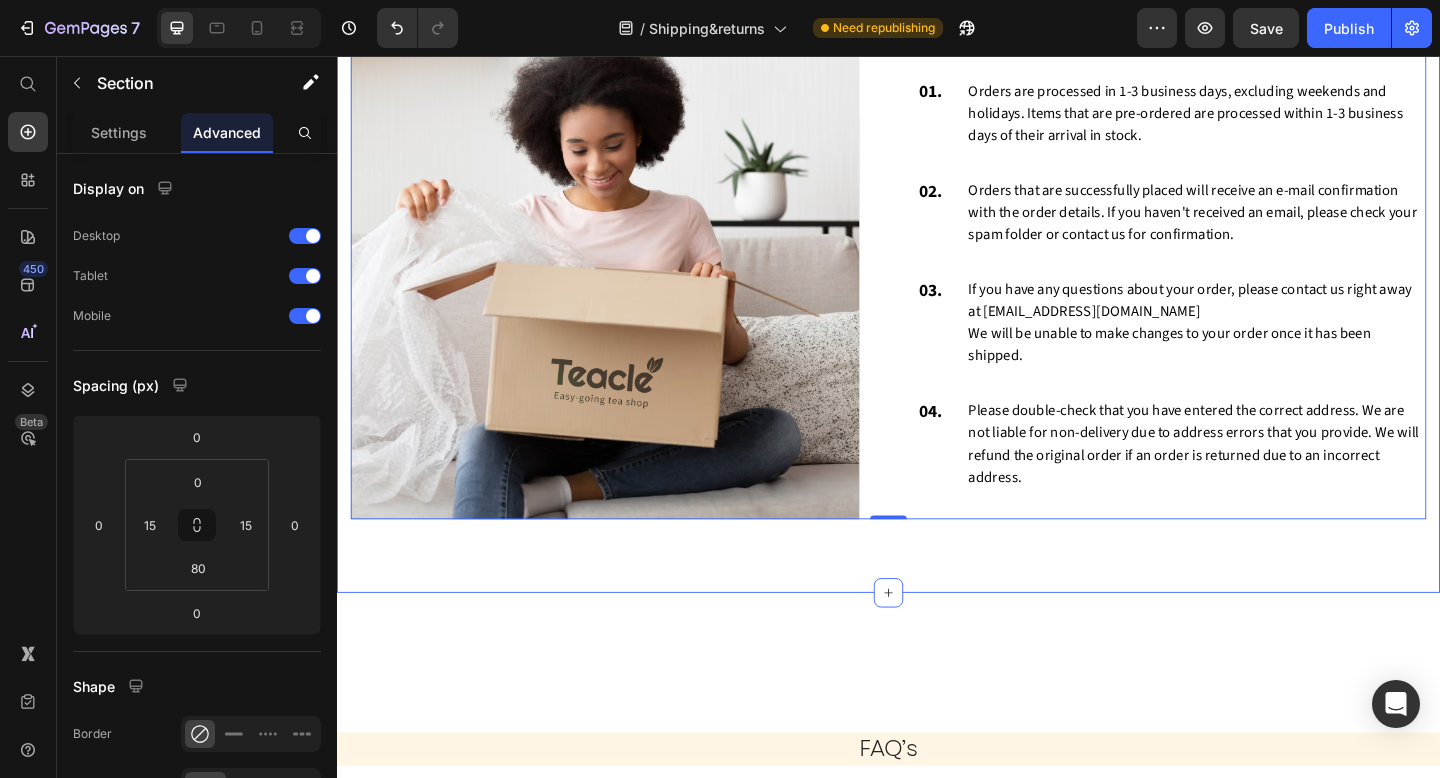 click on "Image Order Process Heading 01. Text block Orders are processed in 1-3 business days, excluding weekends and holidays. Items that are pre-ordered are processed within 1-3 business days of their arrival in stock. Text block Row 02. Text block Orders that are successfully placed will receive an e-mail confirmation with the order details. If you haven't received an email, please check your spam folder or contact us for confirmation. Text block Row 03. Text block If you have any questions about your order, please contact us right away at [EMAIL_ADDRESS][DOMAIN_NAME]  We will be unable to make changes to your order once it has been shipped. Text block Row 04. Text block Please double-check that you have entered the correct address. We are not liable for non-delivery due to address errors that you provide. We will refund the original order if an order is returned due to an incorrect address. Text block Row Row   0 Section 3" at bounding box center [937, 298] 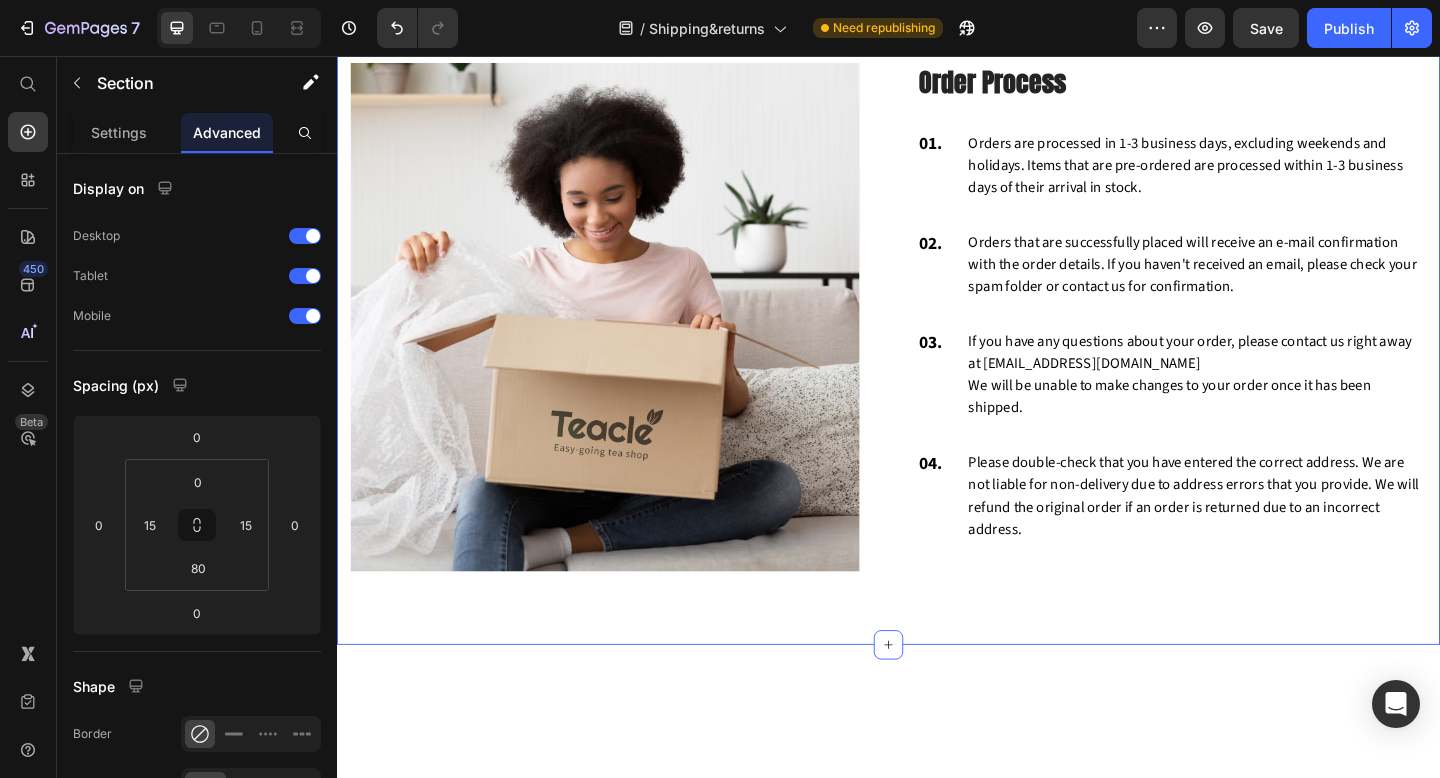 scroll, scrollTop: 1100, scrollLeft: 0, axis: vertical 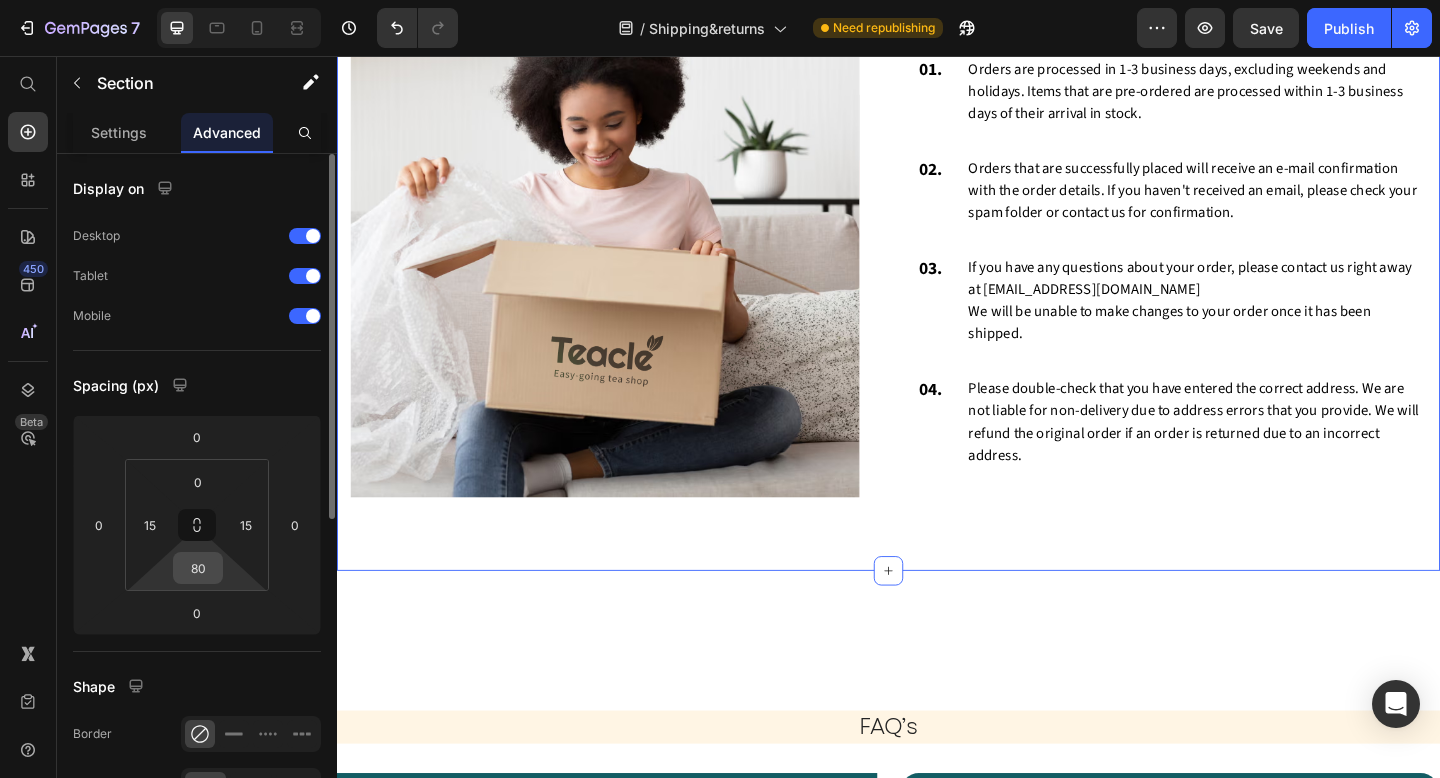 click on "80" at bounding box center (198, 568) 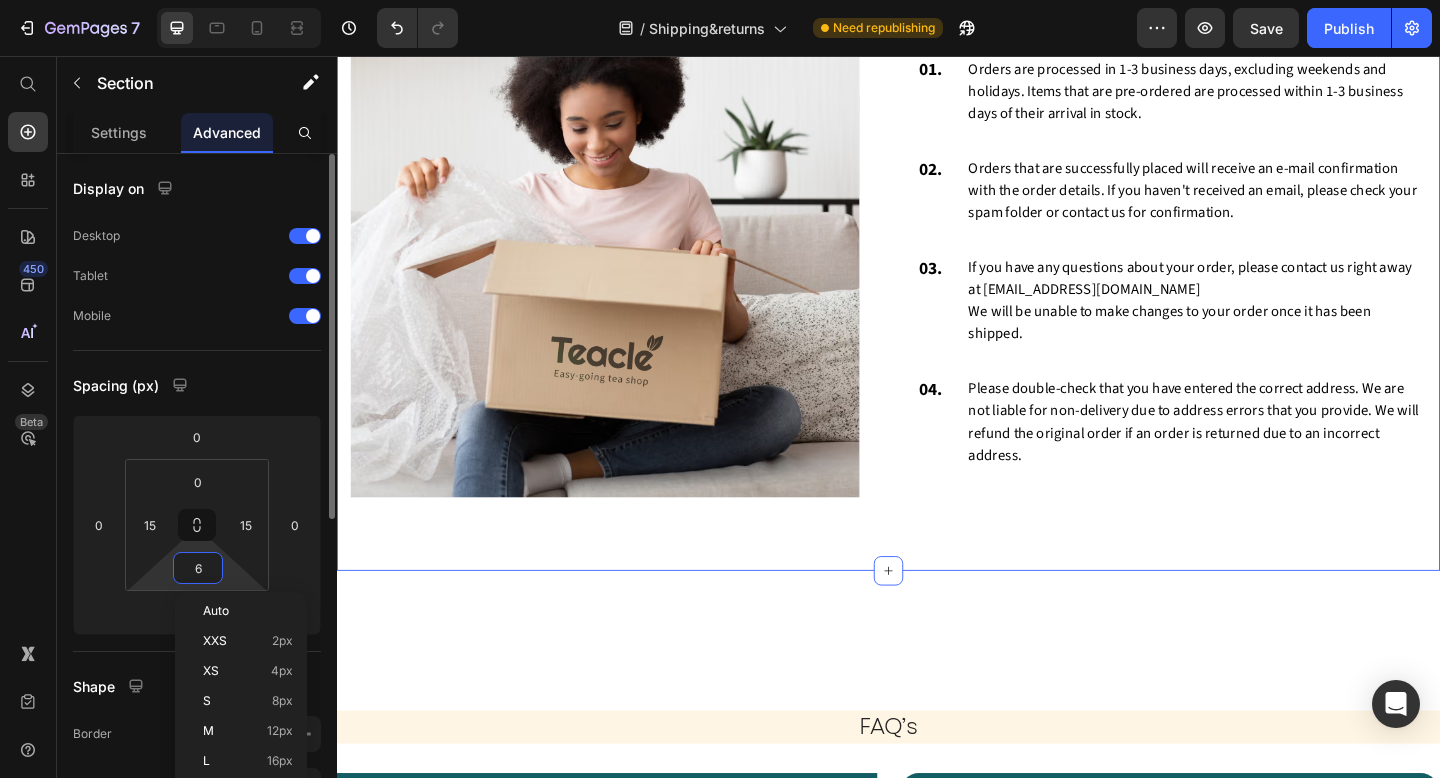type on "60" 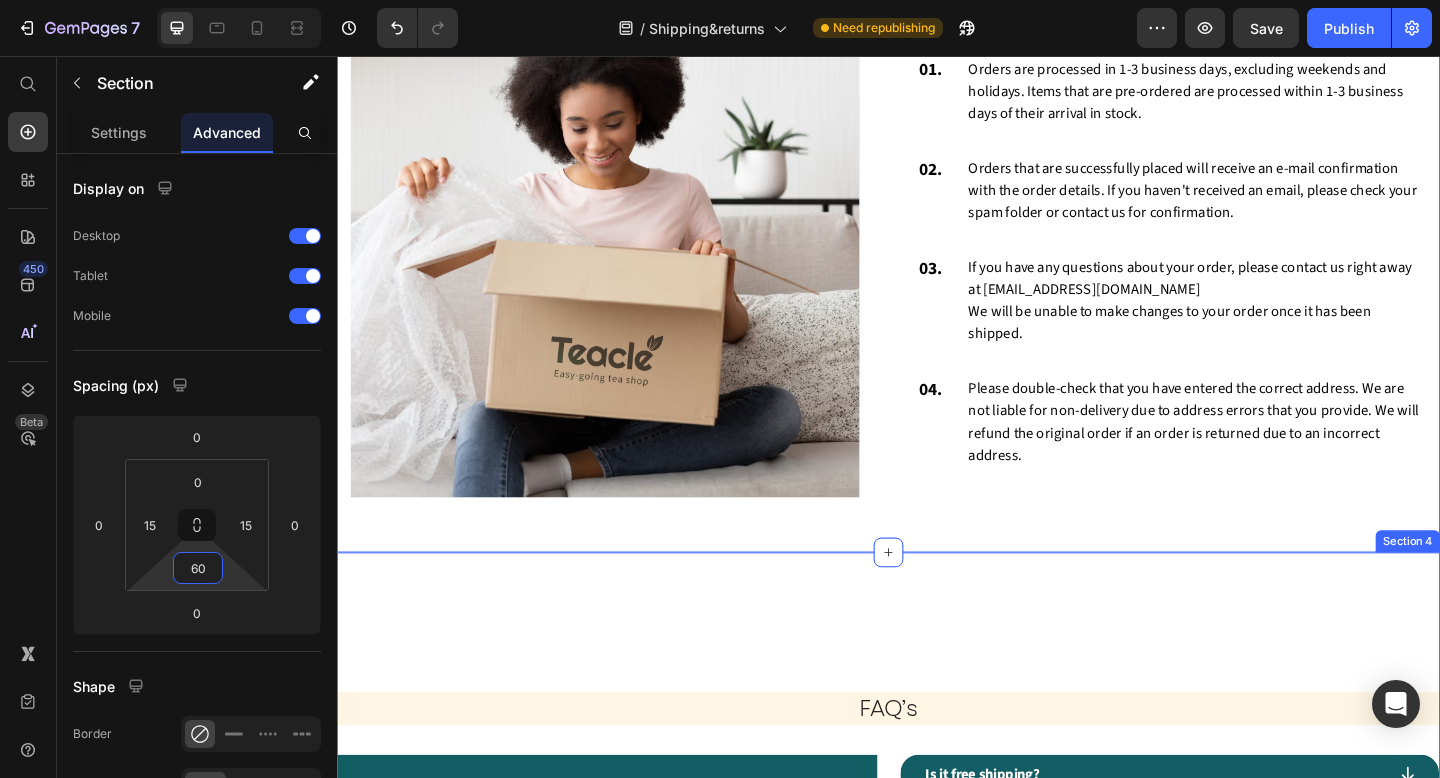 click on "FAQ’s Heading
Drop element here Hero Banner
Is it free shipping?
What are your shipping cost?
How will my tea be shipped?
How long does it take to receive my tea?
What payments options are available? Accordion Hero Banner Row" at bounding box center [937, 850] 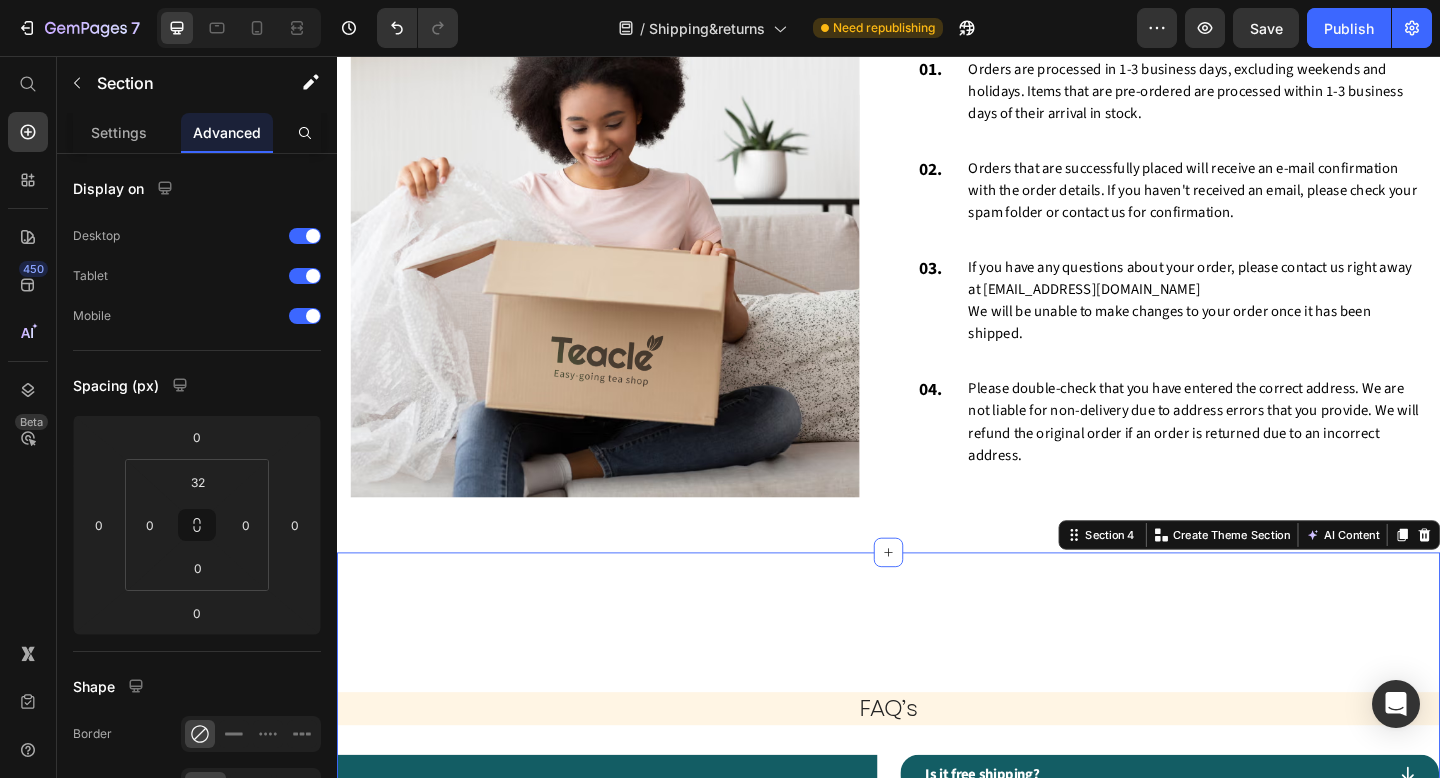 click on "FAQ’s Heading
Drop element here Hero Banner
Is it free shipping?
What are your shipping cost?
How will my tea be shipped?
How long does it take to receive my tea?
What payments options are available? Accordion Hero Banner Row" at bounding box center (937, 850) 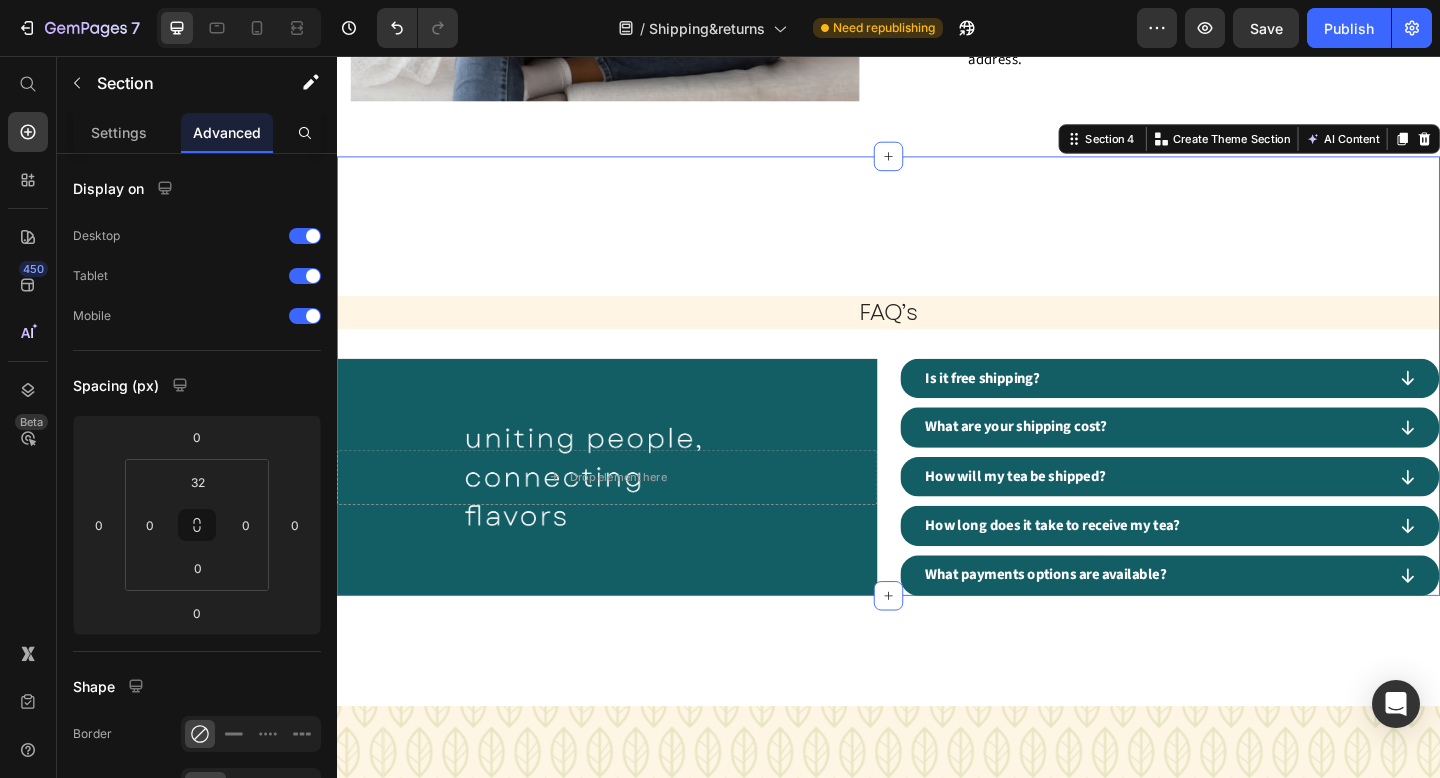 scroll, scrollTop: 1531, scrollLeft: 0, axis: vertical 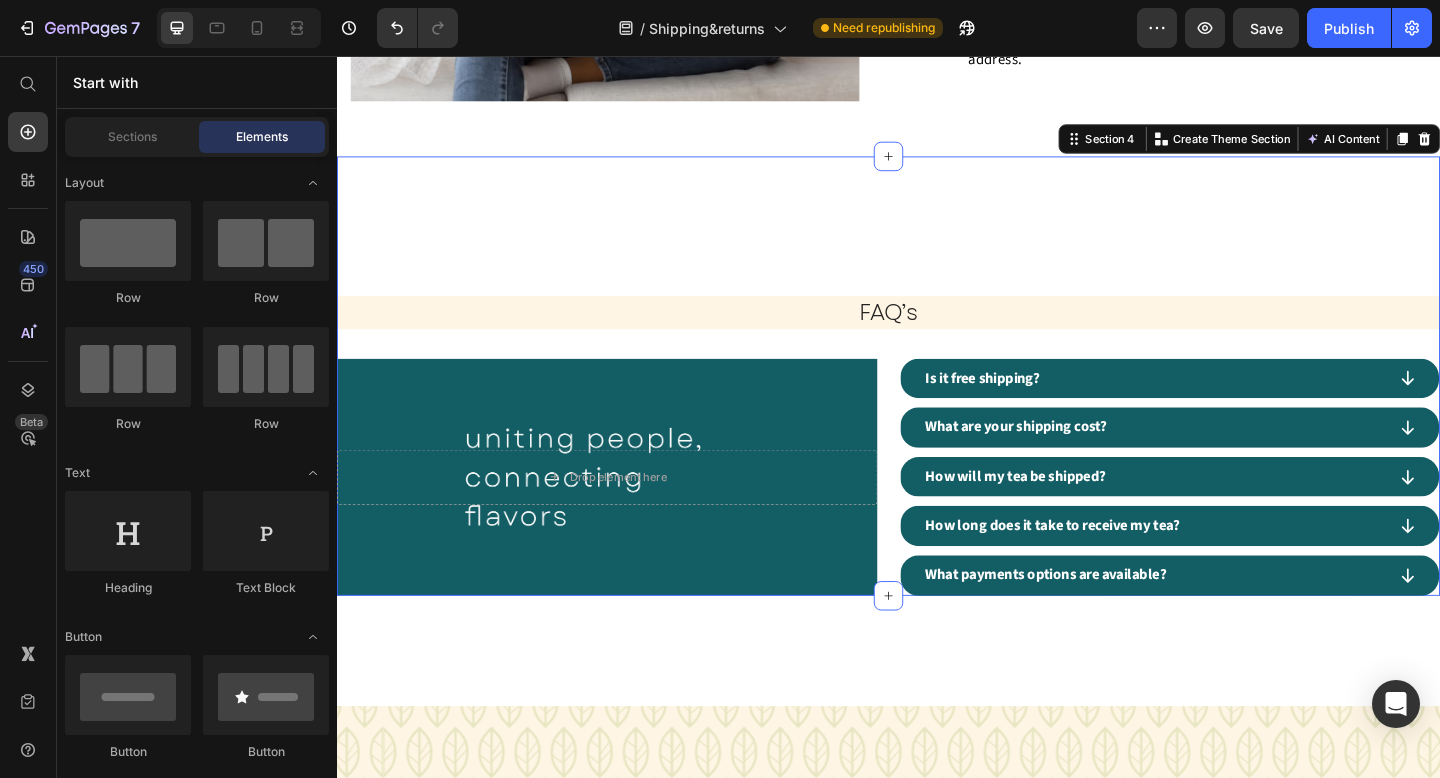 click on "Image Order Process Heading 01. Text block Orders are processed in 1-3 business days, excluding weekends and holidays. Items that are pre-ordered are processed within 1-3 business days of their arrival in stock. Text block Row 02. Text block Orders that are successfully placed will receive an e-mail confirmation with the order details. If you haven't received an email, please check your spam folder or contact us for confirmation. Text block Row 03. Text block If you have any questions about your order, please contact us right away at [EMAIL_ADDRESS][DOMAIN_NAME]  We will be unable to make changes to your order once it has been shipped. Text block Row 04. Text block Please double-check that you have entered the correct address. We are not liable for non-delivery due to address errors that you provide. We will refund the original order if an order is returned due to an incorrect address. Text block Row Row Section 3 FAQ’s Heading
Drop element here Hero Banner
Is it free shipping? Row" at bounding box center [937, 148] 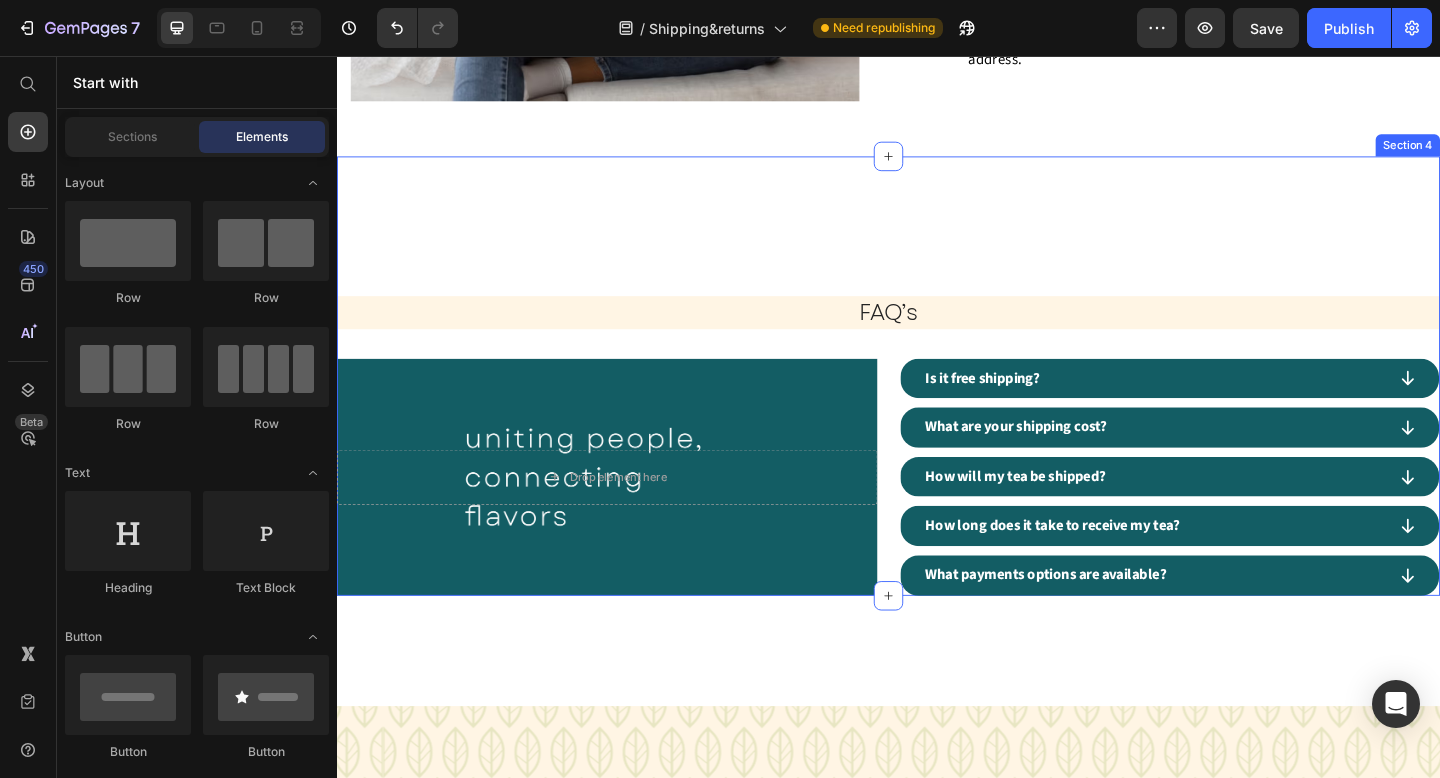 click on "FAQ’s Heading
Drop element here Hero Banner
Is it free shipping?
What are your shipping cost?
How will my tea be shipped?
How long does it take to receive my tea?
What payments options are available? Accordion Hero Banner Row" at bounding box center [937, 419] 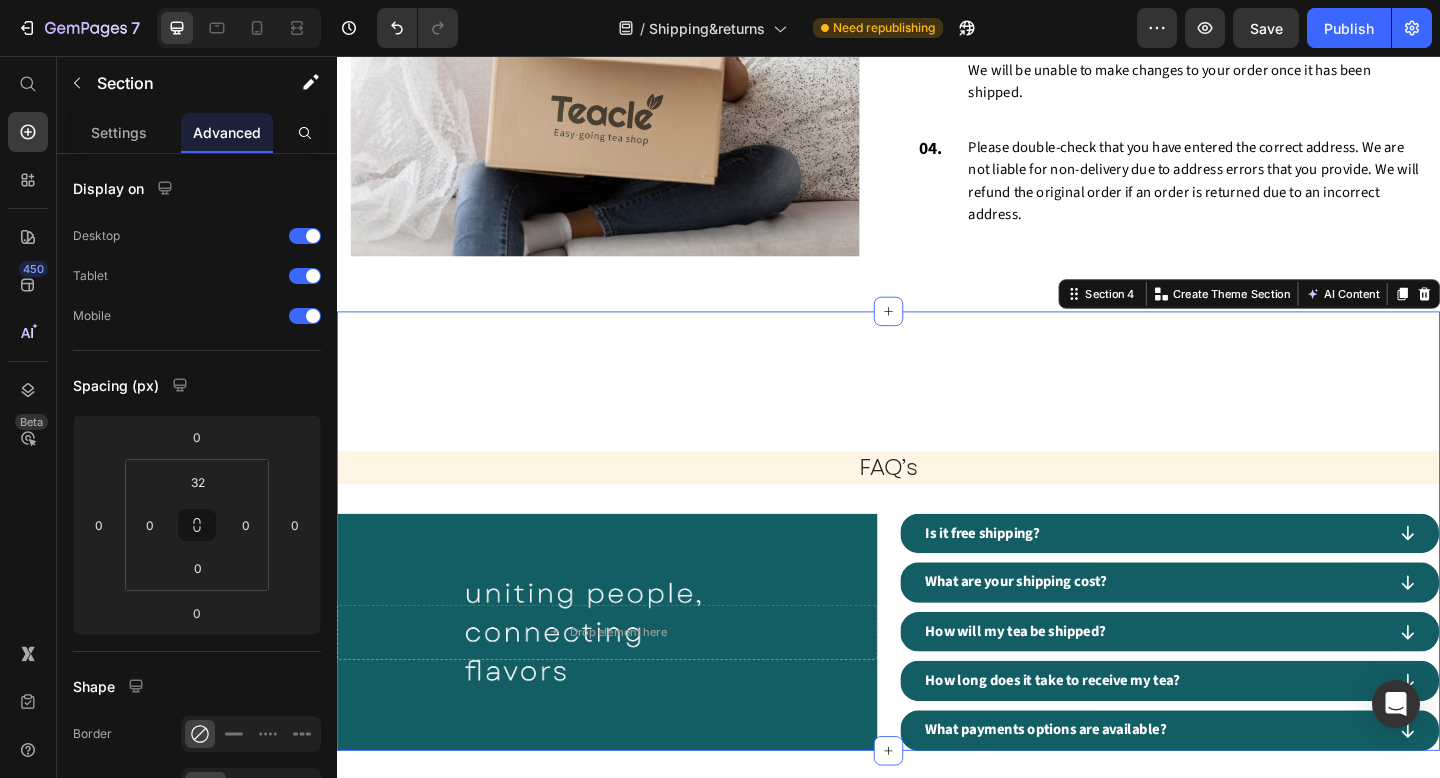 scroll, scrollTop: 1359, scrollLeft: 0, axis: vertical 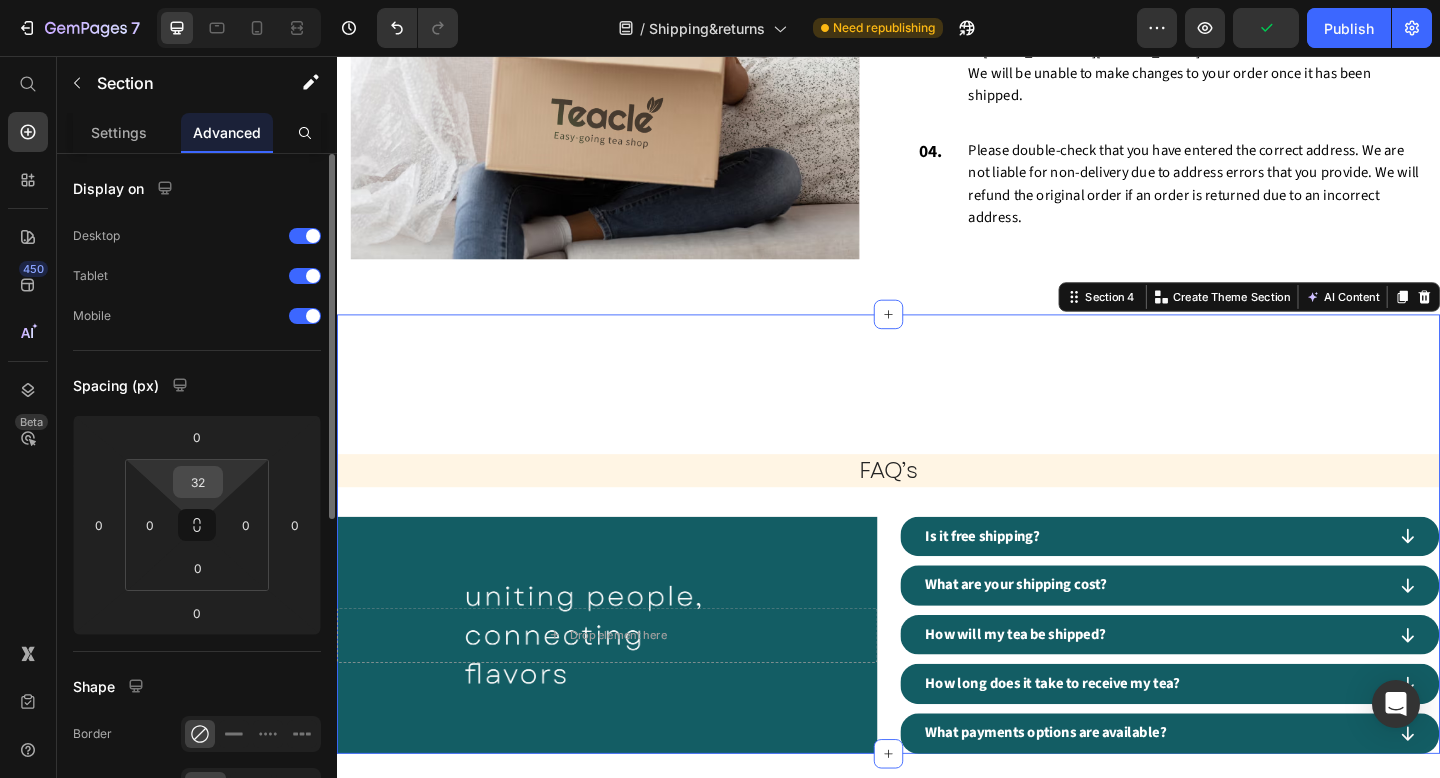 click on "32" at bounding box center (198, 482) 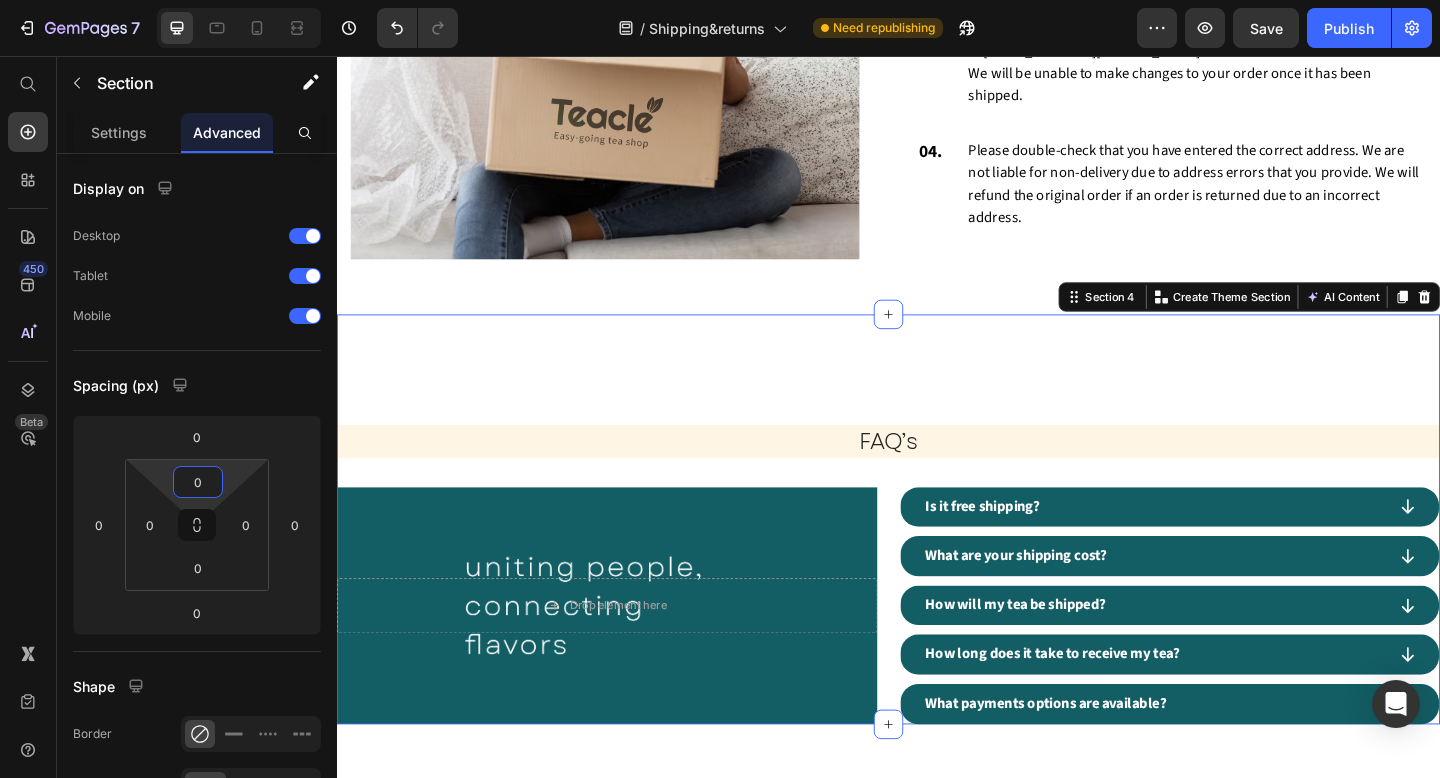 type on "0" 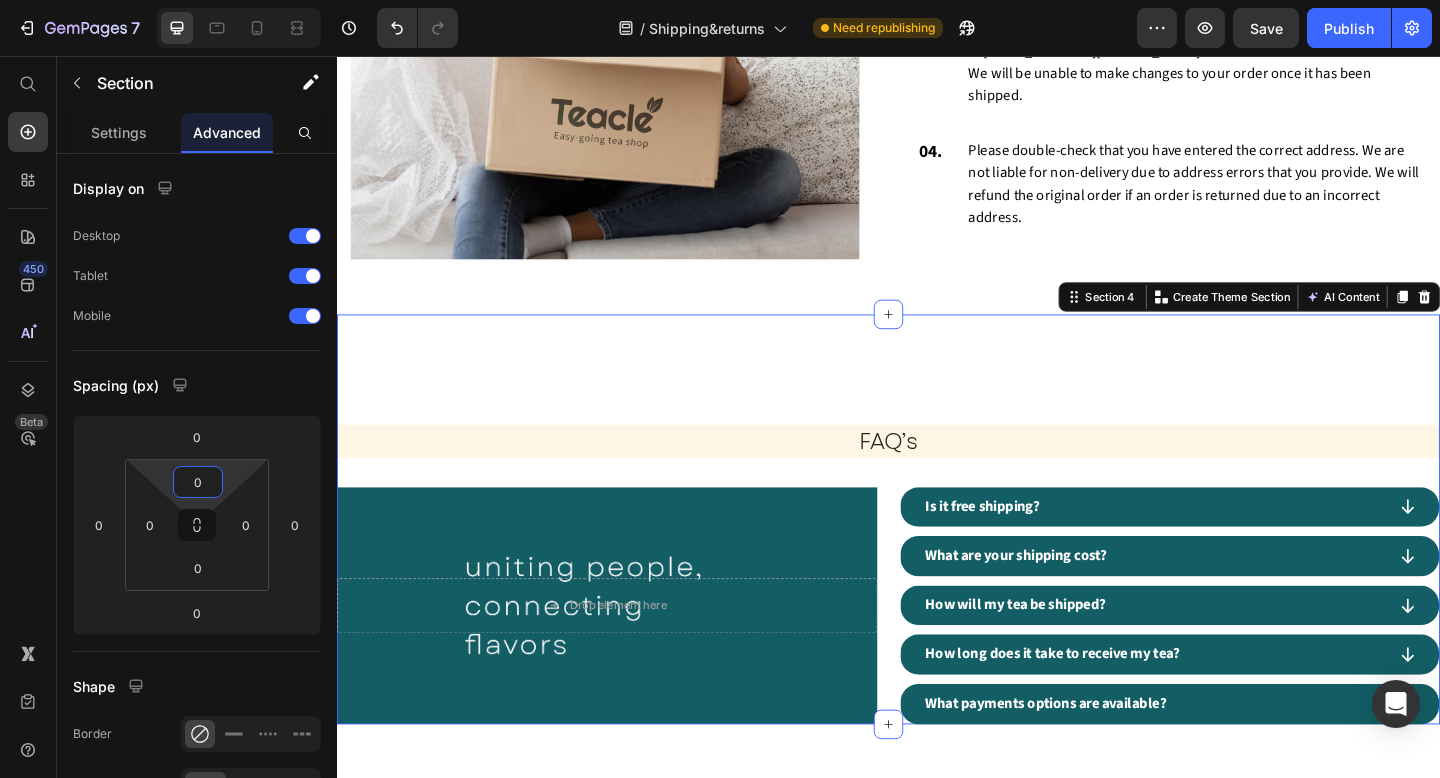 click on "FAQ’s Heading
Drop element here Hero Banner
Is it free shipping?
What are your shipping cost?
How will my tea be shipped?
How long does it take to receive my tea?
What payments options are available? Accordion Hero Banner Row" at bounding box center [937, 559] 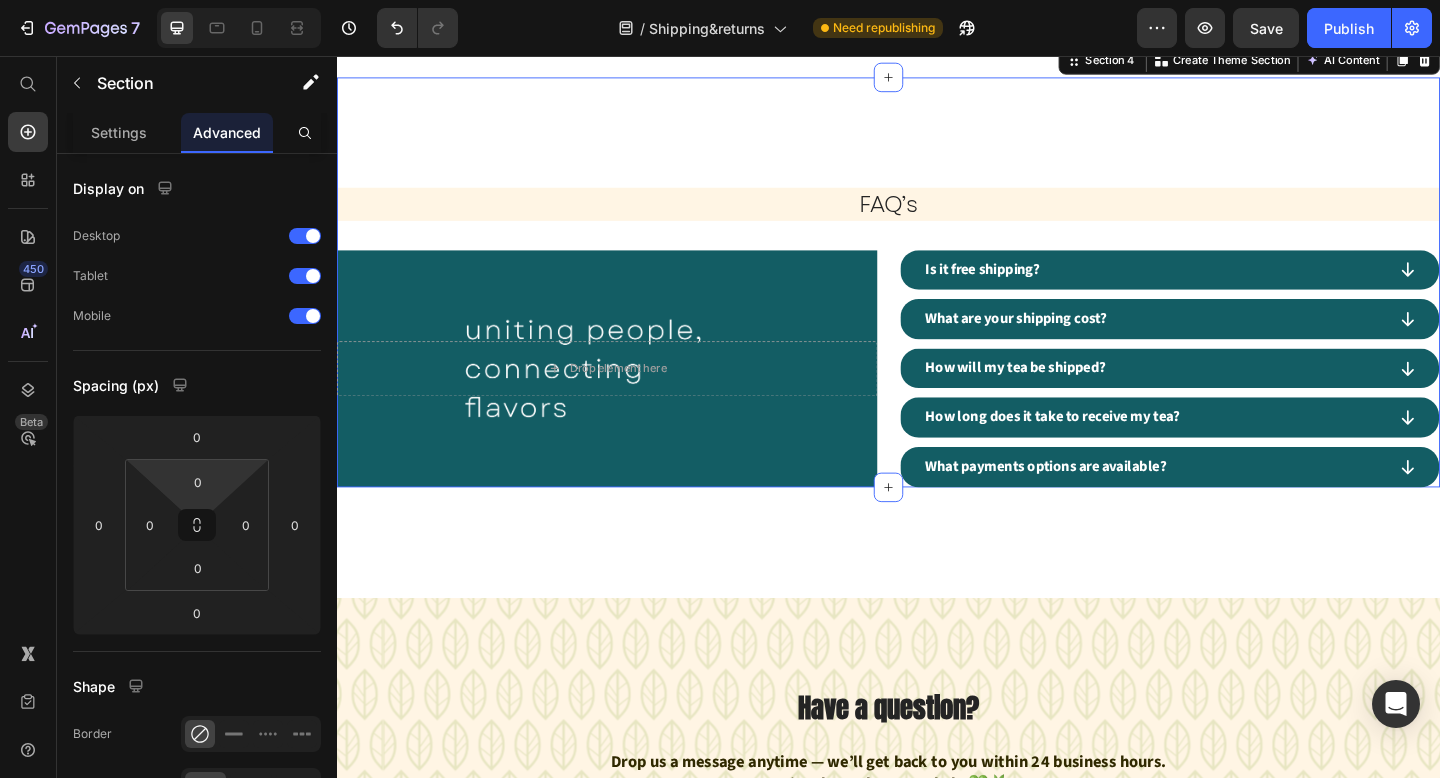 scroll, scrollTop: 1711, scrollLeft: 0, axis: vertical 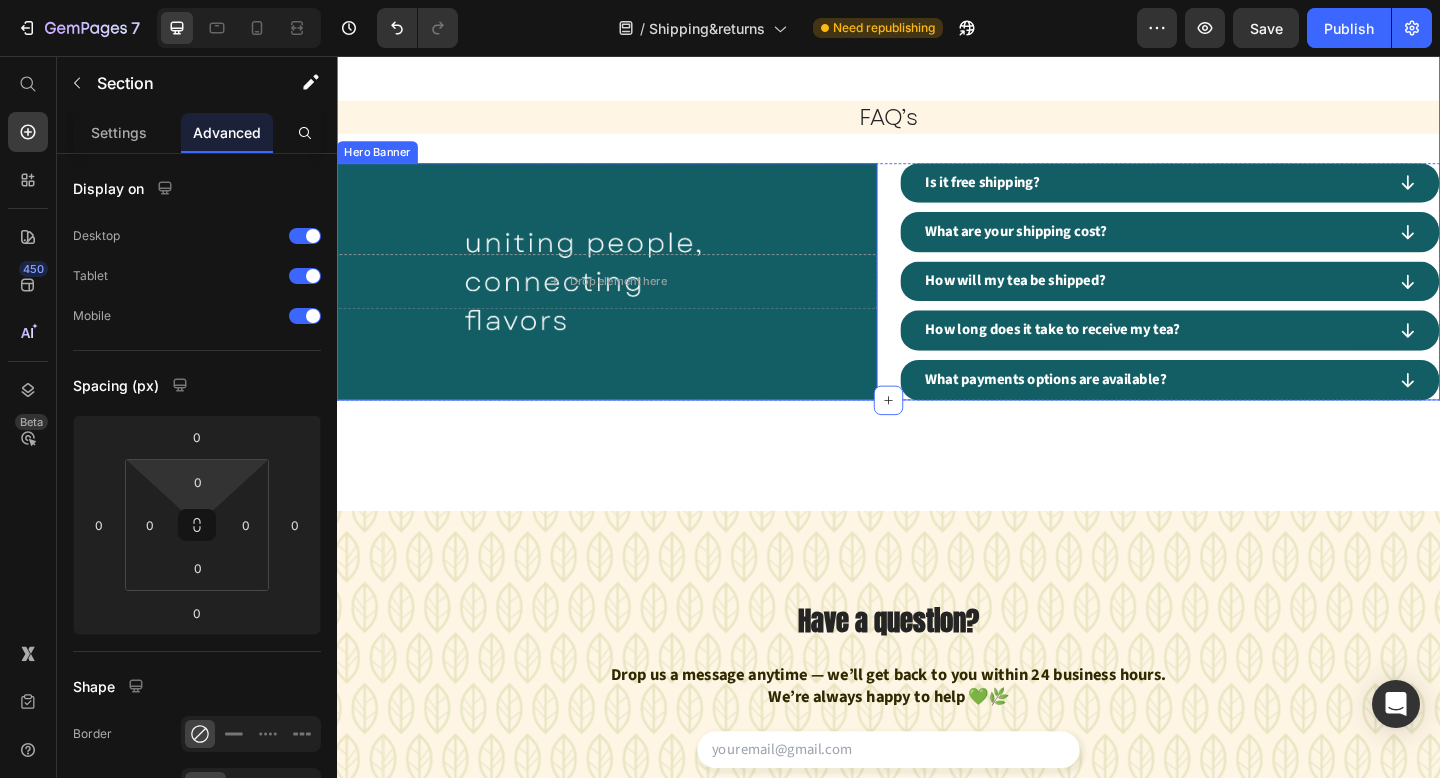 click at bounding box center (631, 302) 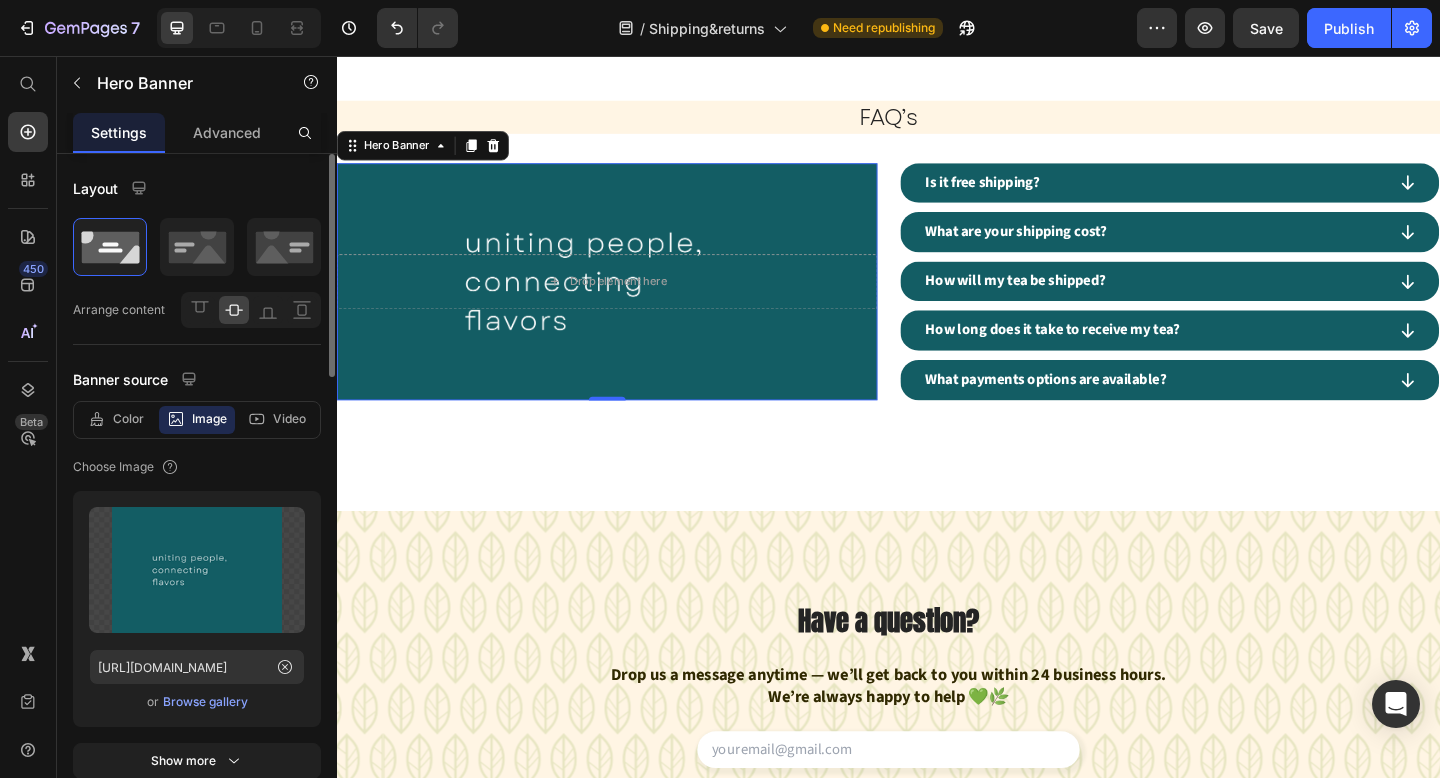click on "Browse gallery" at bounding box center [205, 702] 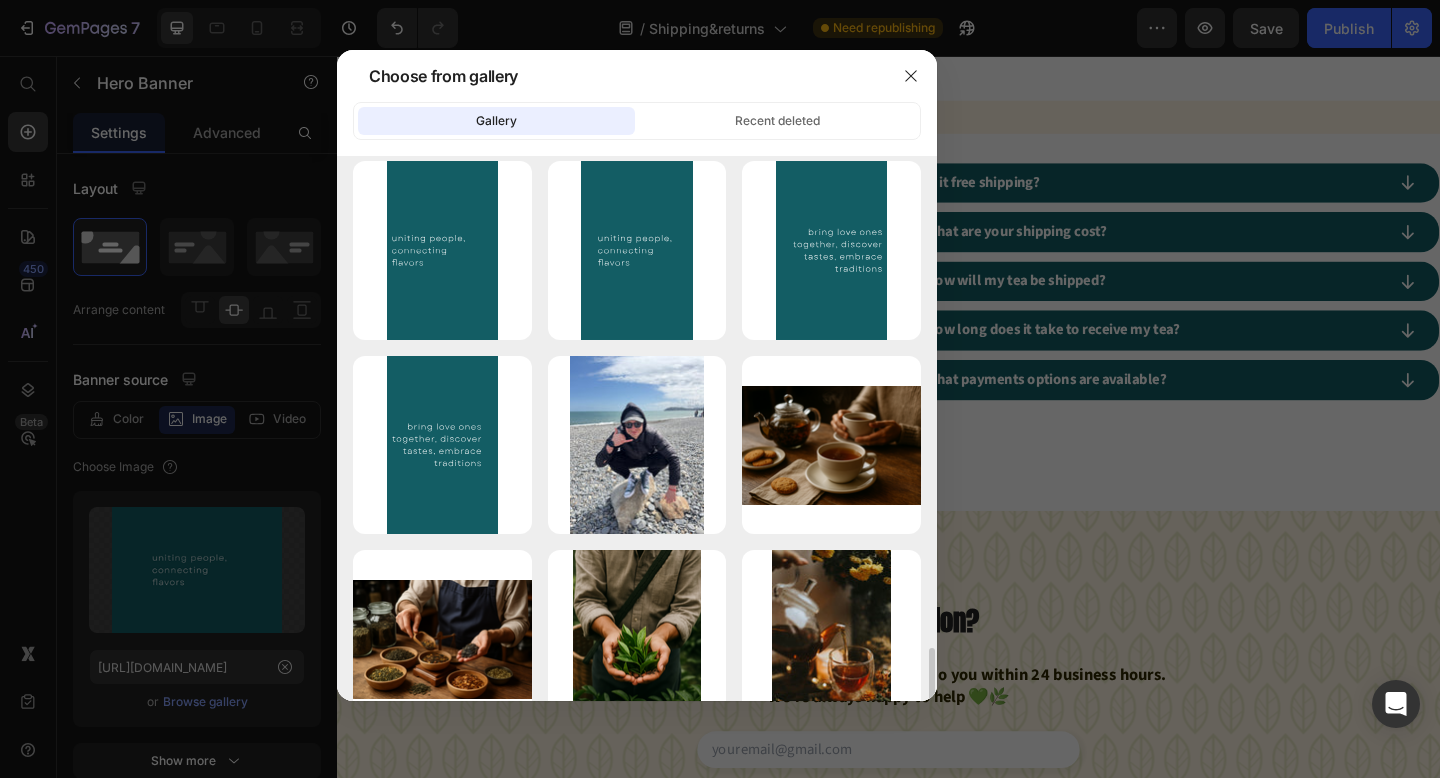 scroll, scrollTop: 2480, scrollLeft: 0, axis: vertical 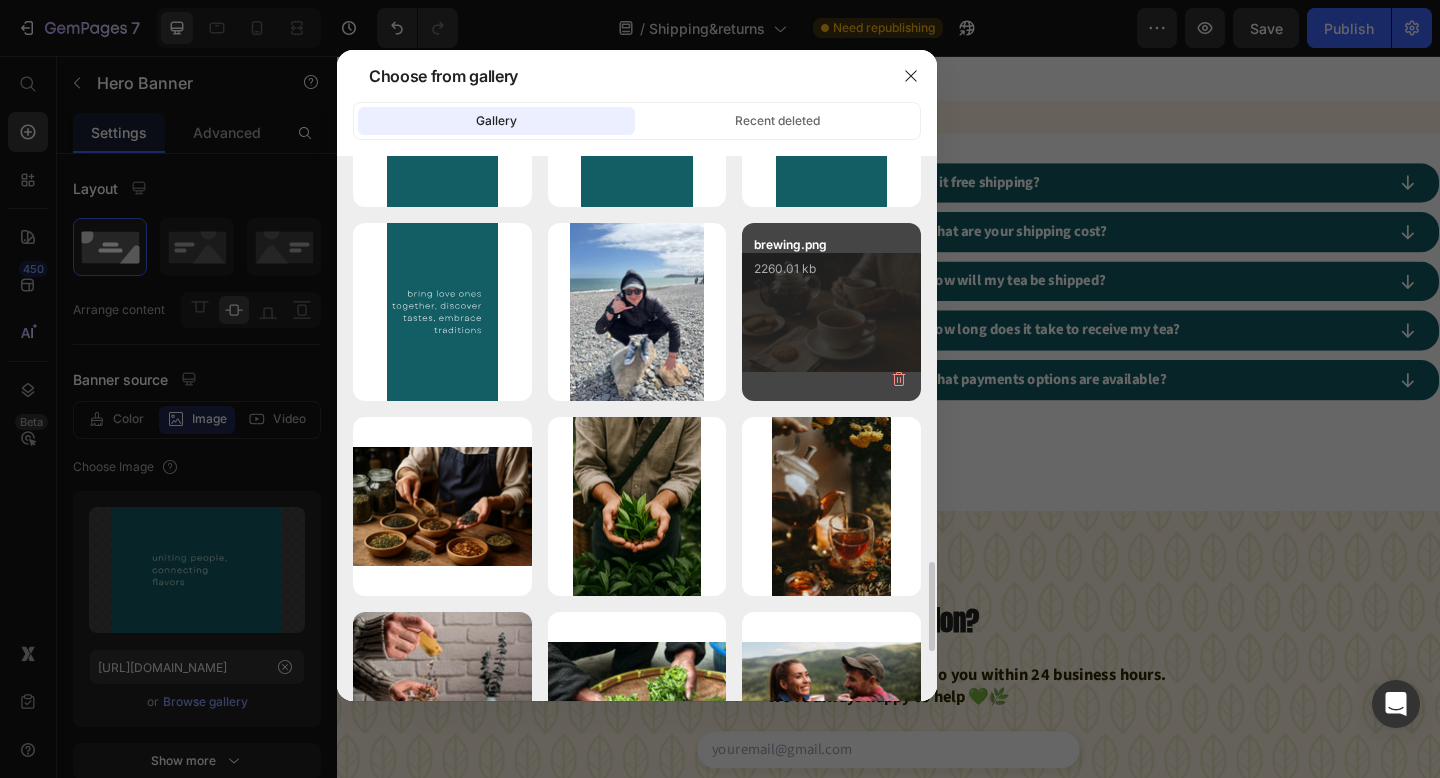 click on "brewing.png 2260.01 kb" at bounding box center (831, 275) 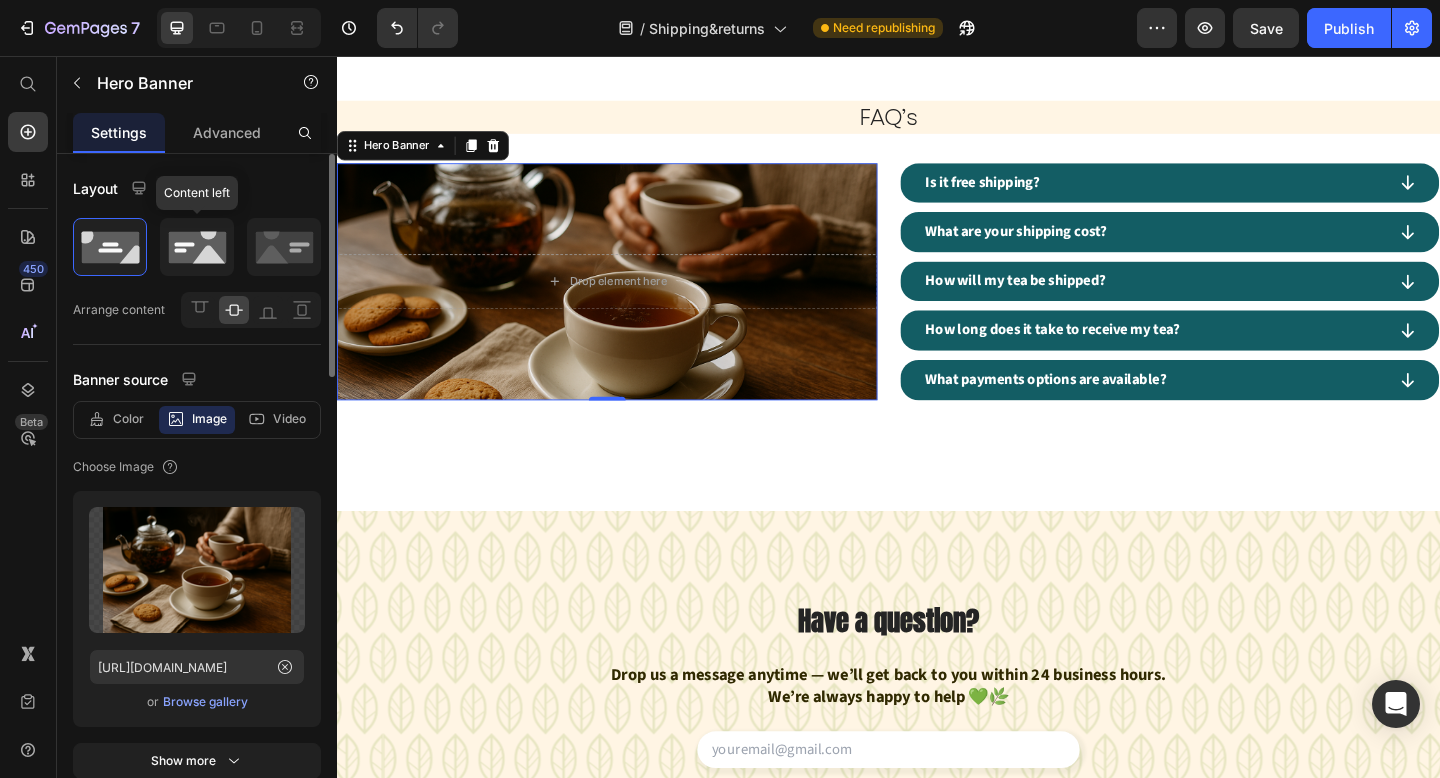 click 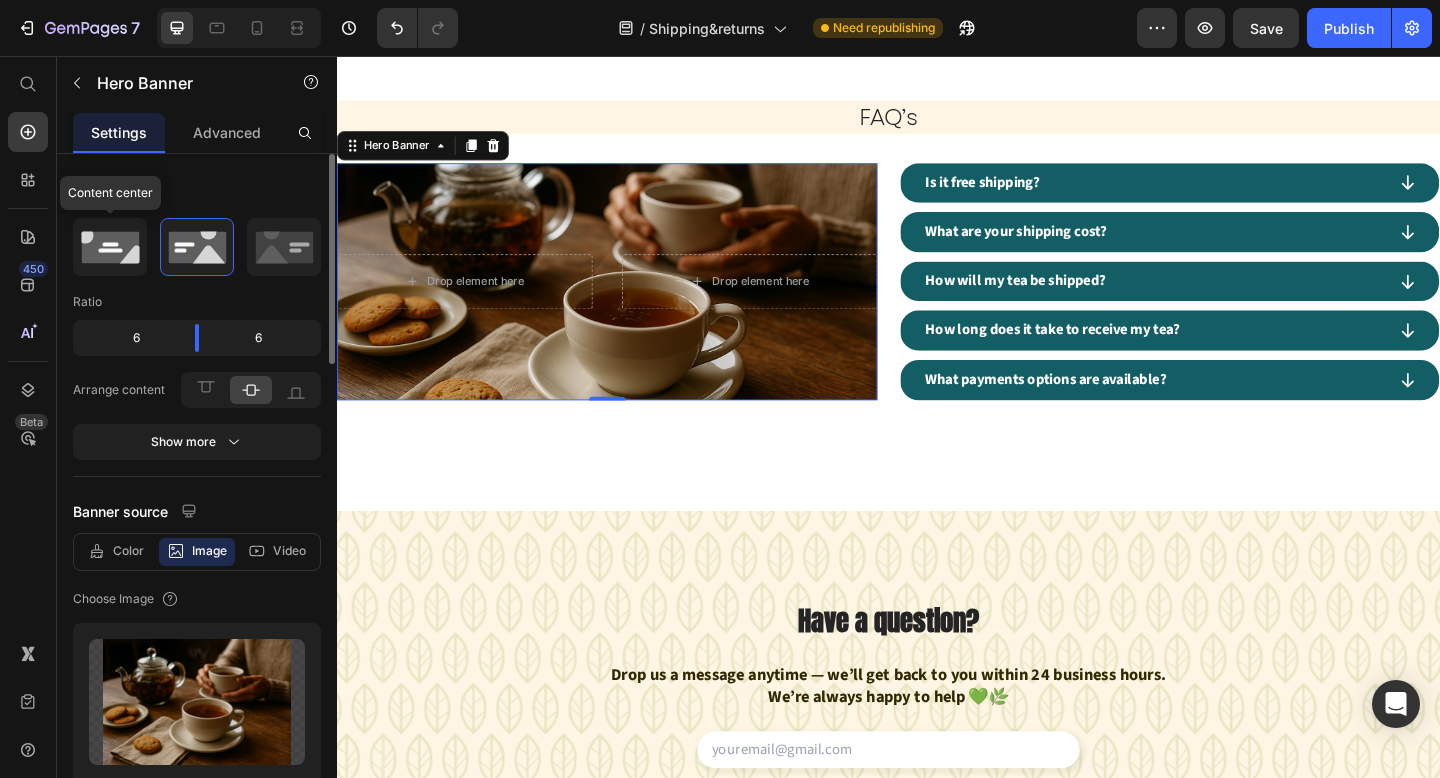 click 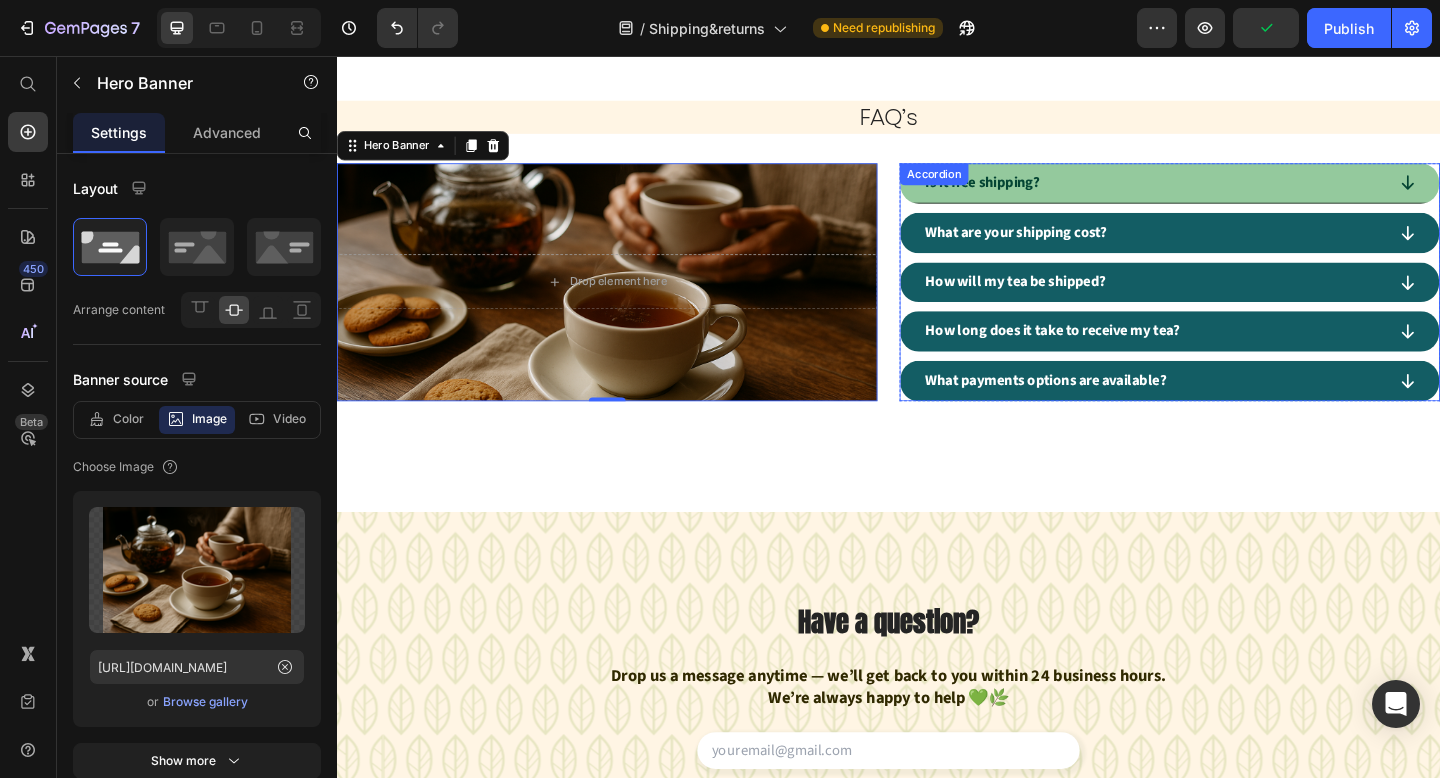 click on "Is it free shipping?" at bounding box center [1225, 195] 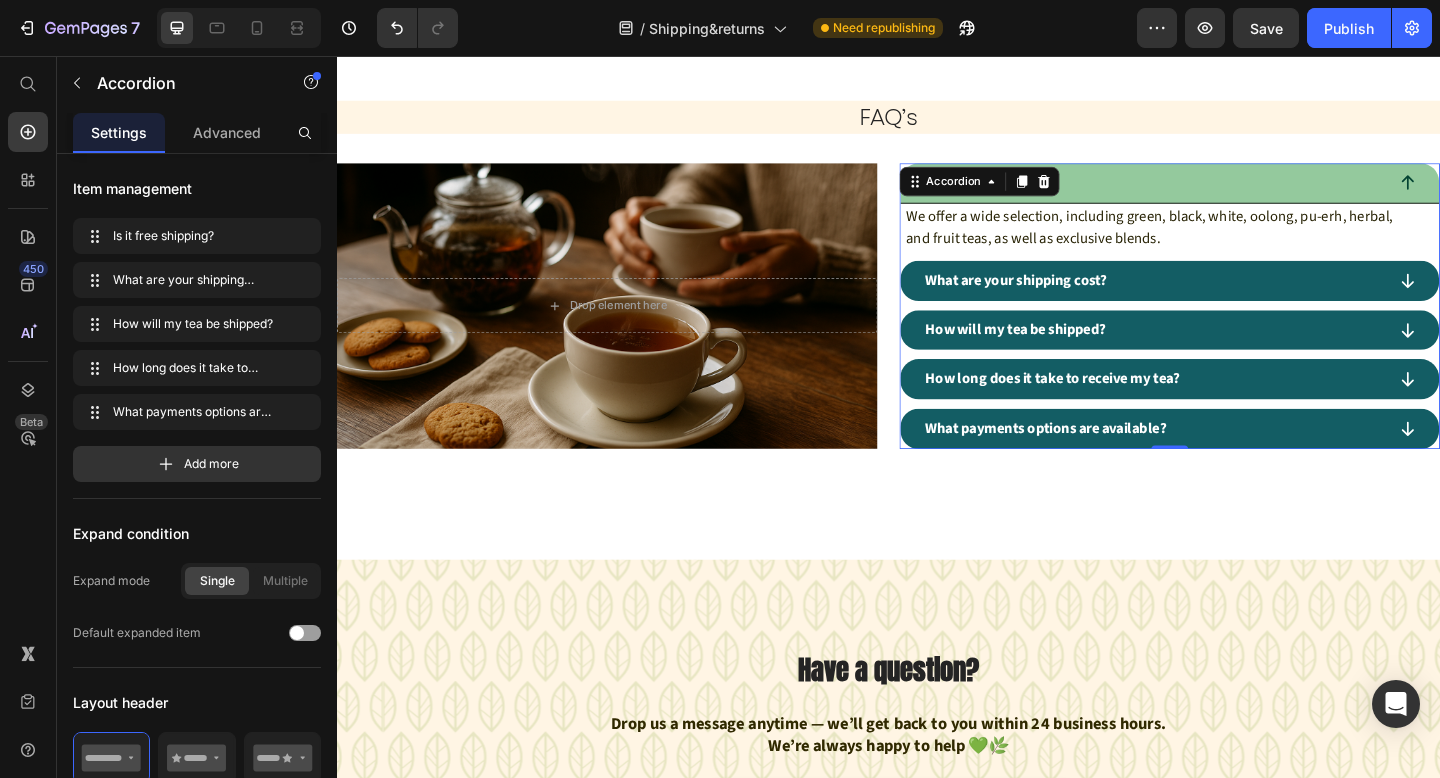 click on "Is it free shipping?" at bounding box center (1225, 195) 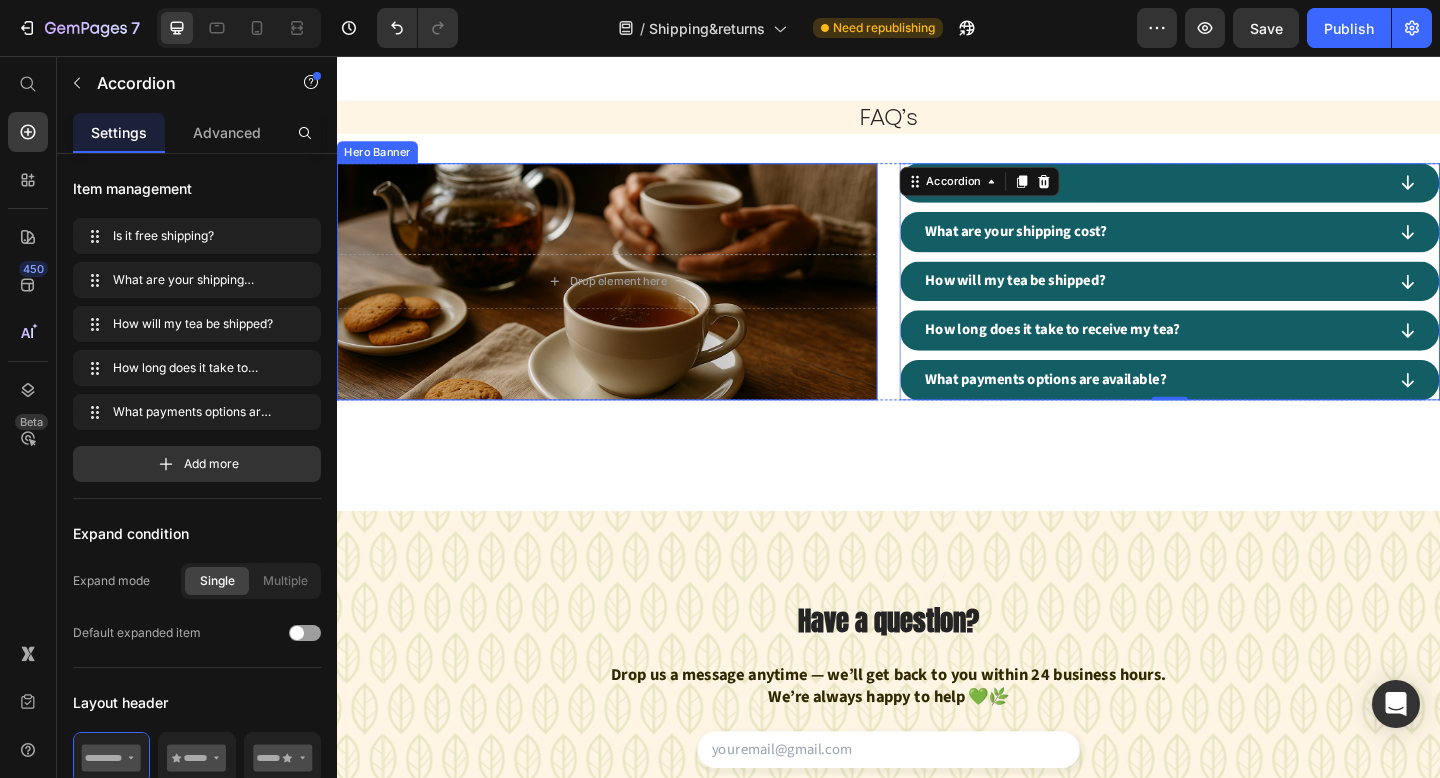 click at bounding box center (631, 302) 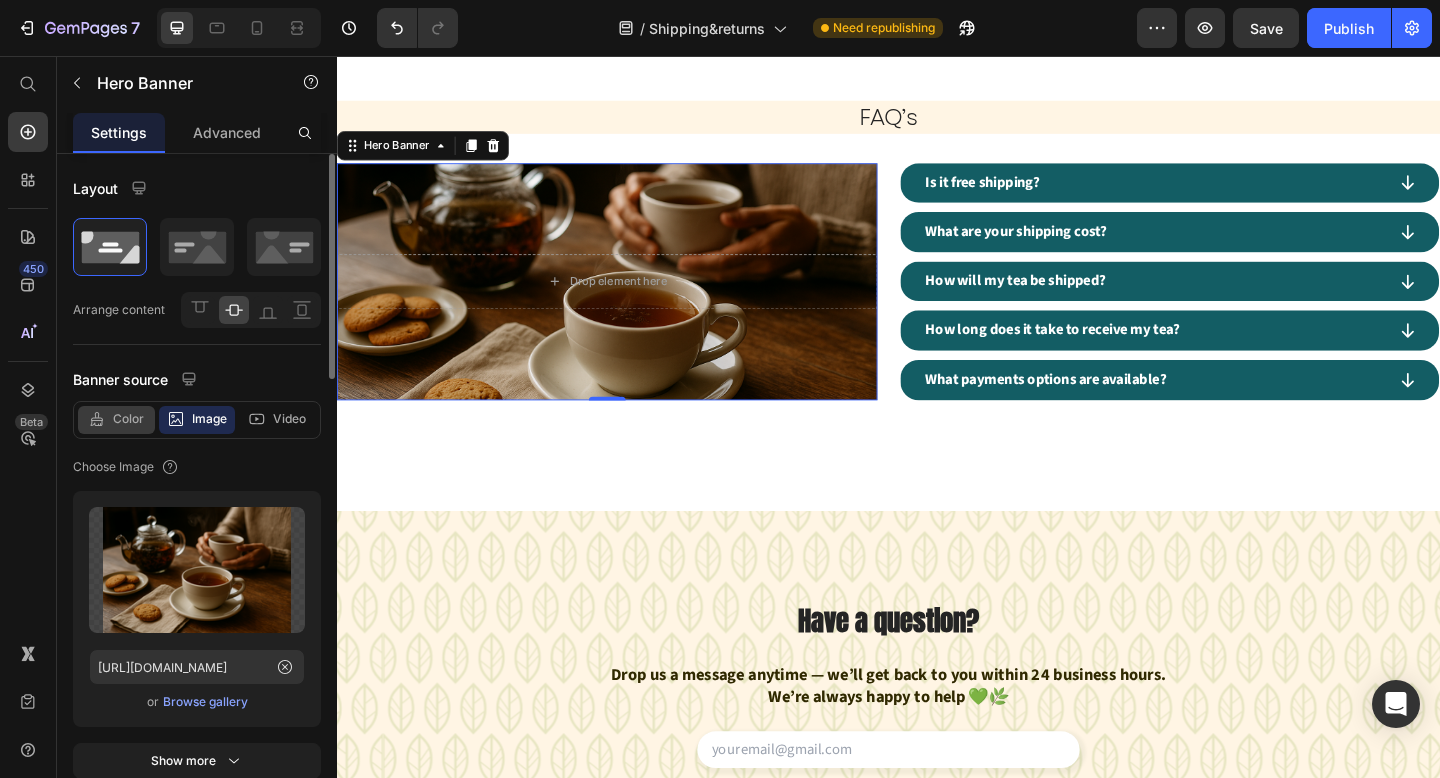 click on "Color" at bounding box center [128, 419] 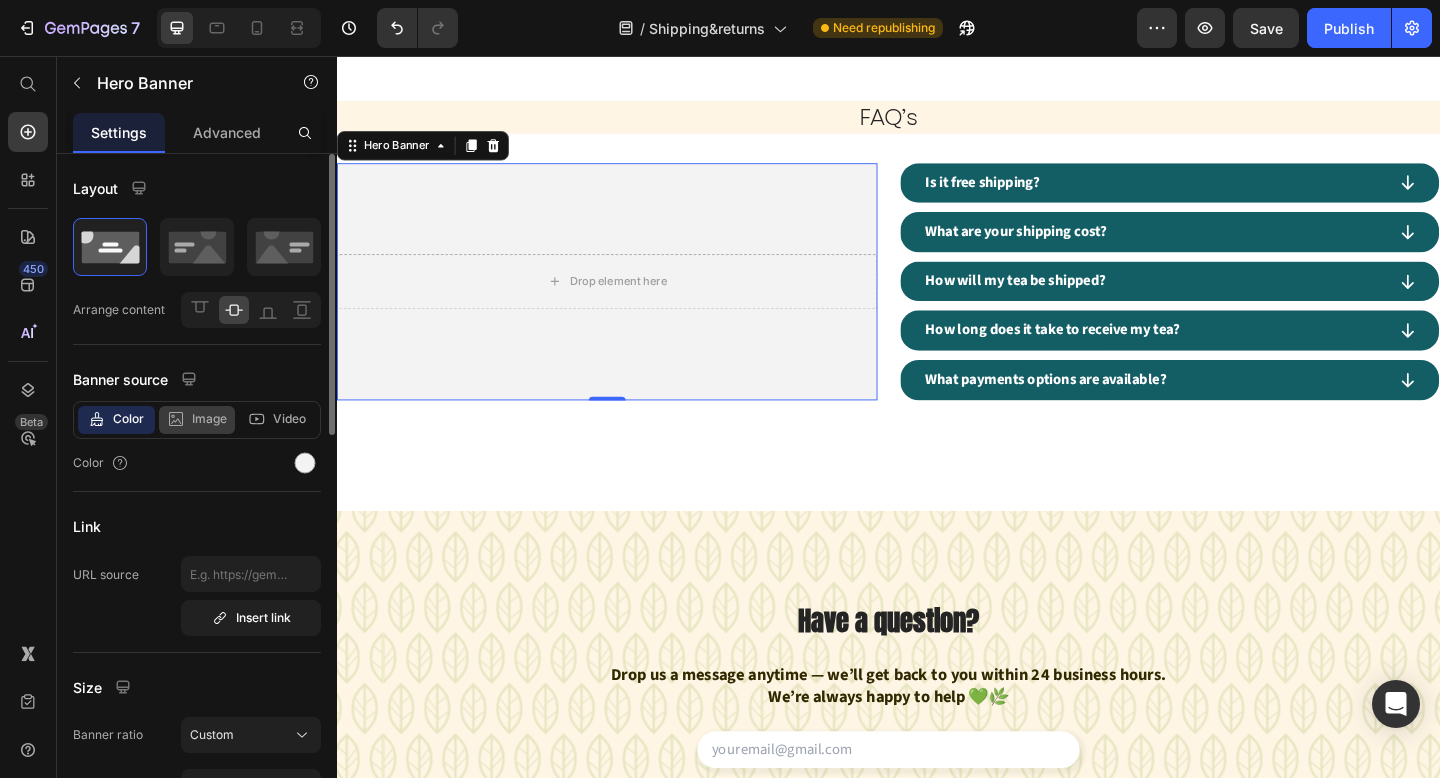 click on "Image" at bounding box center [209, 419] 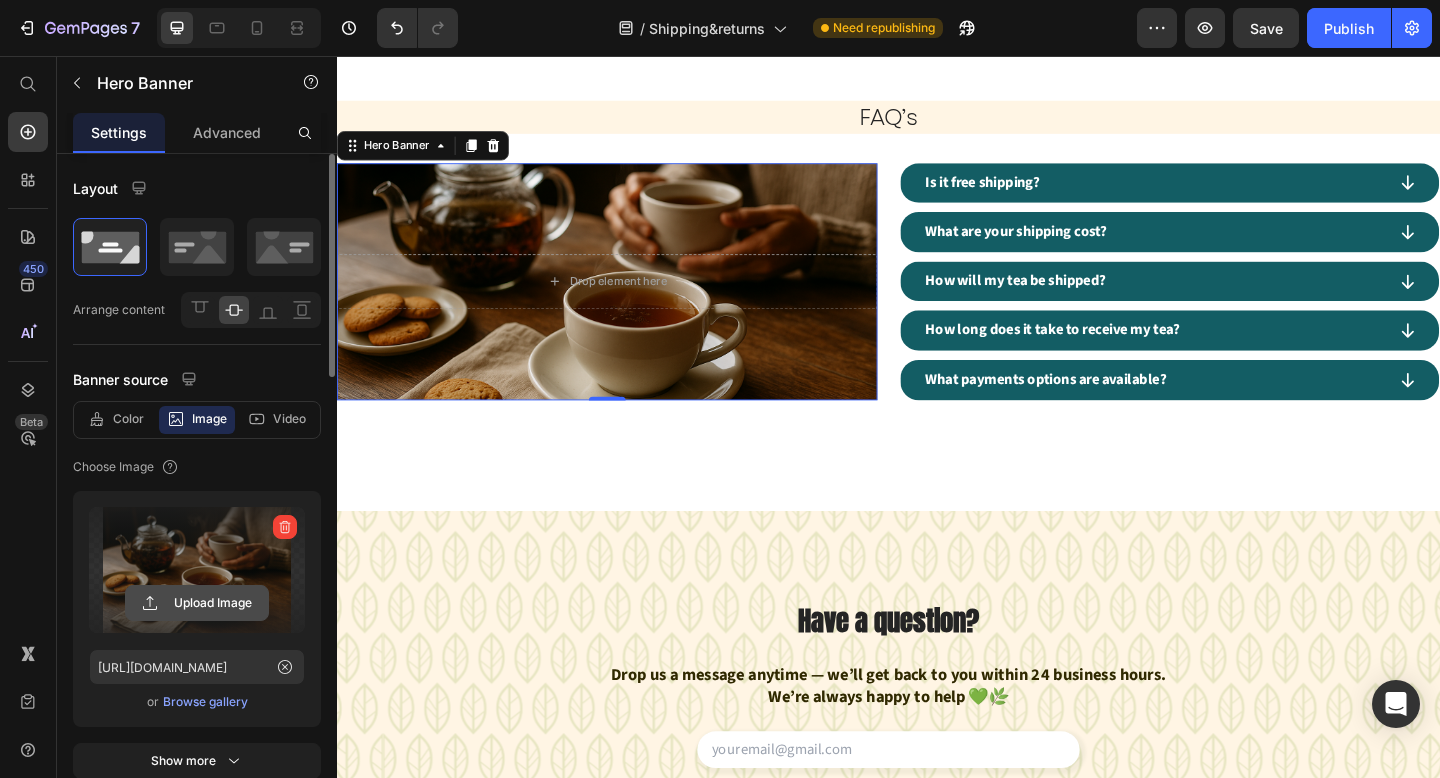 click 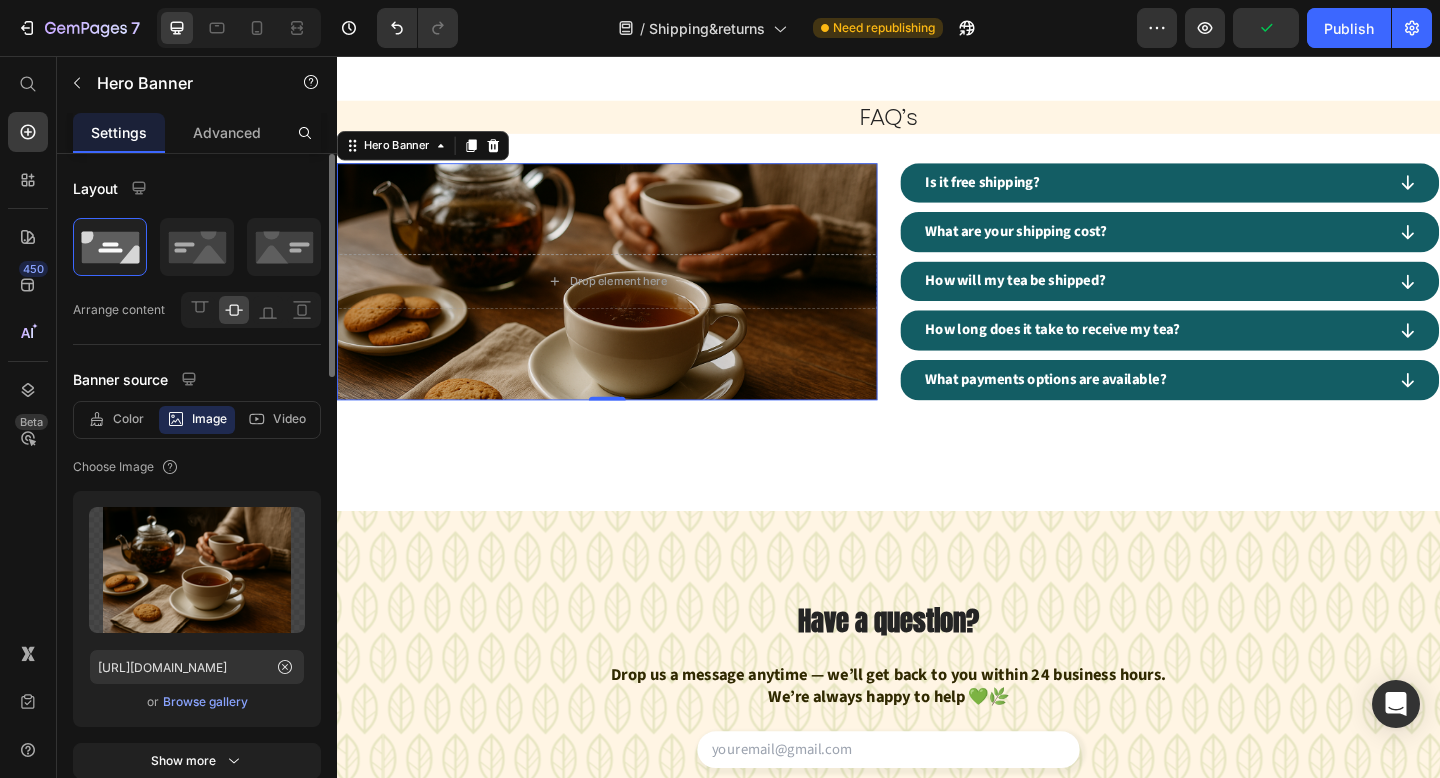 click on "Browse gallery" at bounding box center [205, 702] 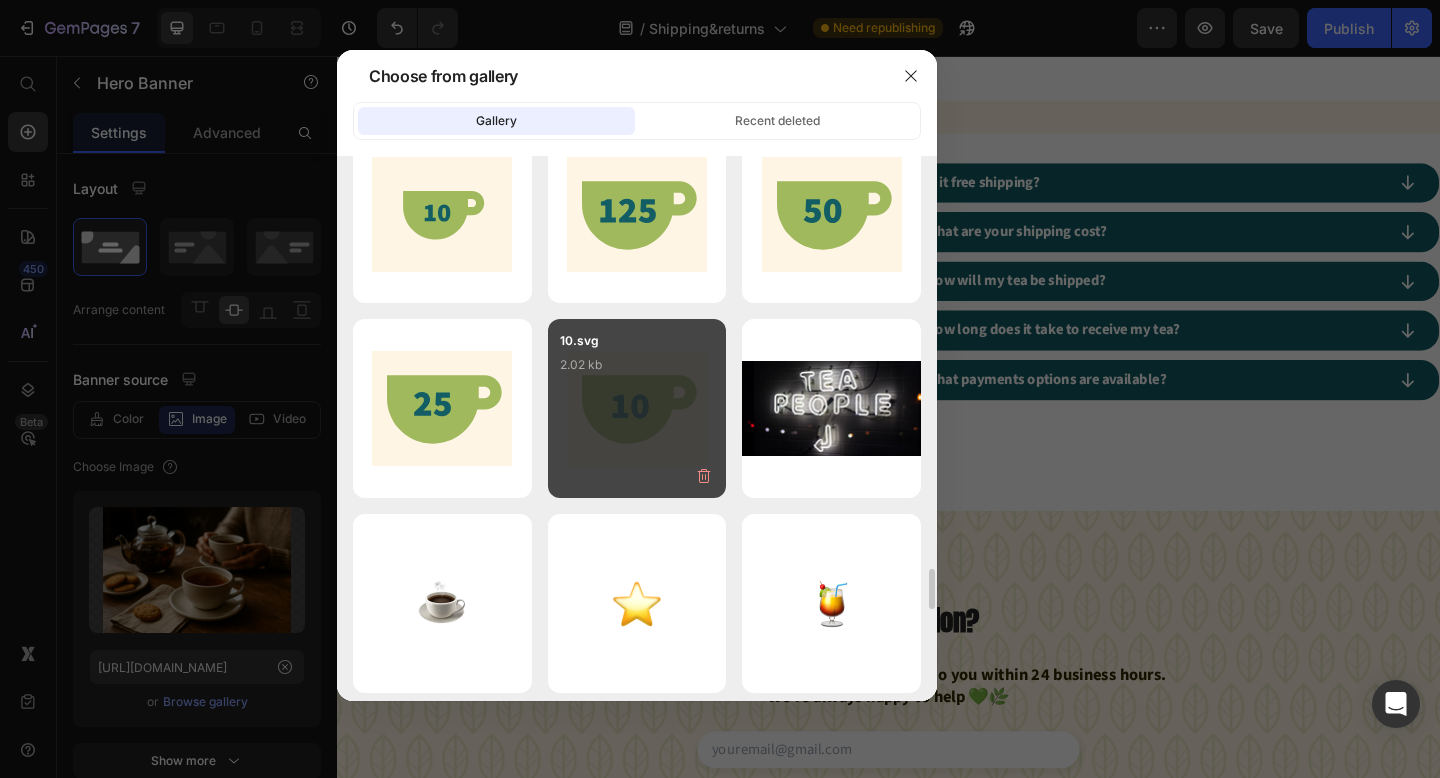 scroll, scrollTop: 4908, scrollLeft: 0, axis: vertical 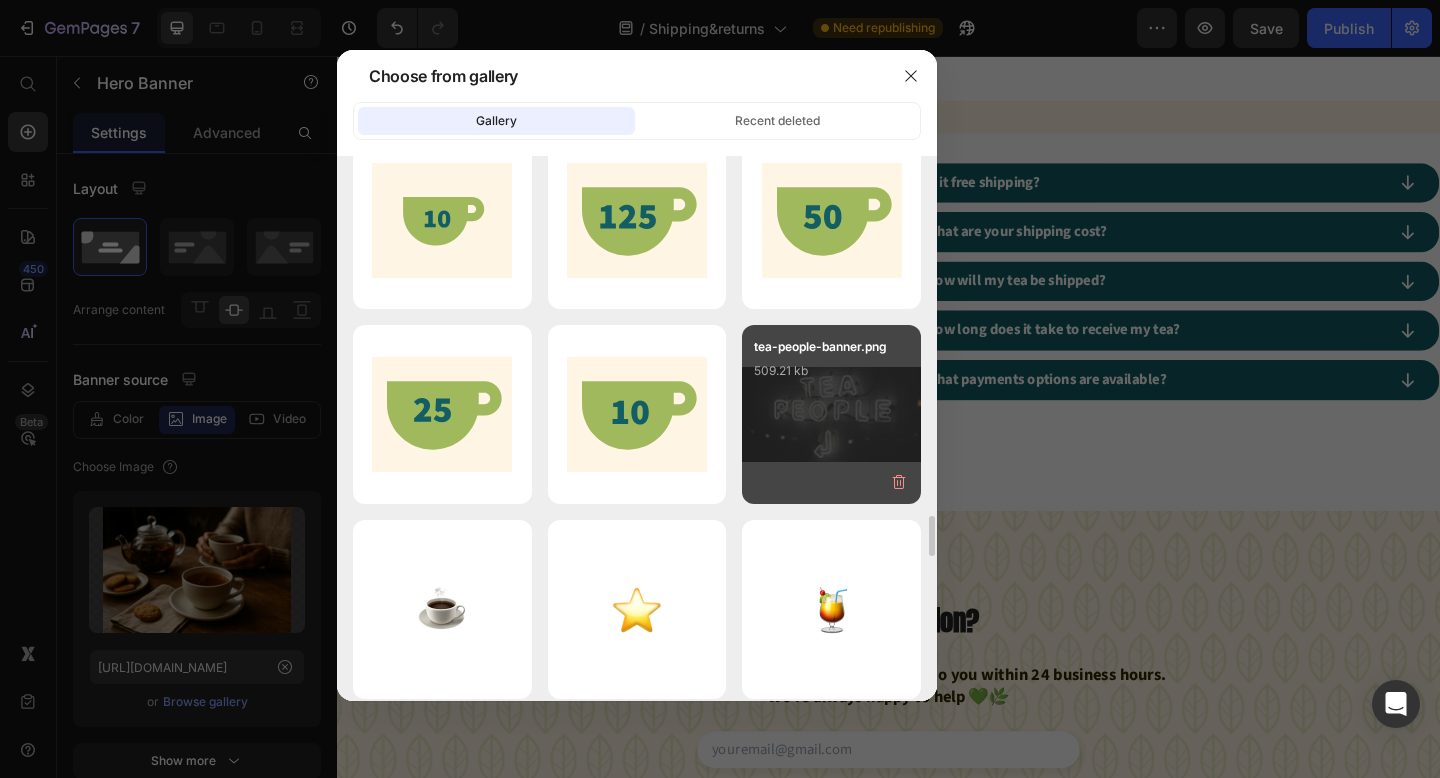 click on "tea-people-banner.png 509.21 kb" at bounding box center (831, 377) 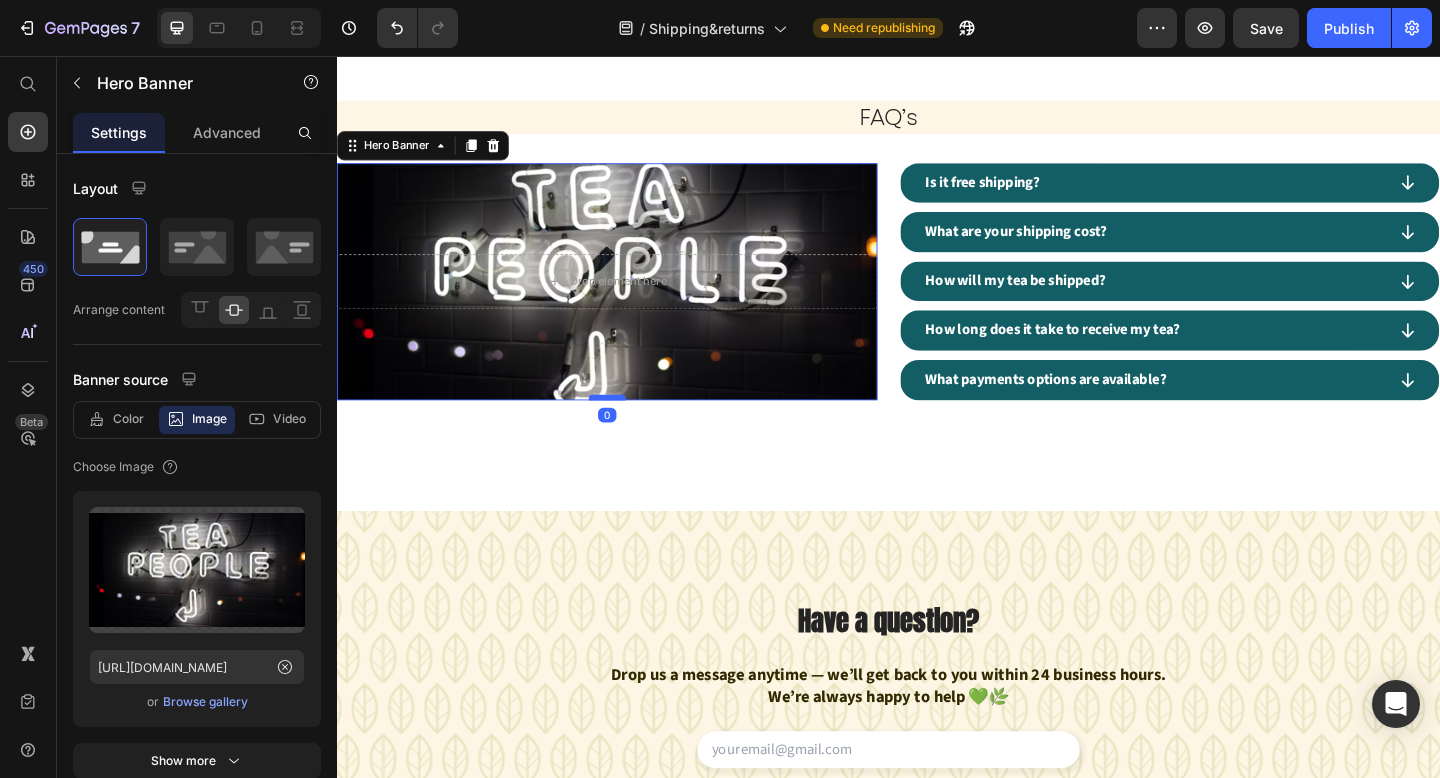 click at bounding box center (631, 428) 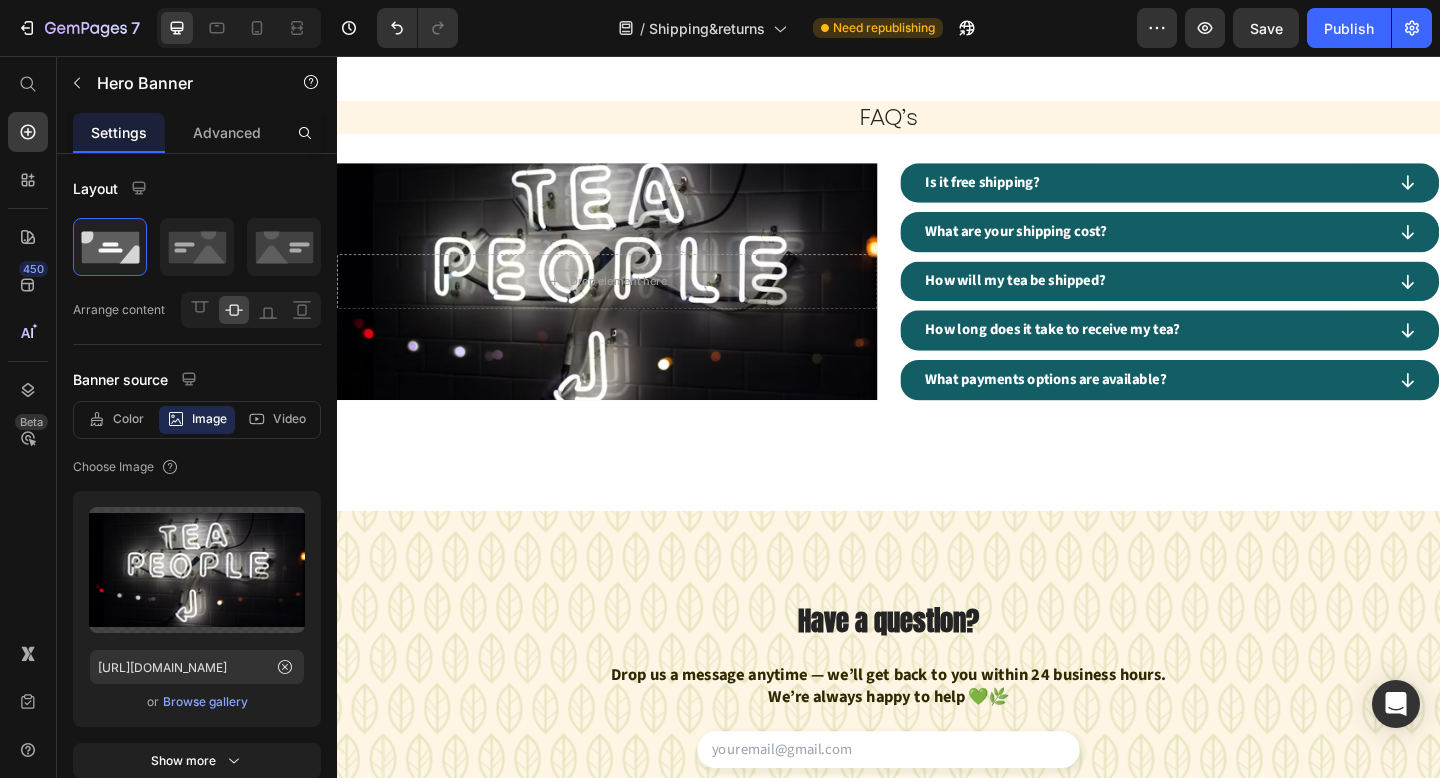click on "Image Order Process Heading 01. Text block Orders are processed in 1-3 business days, excluding weekends and holidays. Items that are pre-ordered are processed within 1-3 business days of their arrival in stock. Text block Row 02. Text block Orders that are successfully placed will receive an e-mail confirmation with the order details. If you haven't received an email, please check your spam folder or contact us for confirmation. Text block Row 03. Text block If you have any questions about your order, please contact us right away at [EMAIL_ADDRESS][DOMAIN_NAME]  We will be unable to make changes to your order once it has been shipped. Text block Row 04. Text block Please double-check that you have entered the correct address. We are not liable for non-delivery due to address errors that you provide. We will refund the original order if an order is returned due to an incorrect address. Text block Row Row Section 3 FAQ’s Heading
Drop element here Hero Banner
Is it free shipping? [GEOGRAPHIC_DATA]" at bounding box center (937, -48) 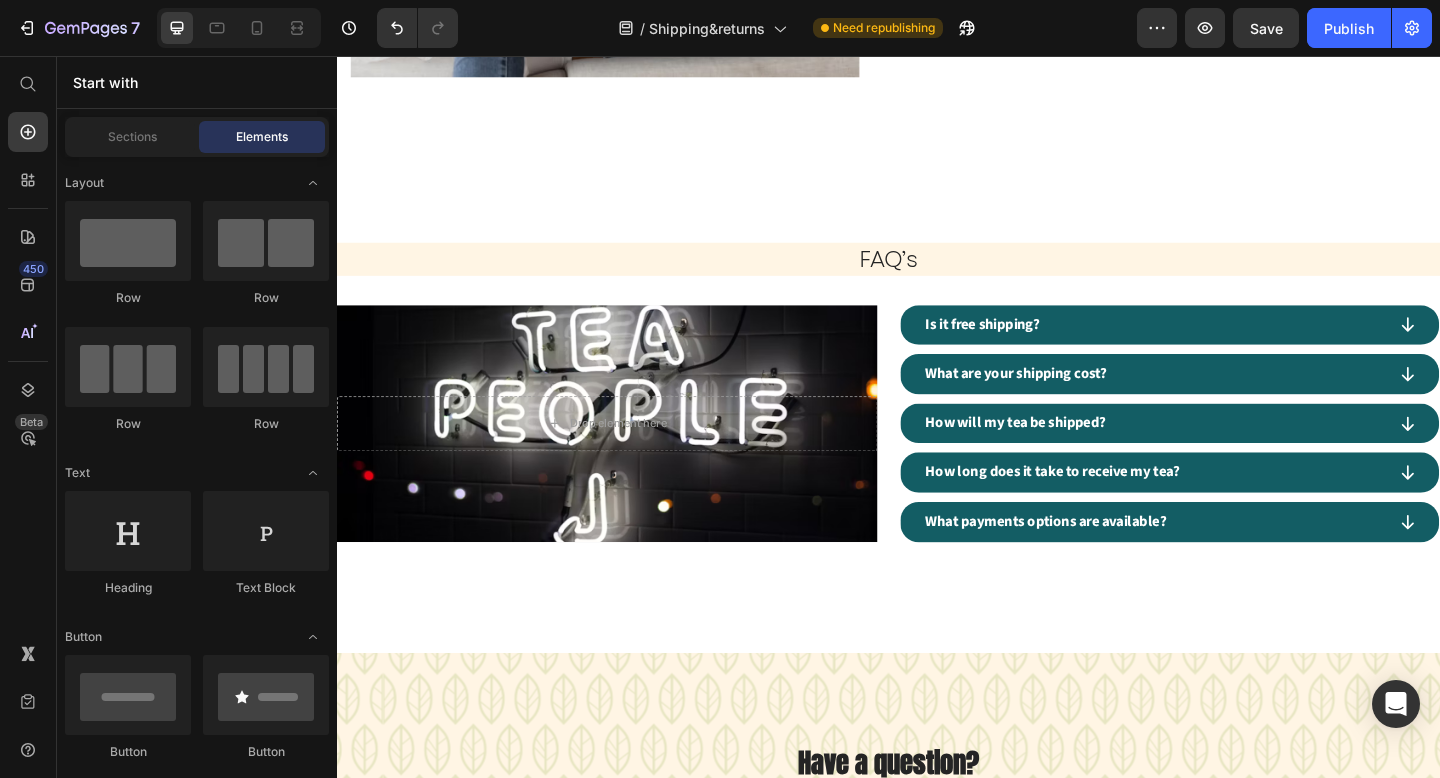 scroll, scrollTop: 1518, scrollLeft: 0, axis: vertical 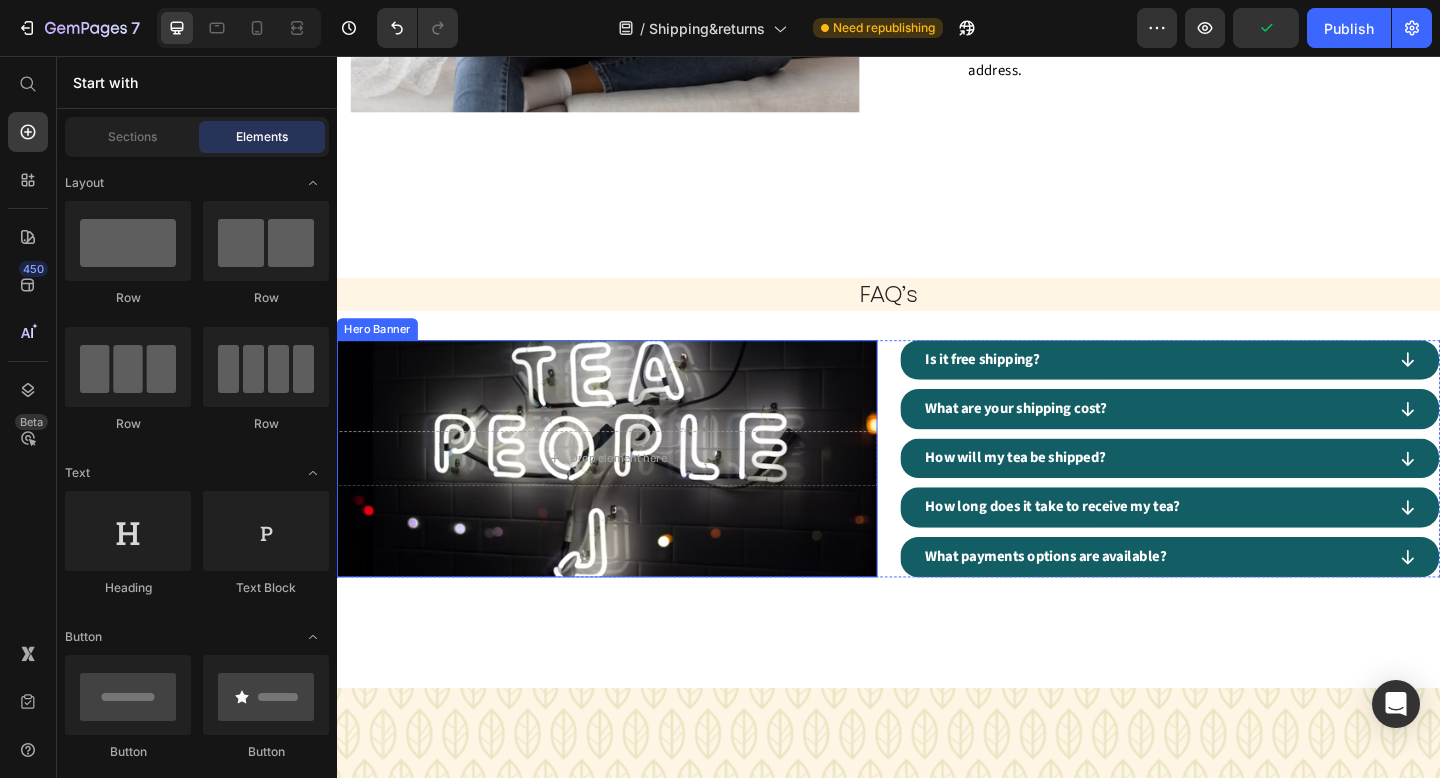 click at bounding box center [631, 495] 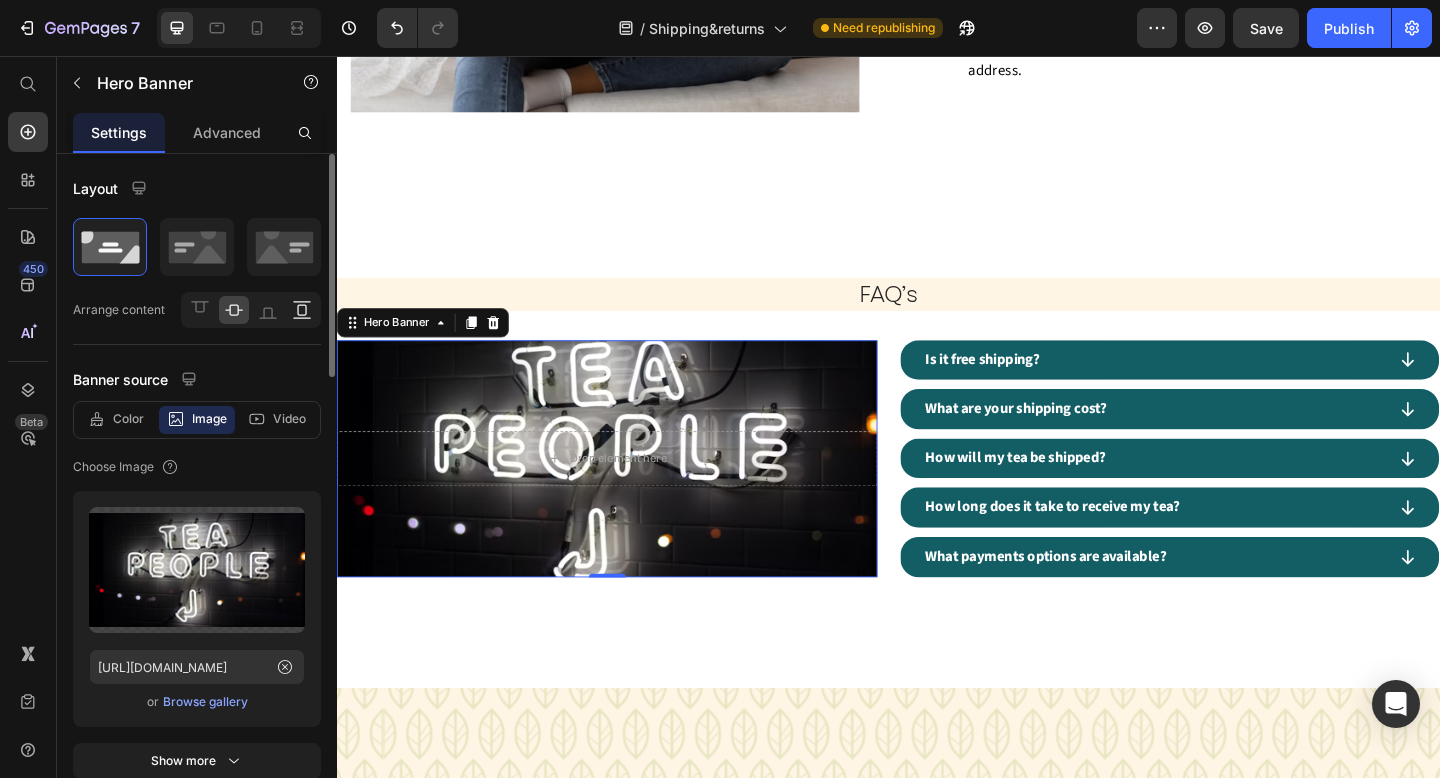 click 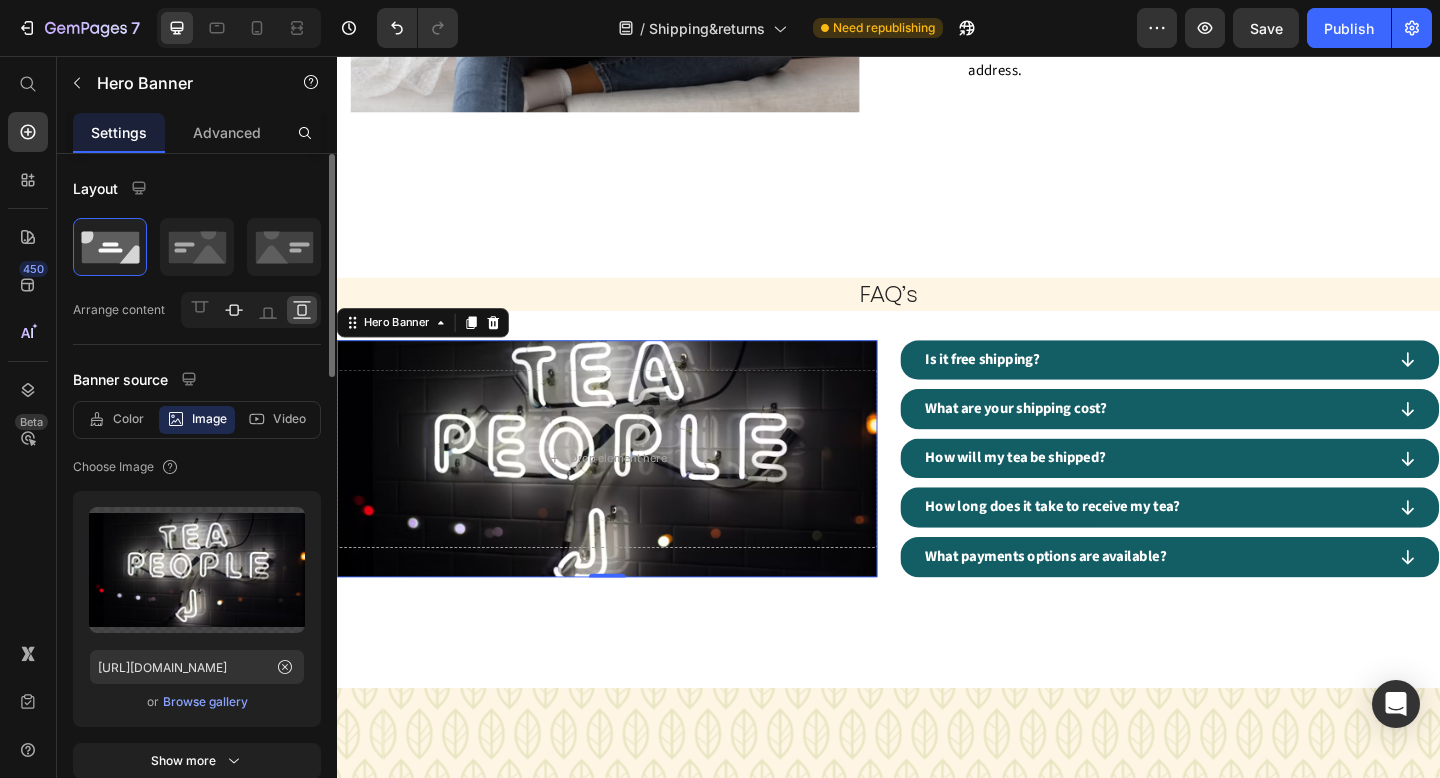 click 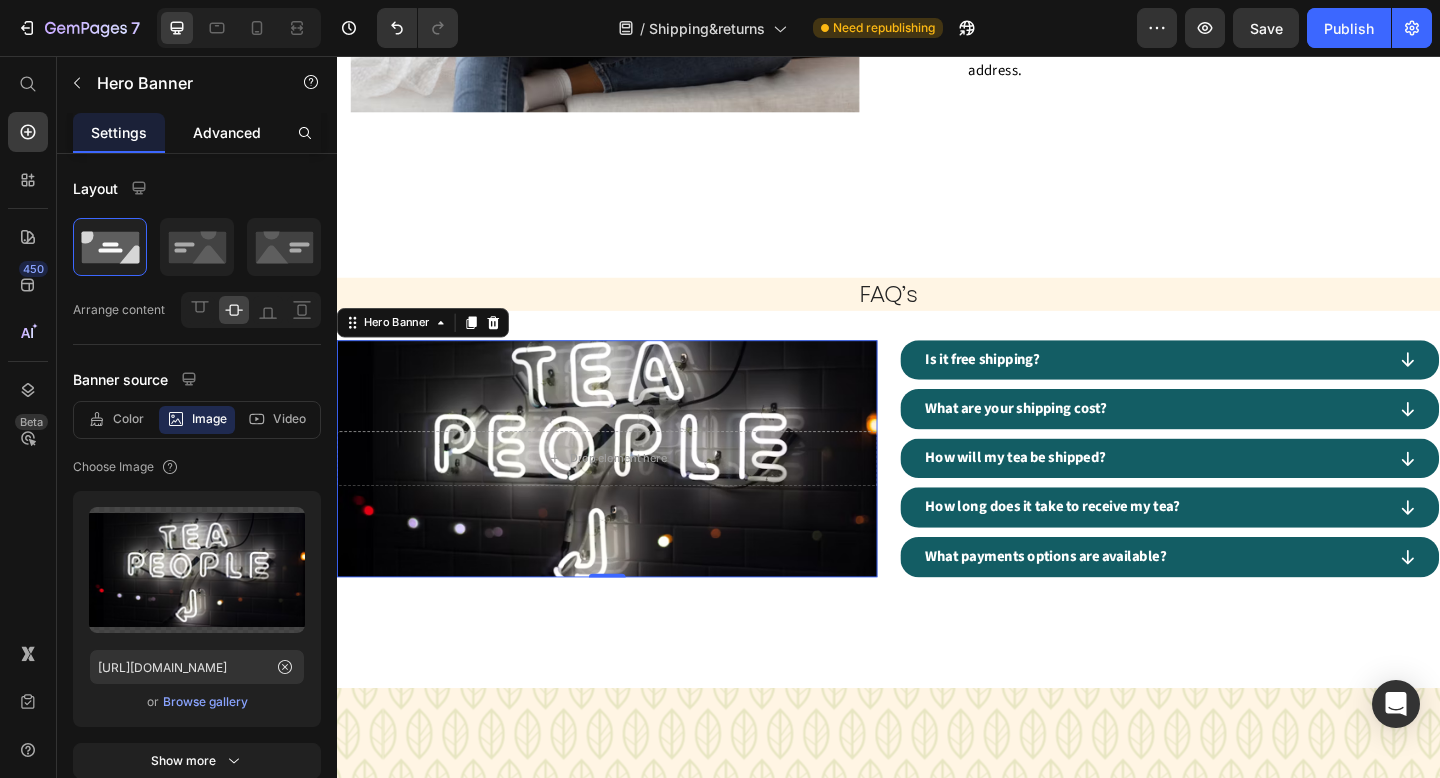 click on "Advanced" at bounding box center [227, 132] 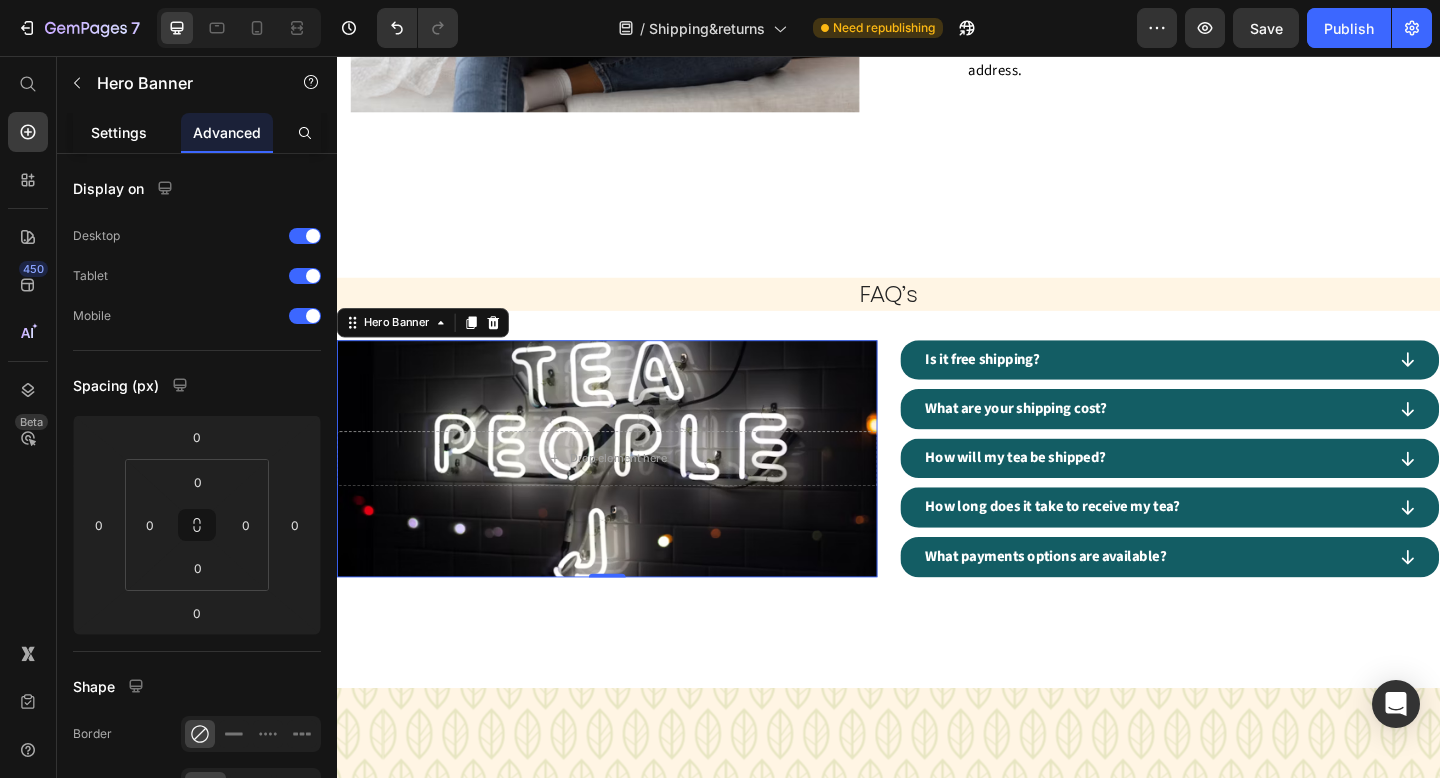 click on "Settings" at bounding box center (119, 132) 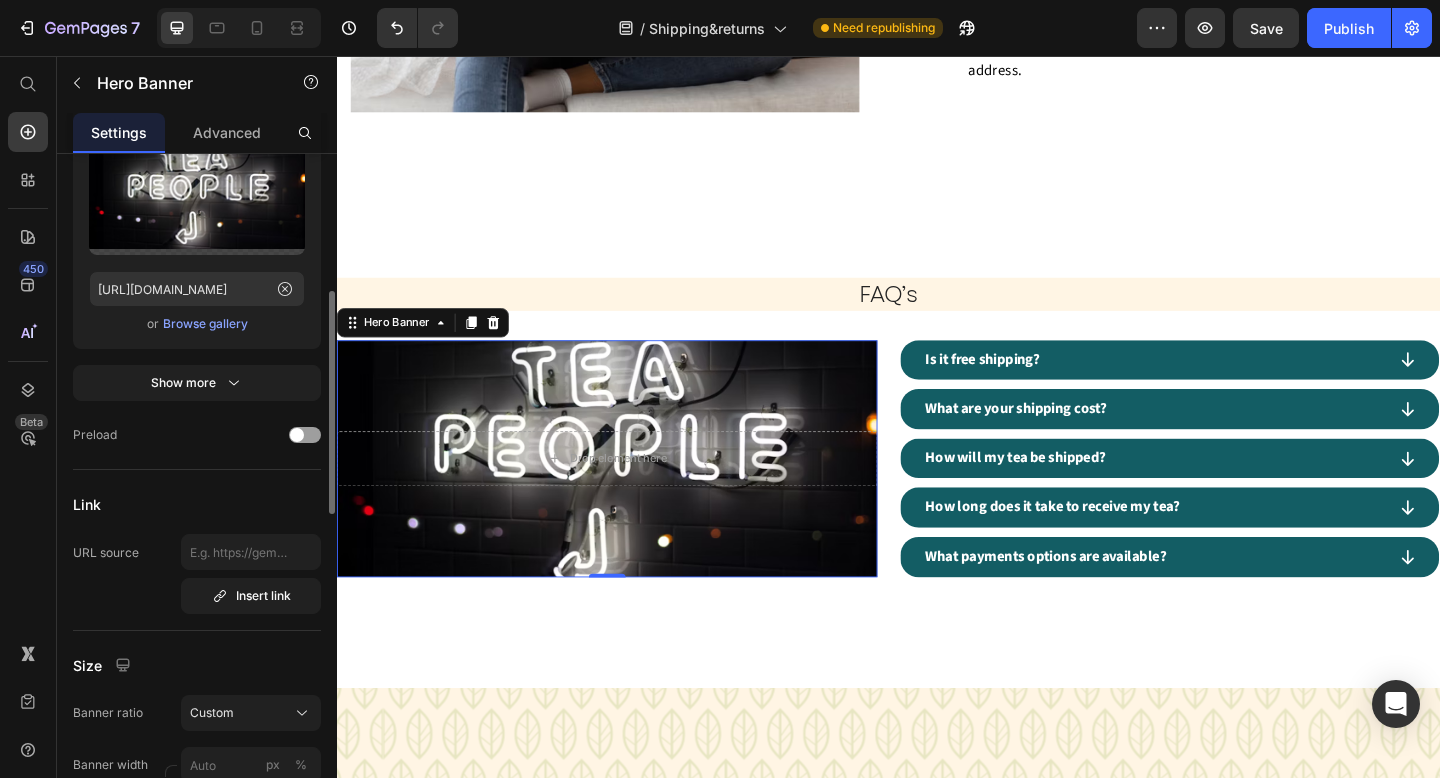 scroll, scrollTop: 388, scrollLeft: 0, axis: vertical 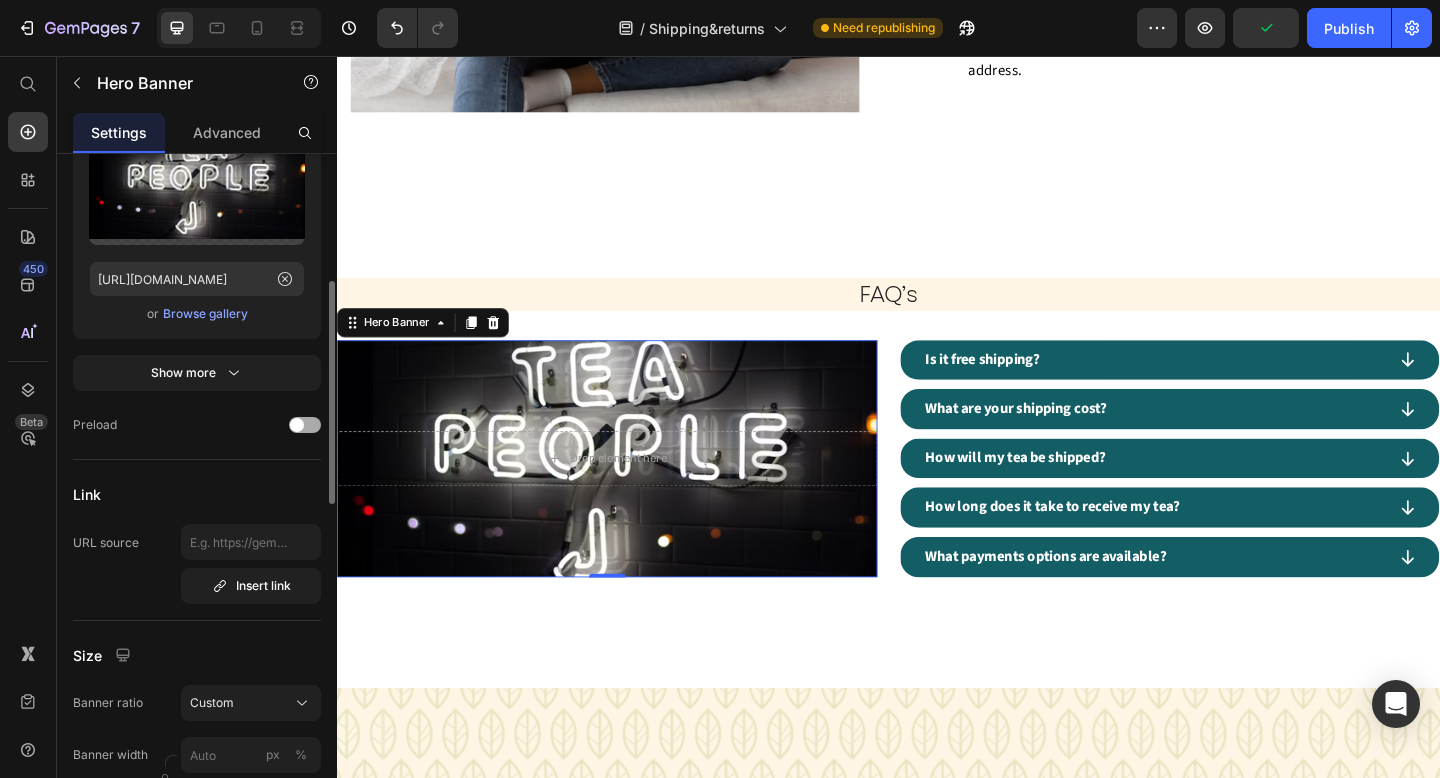 click at bounding box center (305, 425) 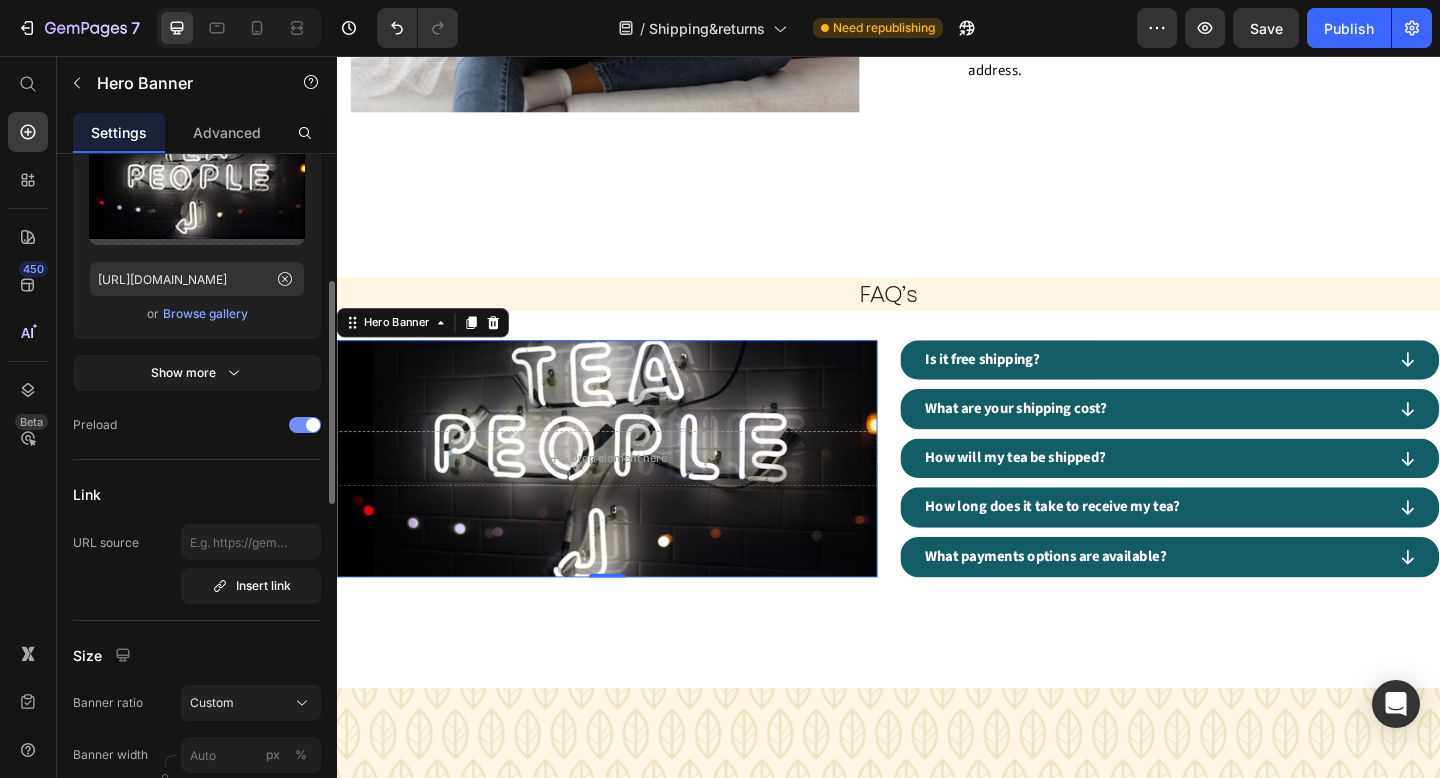 click at bounding box center [305, 425] 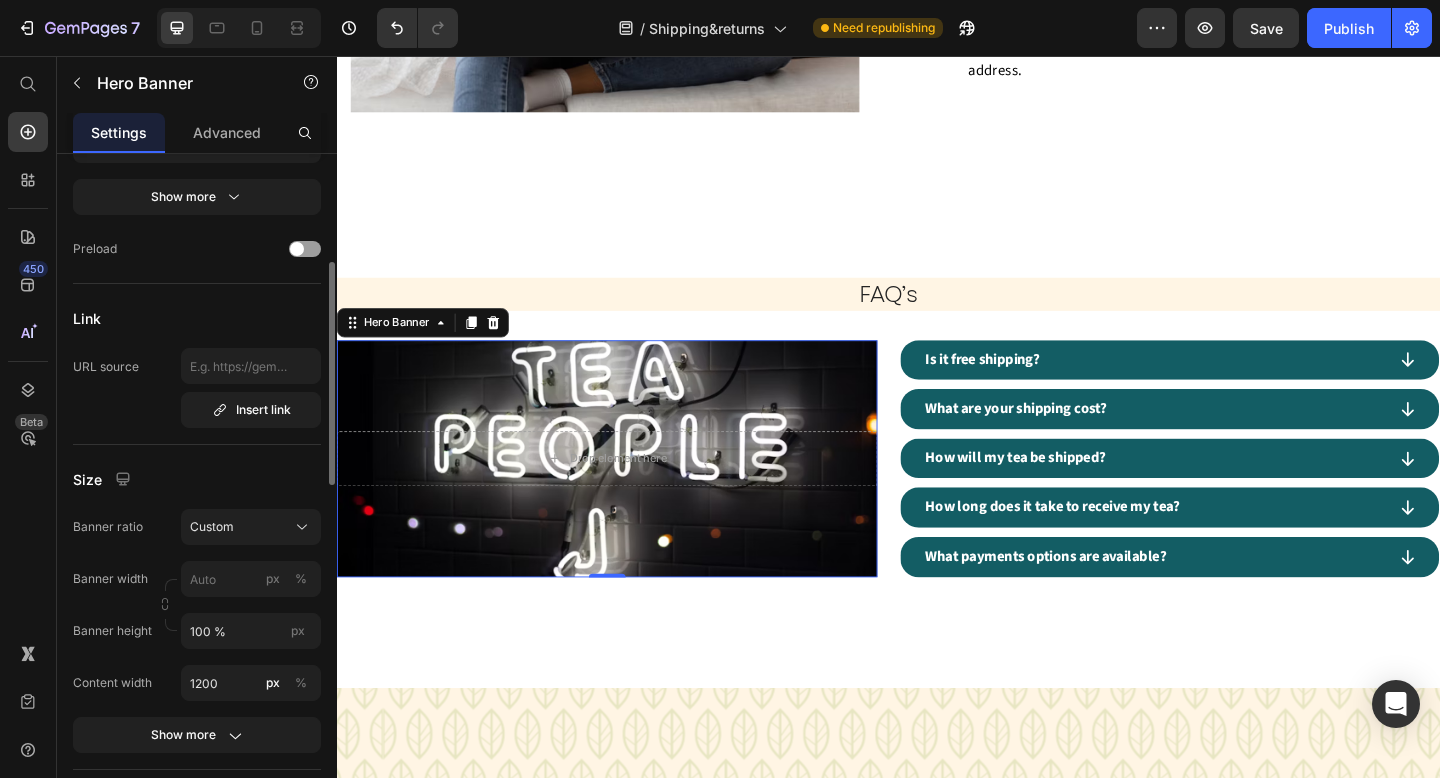 scroll, scrollTop: 593, scrollLeft: 0, axis: vertical 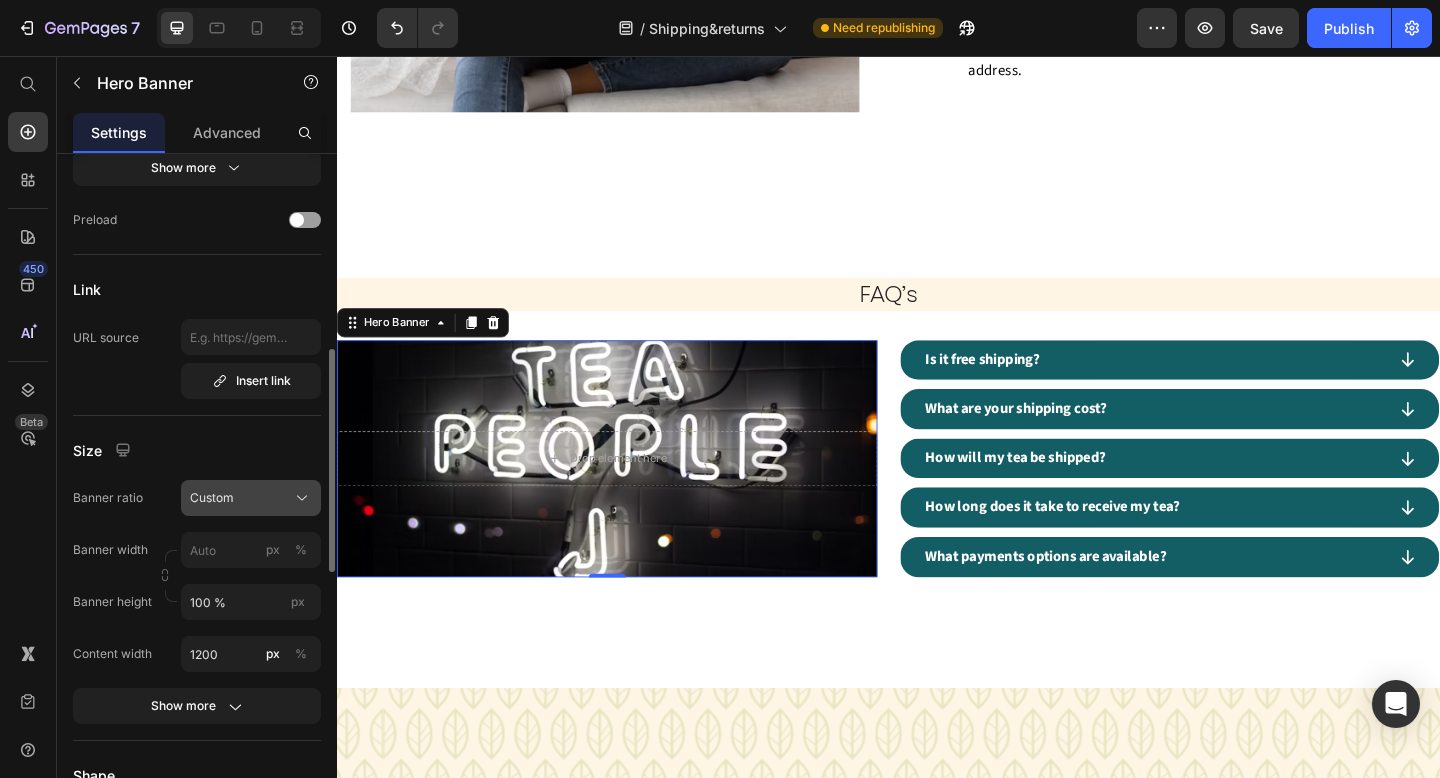 click on "Custom" at bounding box center (212, 498) 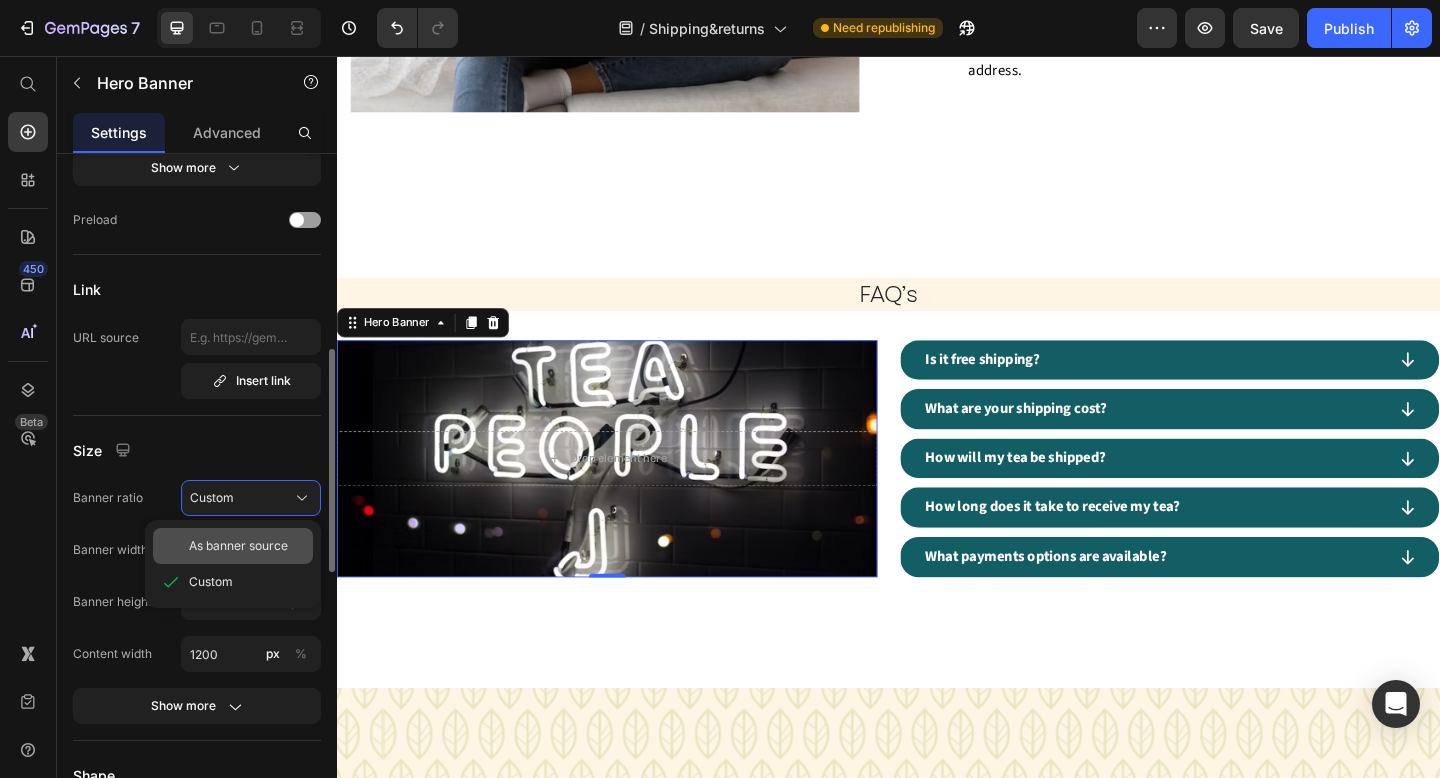 click on "As banner source" at bounding box center (238, 546) 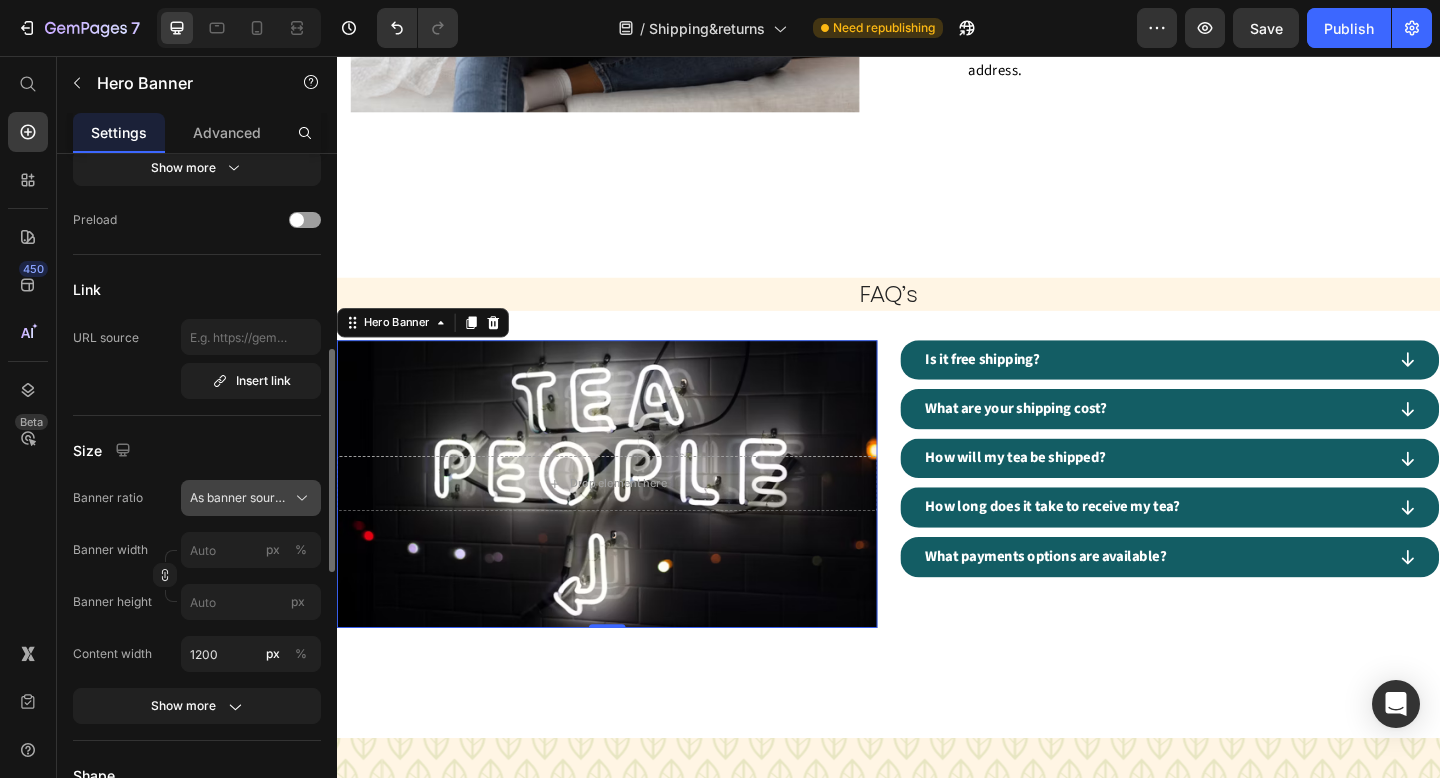 click on "As banner source" at bounding box center [239, 498] 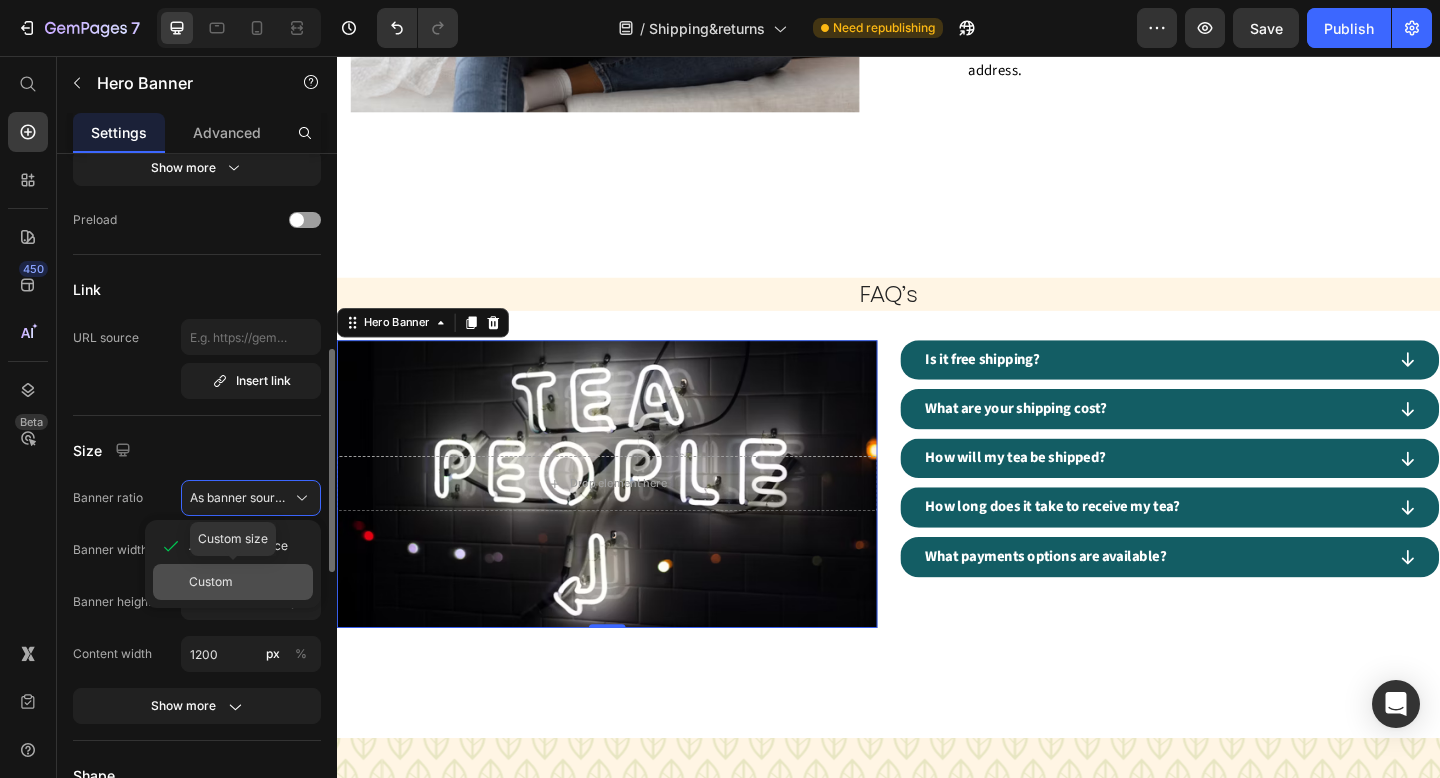 click on "Custom" at bounding box center [211, 582] 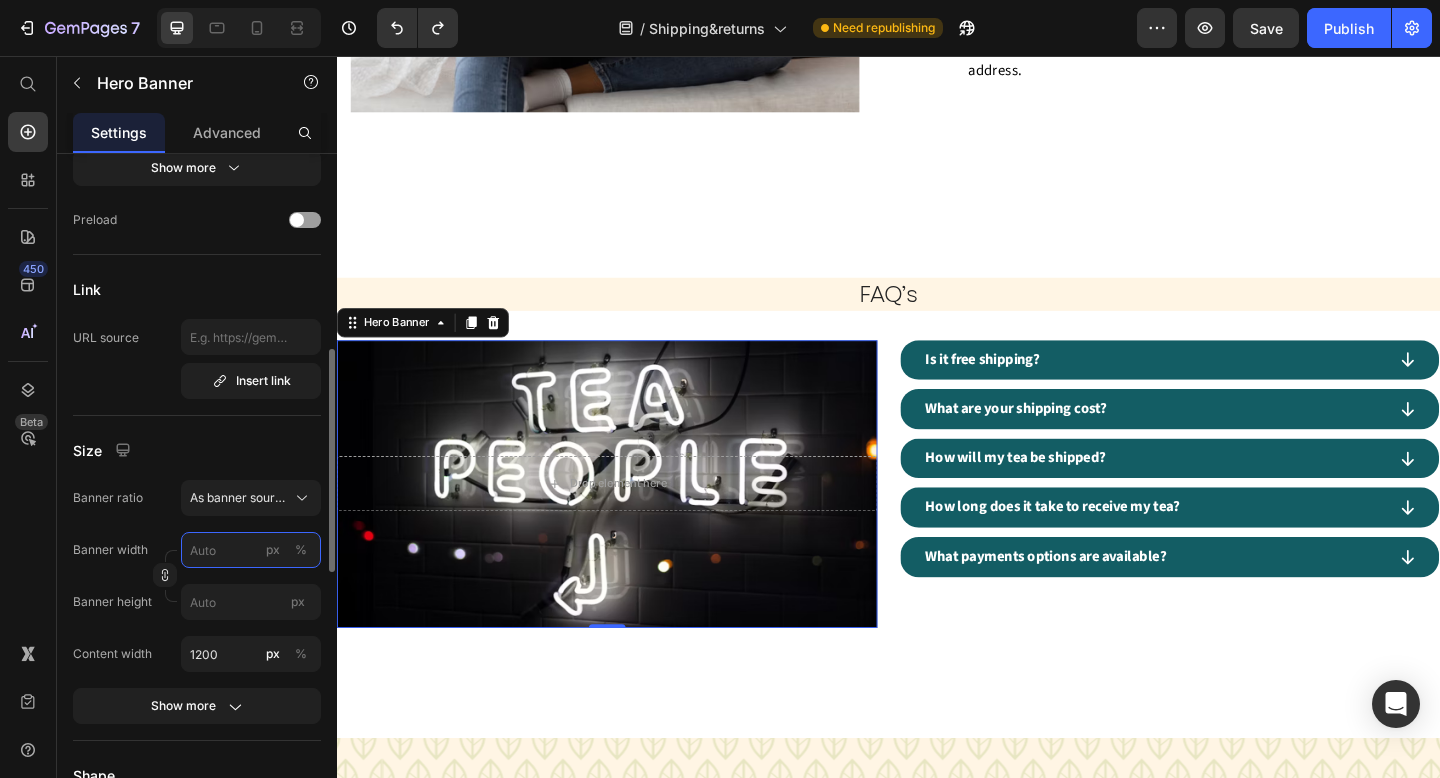 type on "100 %" 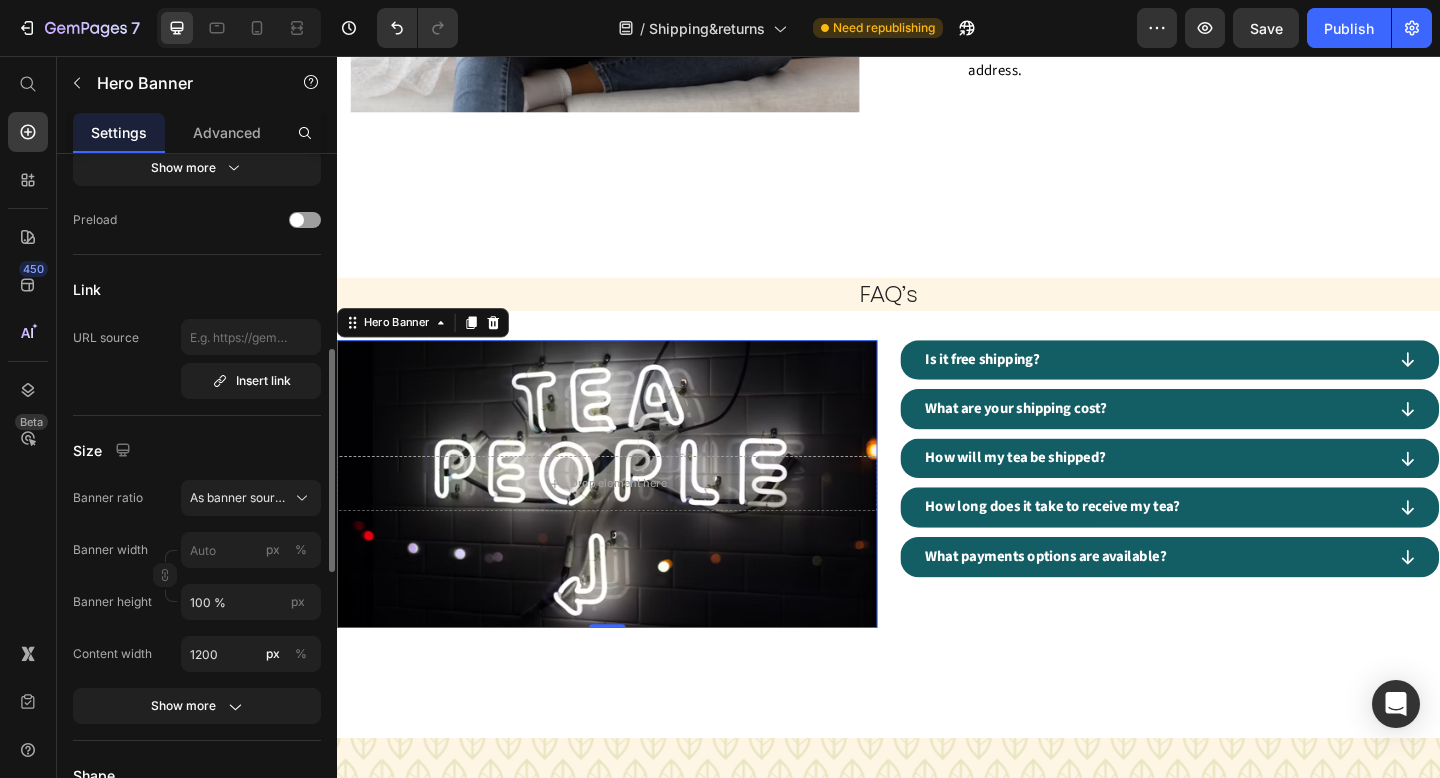 click on "Banner width px % Banner height 100 % px" 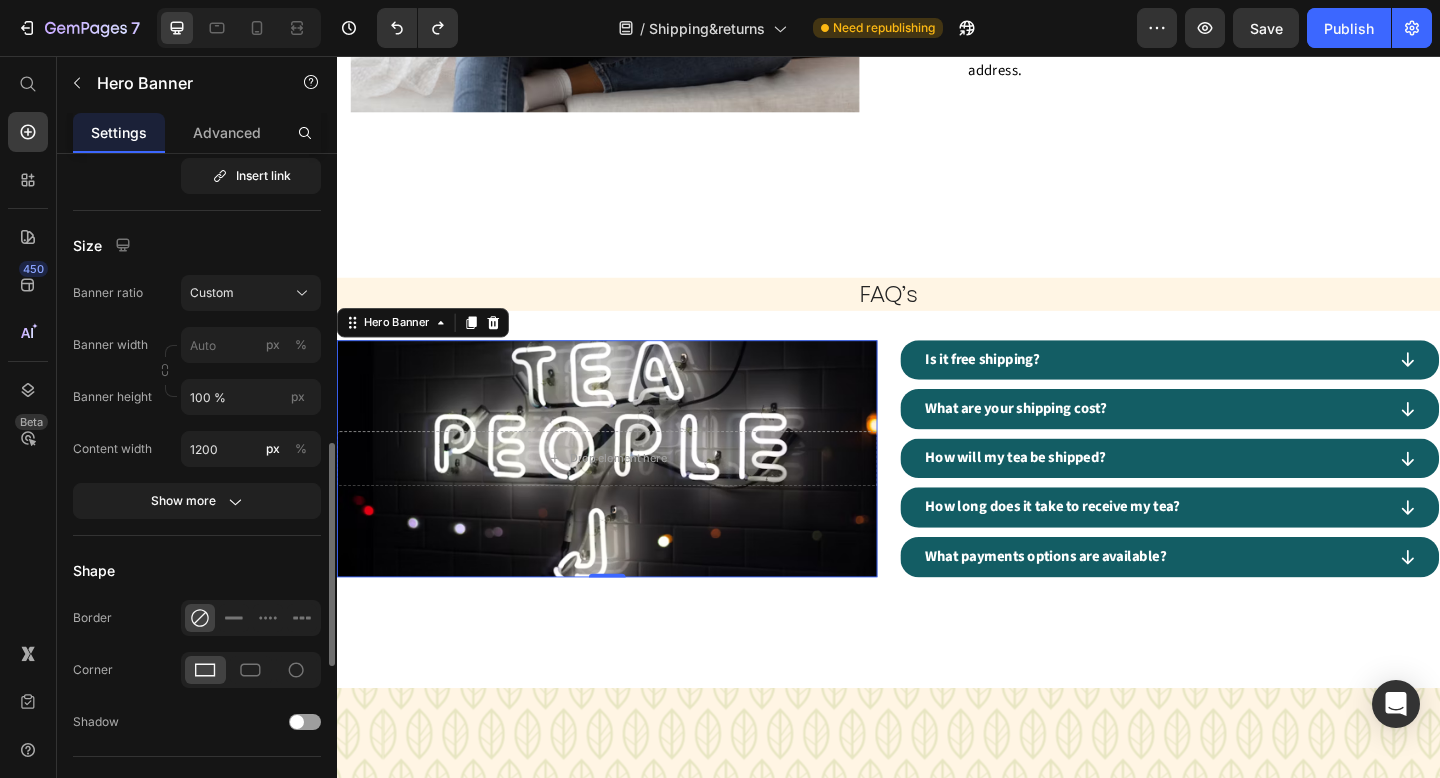 scroll, scrollTop: 873, scrollLeft: 0, axis: vertical 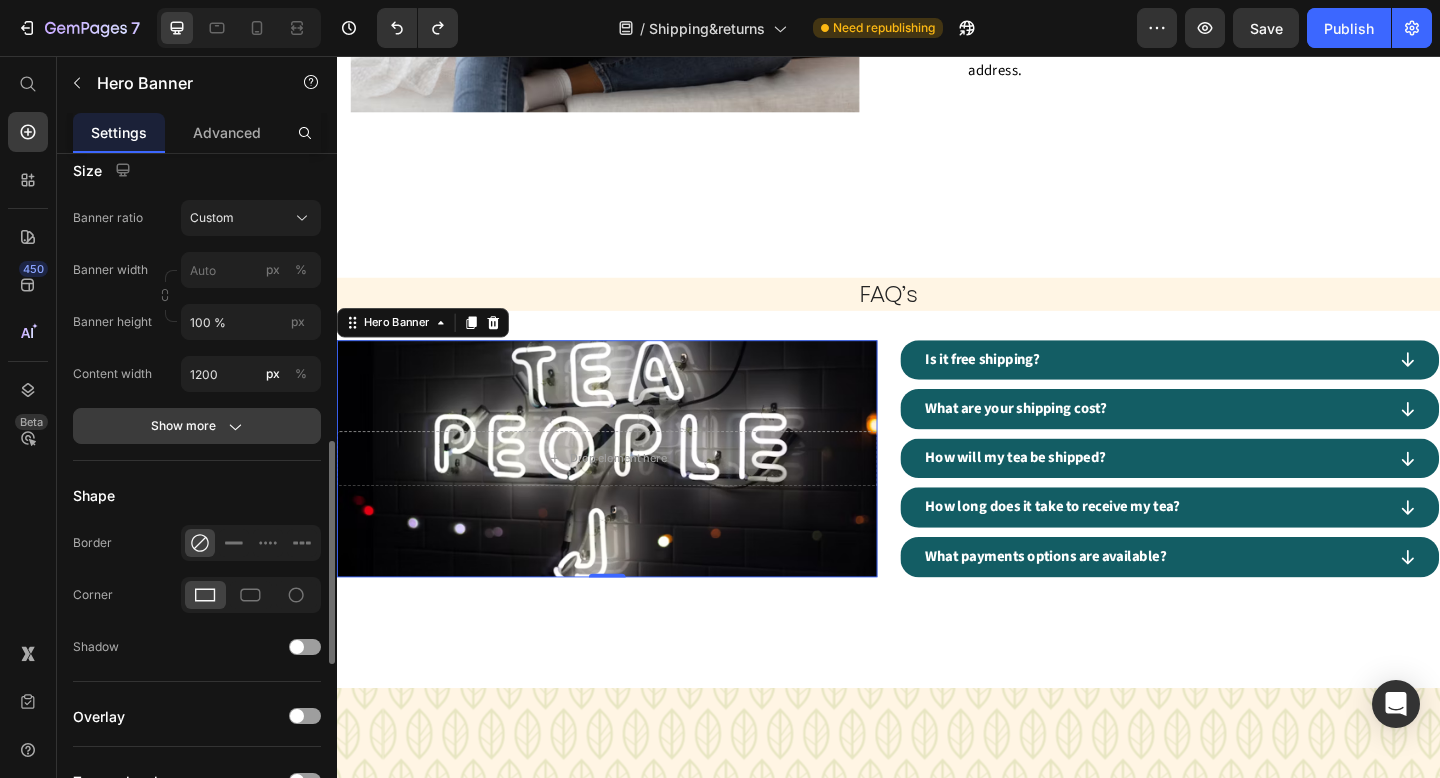 click on "Show more" at bounding box center [197, 426] 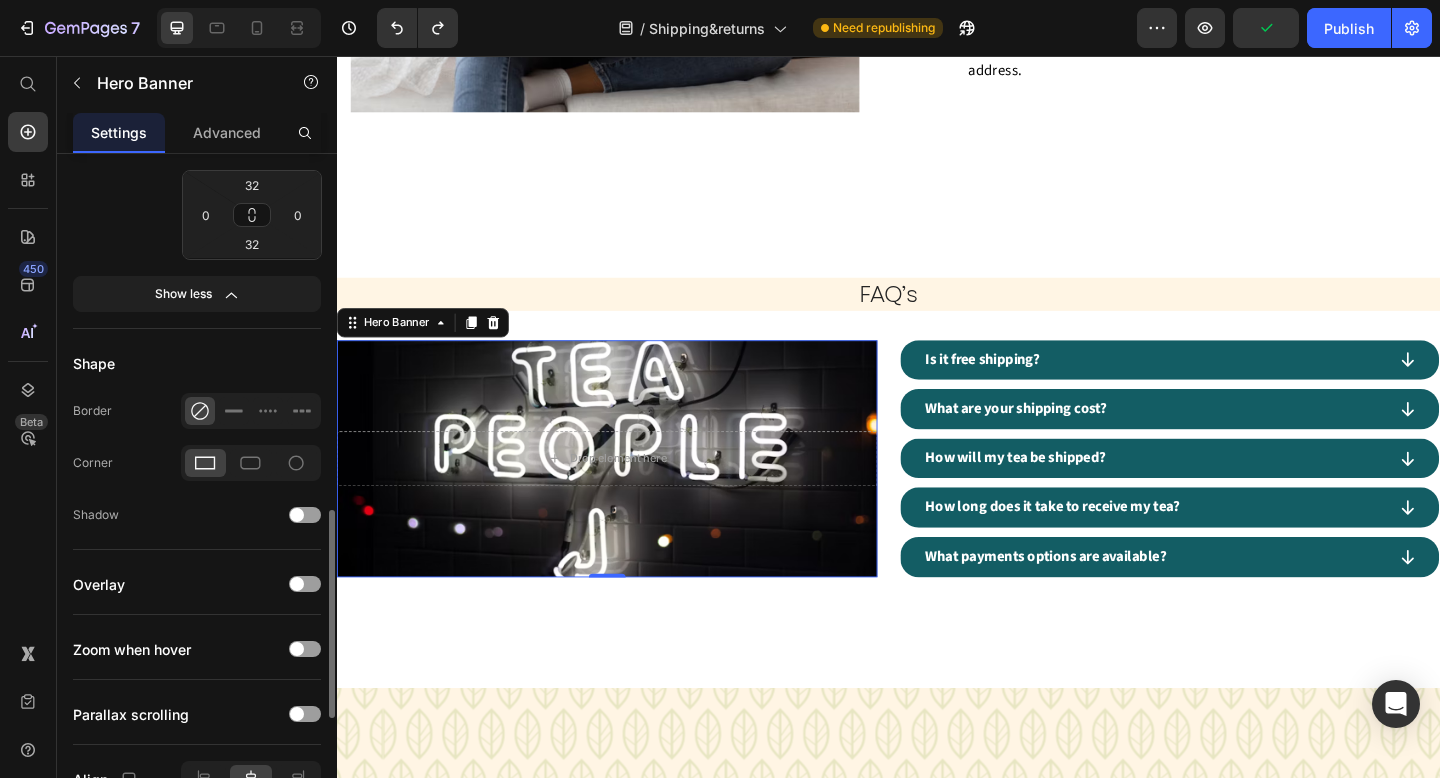 scroll, scrollTop: 1548, scrollLeft: 0, axis: vertical 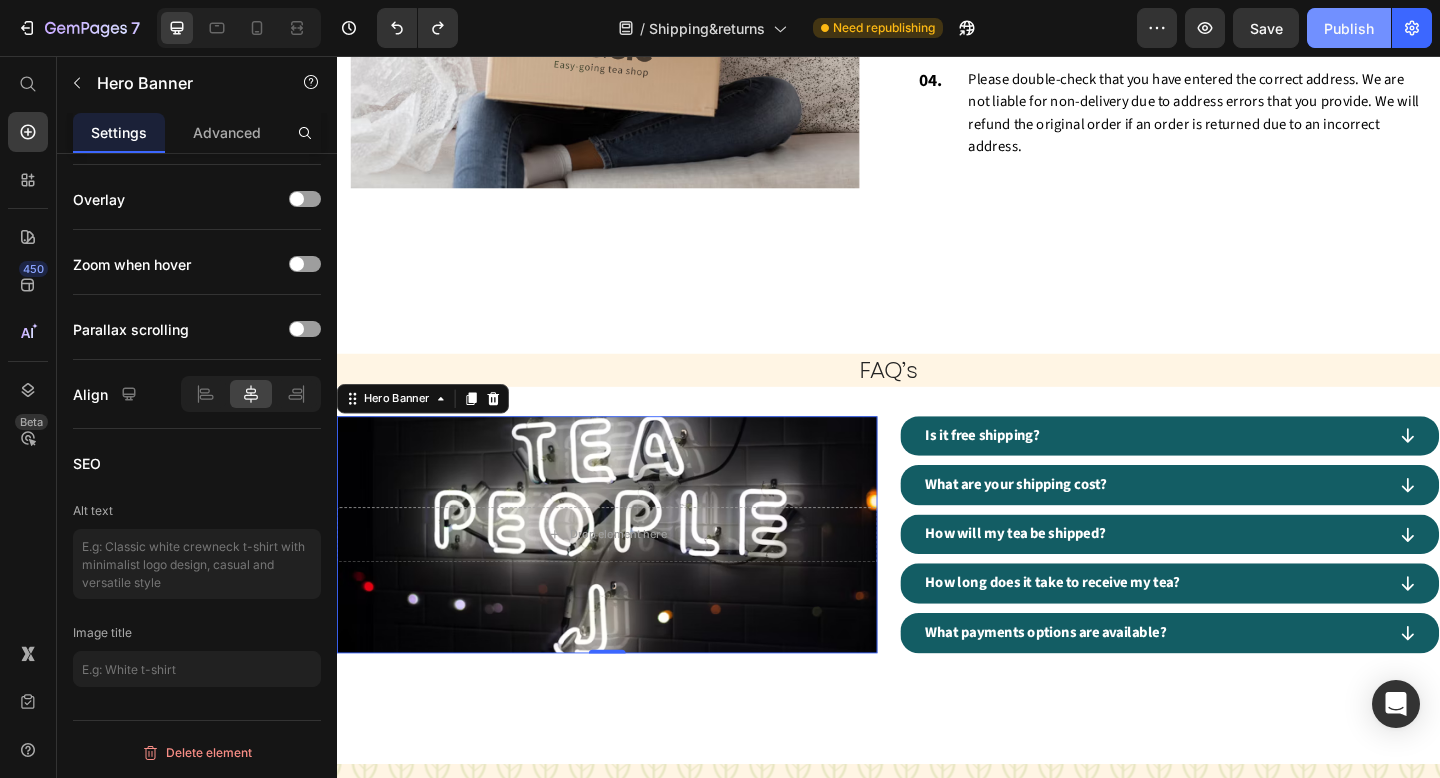 click on "Publish" at bounding box center (1349, 28) 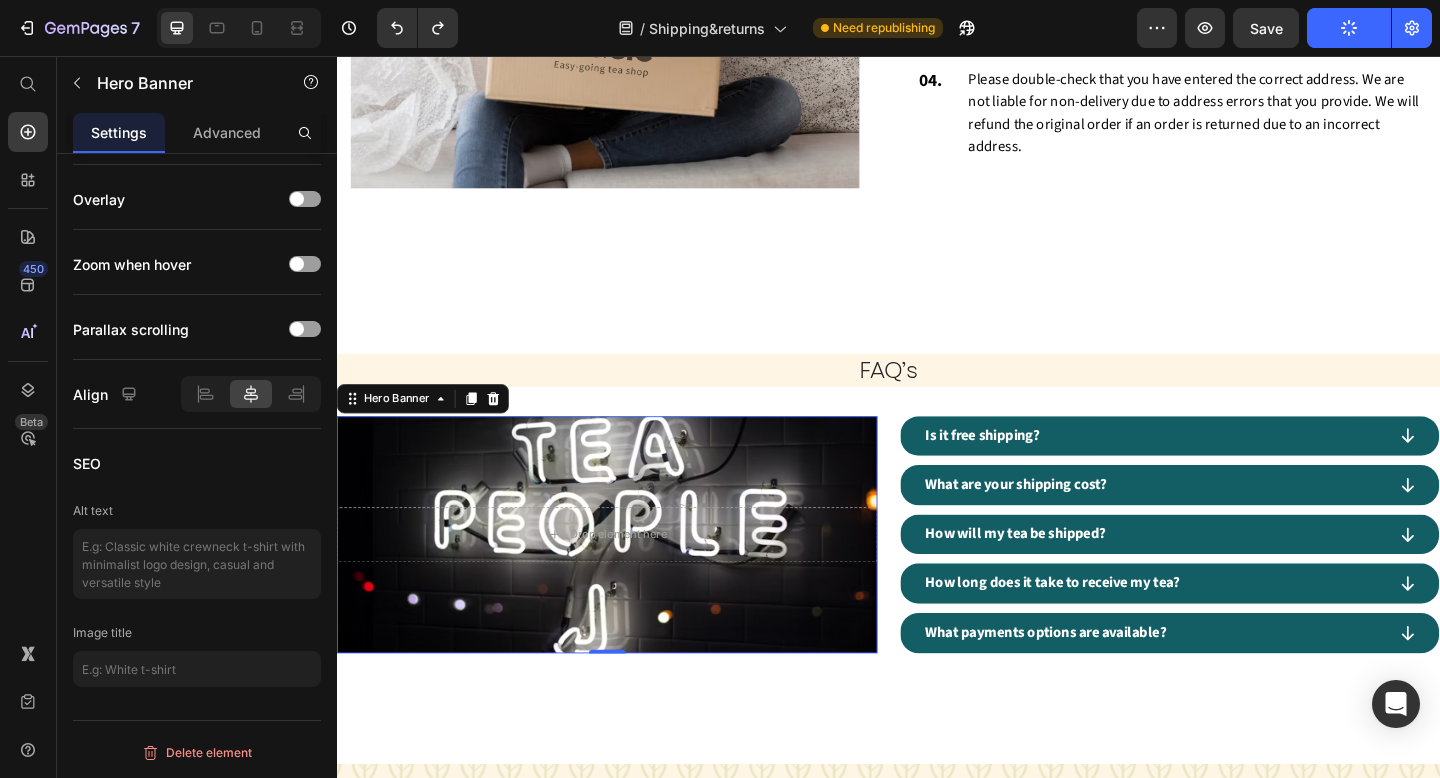 click at bounding box center (631, 577) 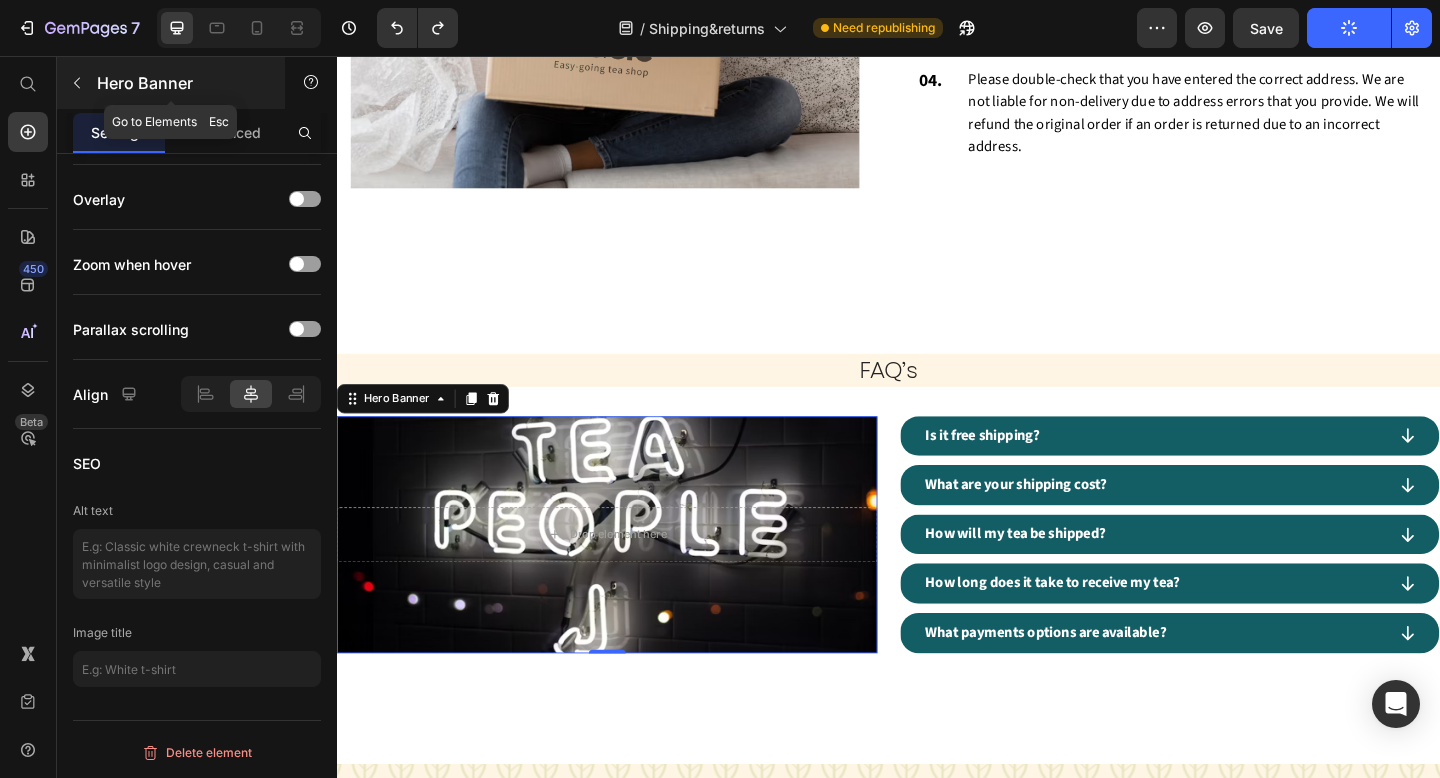 click 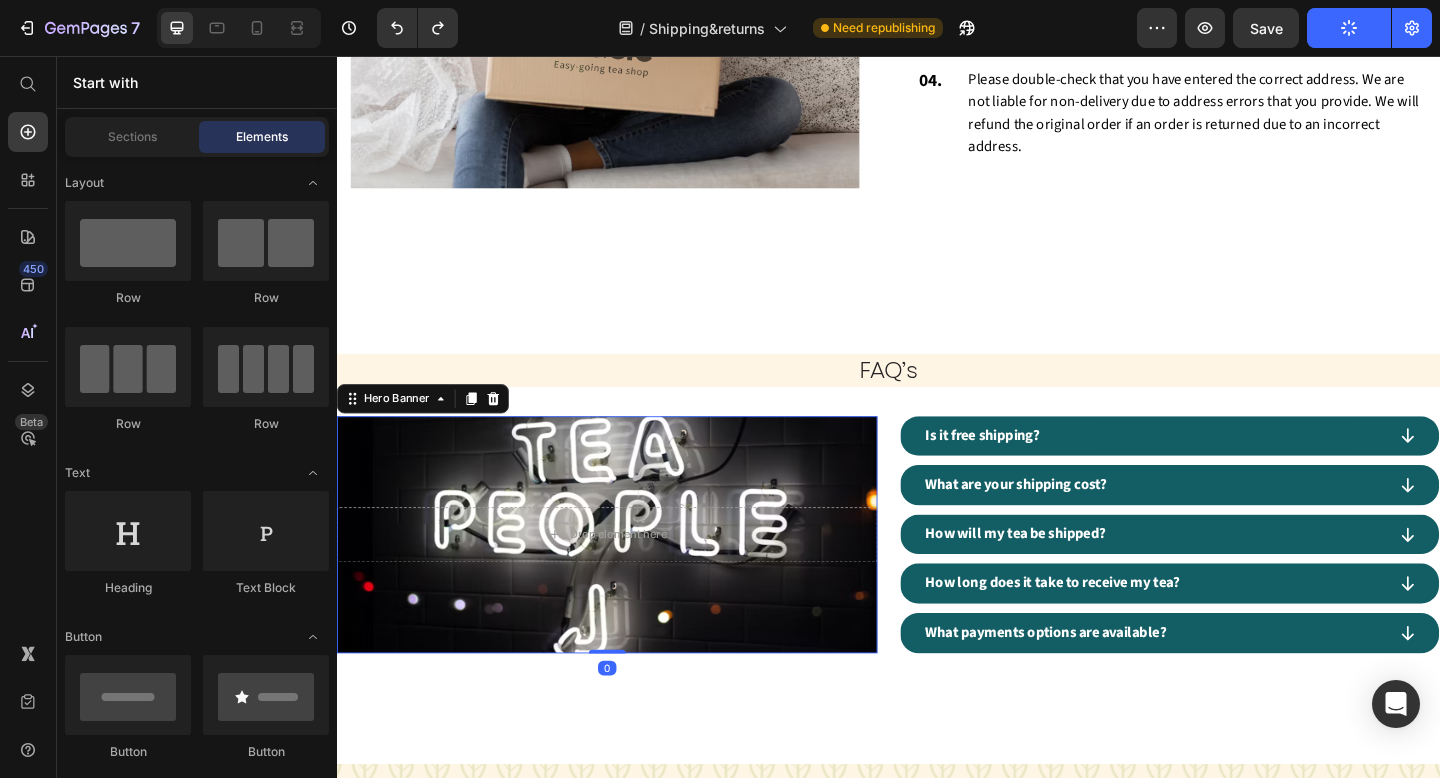 click on "Drop element here" at bounding box center (631, 577) 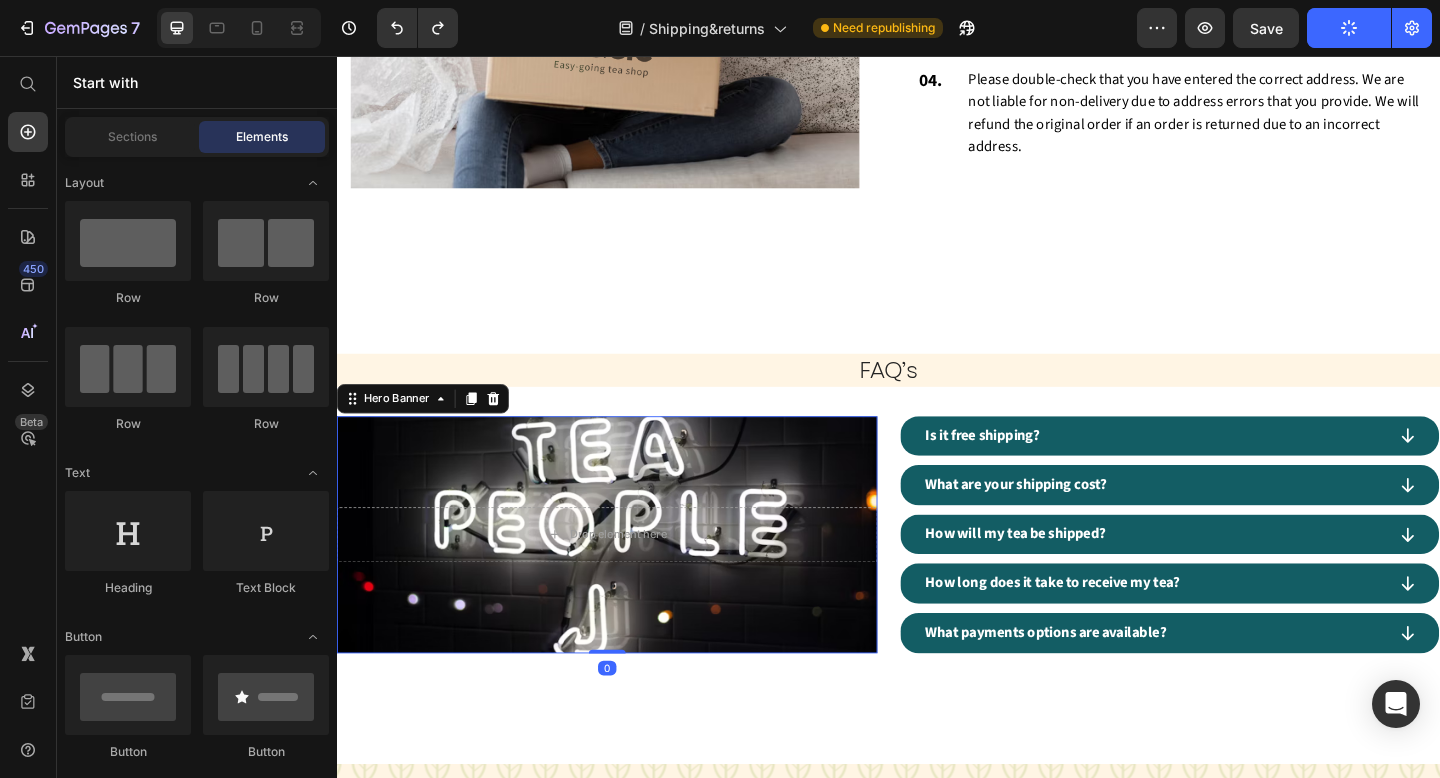 scroll, scrollTop: 1374, scrollLeft: 0, axis: vertical 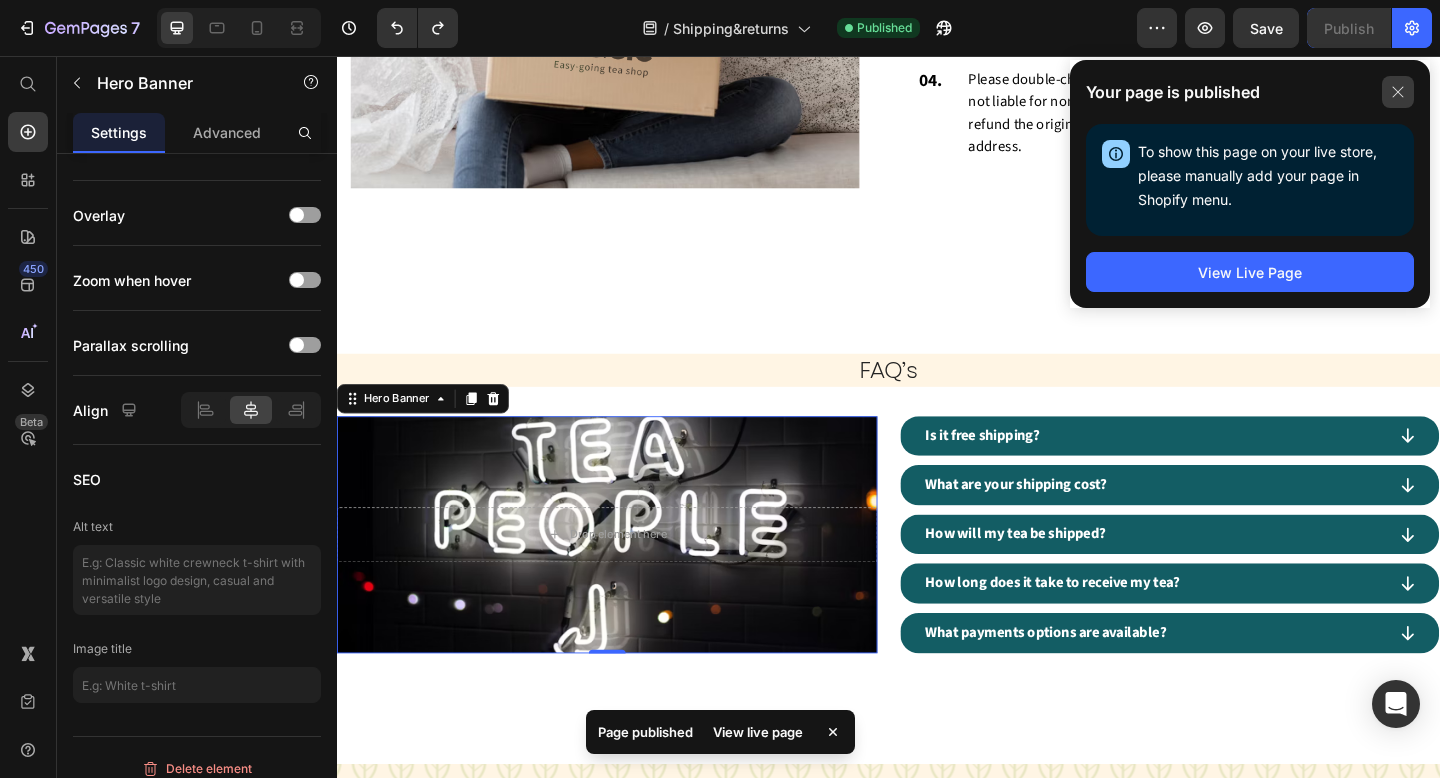 click 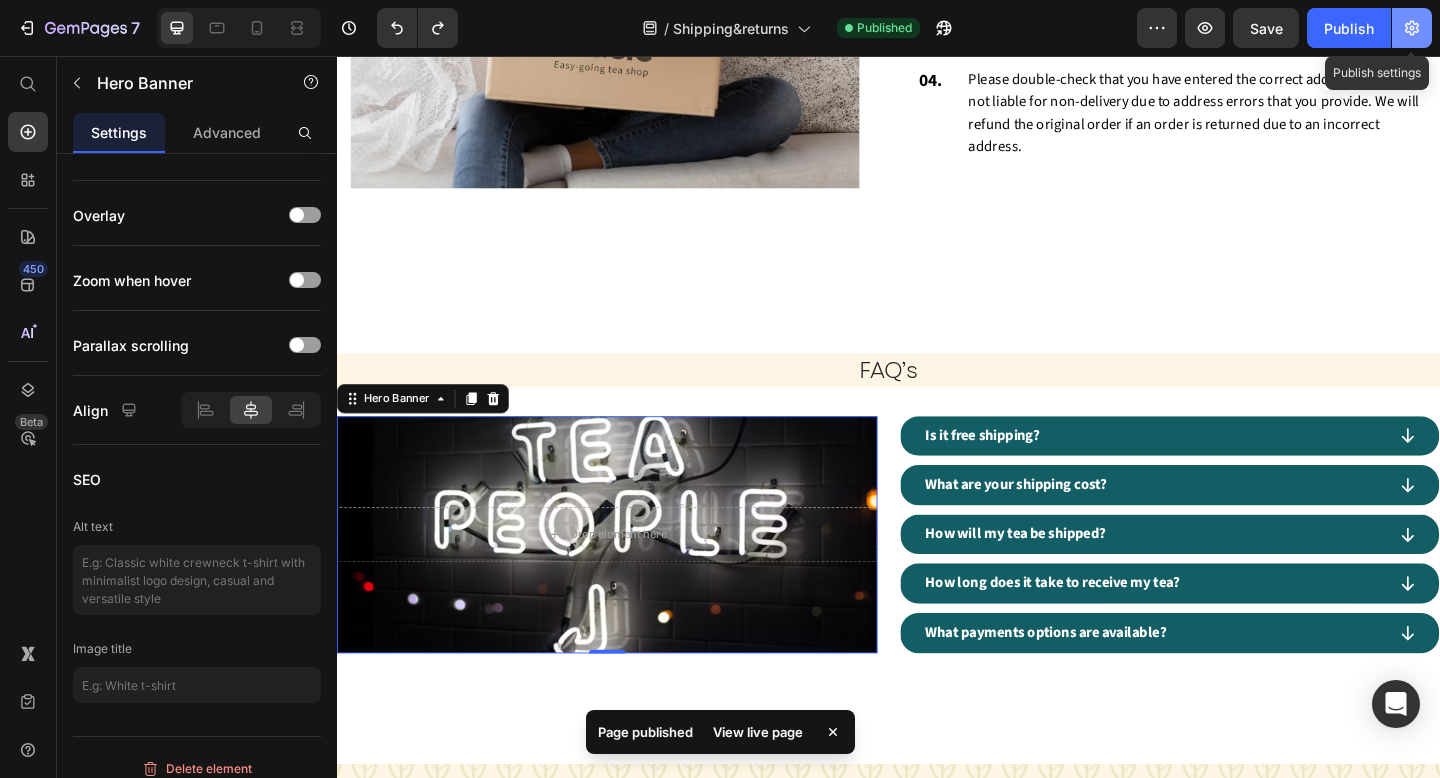 click 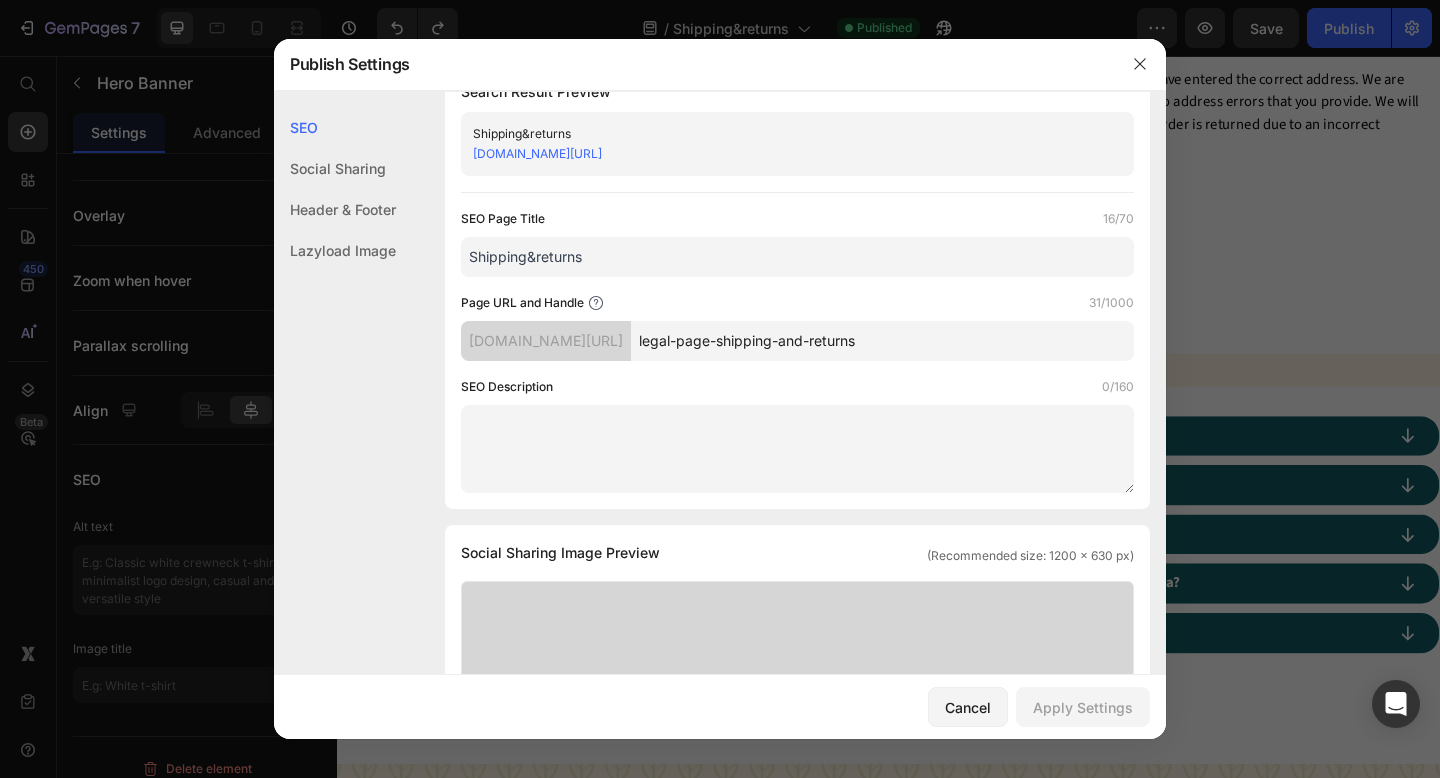 scroll, scrollTop: 0, scrollLeft: 0, axis: both 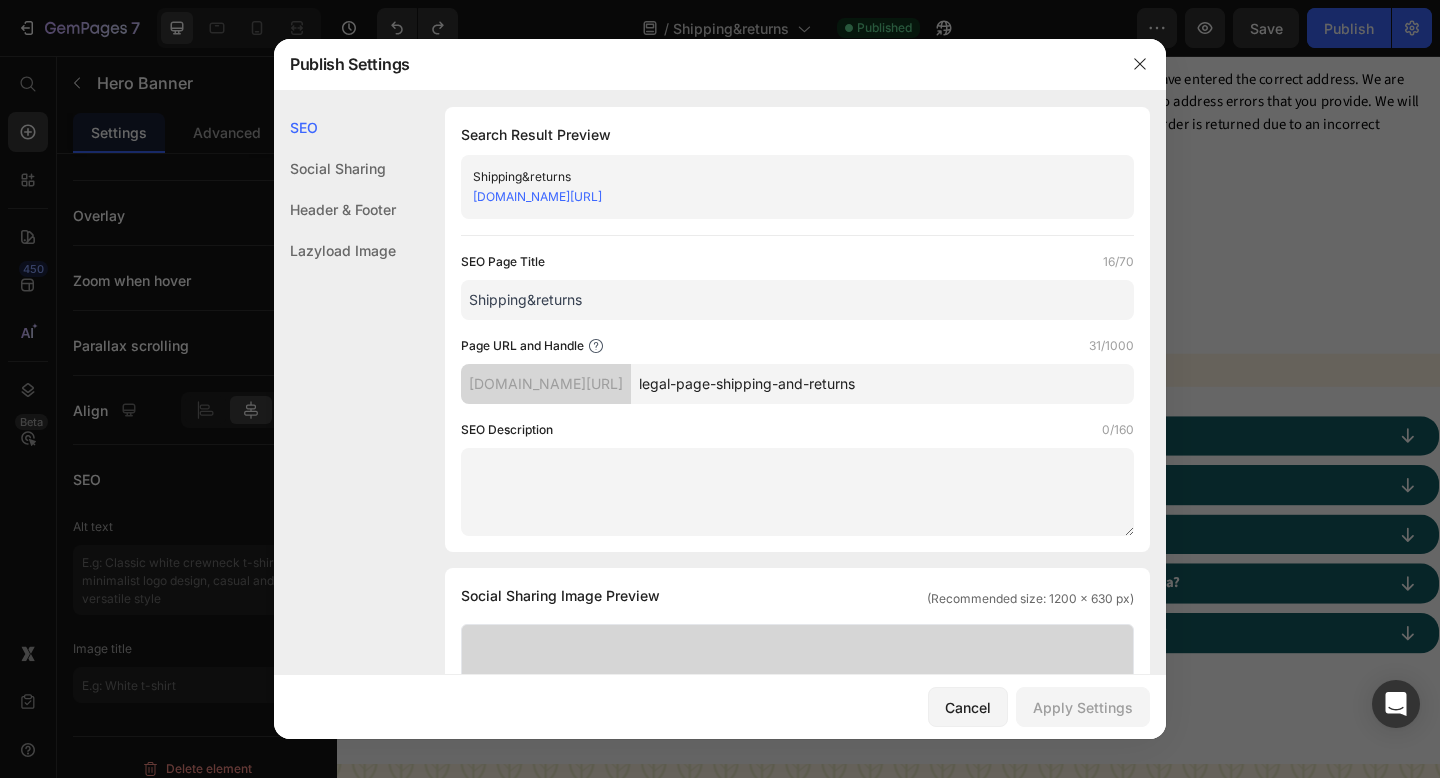 drag, startPoint x: 932, startPoint y: 387, endPoint x: 706, endPoint y: 386, distance: 226.00221 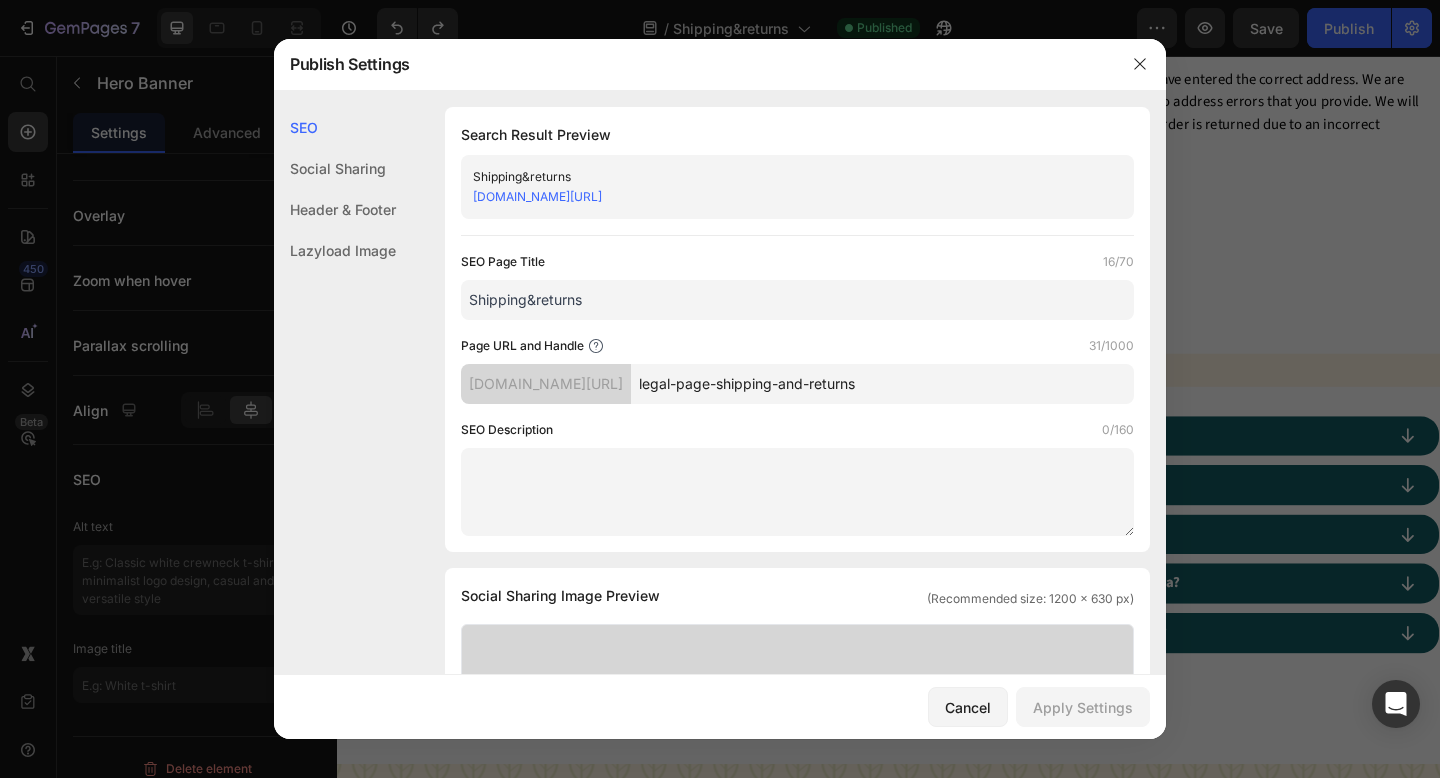 click on "legal-page-shipping-and-returns" at bounding box center [882, 384] 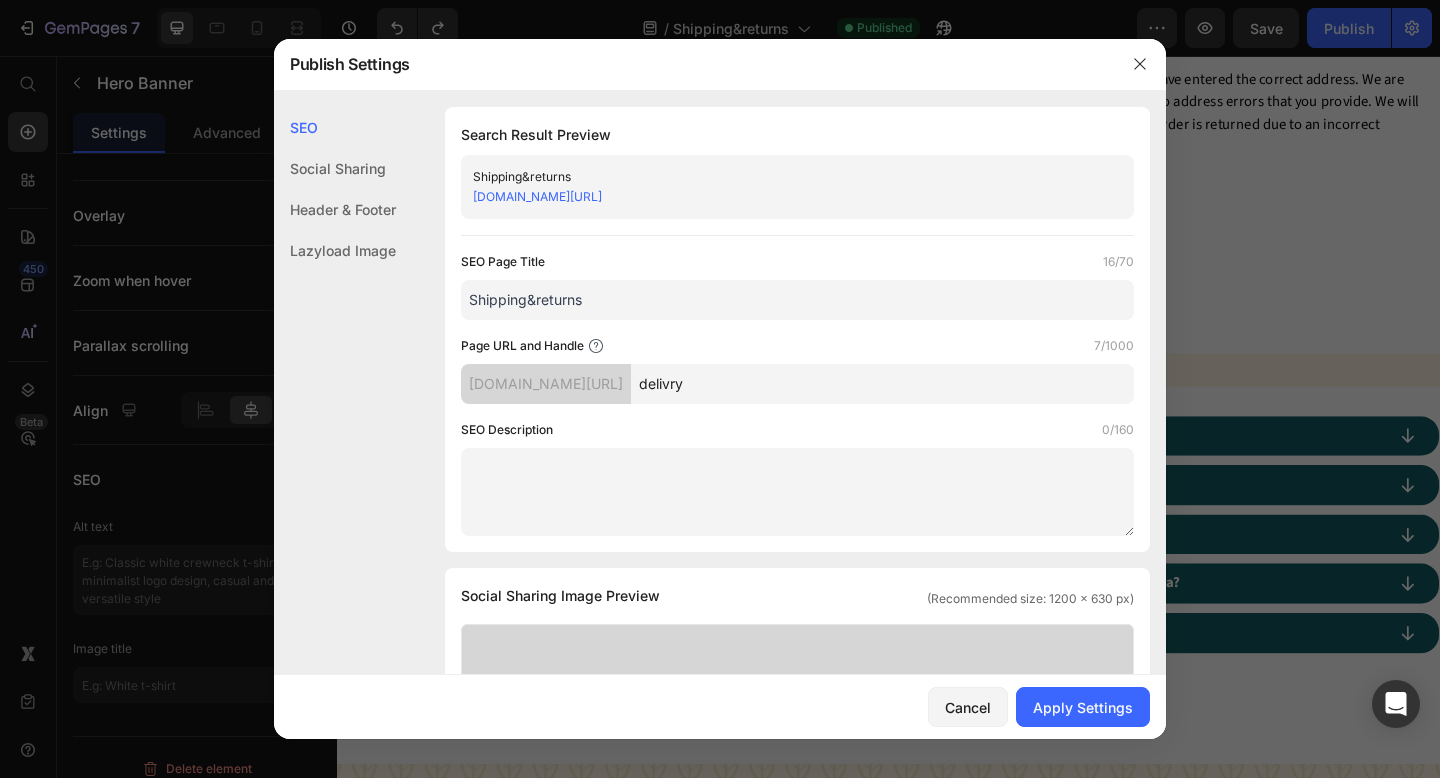 click on "delivry" at bounding box center [882, 384] 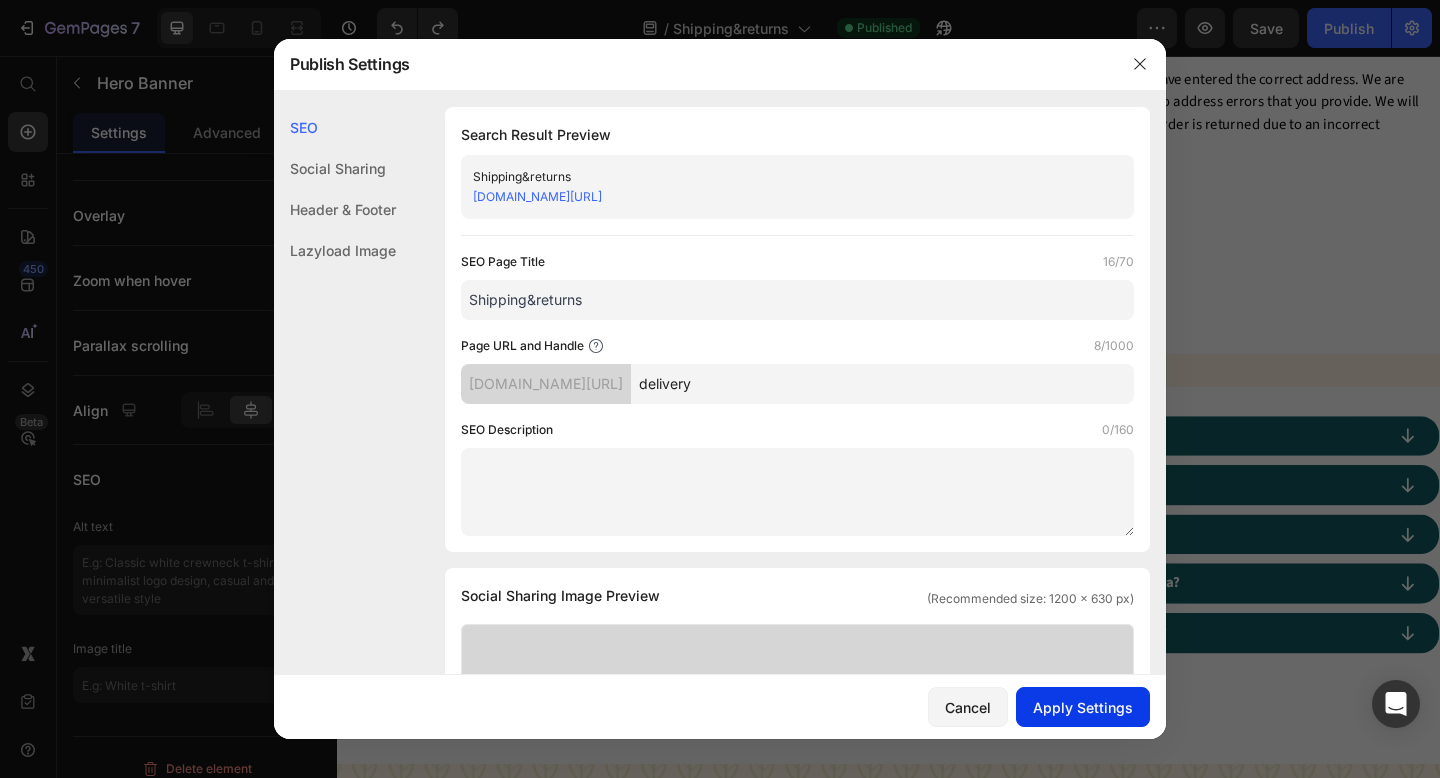 type on "delivery" 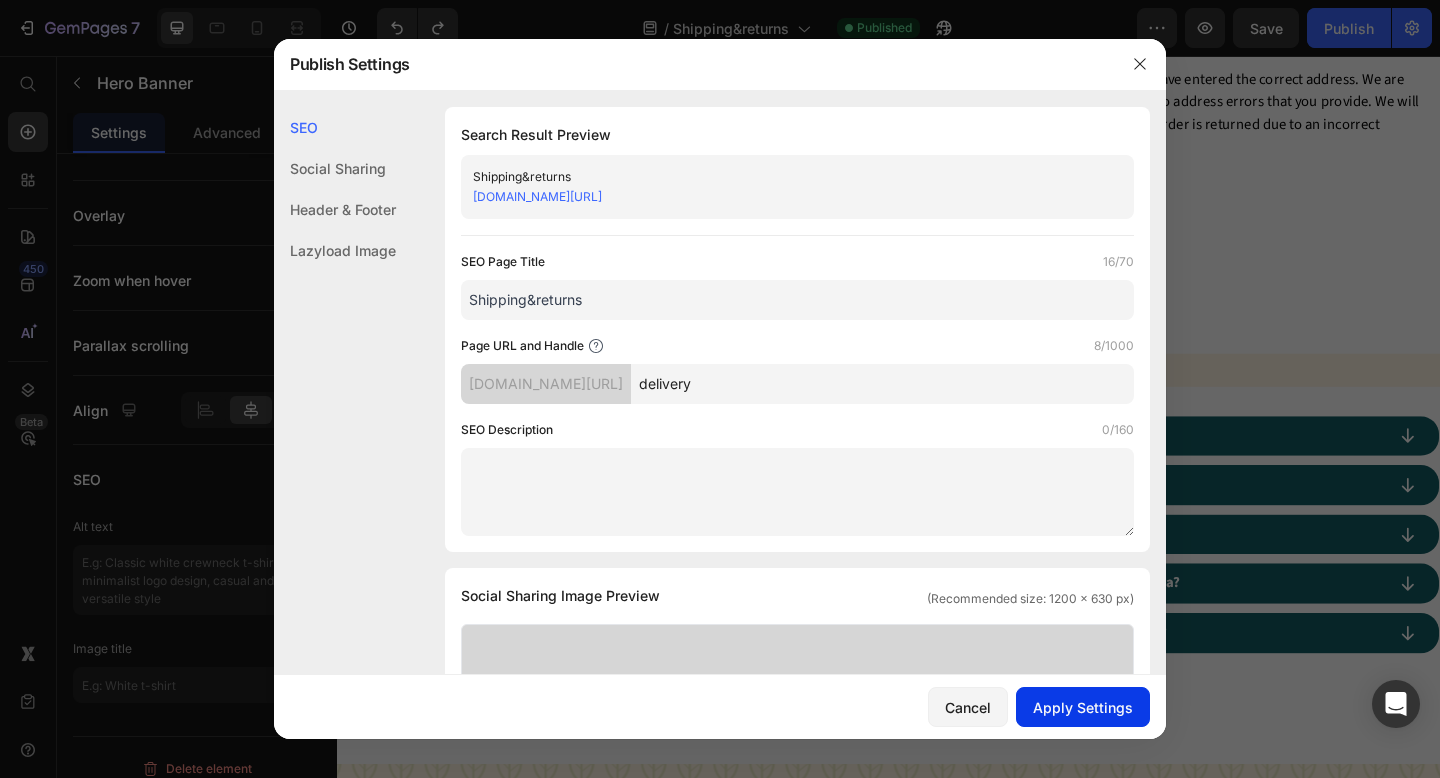 click on "Apply Settings" at bounding box center (1083, 707) 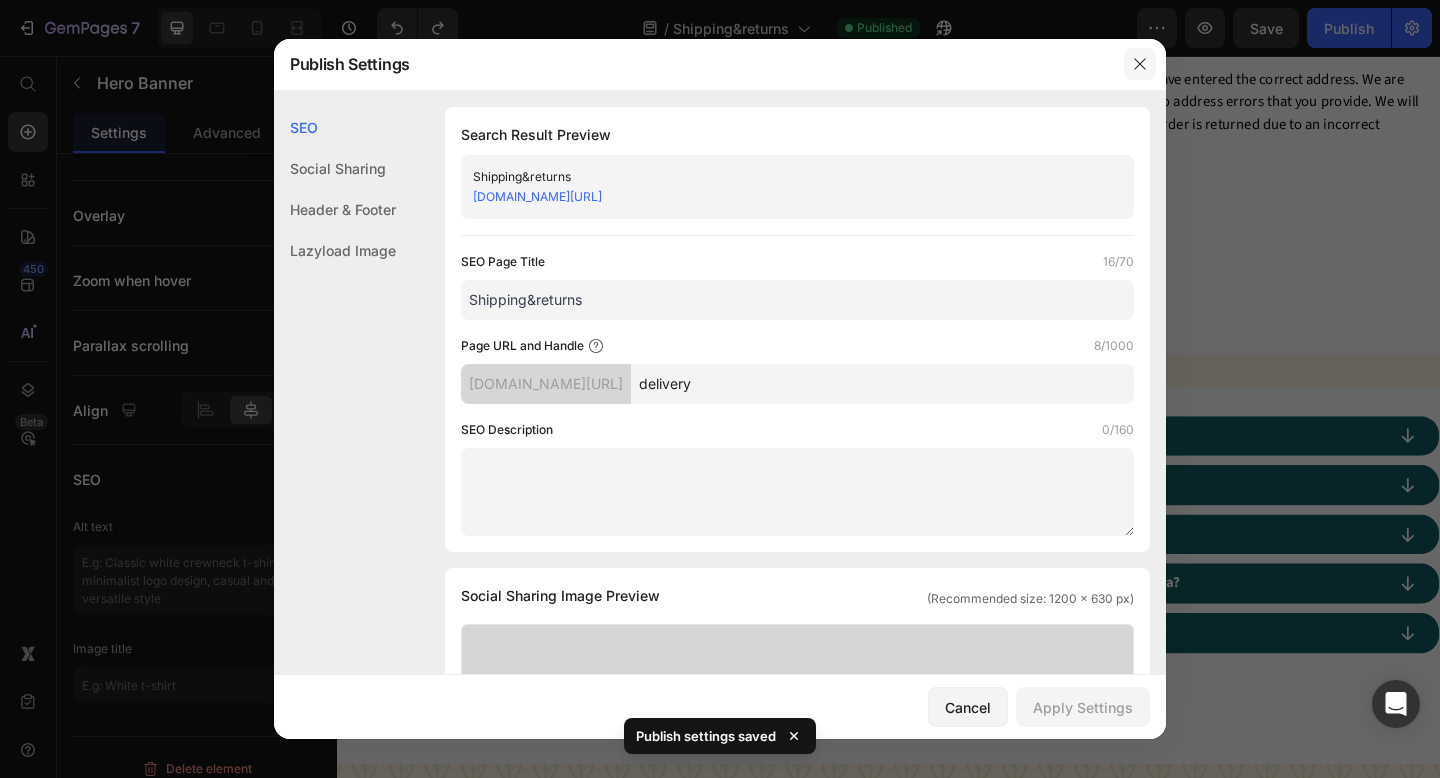 click 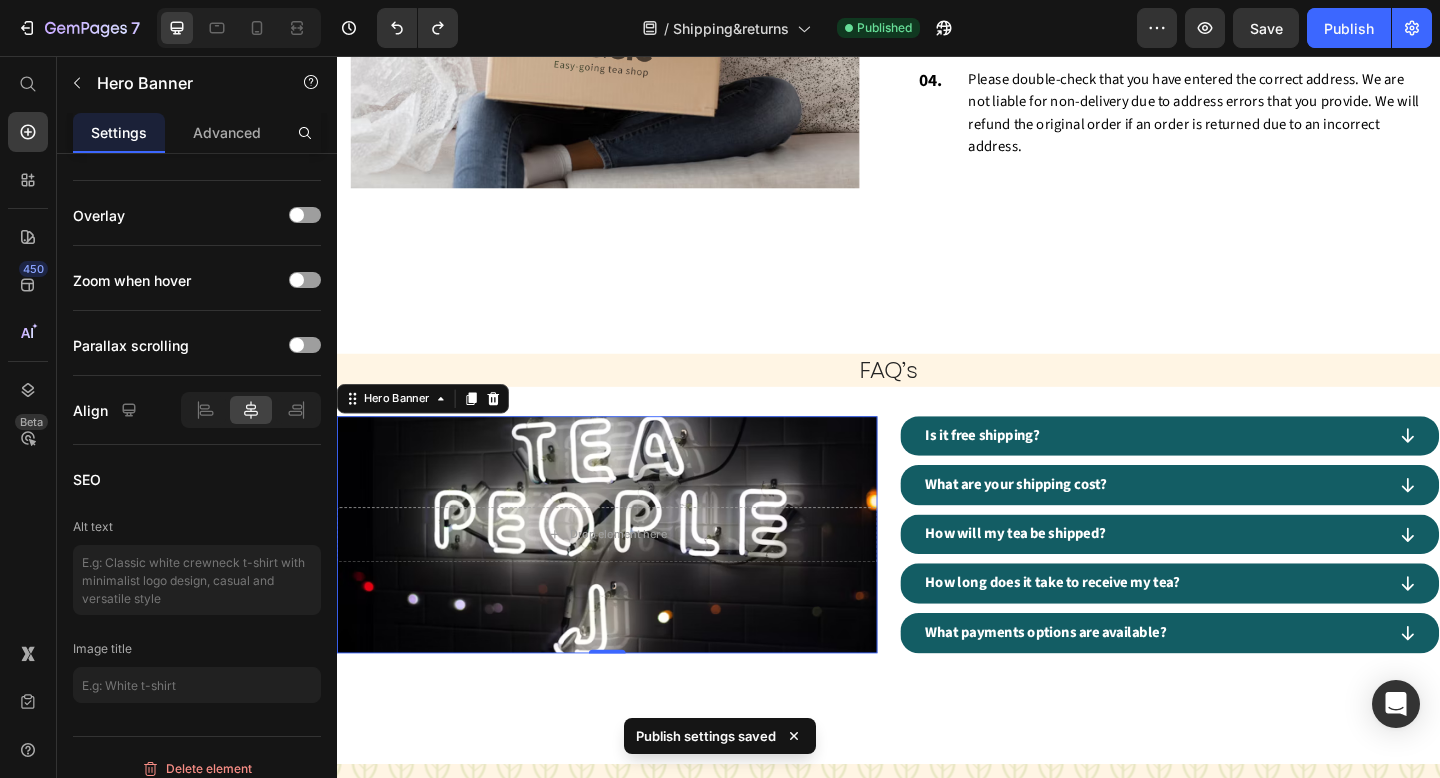 click on "Drop element here" at bounding box center [631, 577] 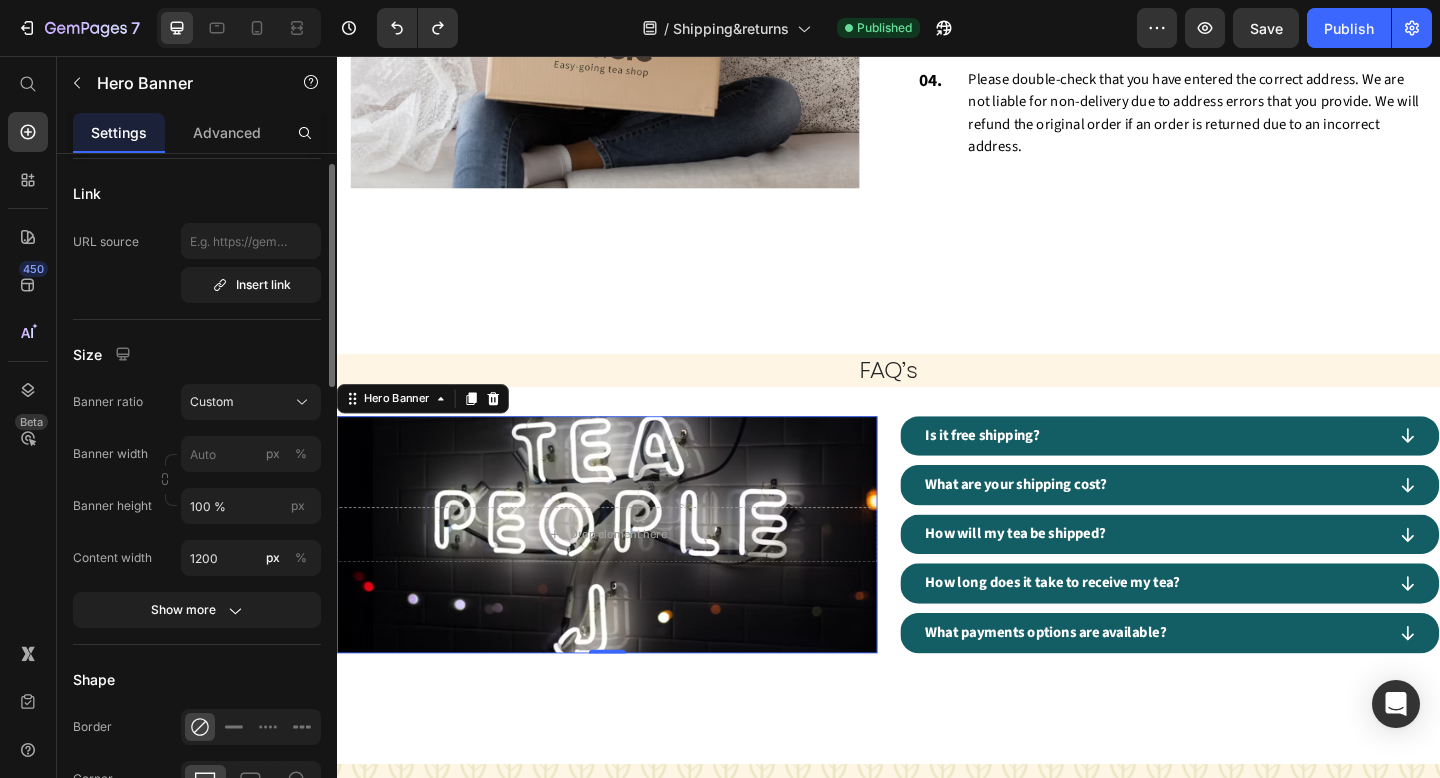 scroll, scrollTop: 0, scrollLeft: 0, axis: both 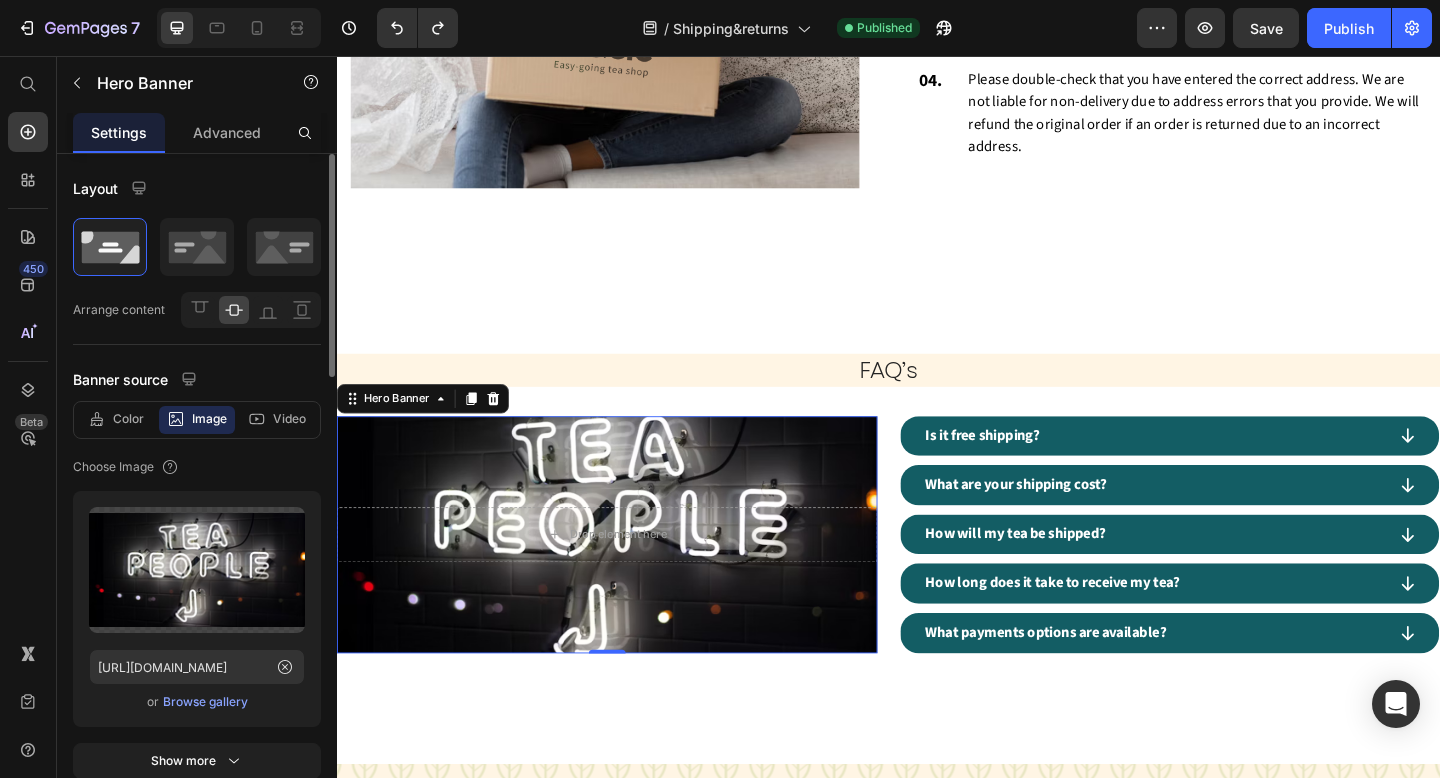 click on "Image" 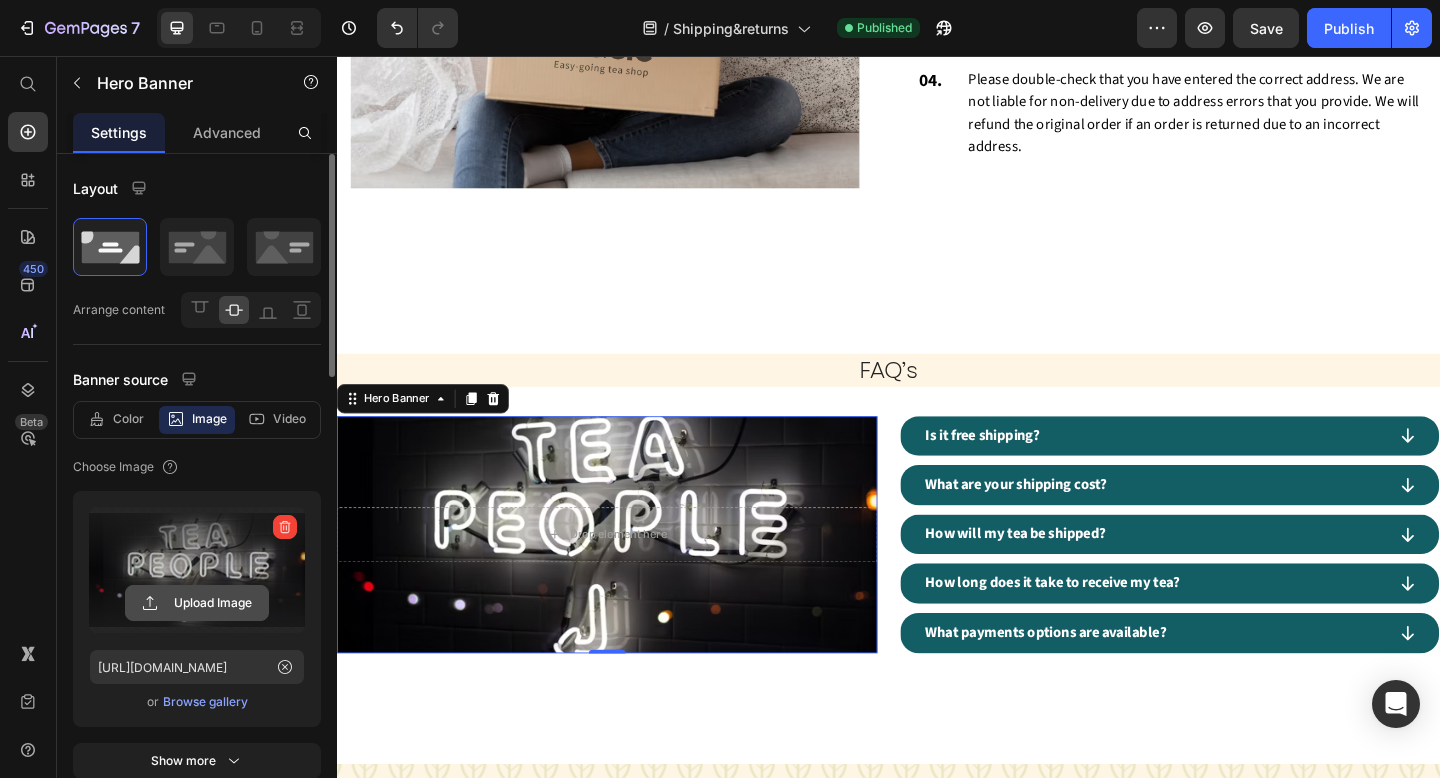 click 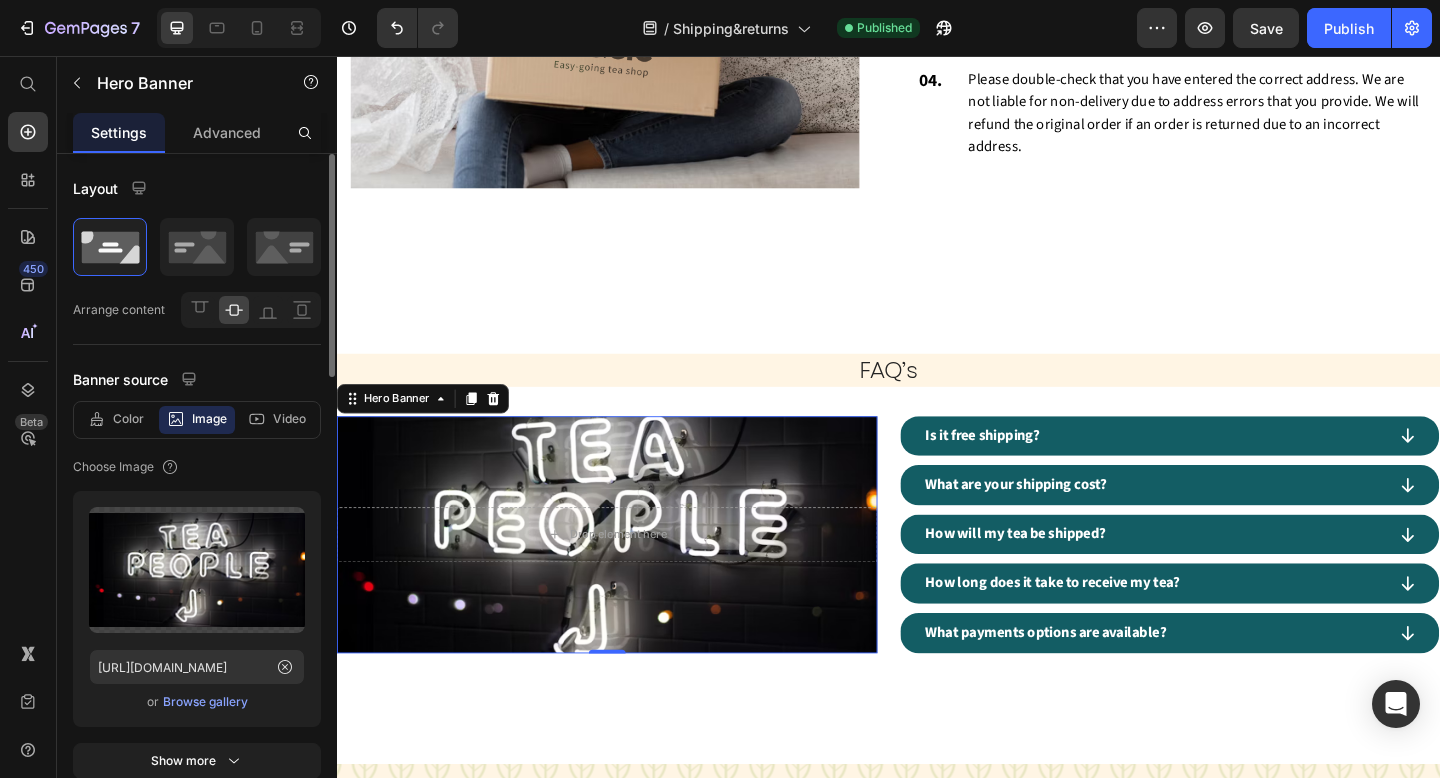 click on "Browse gallery" at bounding box center [205, 702] 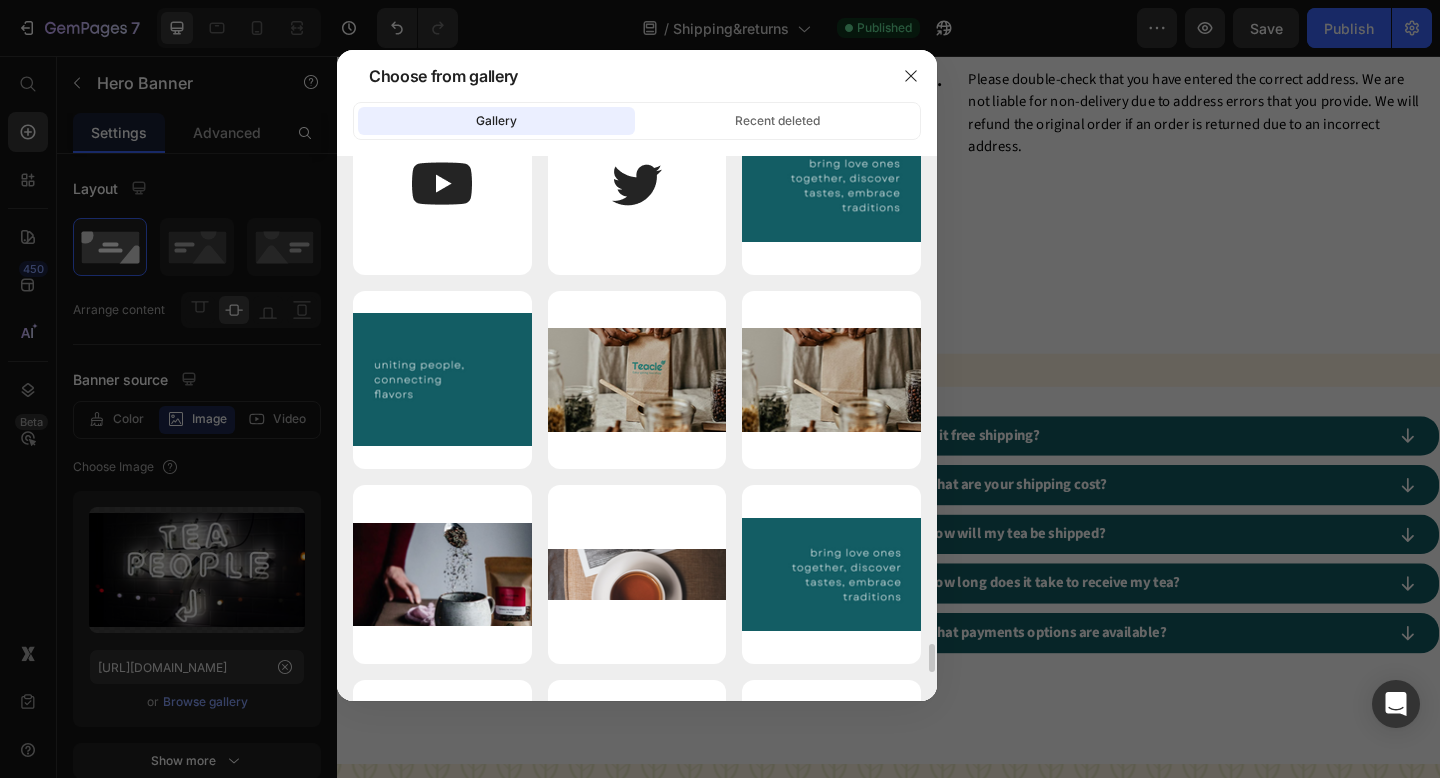 scroll, scrollTop: 9027, scrollLeft: 0, axis: vertical 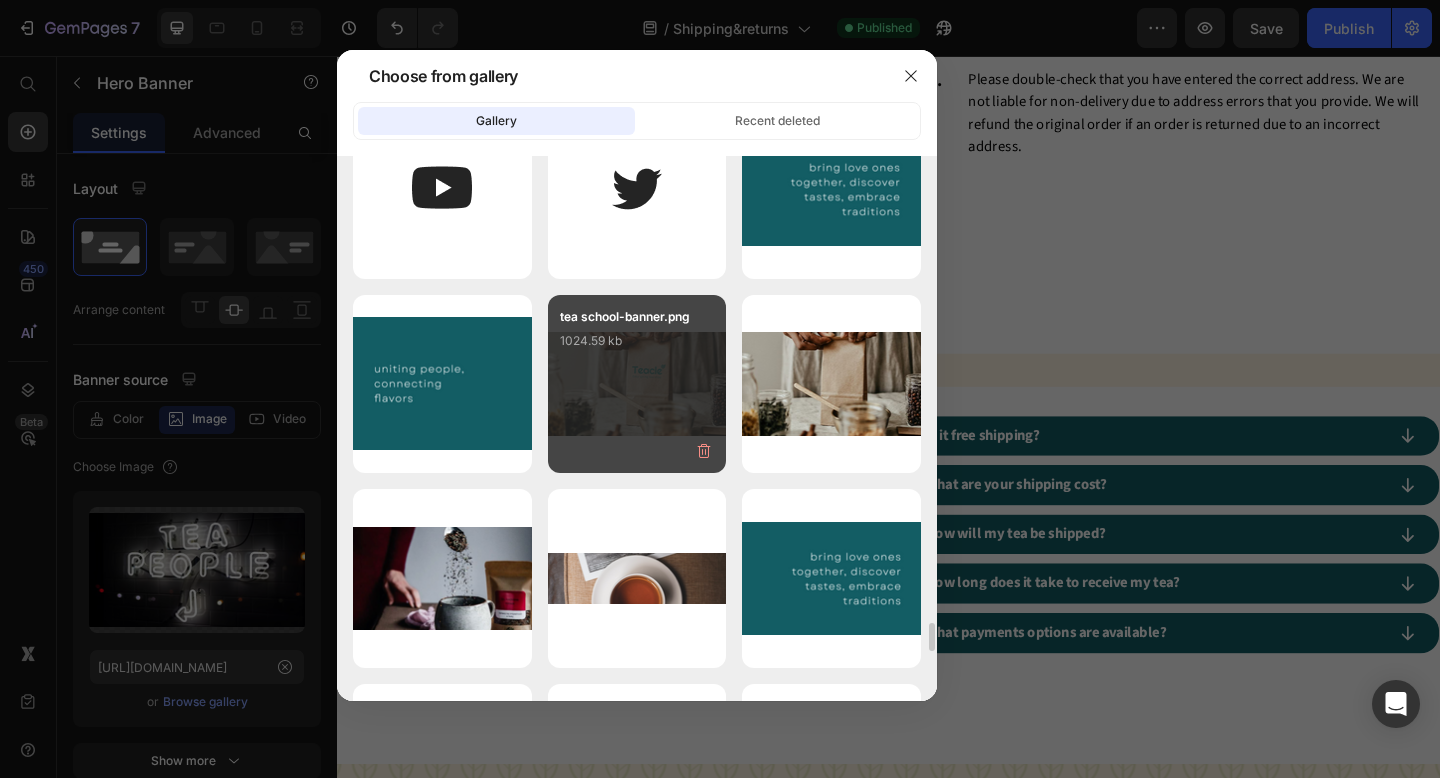 click on "tea school-banner.png 1024.59 kb" at bounding box center (637, 347) 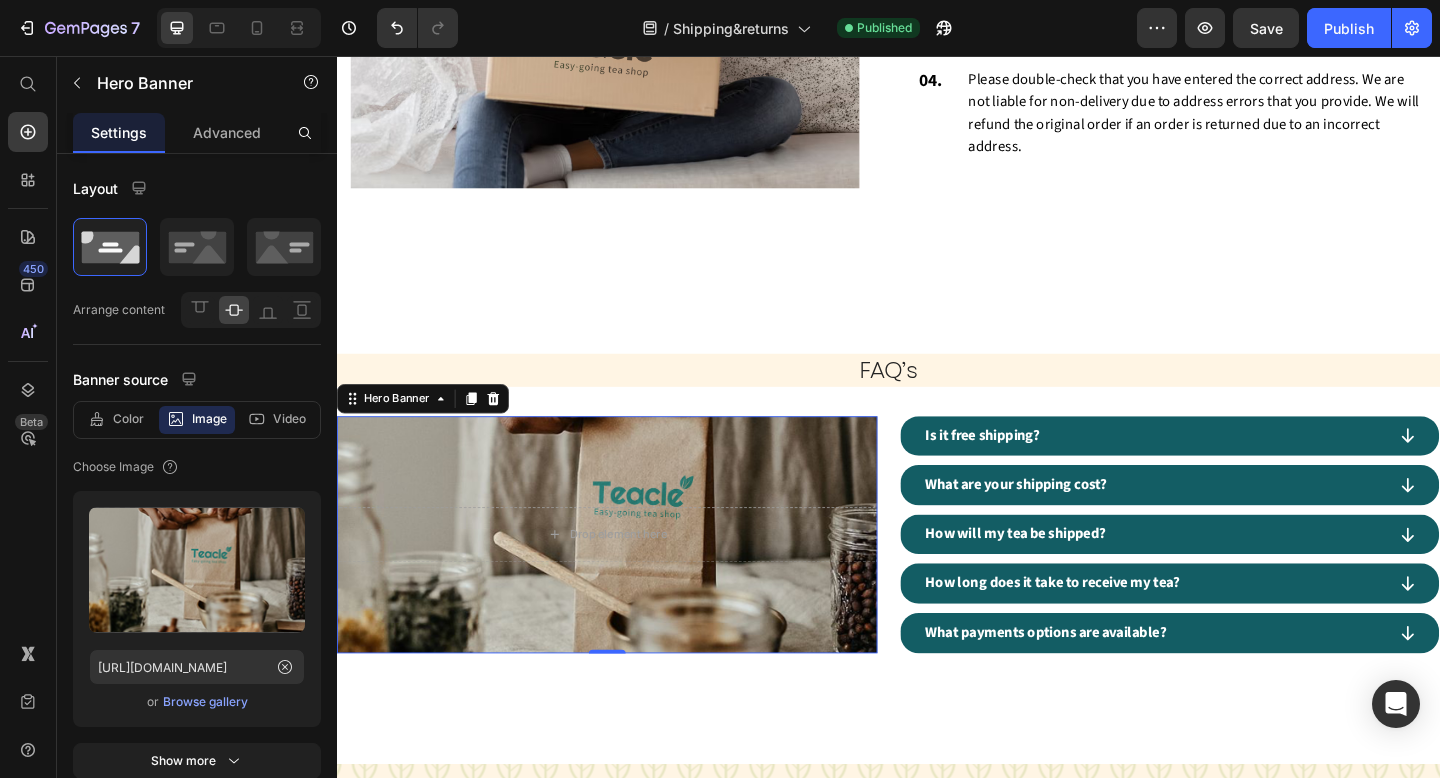 click at bounding box center (631, 577) 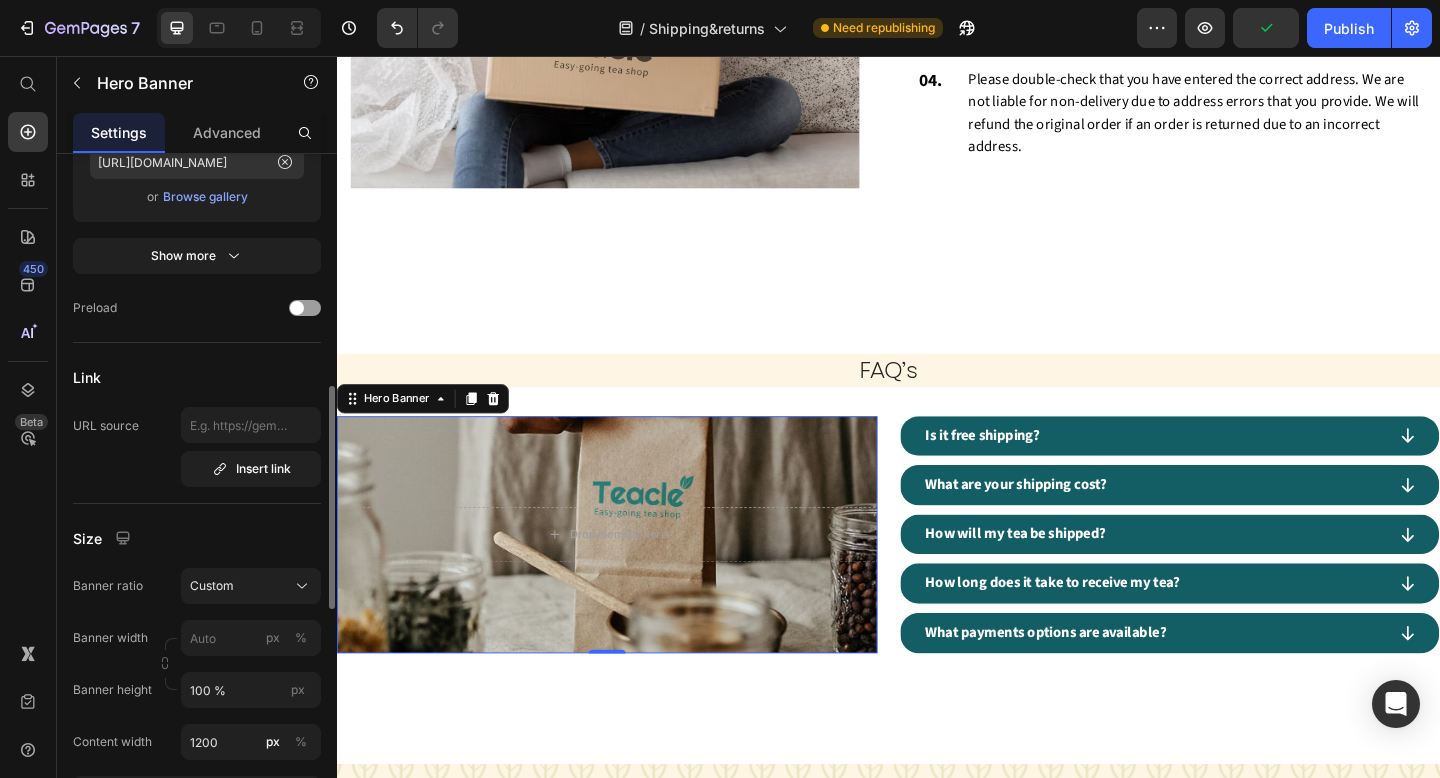 scroll, scrollTop: 555, scrollLeft: 0, axis: vertical 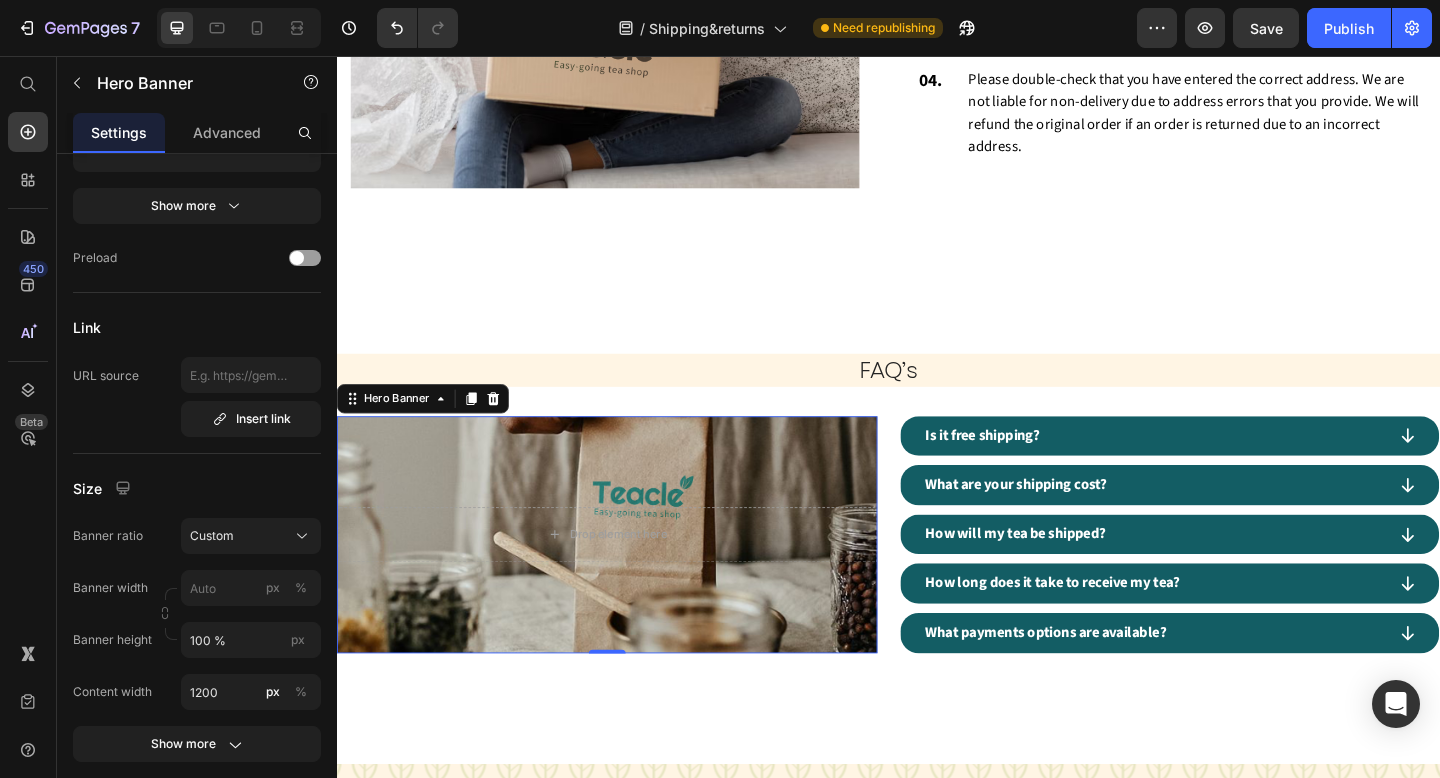 click at bounding box center [631, 577] 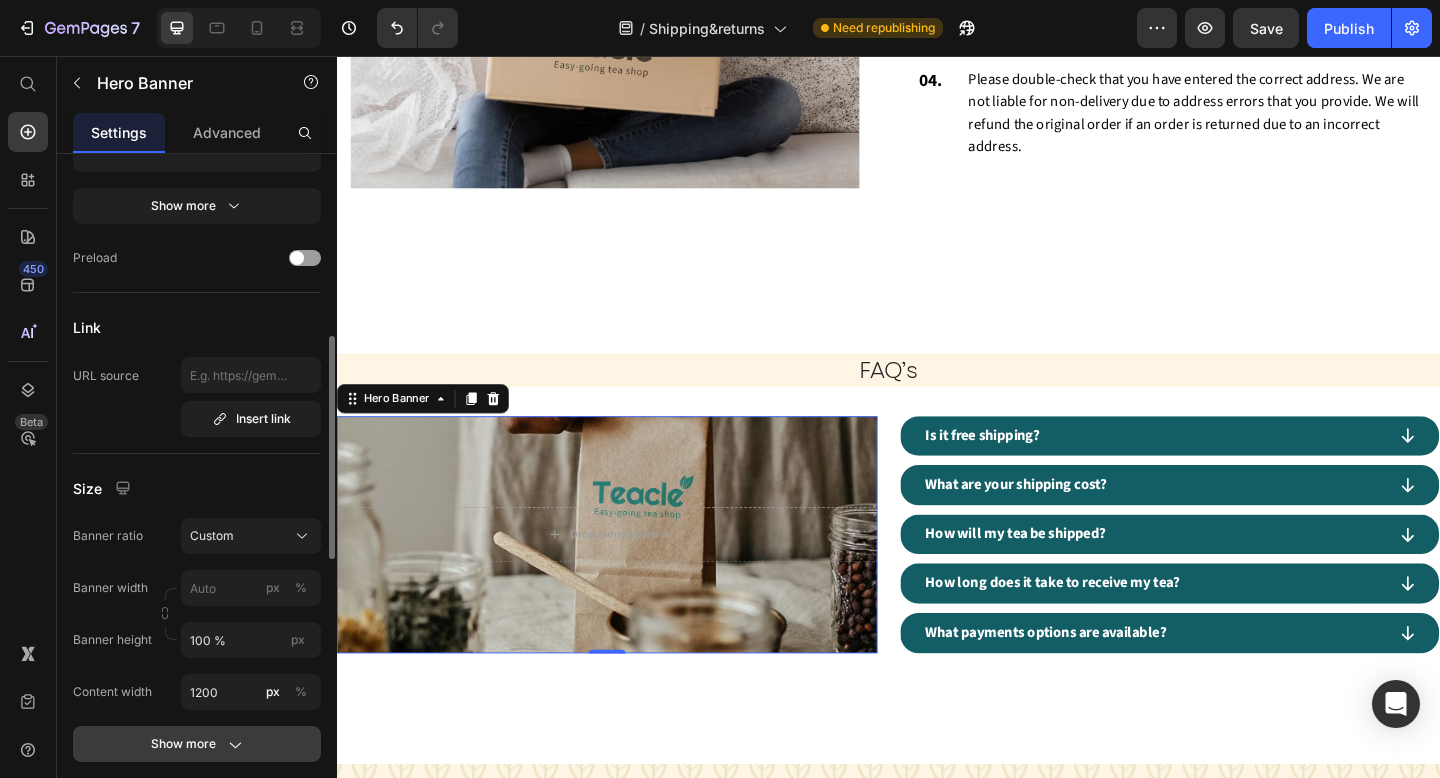 click on "Show more" 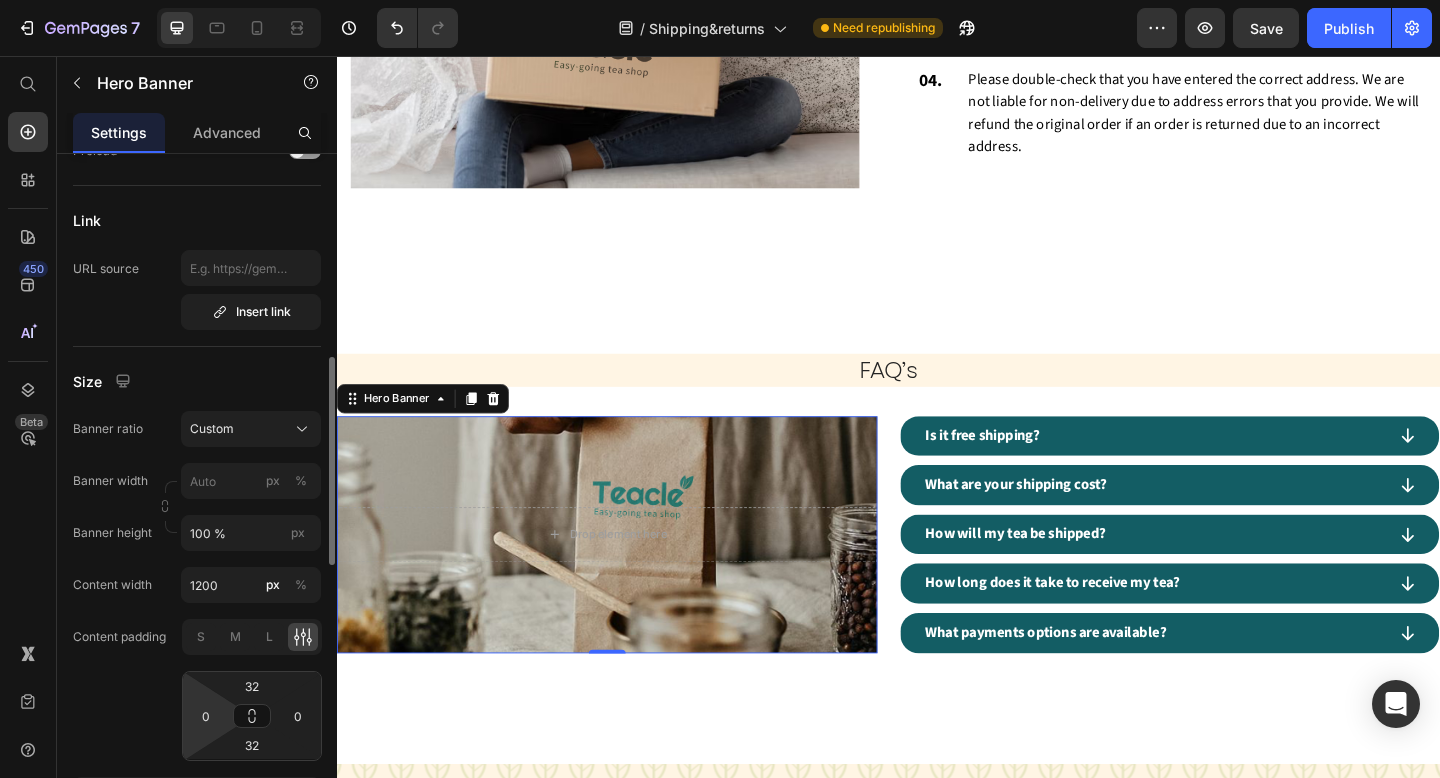 scroll, scrollTop: 665, scrollLeft: 0, axis: vertical 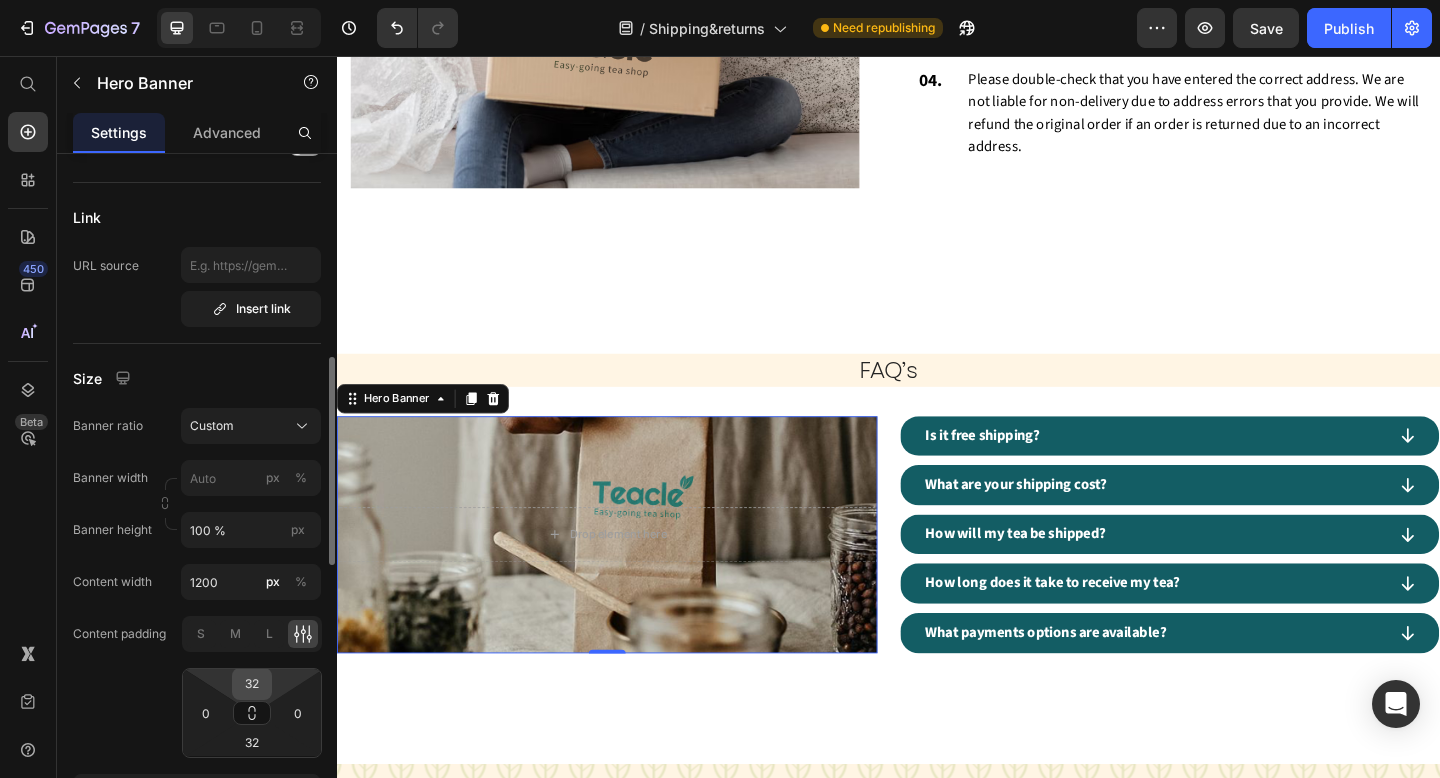 click on "32" at bounding box center [252, 684] 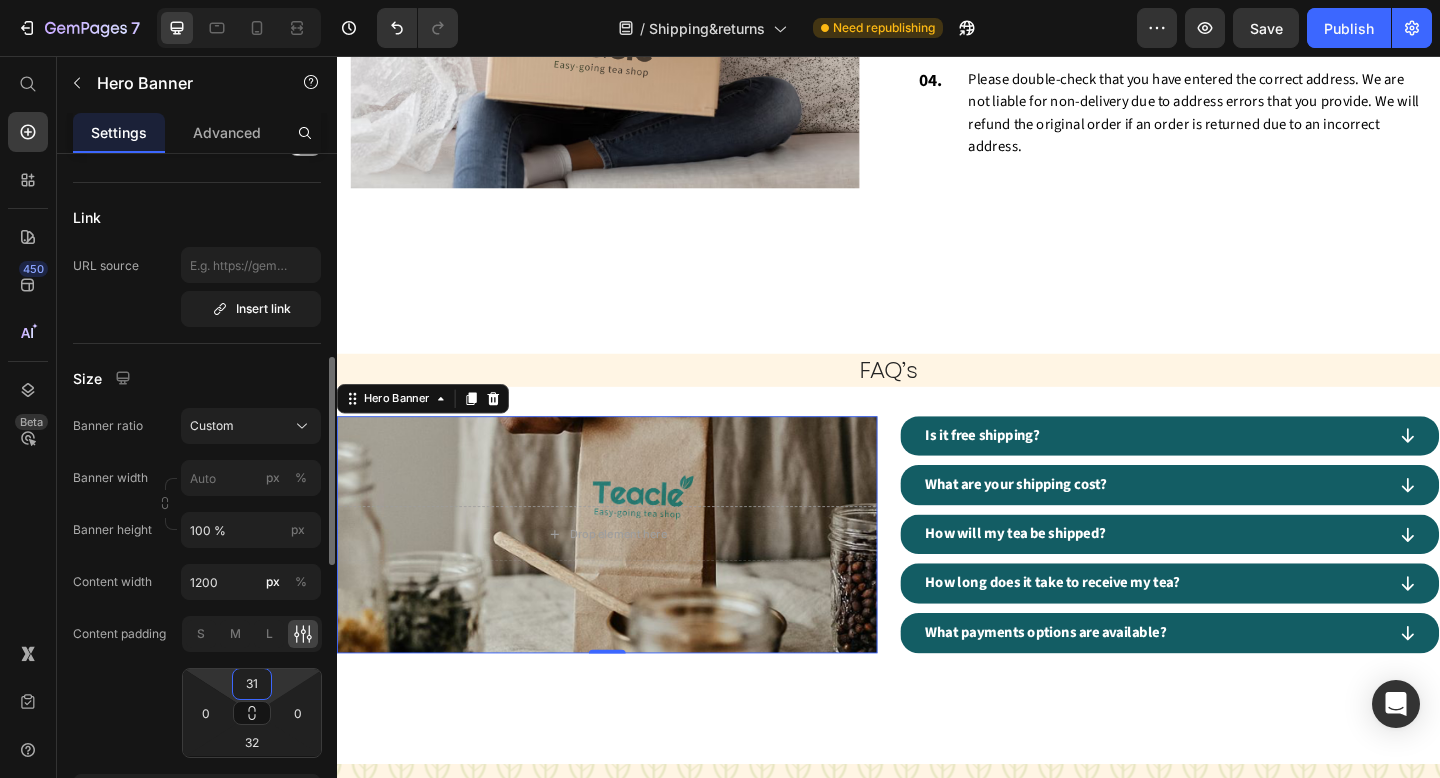 type on "32" 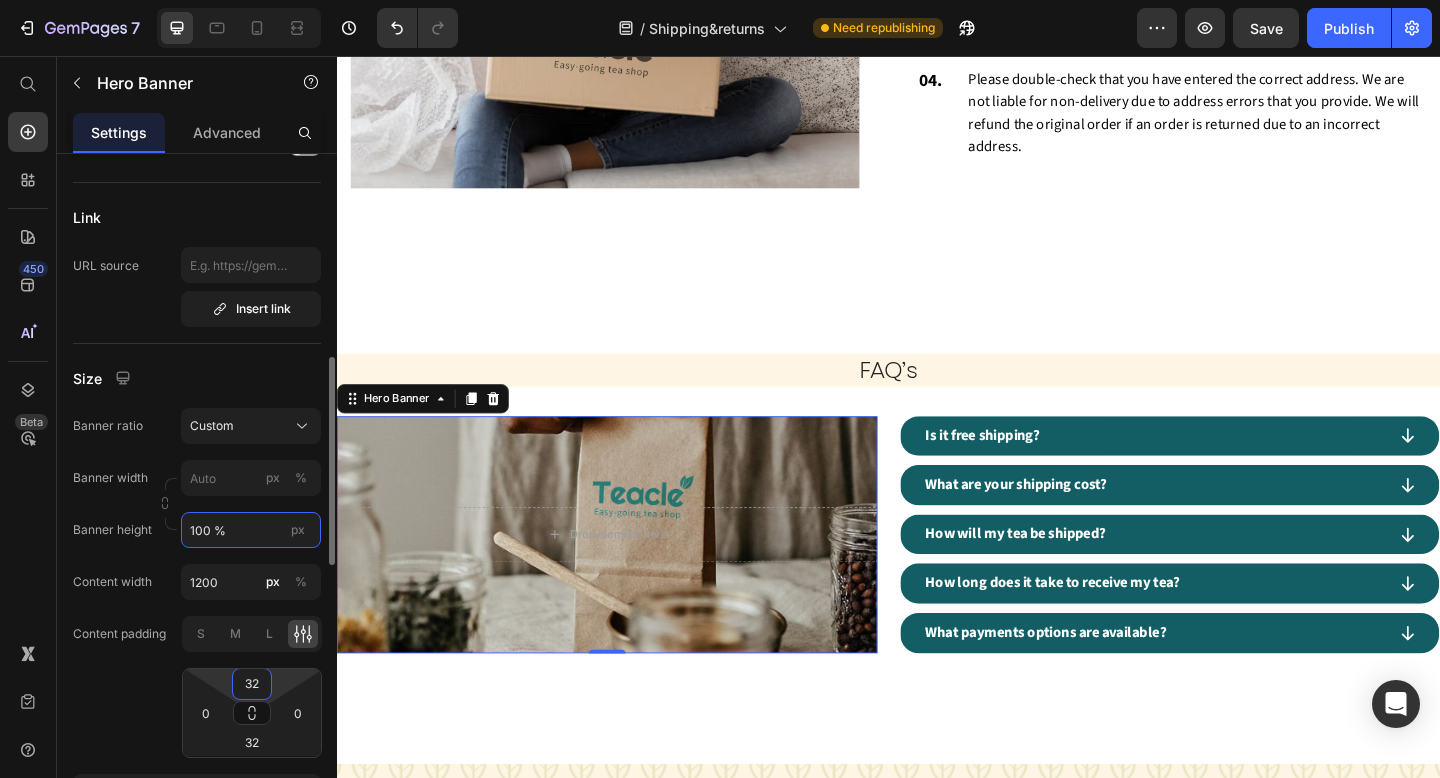 click on "100 %" at bounding box center [251, 530] 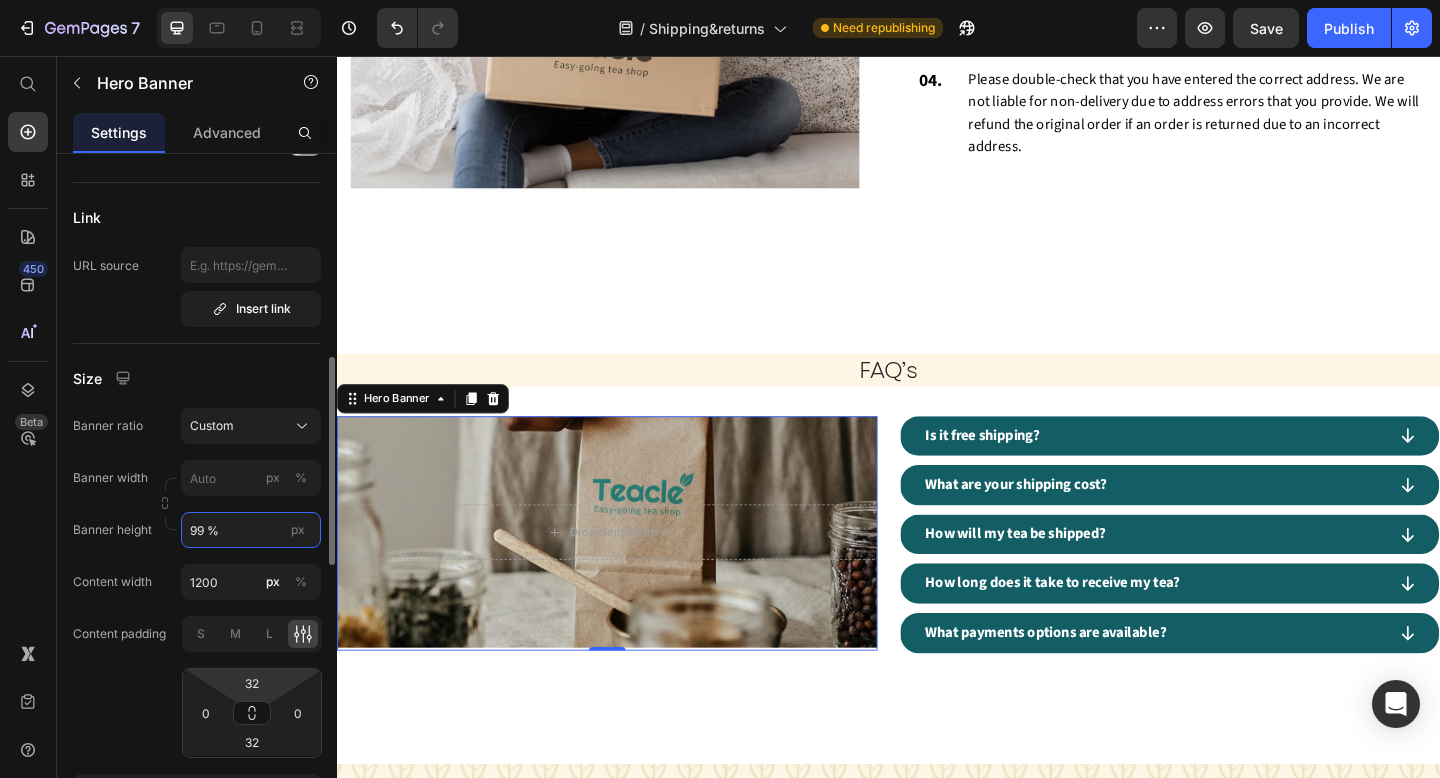 type on "100 %" 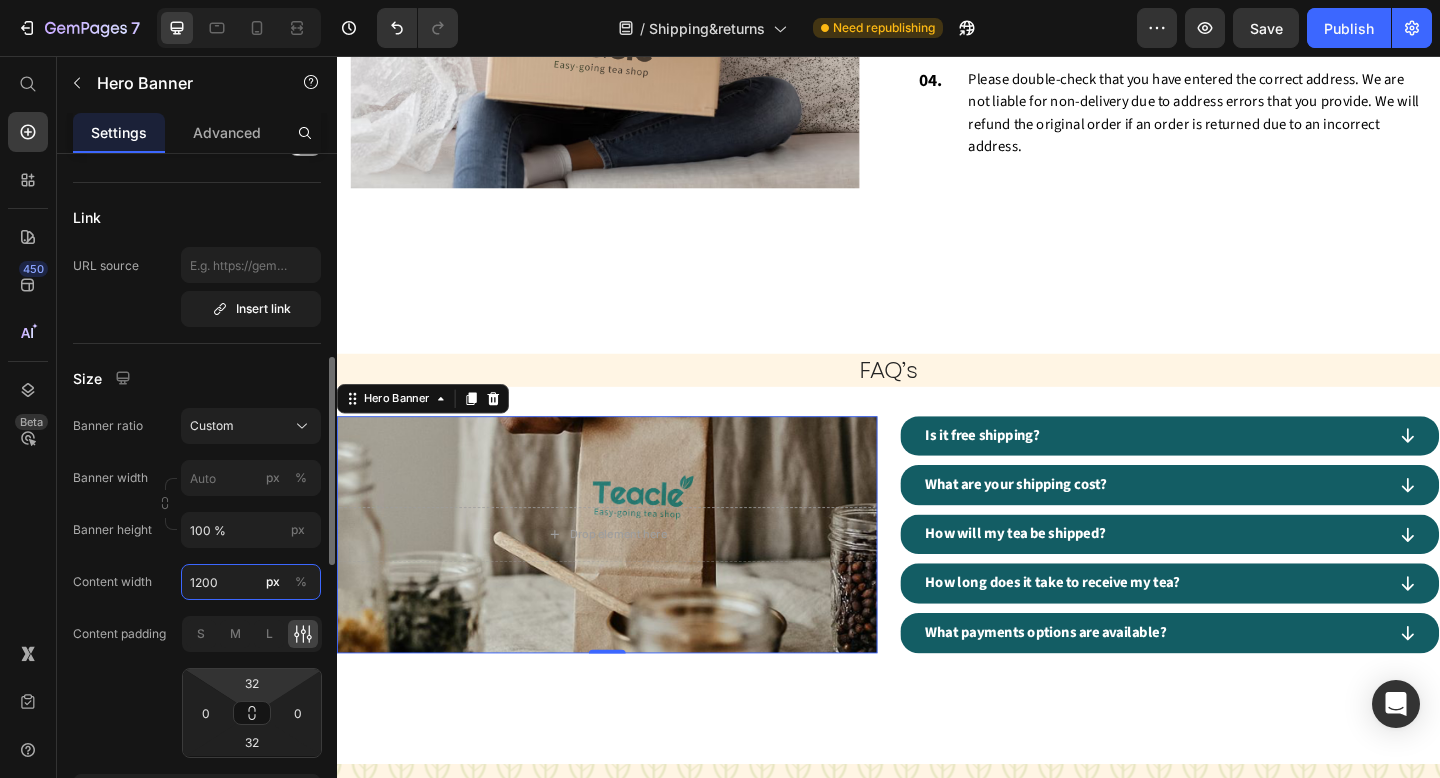 click on "1200" at bounding box center (251, 582) 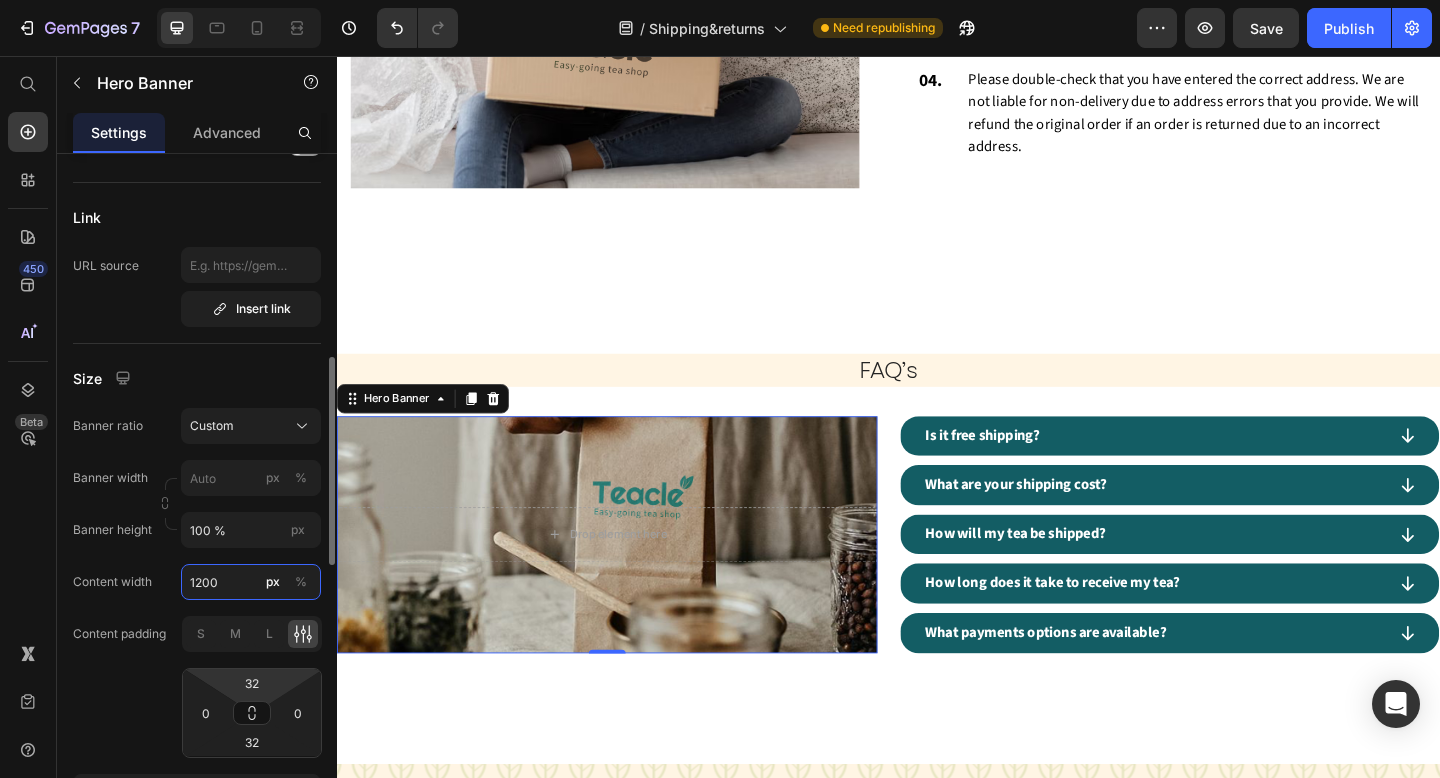 type on "1200" 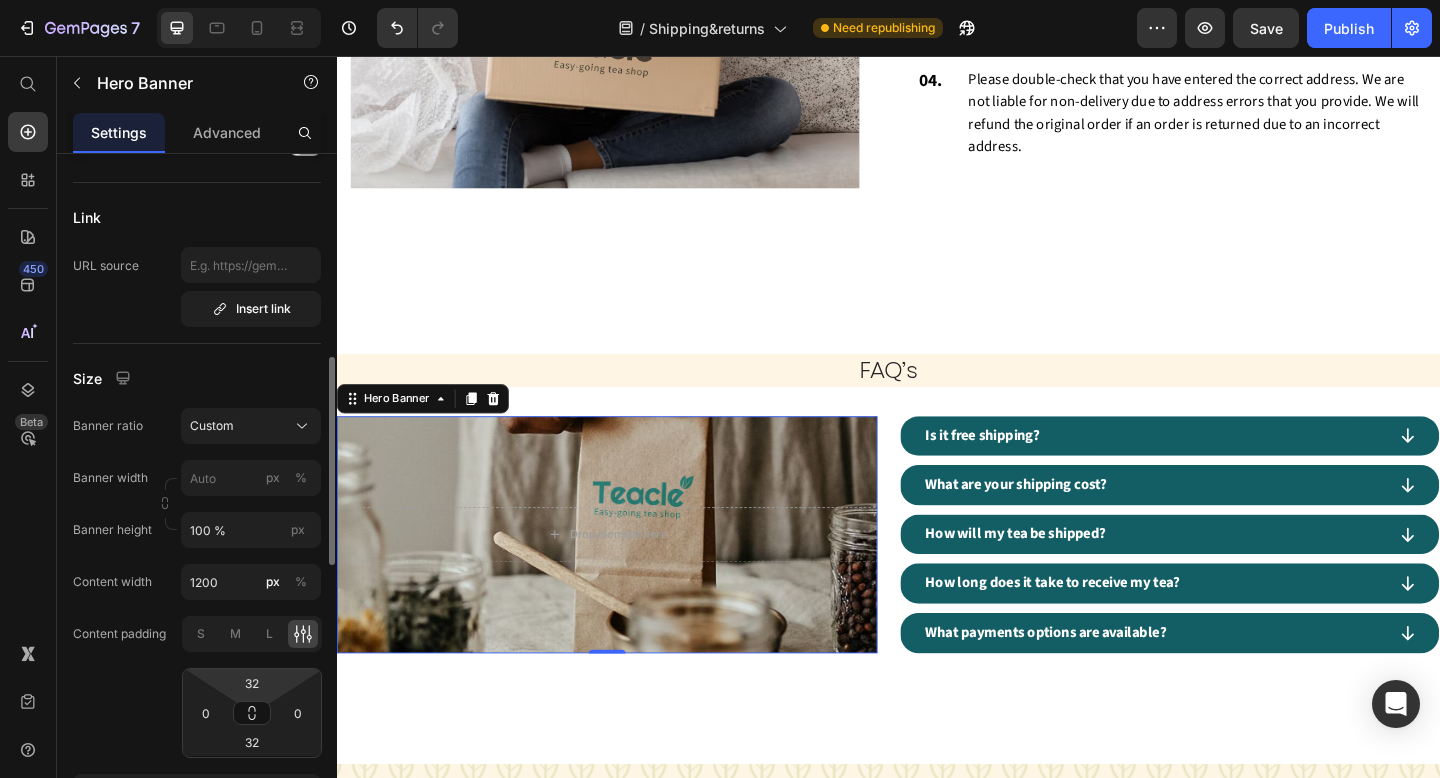 click on "Content padding S M L 32 0 32 0" 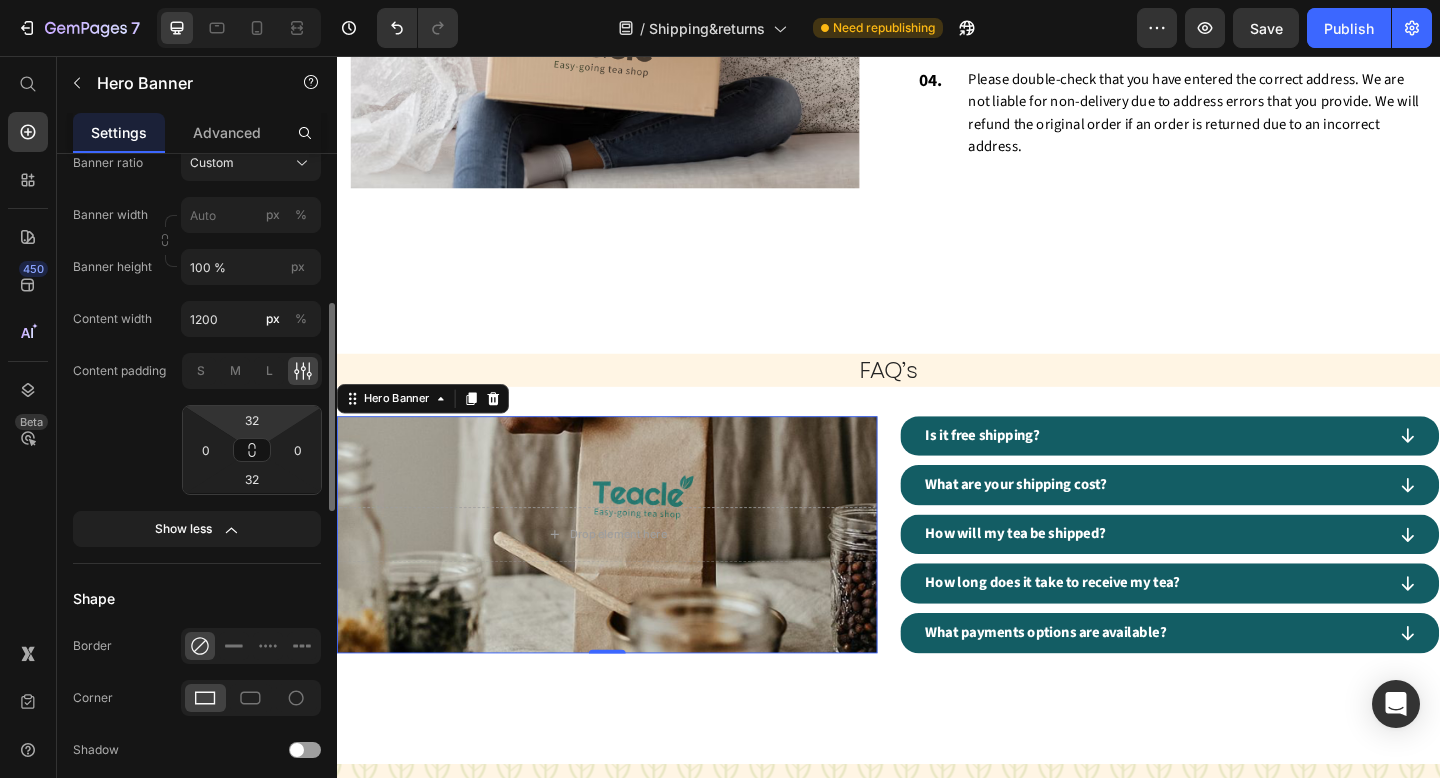 scroll, scrollTop: 1021, scrollLeft: 0, axis: vertical 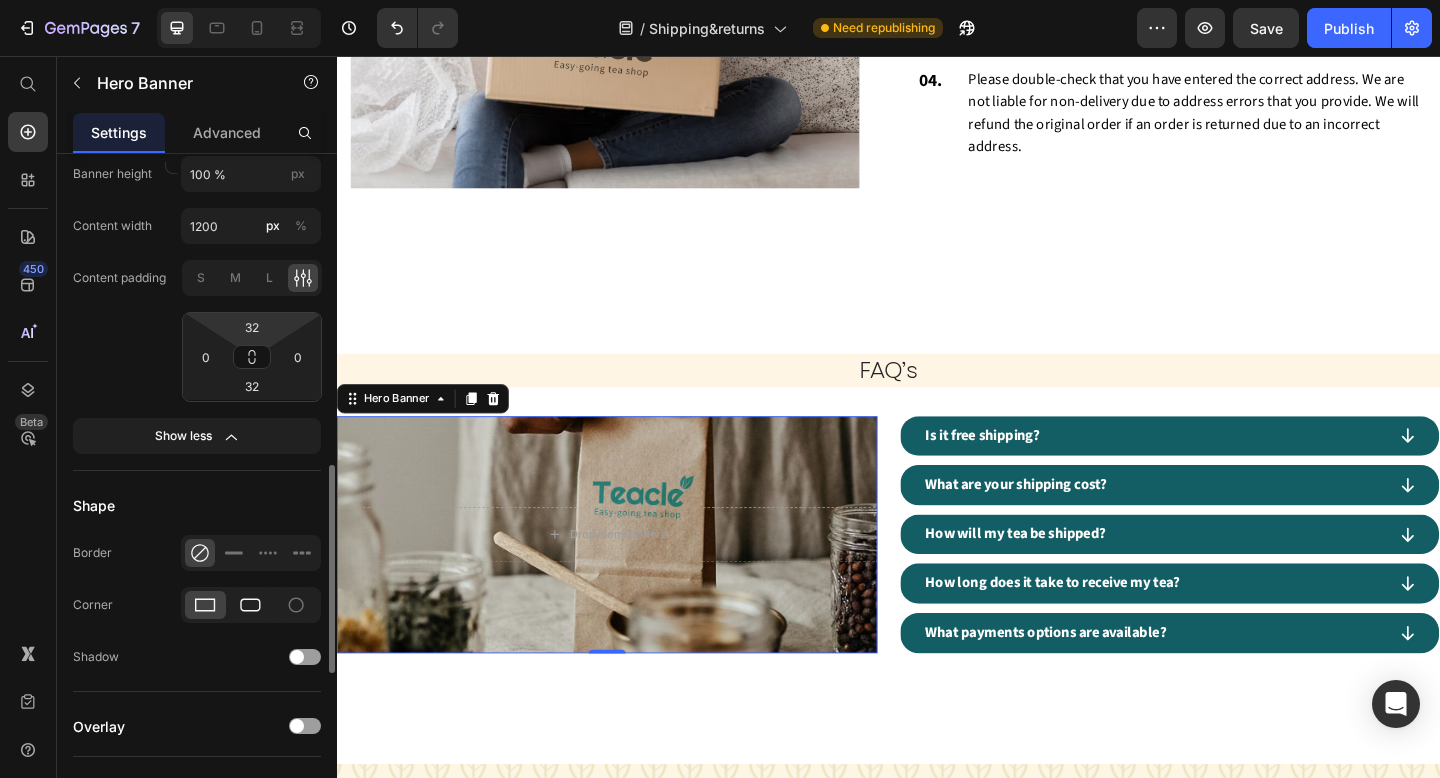 click 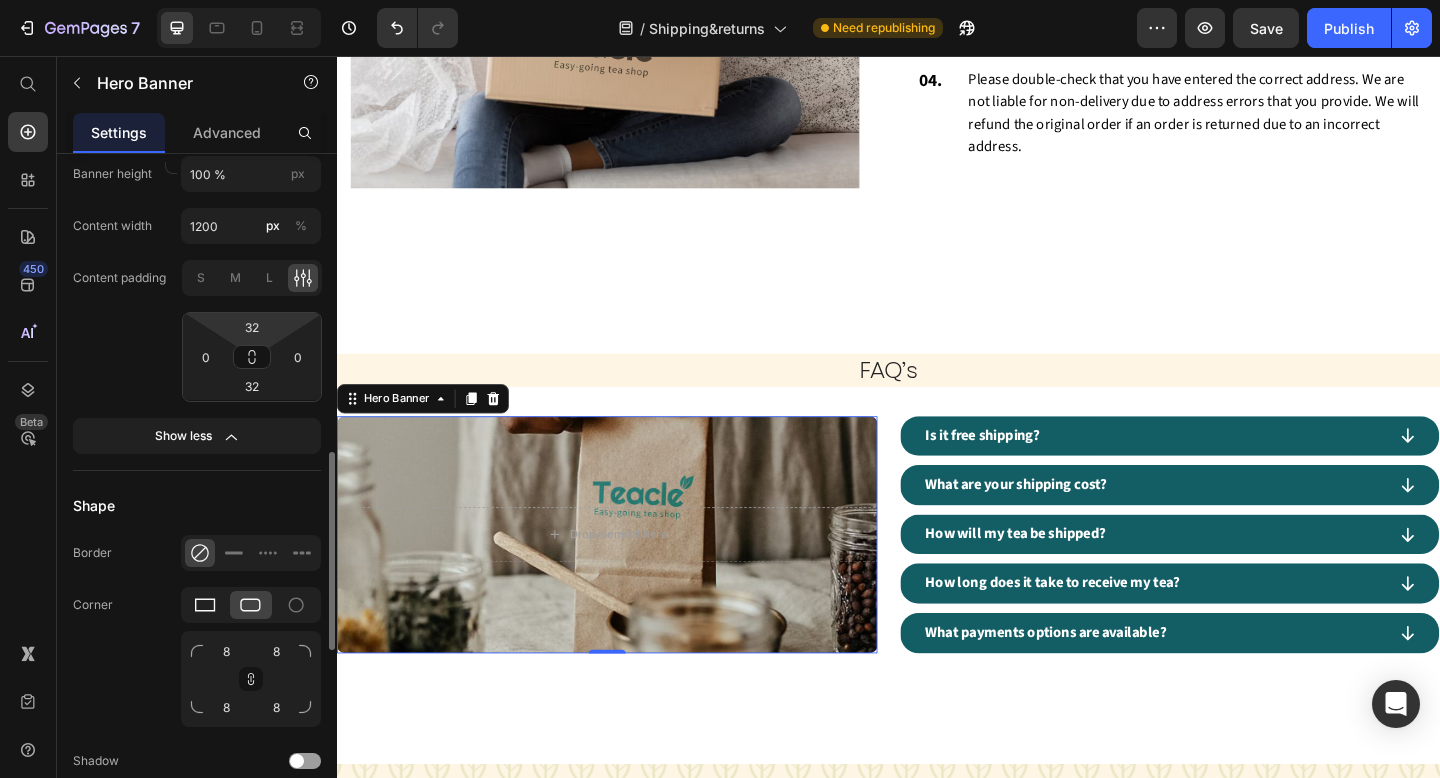 click 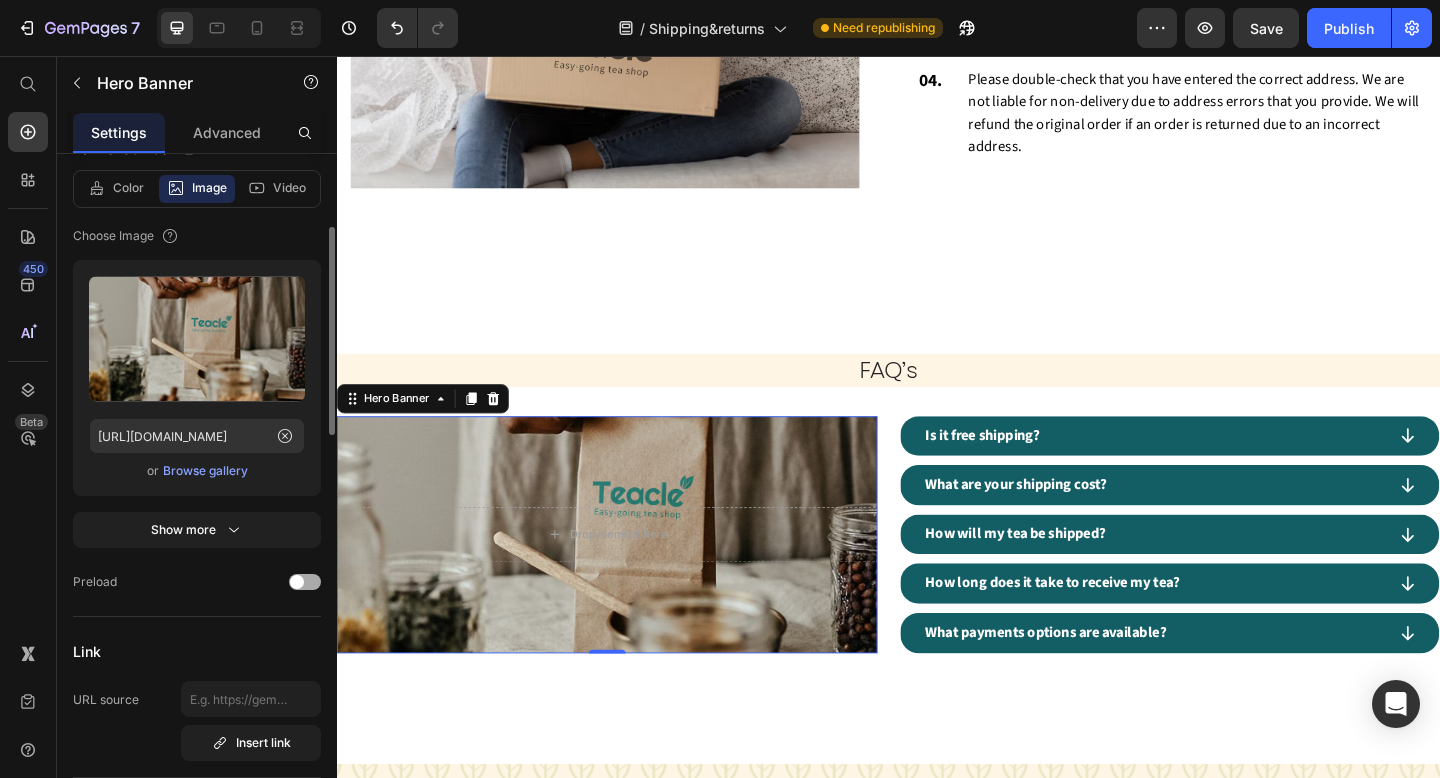scroll, scrollTop: 233, scrollLeft: 0, axis: vertical 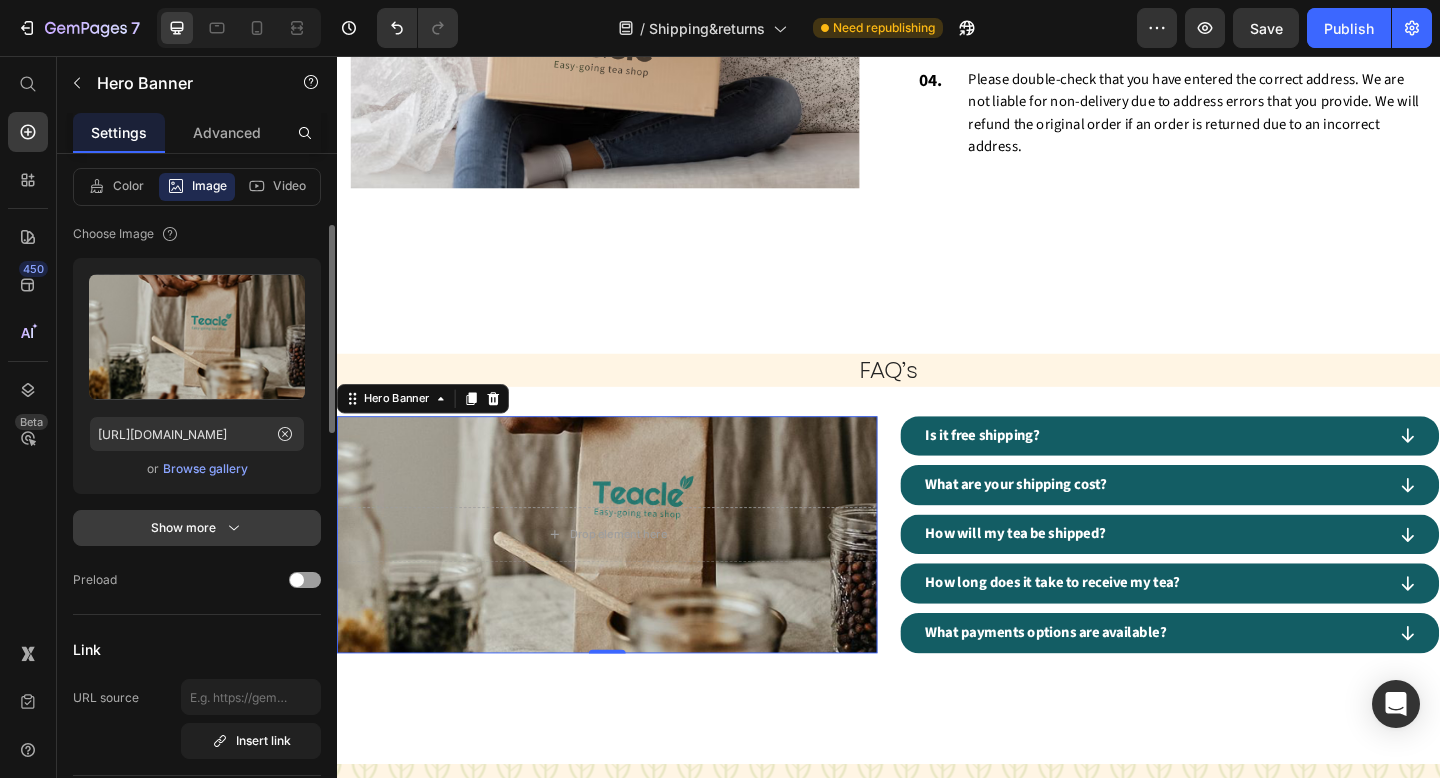 click on "Show more" at bounding box center (197, 528) 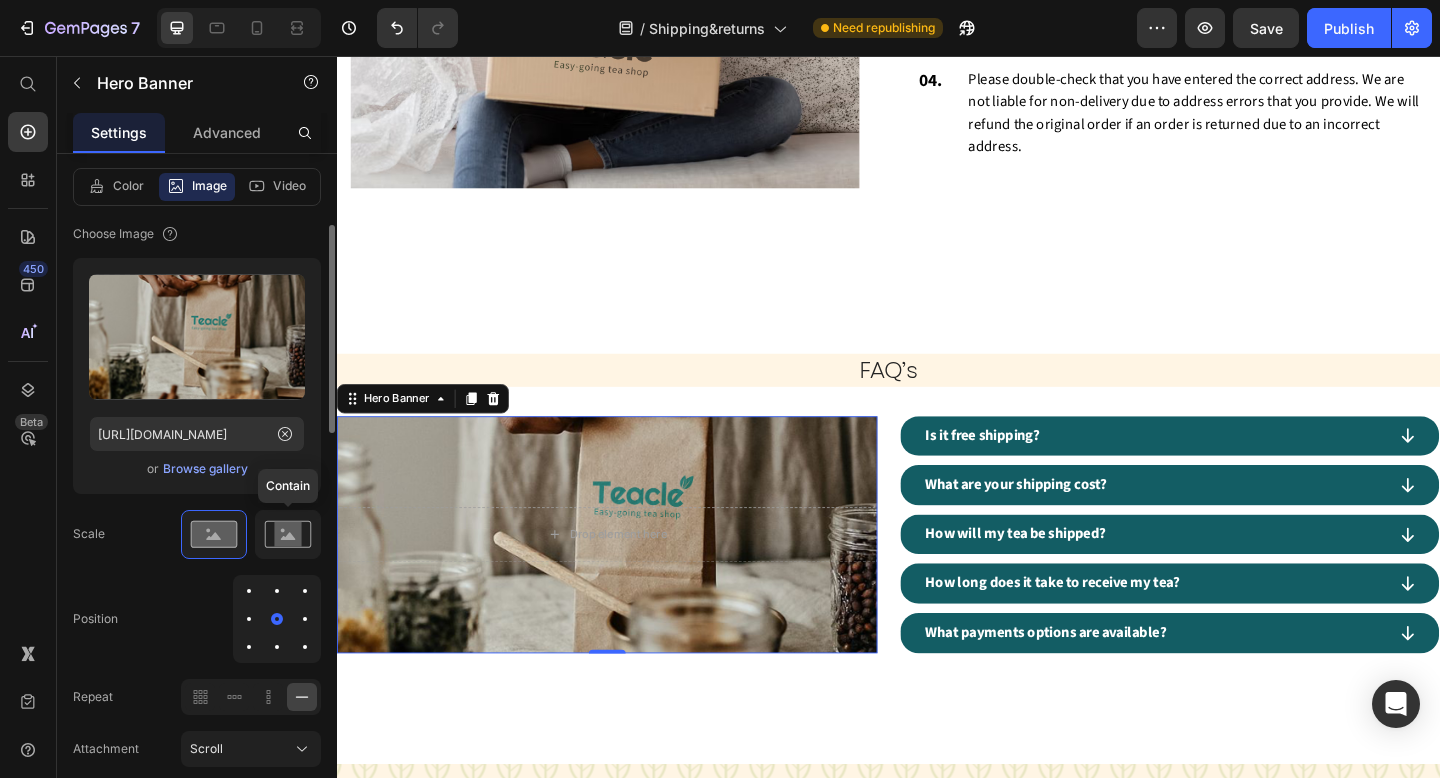 click 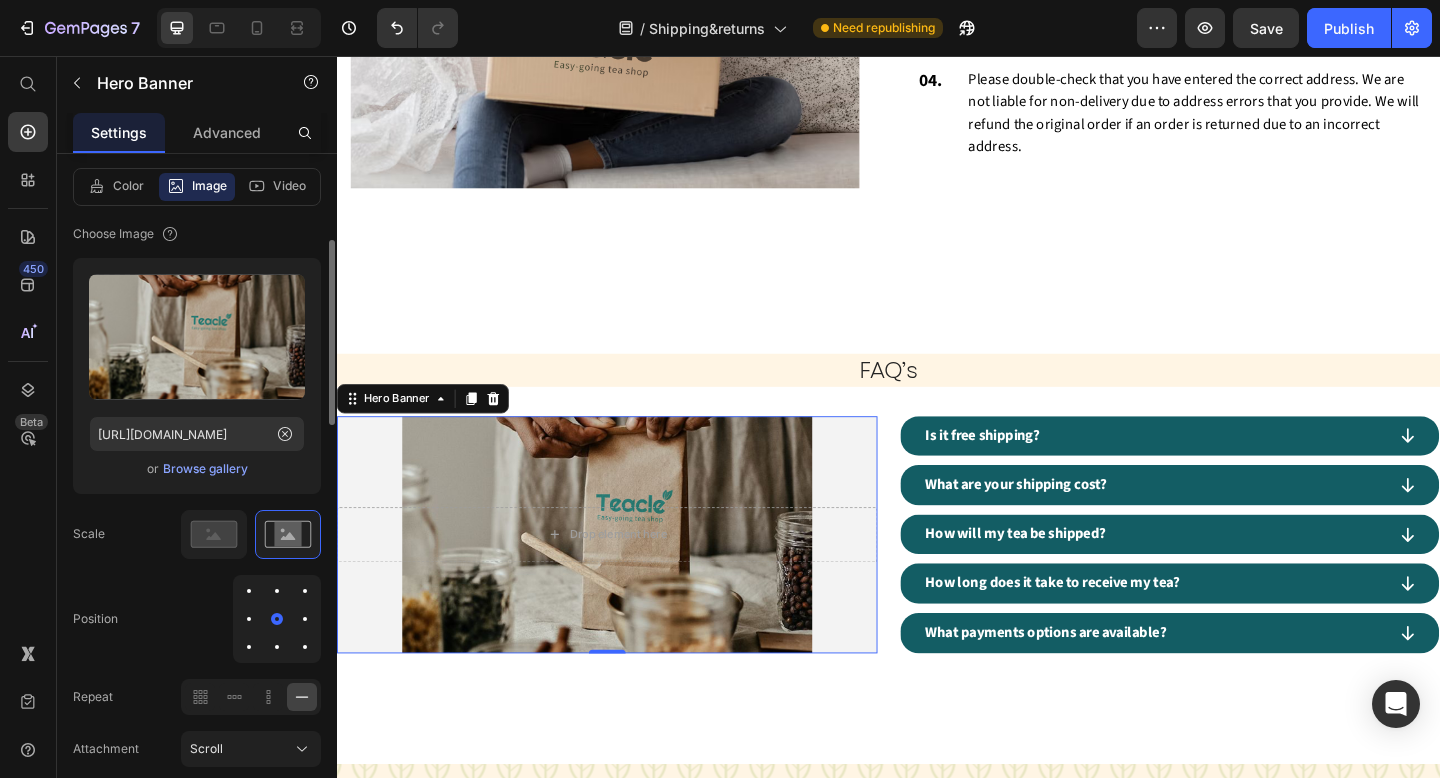 scroll, scrollTop: 259, scrollLeft: 0, axis: vertical 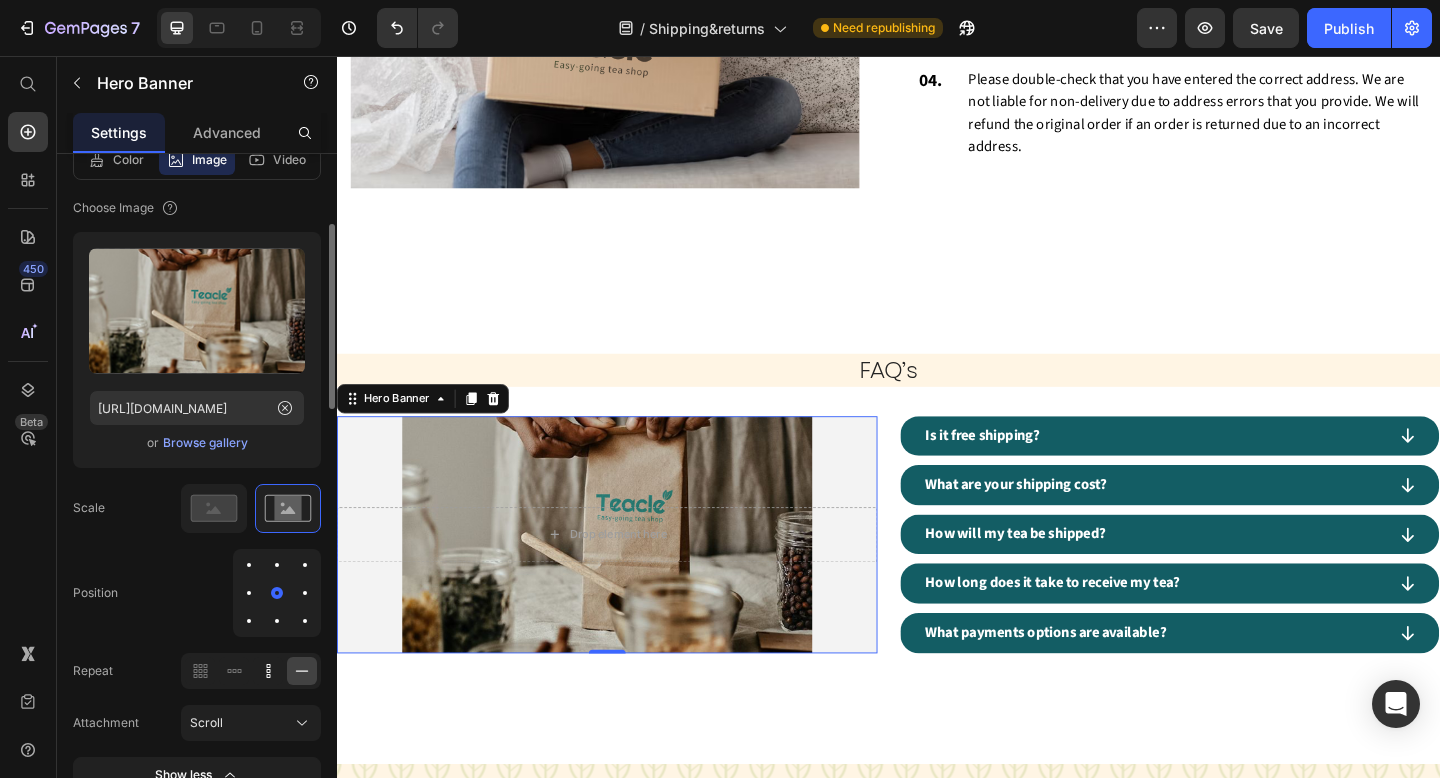 click 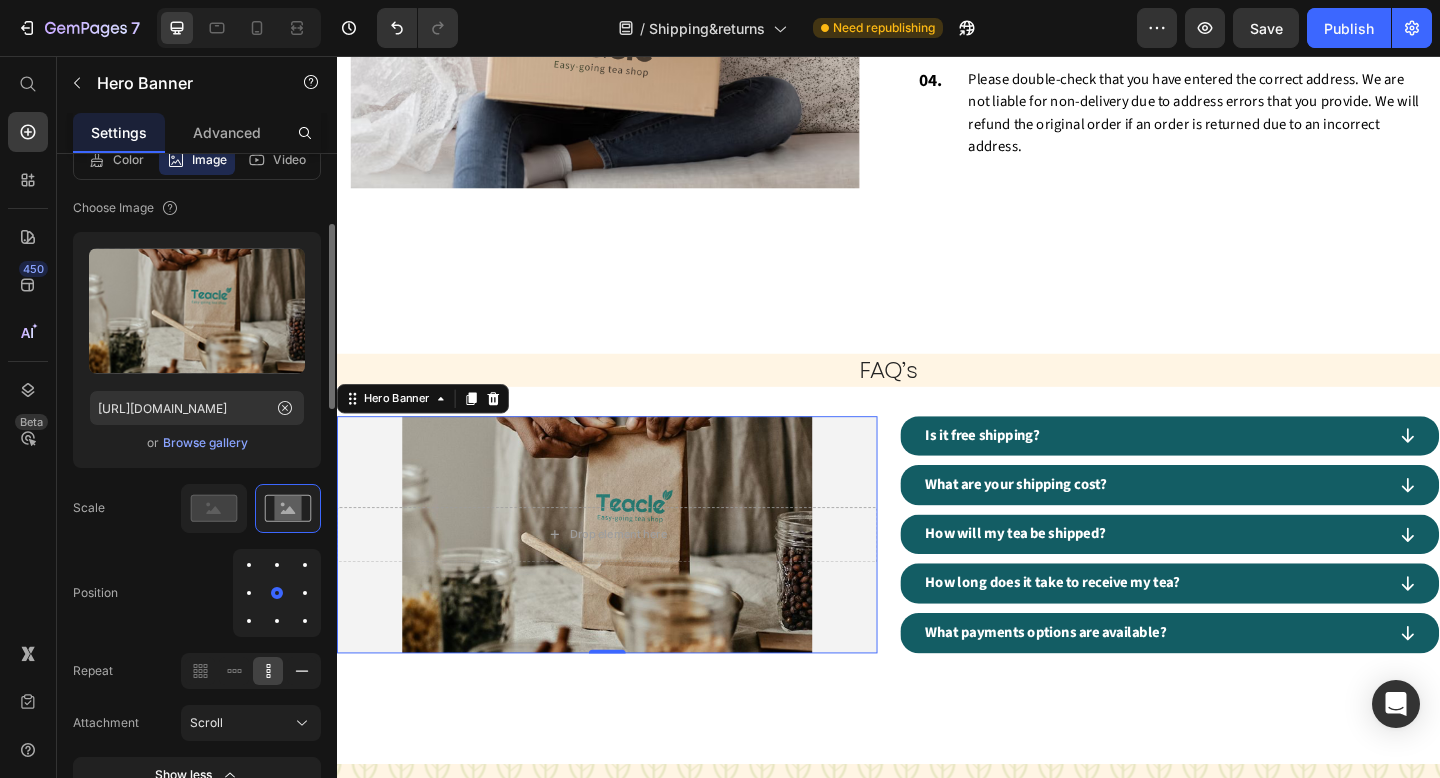 click 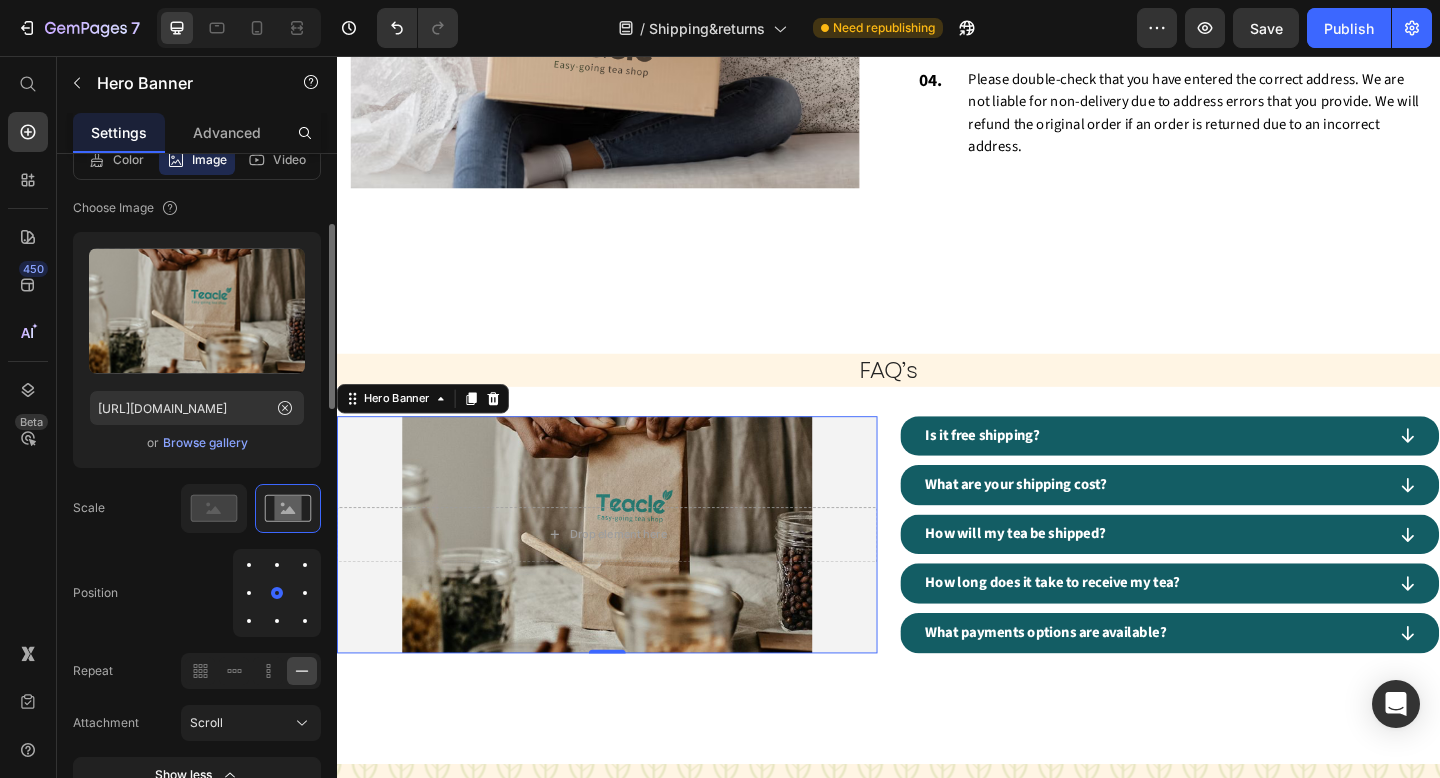 drag, startPoint x: 274, startPoint y: 594, endPoint x: 274, endPoint y: 565, distance: 29 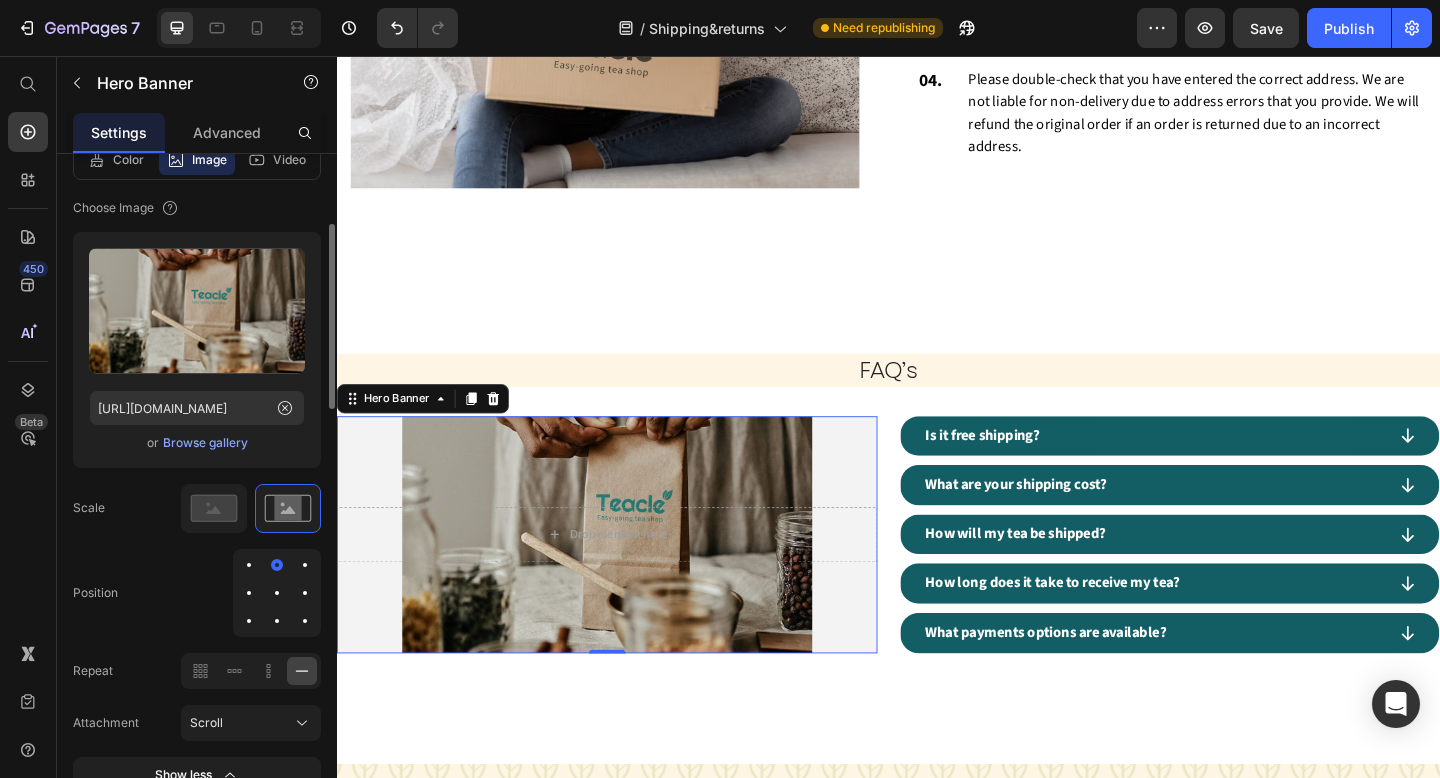 click at bounding box center [277, 593] 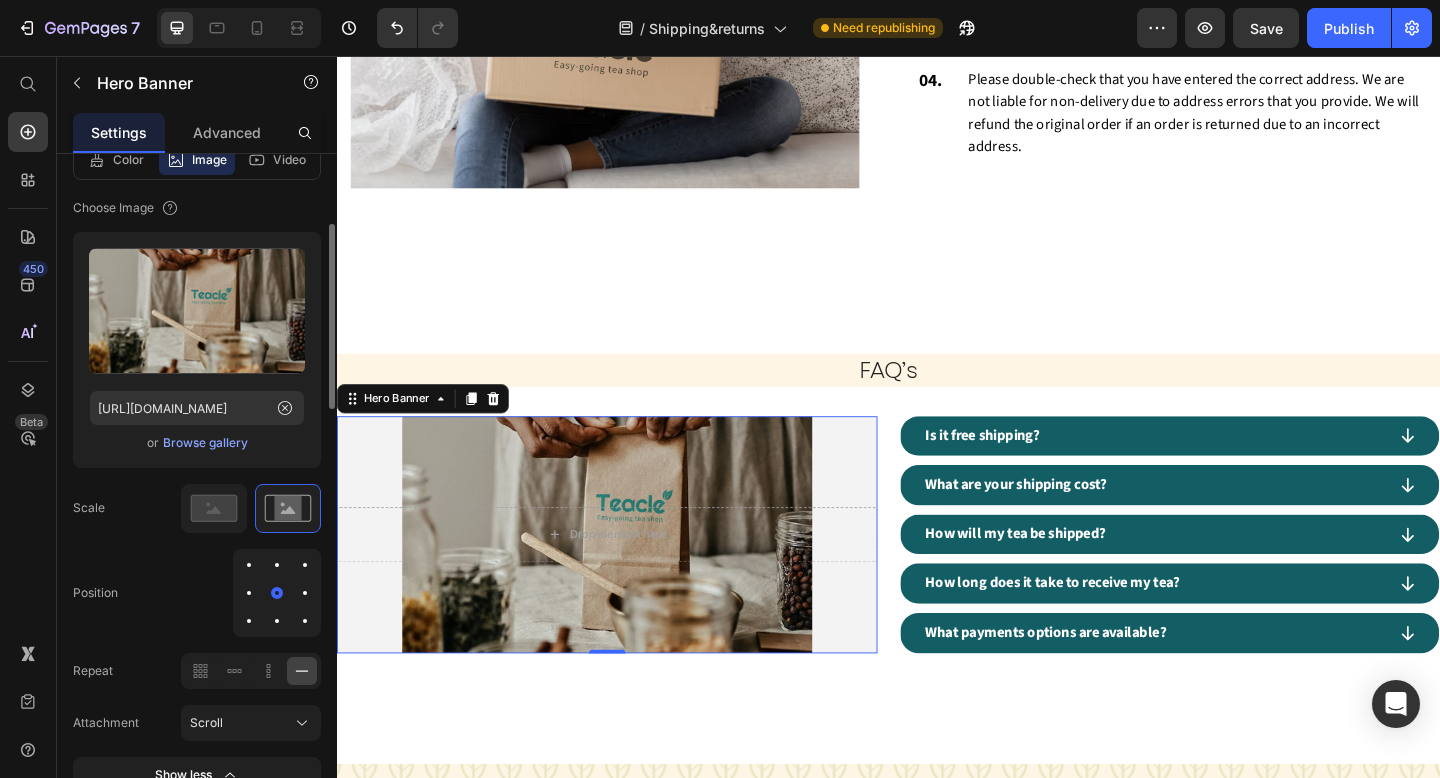 click on "Position" at bounding box center (197, 593) 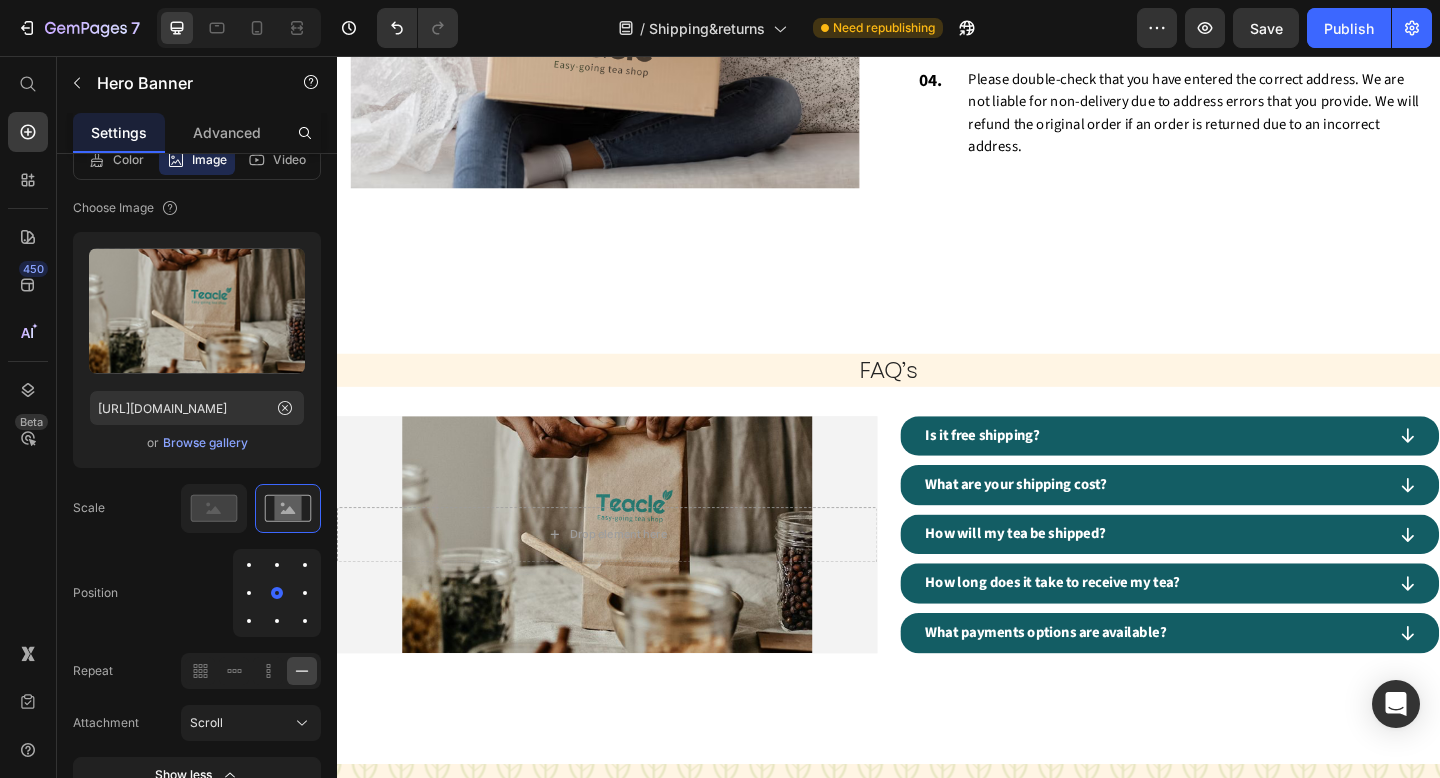 click on "Image Free Shipping over €50 Text block Row Image Secure Online Payment Text block Row Image Nationwide  Delivery Text block Row Row Section 2 Image Order Process Heading 01. Text block Orders are processed in 1-3 business days, excluding weekends and holidays. Items that are pre-ordered are processed within 1-3 business days of their arrival in stock. Text block Row 02. Text block Orders that are successfully placed will receive an e-mail confirmation with the order details. If you haven't received an email, please check your spam folder or contact us for confirmation. Text block Row 03. Text block If you have any questions about your order, please contact us right away at [EMAIL_ADDRESS][DOMAIN_NAME]  We will be unable to make changes to your order once it has been shipped. Text block Row 04. Text block Text block Row Row Section 3 FAQ’s Heading
Drop element here Hero Banner
Is it free shipping?
What are your shipping cost?
Accordion" at bounding box center [937, 227] 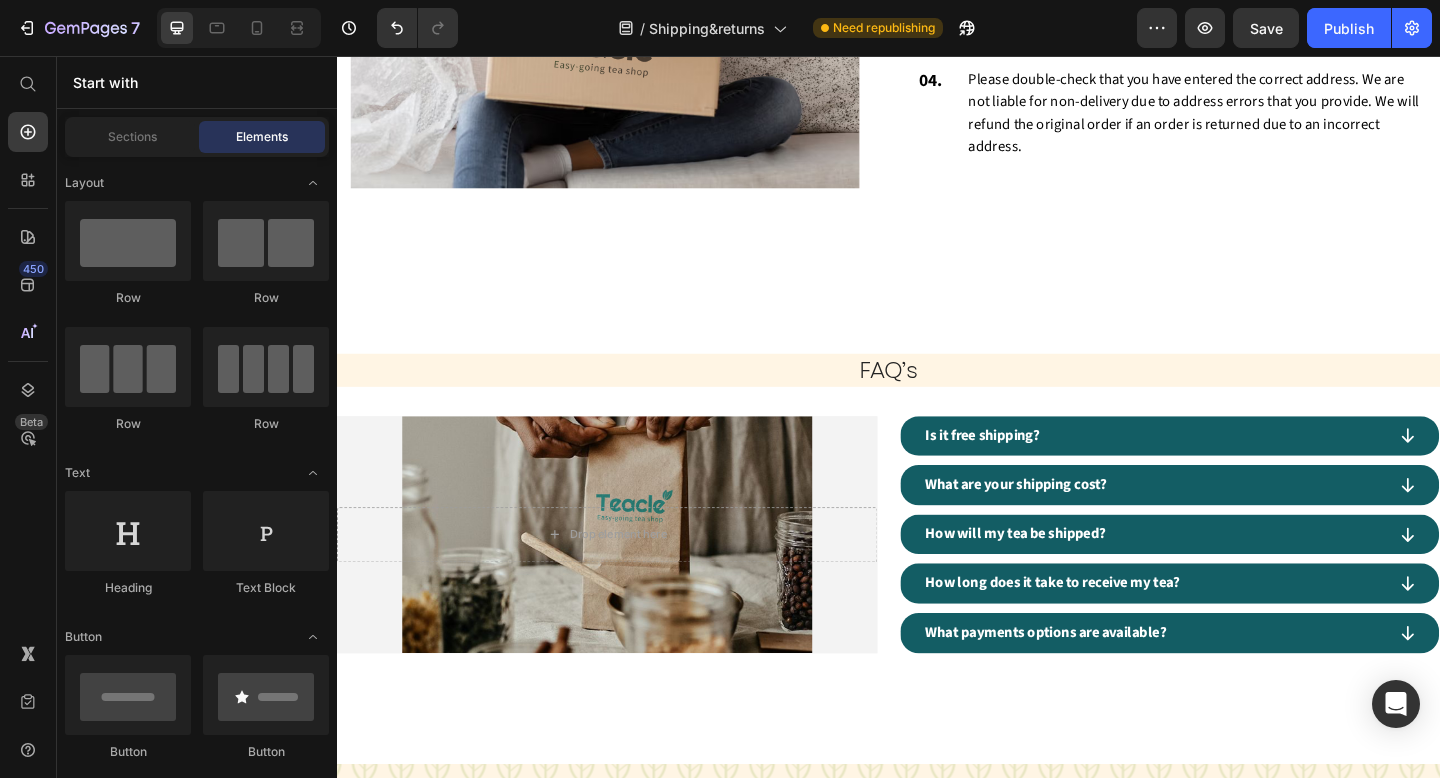 click on "Image Free Shipping over €50 Text block Row Image Secure Online Payment Text block Row Image Nationwide  Delivery Text block Row Row Section 2 Image Order Process Heading 01. Text block Orders are processed in 1-3 business days, excluding weekends and holidays. Items that are pre-ordered are processed within 1-3 business days of their arrival in stock. Text block Row 02. Text block Orders that are successfully placed will receive an e-mail confirmation with the order details. If you haven't received an email, please check your spam folder or contact us for confirmation. Text block Row 03. Text block If you have any questions about your order, please contact us right away at [EMAIL_ADDRESS][DOMAIN_NAME]  We will be unable to make changes to your order once it has been shipped. Text block Row 04. Text block Text block Row Row Section 3 FAQ’s Heading
Drop element here Hero Banner
Is it free shipping?
What are your shipping cost?
Accordion" at bounding box center [937, 227] 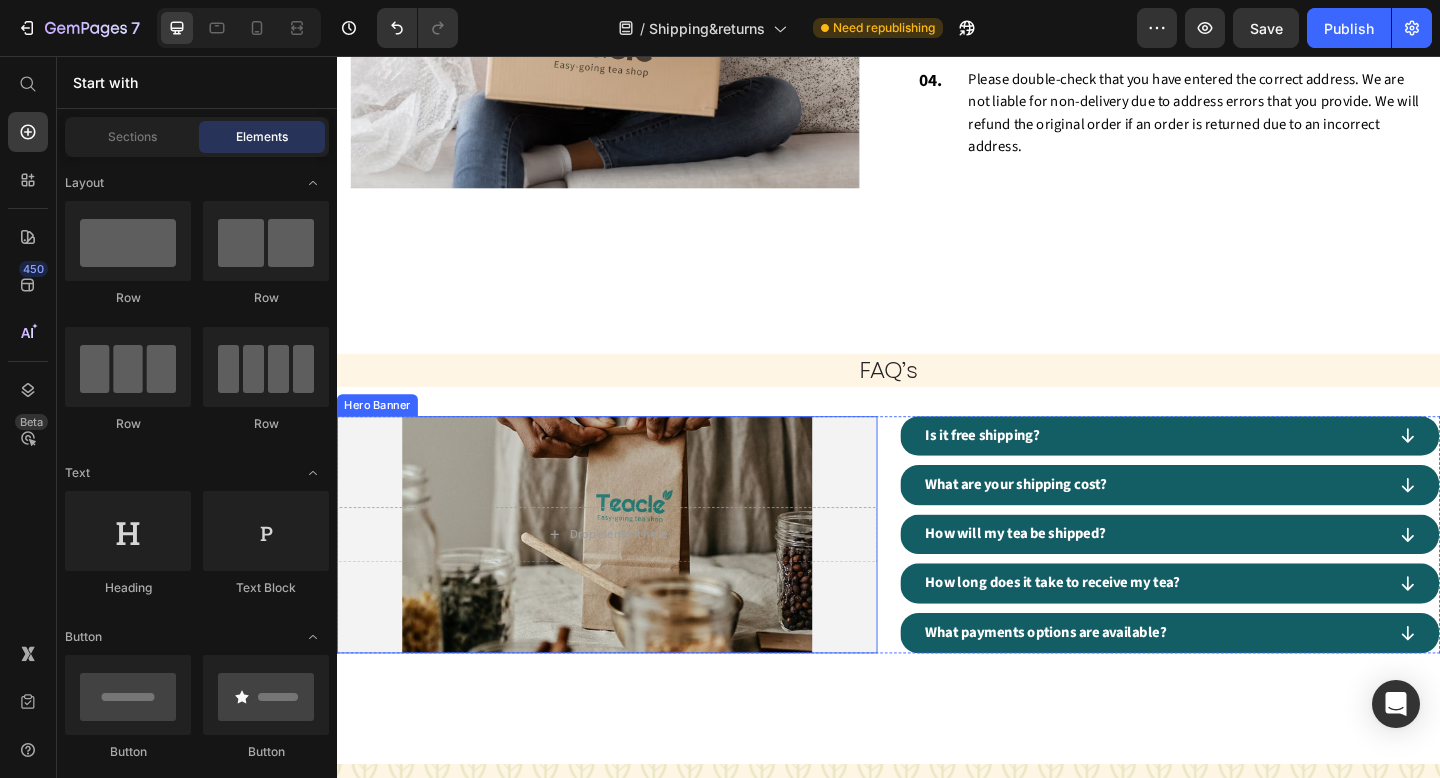 click at bounding box center (631, 577) 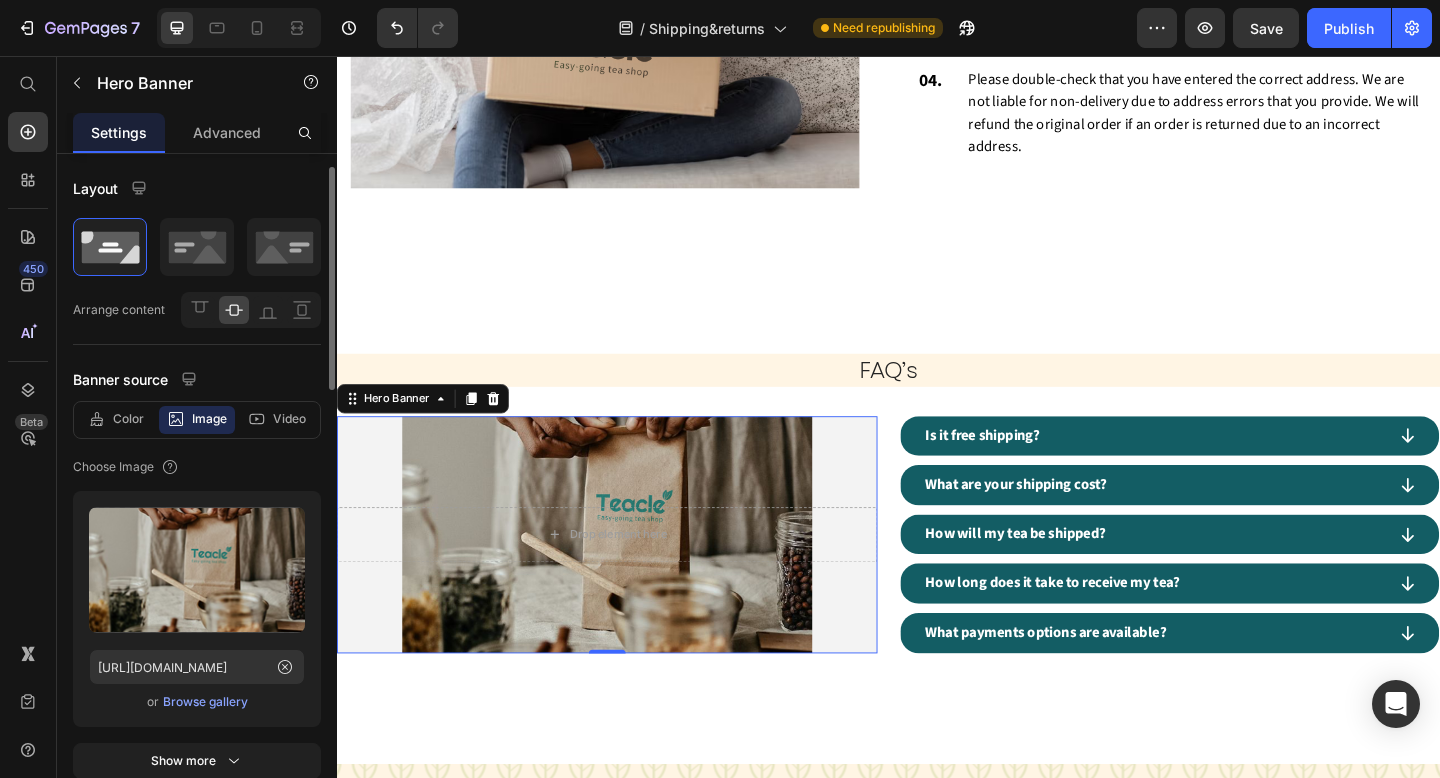 scroll, scrollTop: 10, scrollLeft: 0, axis: vertical 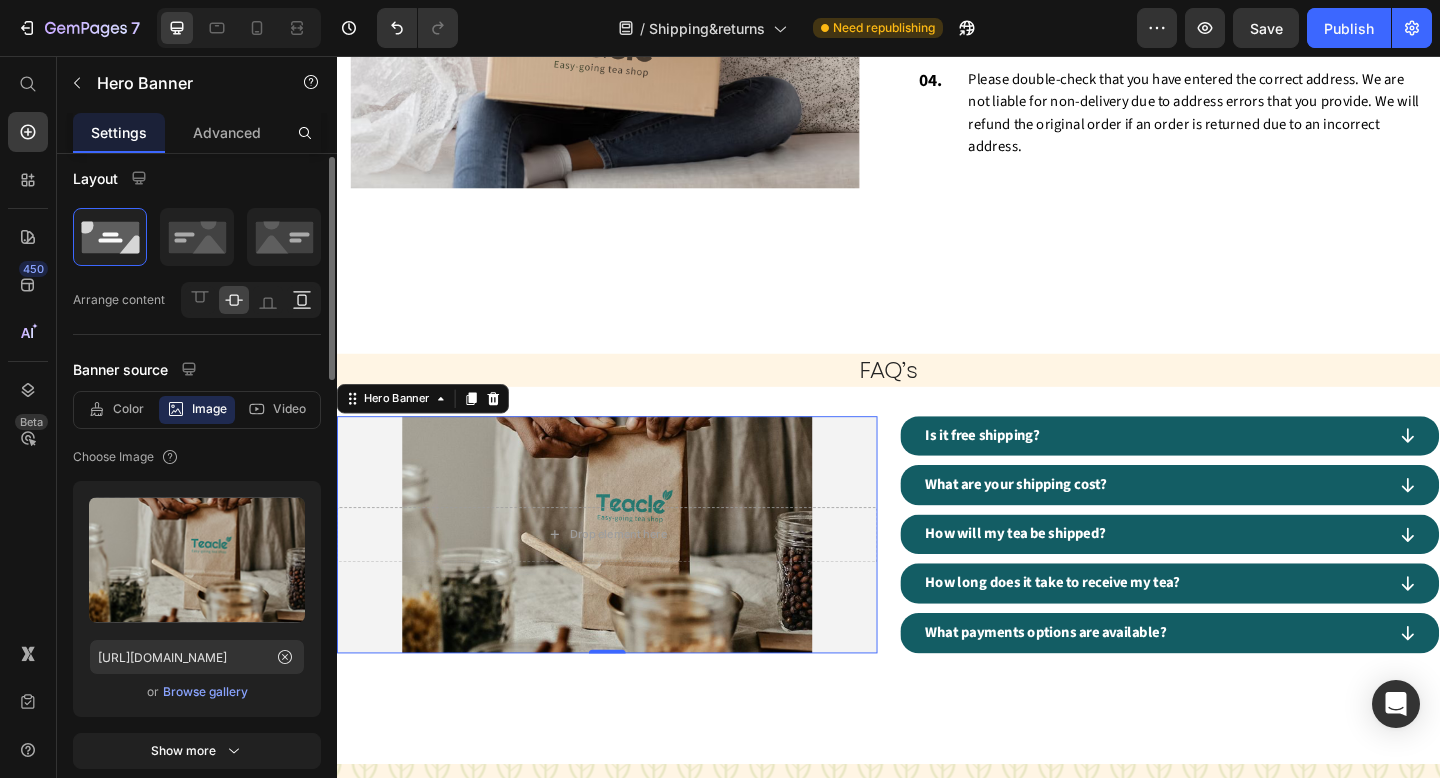 click 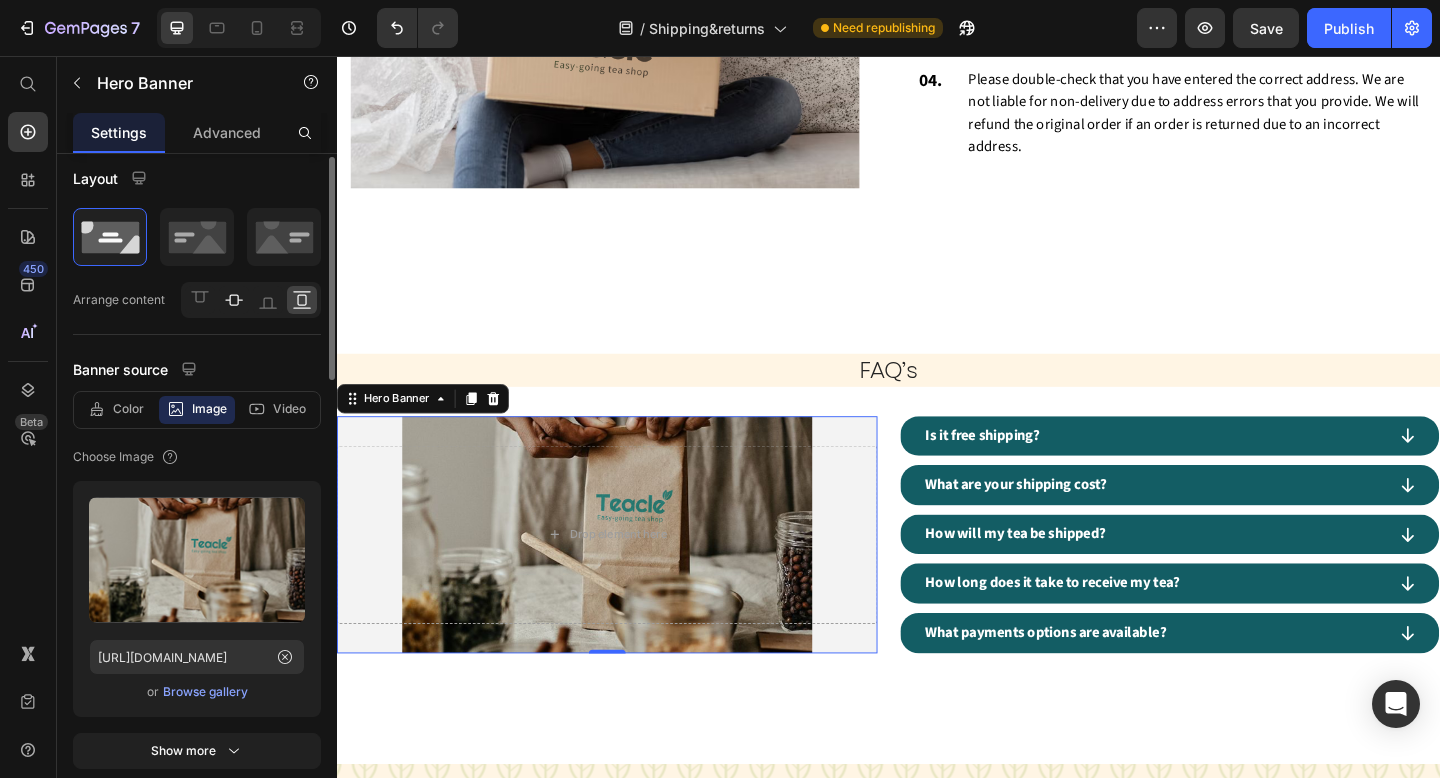 click 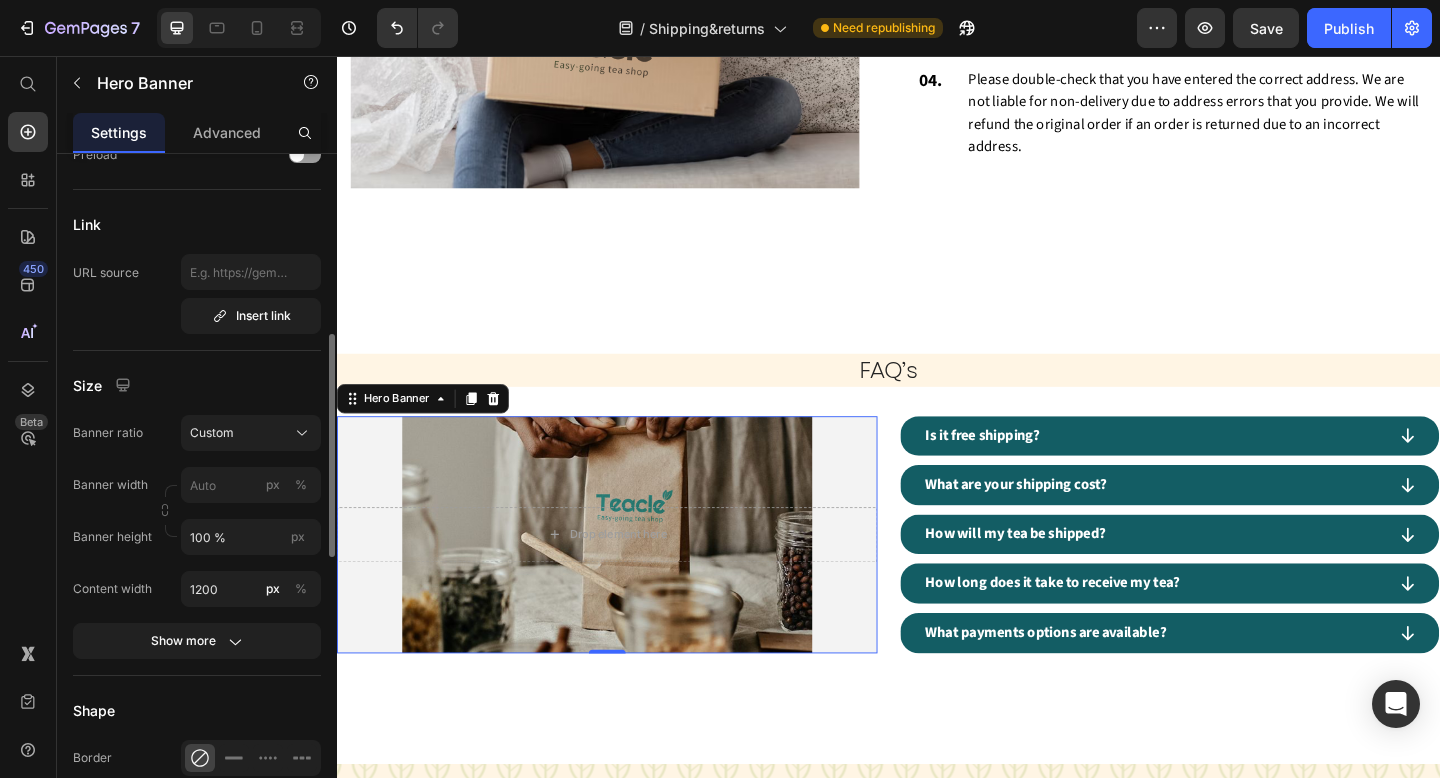 scroll, scrollTop: 691, scrollLeft: 0, axis: vertical 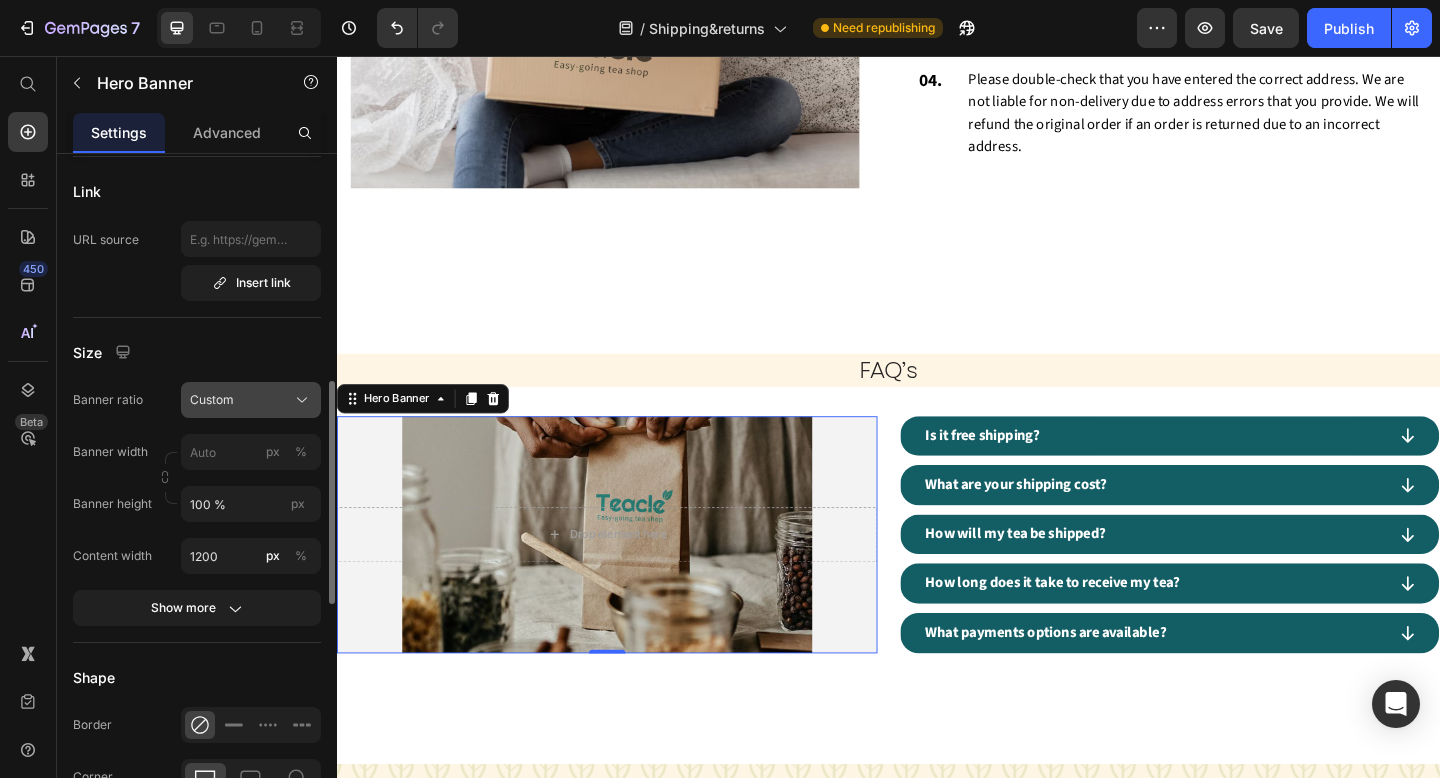 click on "Custom" 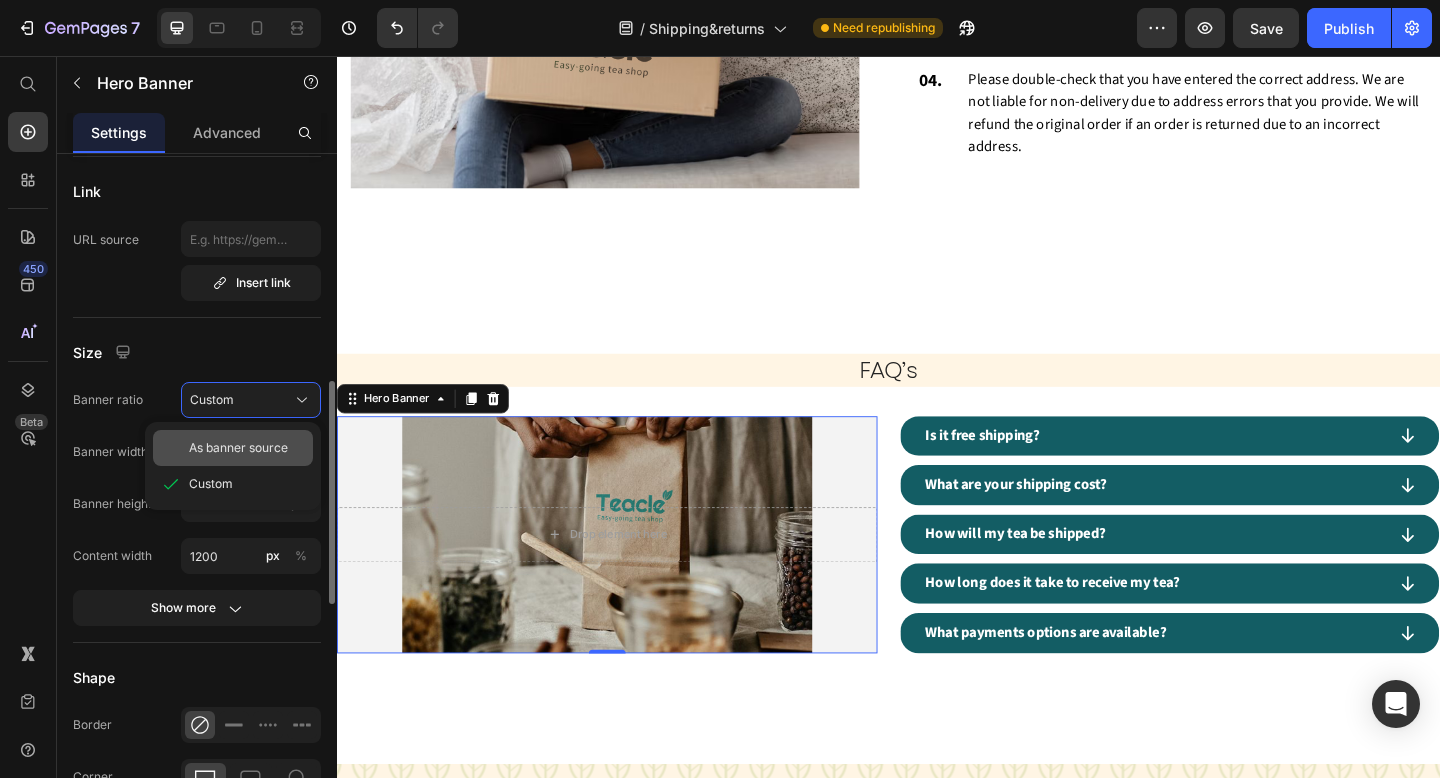 click on "As banner source" at bounding box center (238, 448) 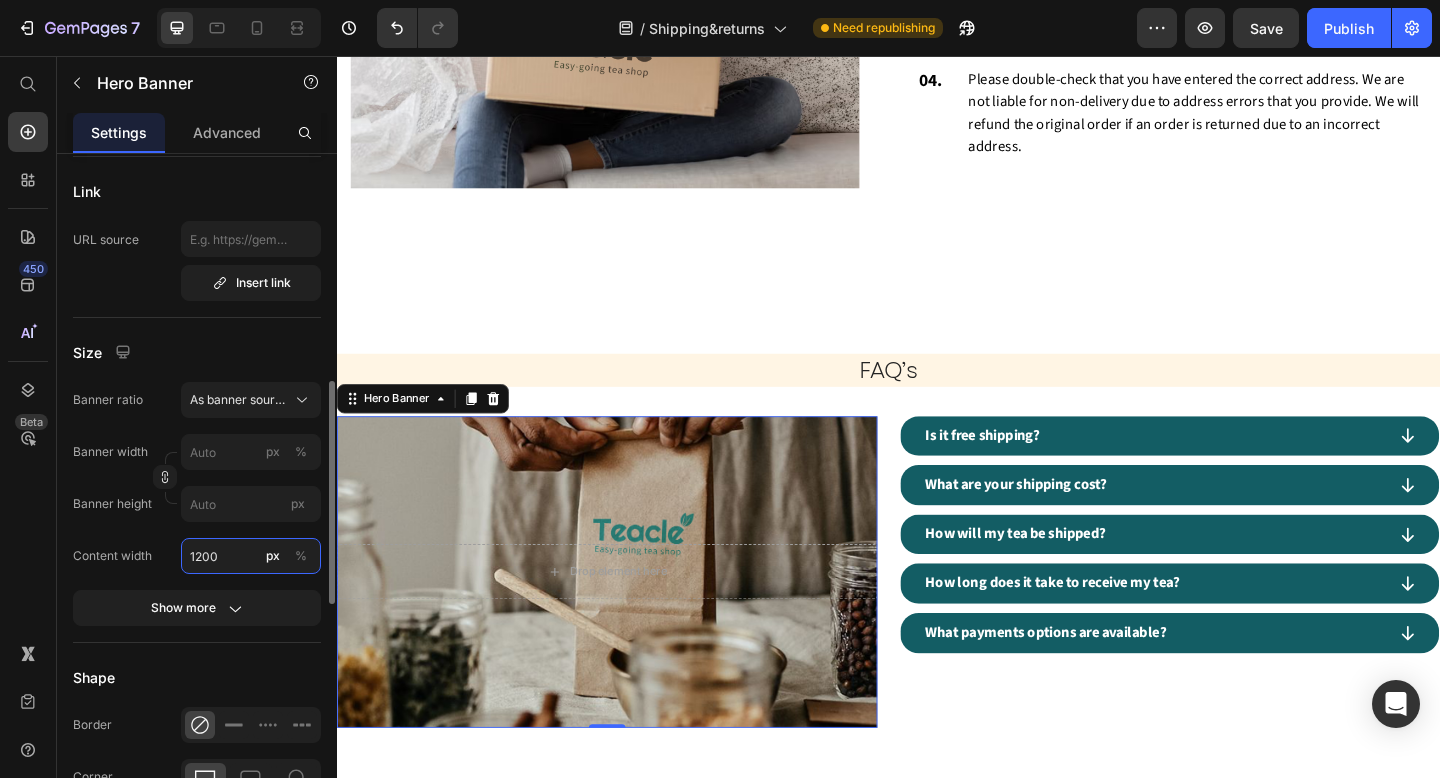 click on "1200" at bounding box center [251, 556] 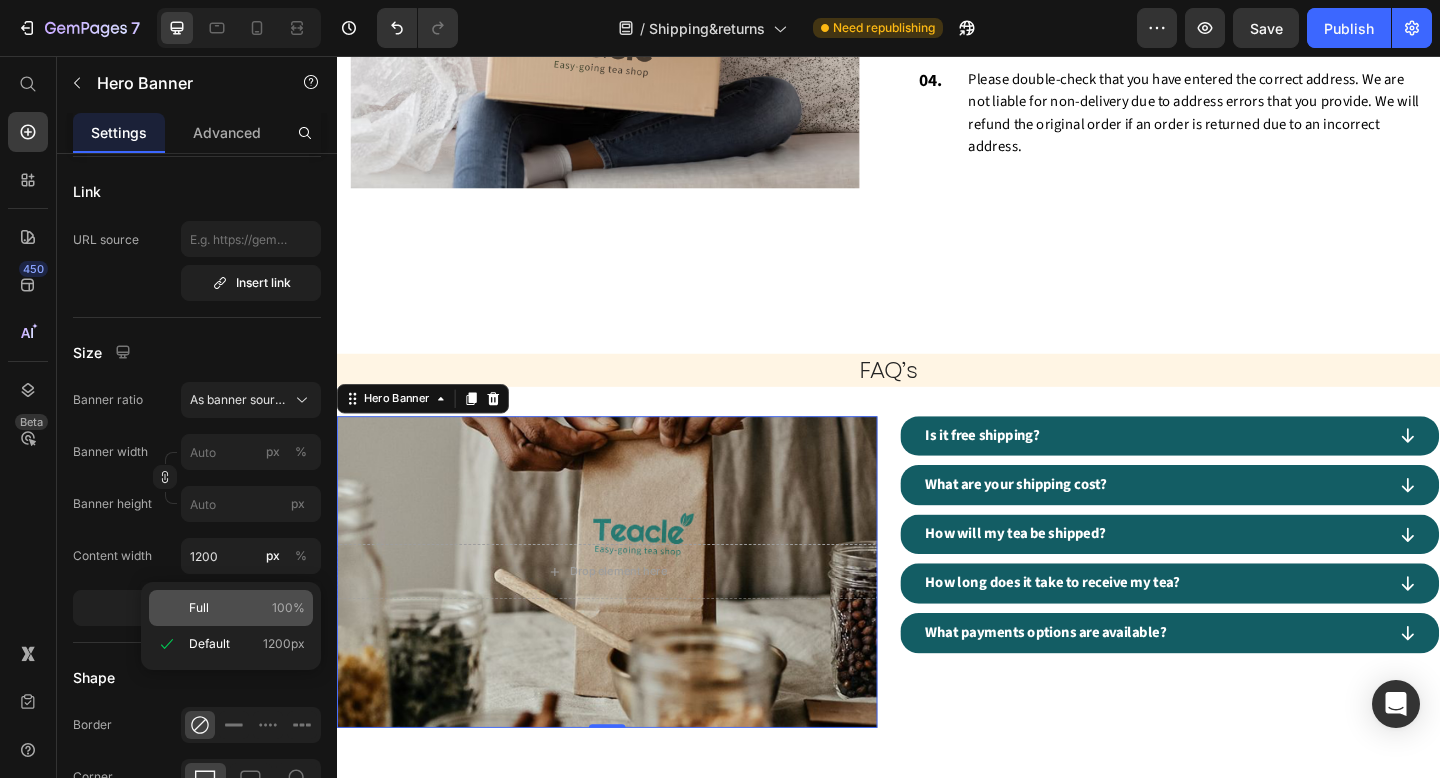 click on "Full" at bounding box center [199, 608] 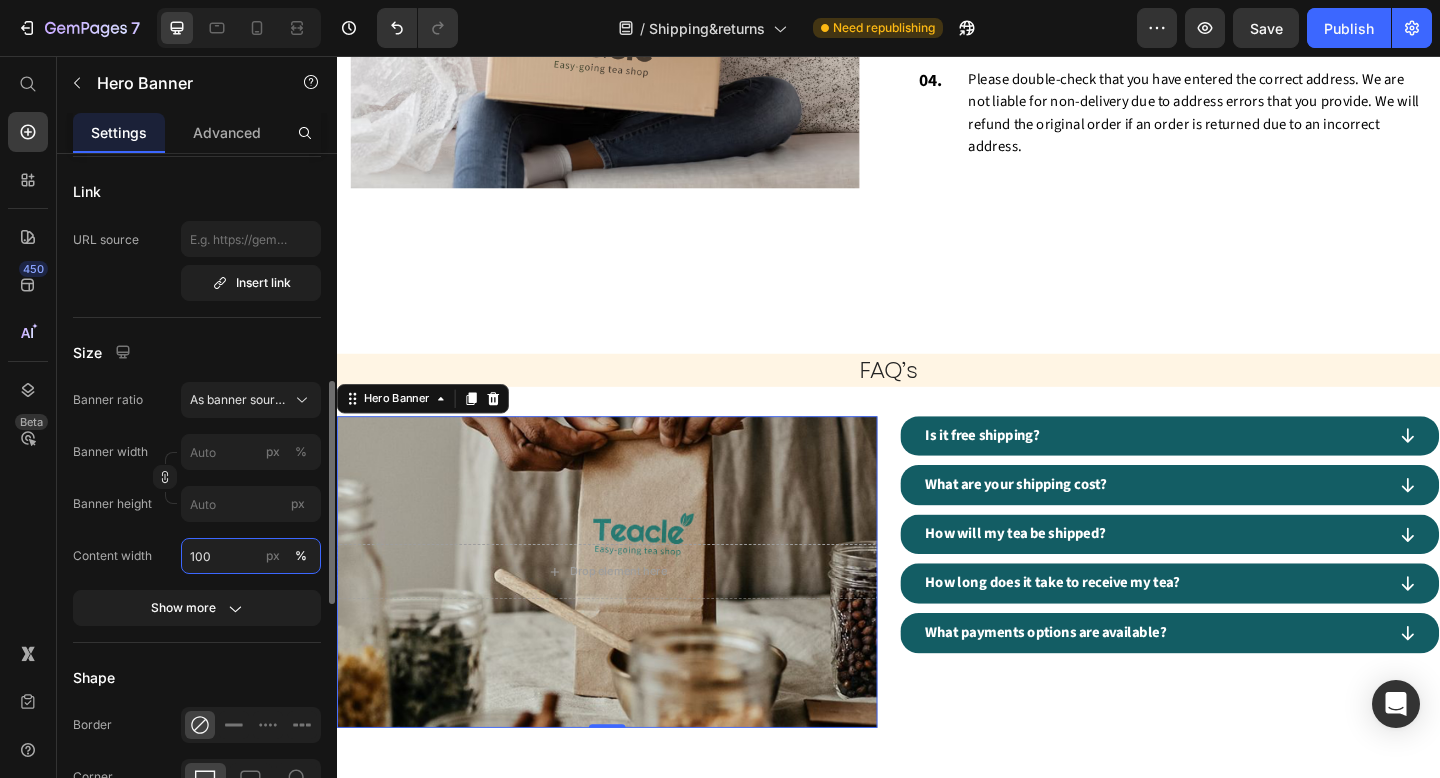 click on "100" at bounding box center [251, 556] 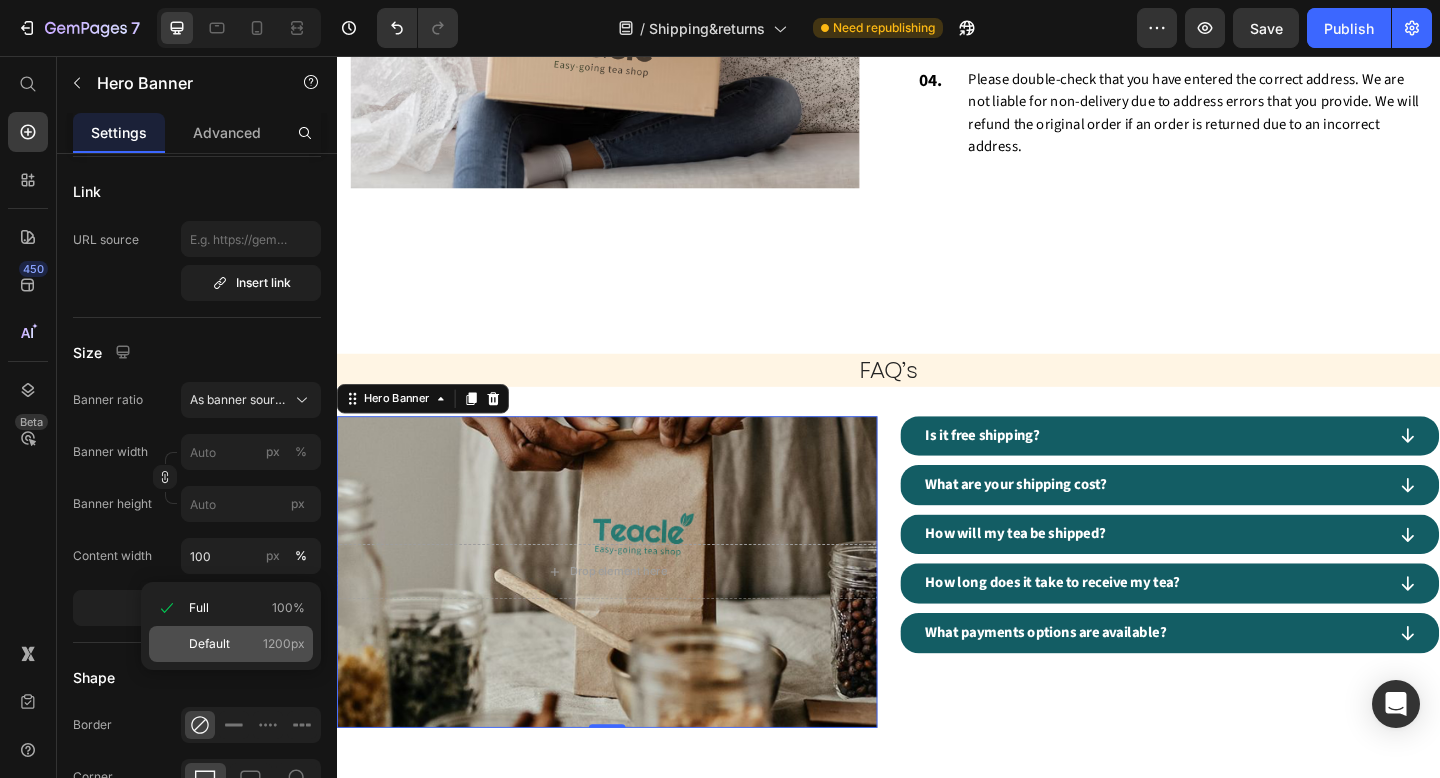 click on "Default" at bounding box center [209, 644] 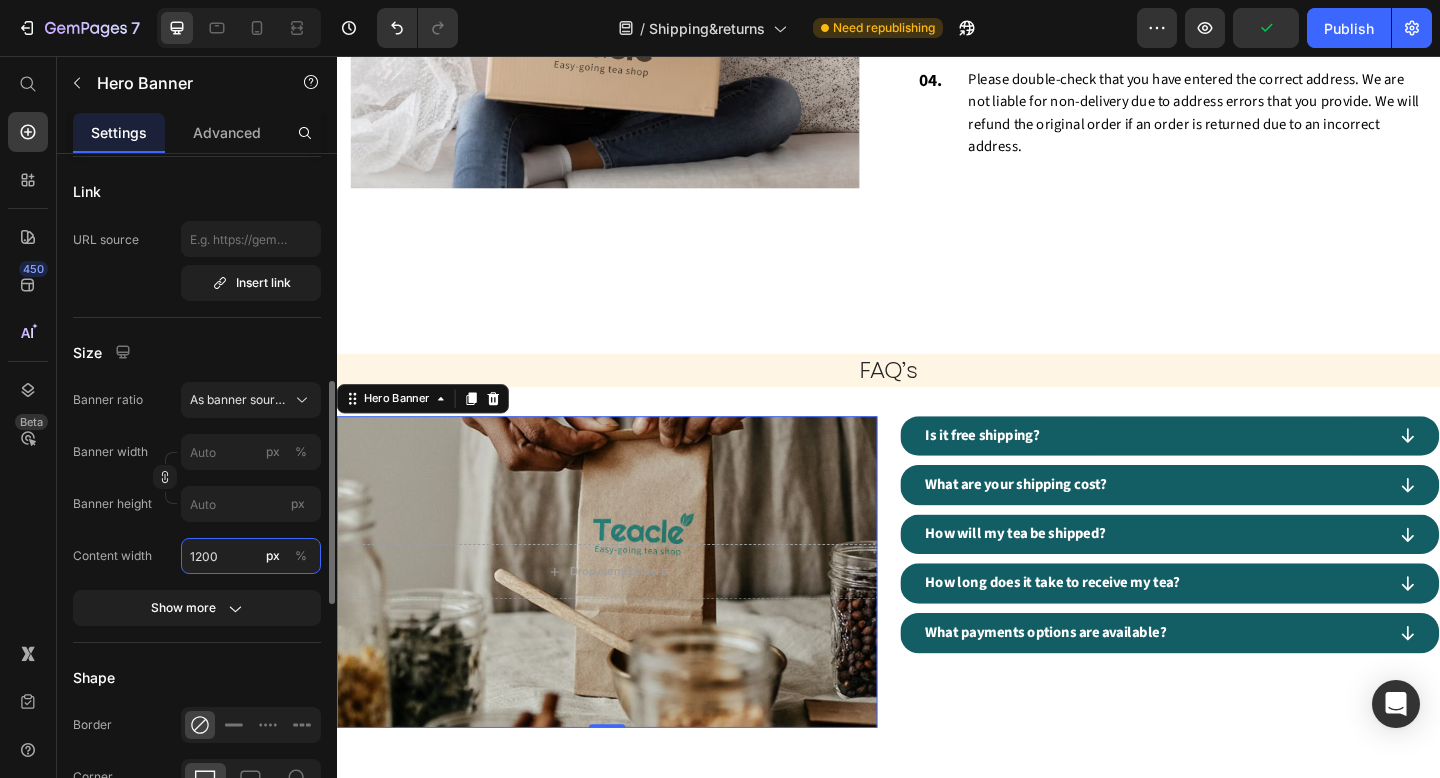 click on "1200" at bounding box center (251, 556) 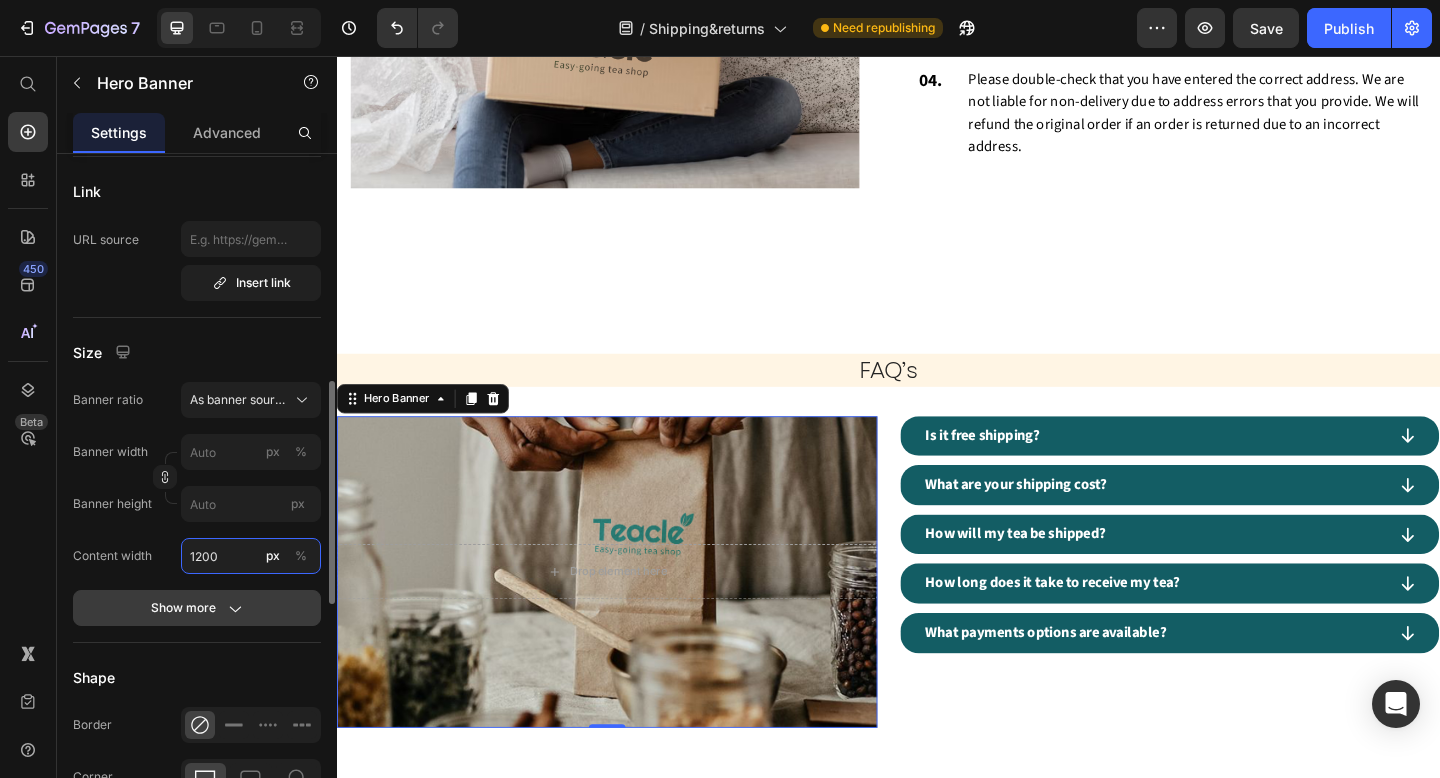 type on "1200" 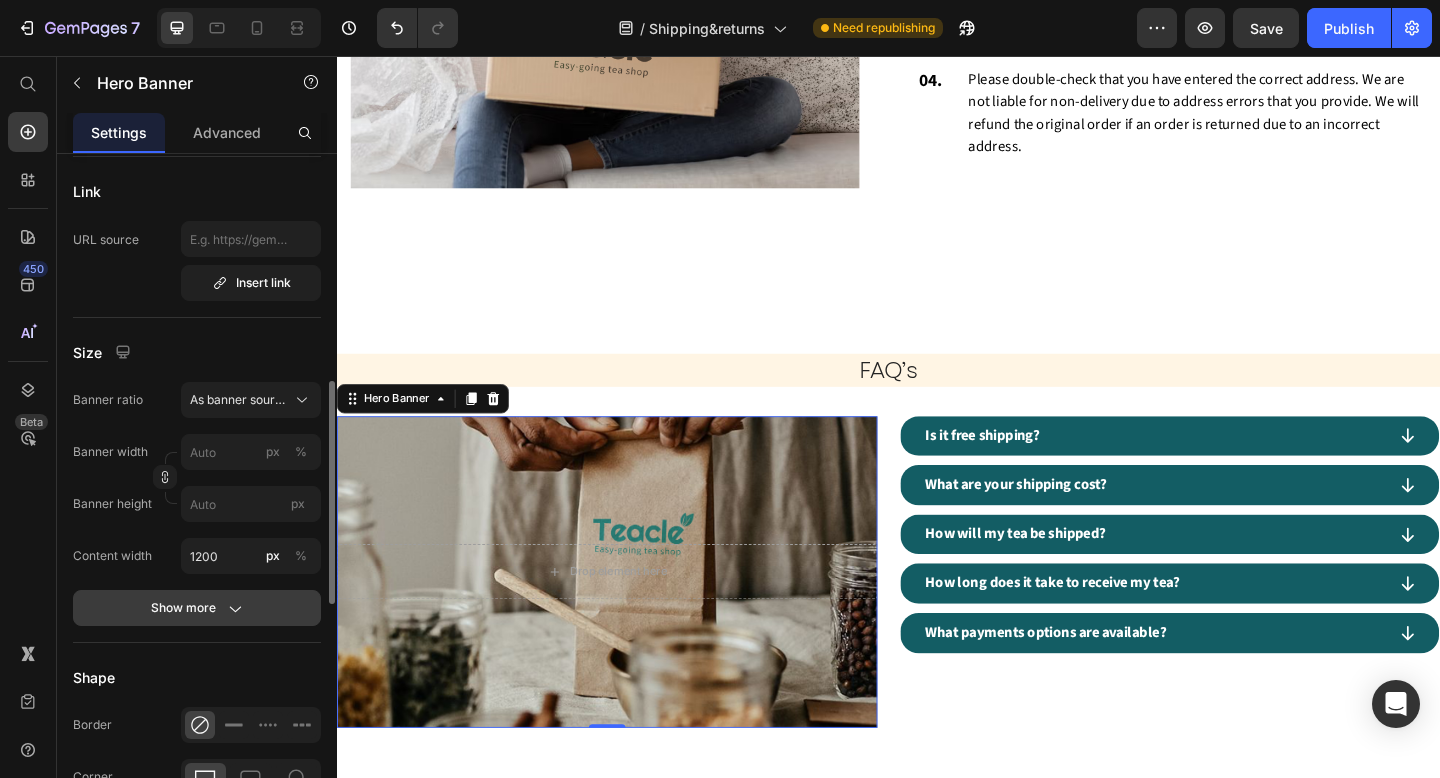 click on "Show more" 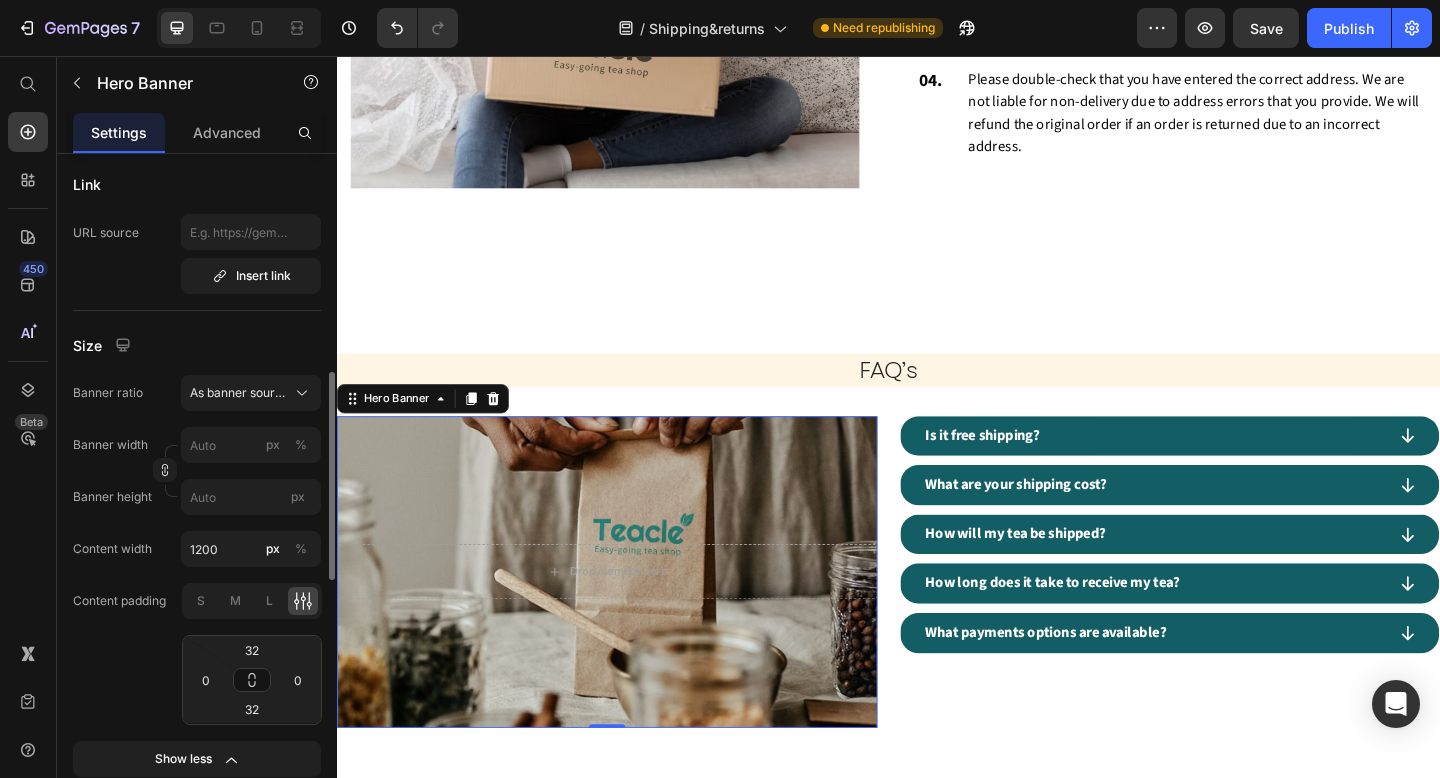 scroll, scrollTop: 702, scrollLeft: 0, axis: vertical 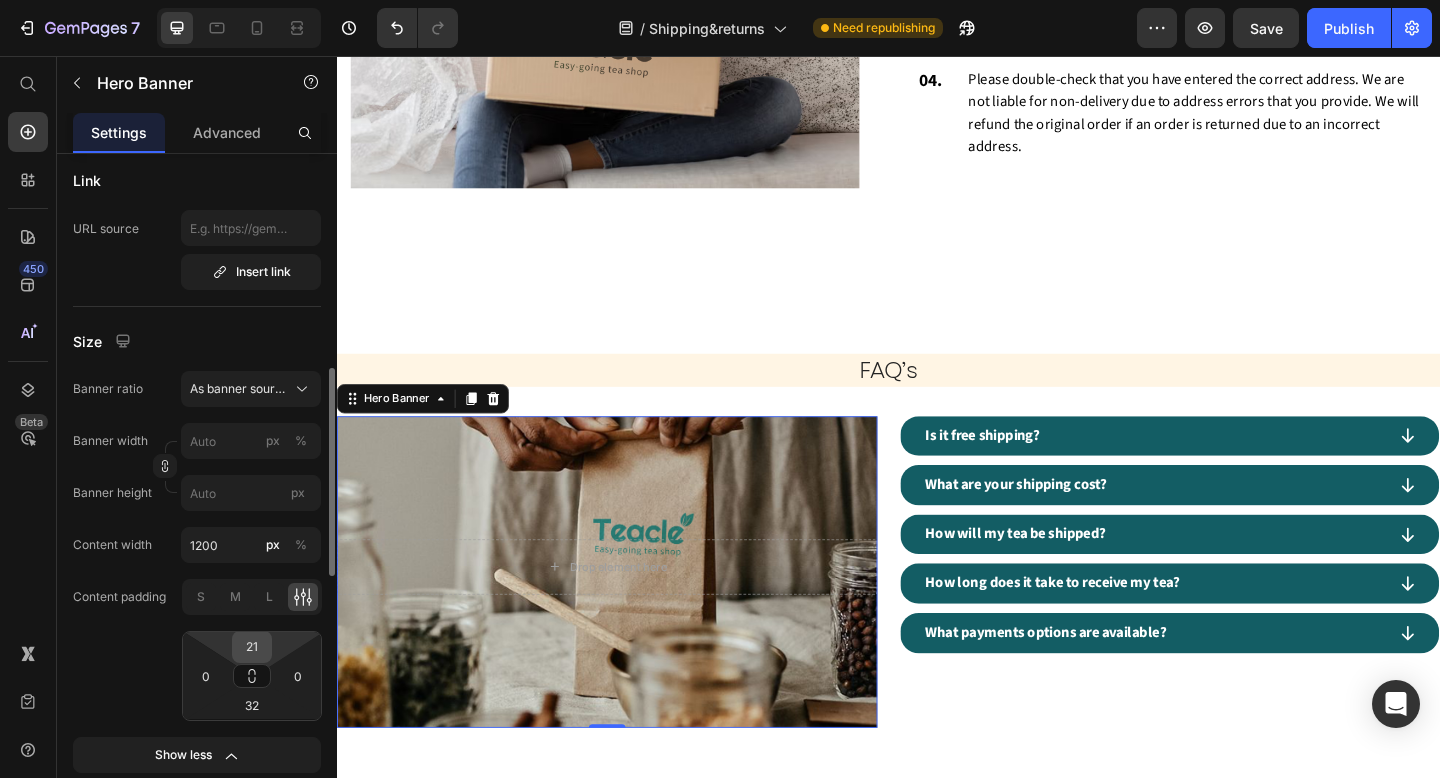 click on "21" at bounding box center (252, 647) 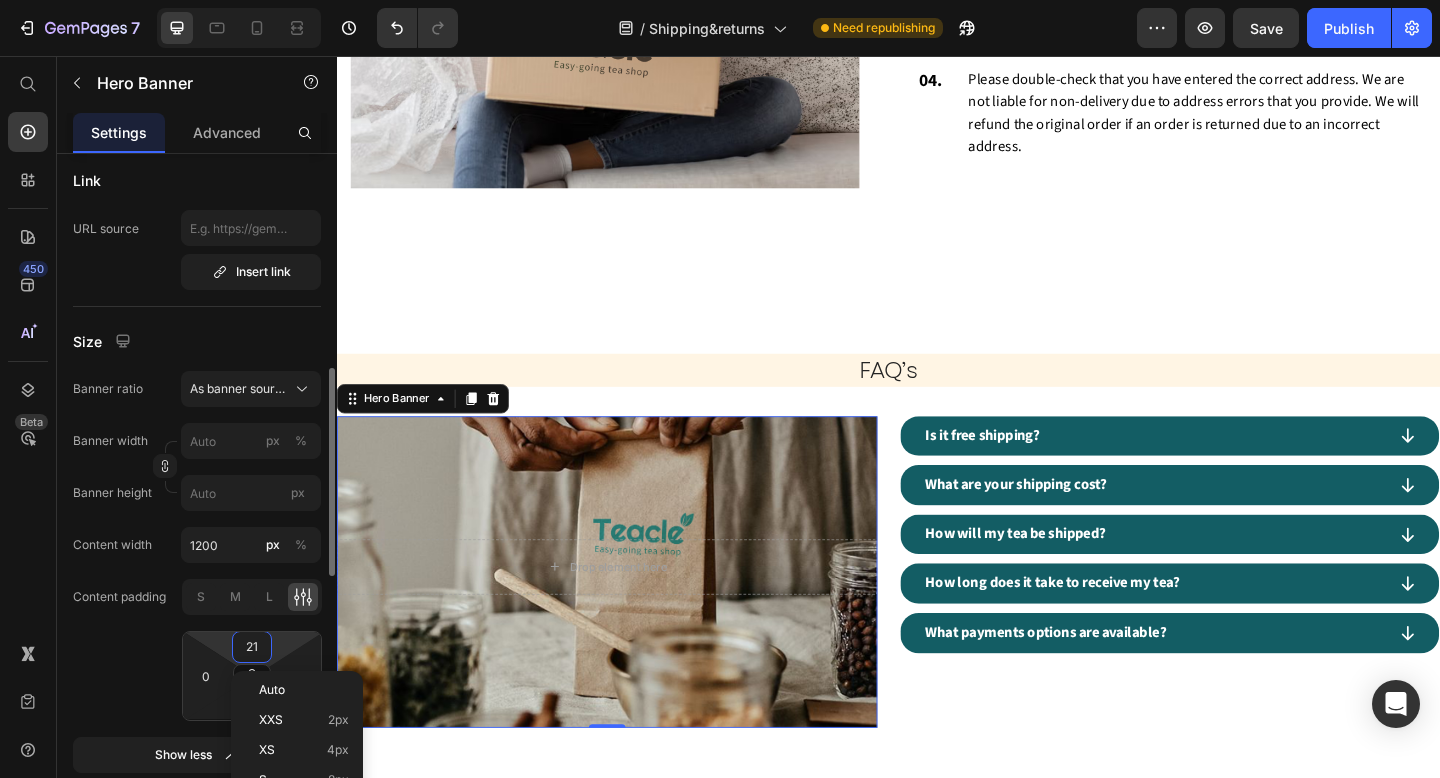 type on "2" 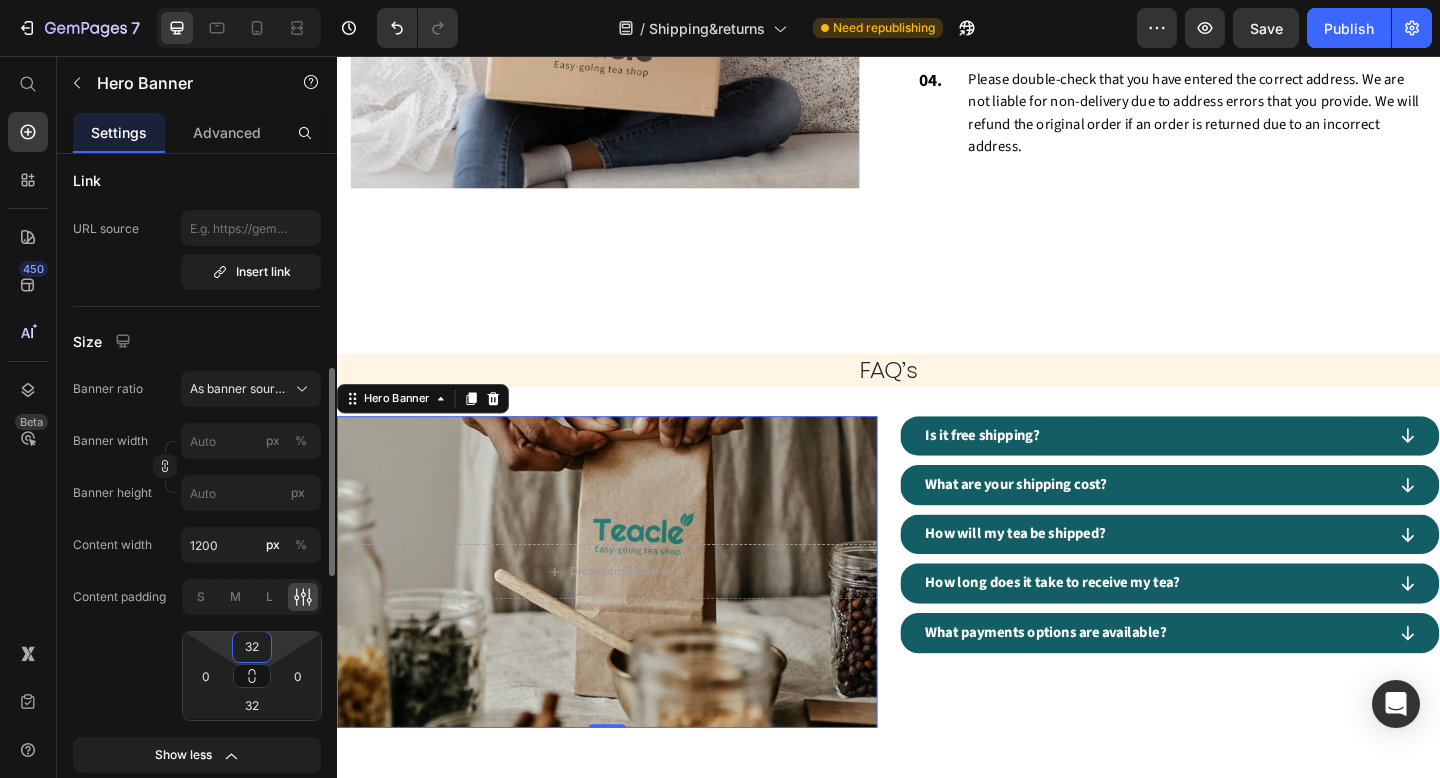 type on "32" 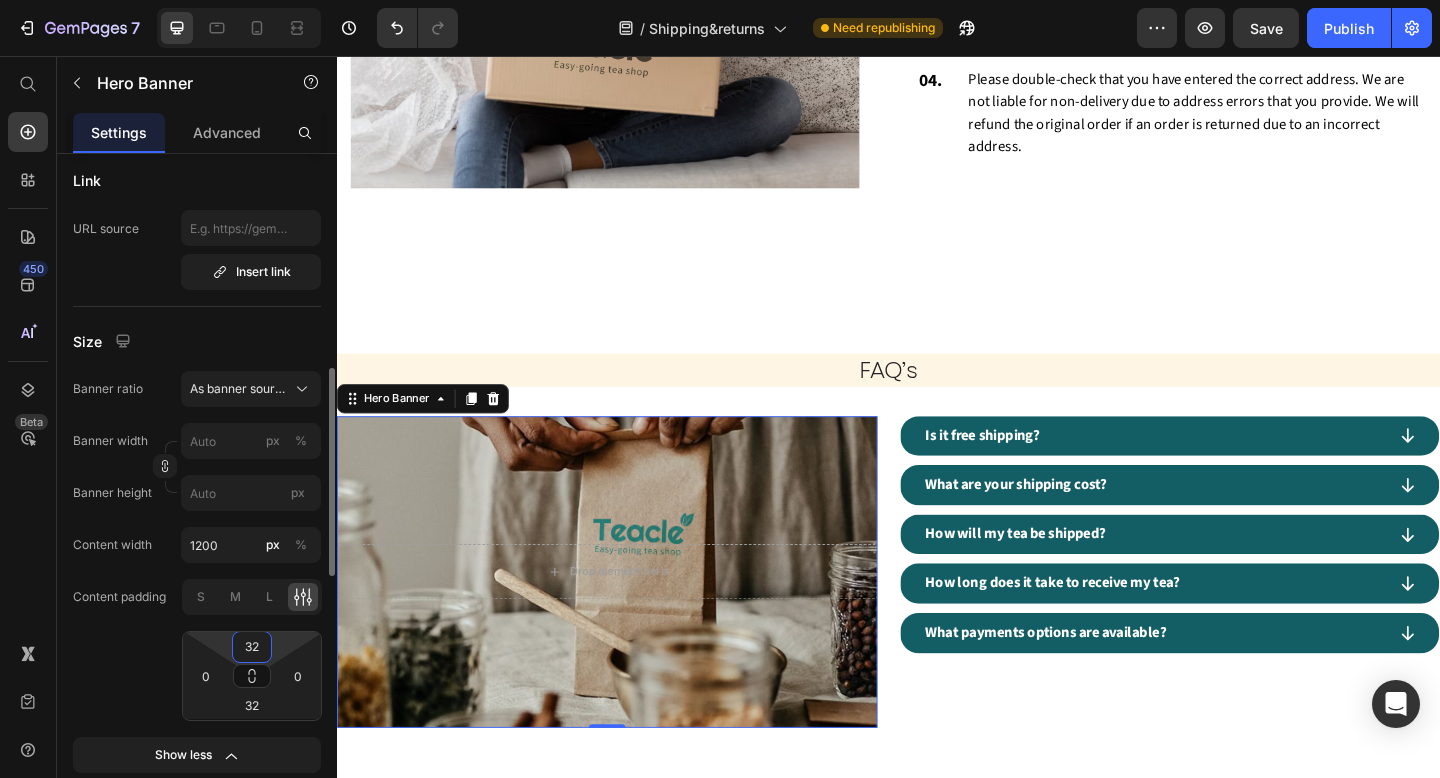 click on "Content padding S M L 32 0 32 0" 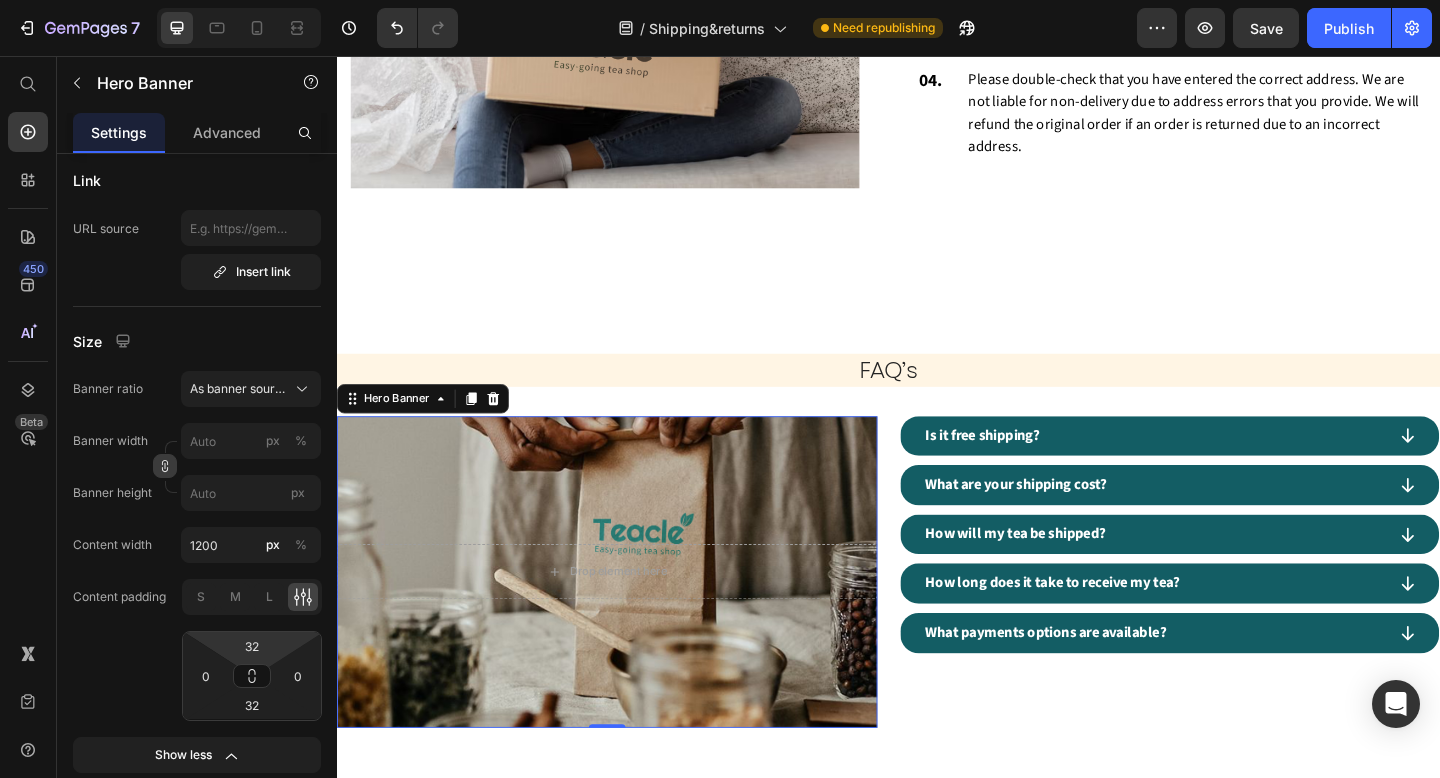 click 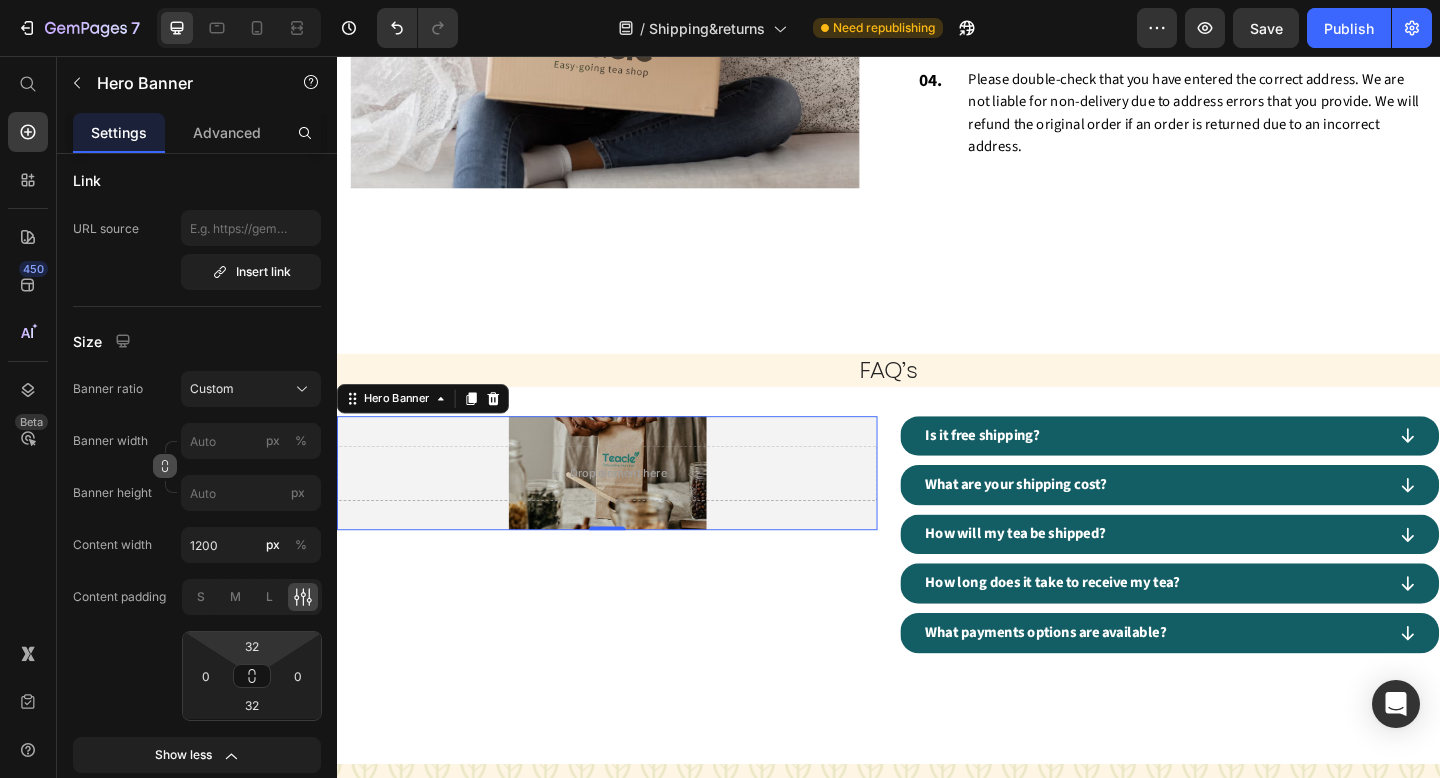 click 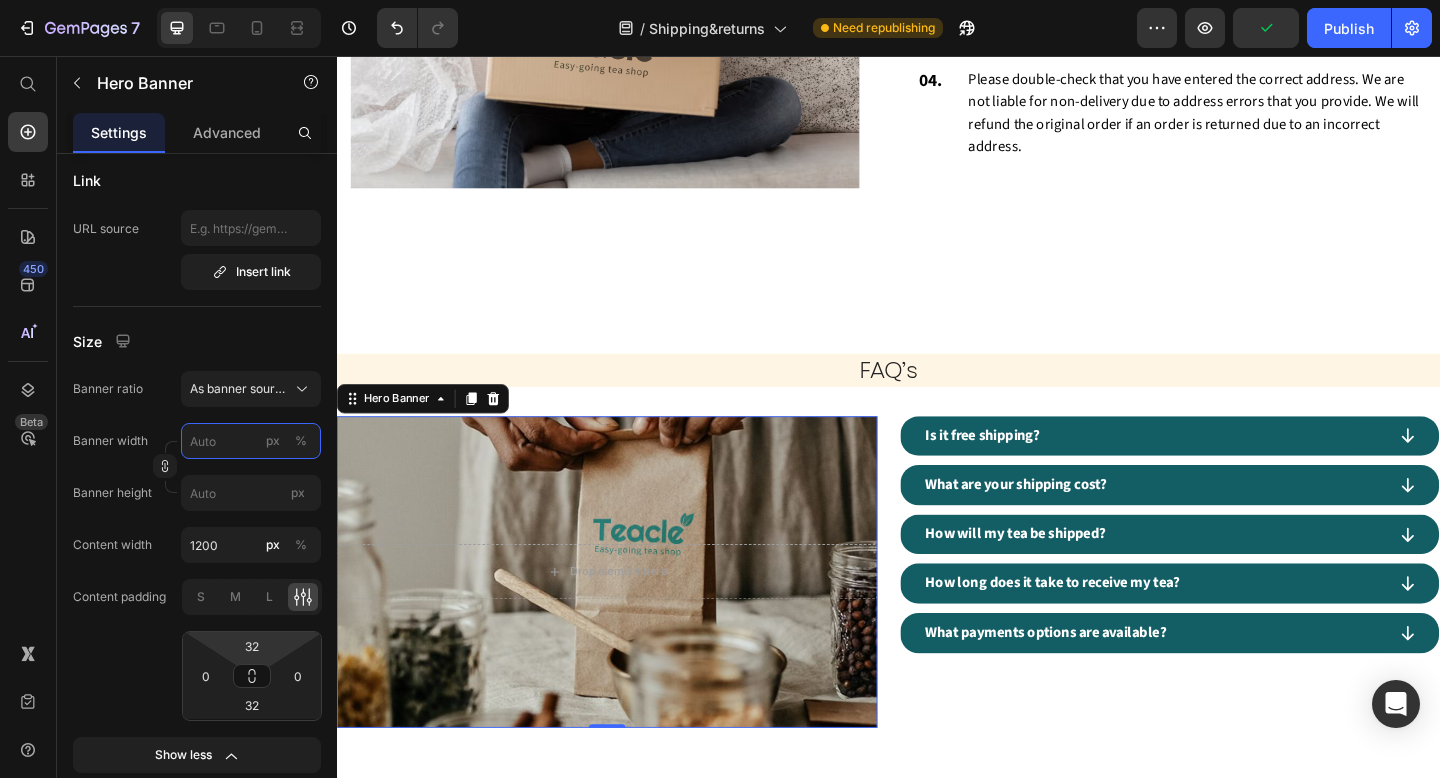 click on "px %" at bounding box center [251, 441] 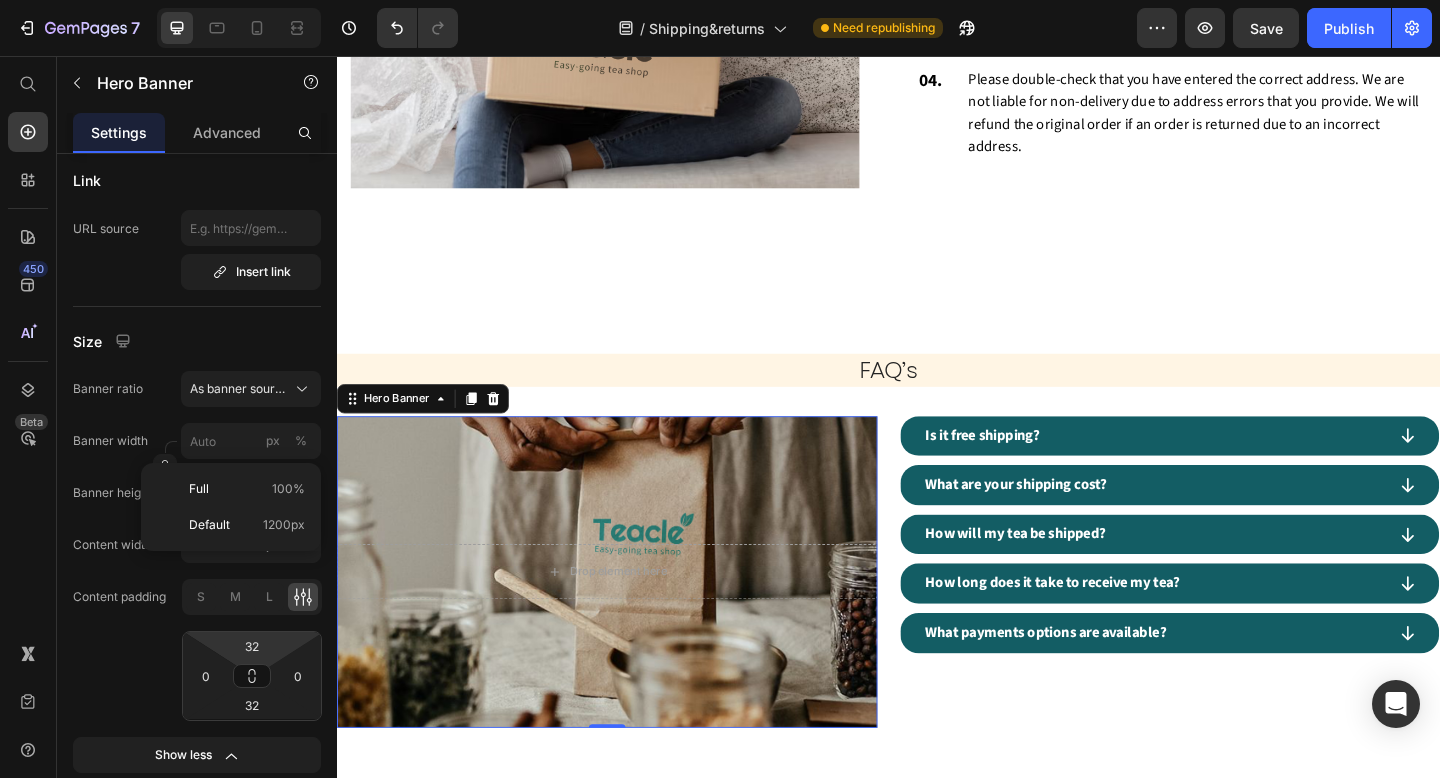 click on "Banner width px % Banner height px" 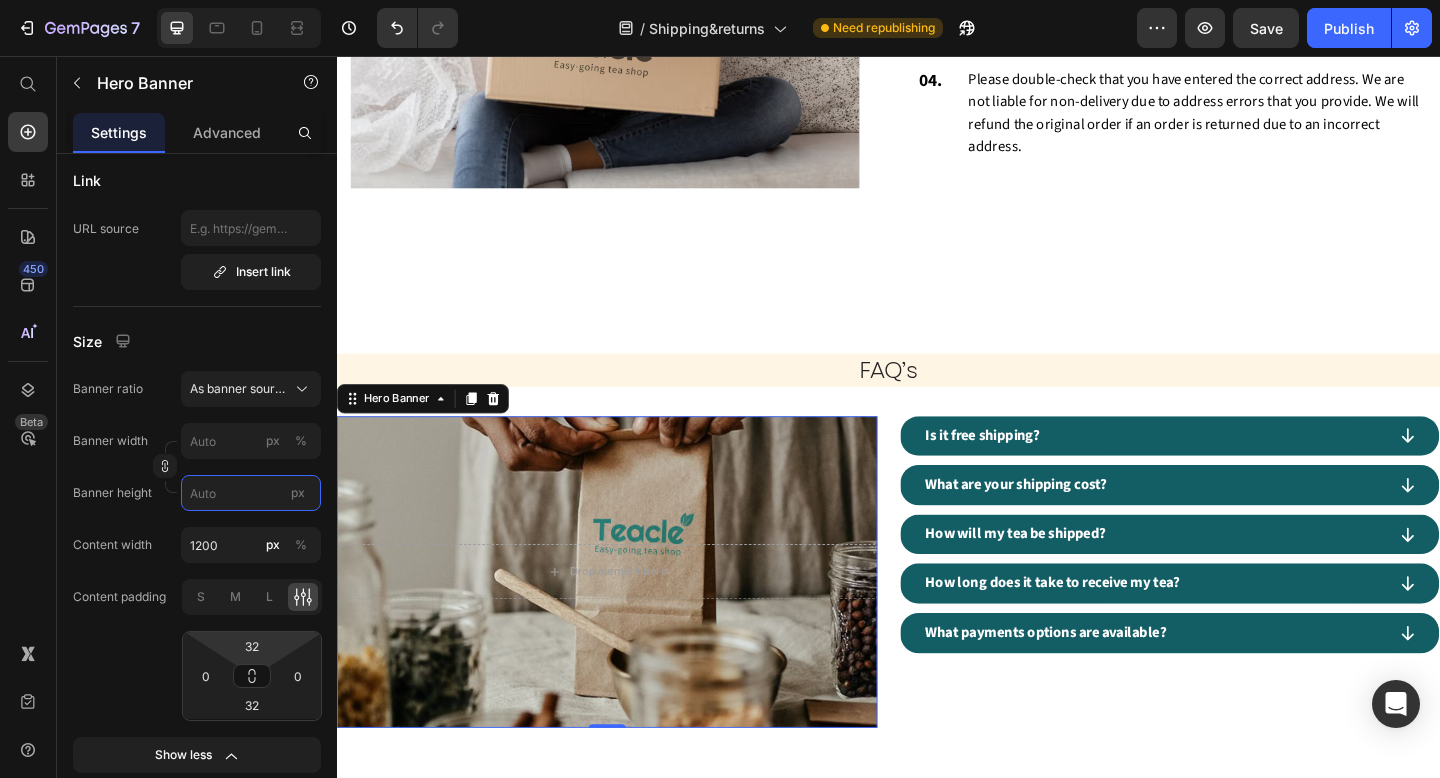 click on "px" at bounding box center [251, 493] 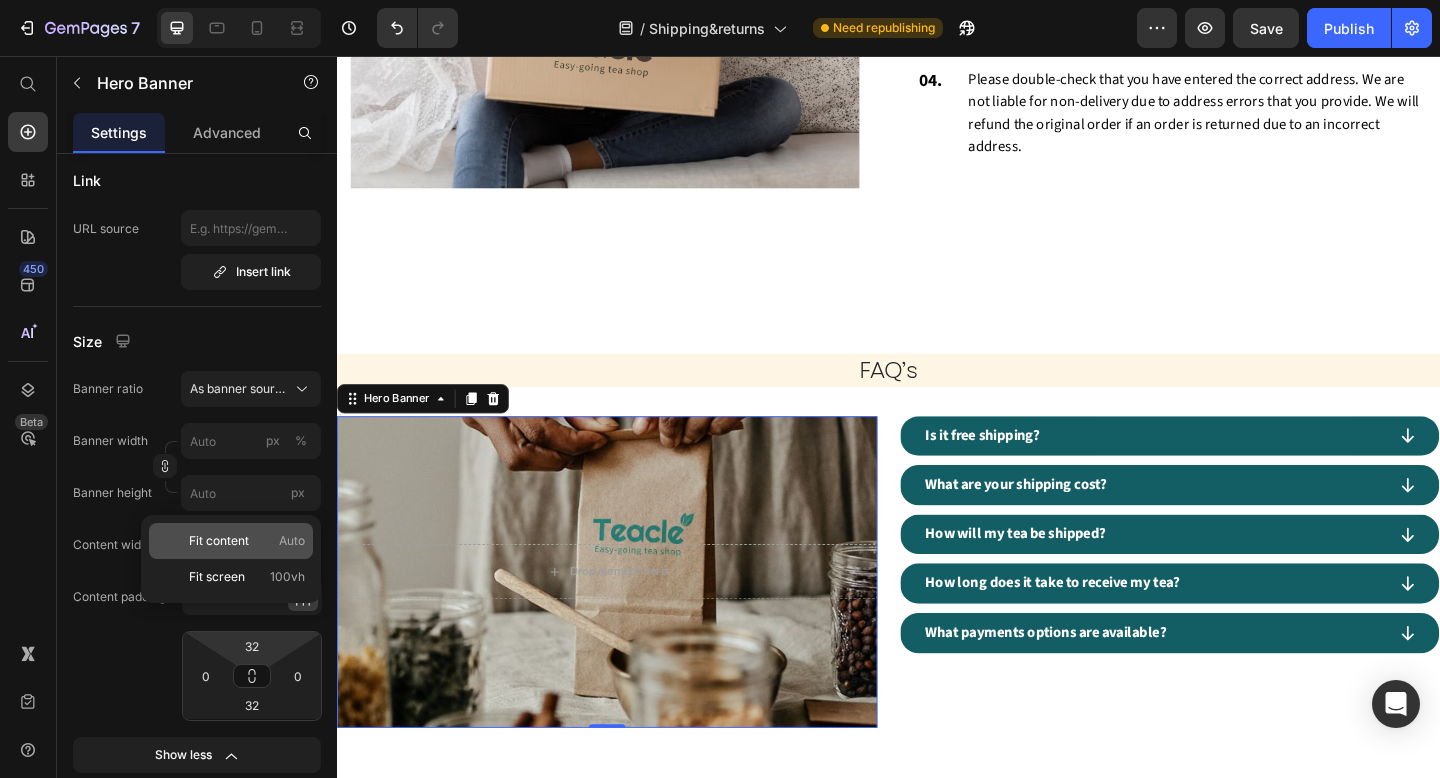 click on "Fit content" at bounding box center [219, 541] 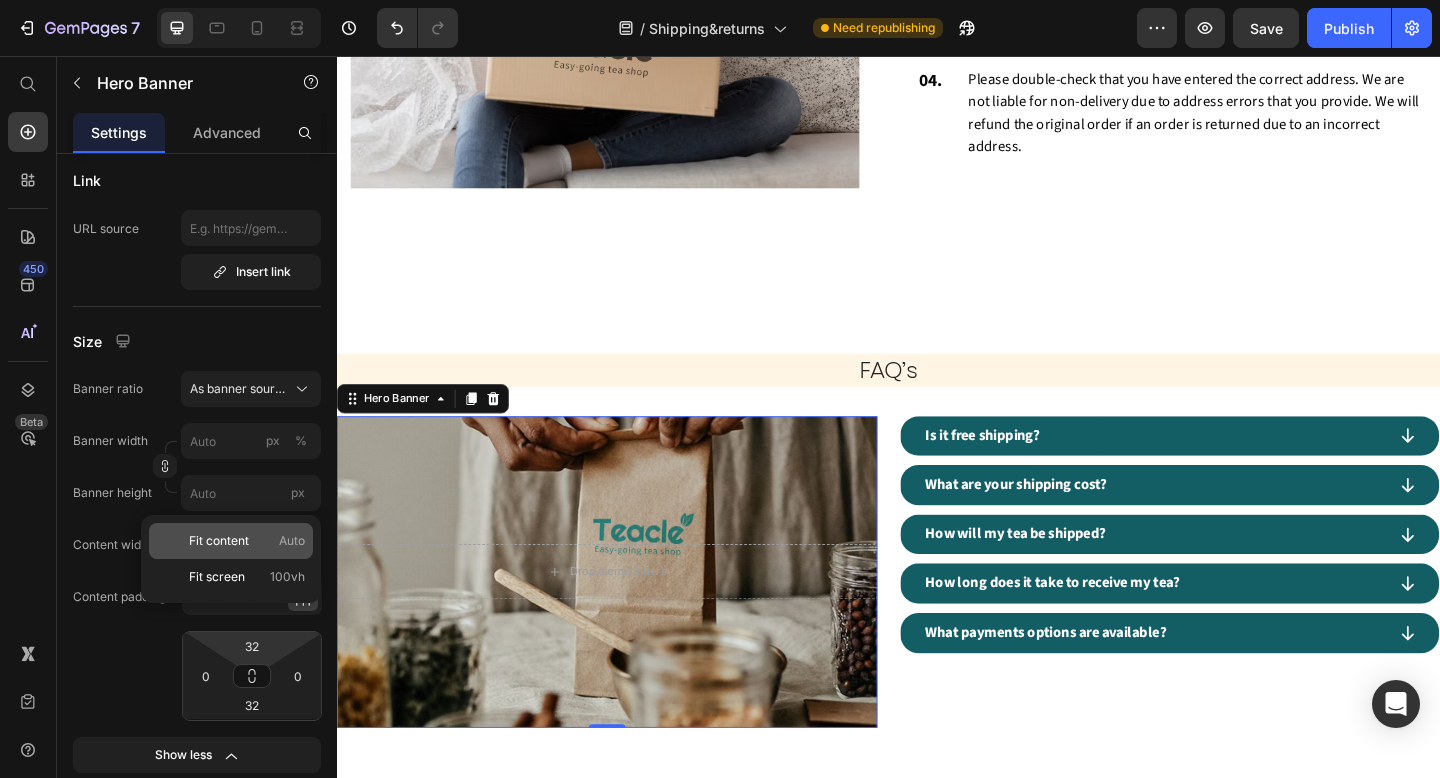 type on "100" 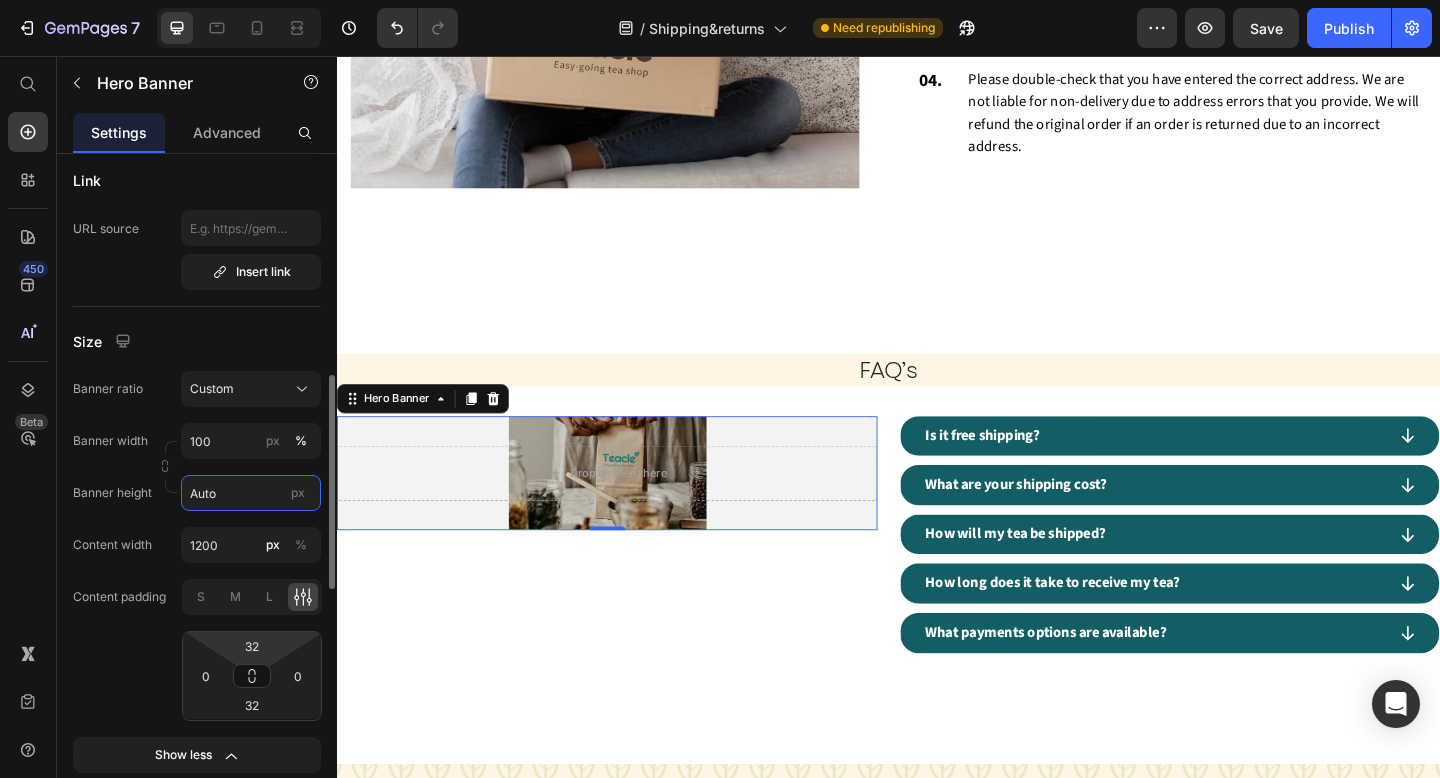 click on "Auto" at bounding box center (251, 493) 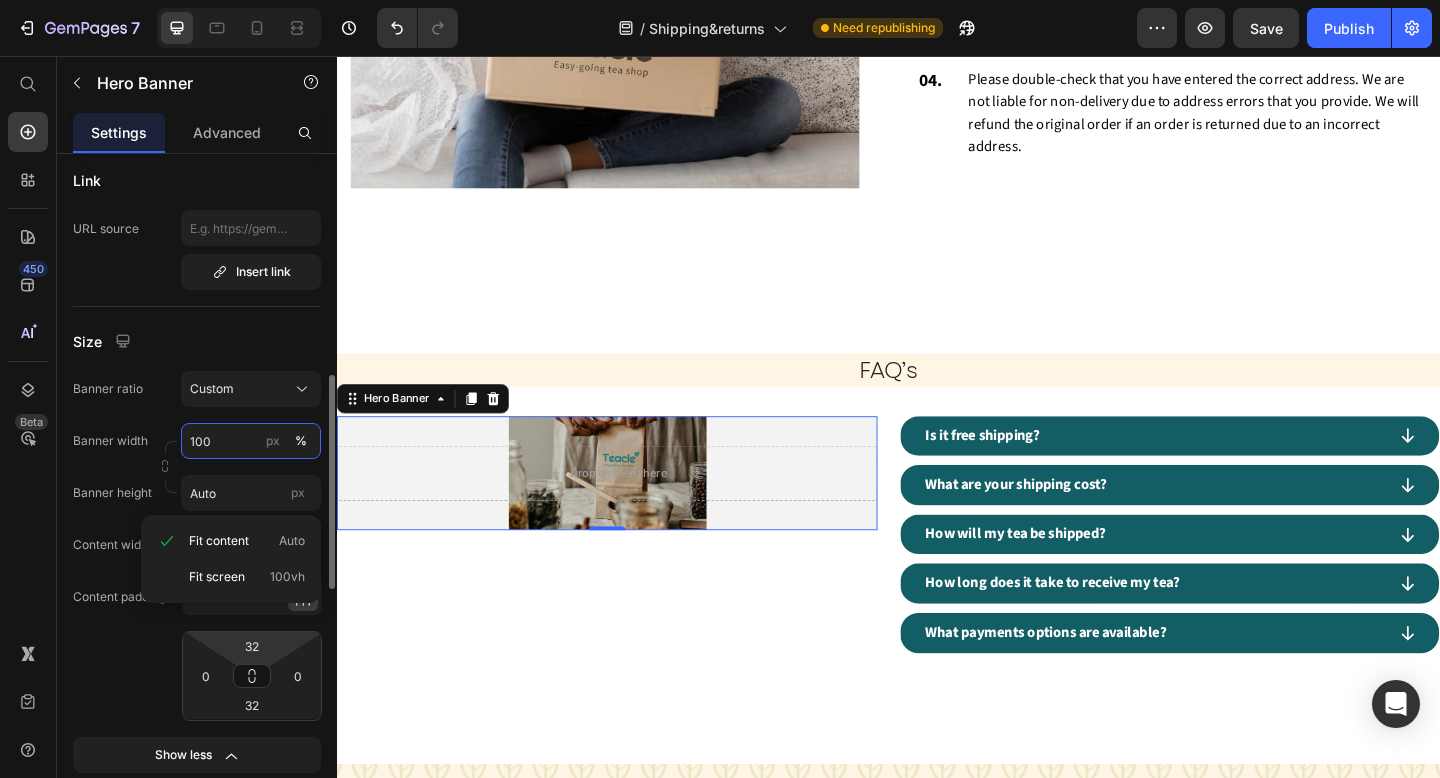 click on "100" at bounding box center [251, 441] 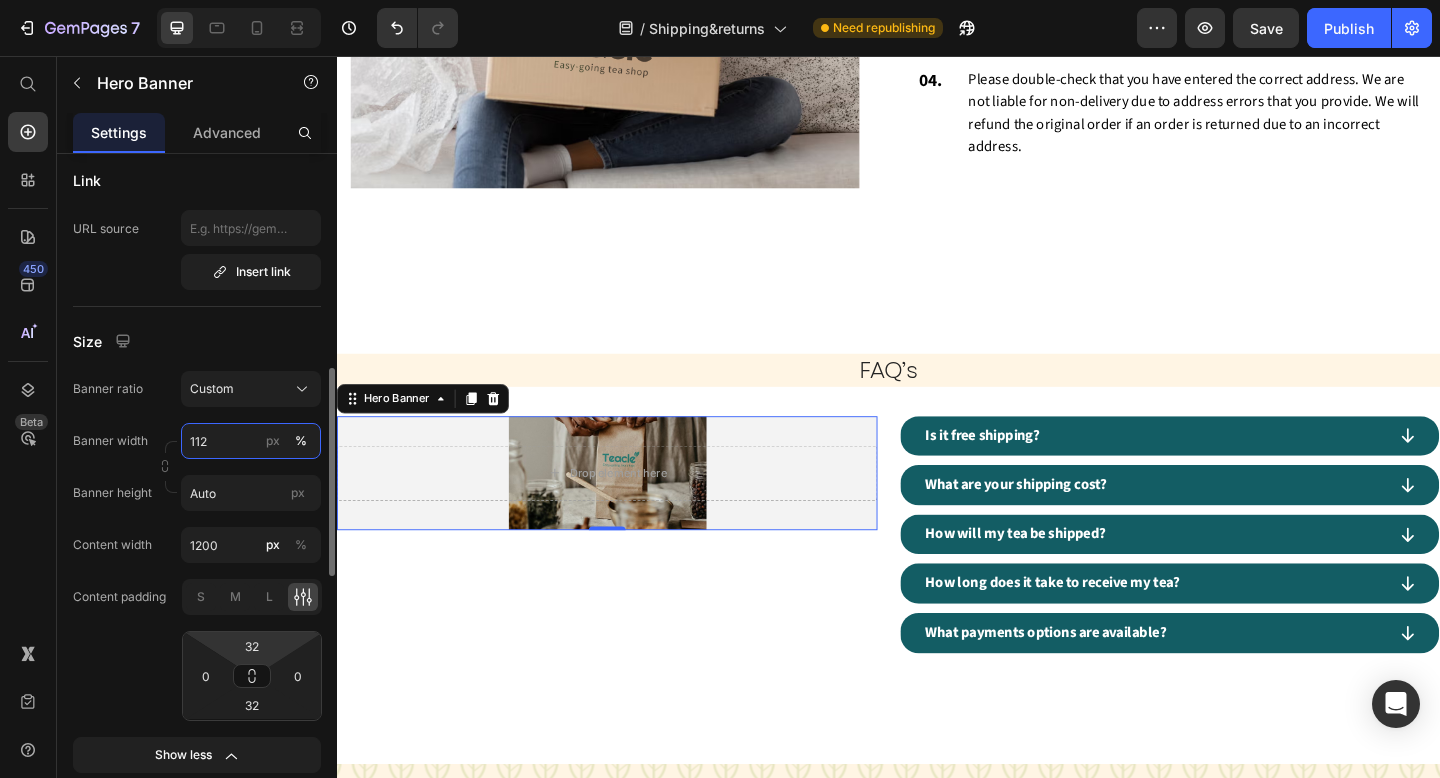 drag, startPoint x: 210, startPoint y: 440, endPoint x: 183, endPoint y: 439, distance: 27.018513 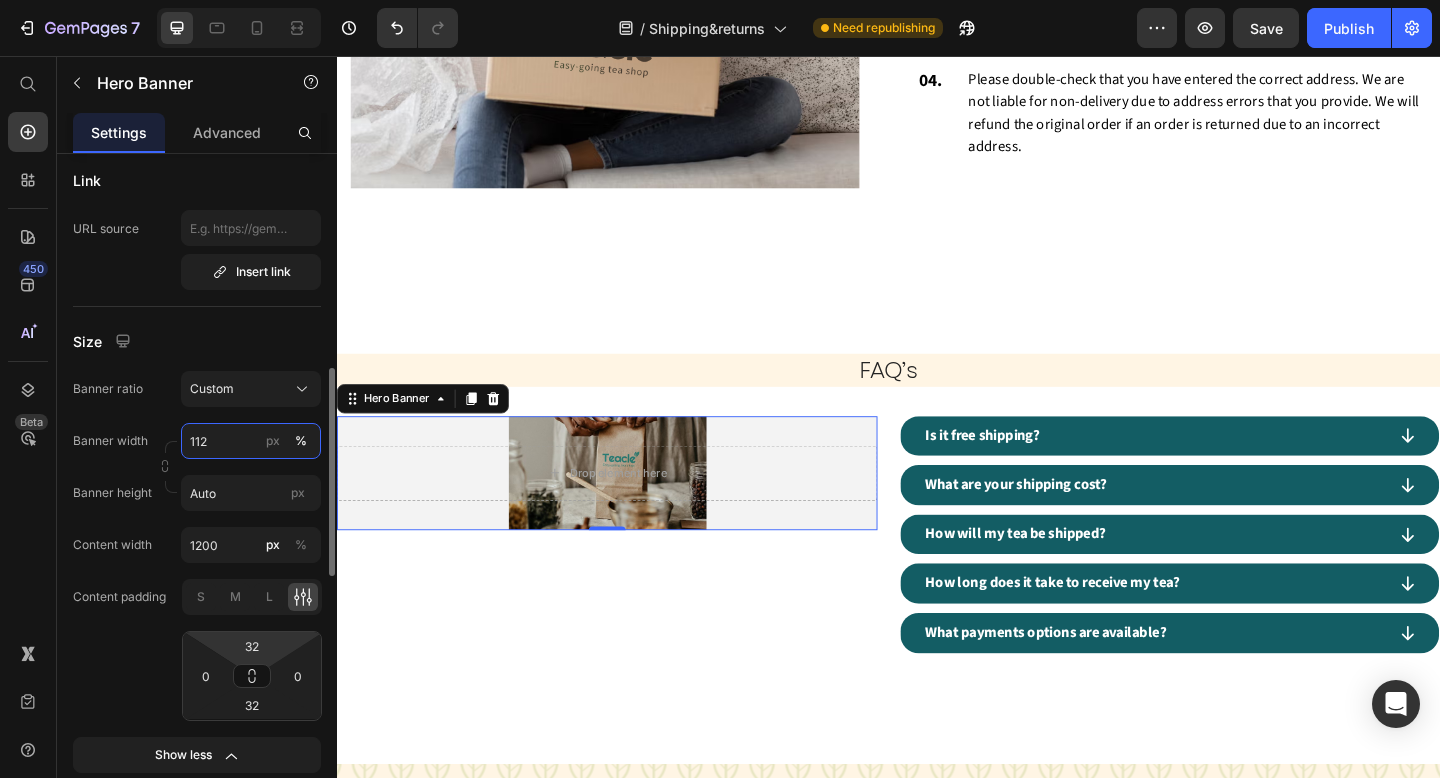 click on "112" at bounding box center (251, 441) 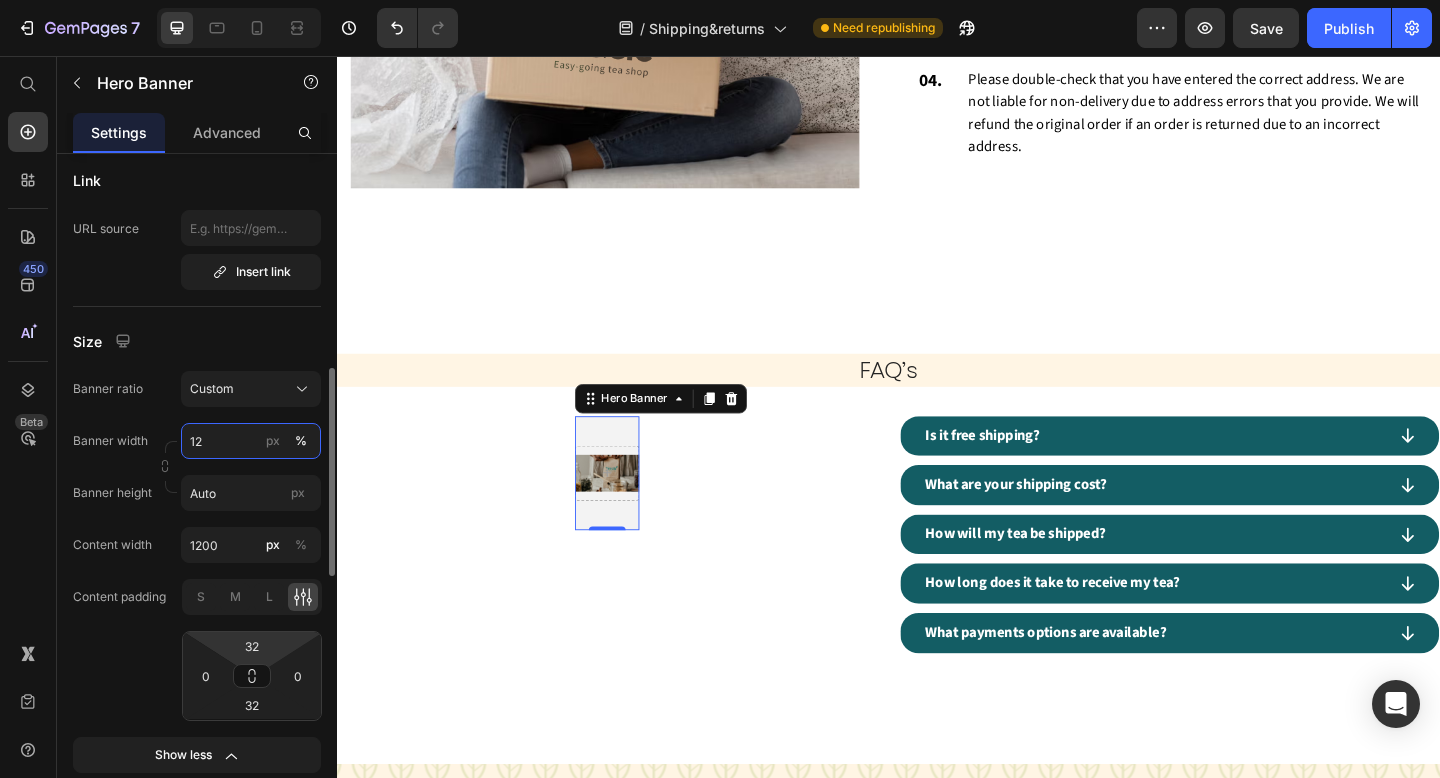 type on "1" 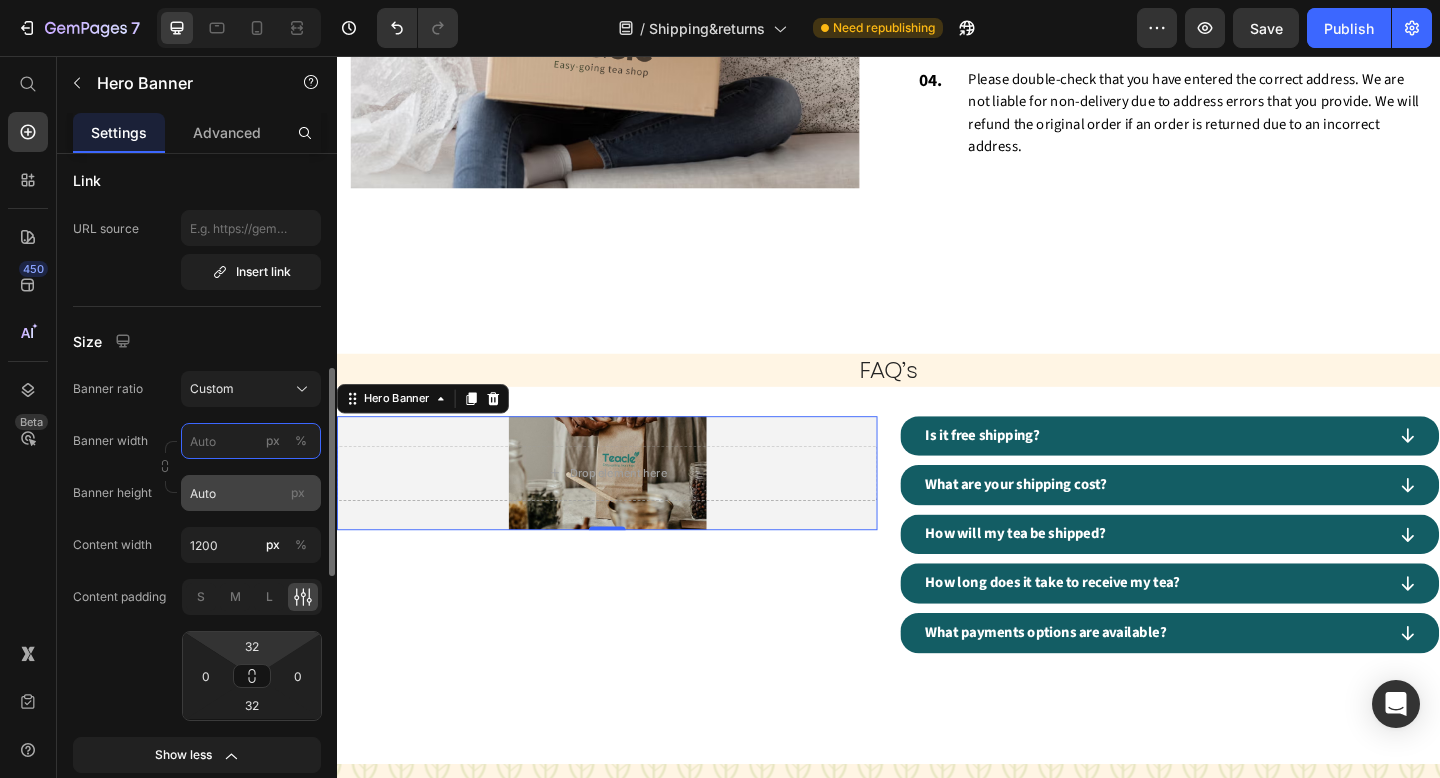 type 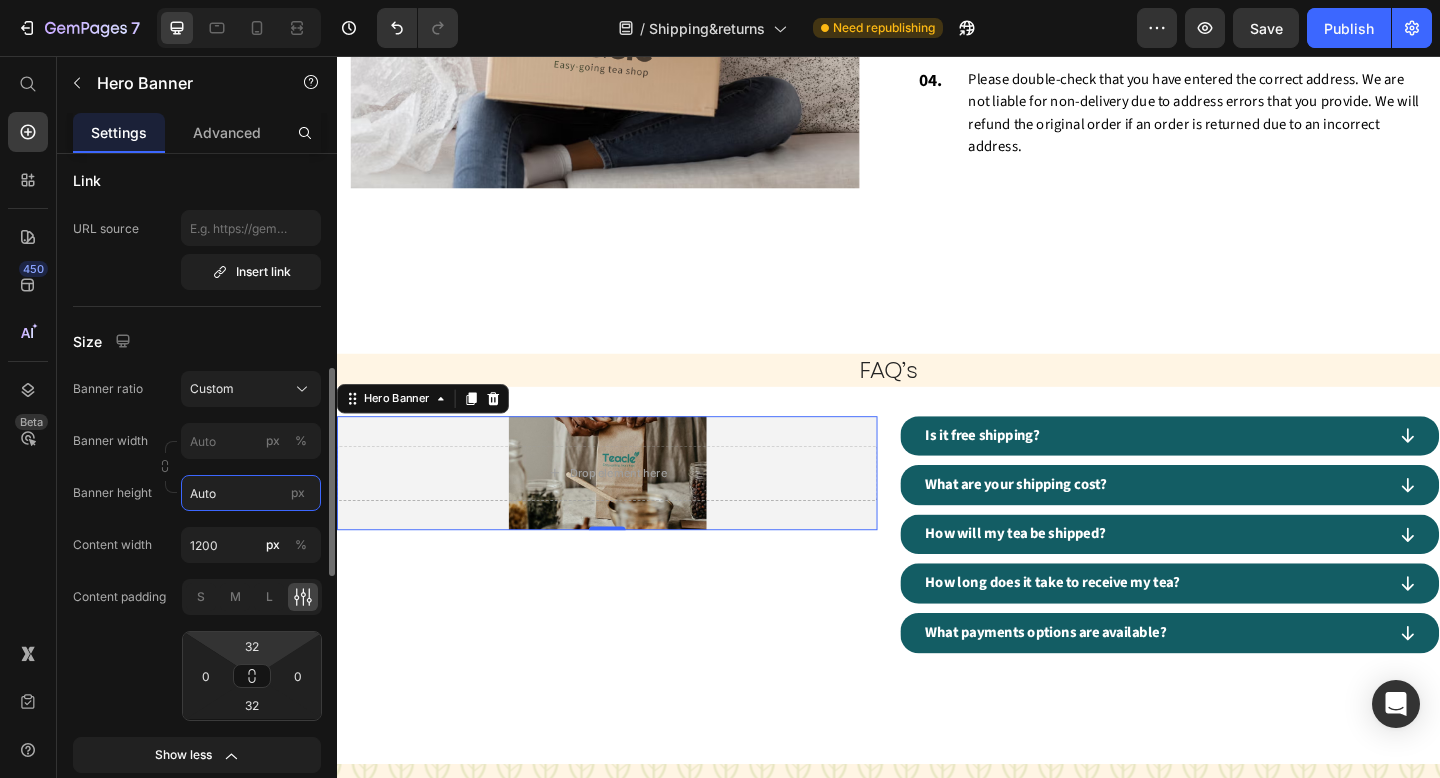 click on "Auto" at bounding box center [251, 493] 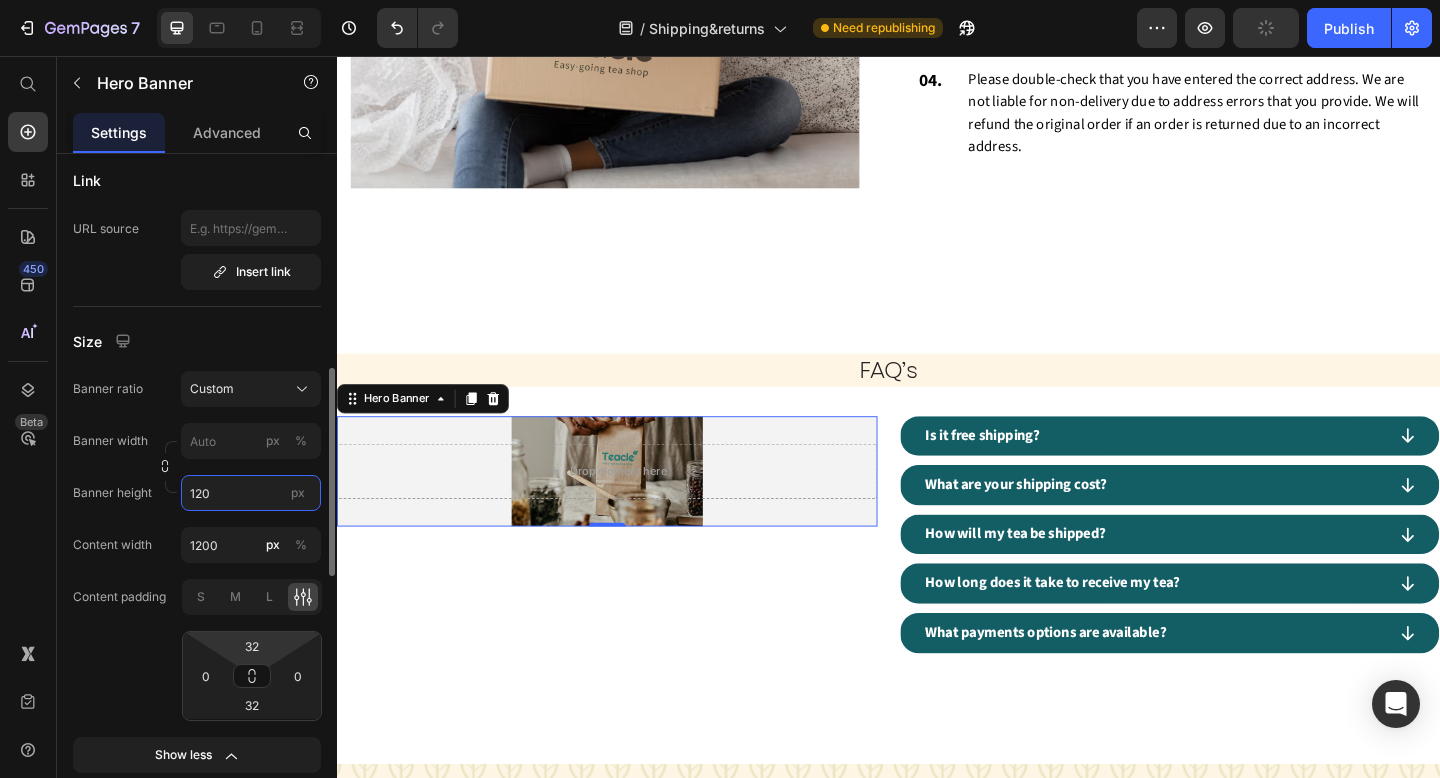 type on "Auto" 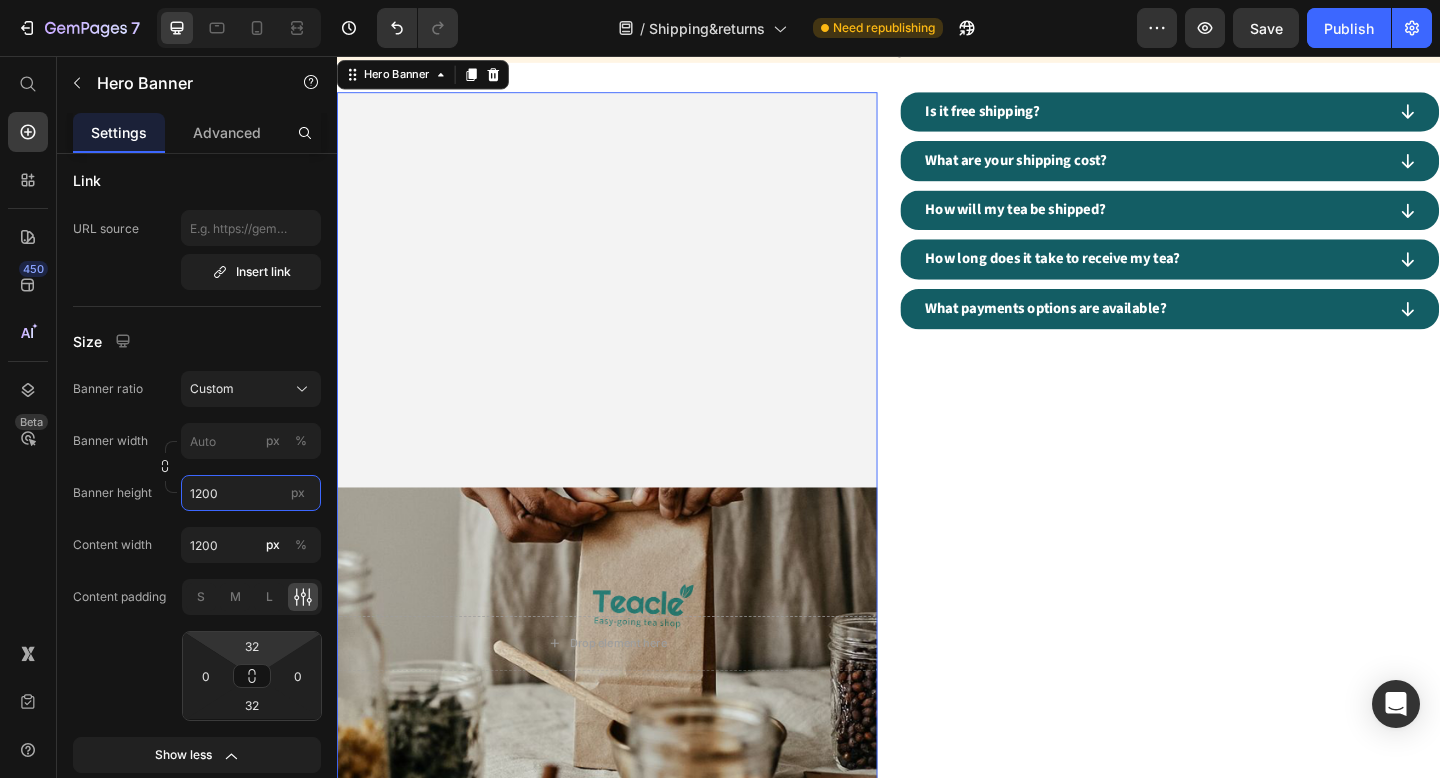 scroll, scrollTop: 1777, scrollLeft: 0, axis: vertical 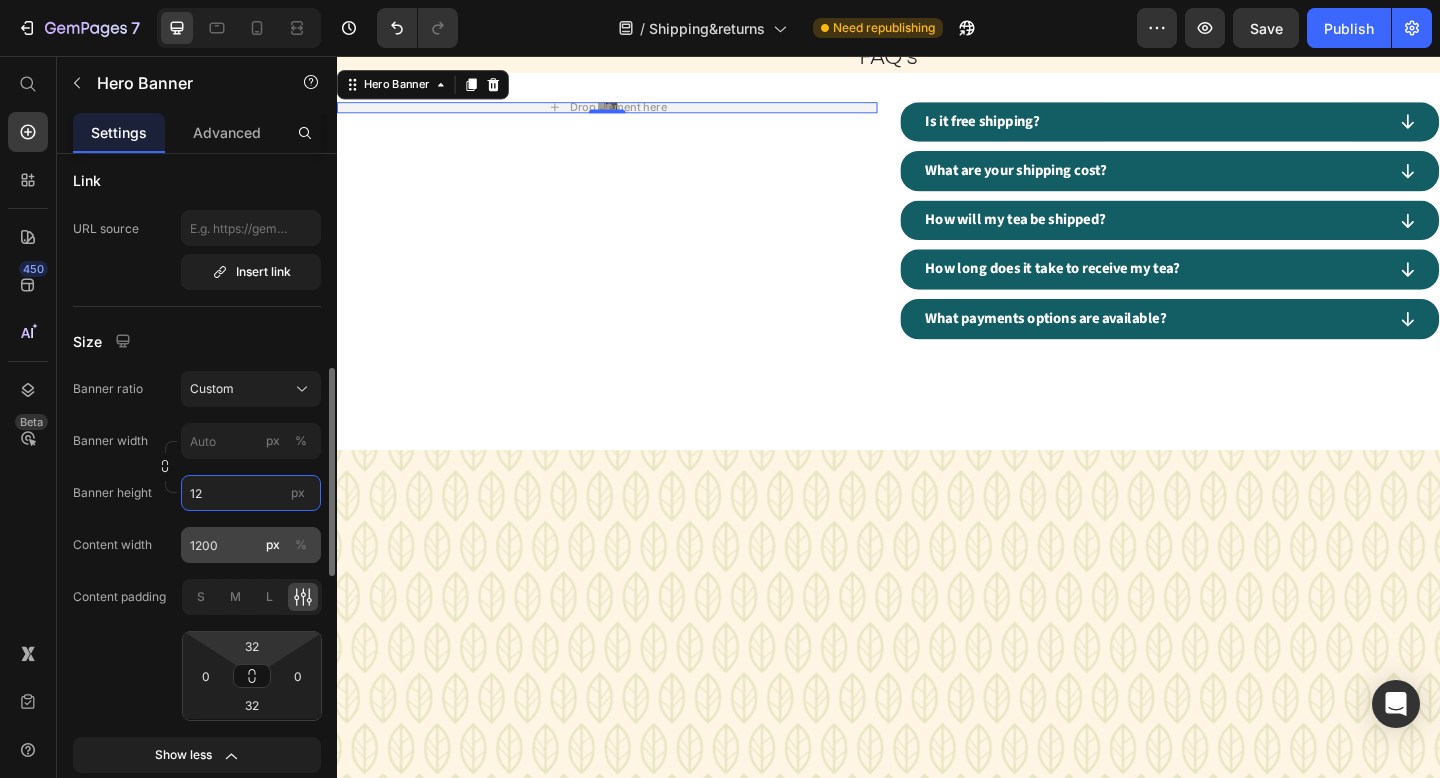 type on "1" 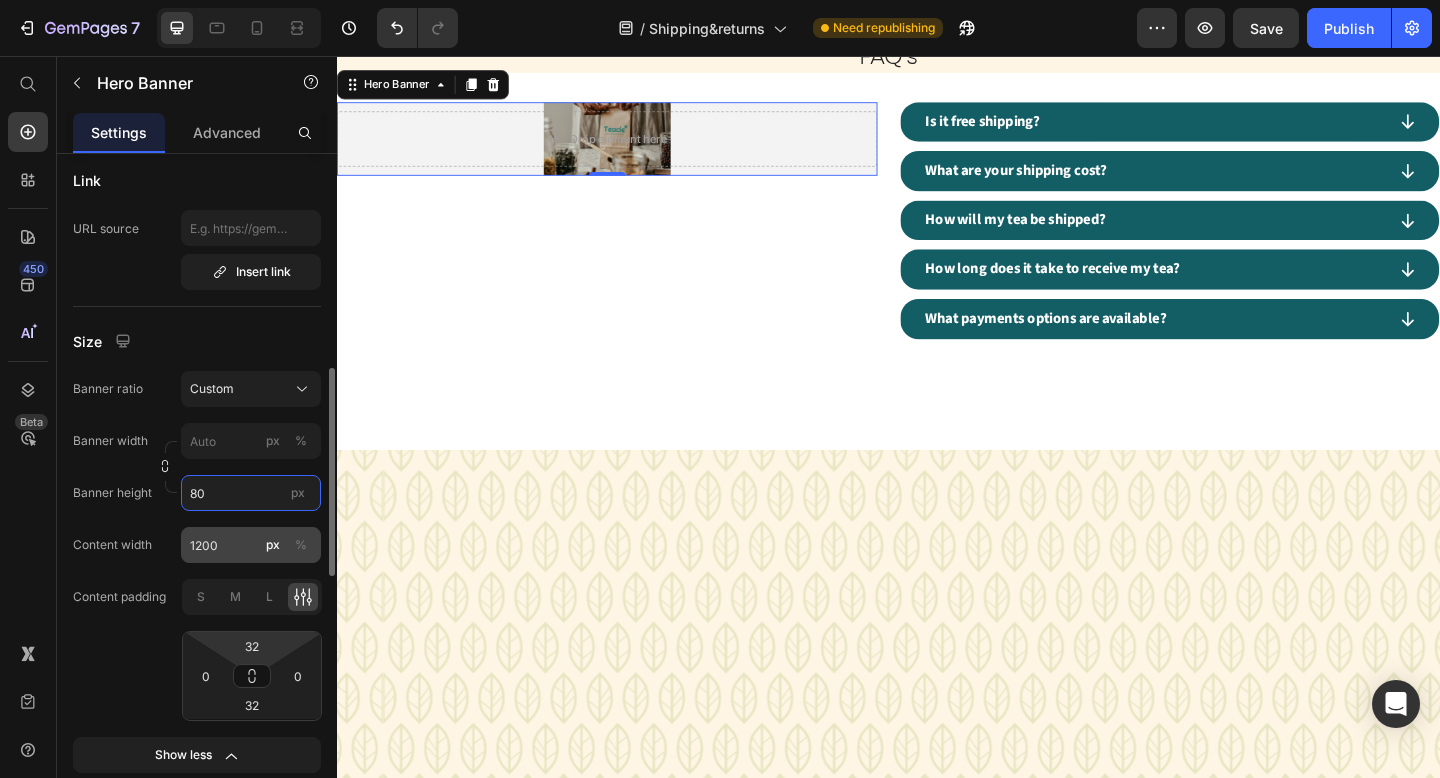 type on "8" 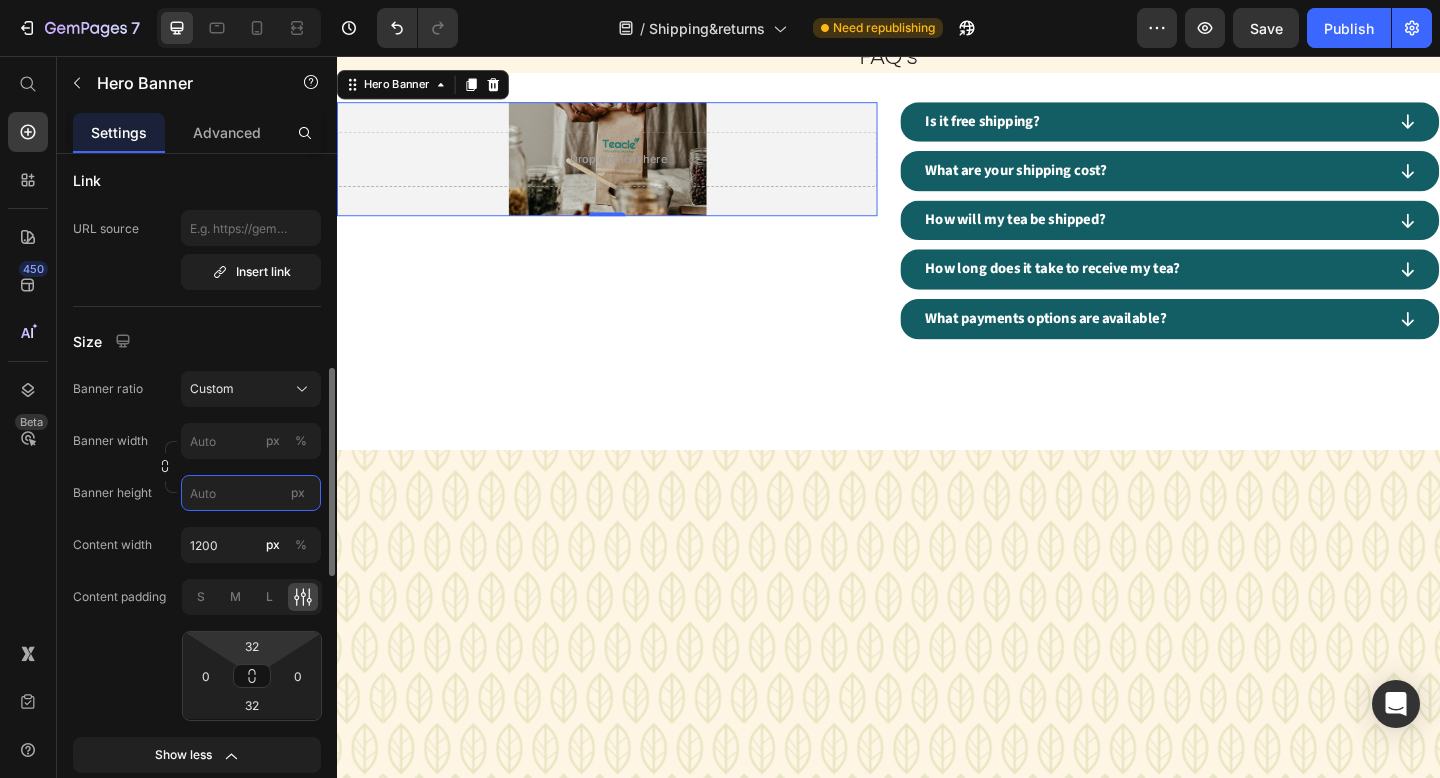 click on "px" at bounding box center [251, 493] 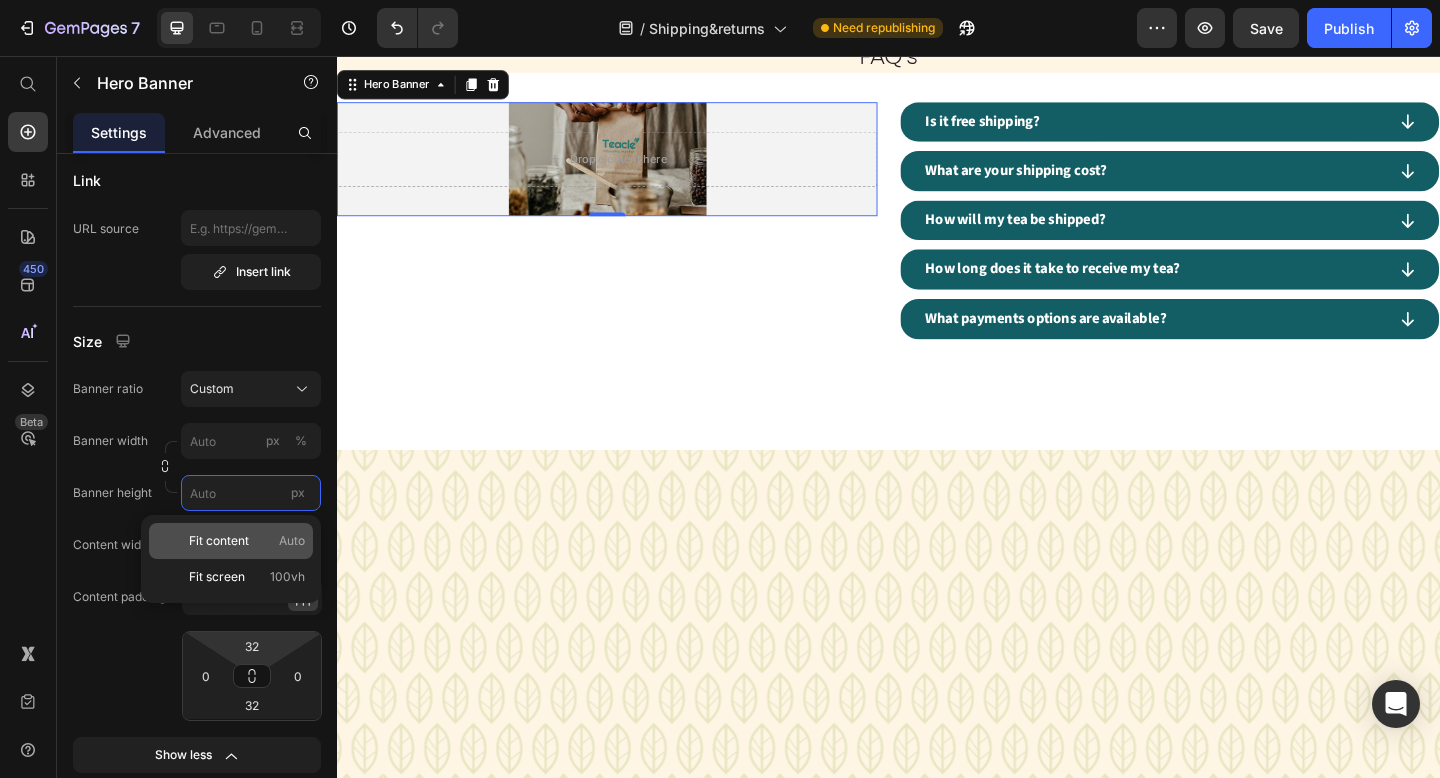 type 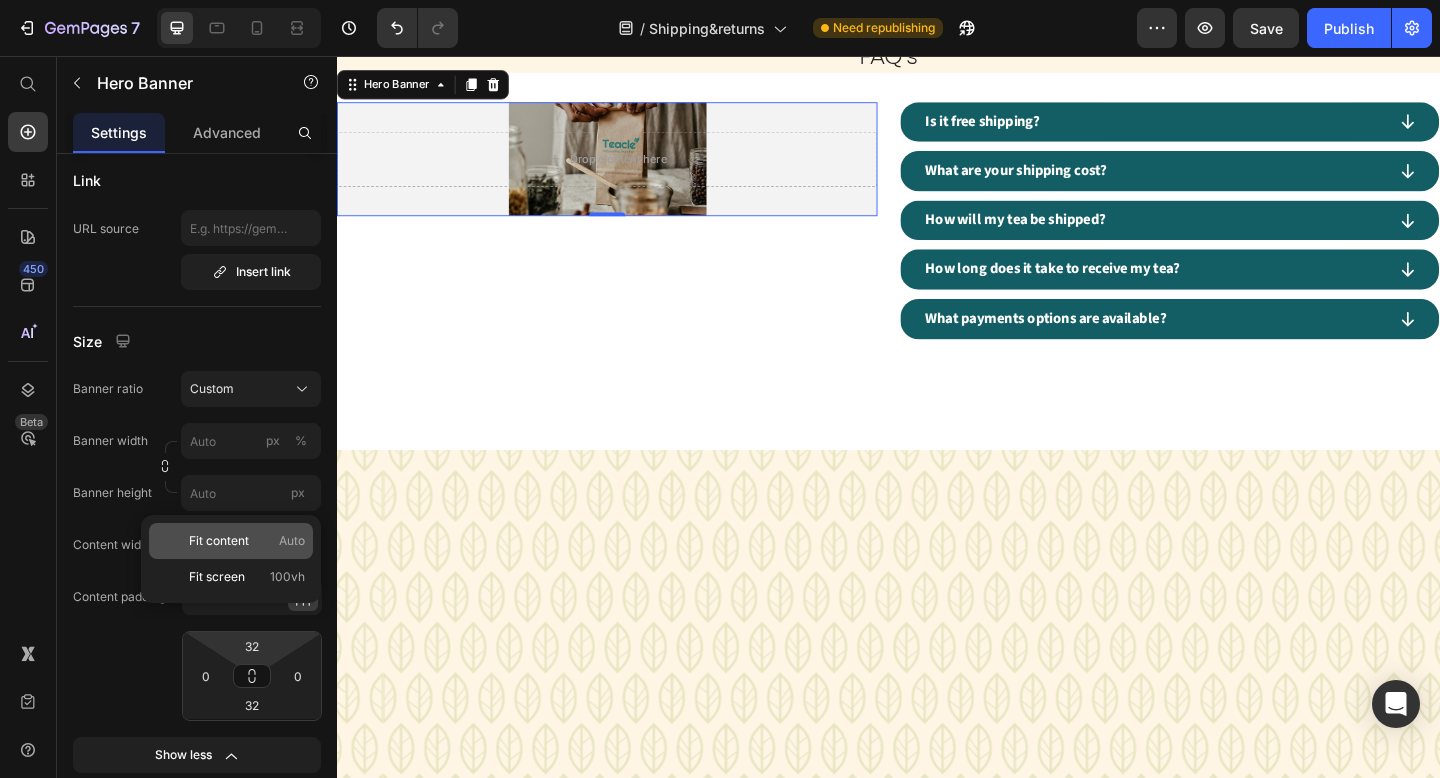 click on "Fit content" at bounding box center [219, 541] 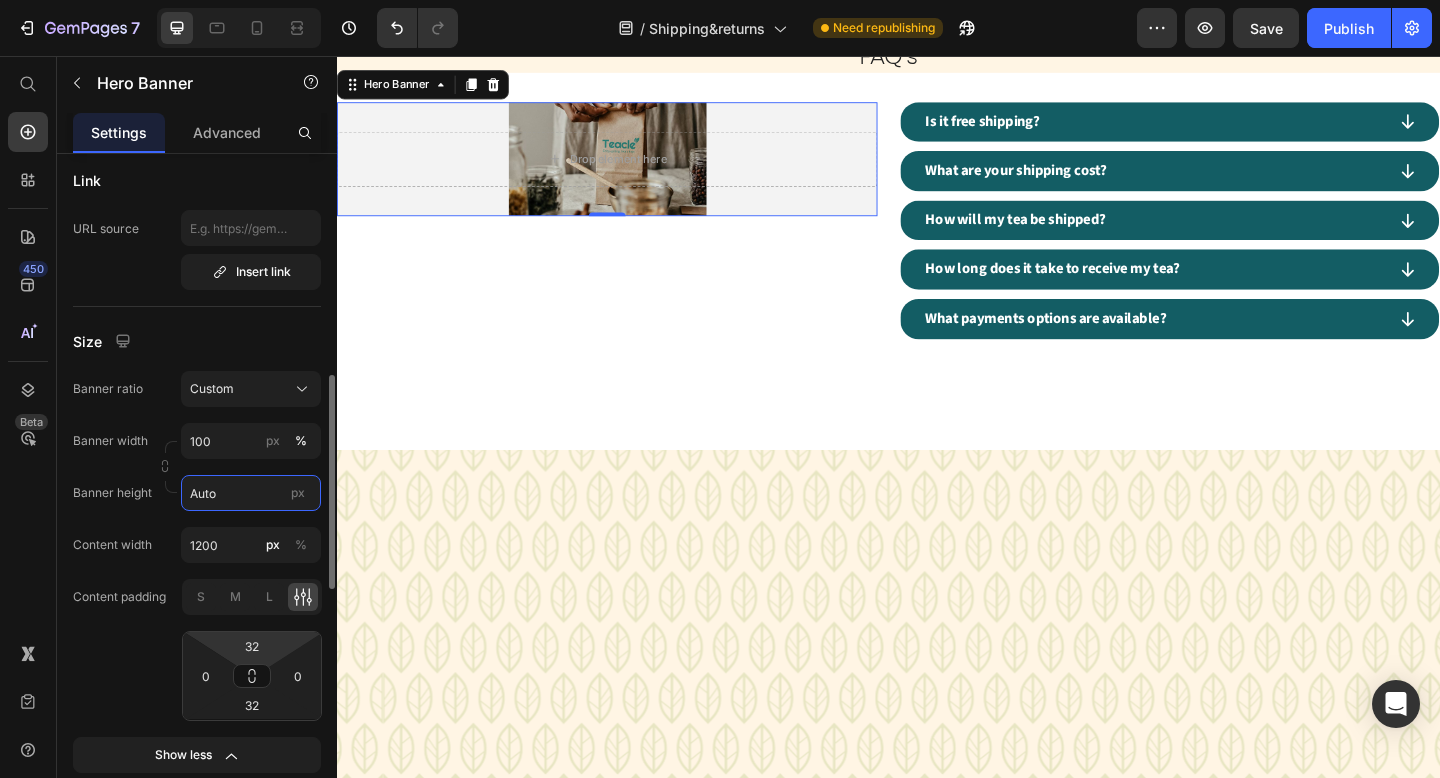 click on "Auto" at bounding box center (251, 493) 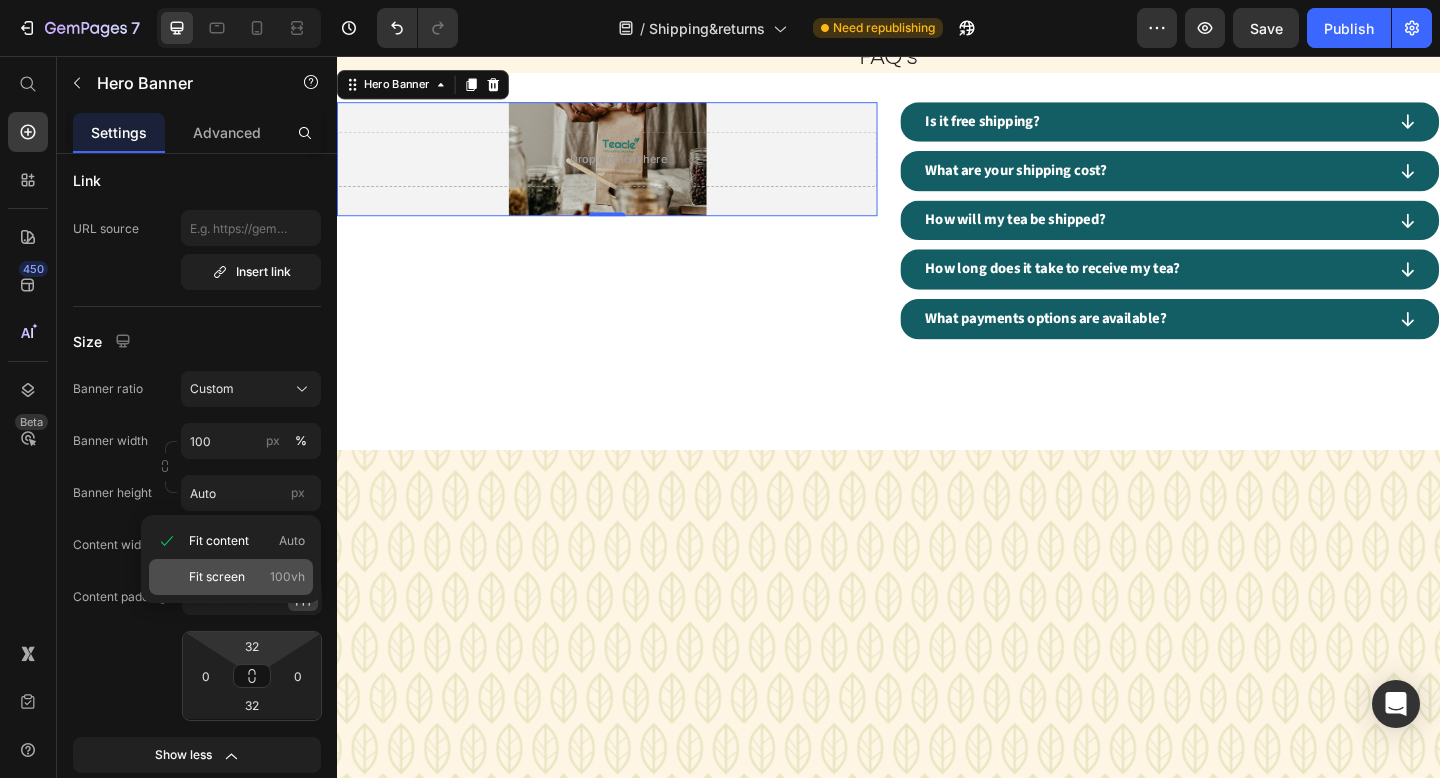 click on "Fit screen" at bounding box center (217, 577) 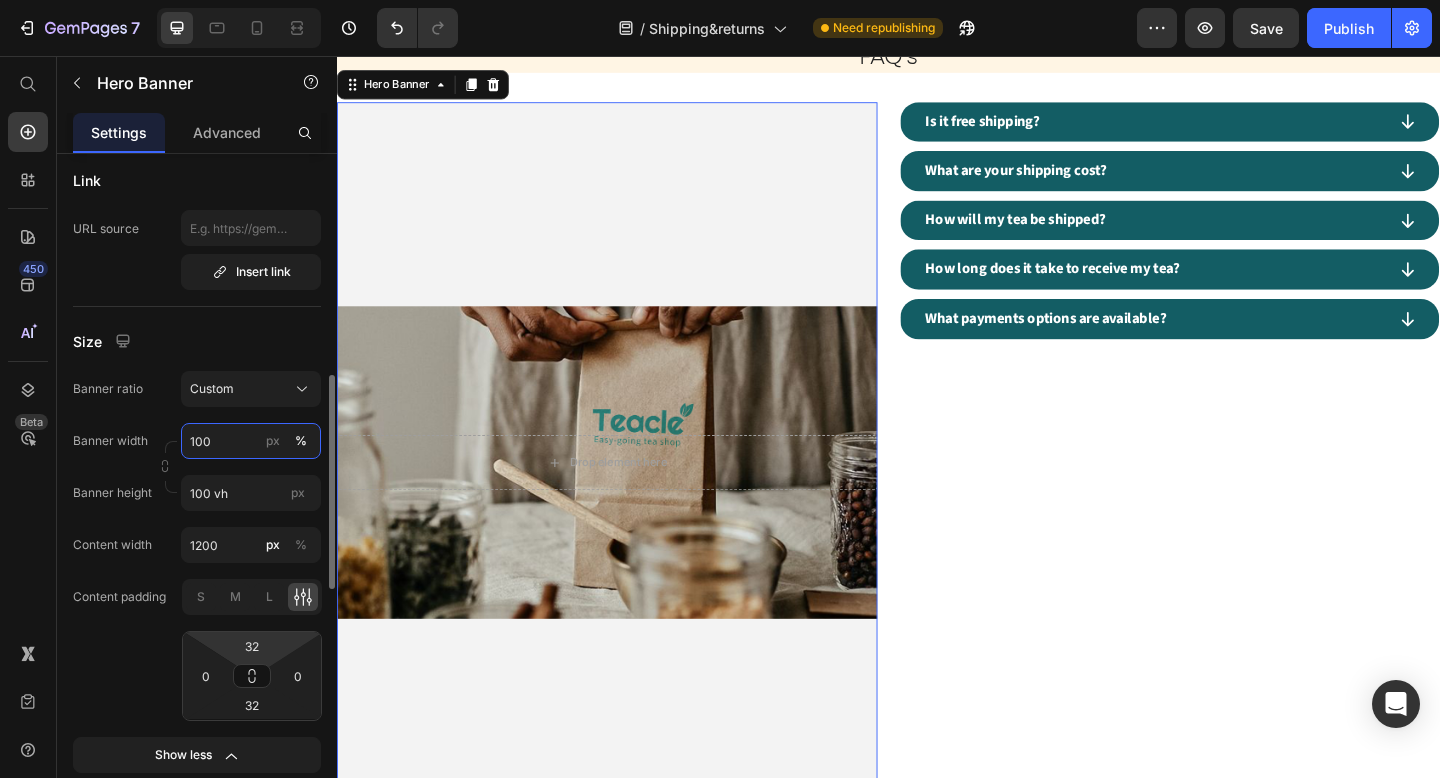 click on "100" at bounding box center [251, 441] 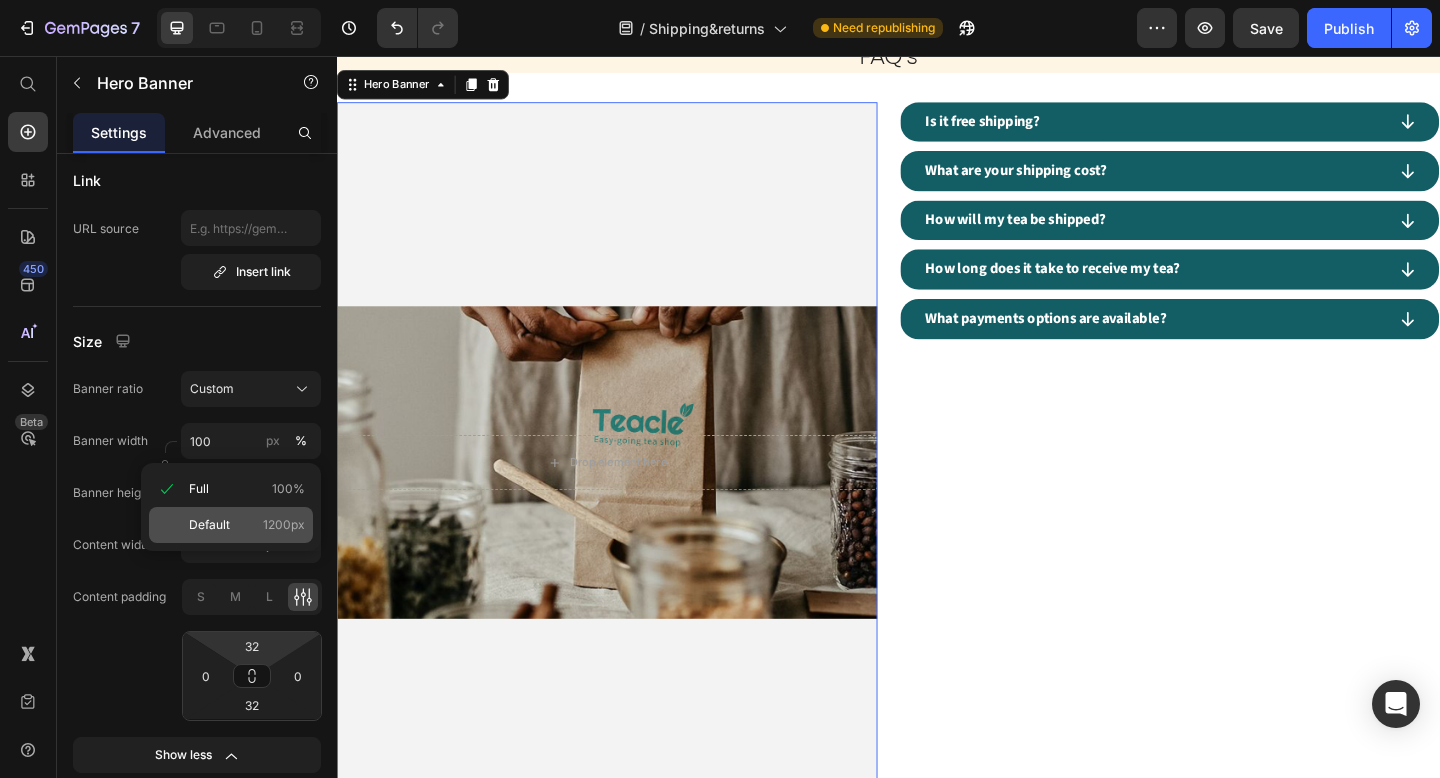 click on "Default" at bounding box center (209, 525) 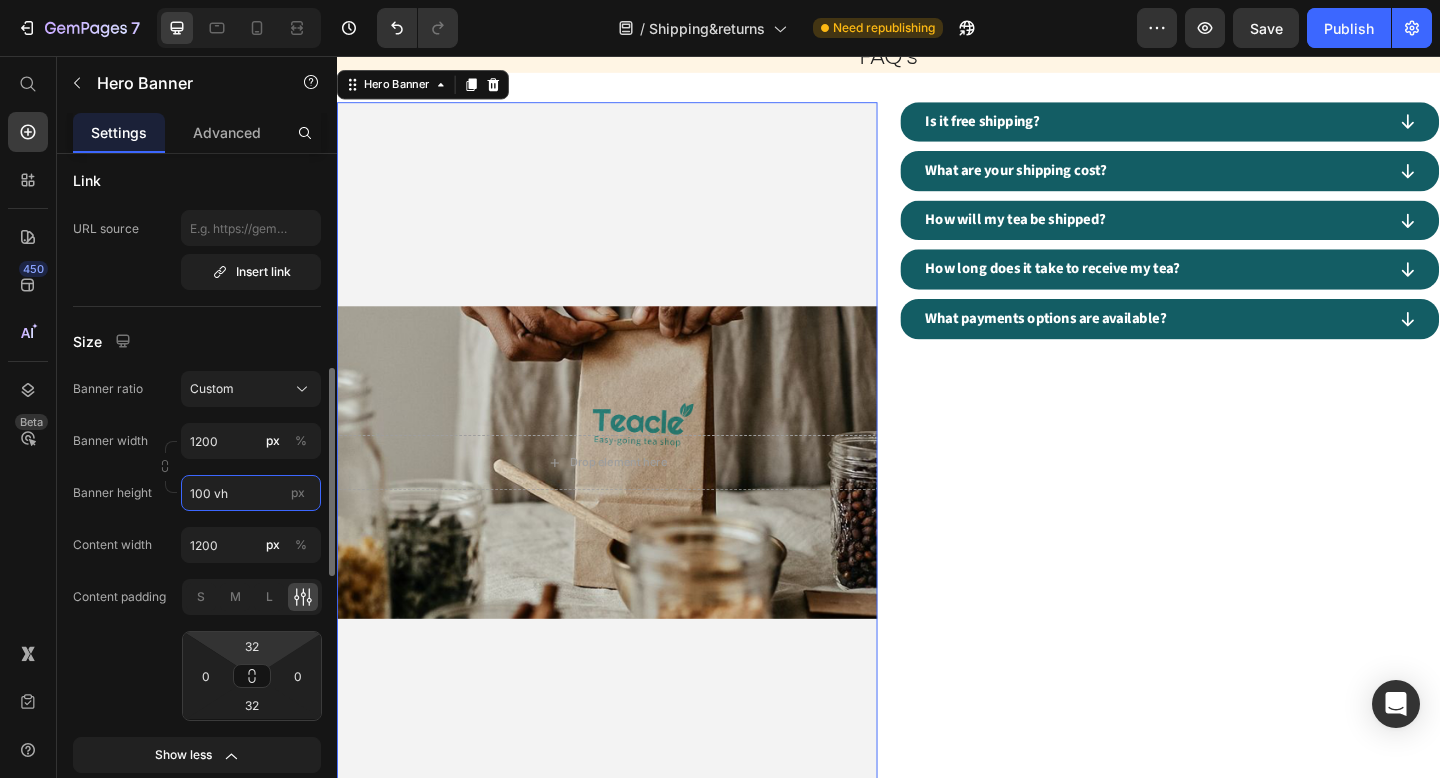 click on "100 vh" at bounding box center (251, 493) 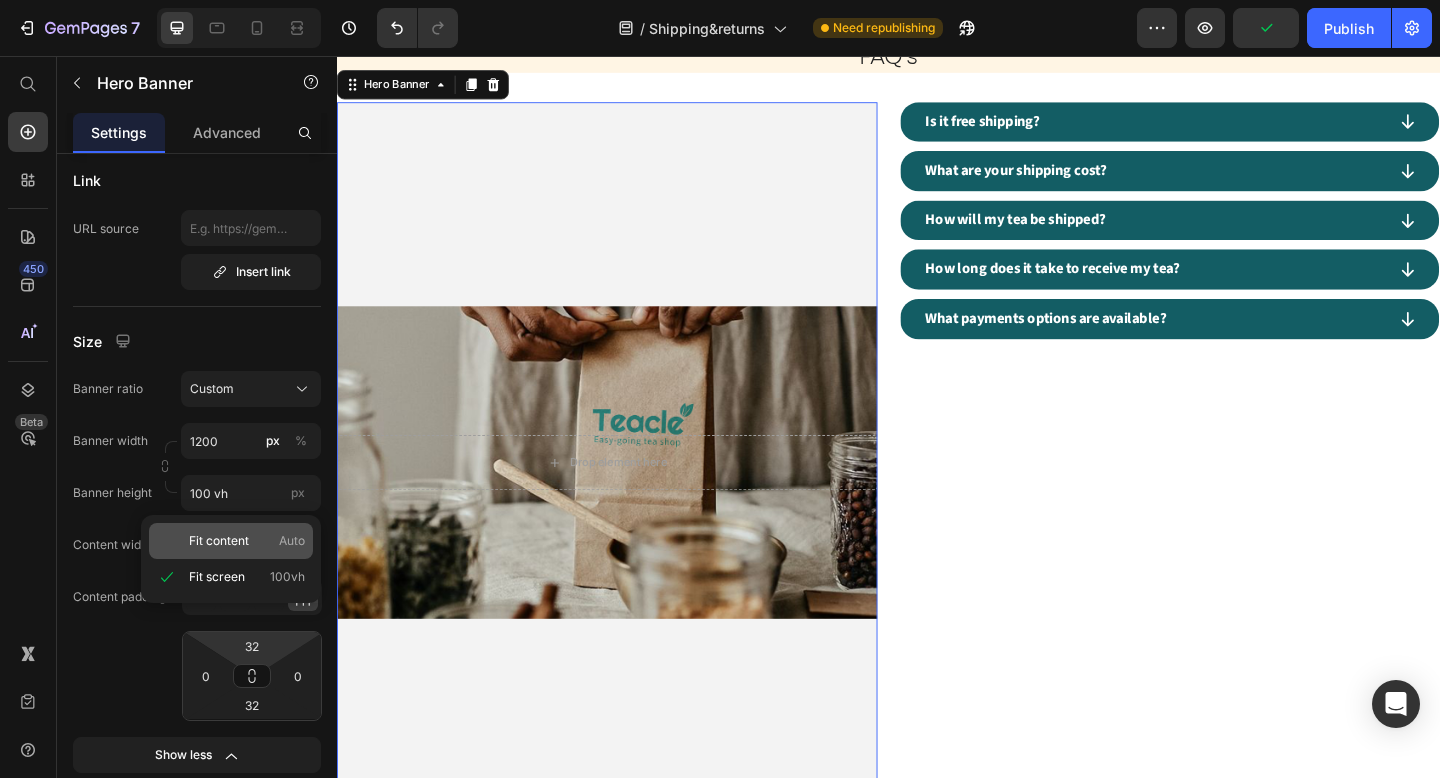 click on "Fit content" at bounding box center (219, 541) 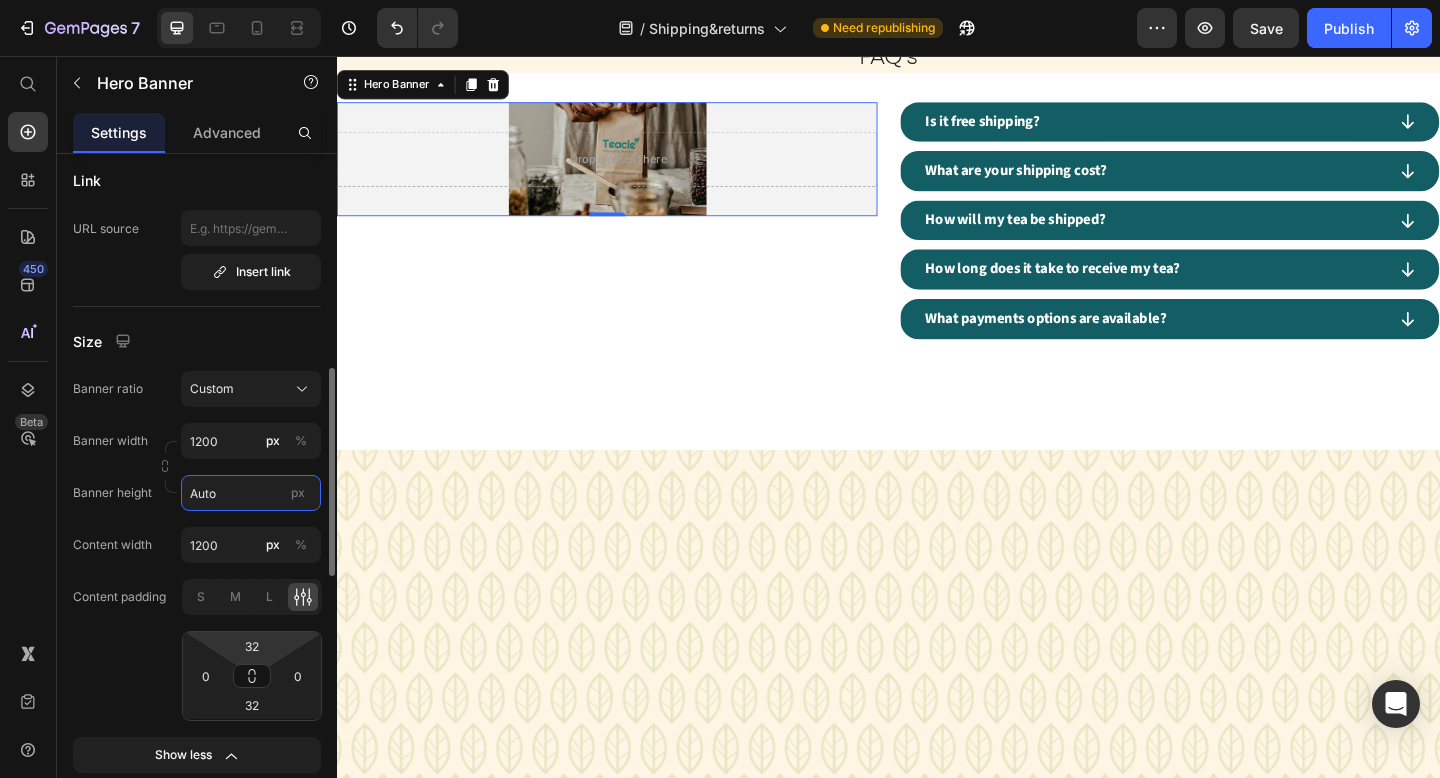 click on "Auto" at bounding box center [251, 493] 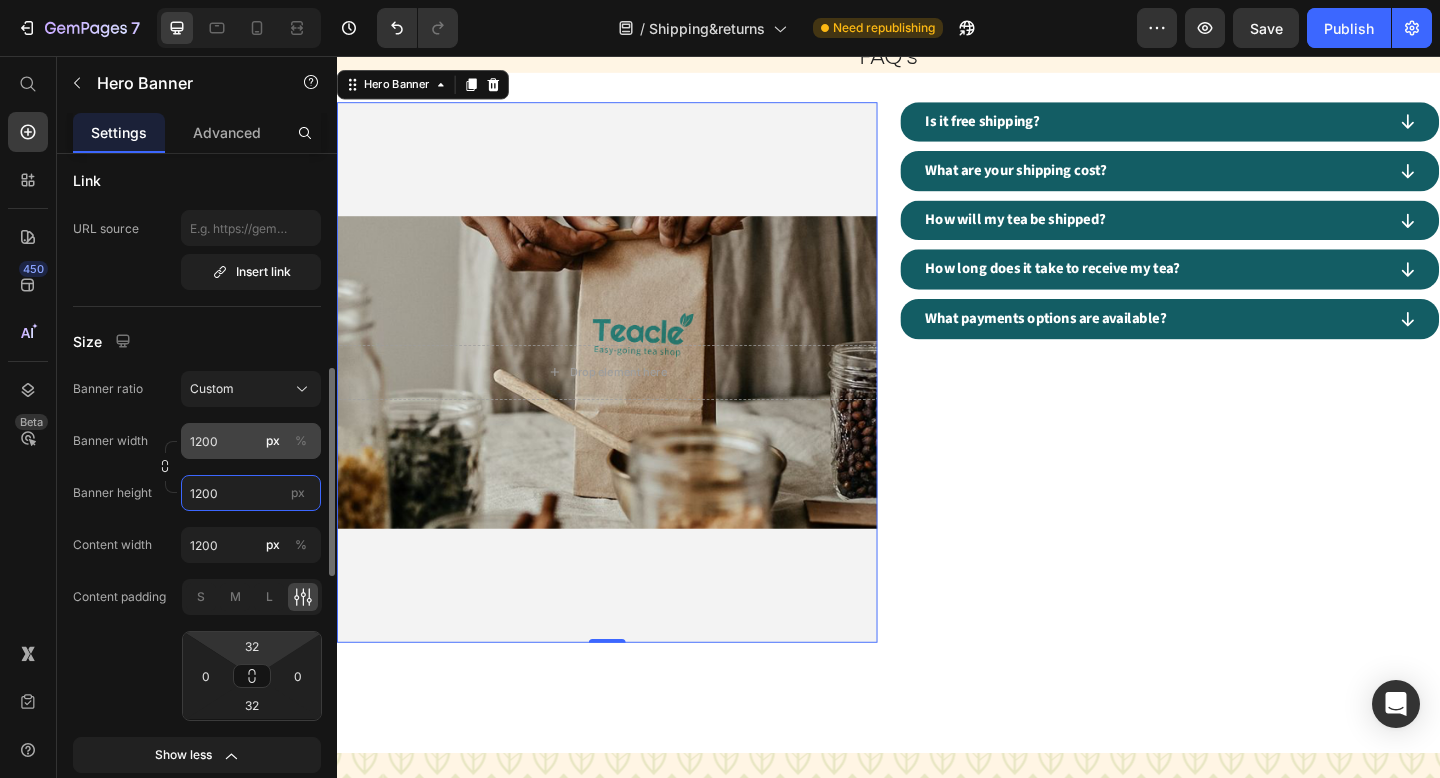 type on "1200" 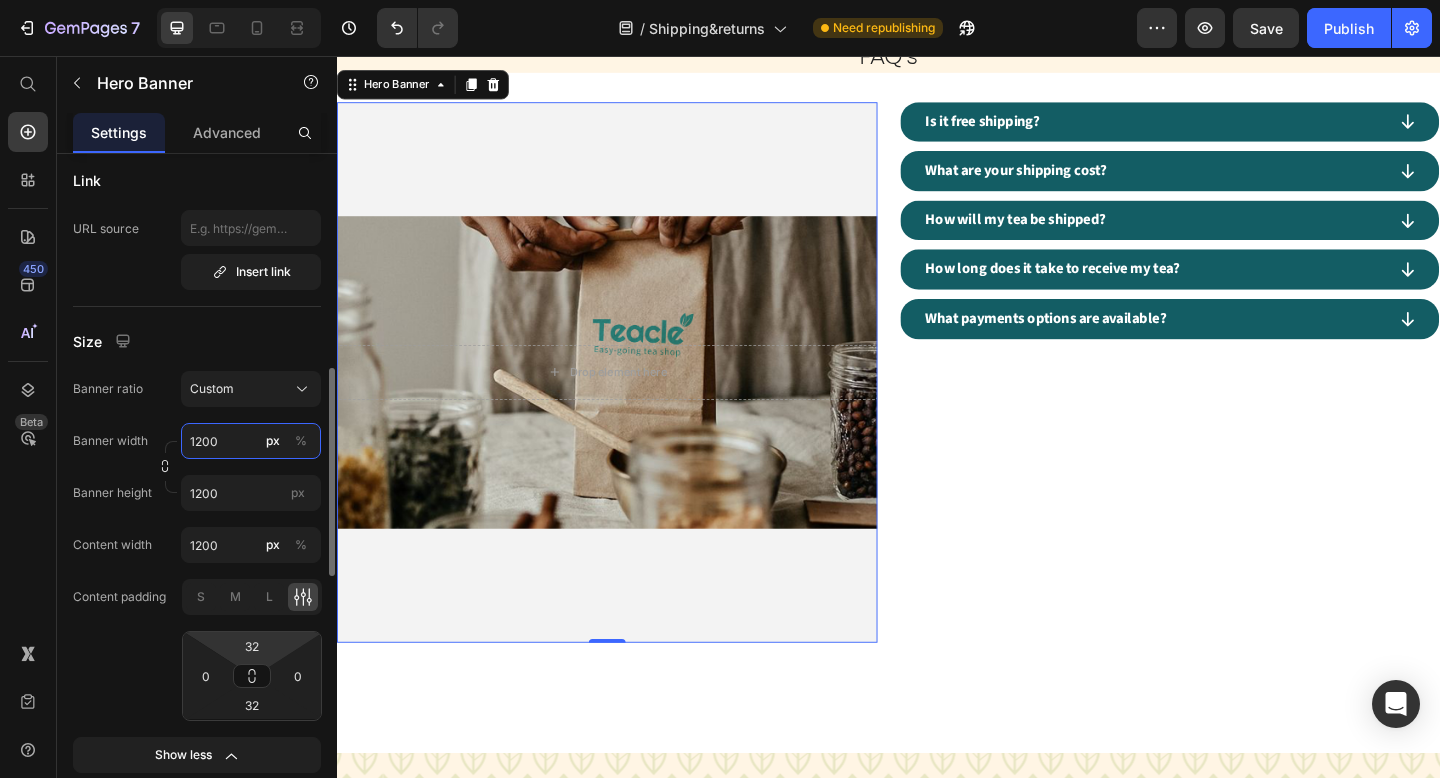click on "1200" at bounding box center [251, 441] 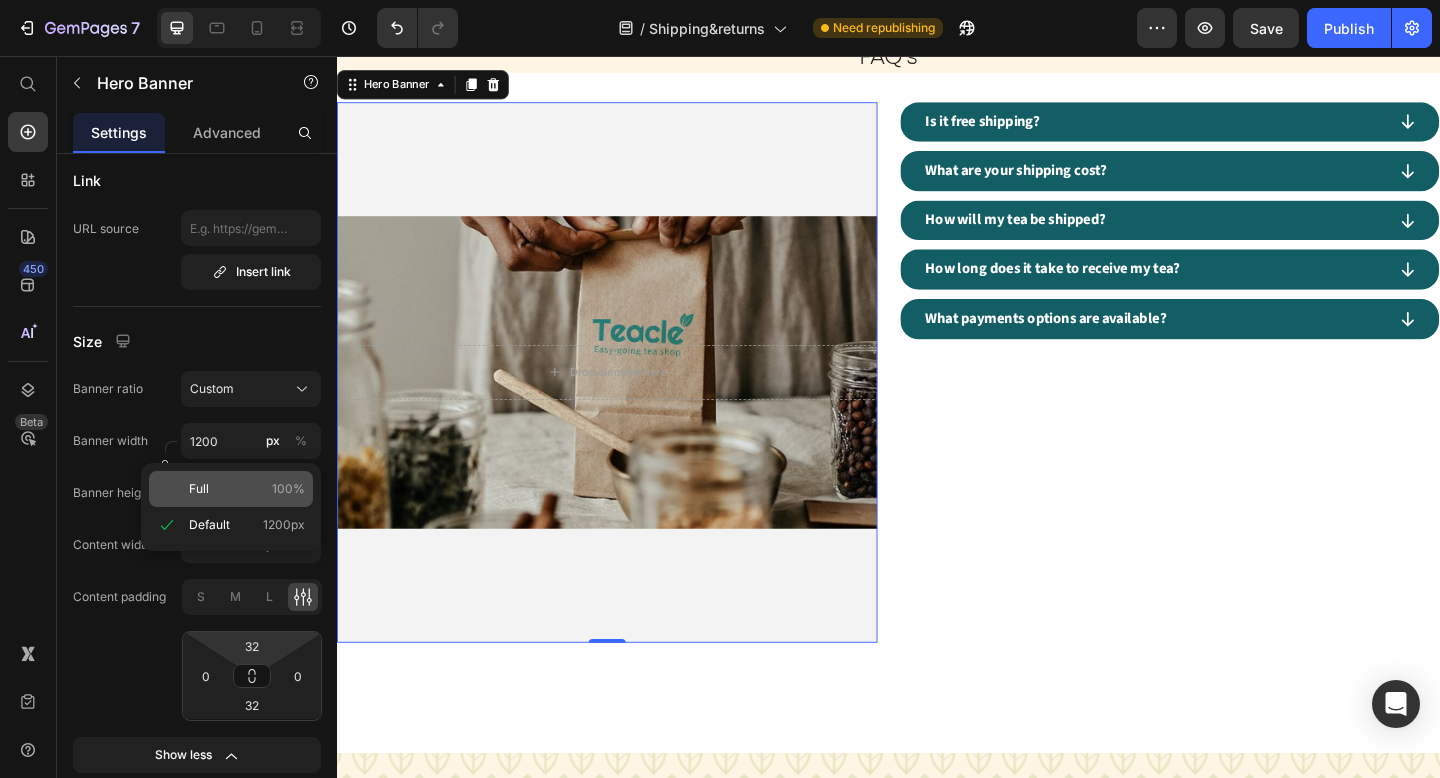 click on "Full 100%" at bounding box center [247, 489] 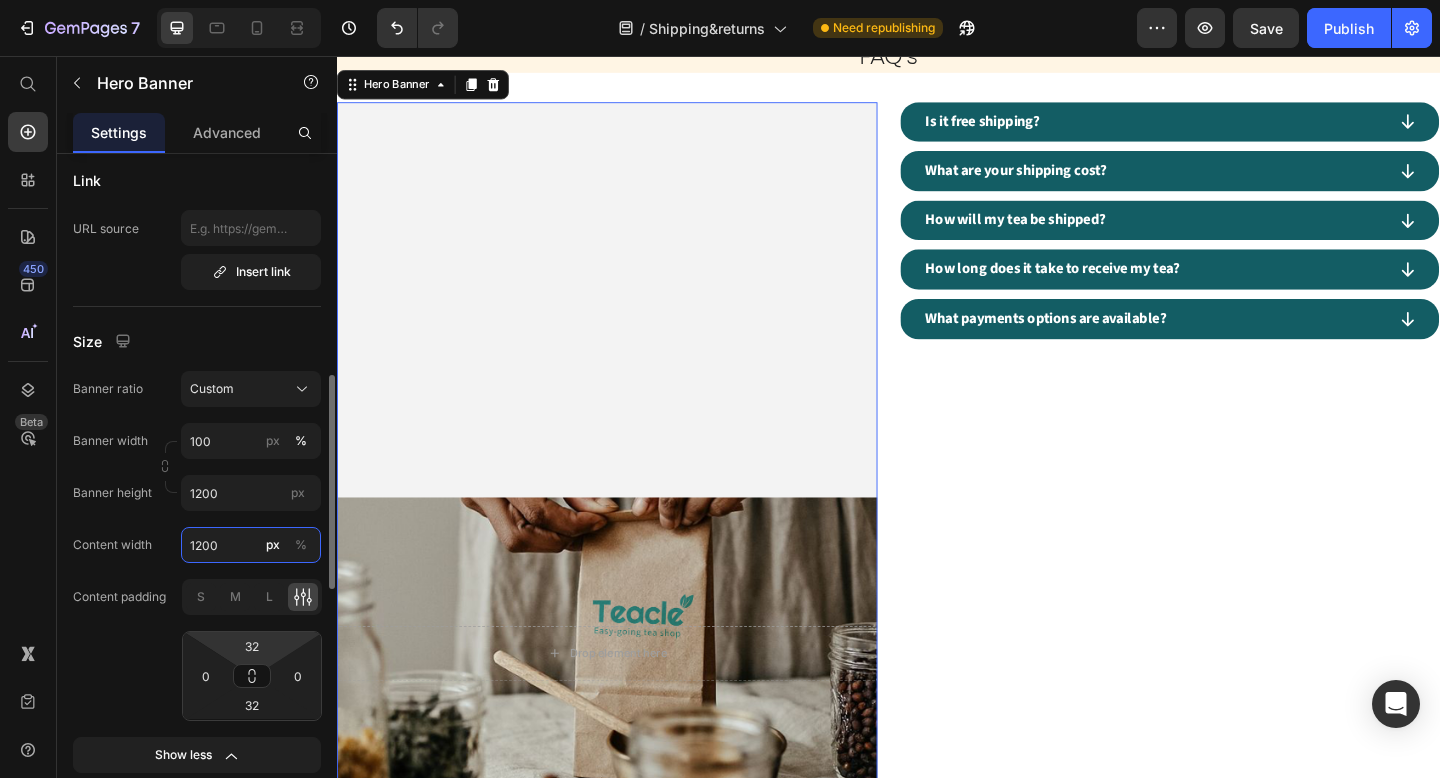 click on "1200" at bounding box center [251, 545] 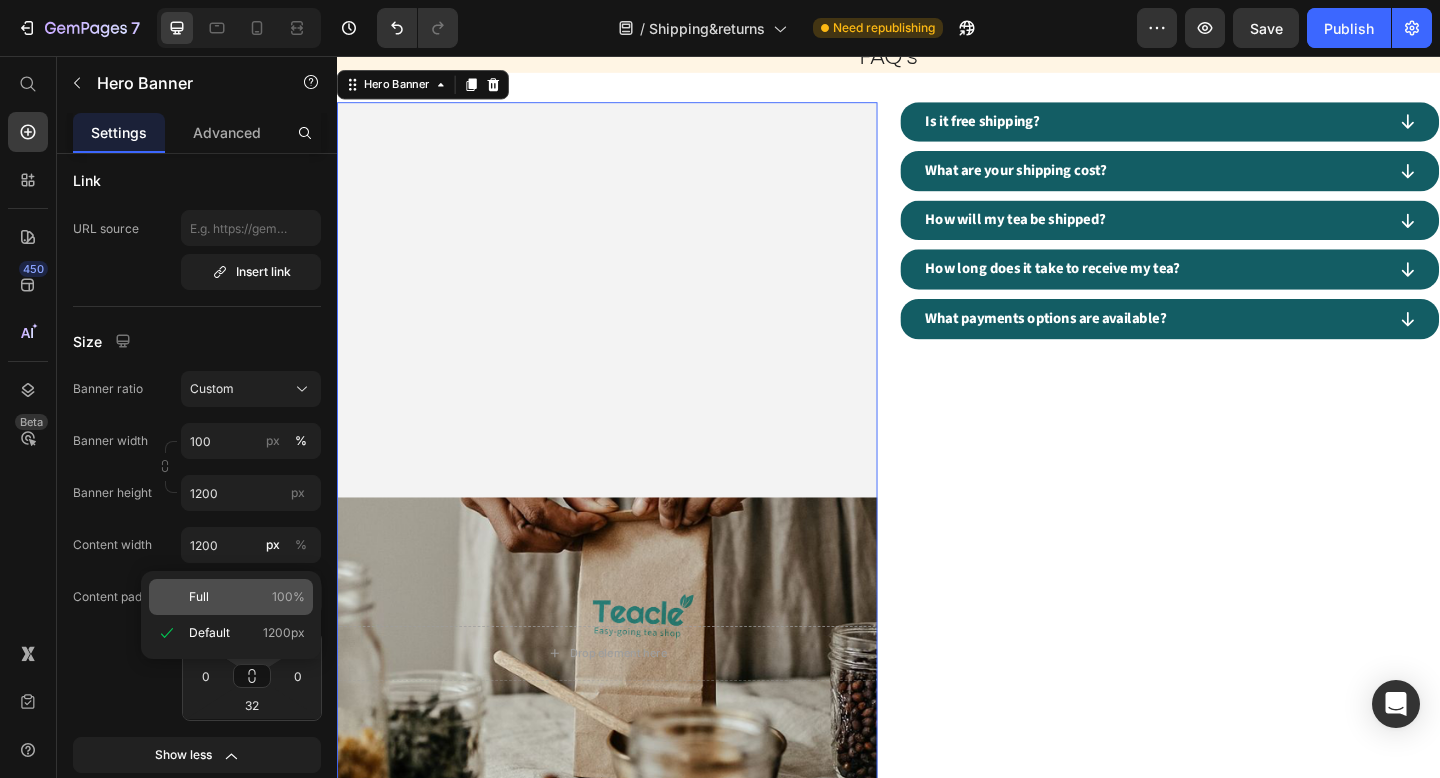 click on "Full 100%" at bounding box center [247, 597] 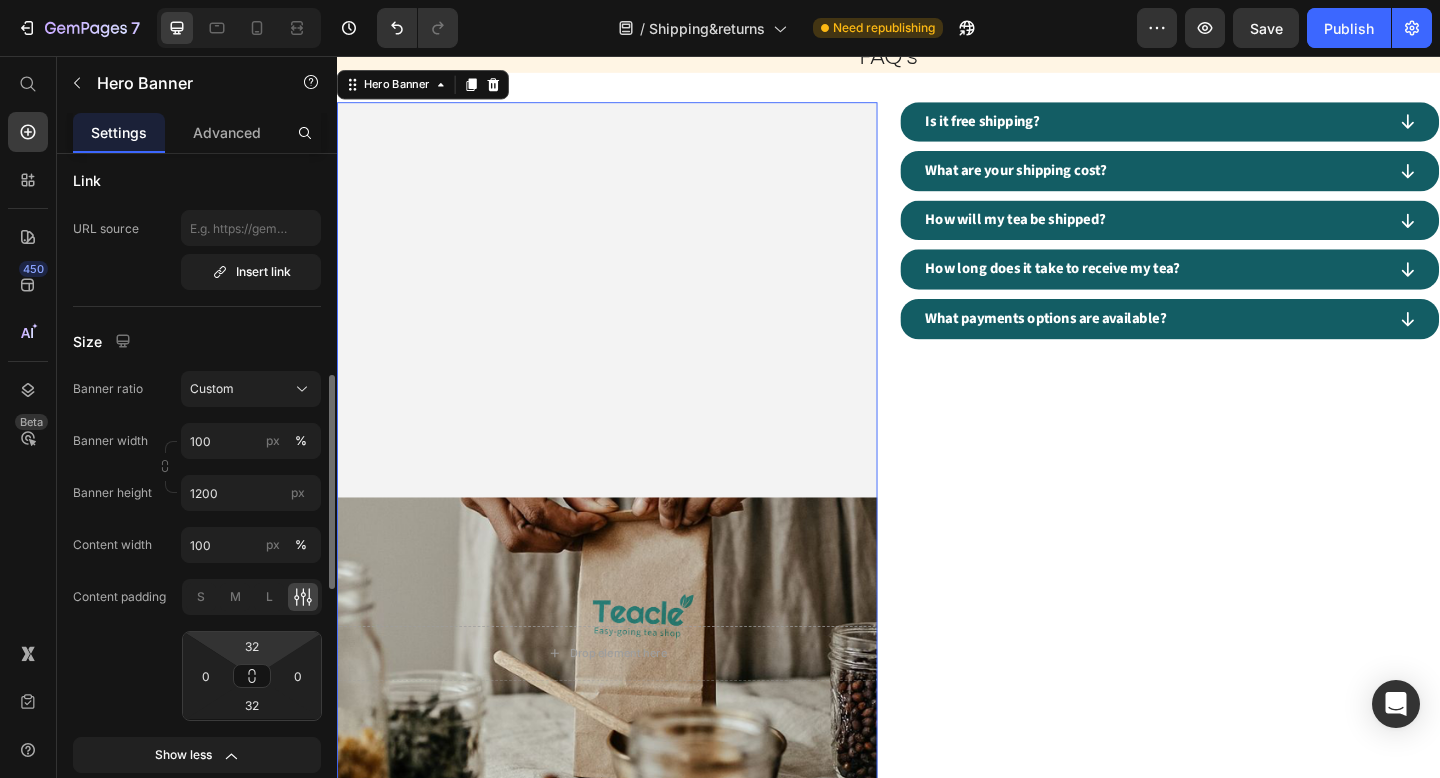 click on "Size Banner ratio Custom Banner width 100 px % Banner height 1200 px Content width 100 px % Content padding S M L 32 0 32 0 Show less" 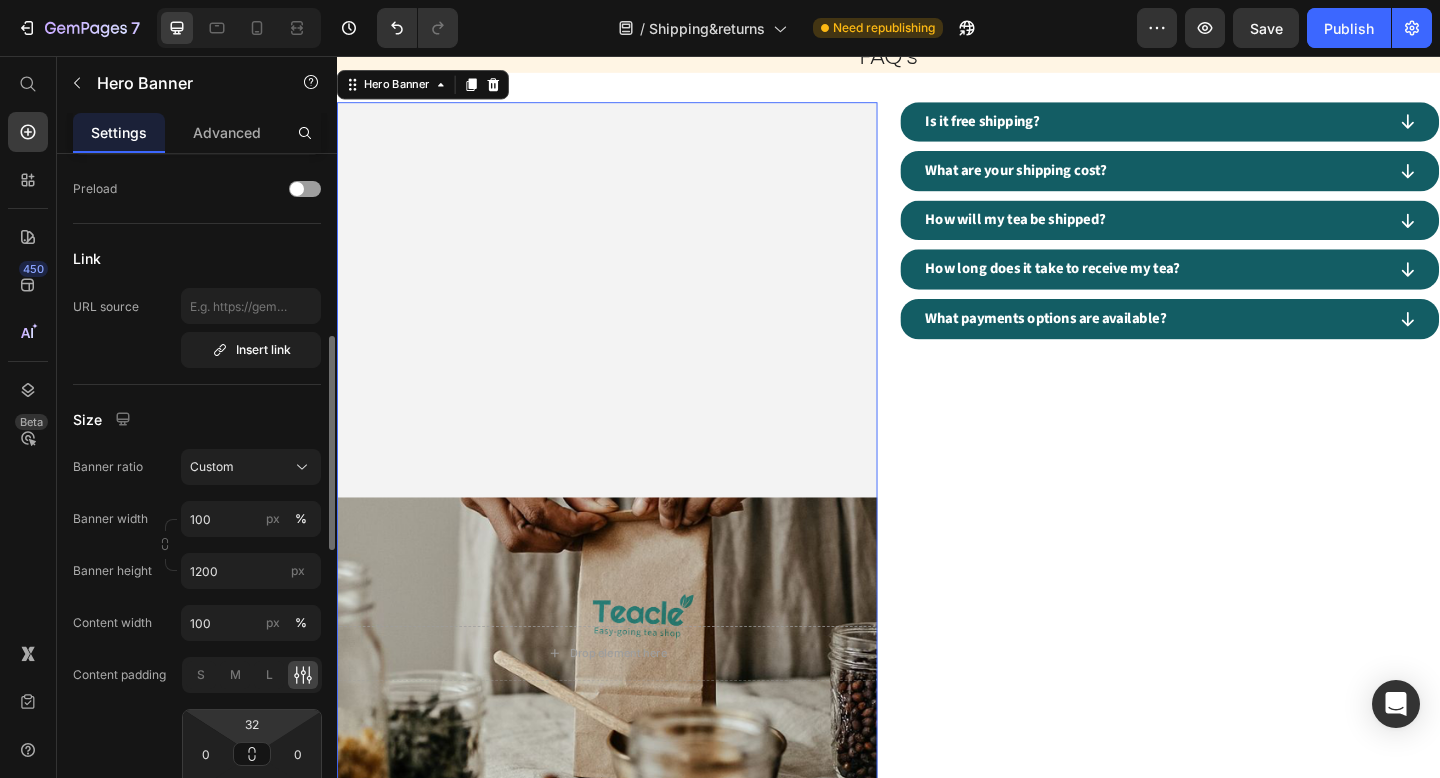 scroll, scrollTop: 613, scrollLeft: 0, axis: vertical 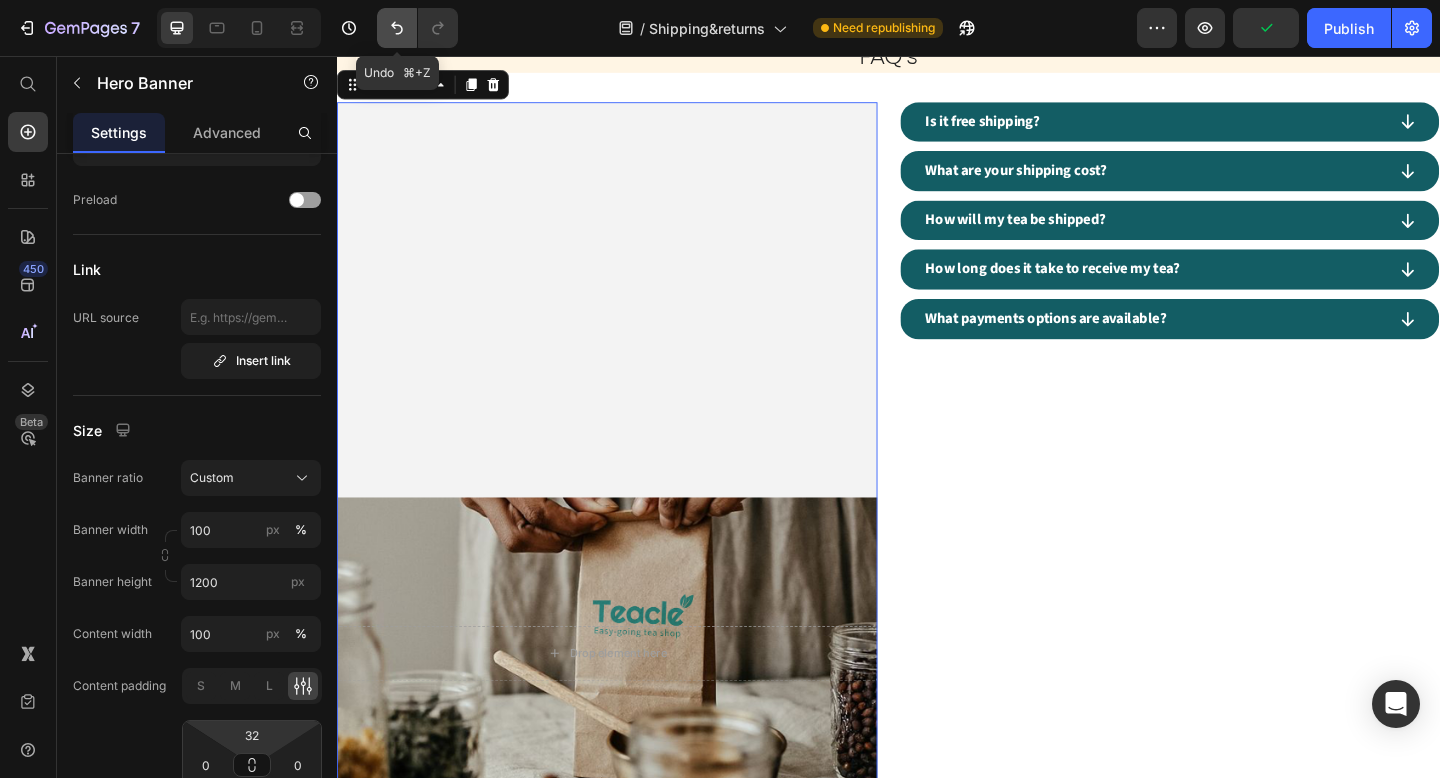 click 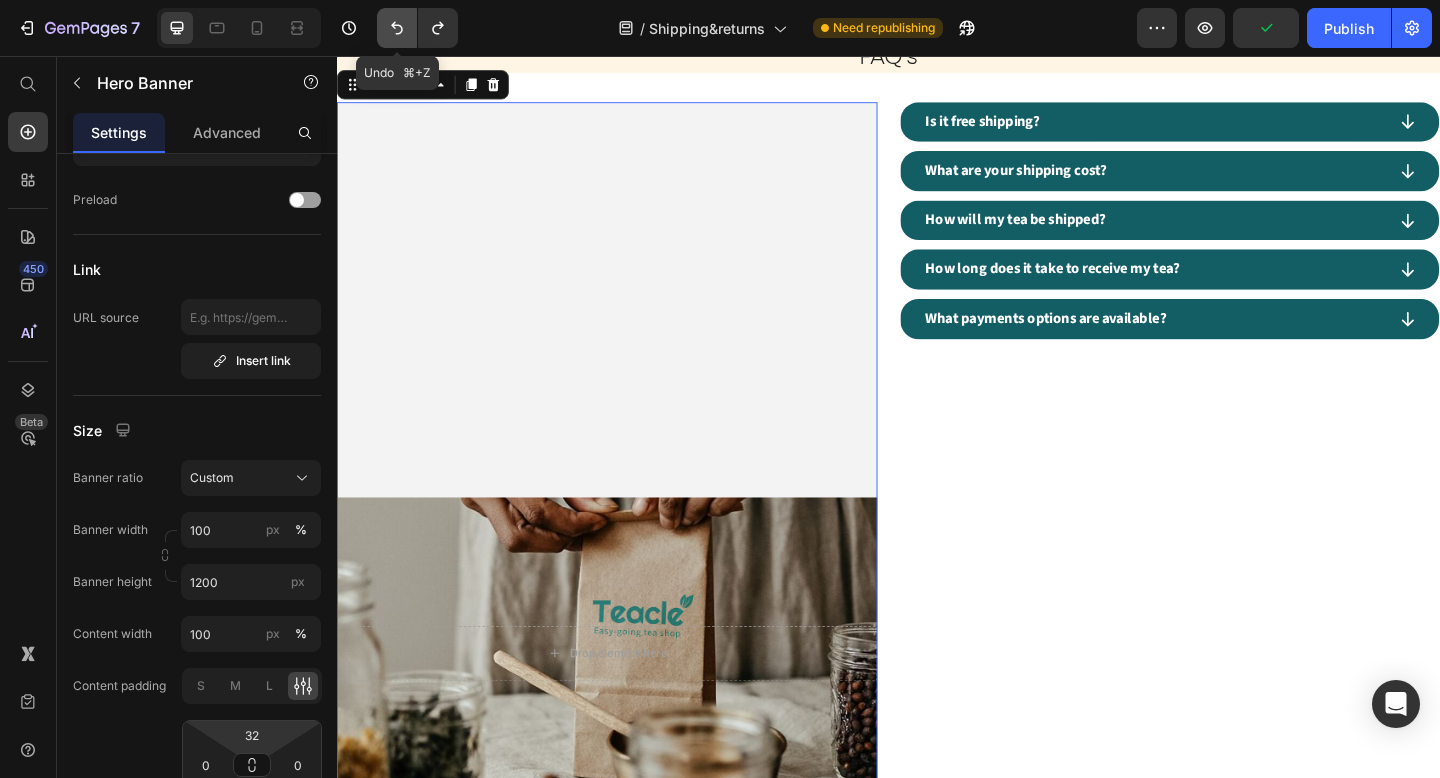 click 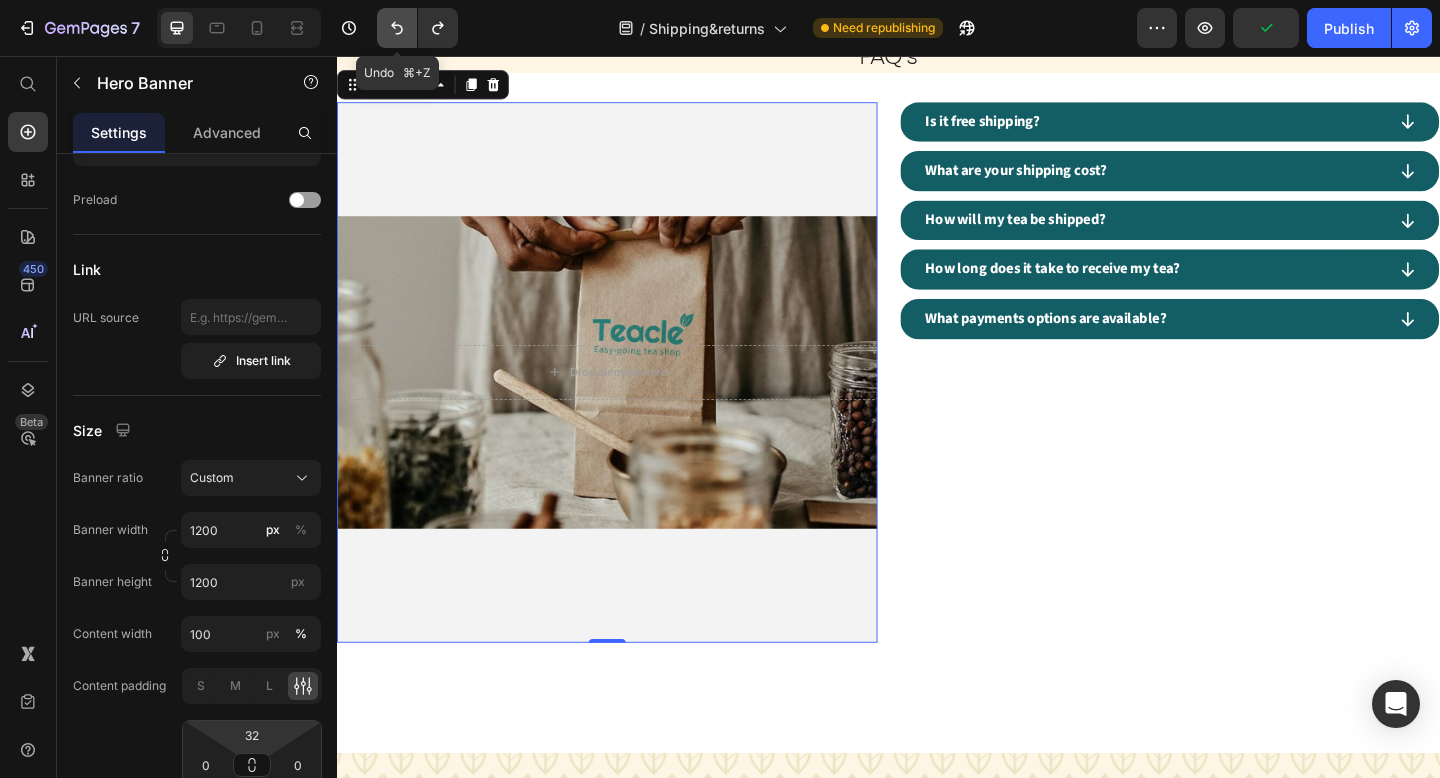 click 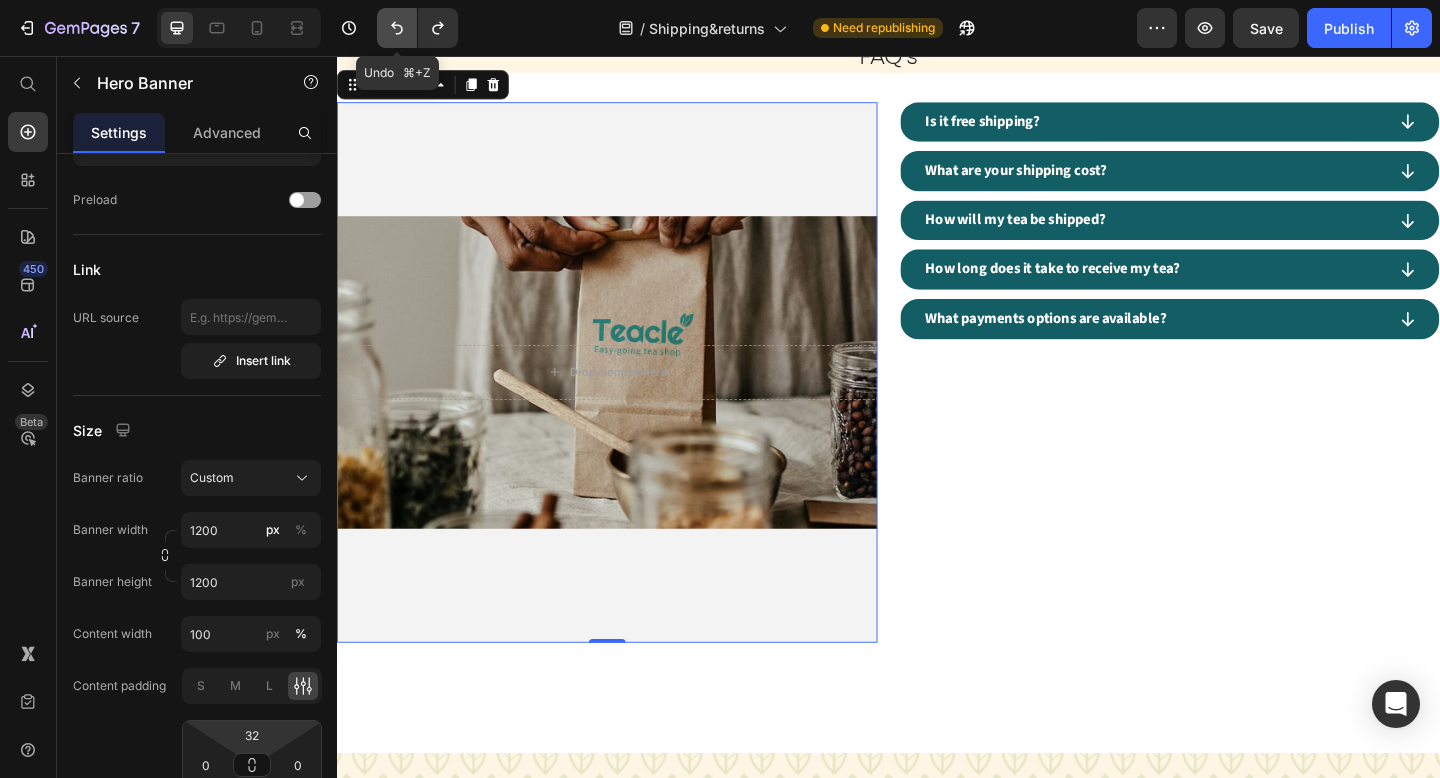click 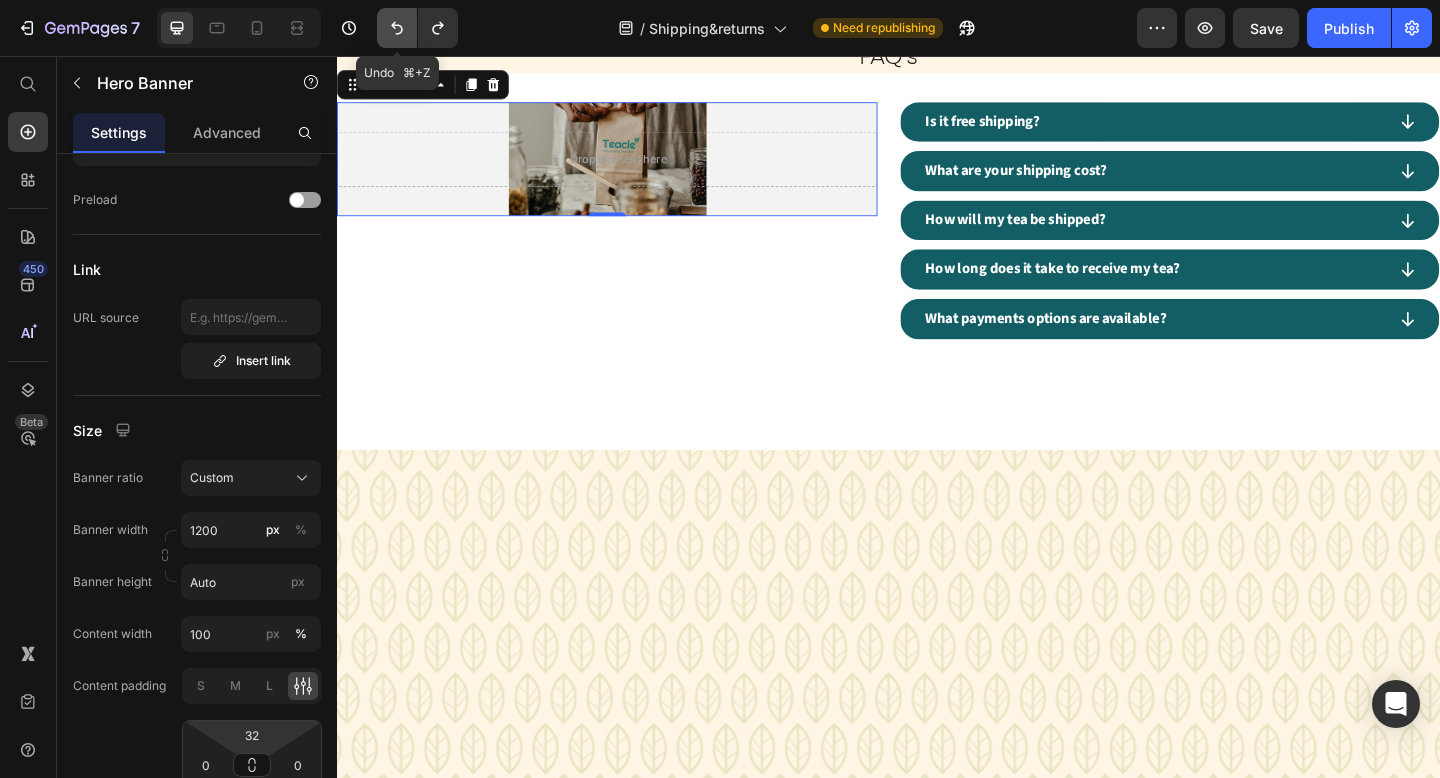 click 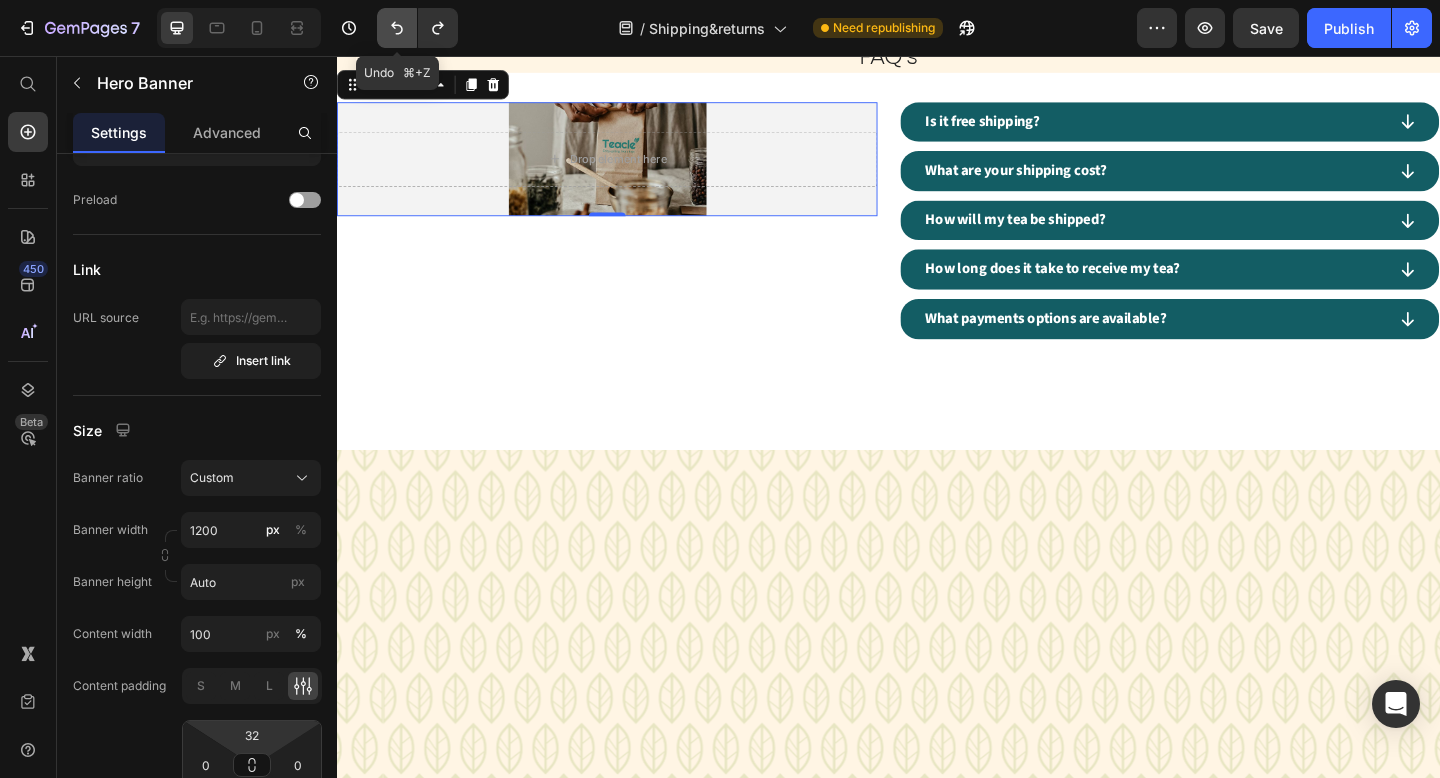 type on "100 vh" 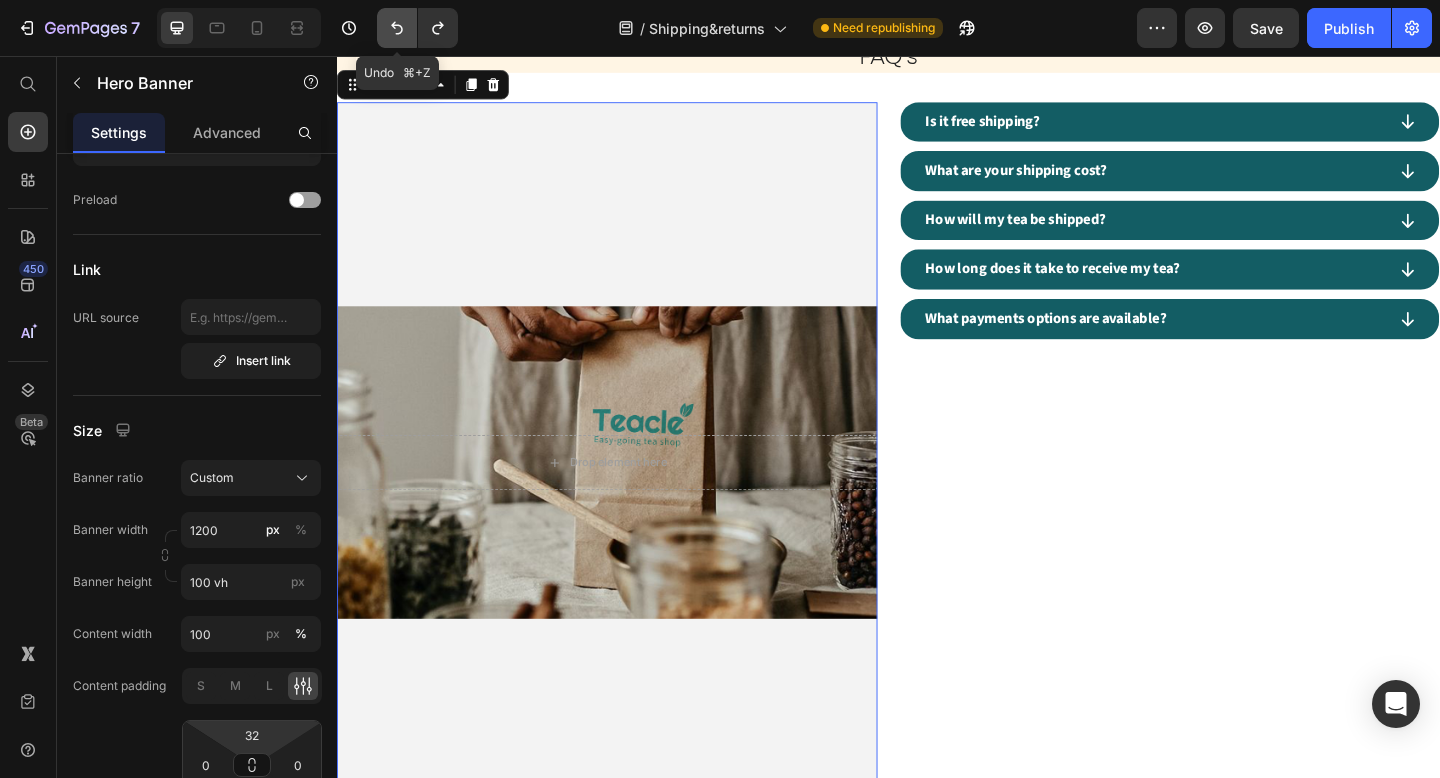 click 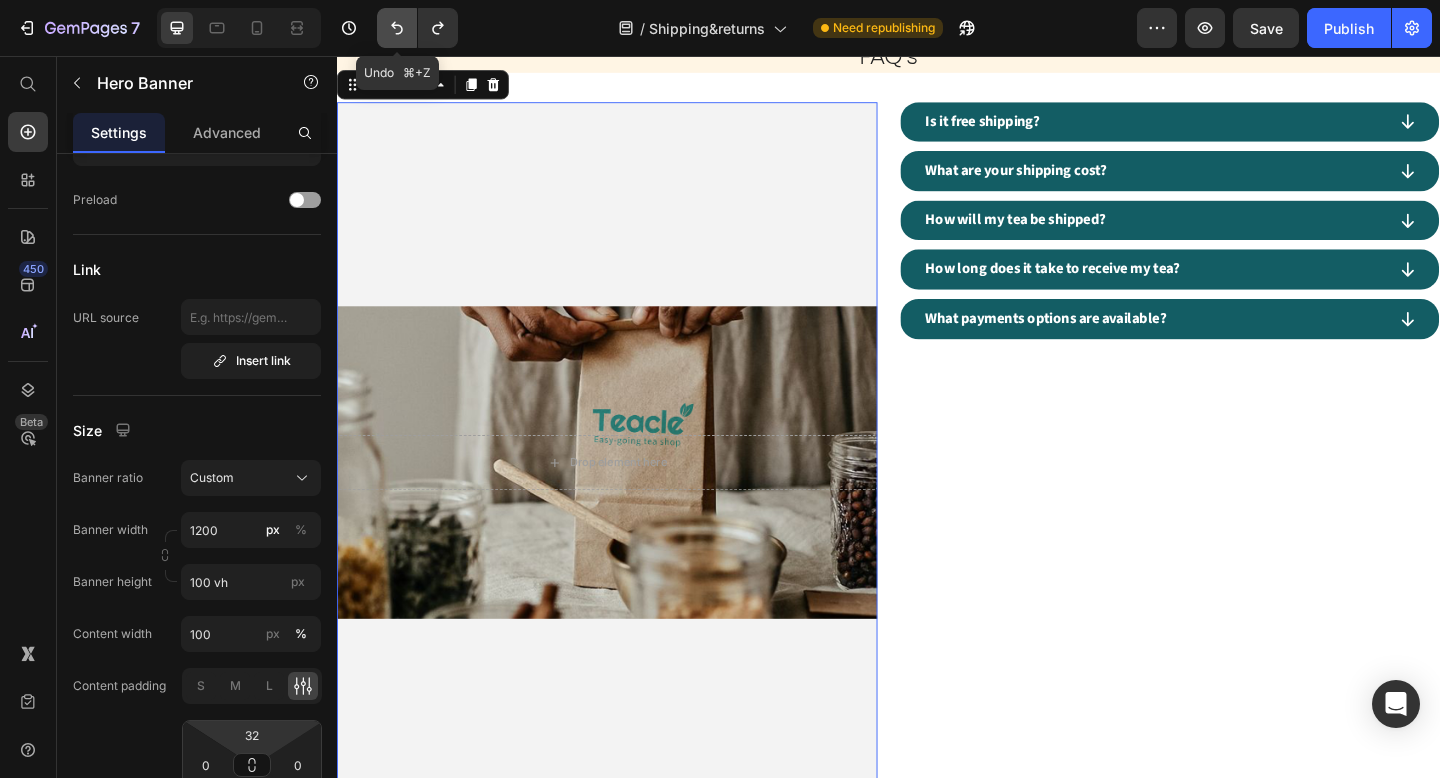 click 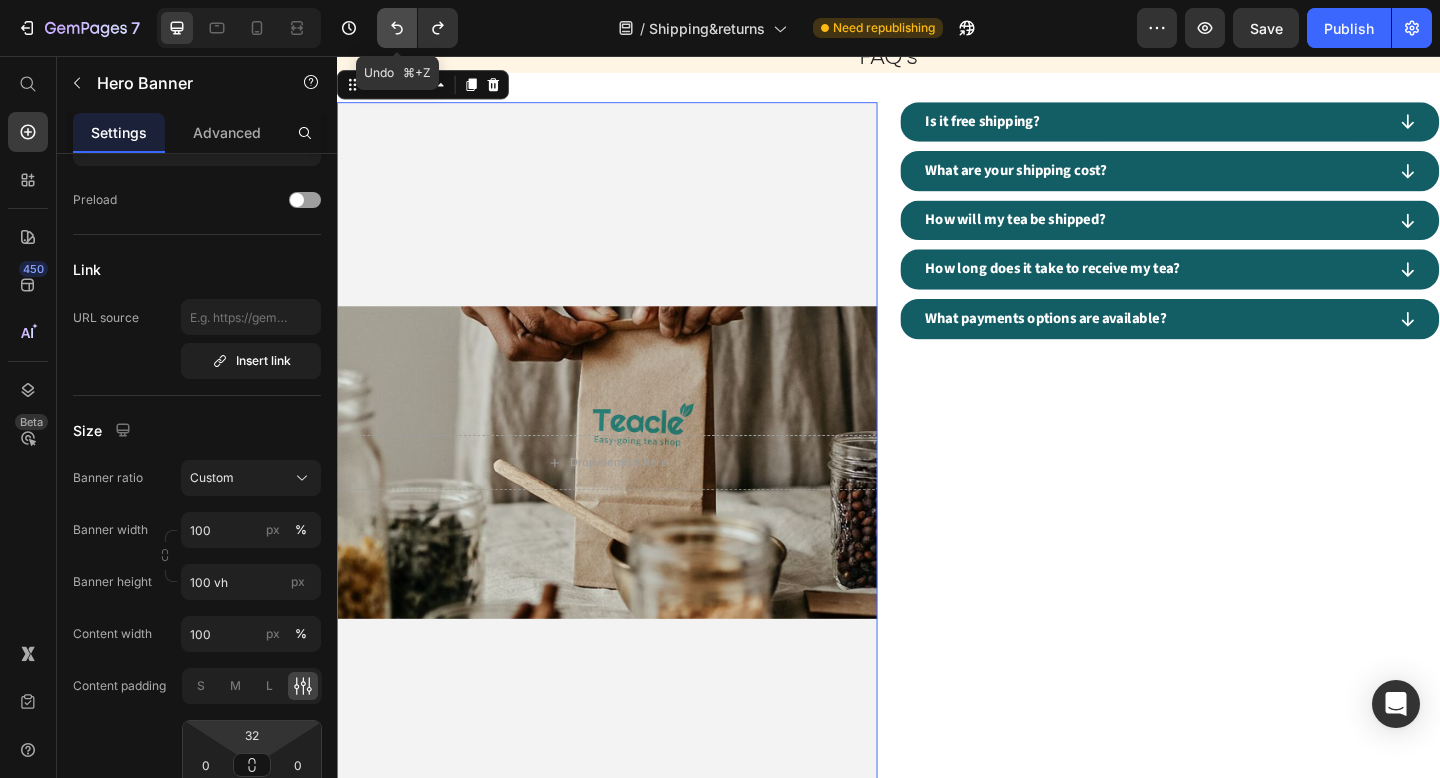 click 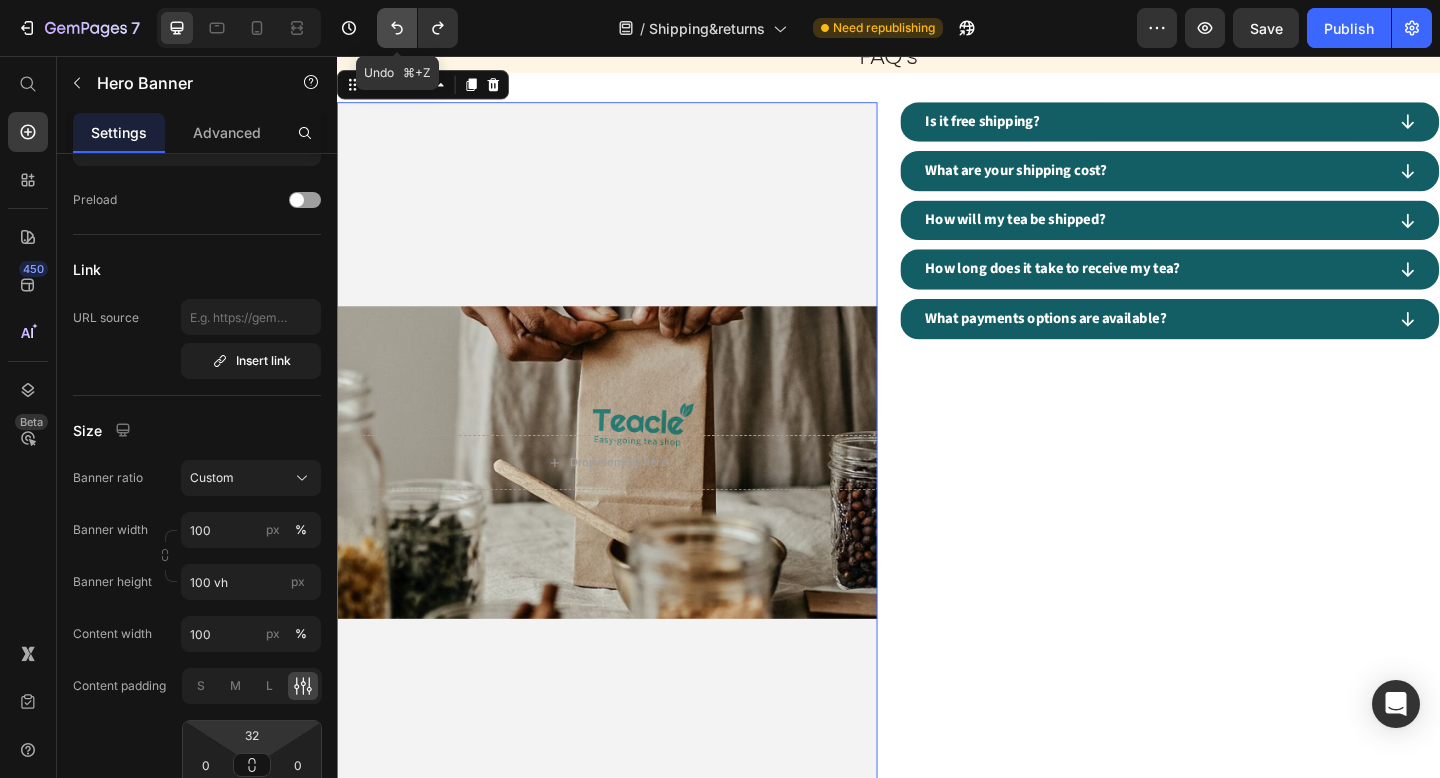 click 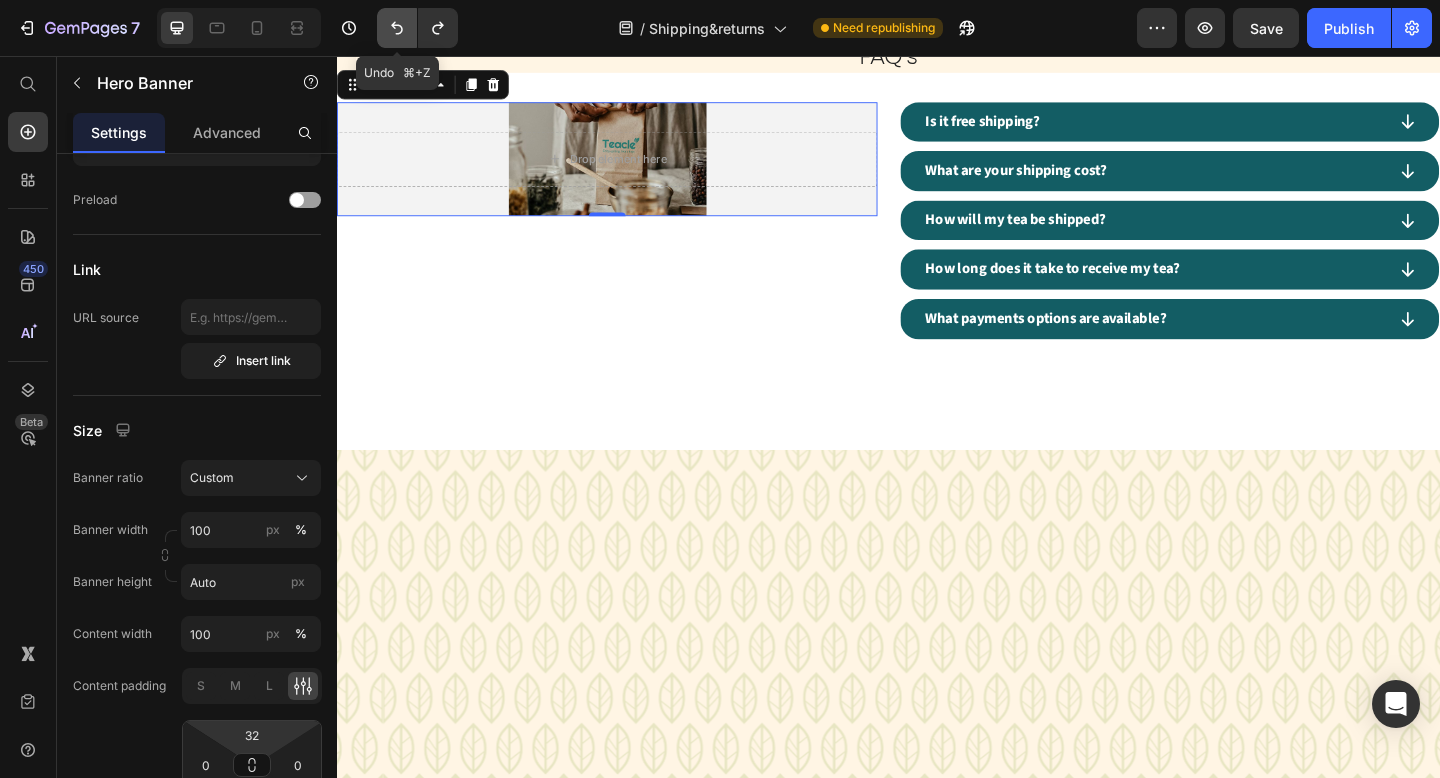 click 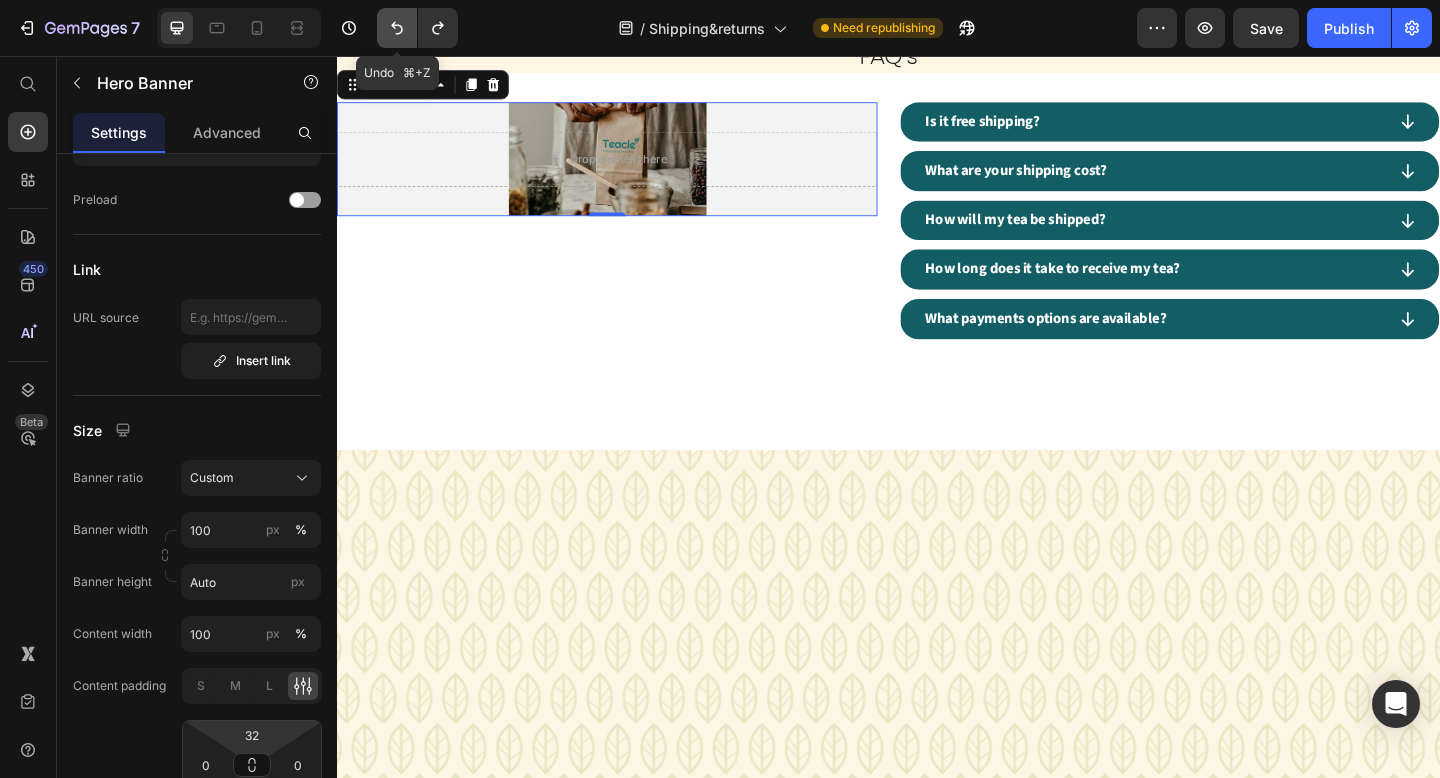 click 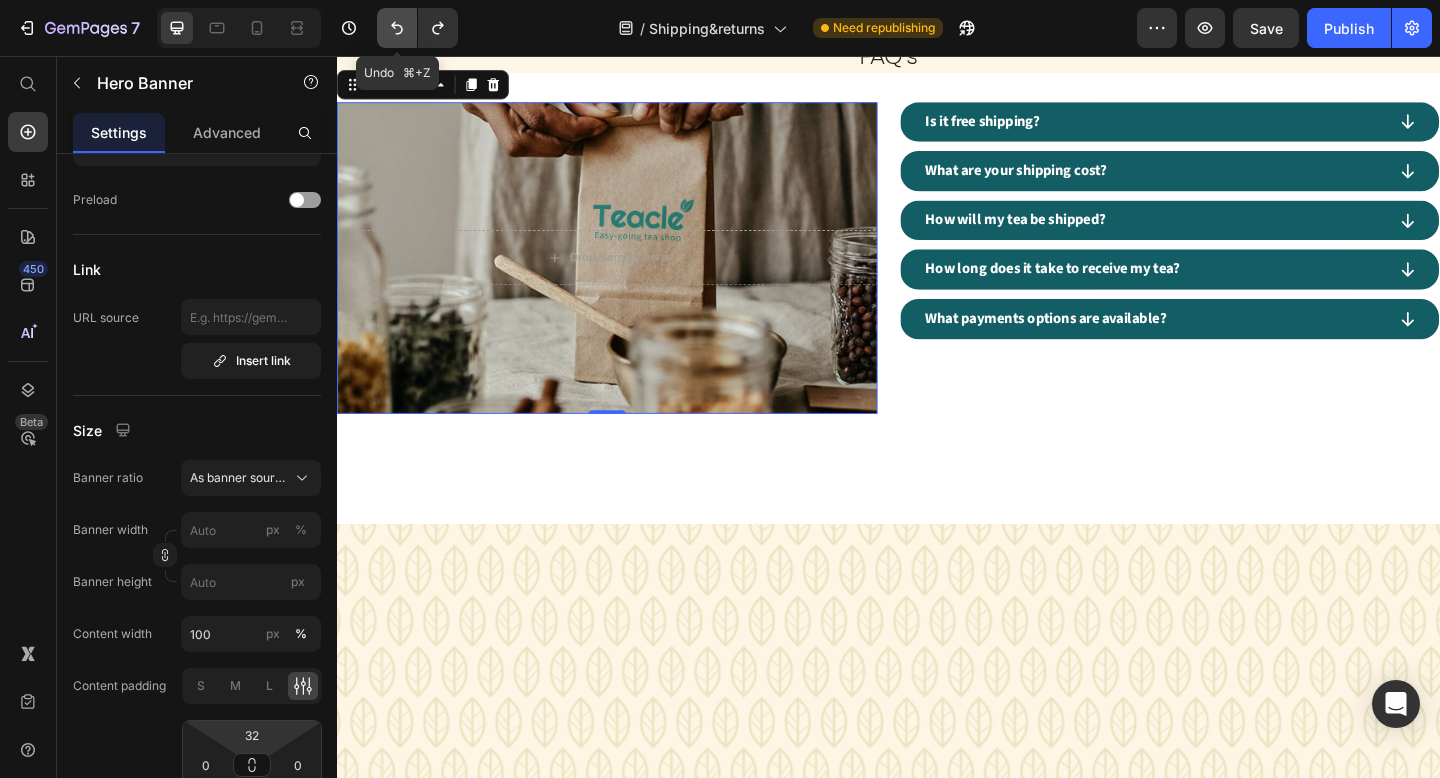 click 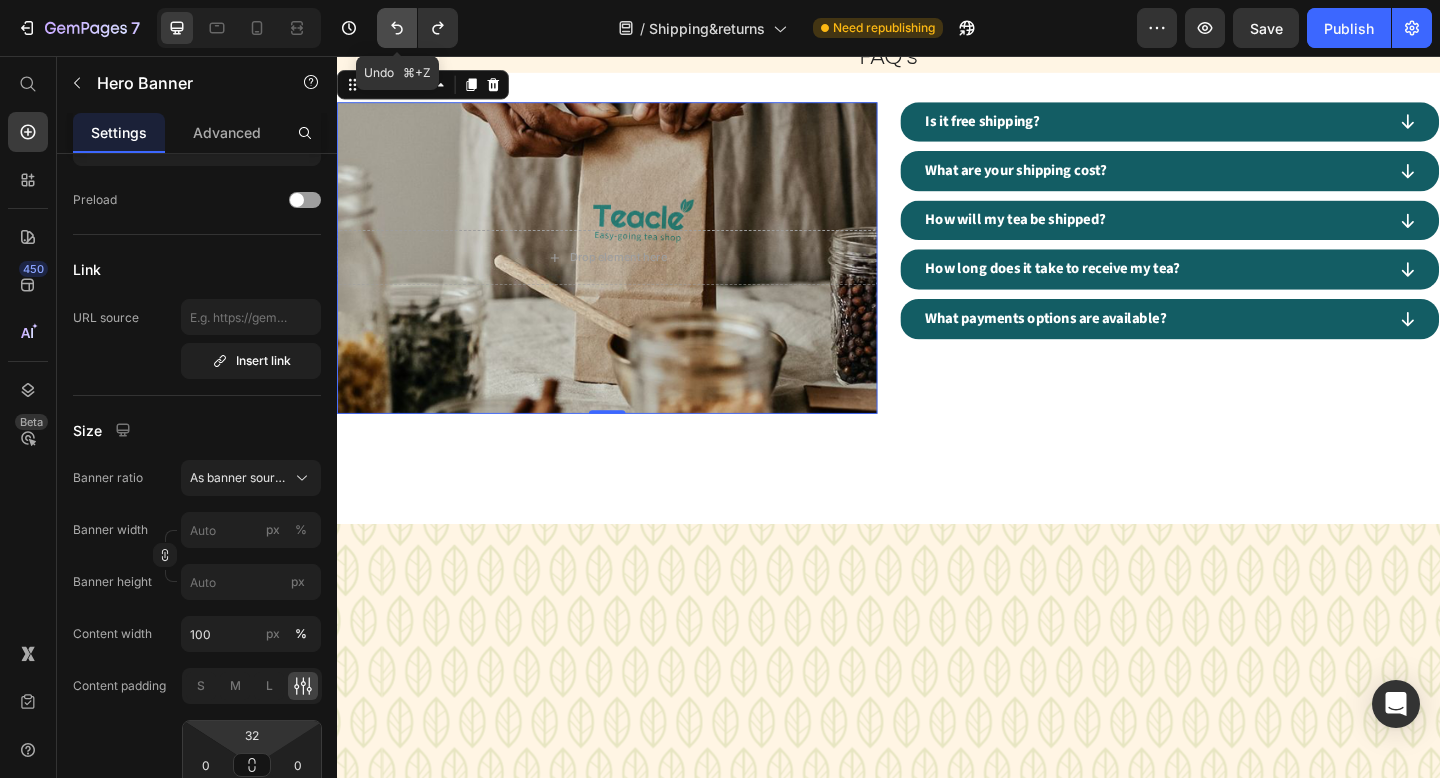 type on "Auto" 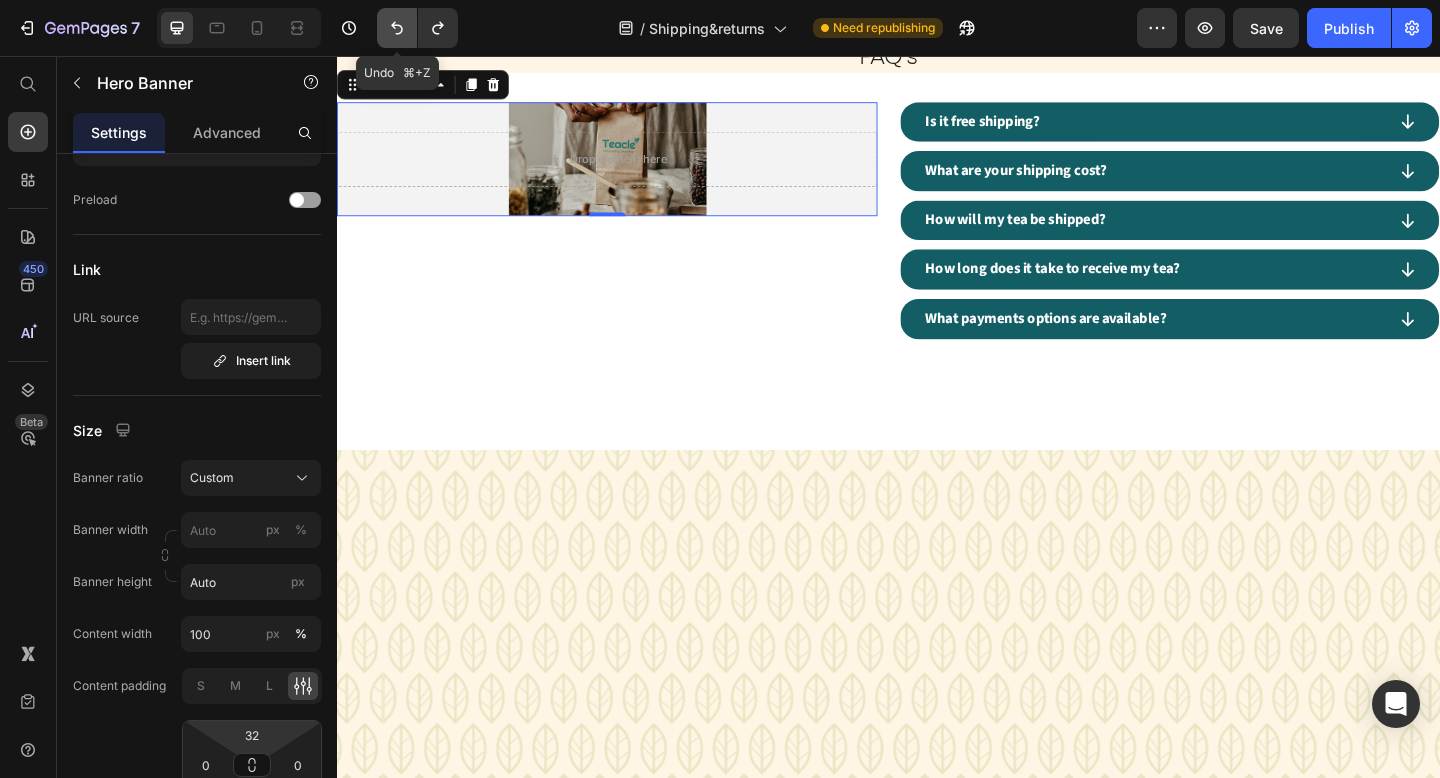 click 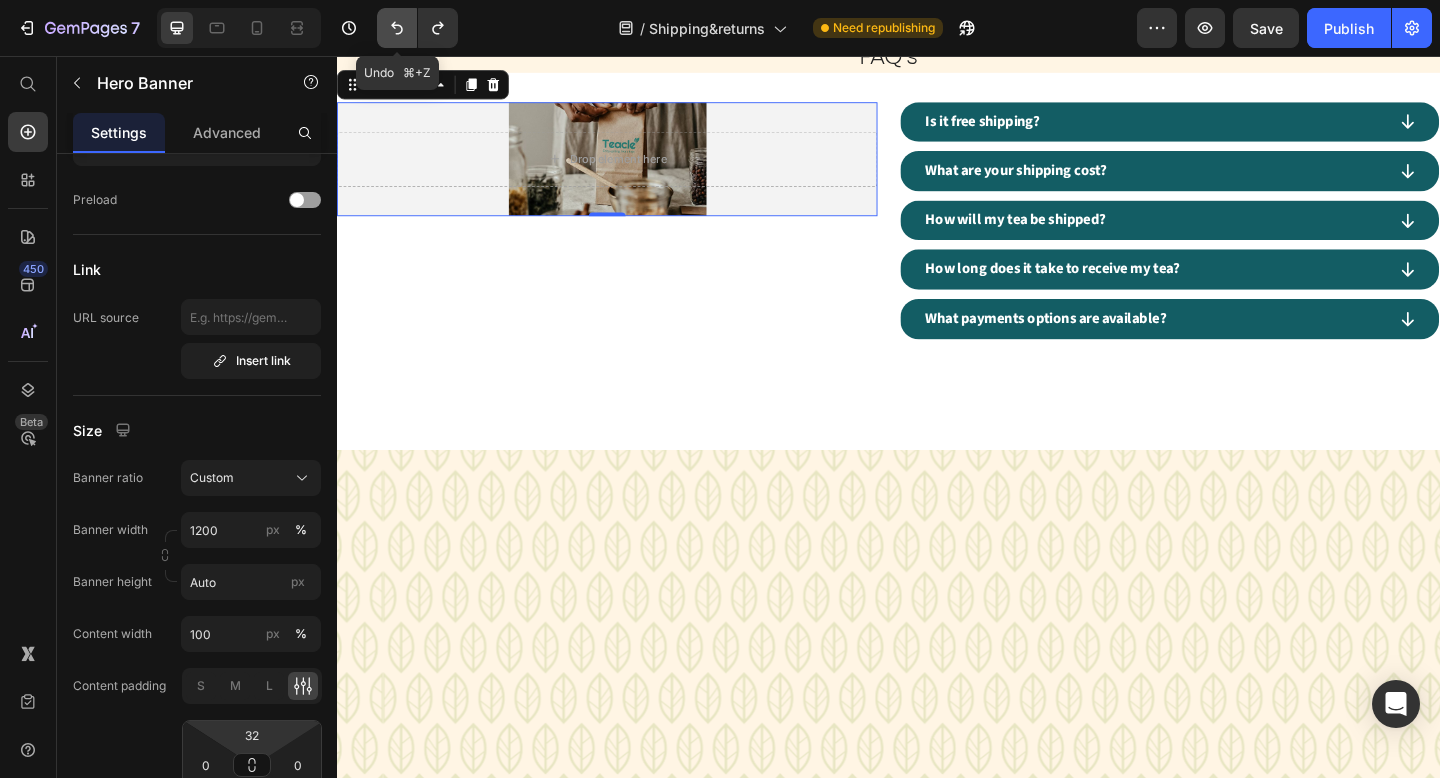 click 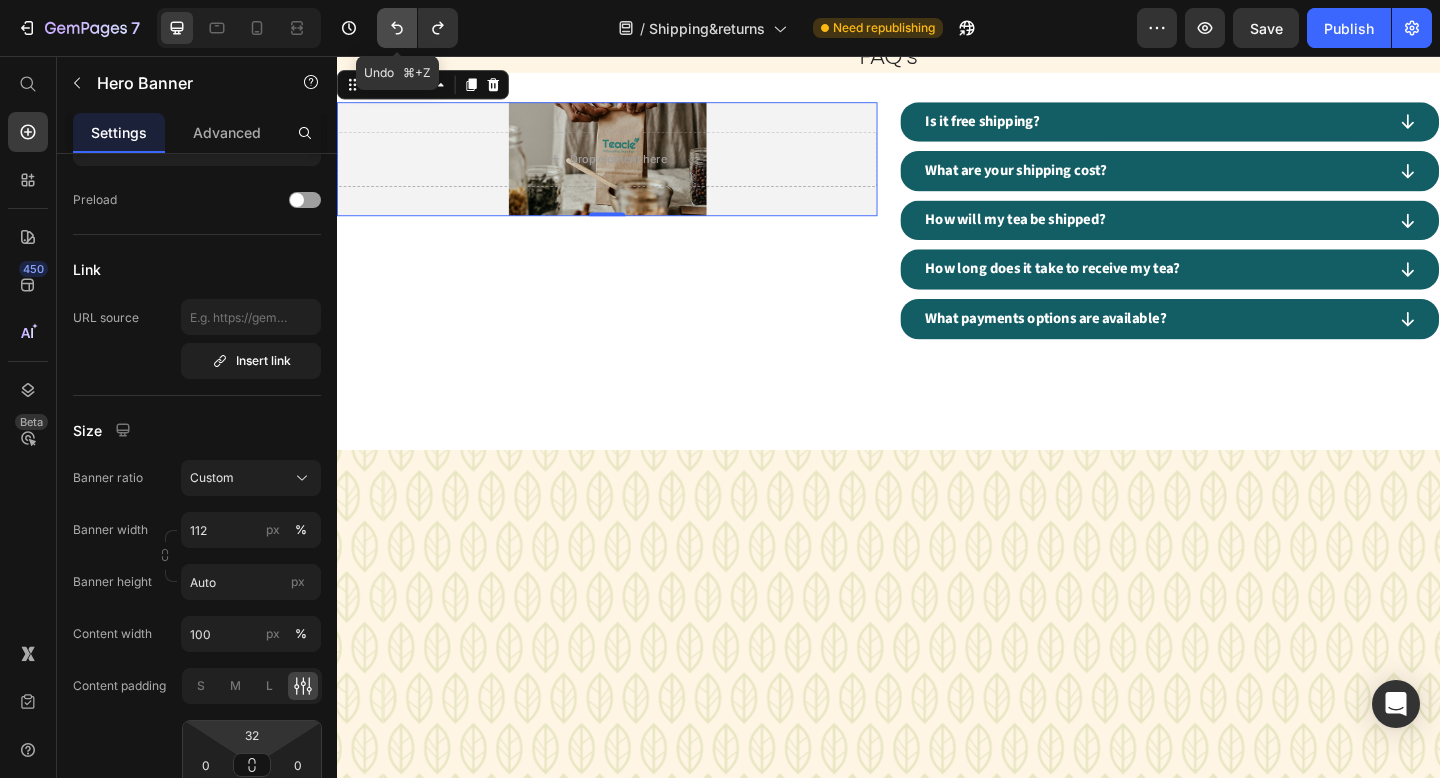 click 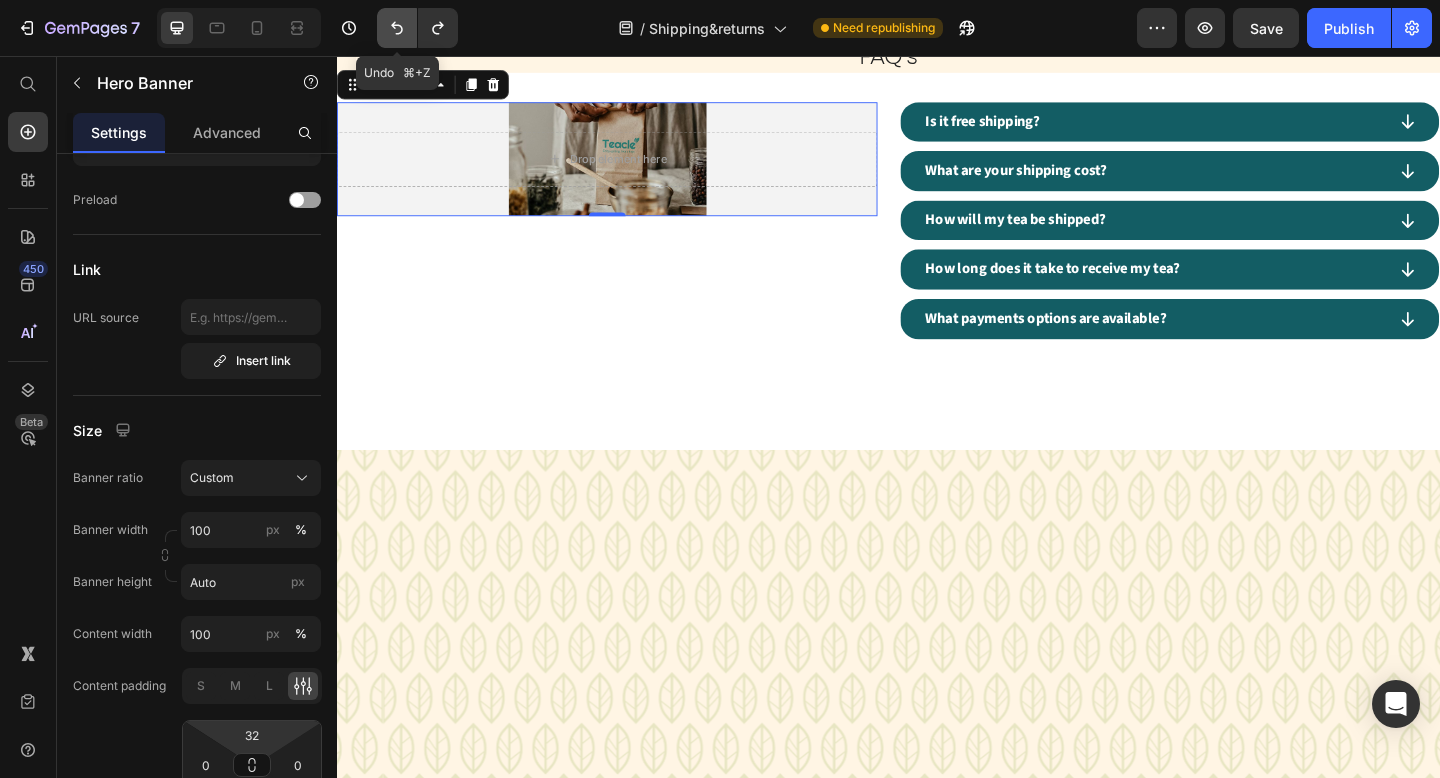 click 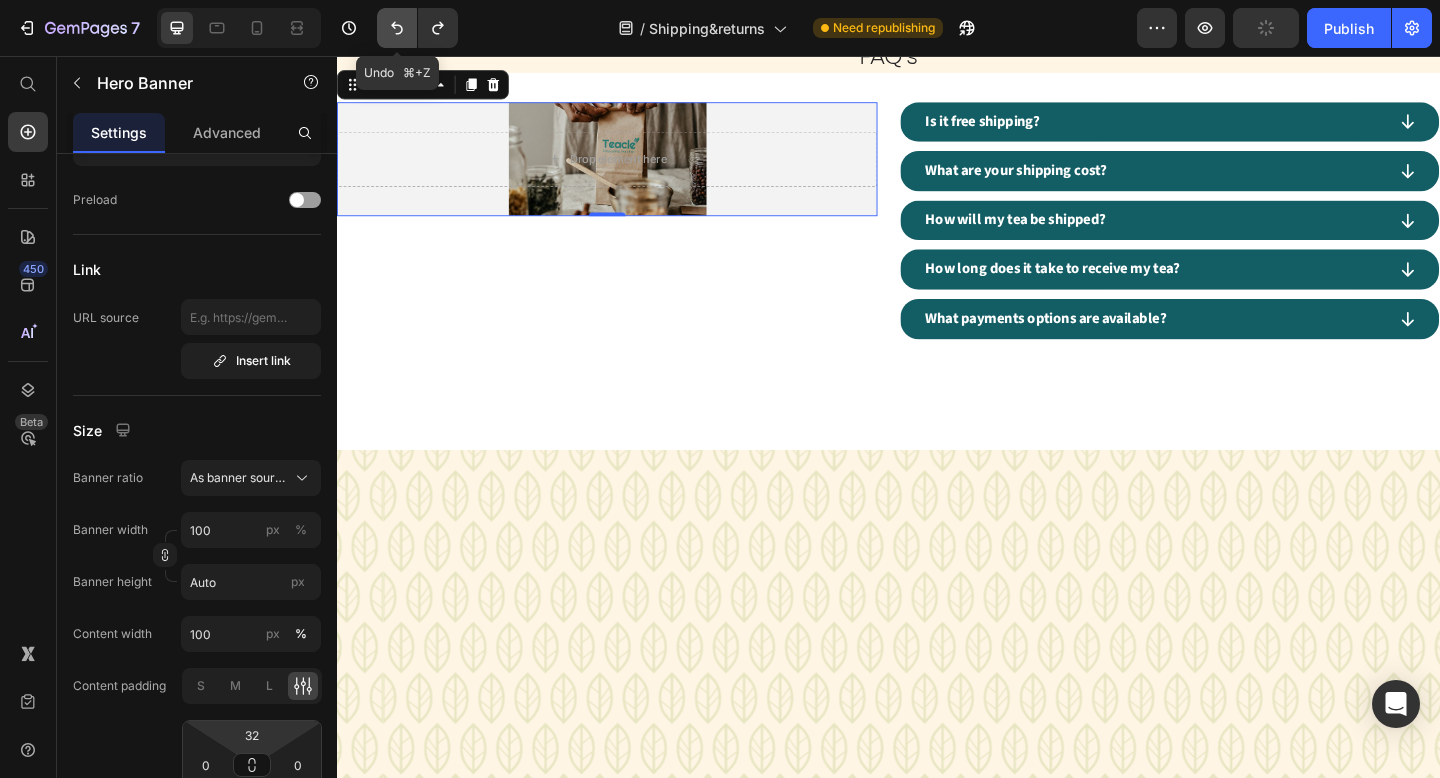 type 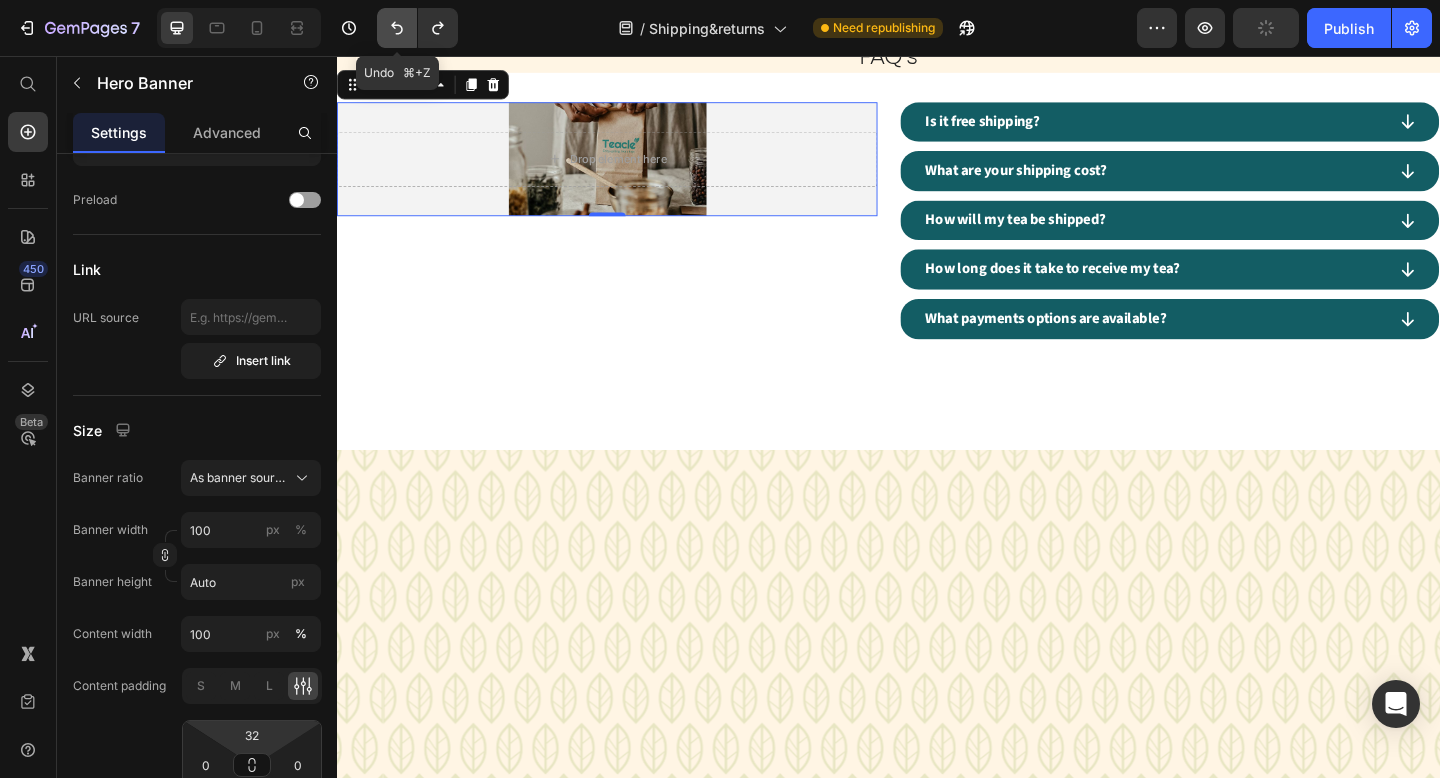 type 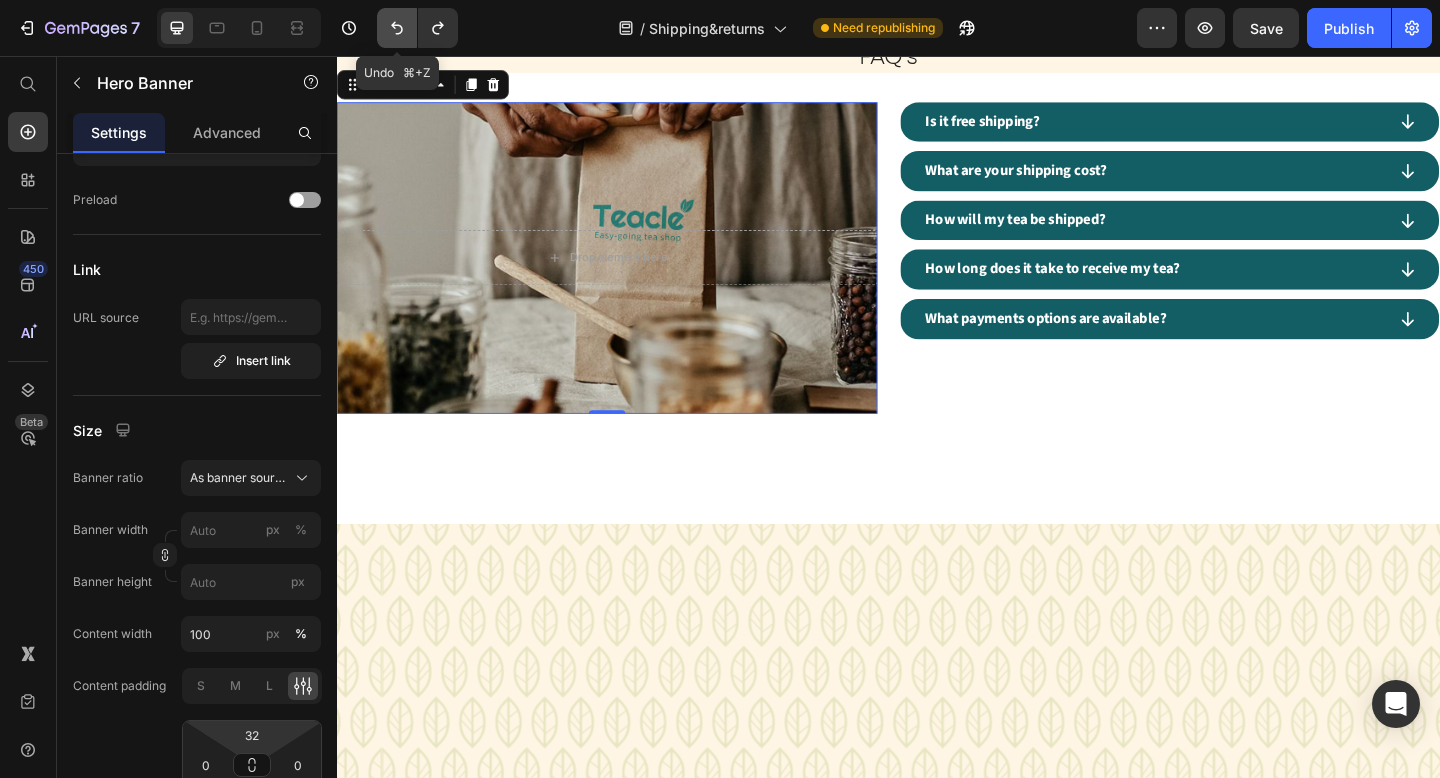 click 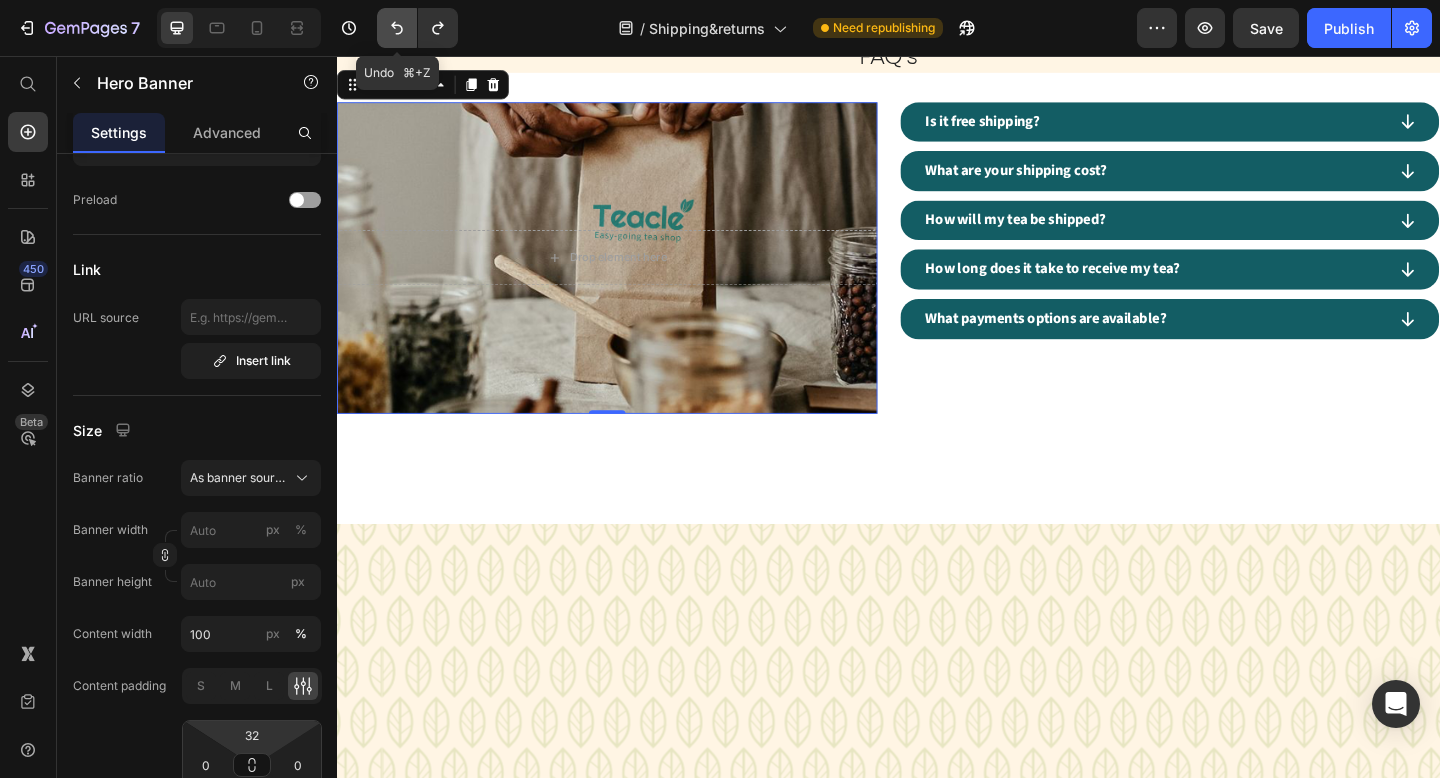 click 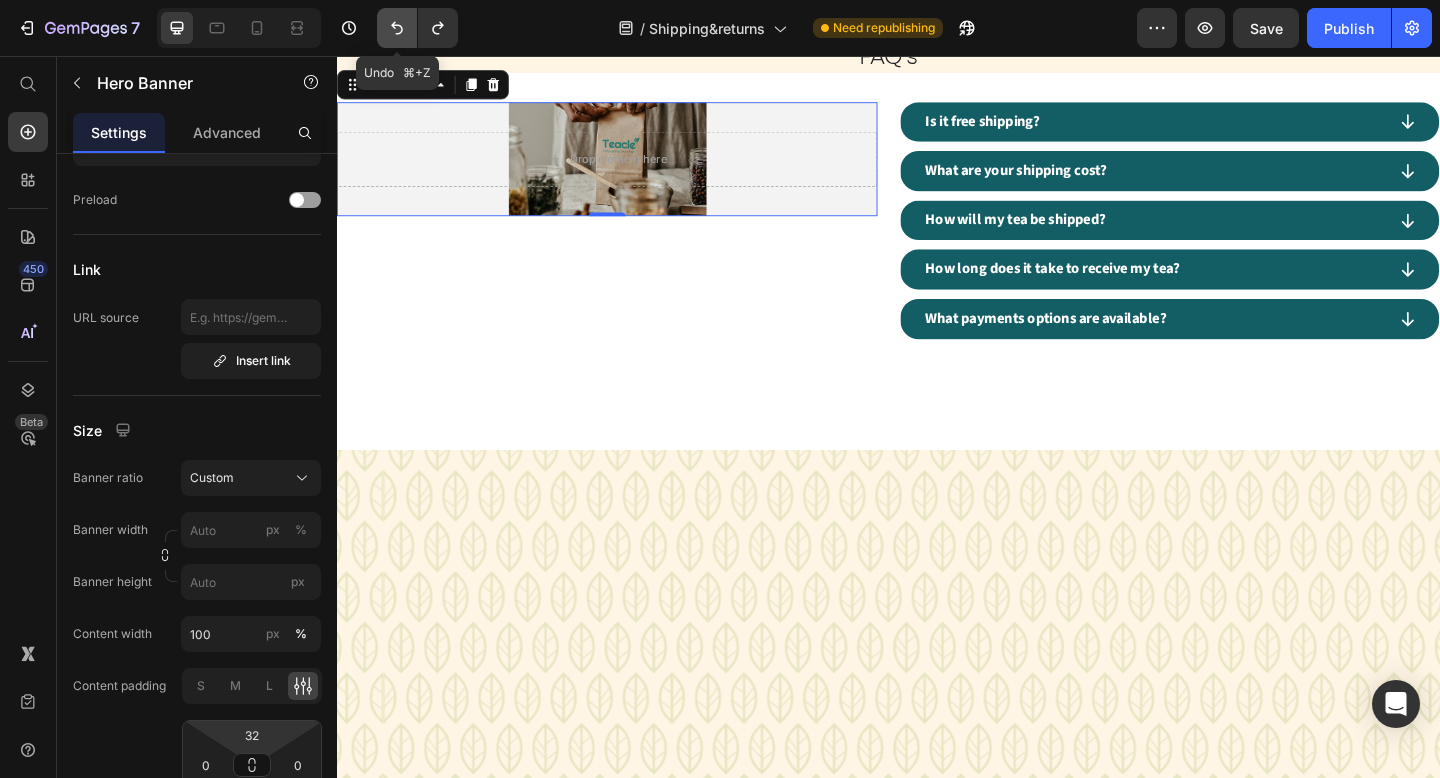 click 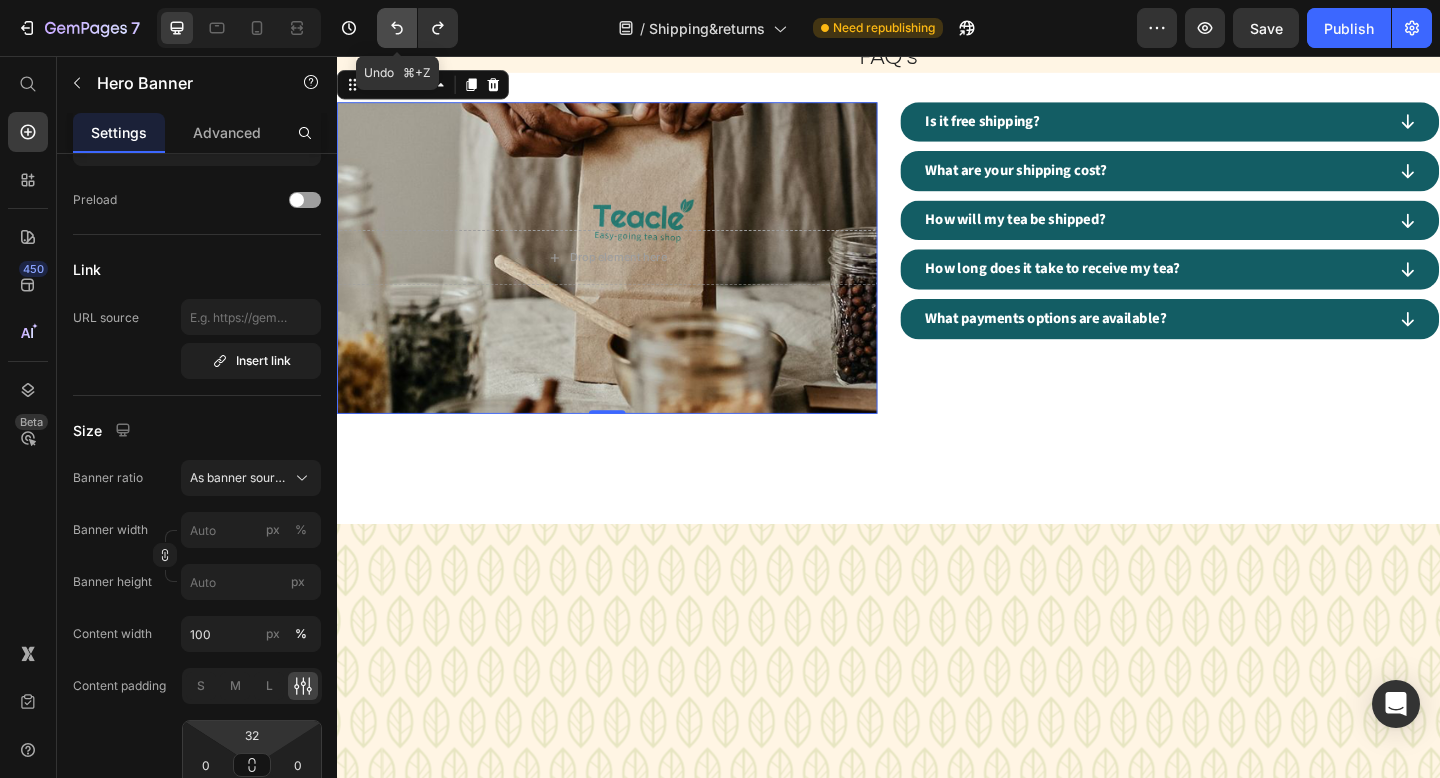 click 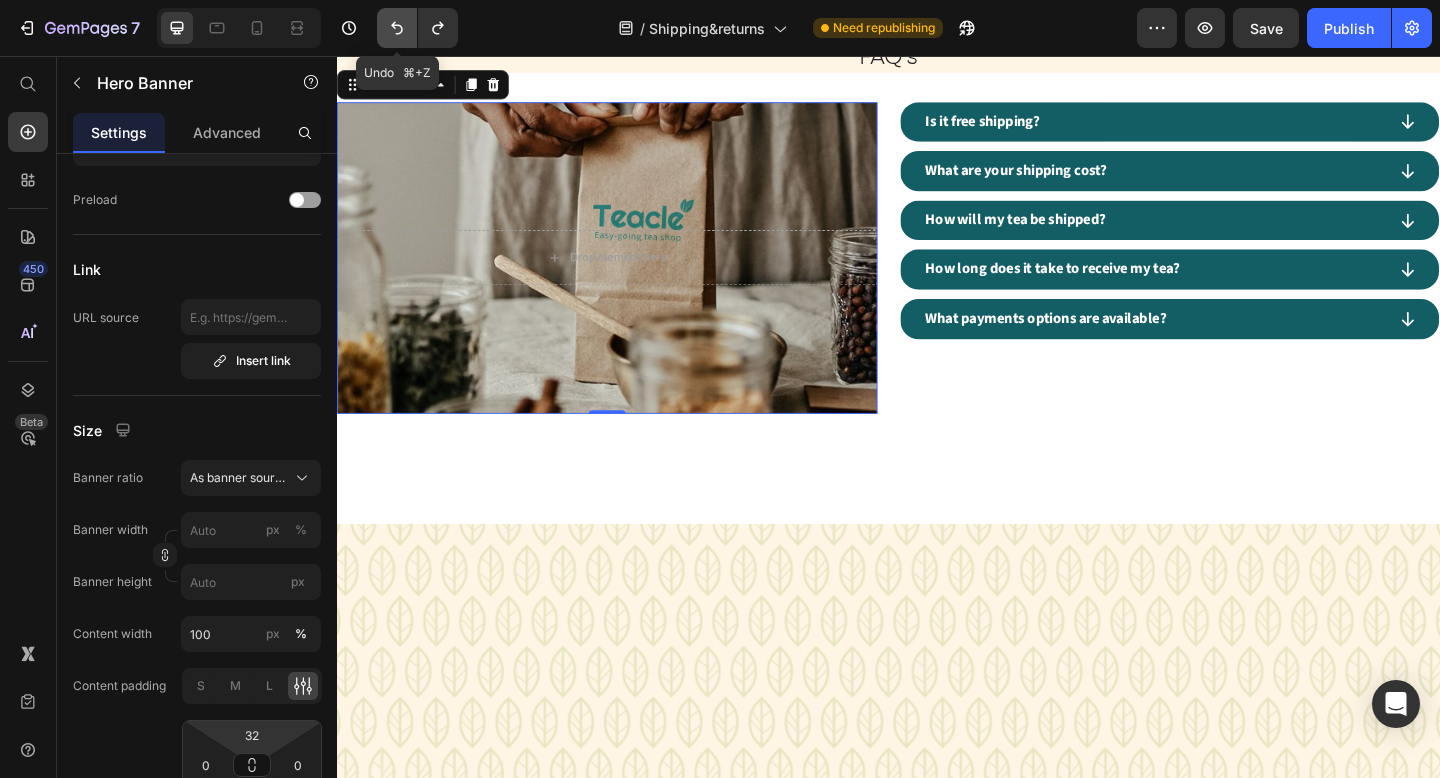click 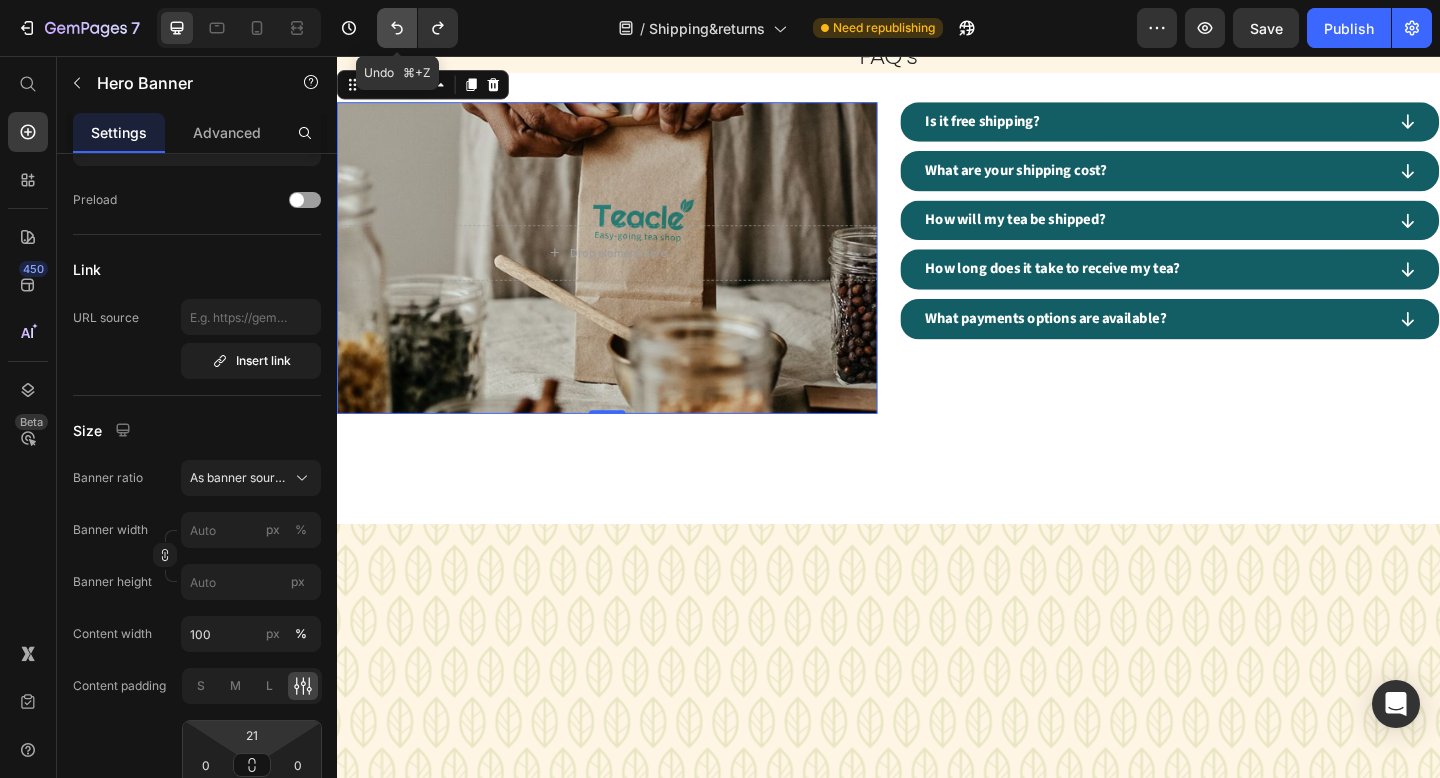 click 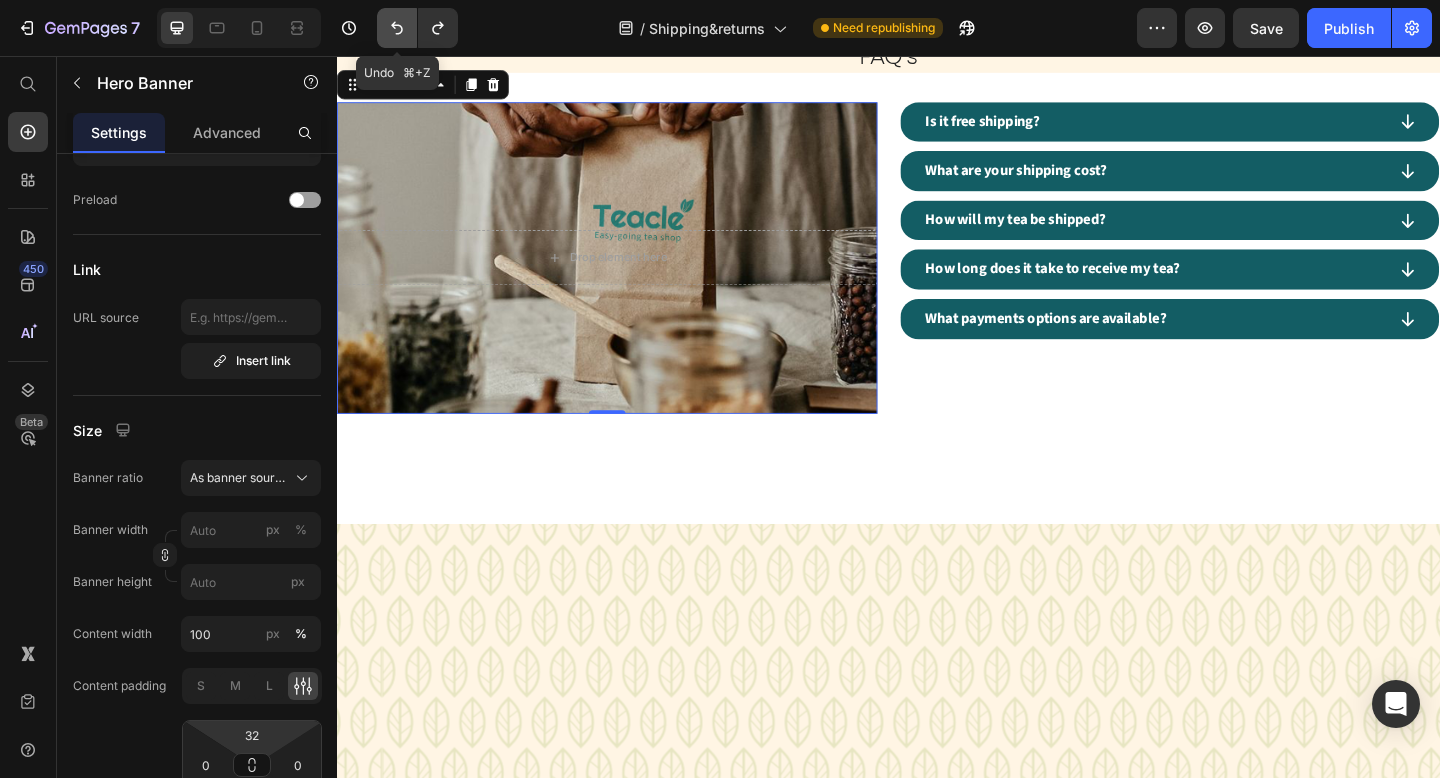 click 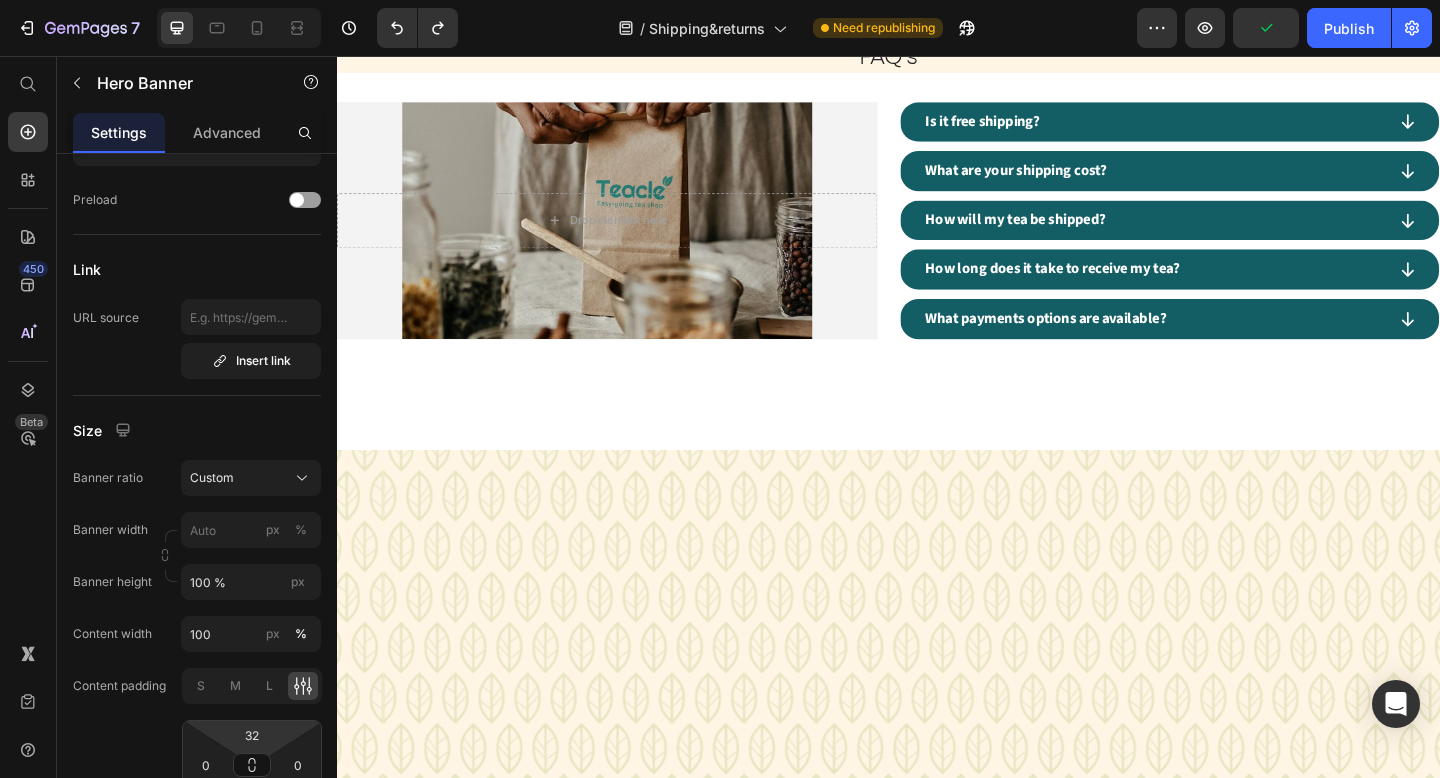 click on "Image Order Process Heading 01. Text block Orders are processed in 1-3 business days, excluding weekends and holidays. Items that are pre-ordered are processed within 1-3 business days of their arrival in stock. Text block Row 02. Text block Orders that are successfully placed will receive an e-mail confirmation with the order details. If you haven't received an email, please check your spam folder or contact us for confirmation. Text block Row 03. Text block If you have any questions about your order, please contact us right away at [EMAIL_ADDRESS][DOMAIN_NAME]  We will be unable to make changes to your order once it has been shipped. Text block Row 04. Text block Please double-check that you have entered the correct address. We are not liable for non-delivery due to address errors that you provide. We will refund the original order if an order is returned due to an incorrect address. Text block Row Row Section 3 FAQ’s Heading
Drop element here Hero Banner
Is it free shipping? Row" at bounding box center (937, -40) 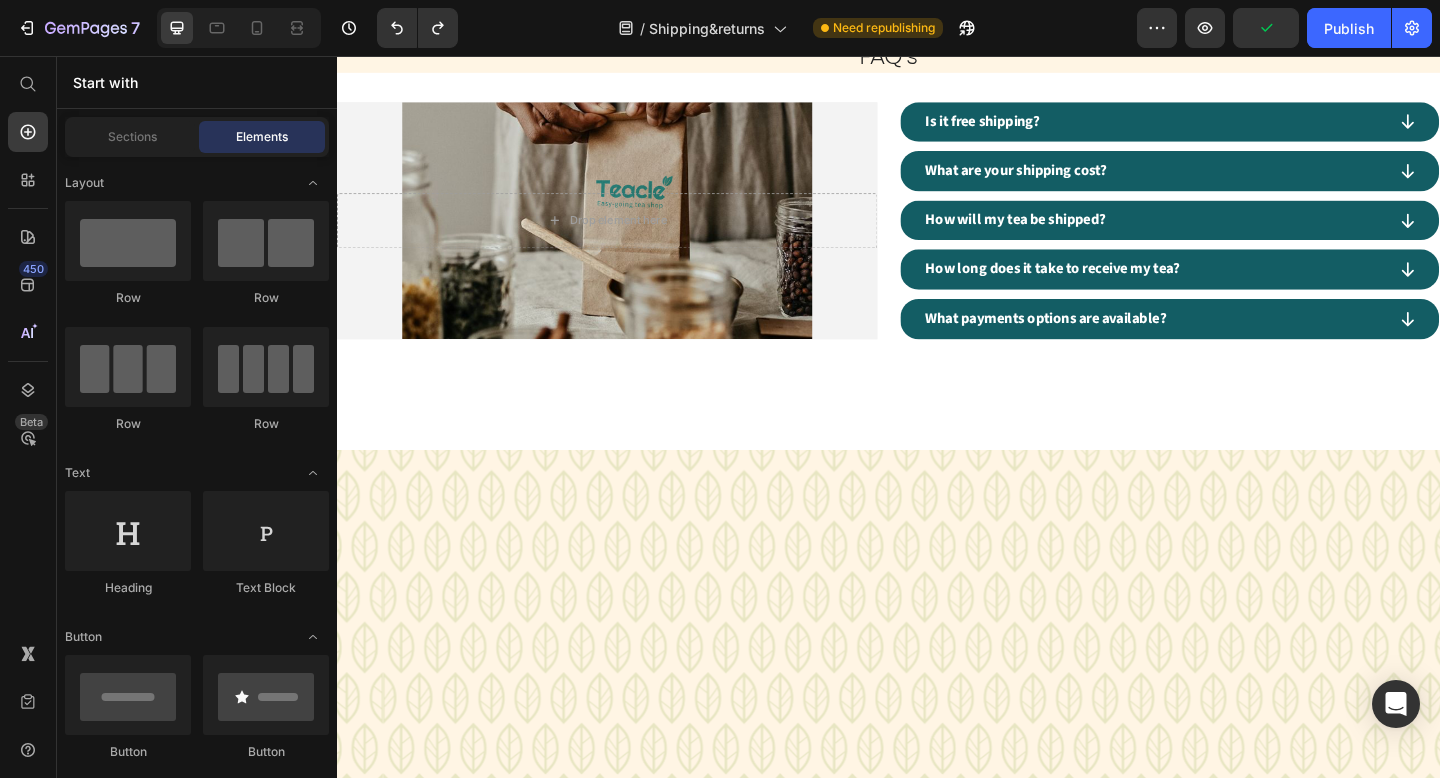 click on "Image Order Process Heading 01. Text block Orders are processed in 1-3 business days, excluding weekends and holidays. Items that are pre-ordered are processed within 1-3 business days of their arrival in stock. Text block Row 02. Text block Orders that are successfully placed will receive an e-mail confirmation with the order details. If you haven't received an email, please check your spam folder or contact us for confirmation. Text block Row 03. Text block If you have any questions about your order, please contact us right away at [EMAIL_ADDRESS][DOMAIN_NAME]  We will be unable to make changes to your order once it has been shipped. Text block Row 04. Text block Please double-check that you have entered the correct address. We are not liable for non-delivery due to address errors that you provide. We will refund the original order if an order is returned due to an incorrect address. Text block Row Row Section 3 FAQ’s Heading
Drop element here Hero Banner
Is it free shipping? Row" at bounding box center (937, -40) 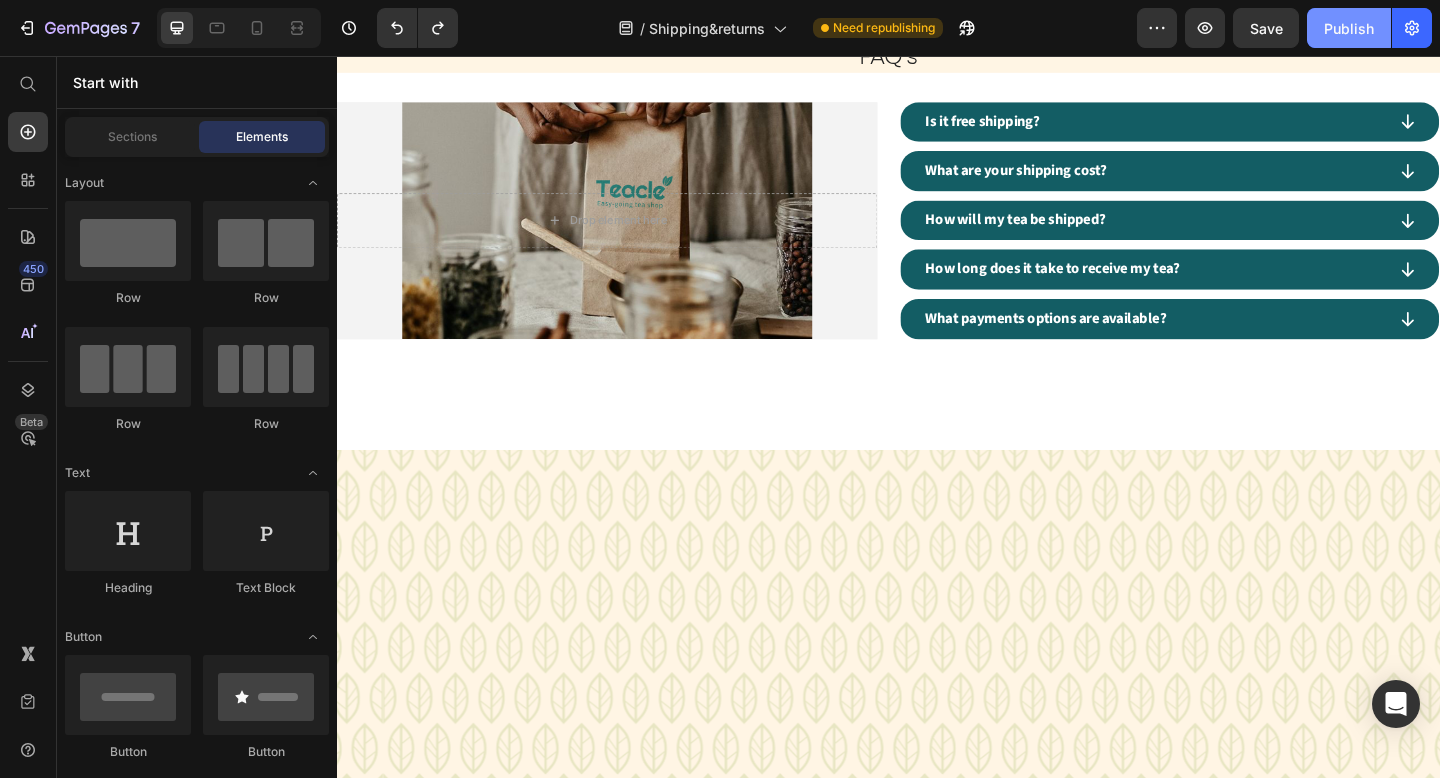 click on "Publish" at bounding box center (1349, 28) 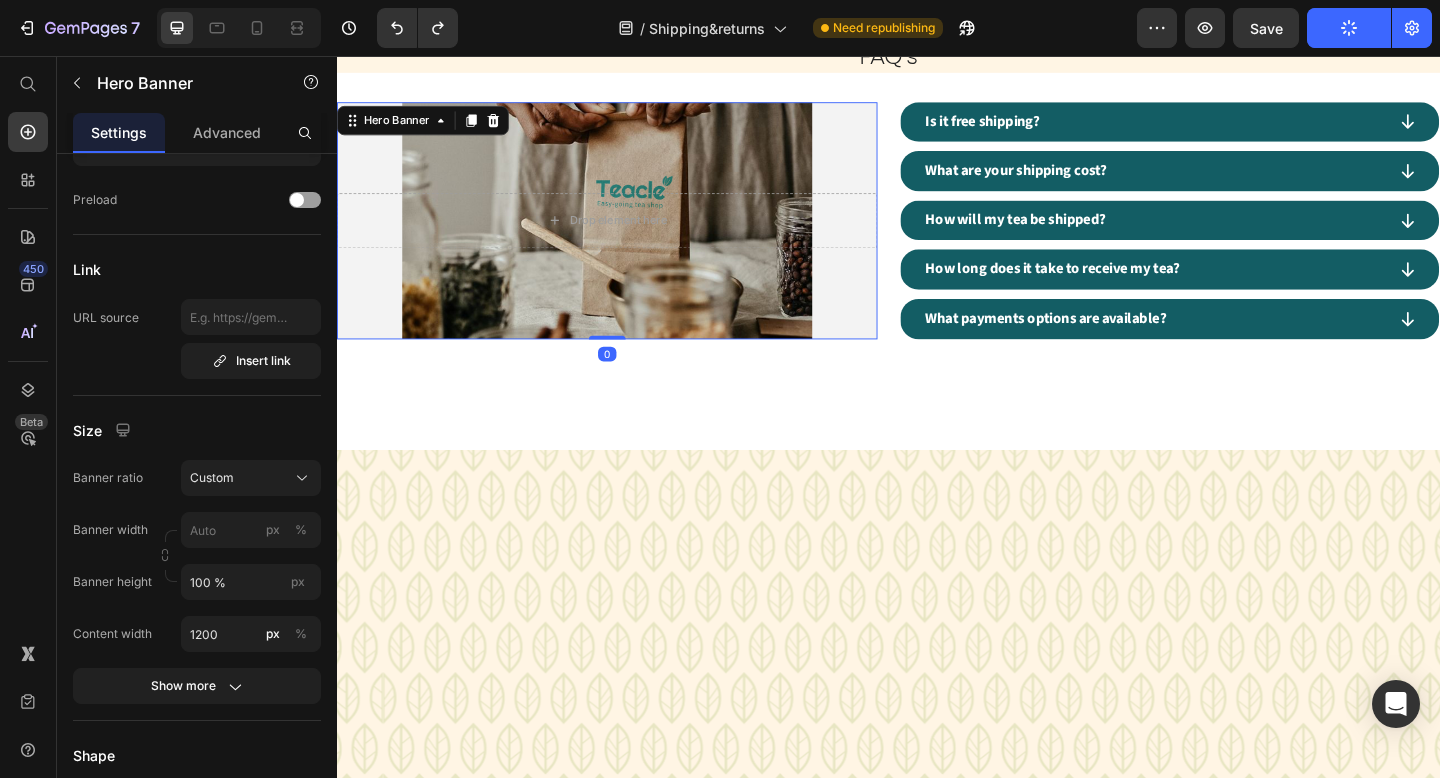 click at bounding box center (631, 236) 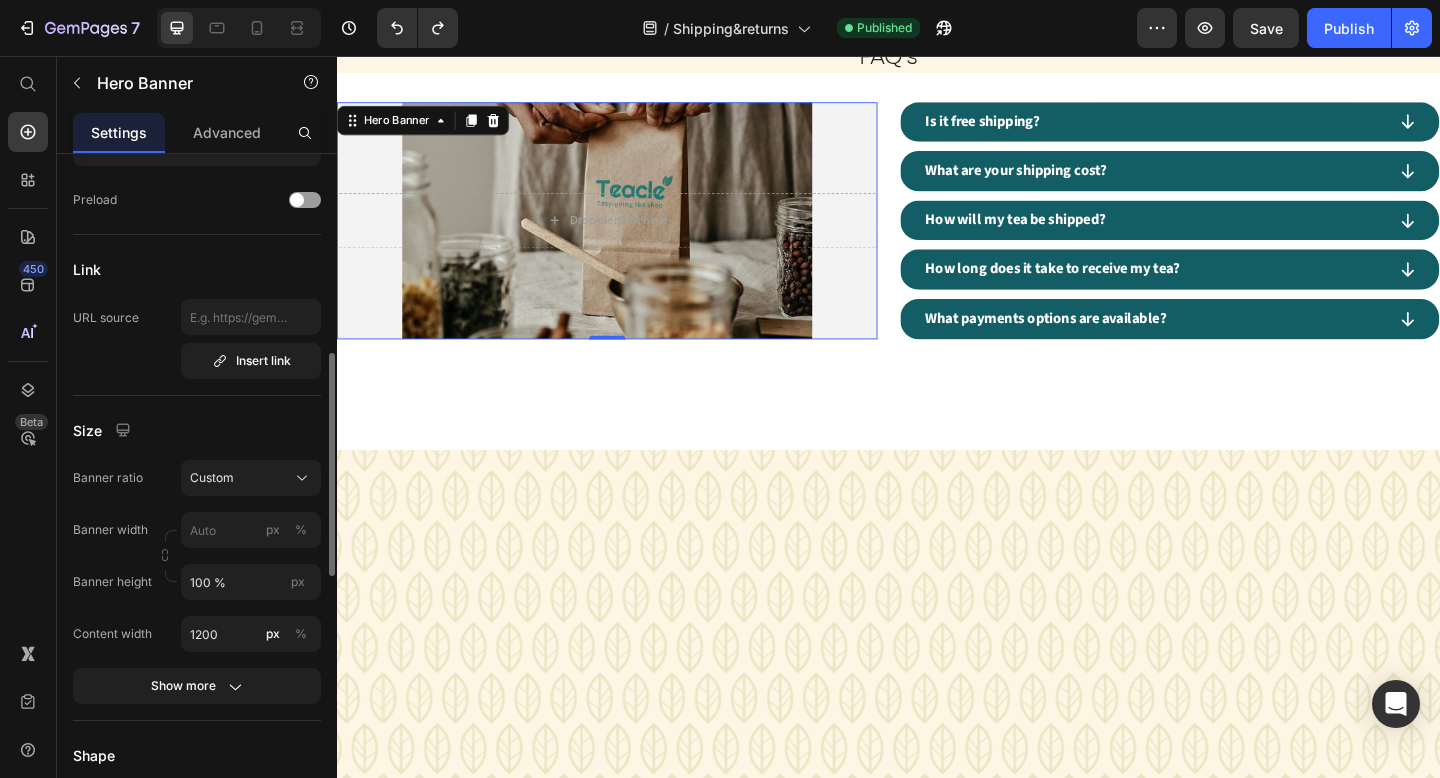scroll, scrollTop: 604, scrollLeft: 0, axis: vertical 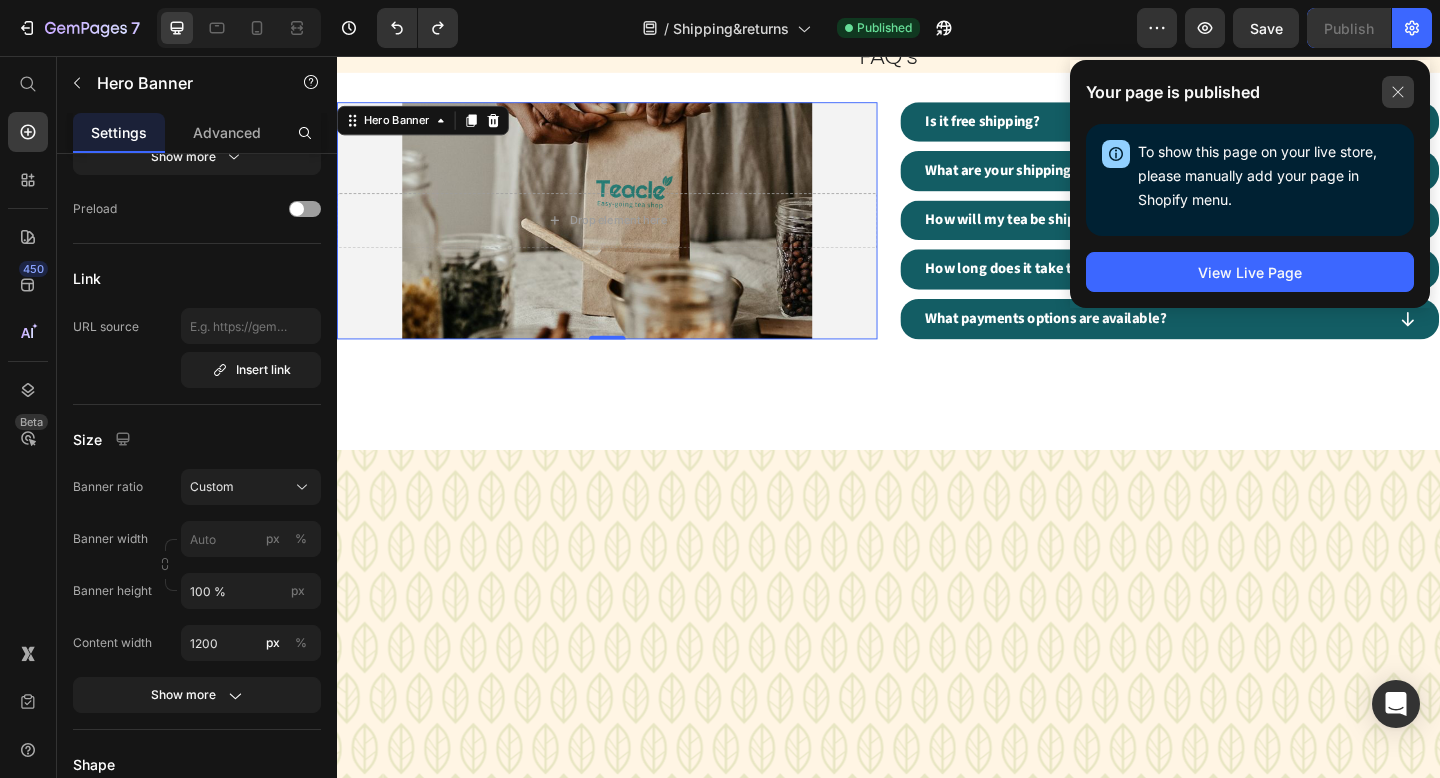 click 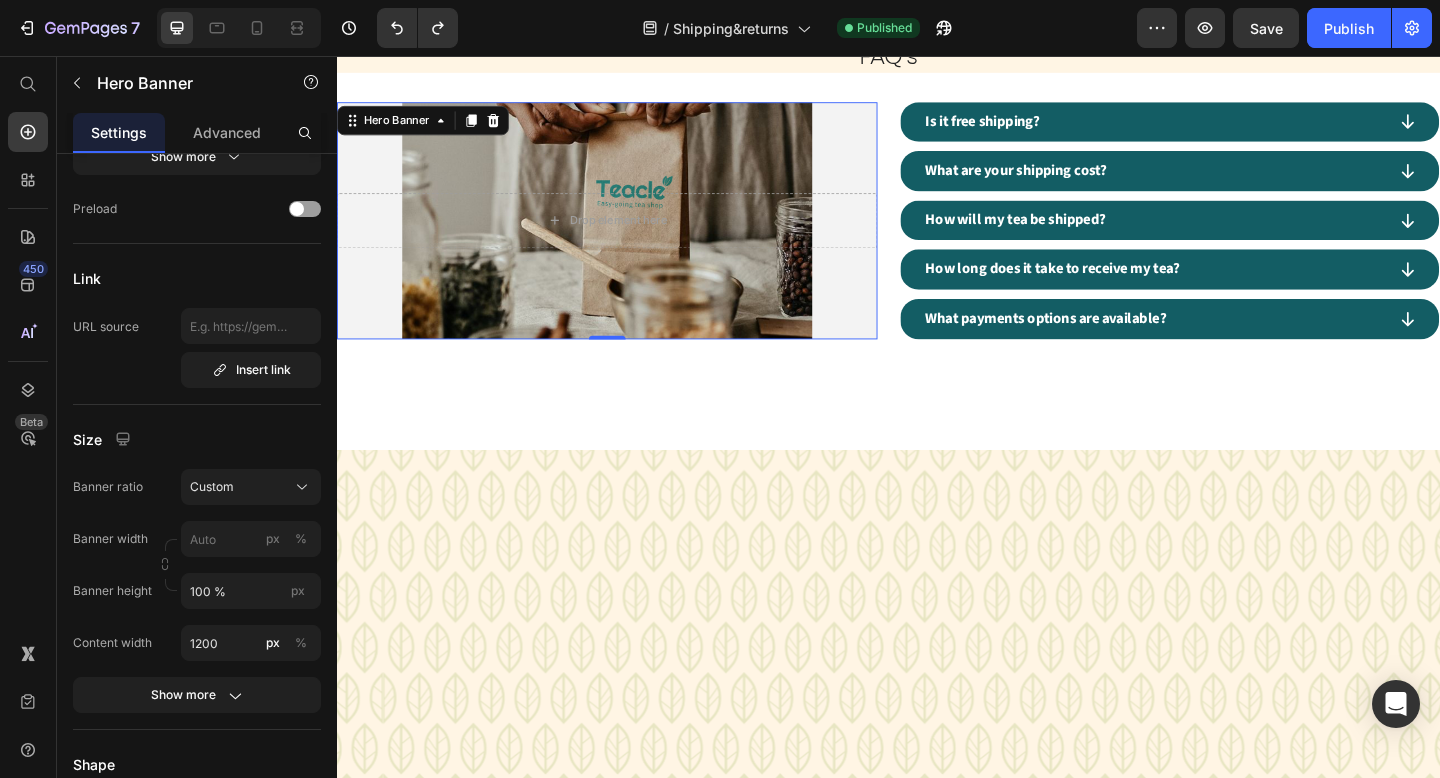 scroll, scrollTop: 1729, scrollLeft: 0, axis: vertical 